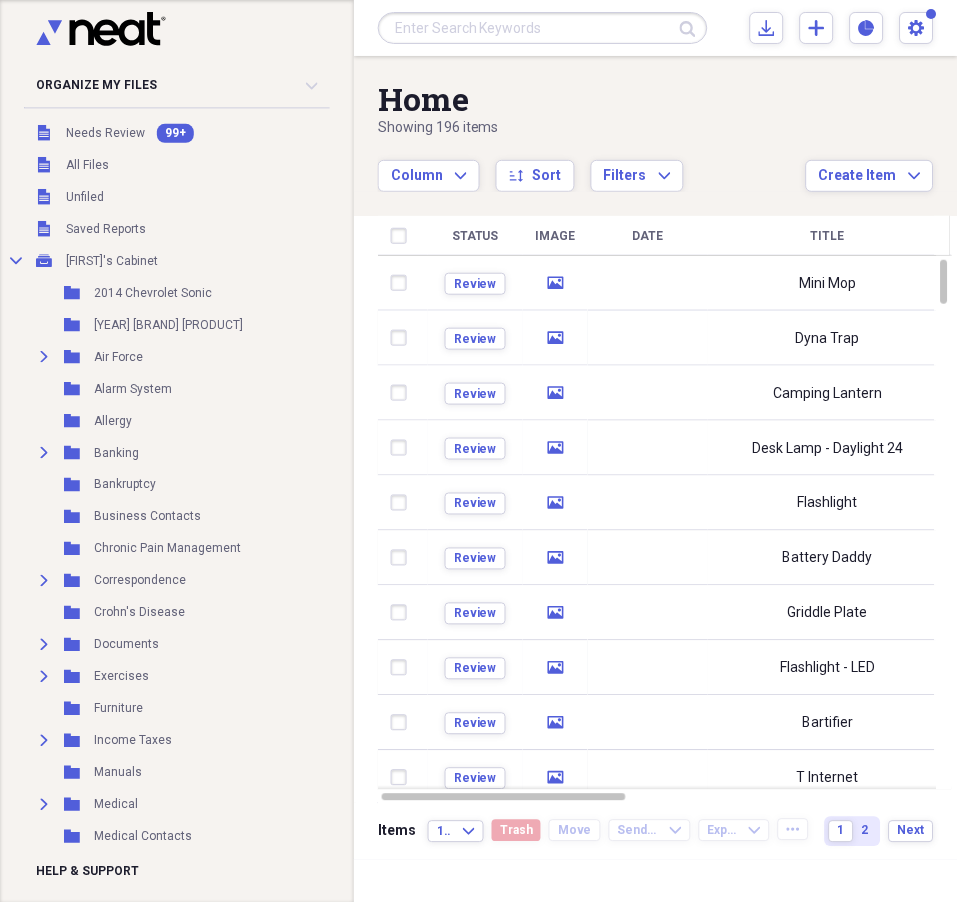 scroll, scrollTop: 0, scrollLeft: 0, axis: both 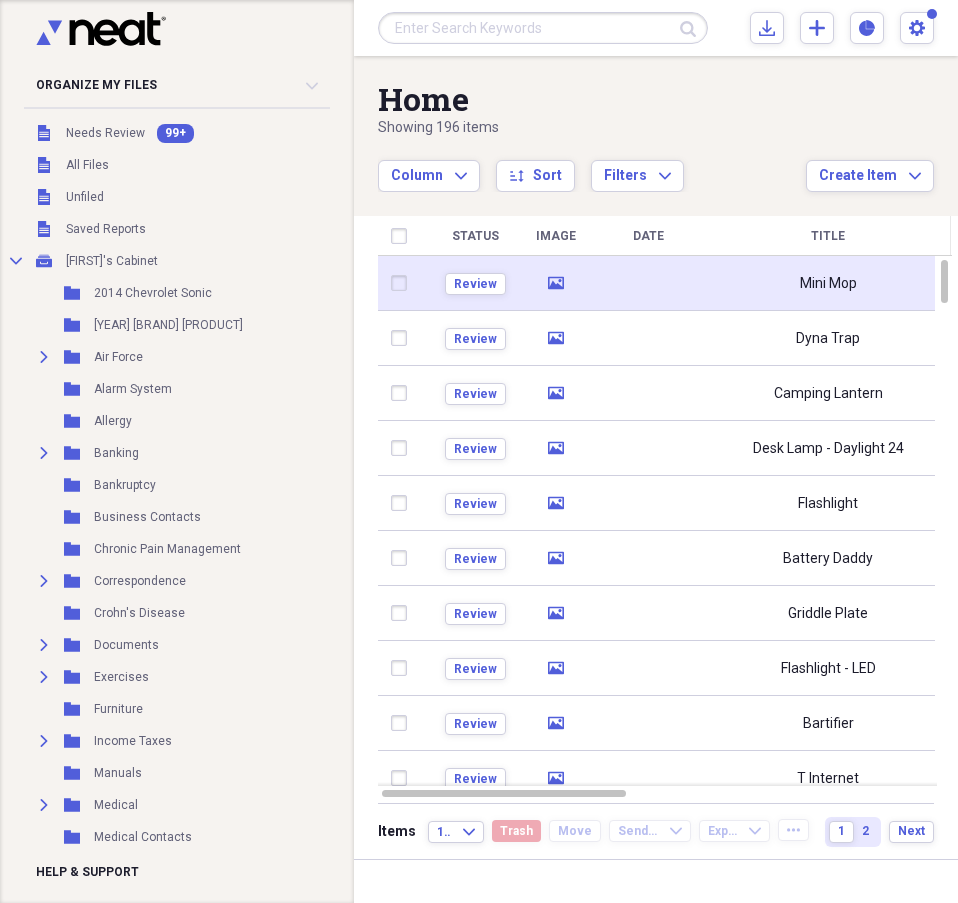 click on "Mini Mop" at bounding box center (828, 284) 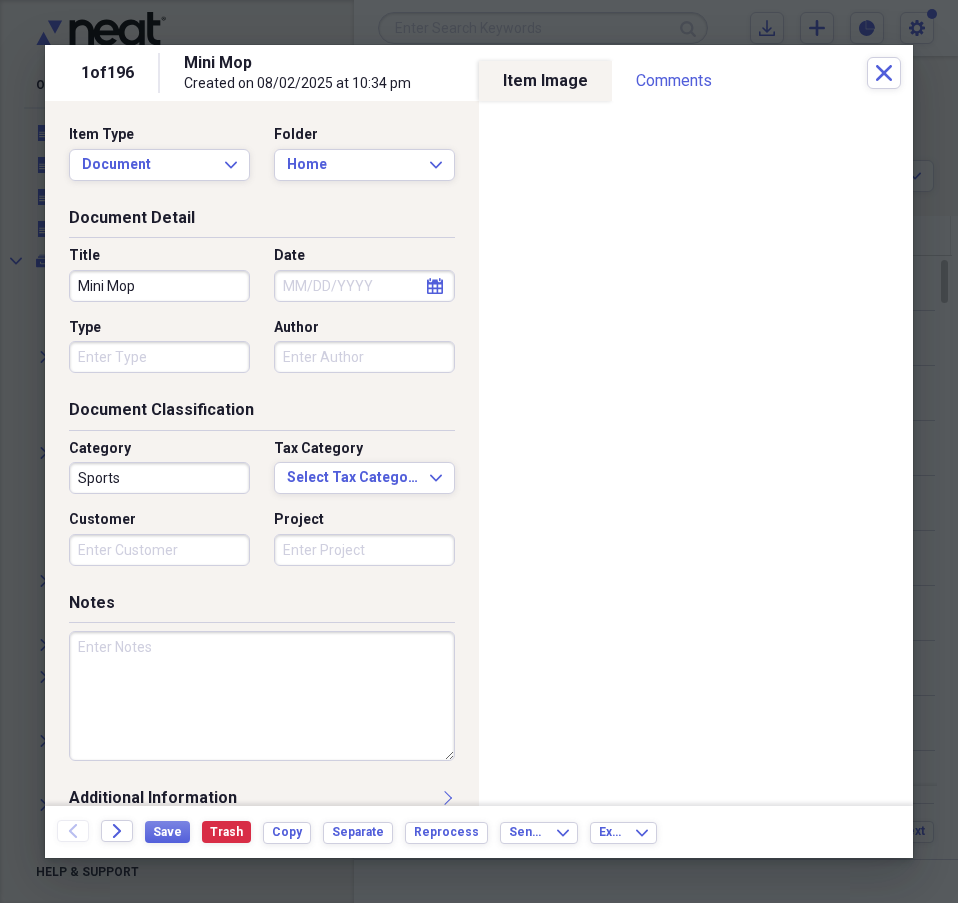 click on "Date" at bounding box center [364, 286] 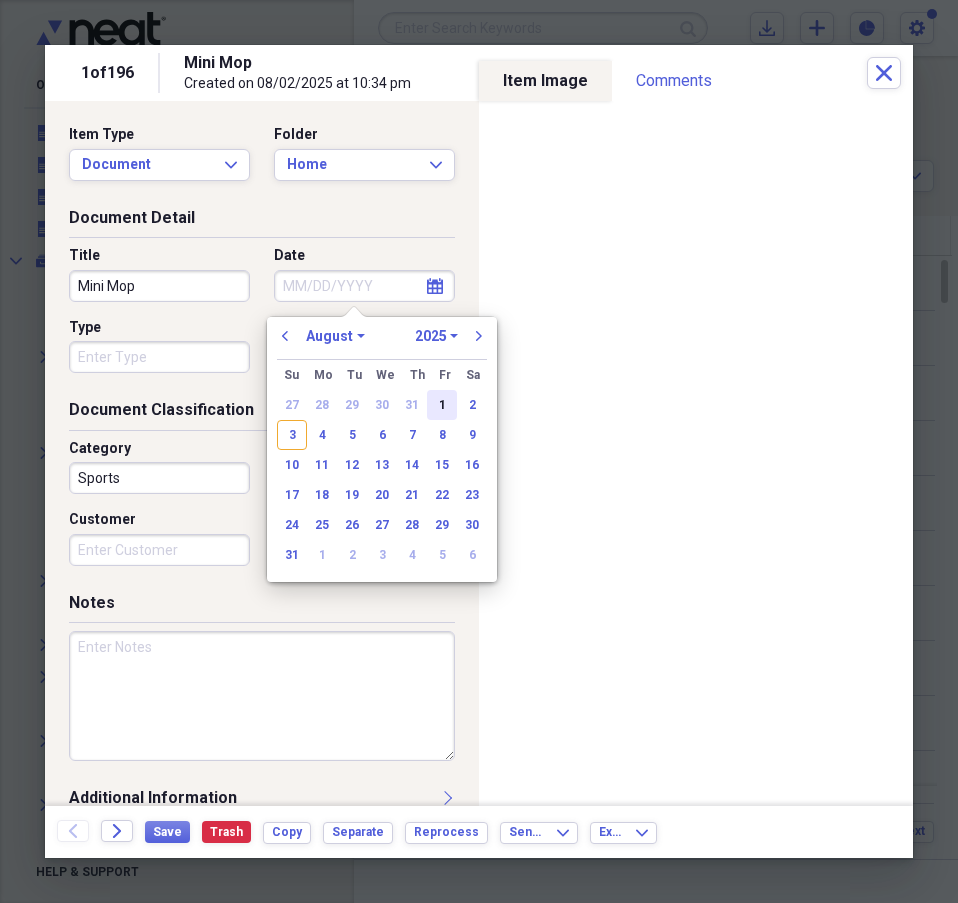 click on "1" at bounding box center (442, 405) 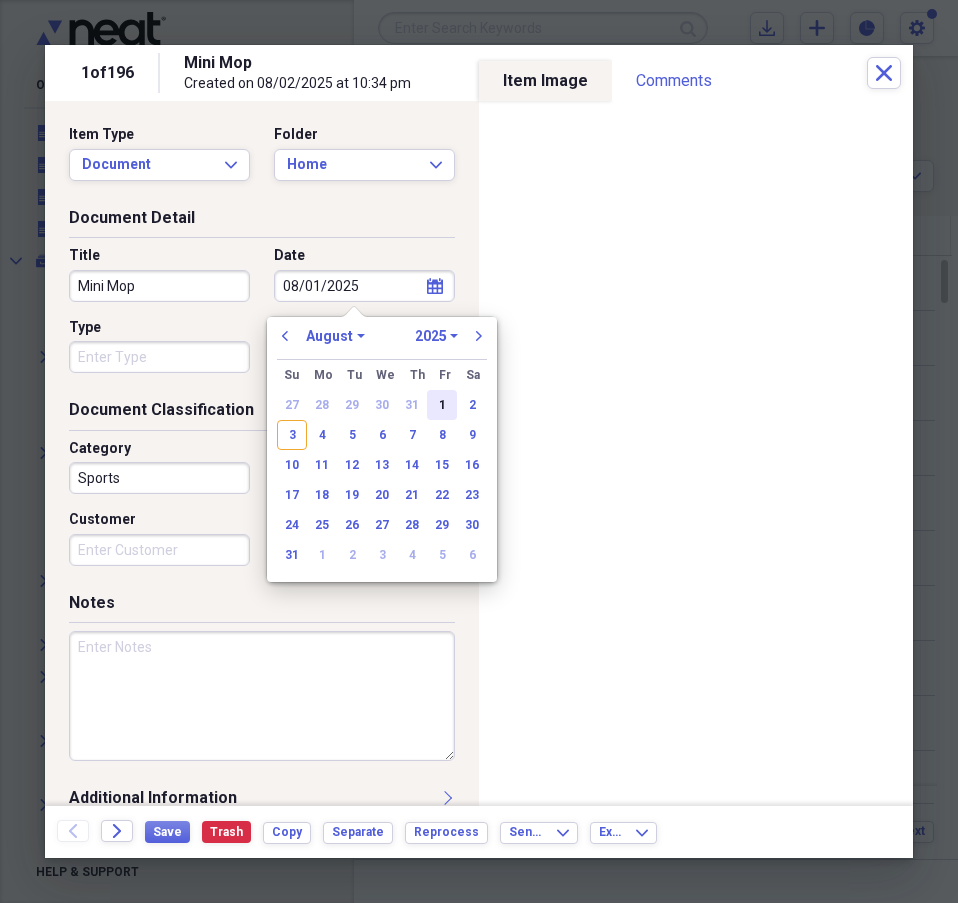 type on "08/01/2025" 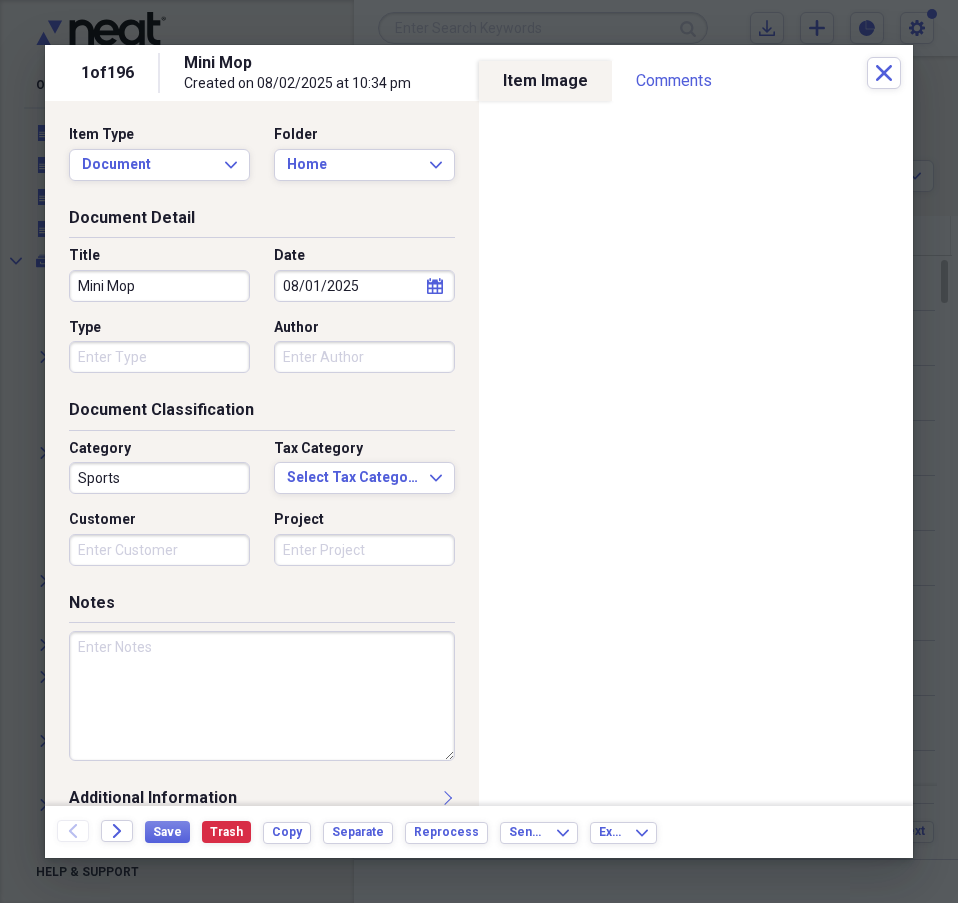 click on "Sports" at bounding box center (159, 478) 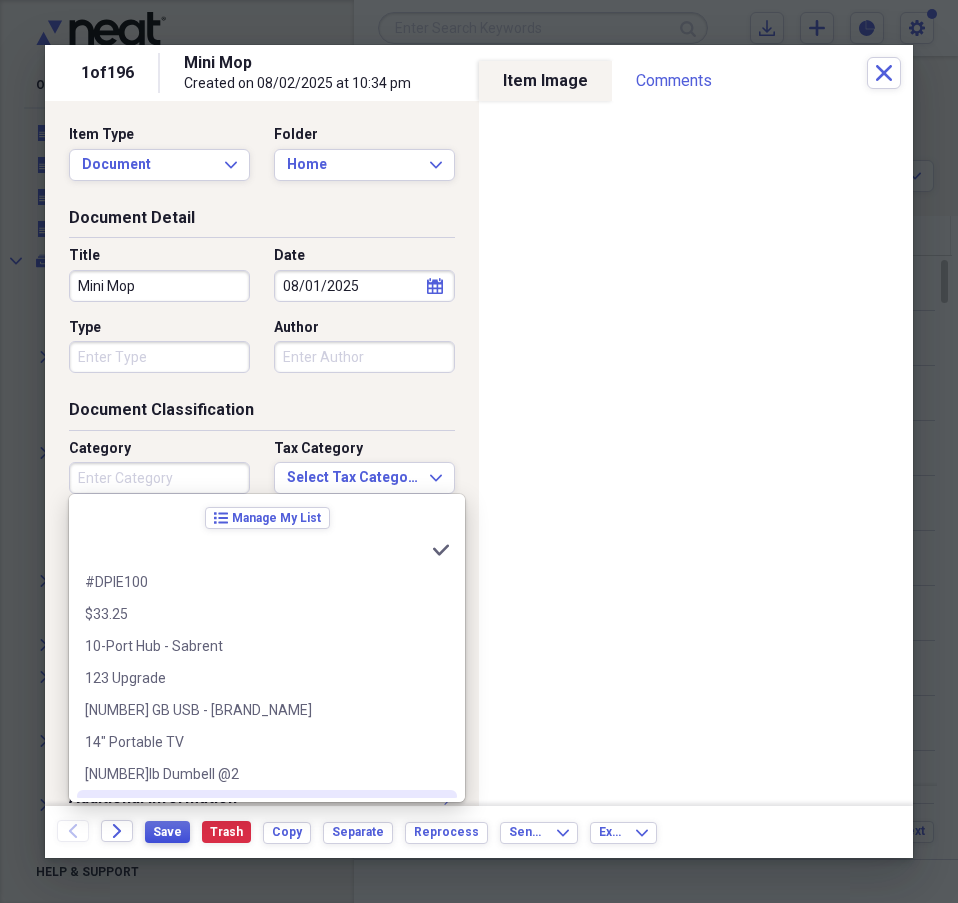type 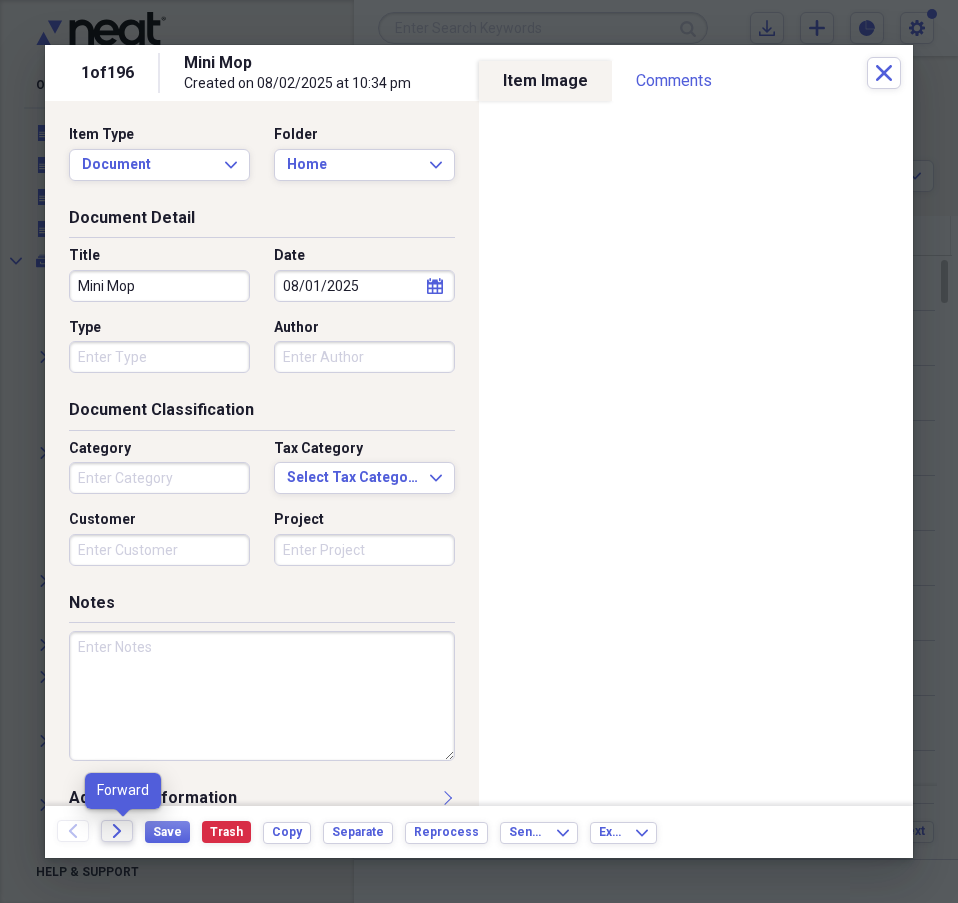 click 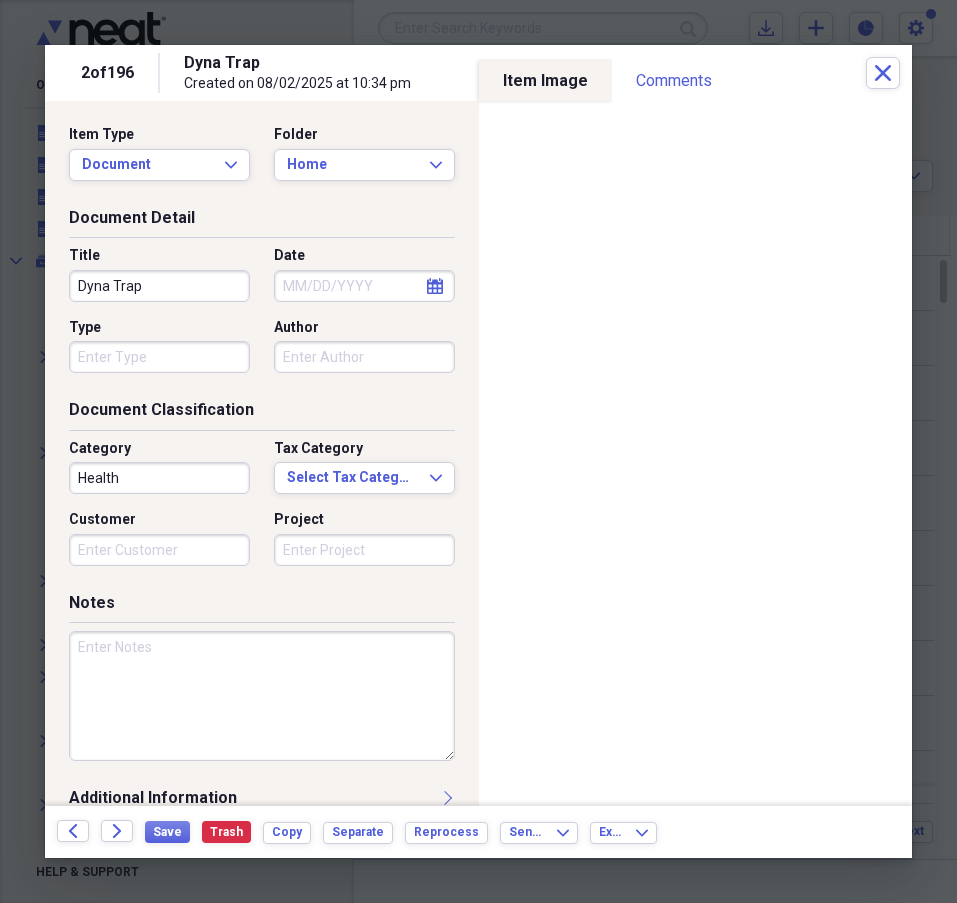 click on "calendar" 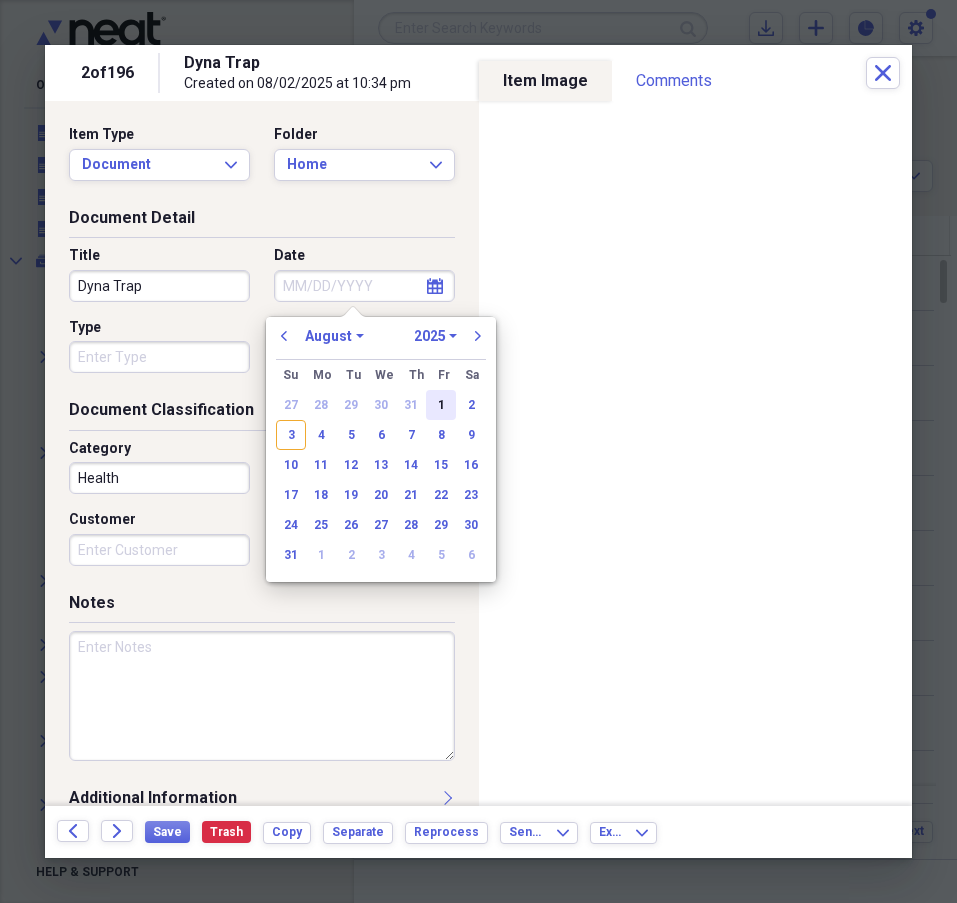click on "1" at bounding box center (441, 405) 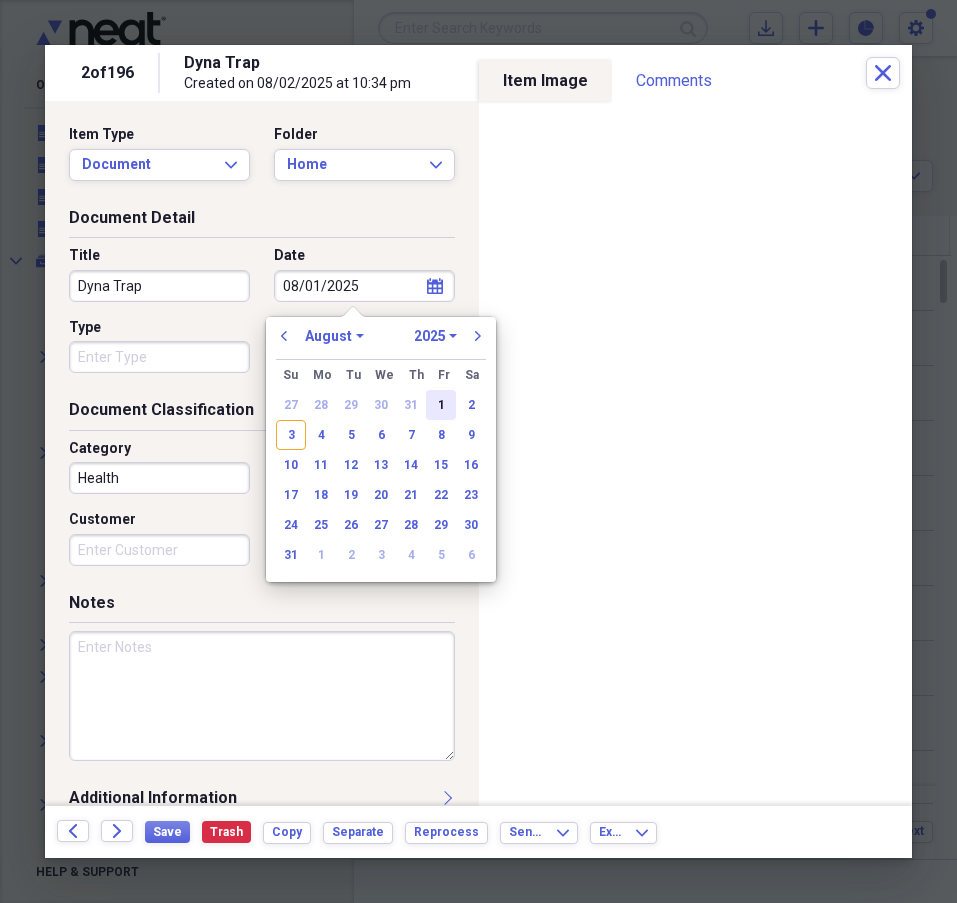 type on "08/01/2025" 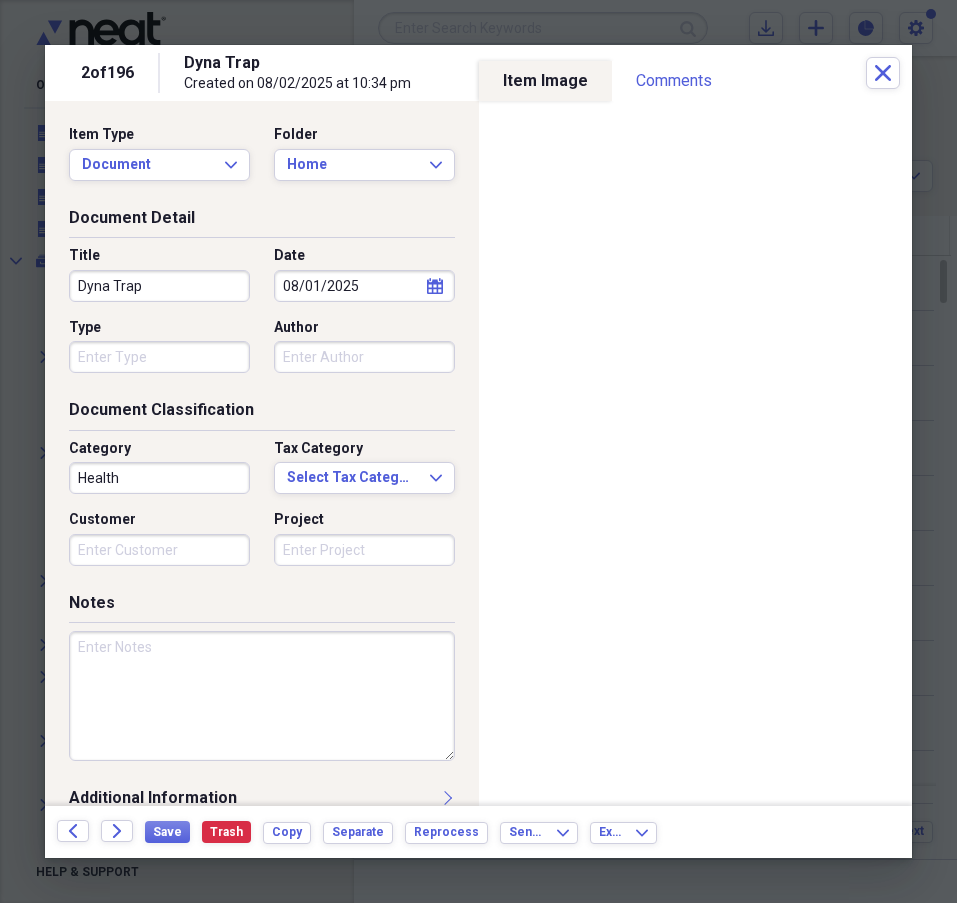 click on "Type" at bounding box center [159, 357] 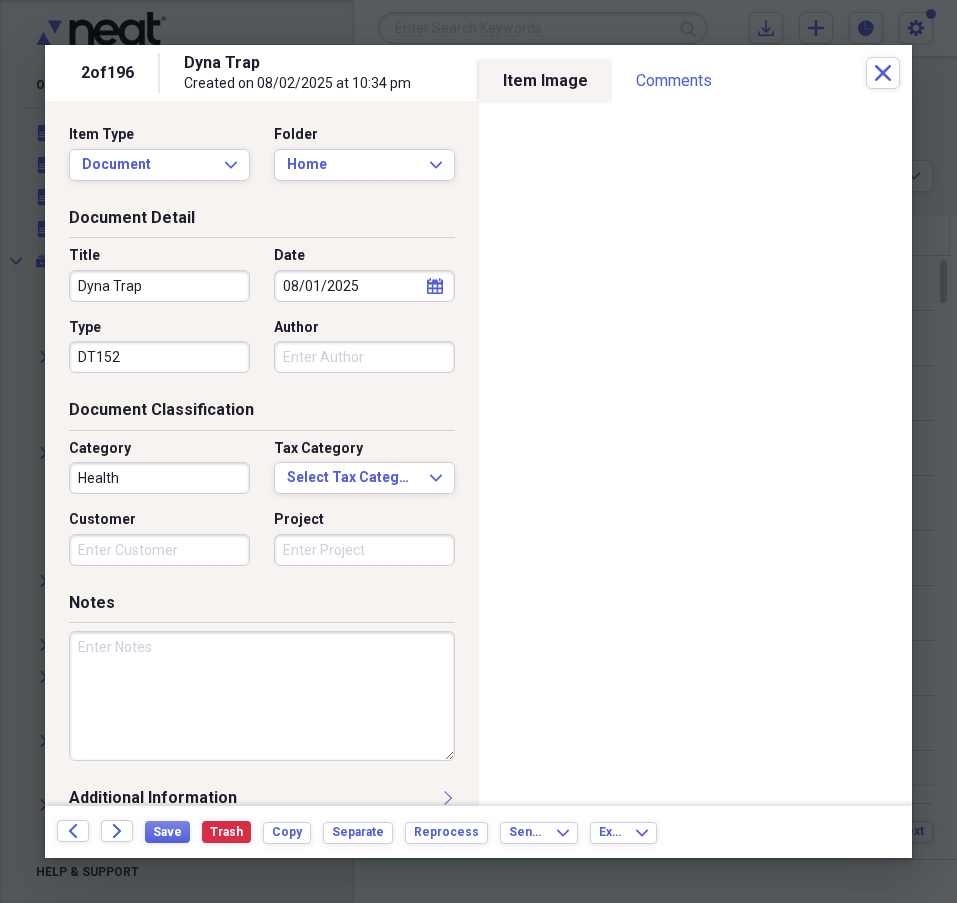 type on "DT152" 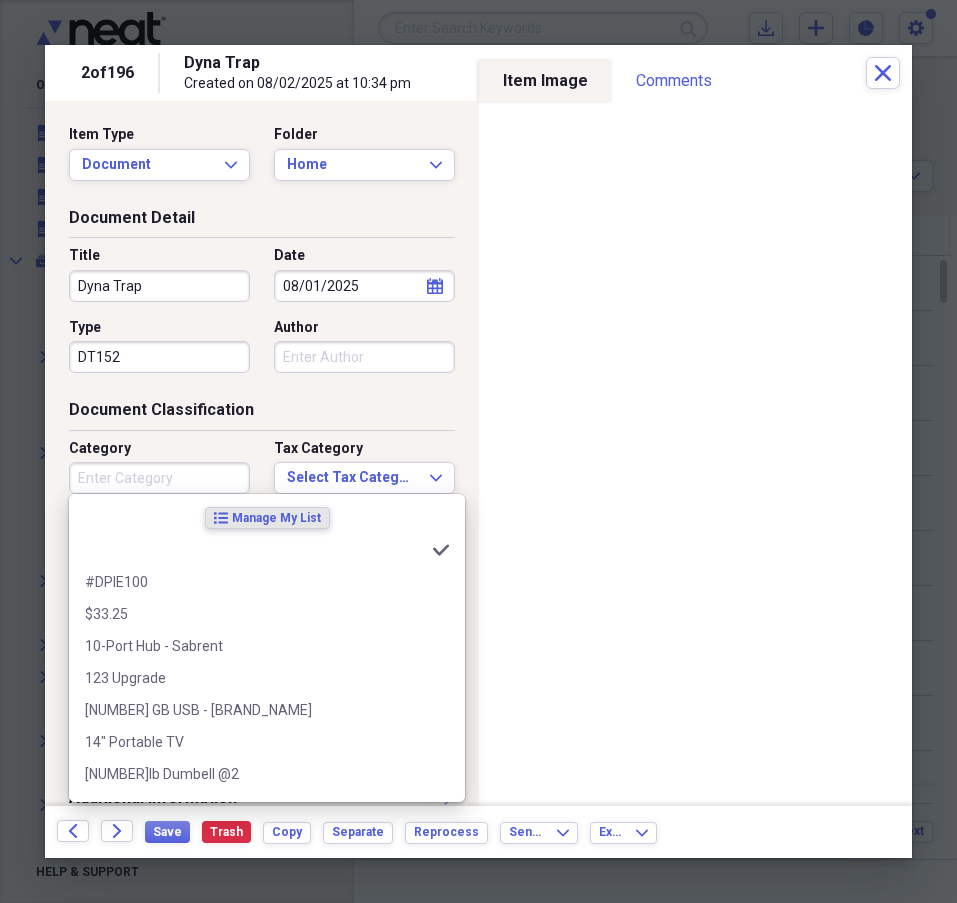 type 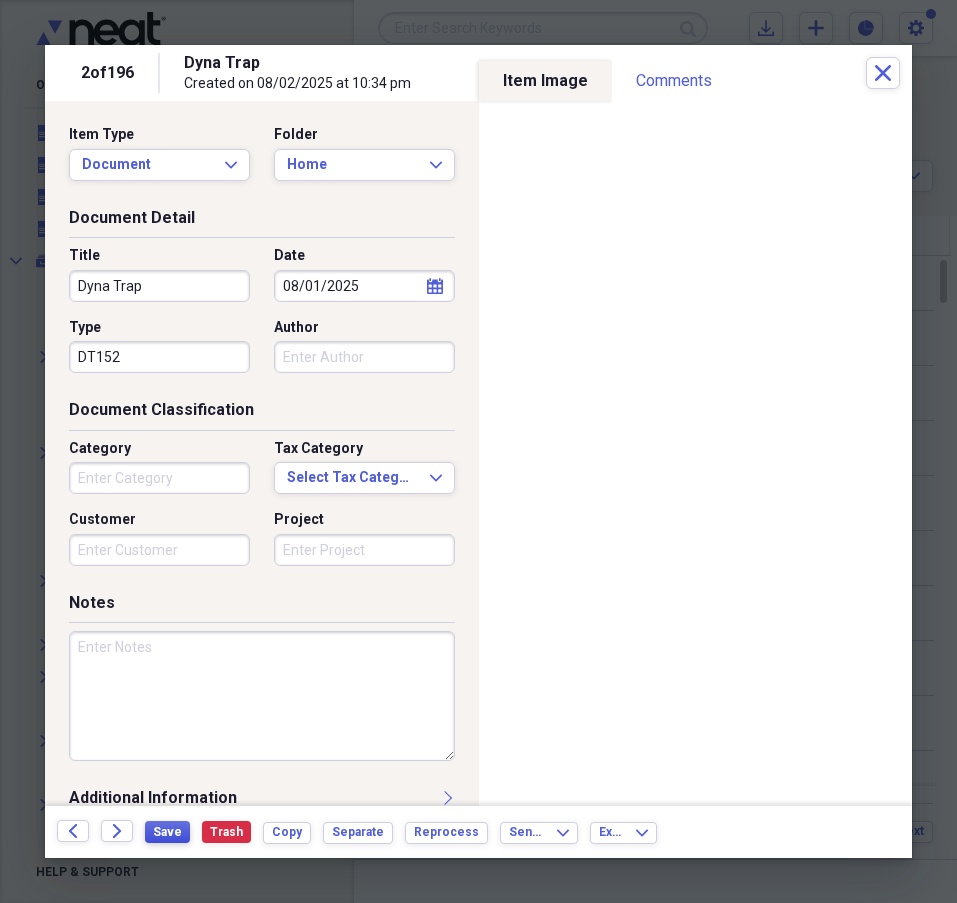 click on "Save" at bounding box center (167, 832) 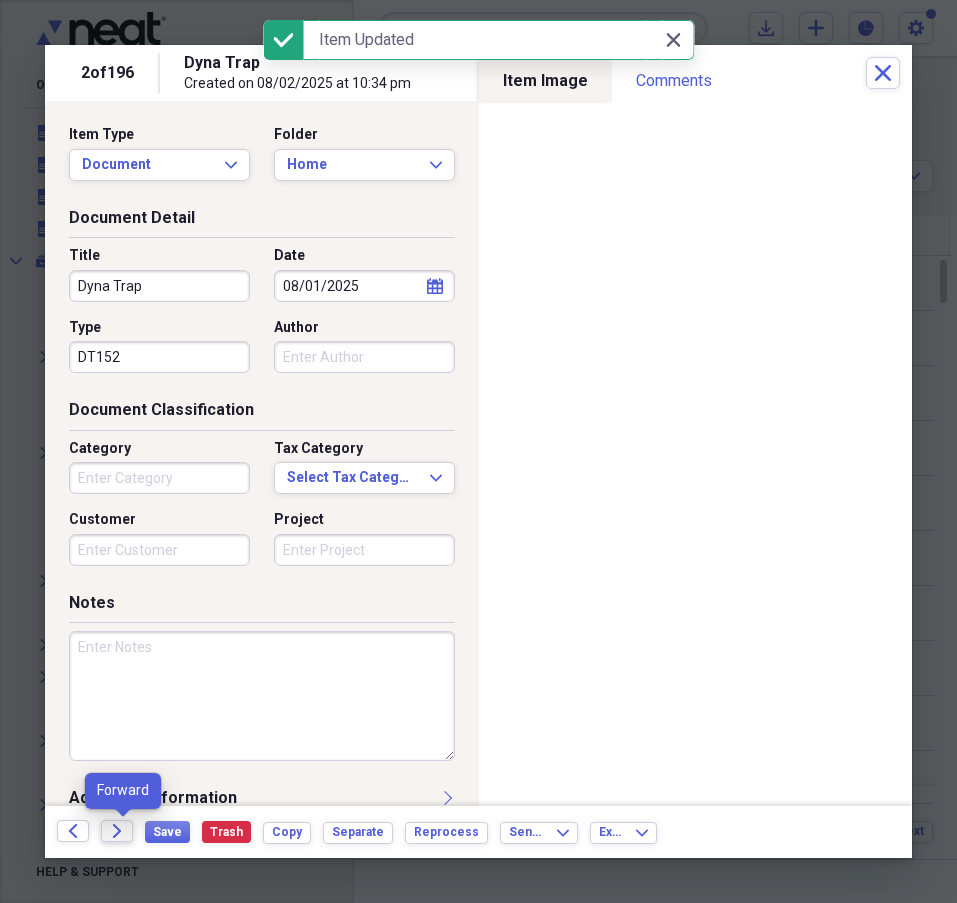 click 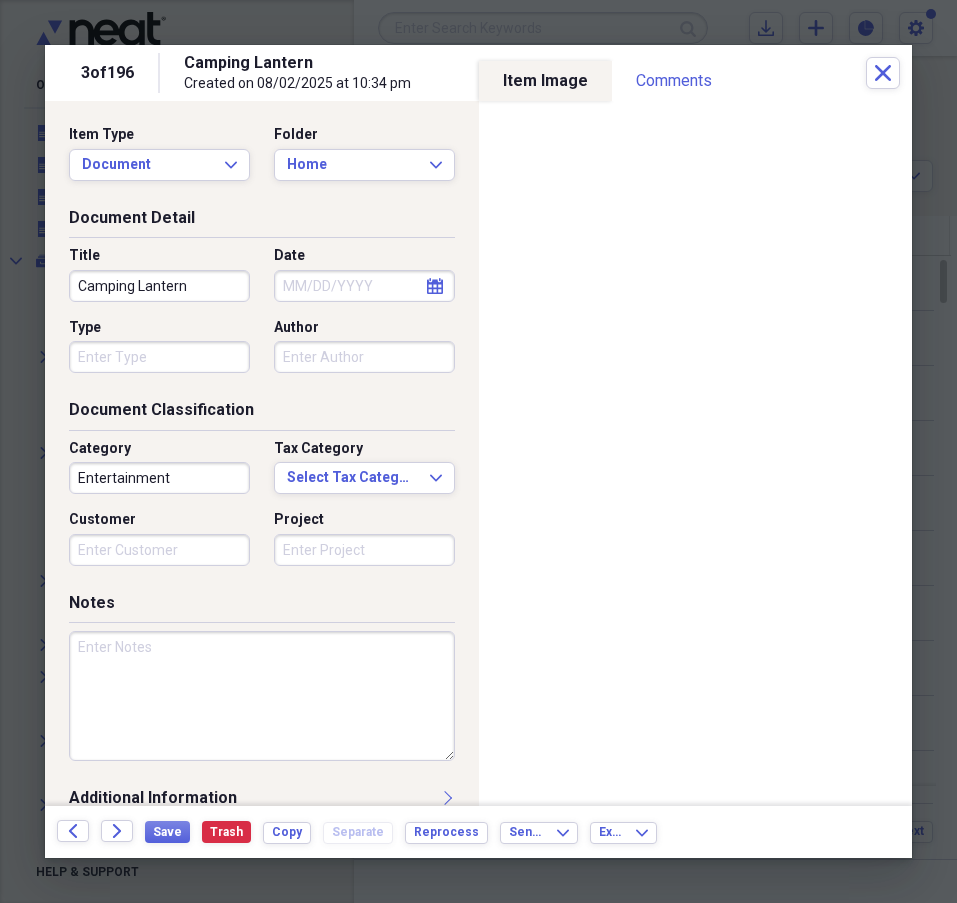 click on "Type" at bounding box center (159, 357) 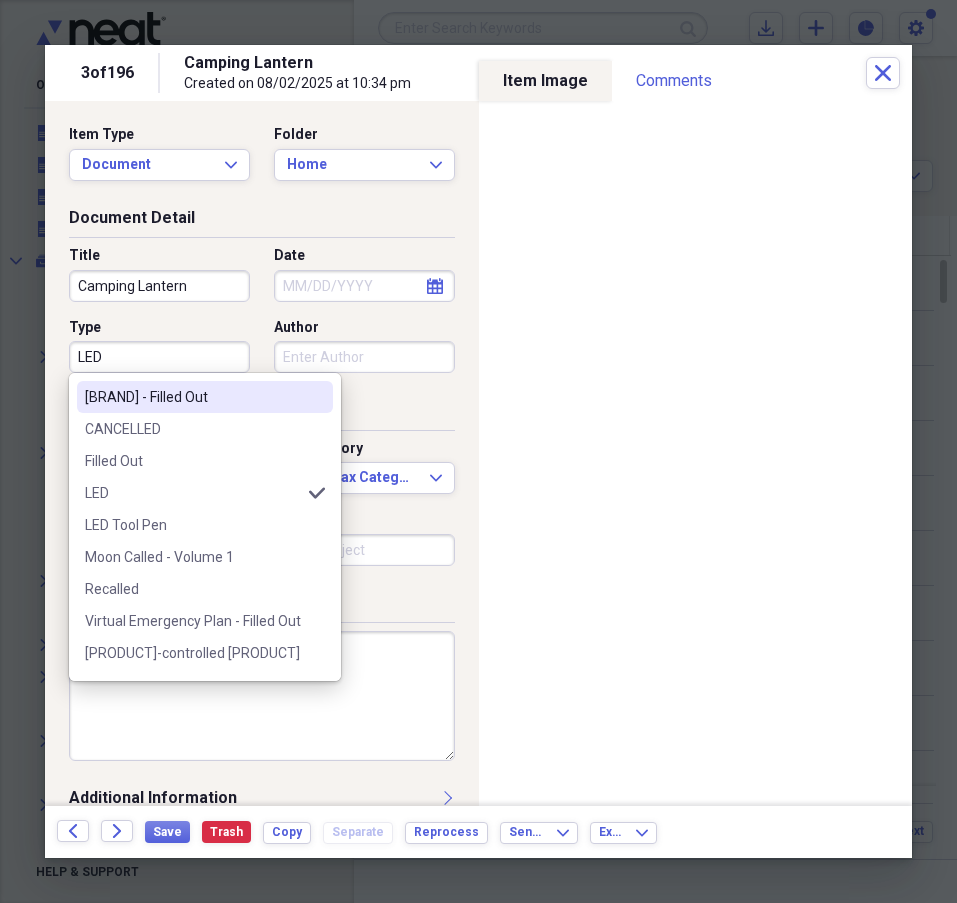 type on "LED" 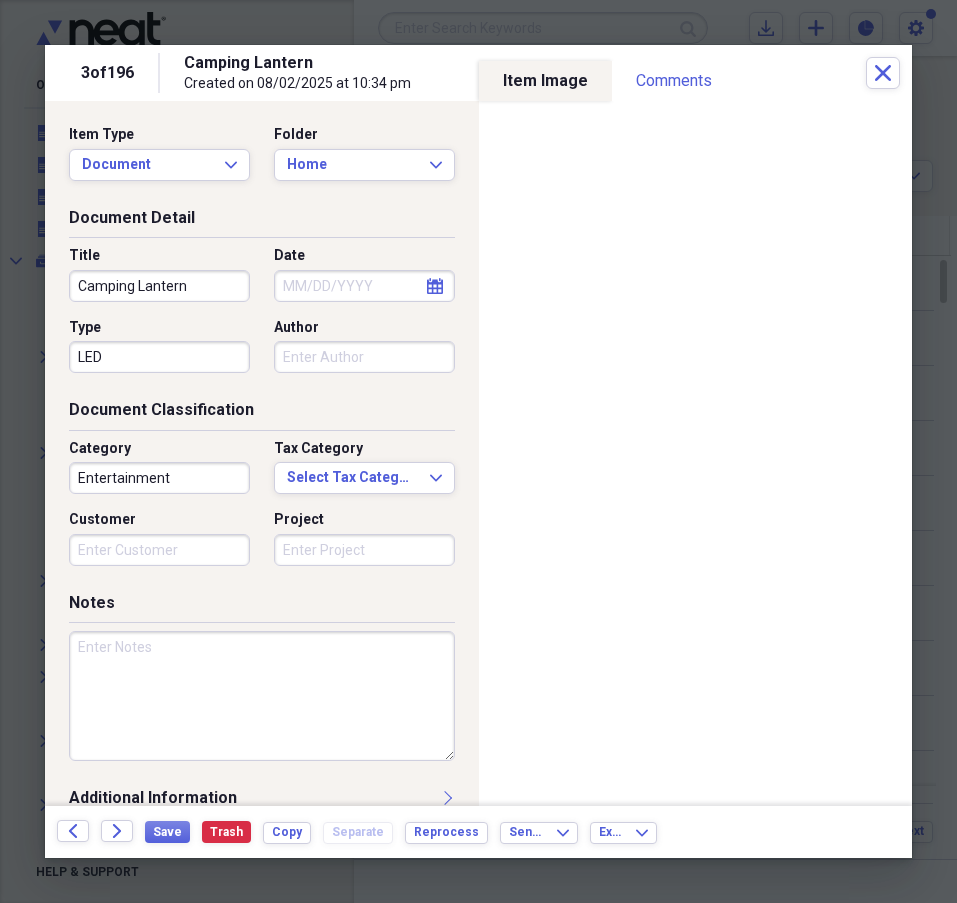 click on "Entertainment" at bounding box center (159, 478) 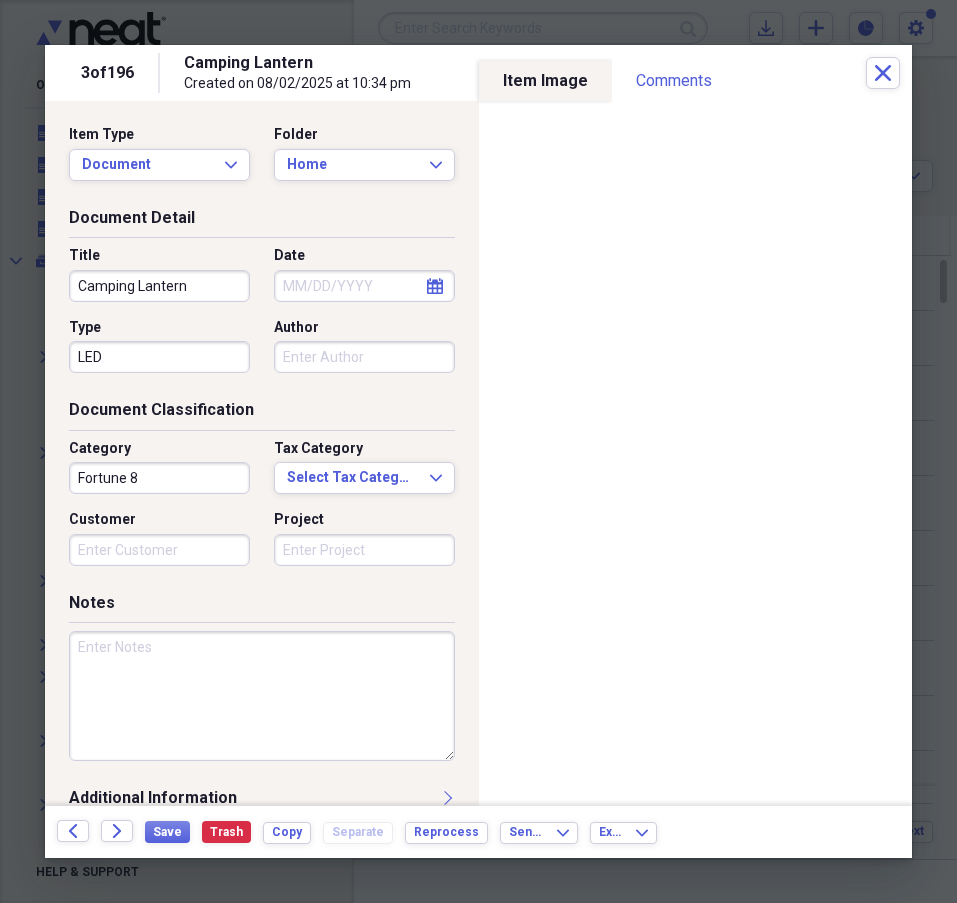 type on "Fortune 8" 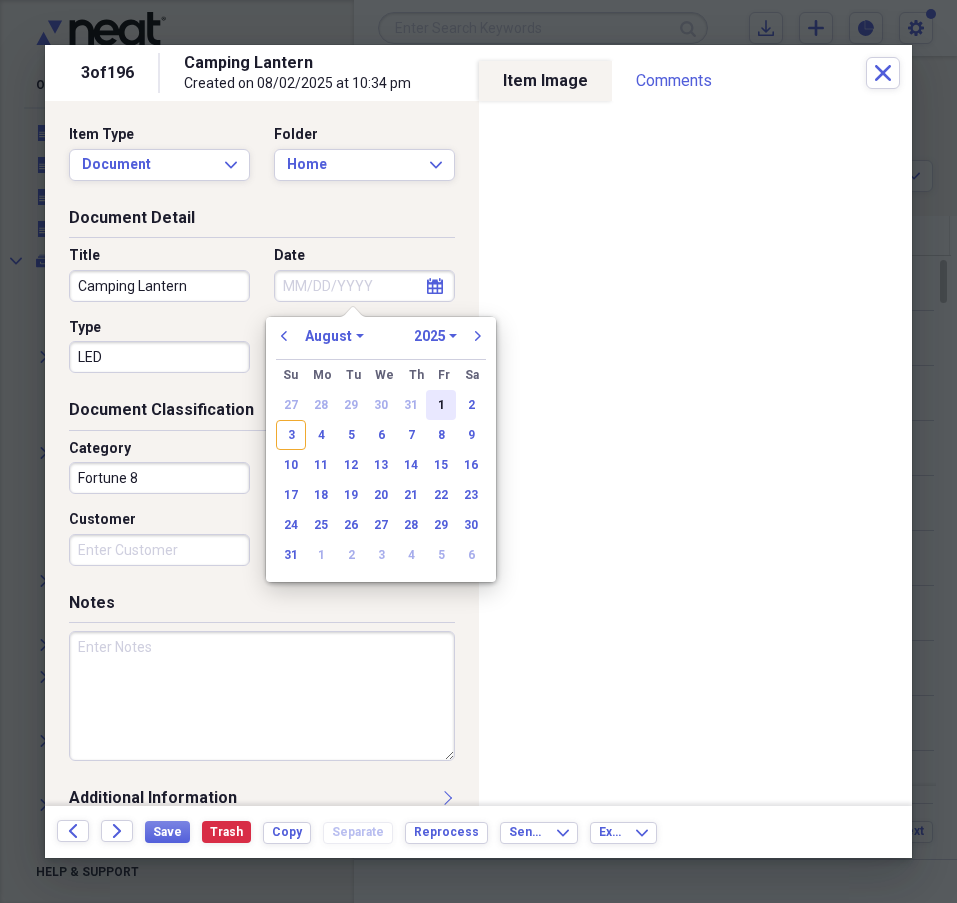 click on "1" at bounding box center [441, 405] 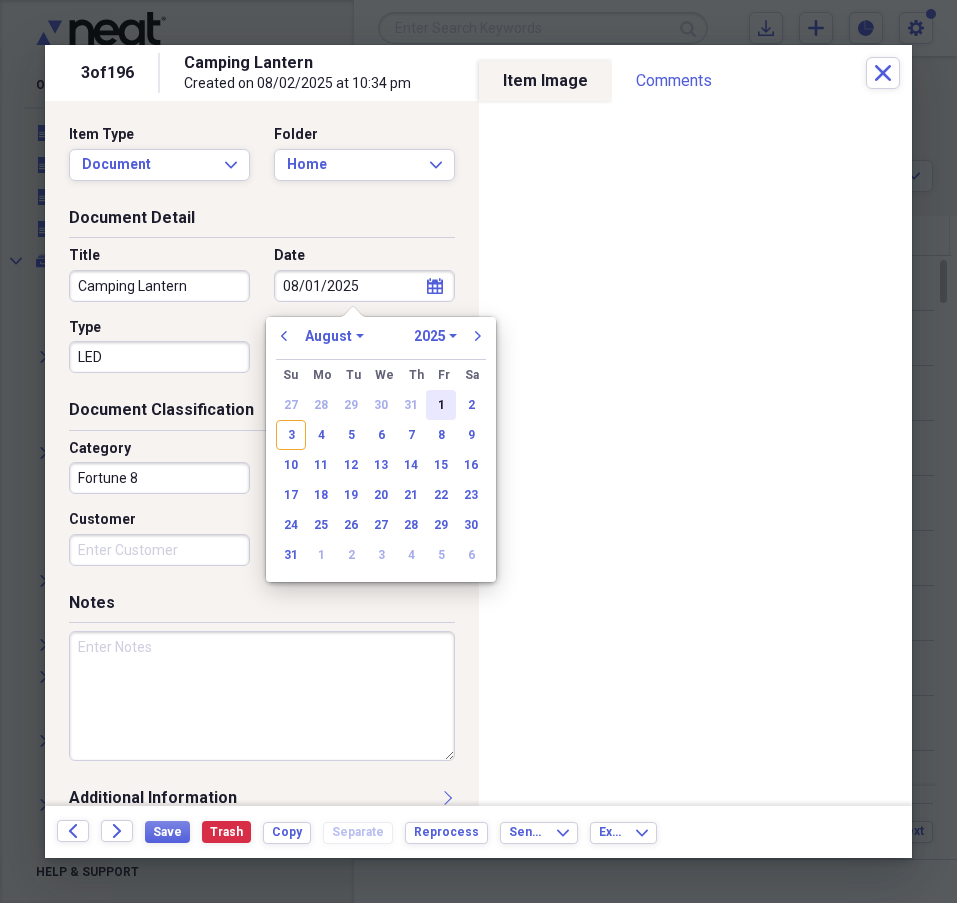 type on "08/01/2025" 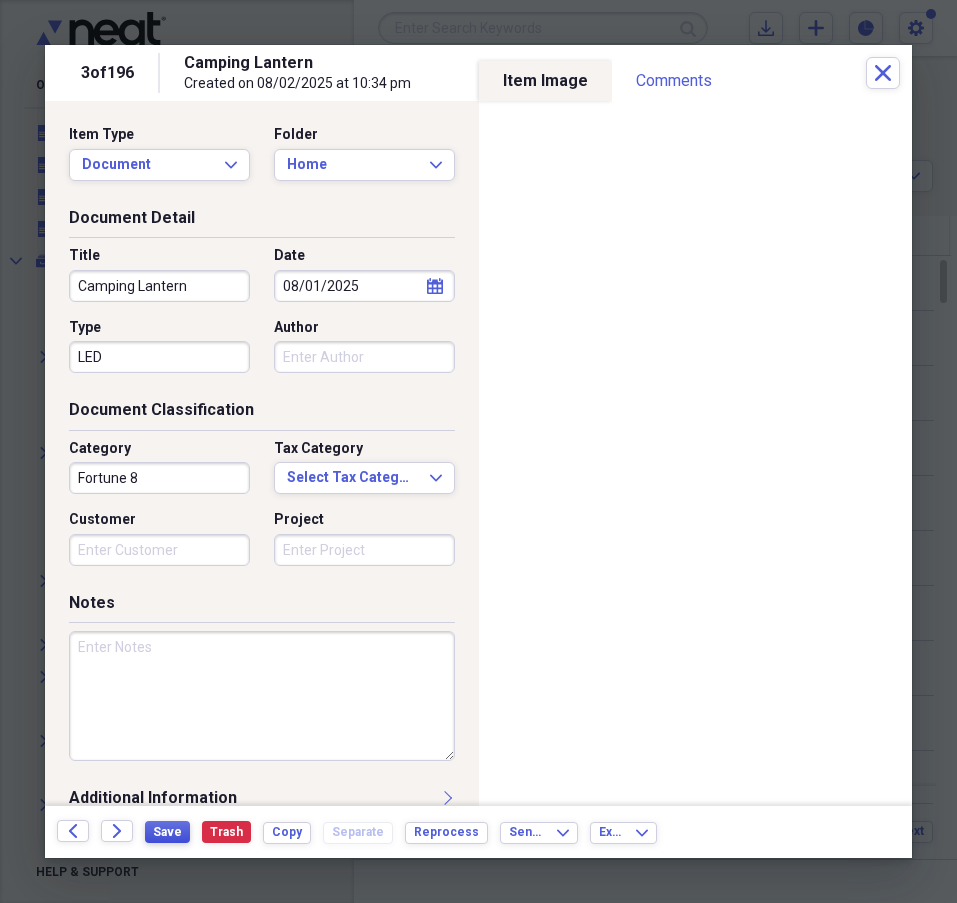 click on "Save" at bounding box center [167, 832] 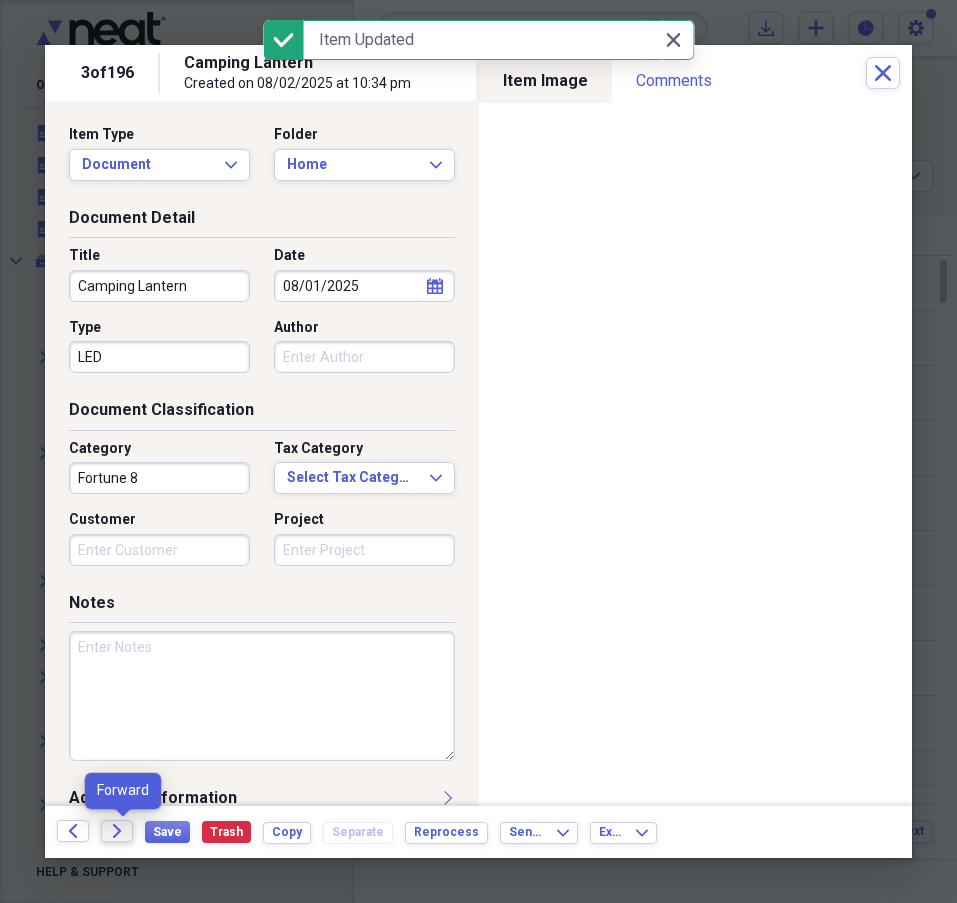 click 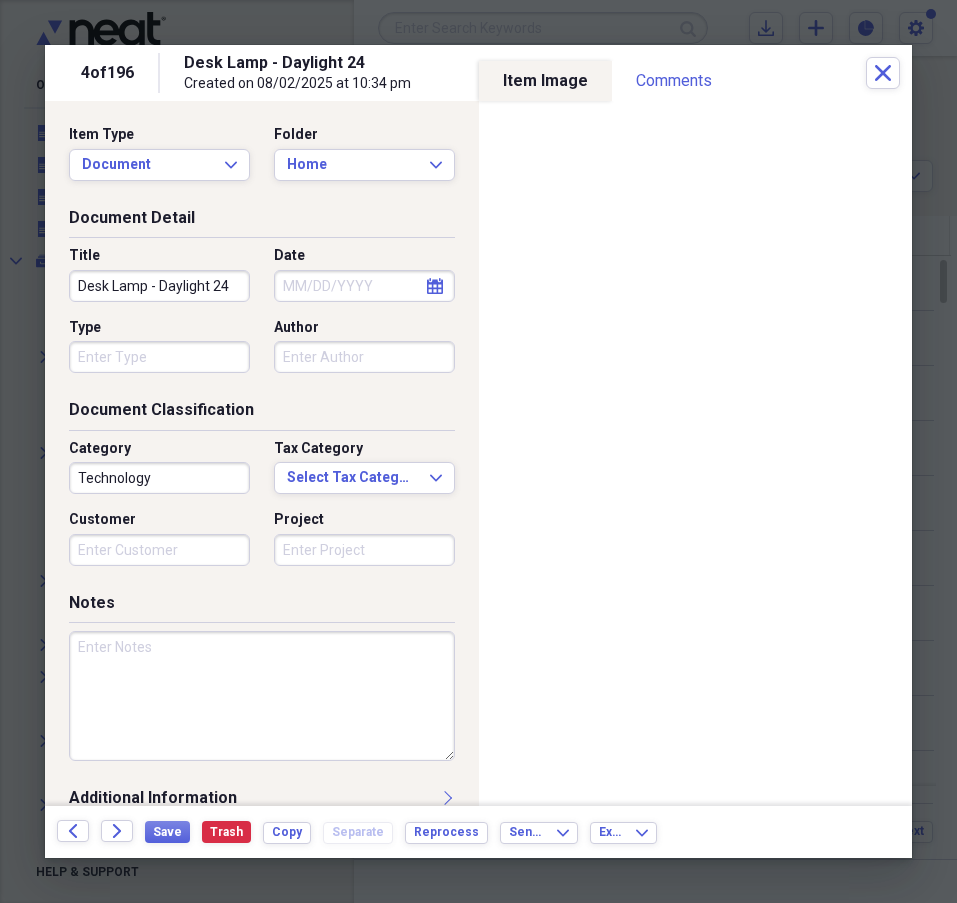 drag, startPoint x: 145, startPoint y: 284, endPoint x: 247, endPoint y: 284, distance: 102 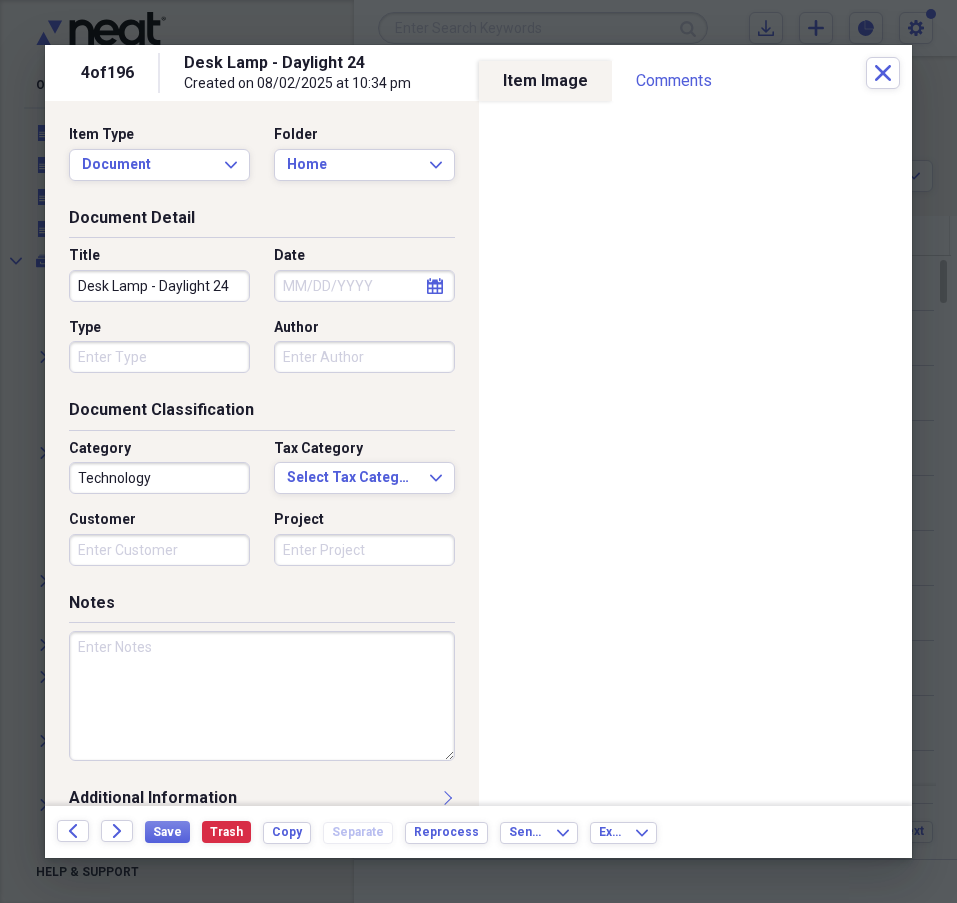 drag, startPoint x: 203, startPoint y: 288, endPoint x: 177, endPoint y: 360, distance: 76.55064 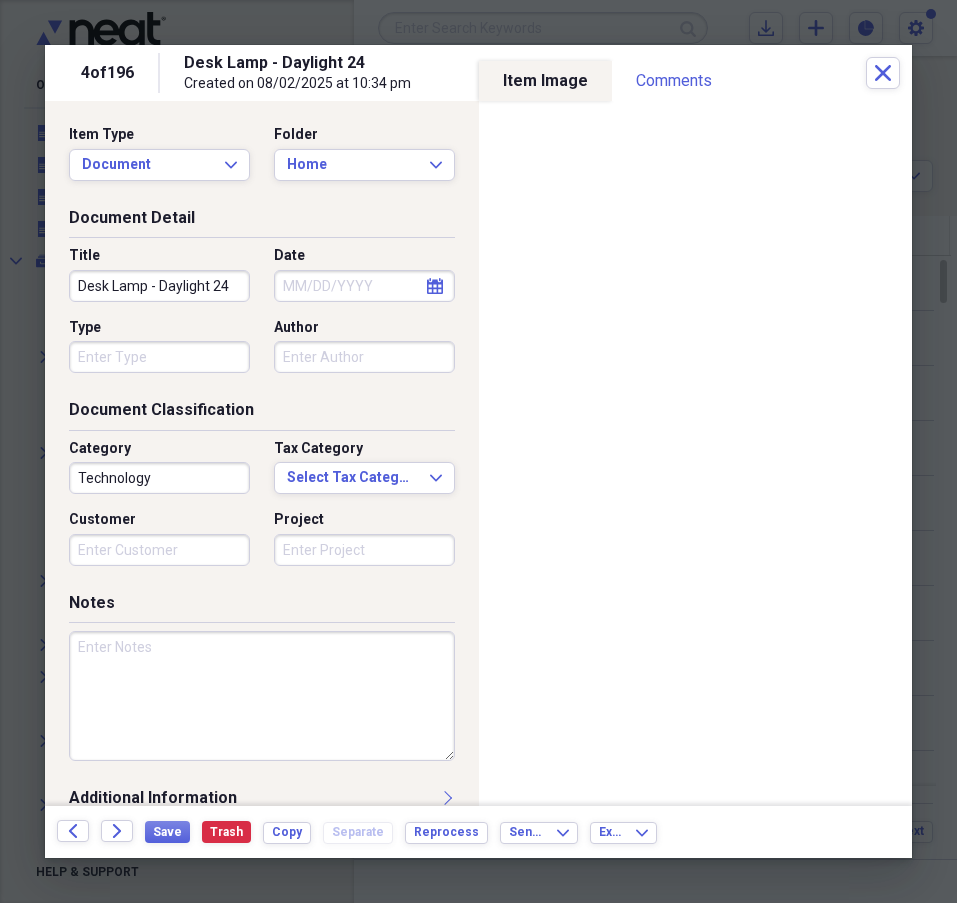 drag, startPoint x: 145, startPoint y: 283, endPoint x: 251, endPoint y: 286, distance: 106.04244 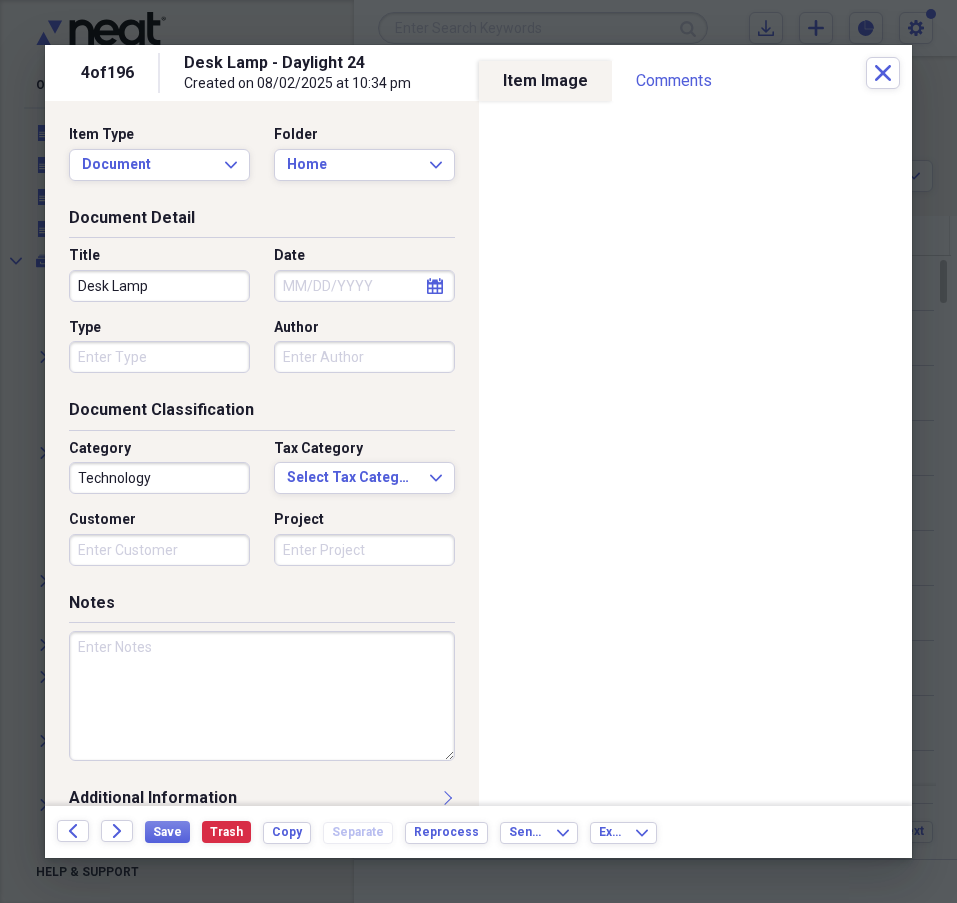 type on "Desk Lamp" 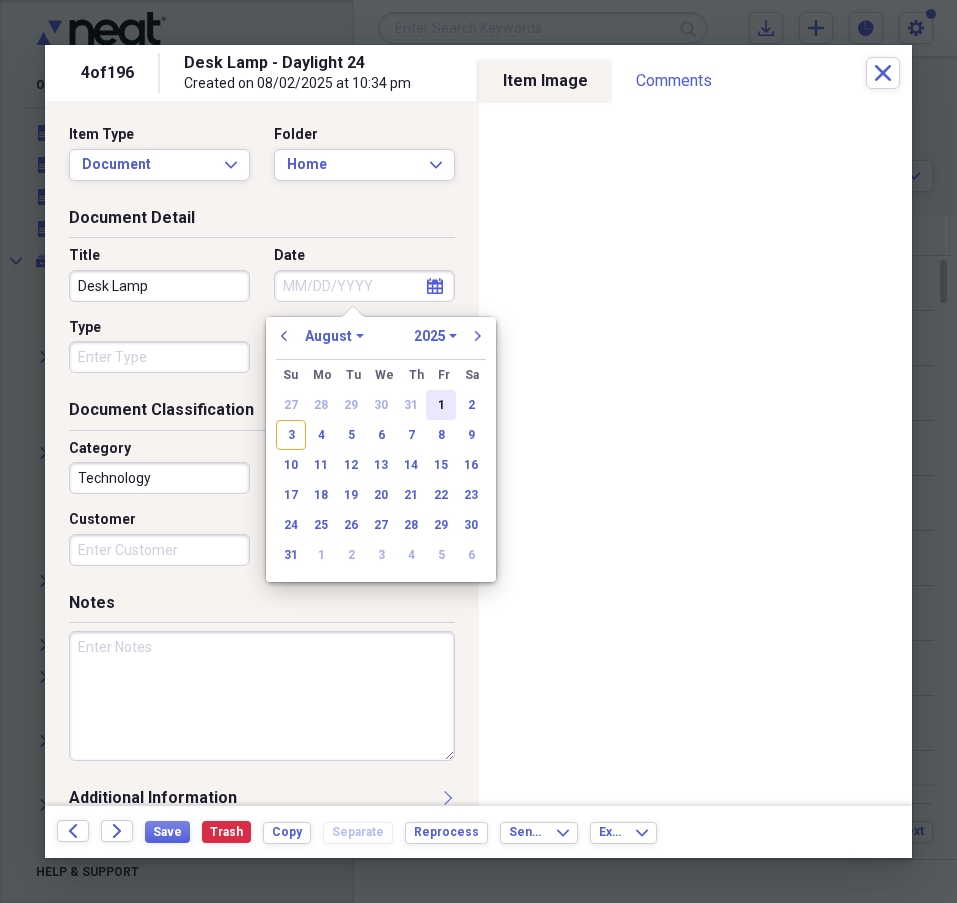 click on "1" at bounding box center [441, 405] 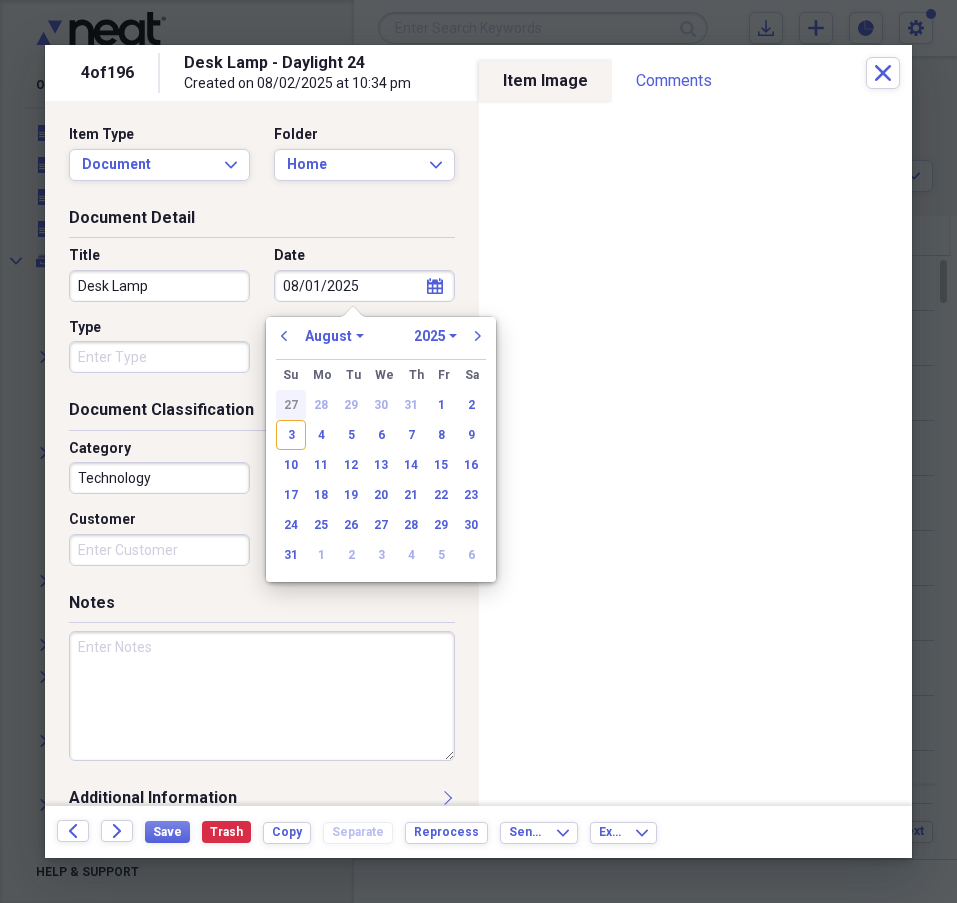 type on "08/01/2025" 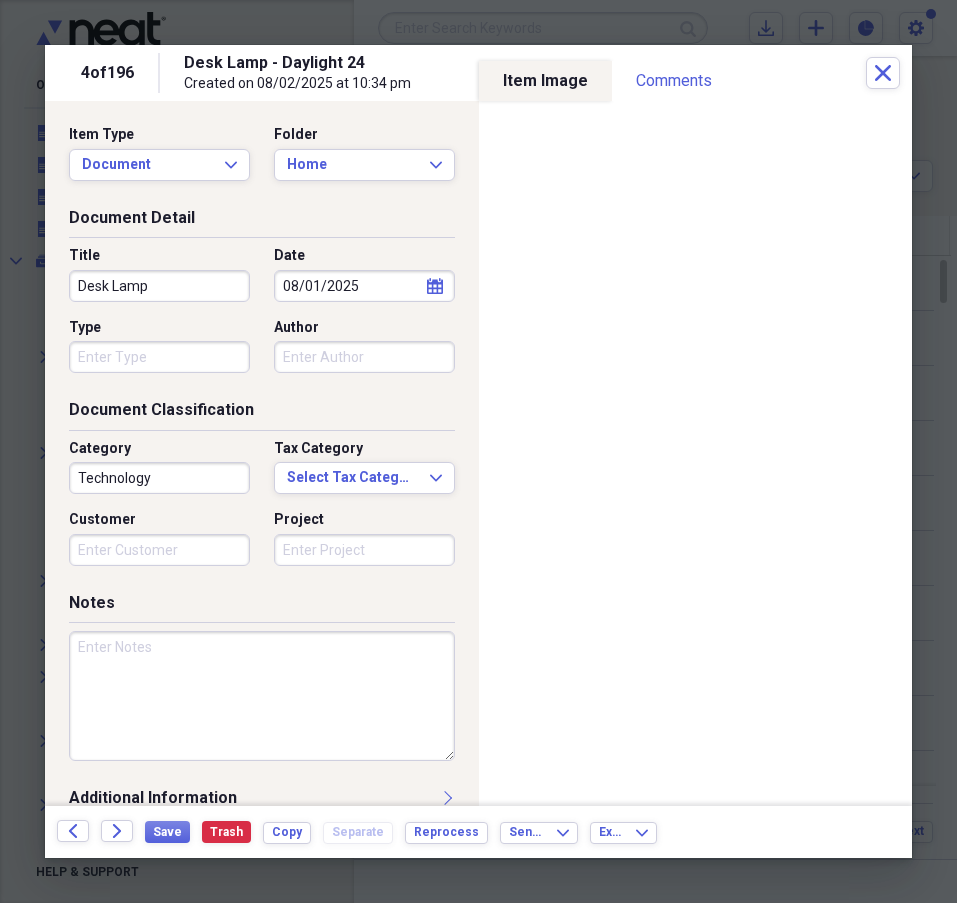 click on "Technology" at bounding box center (159, 478) 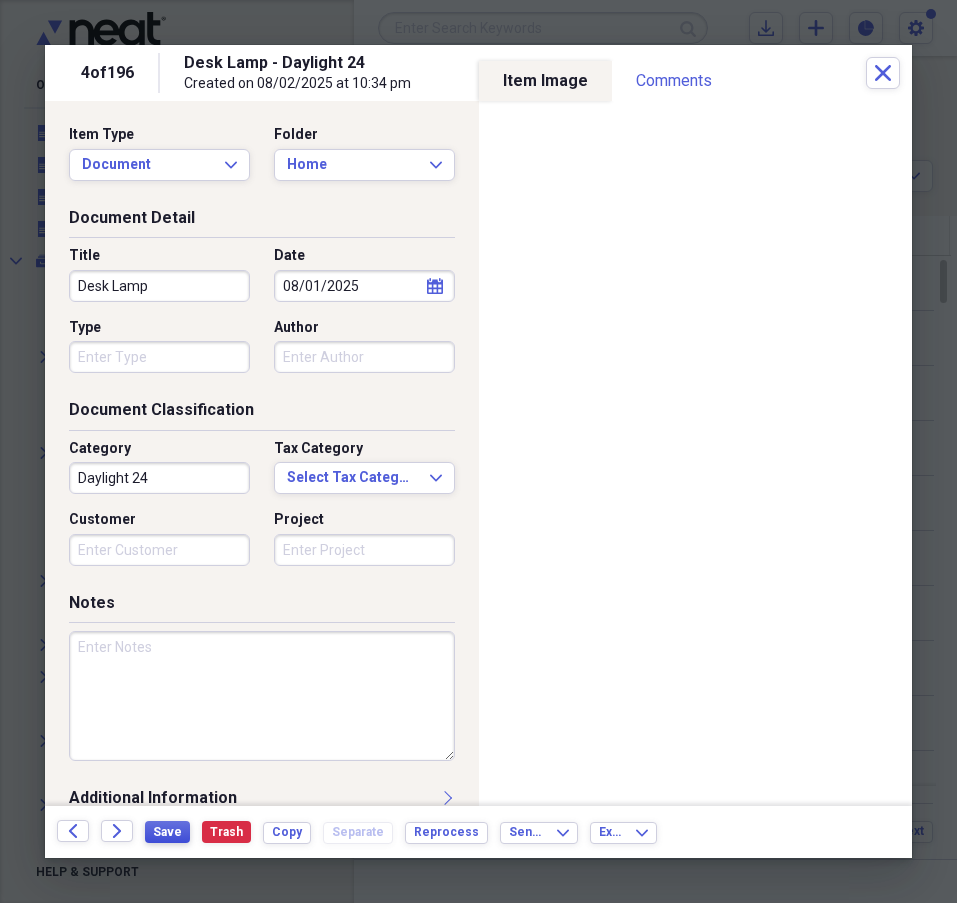 type on "Daylight 24" 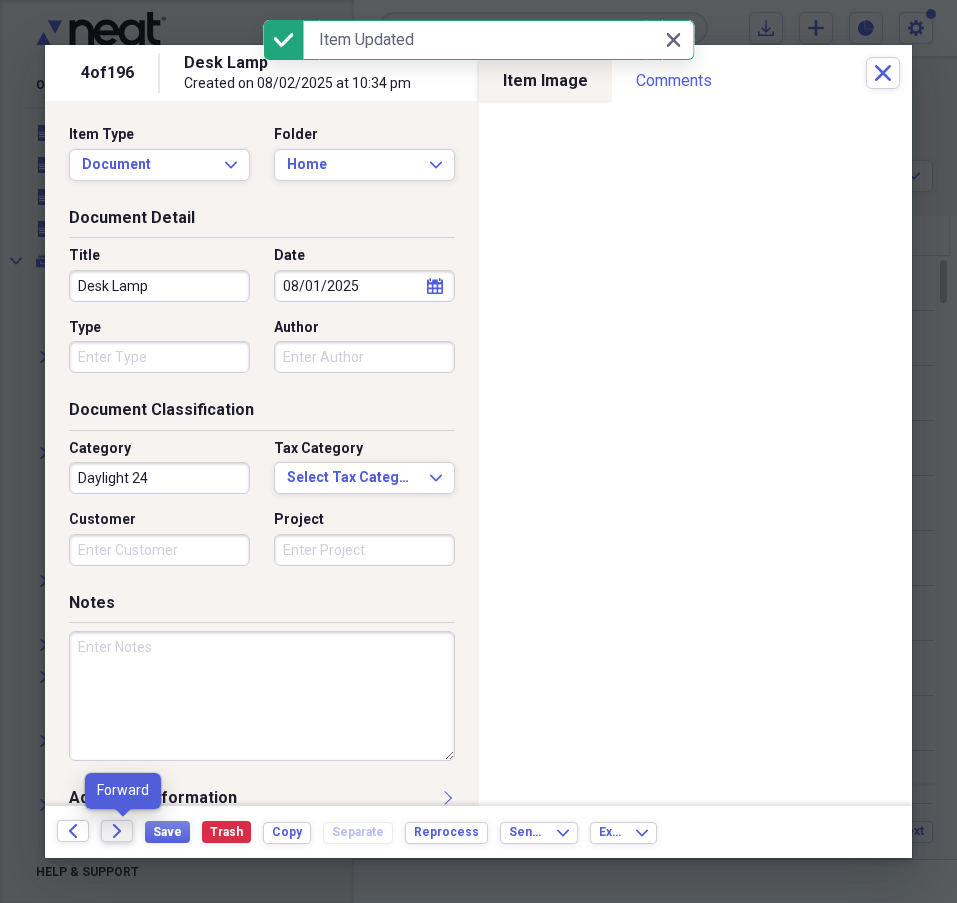 click on "Forward" at bounding box center [117, 831] 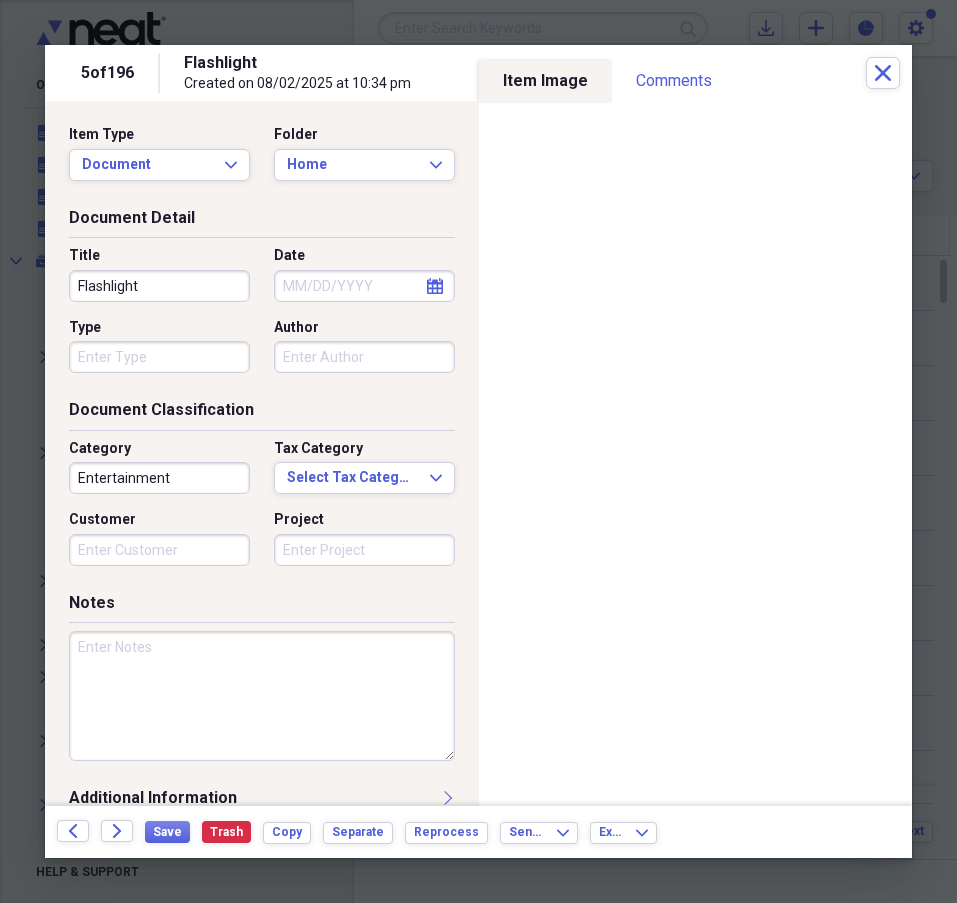 click 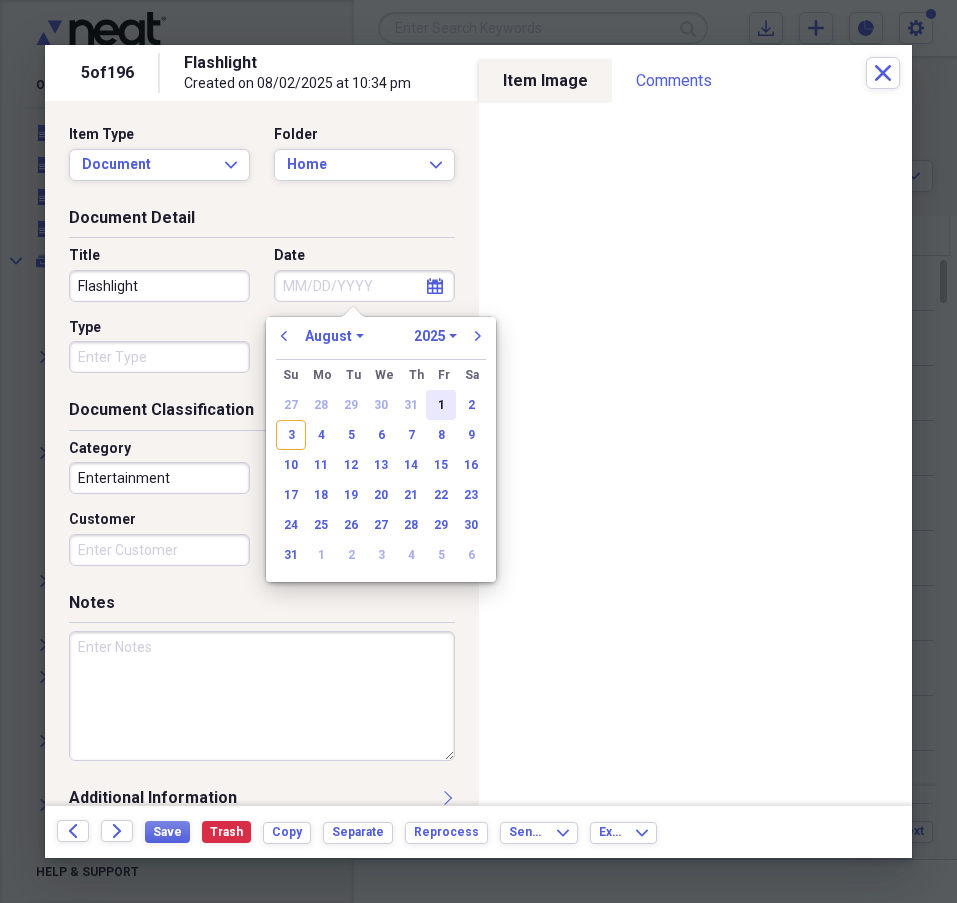 click on "1" at bounding box center [441, 405] 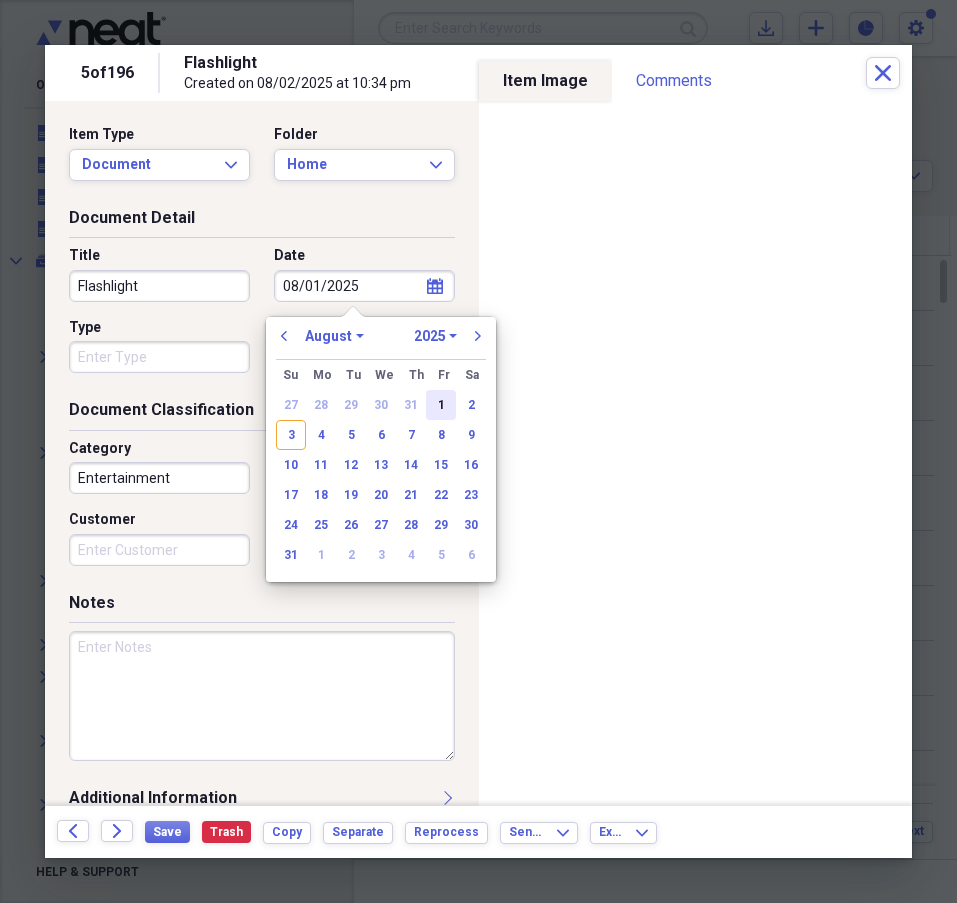 type on "08/01/2025" 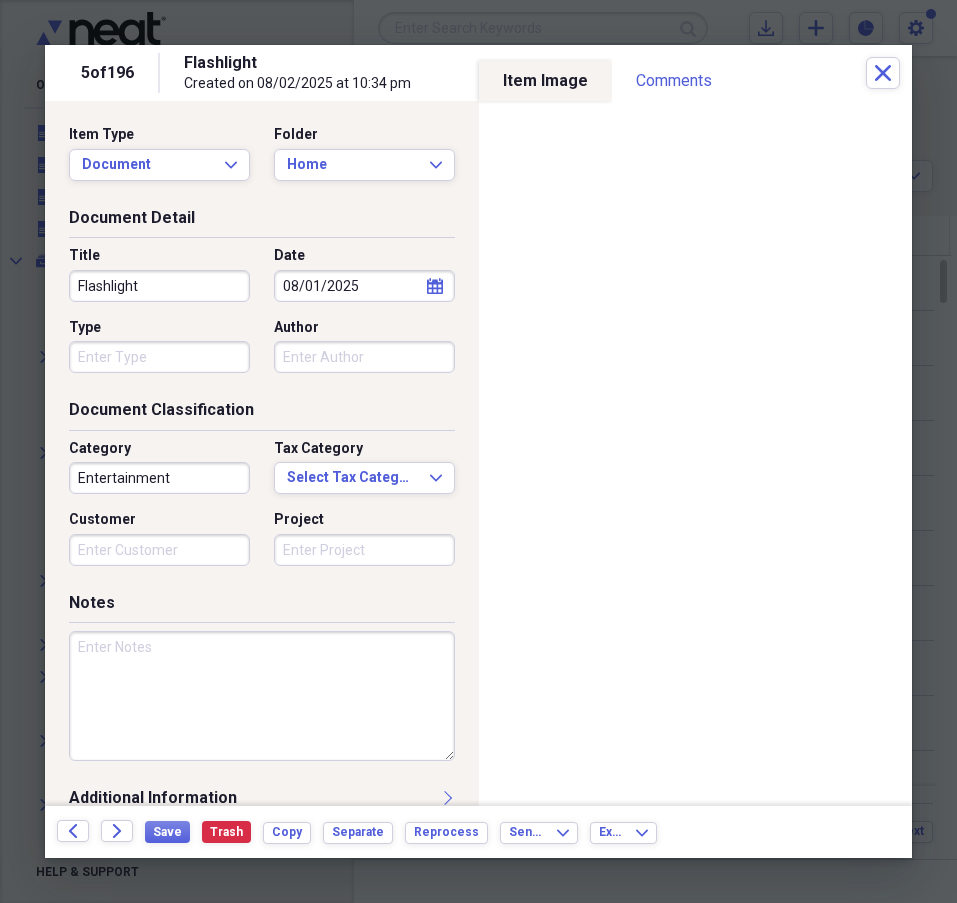 click on "Entertainment" at bounding box center (159, 478) 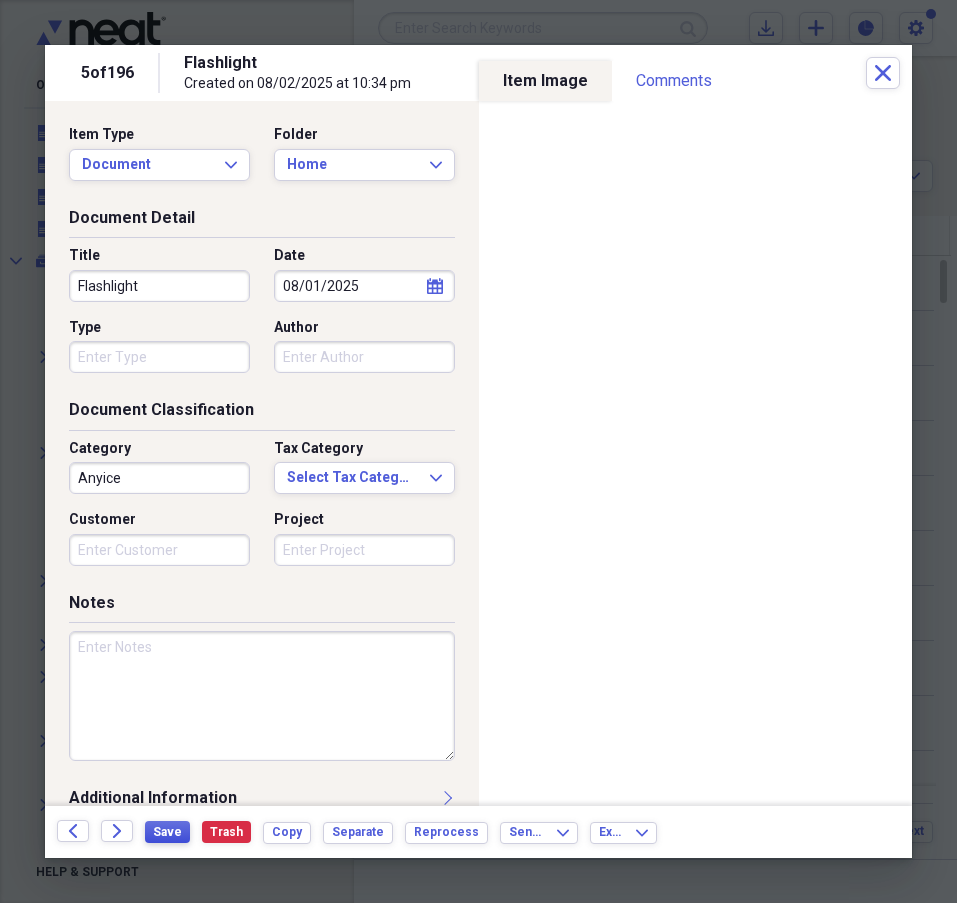 type on "Anyice" 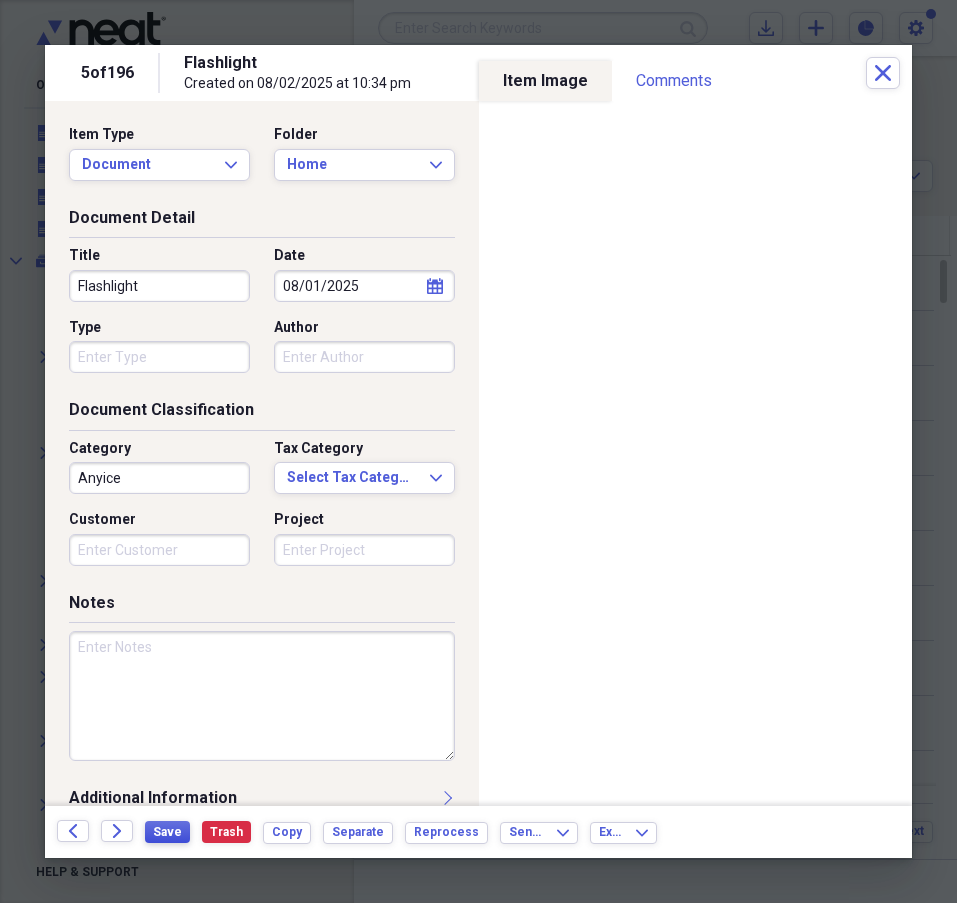 click on "Save" at bounding box center [167, 832] 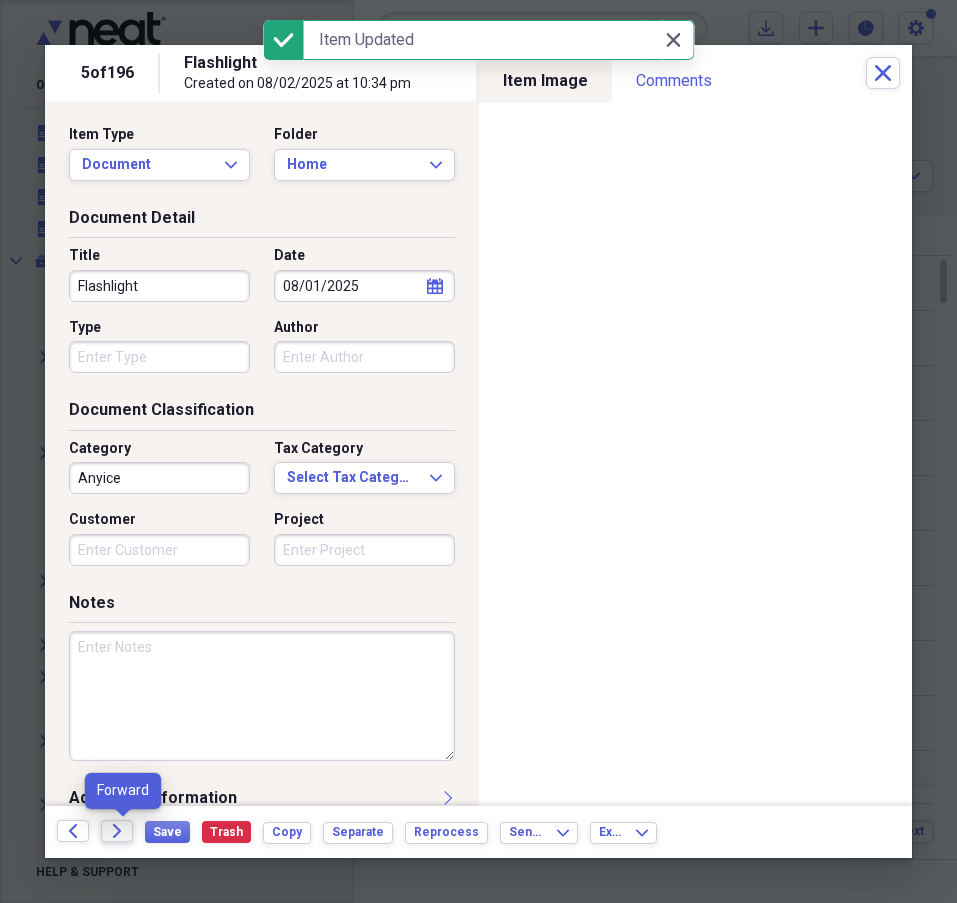 click 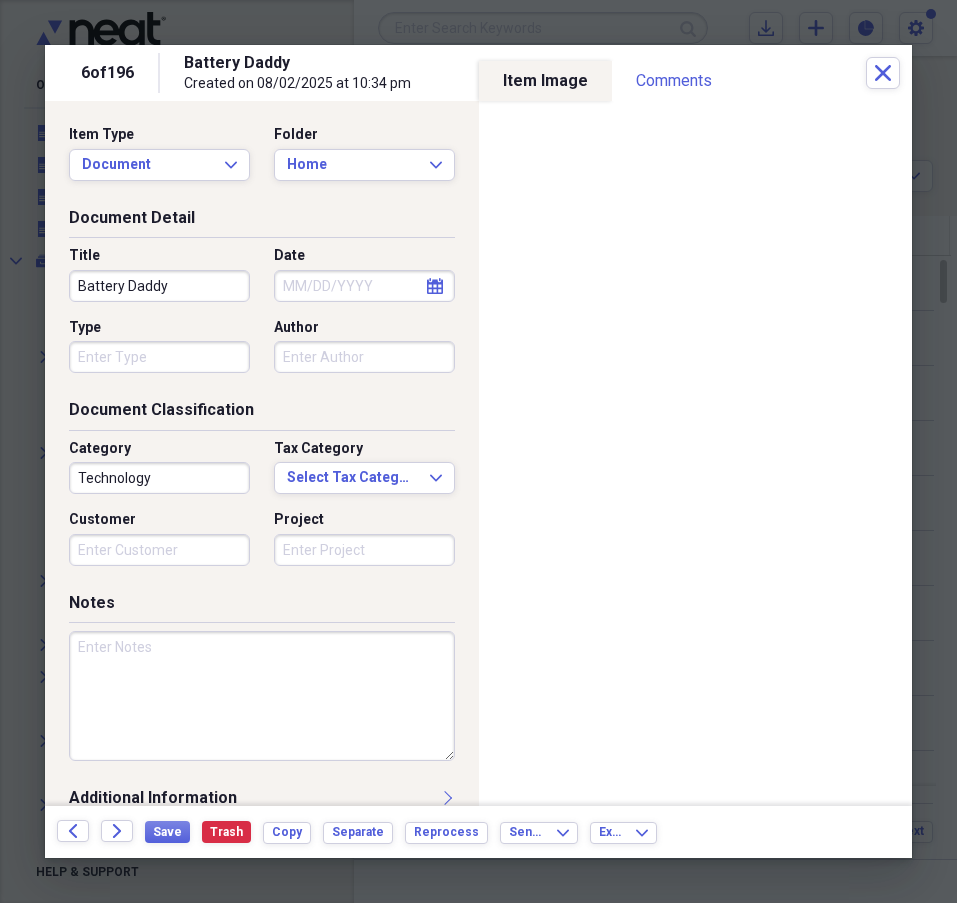 click on "calendar" 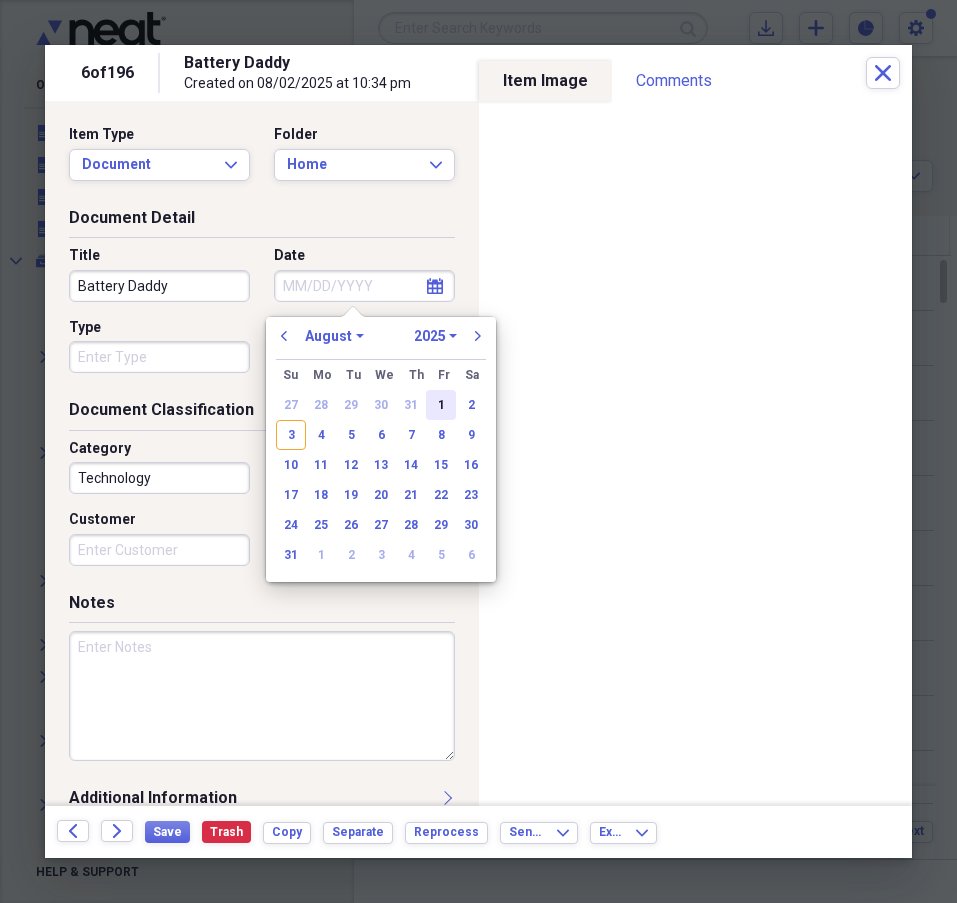 click on "1" at bounding box center [441, 405] 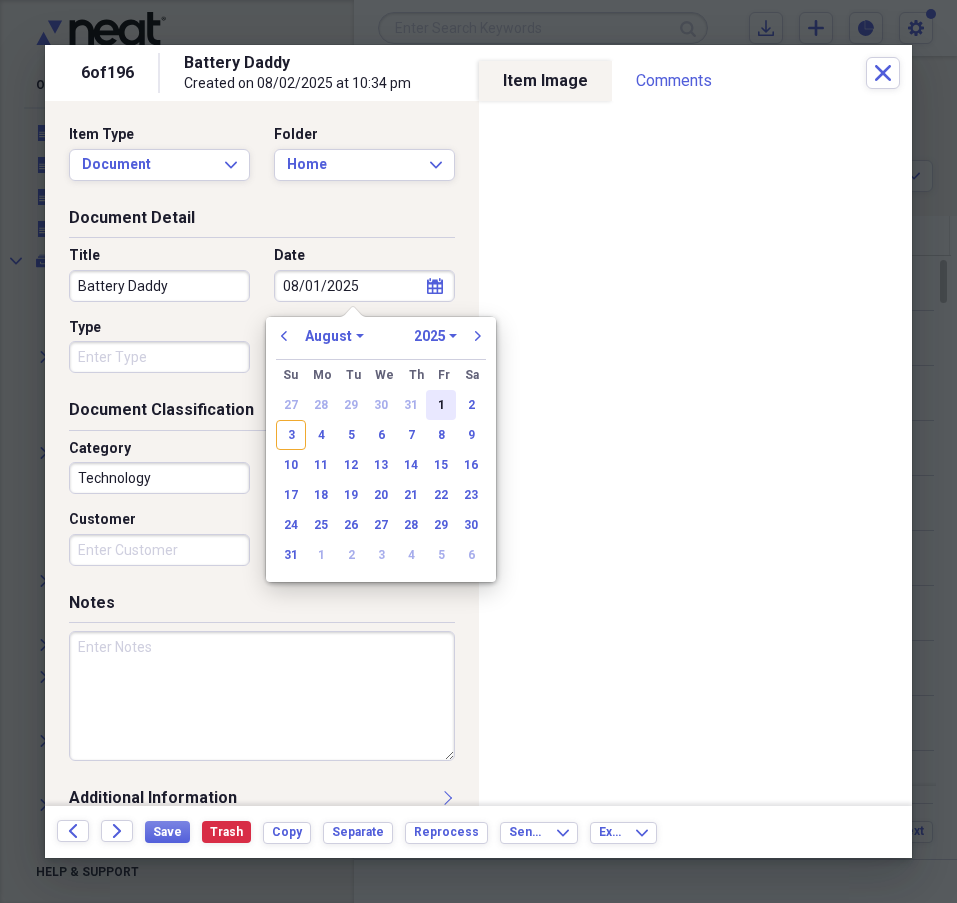 type on "08/01/2025" 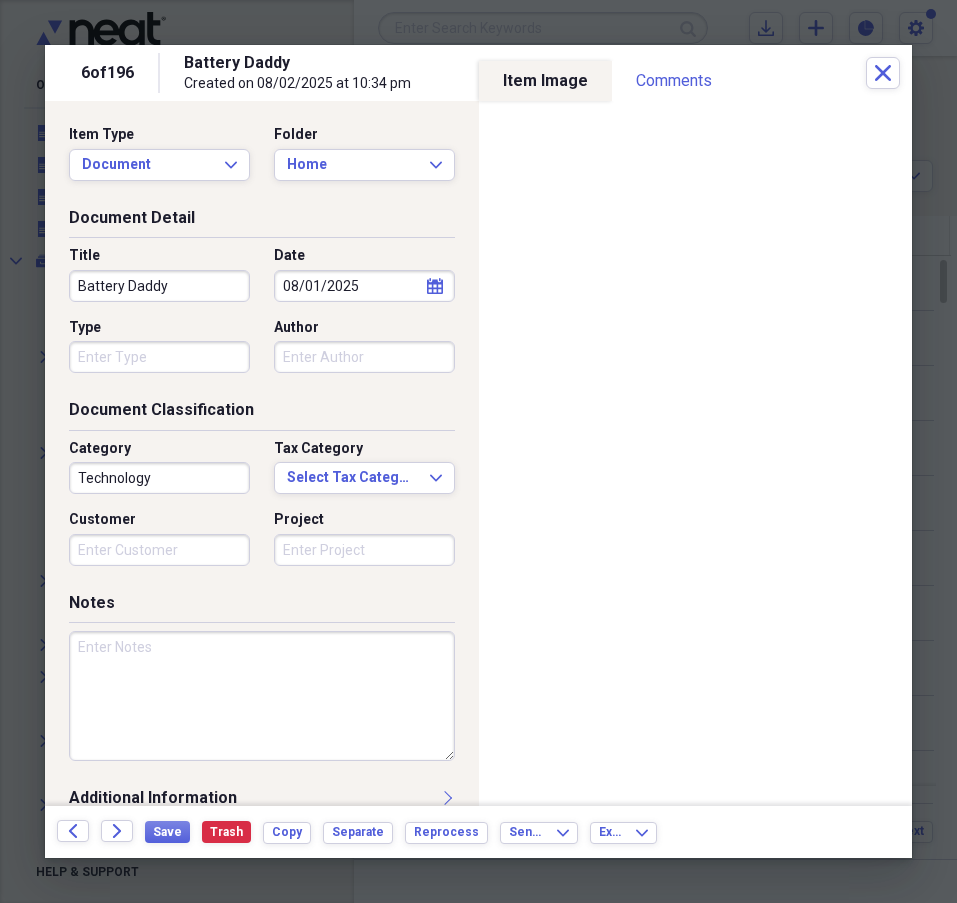 click on "Technology" at bounding box center [159, 478] 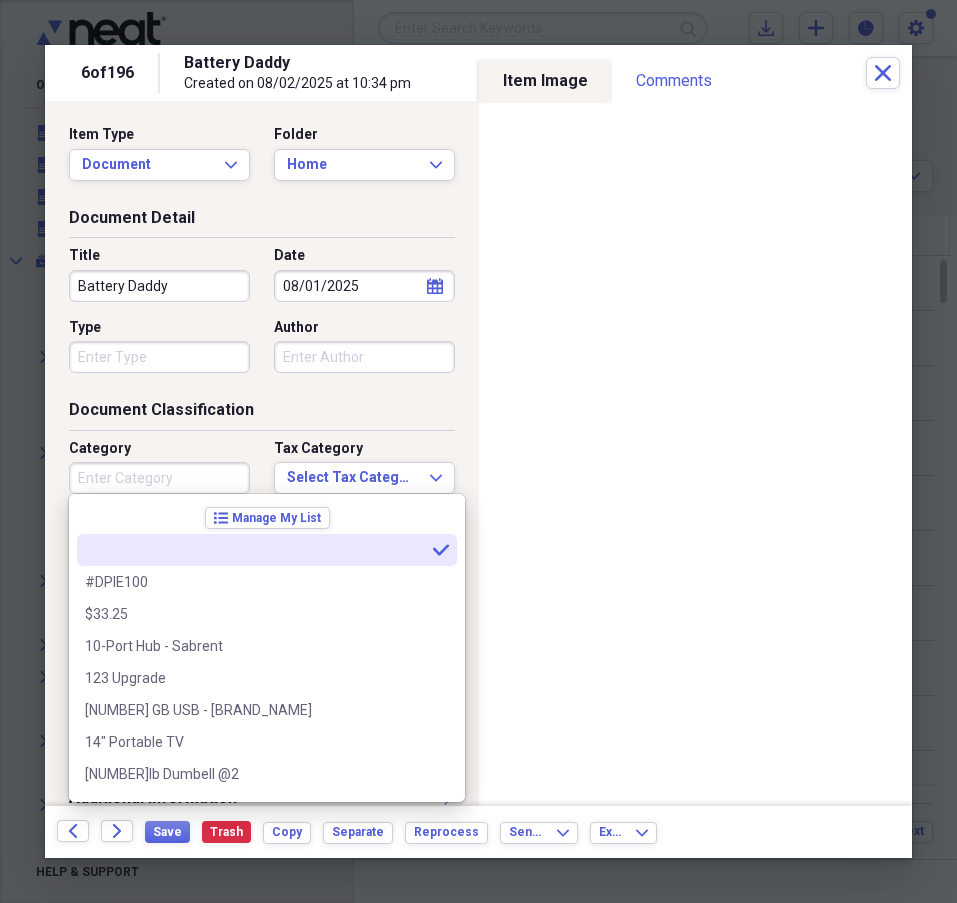 type 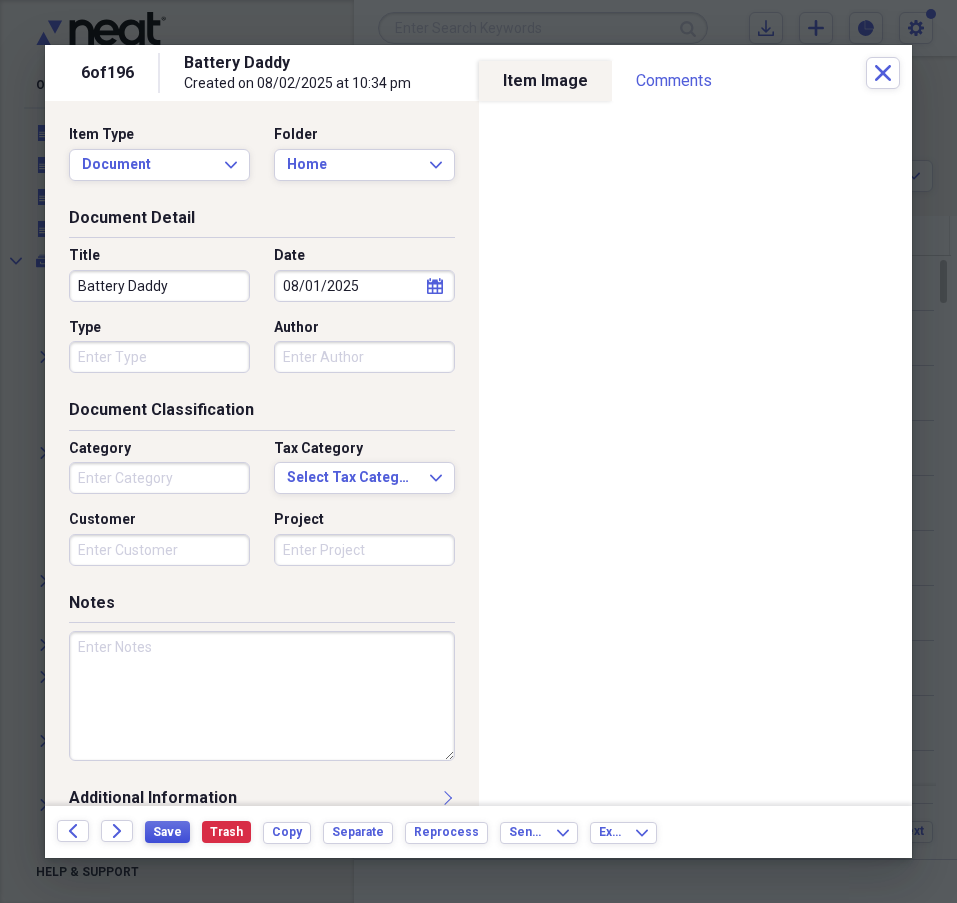 click on "Save" at bounding box center [167, 832] 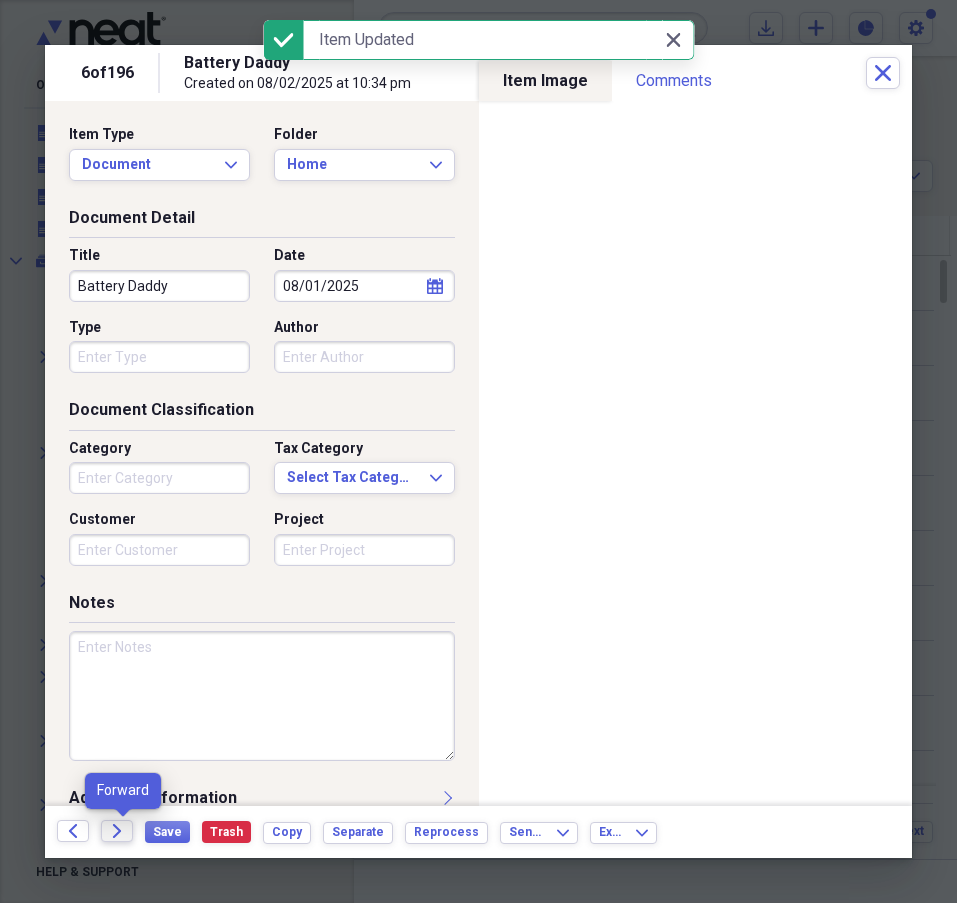 click on "Forward" 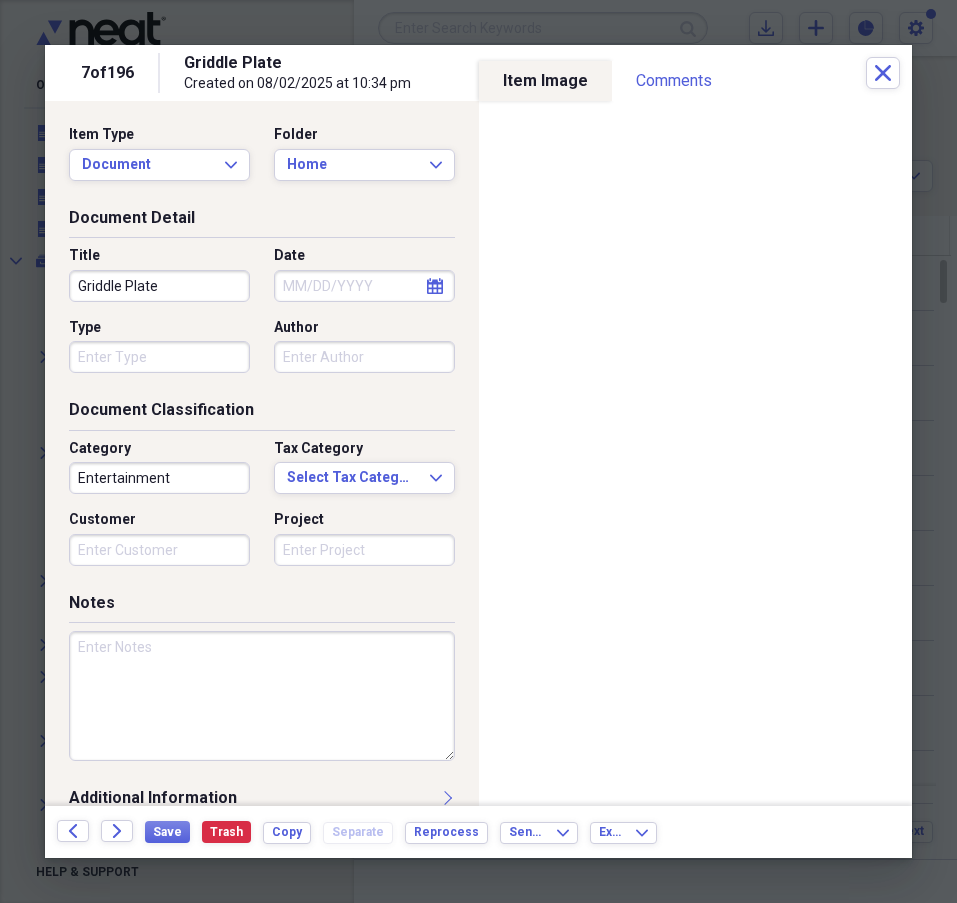 click 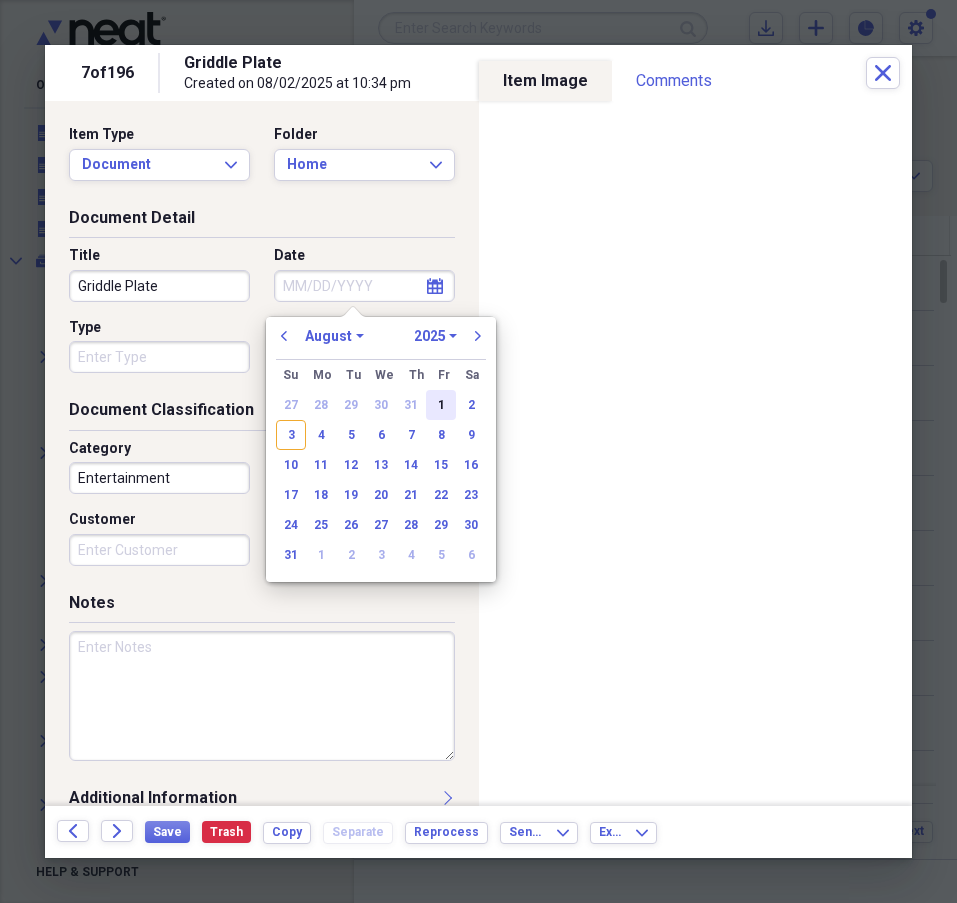 click on "1" at bounding box center (441, 405) 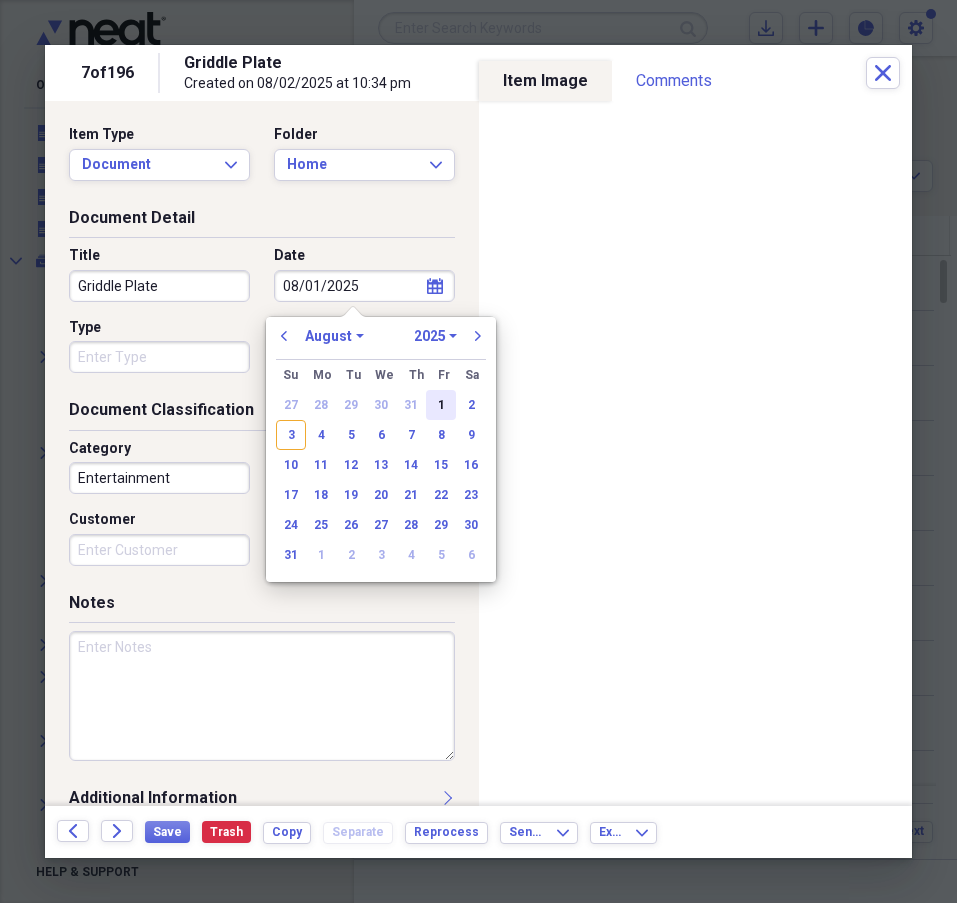 type on "08/01/2025" 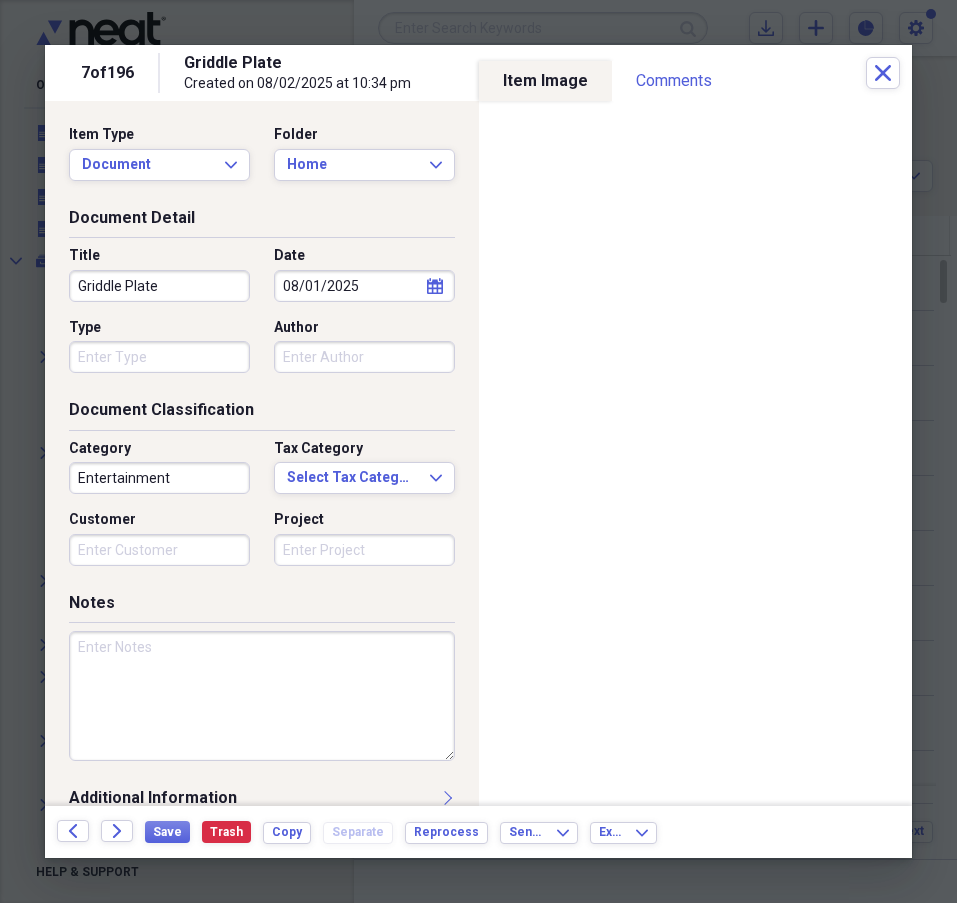 click on "Type" at bounding box center (159, 357) 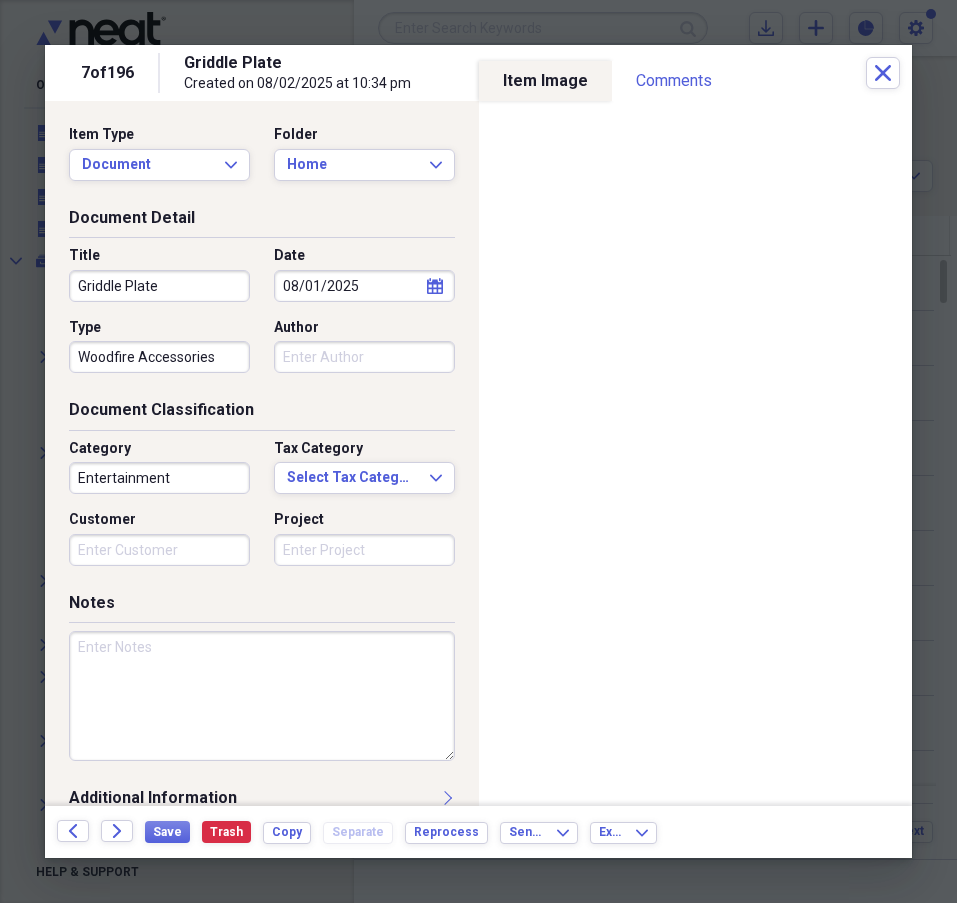 type on "Woodfire Accessories" 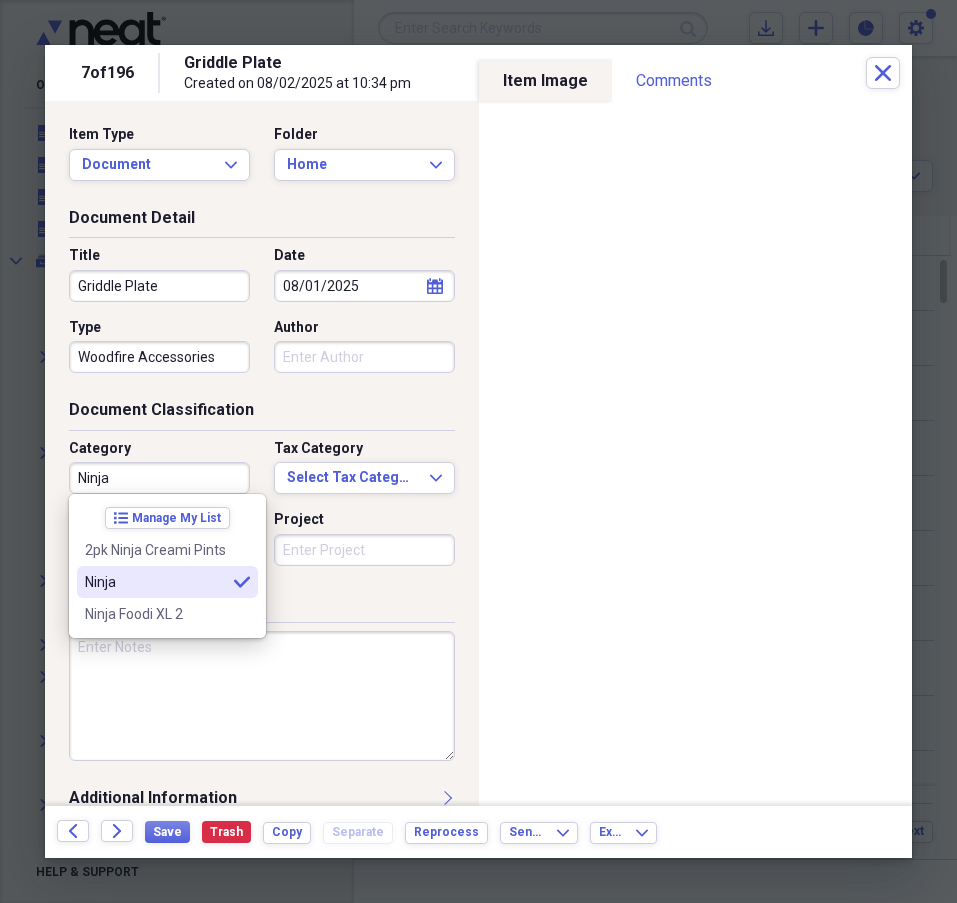 type on "Ninja" 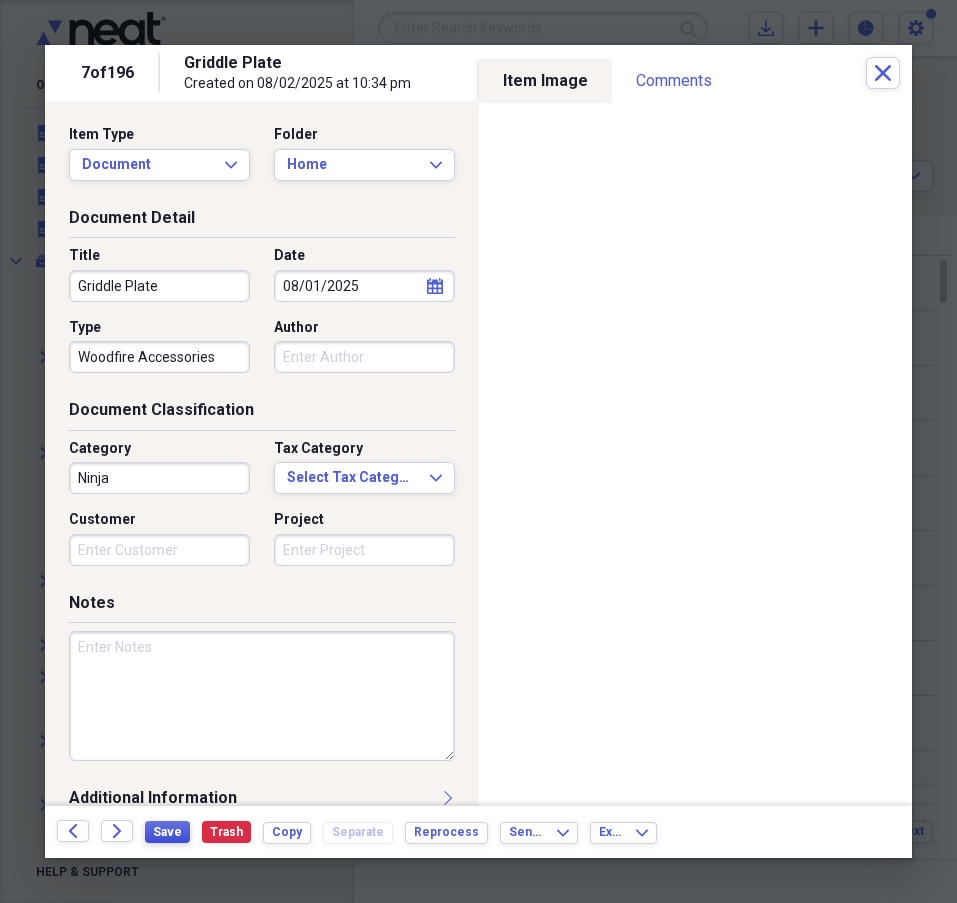 click on "Save" at bounding box center [167, 832] 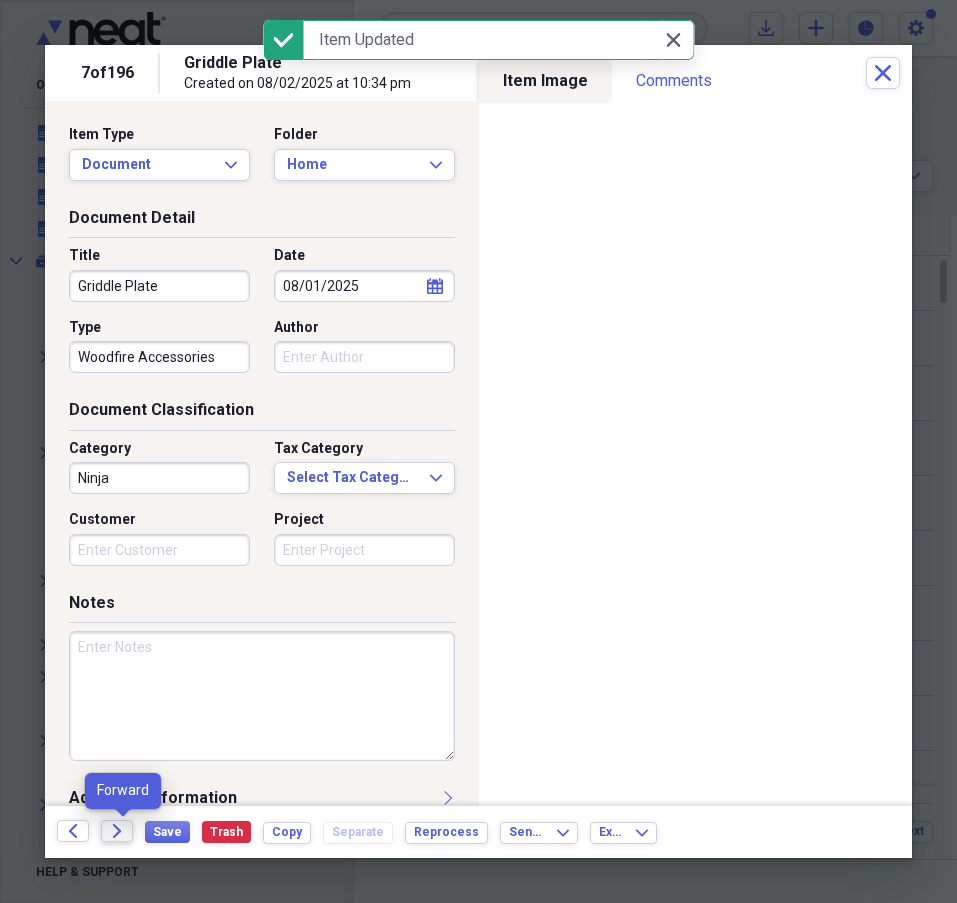 click on "Forward" 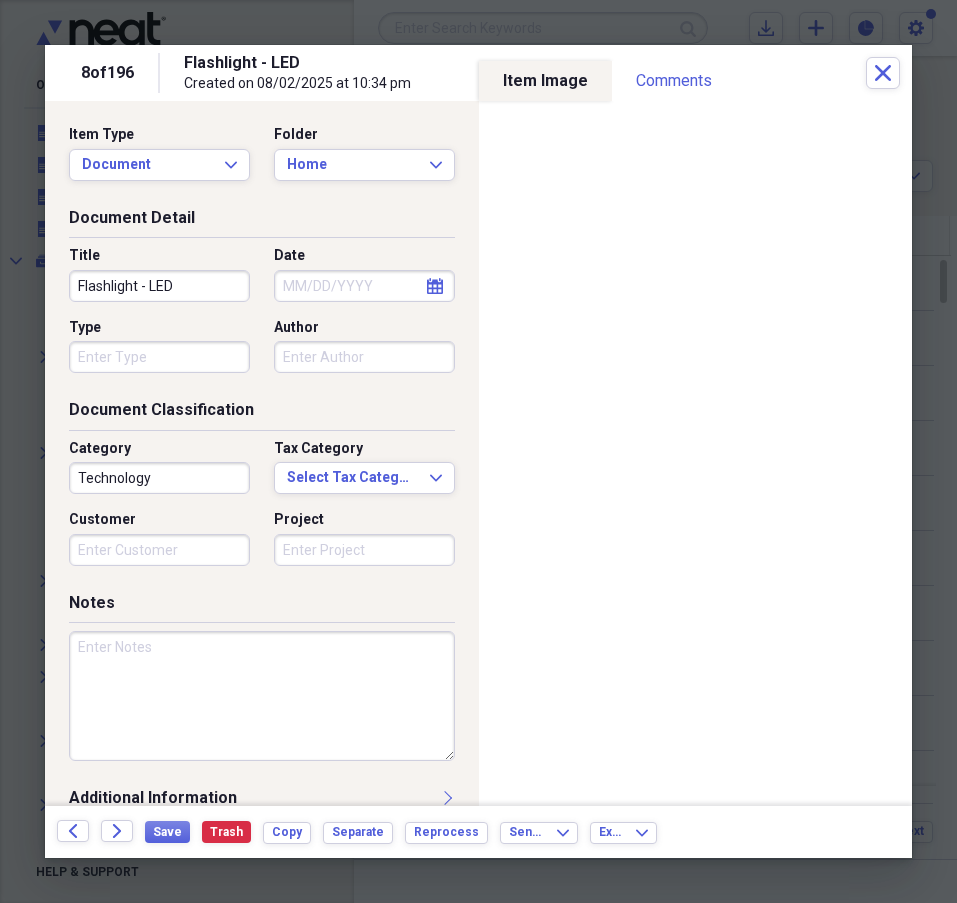 click on "calendar" 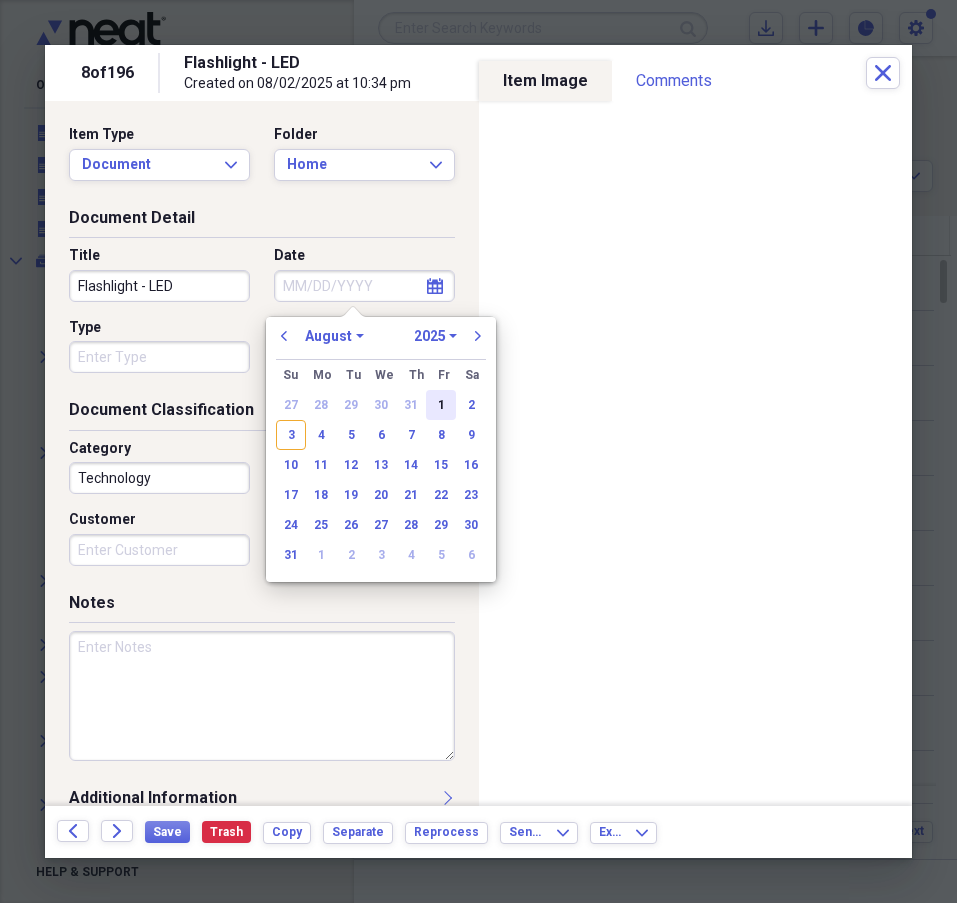 click on "1" at bounding box center (441, 405) 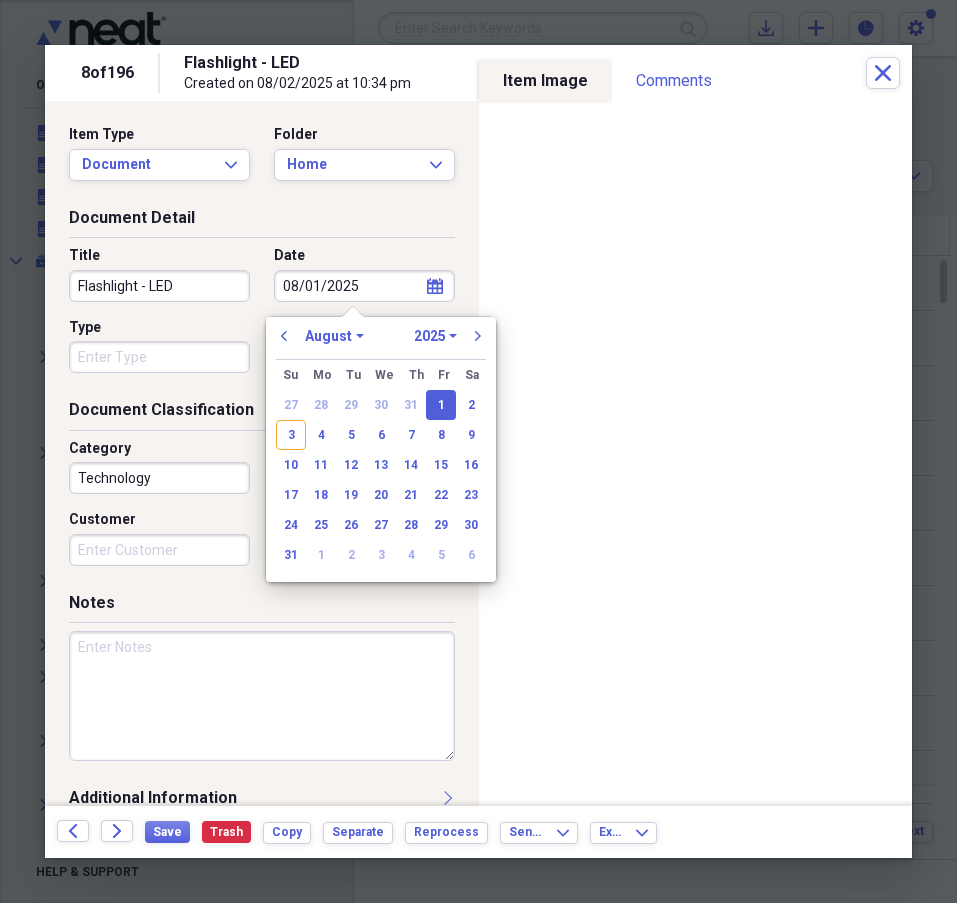 type on "08/01/2025" 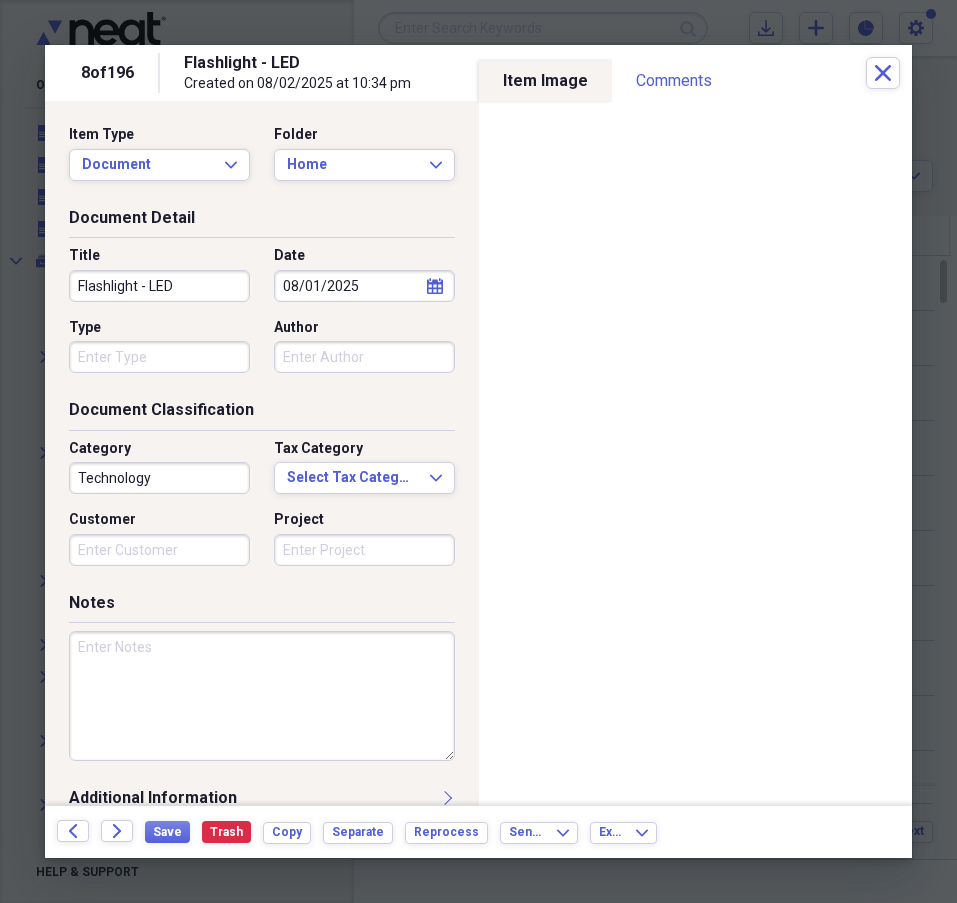 drag, startPoint x: 138, startPoint y: 282, endPoint x: 188, endPoint y: 285, distance: 50.08992 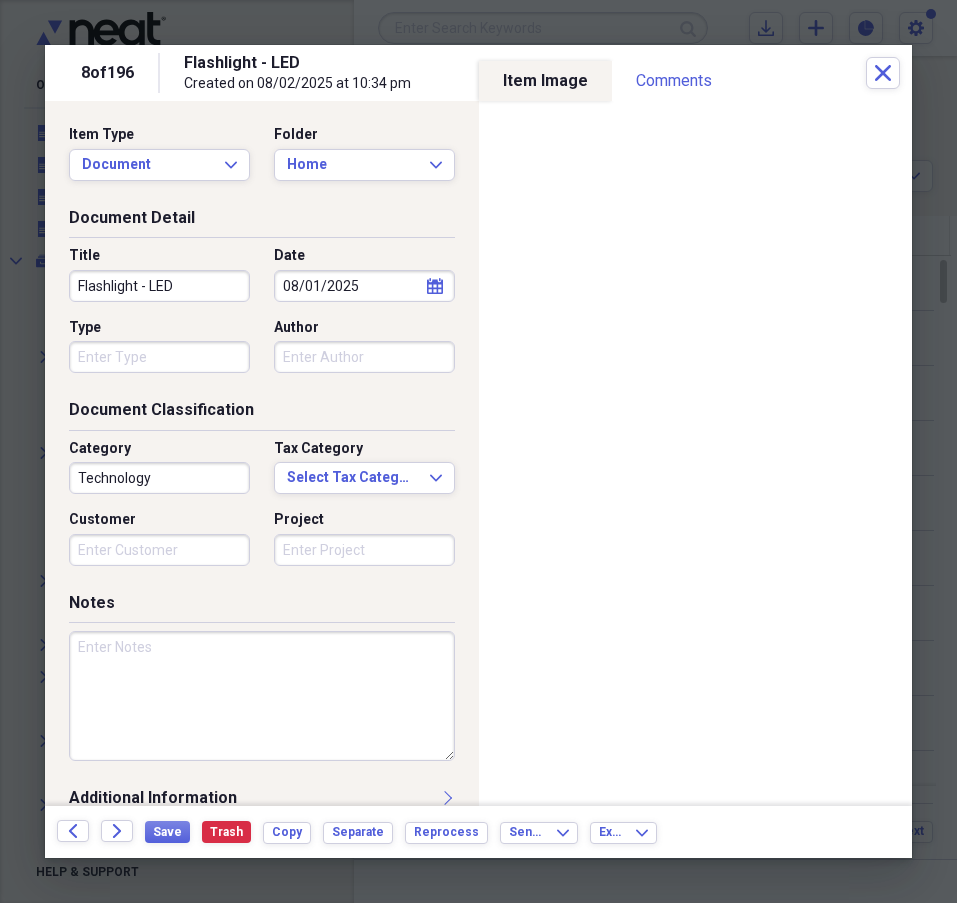 click on "Flashlight - LED" at bounding box center (159, 286) 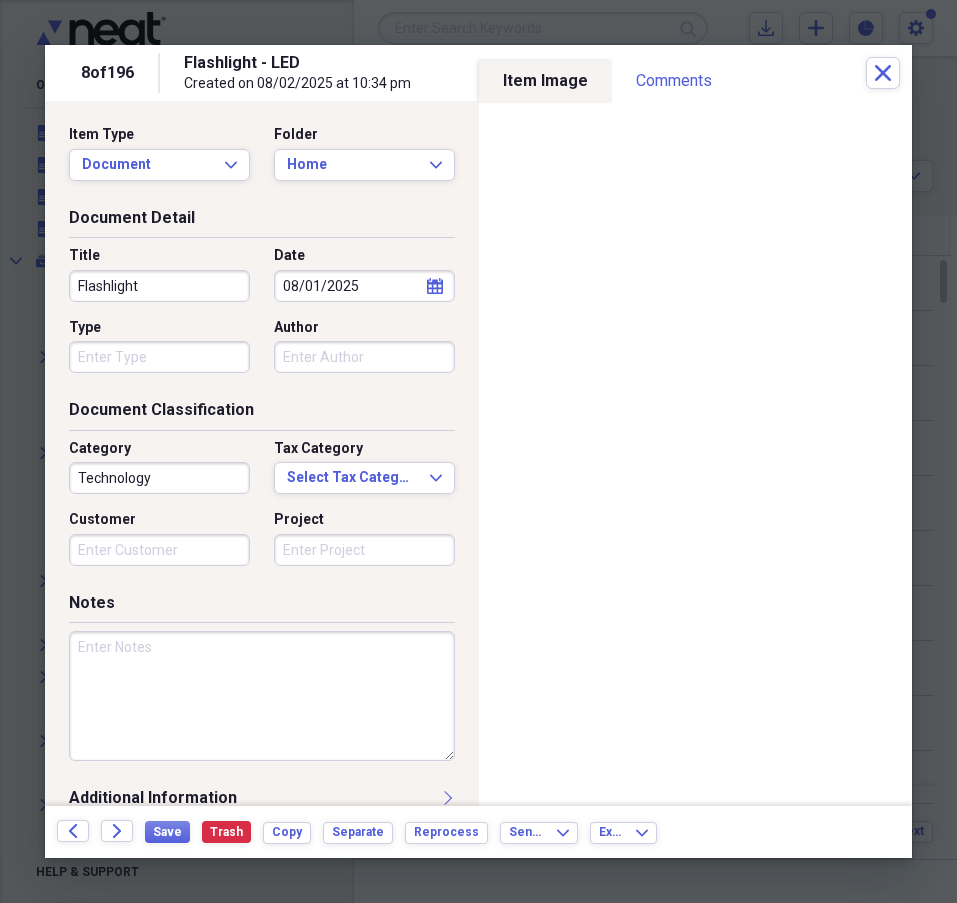 type on "Flashlight" 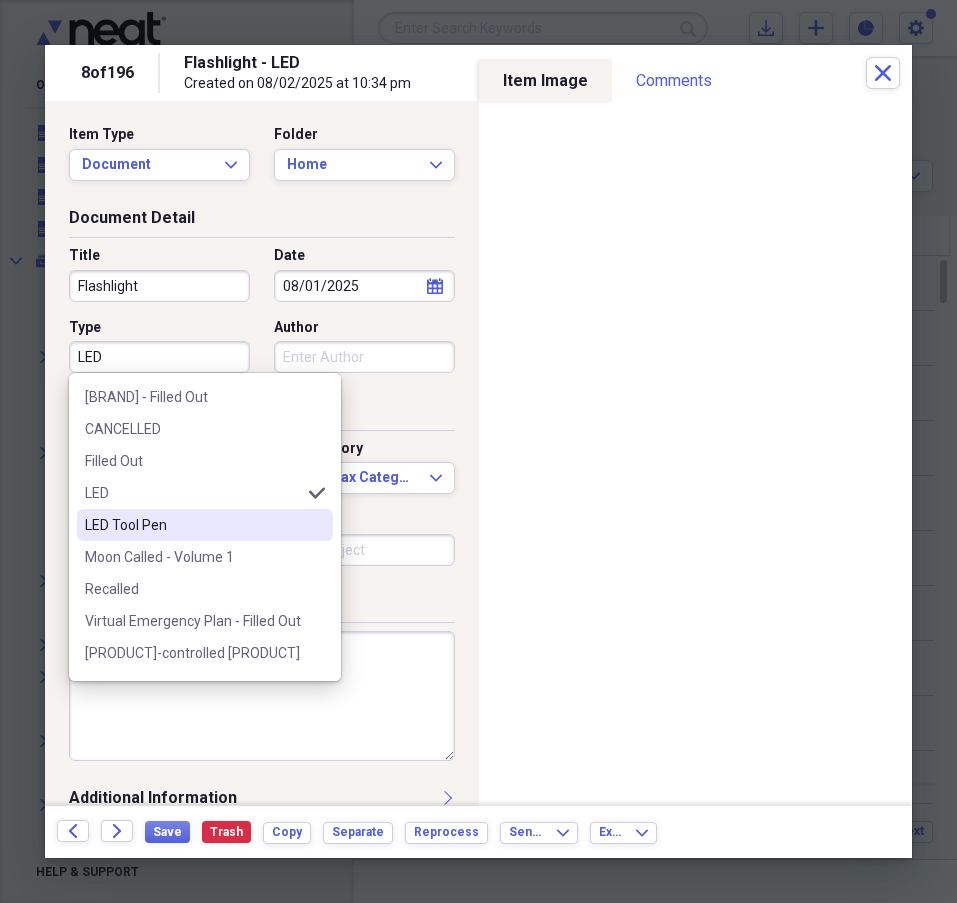 type on "LED" 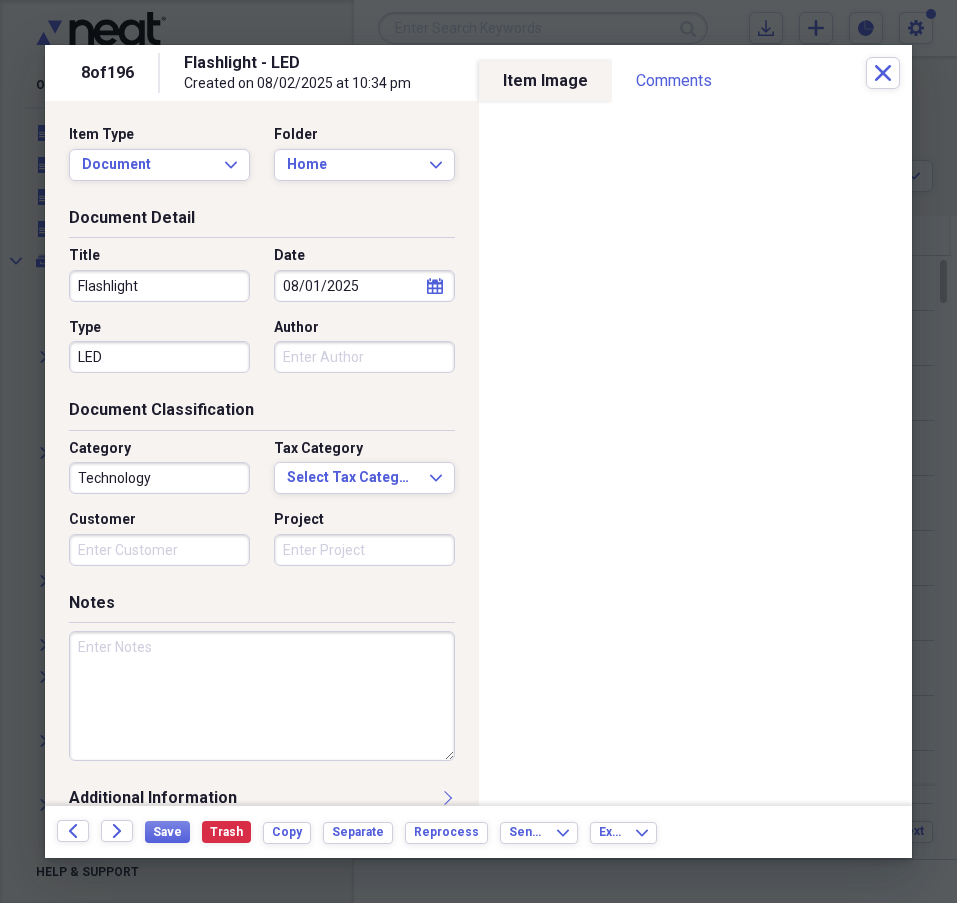 click on "Technology" at bounding box center [159, 478] 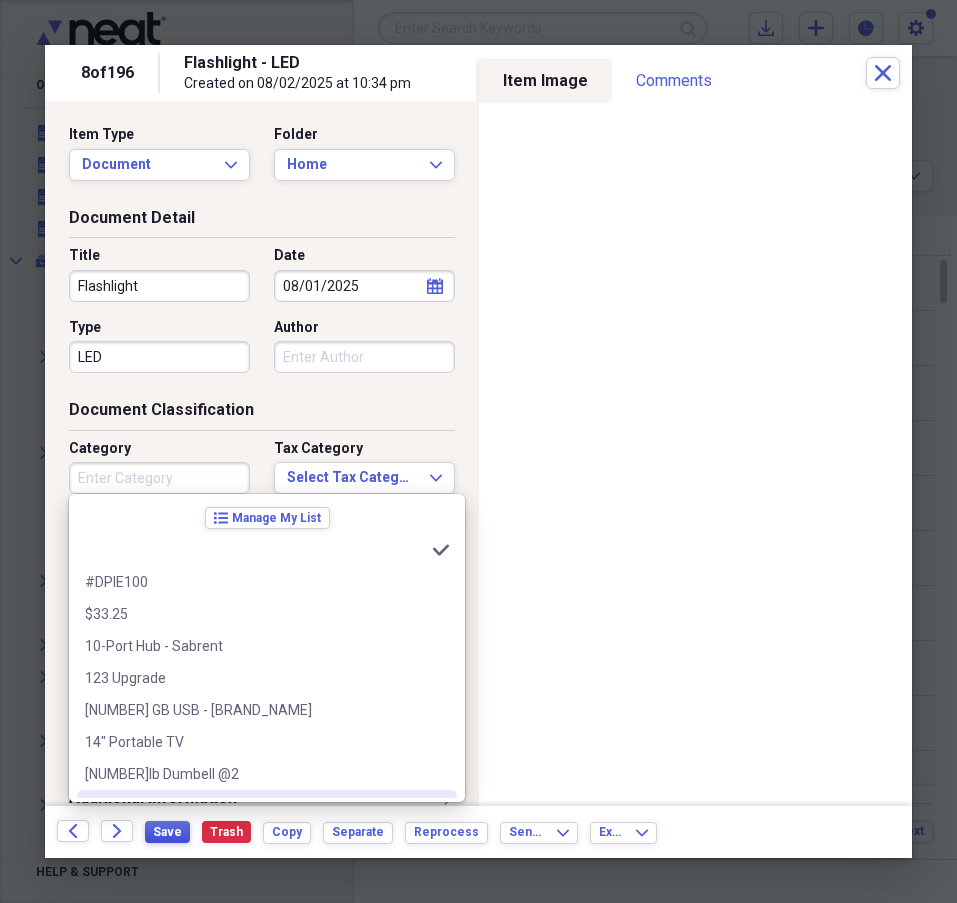 type 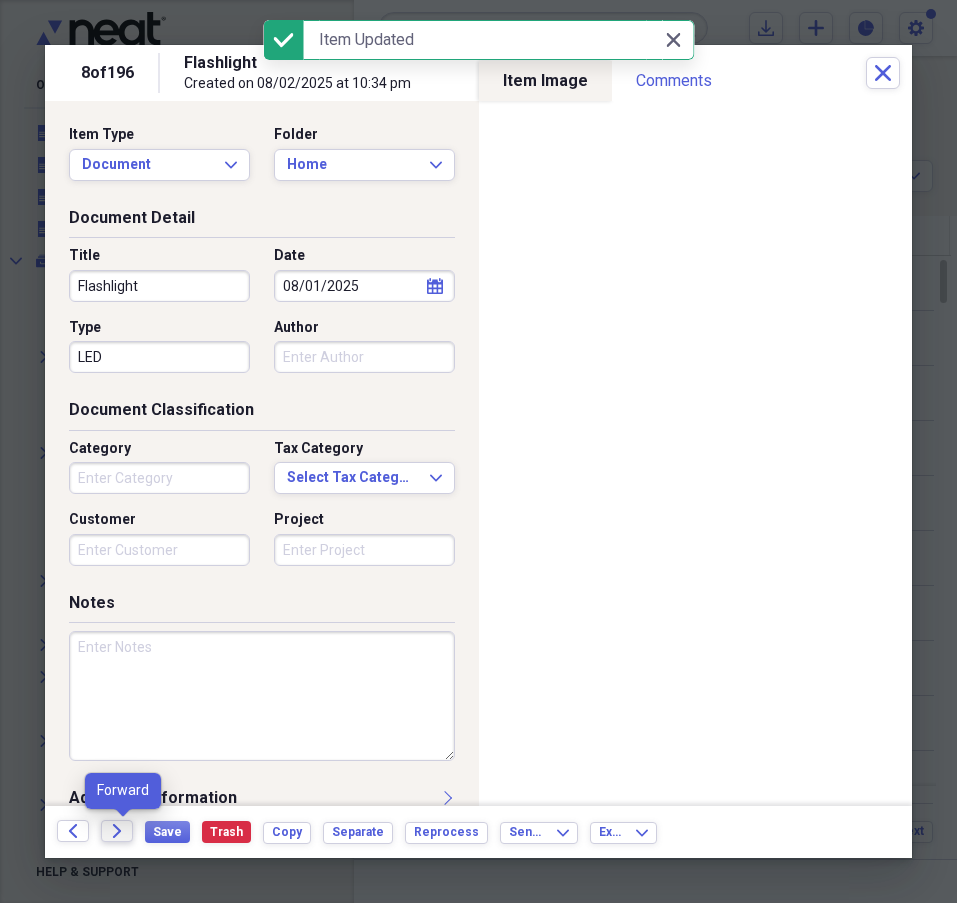 click on "Forward" 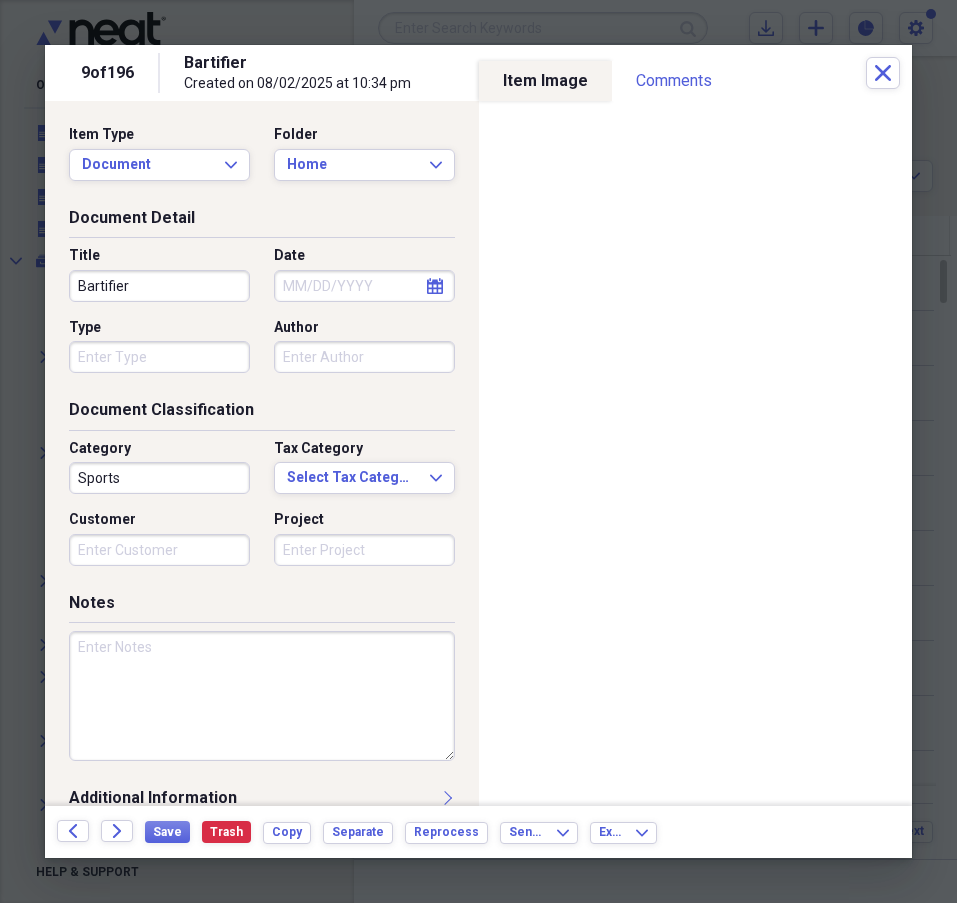 click on "Type" at bounding box center (159, 357) 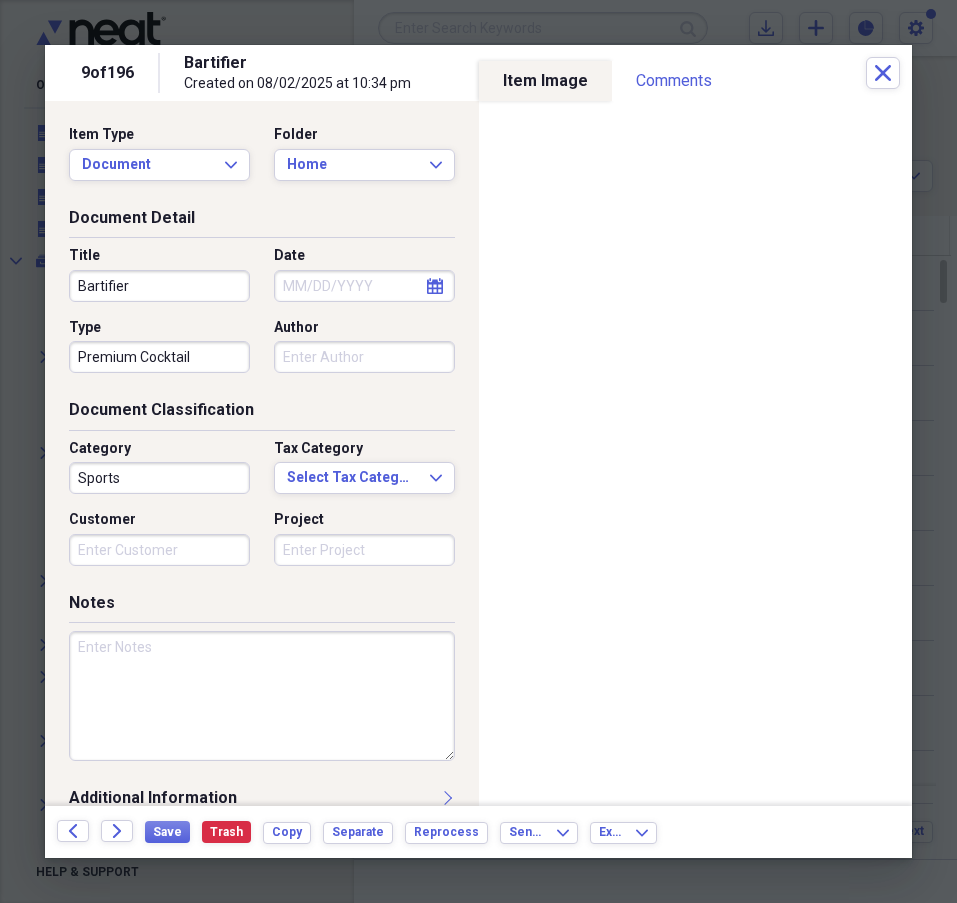 type on "Premium Cocktail" 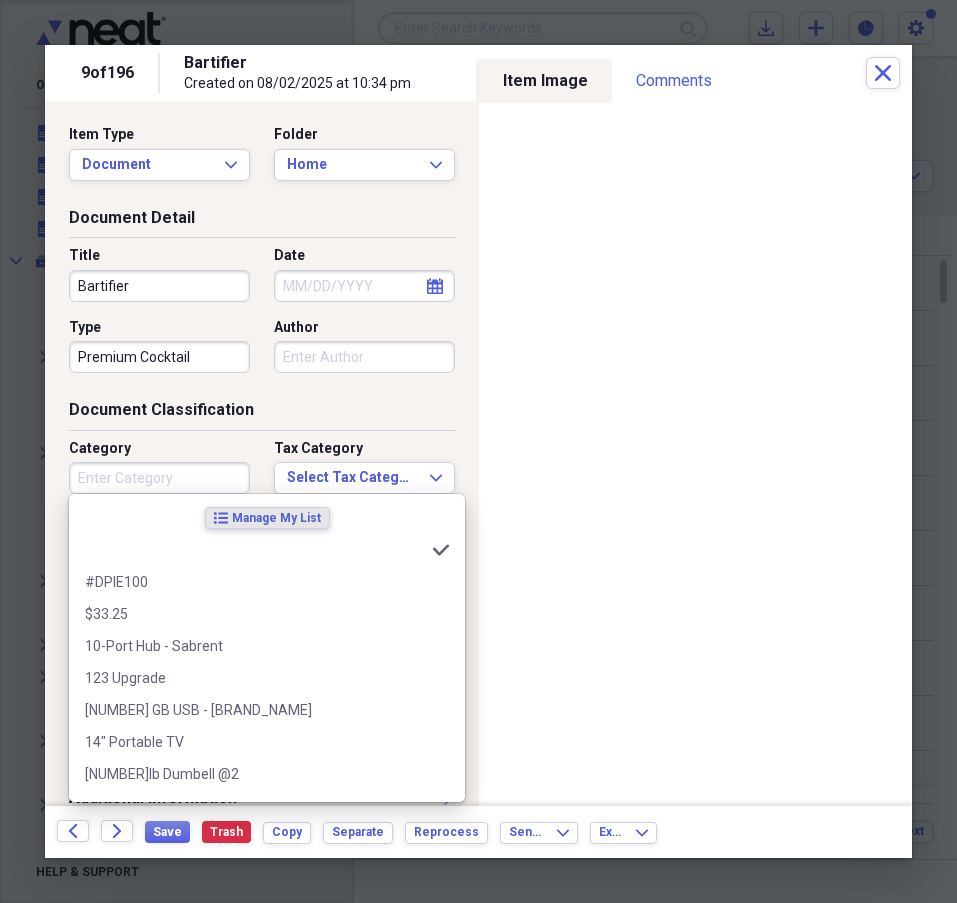 type 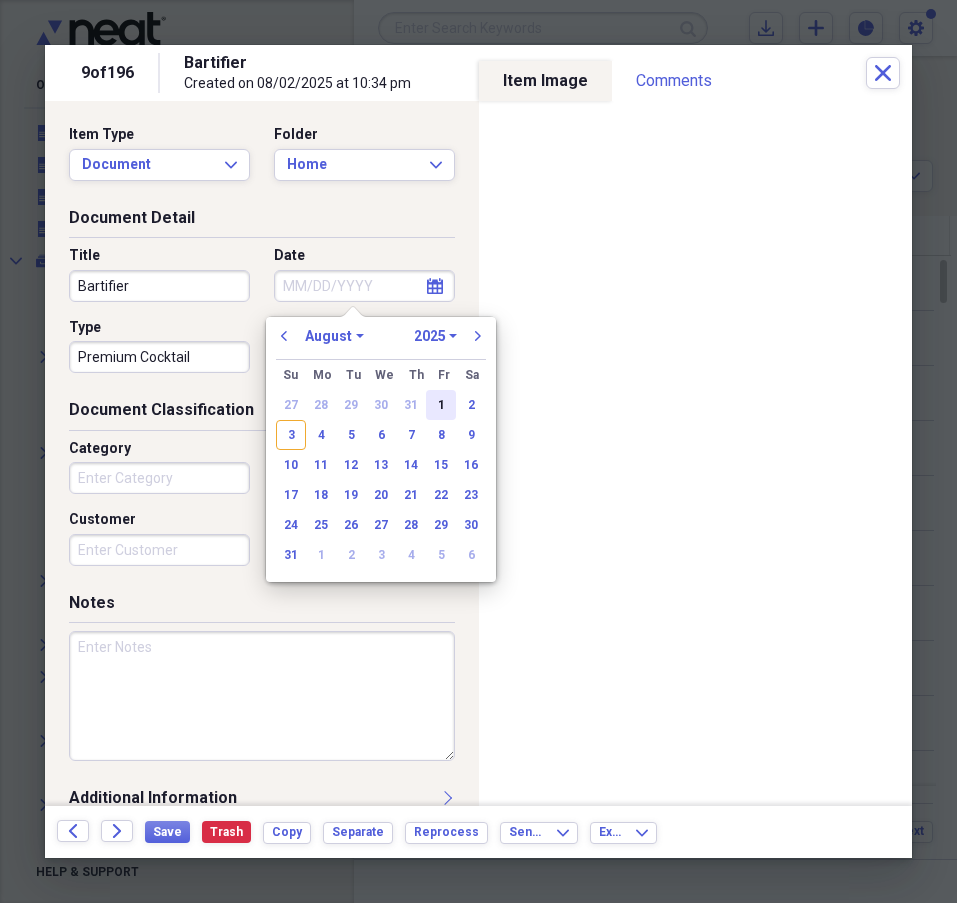 click on "1" at bounding box center (441, 405) 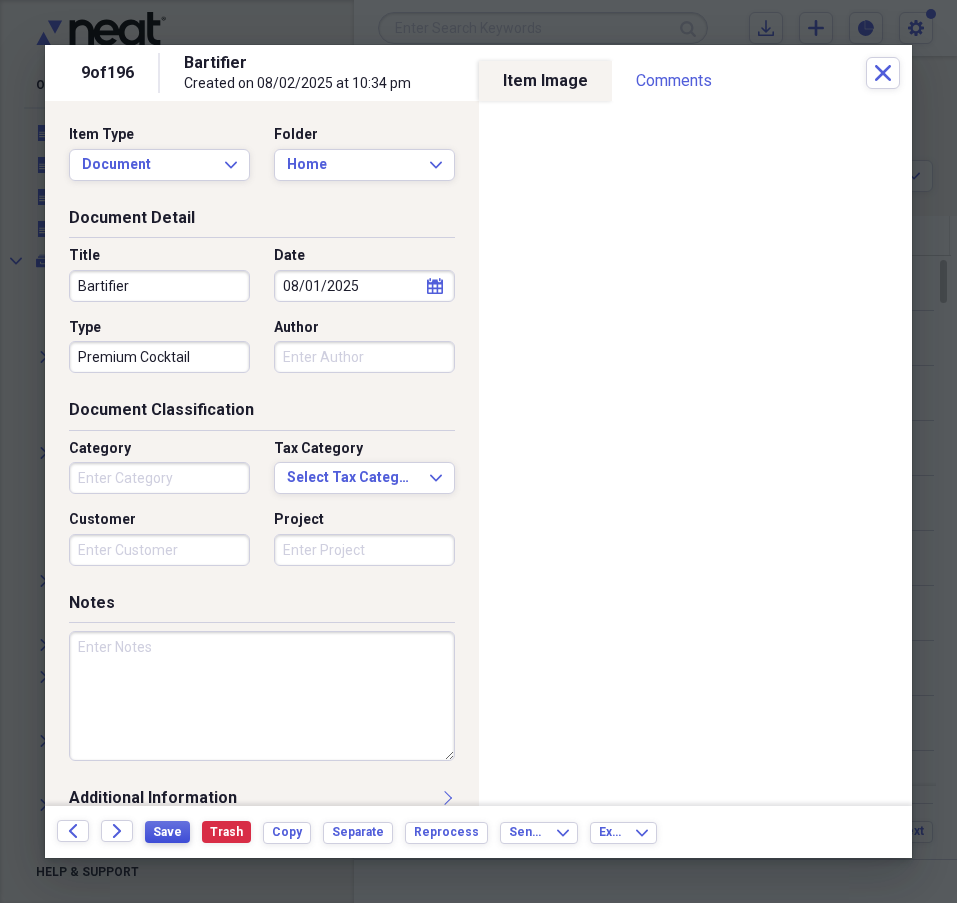 click on "Save" at bounding box center [167, 832] 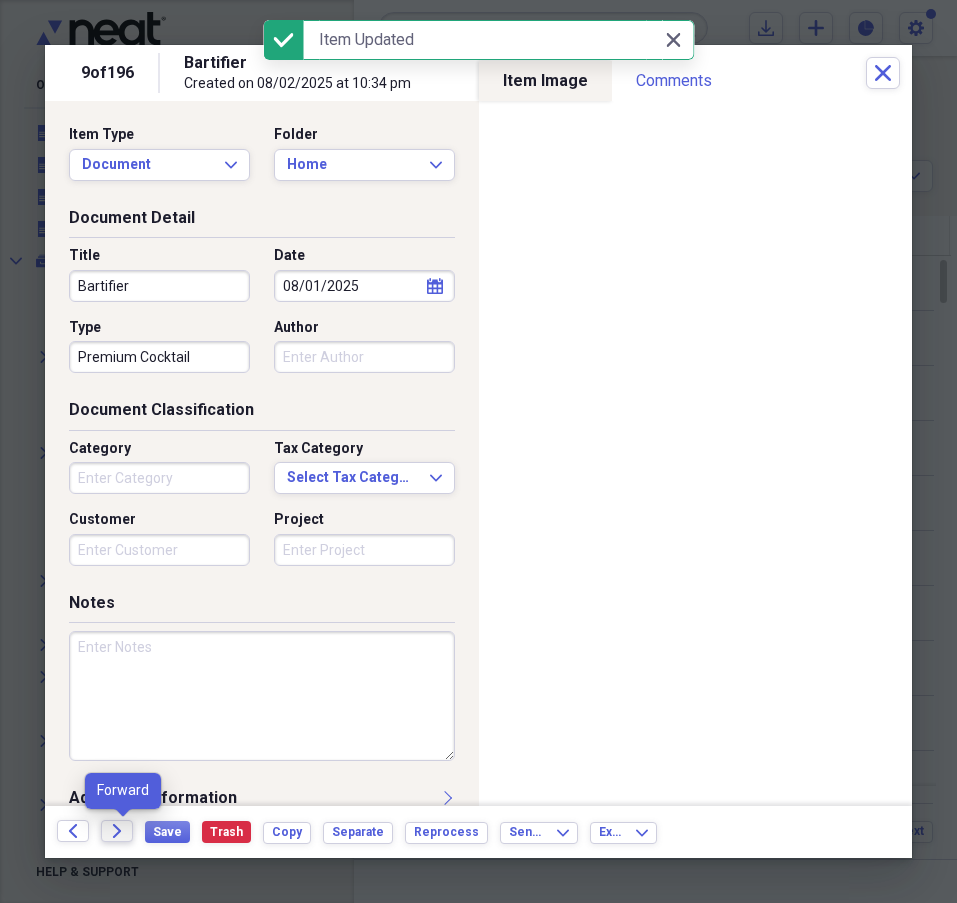 click on "Forward" 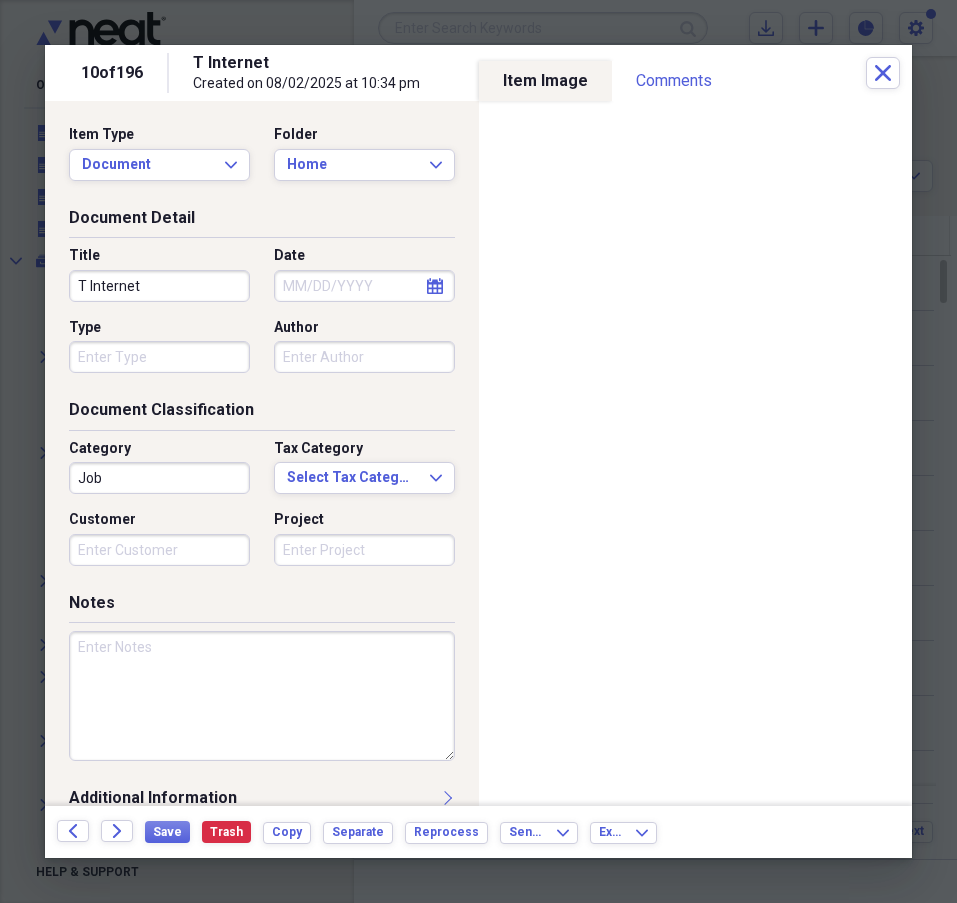 click on "calendar" 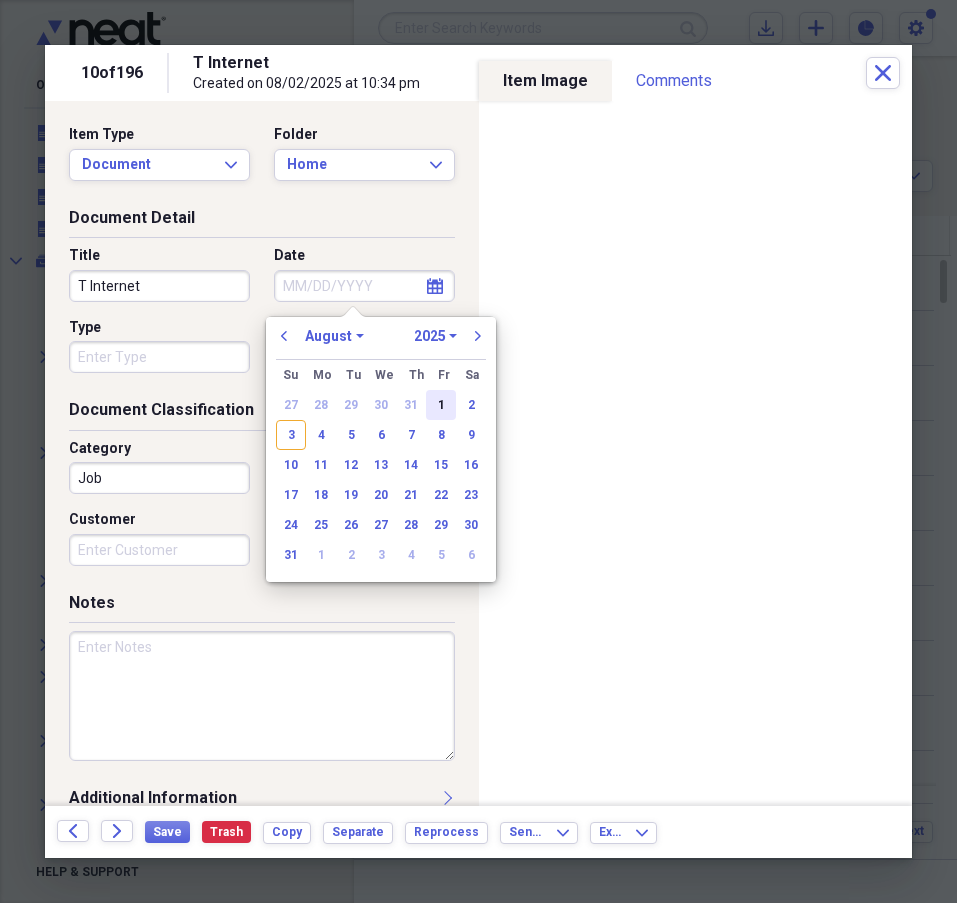 click on "1" at bounding box center (441, 405) 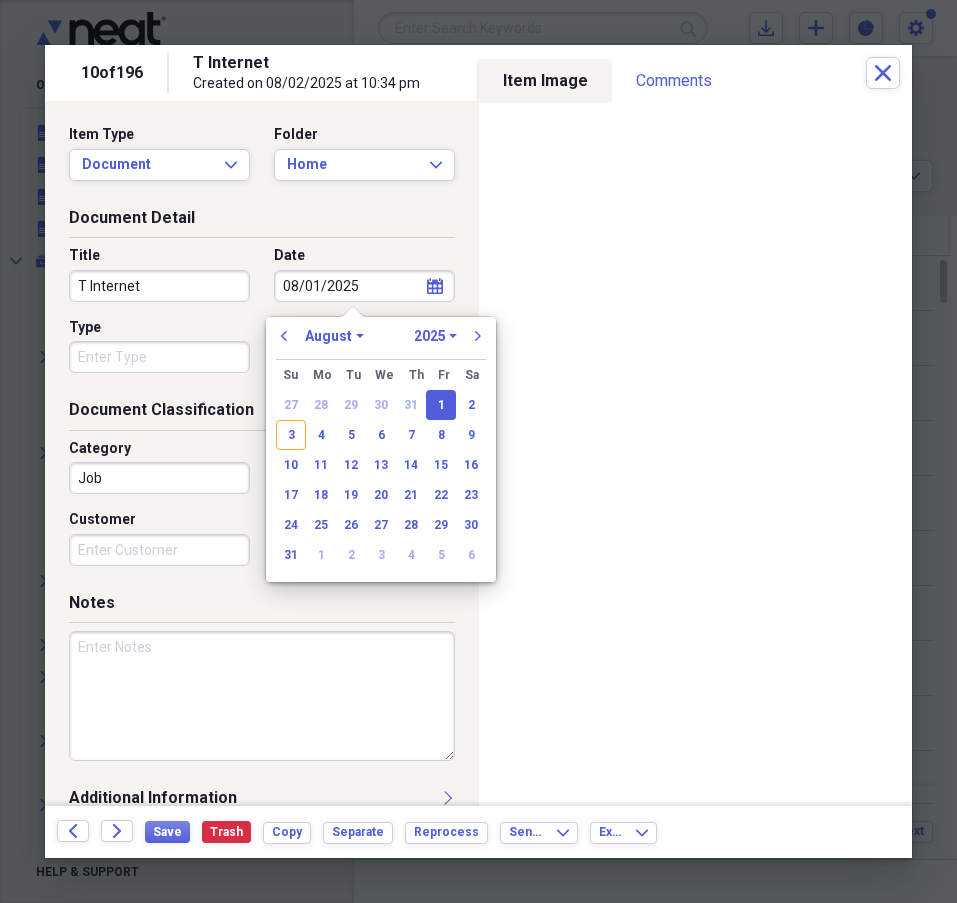 type on "08/01/2025" 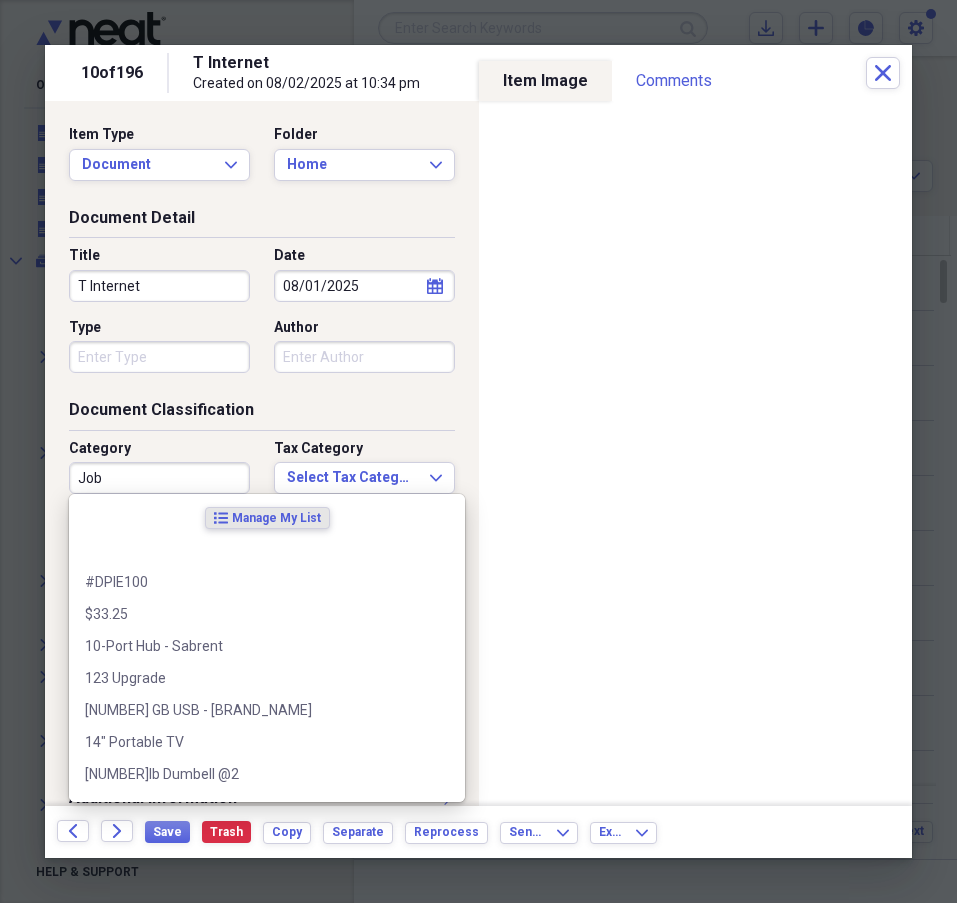 click on "Job" at bounding box center [159, 478] 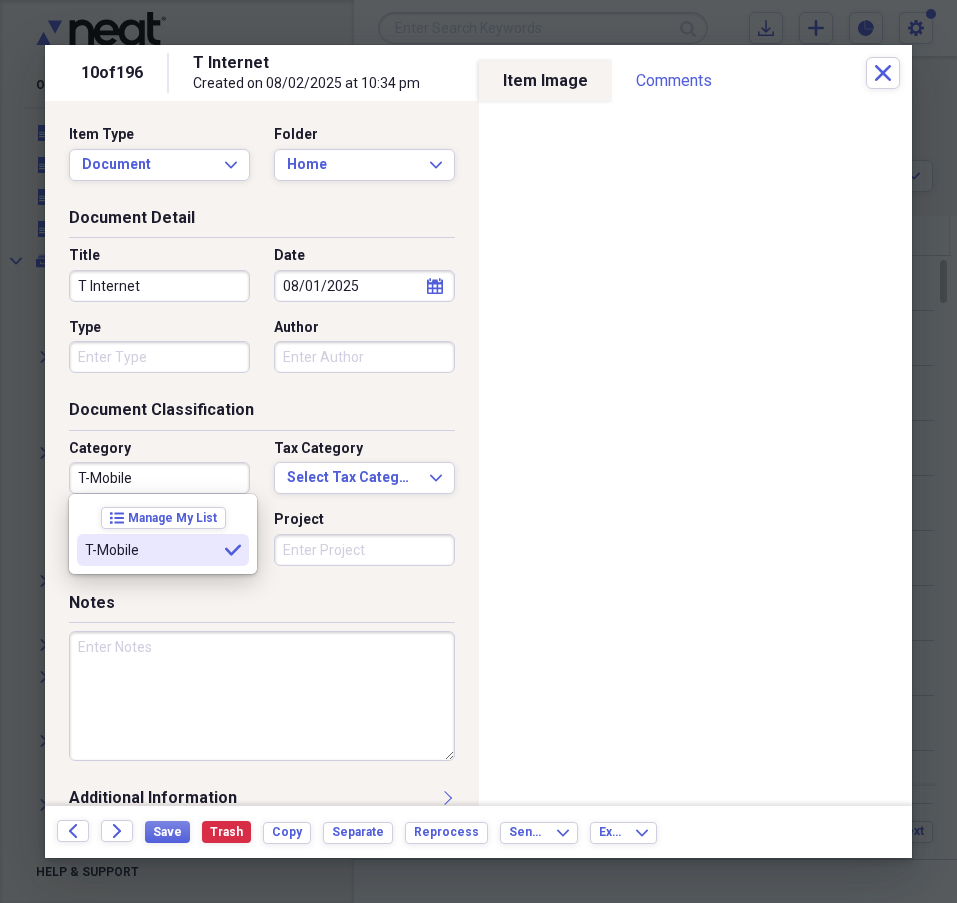 type on "T-Mobile" 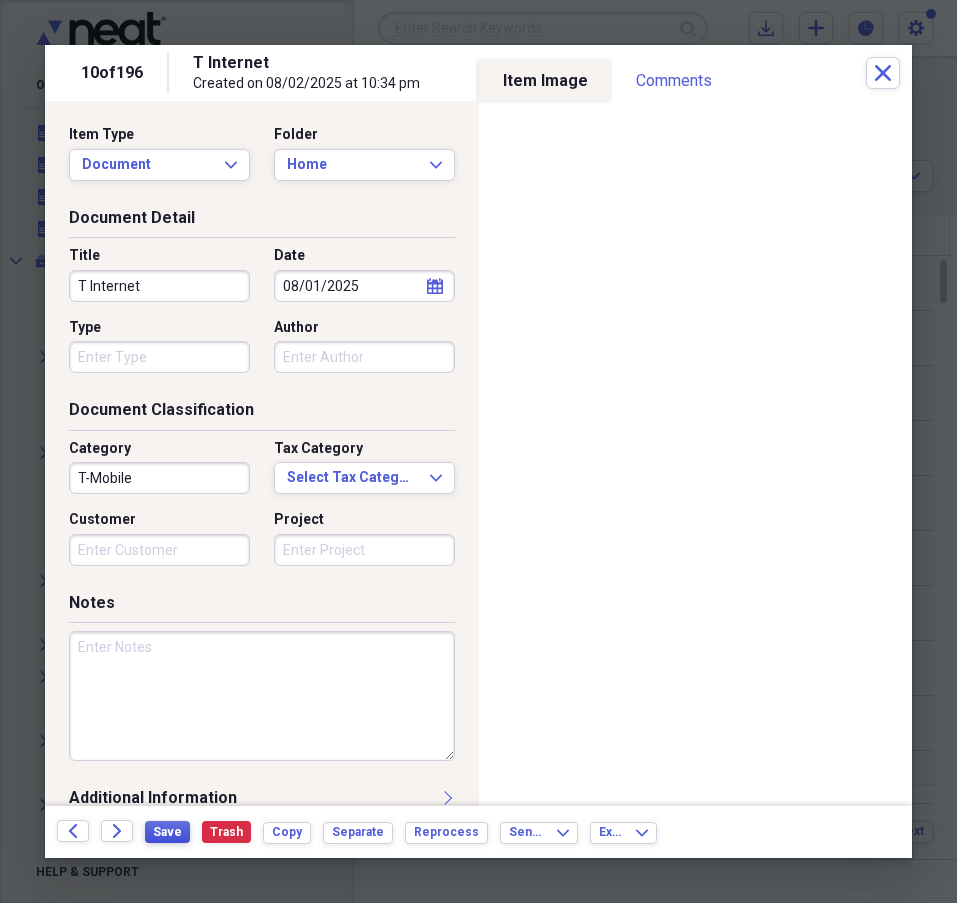 click on "Save" at bounding box center [167, 832] 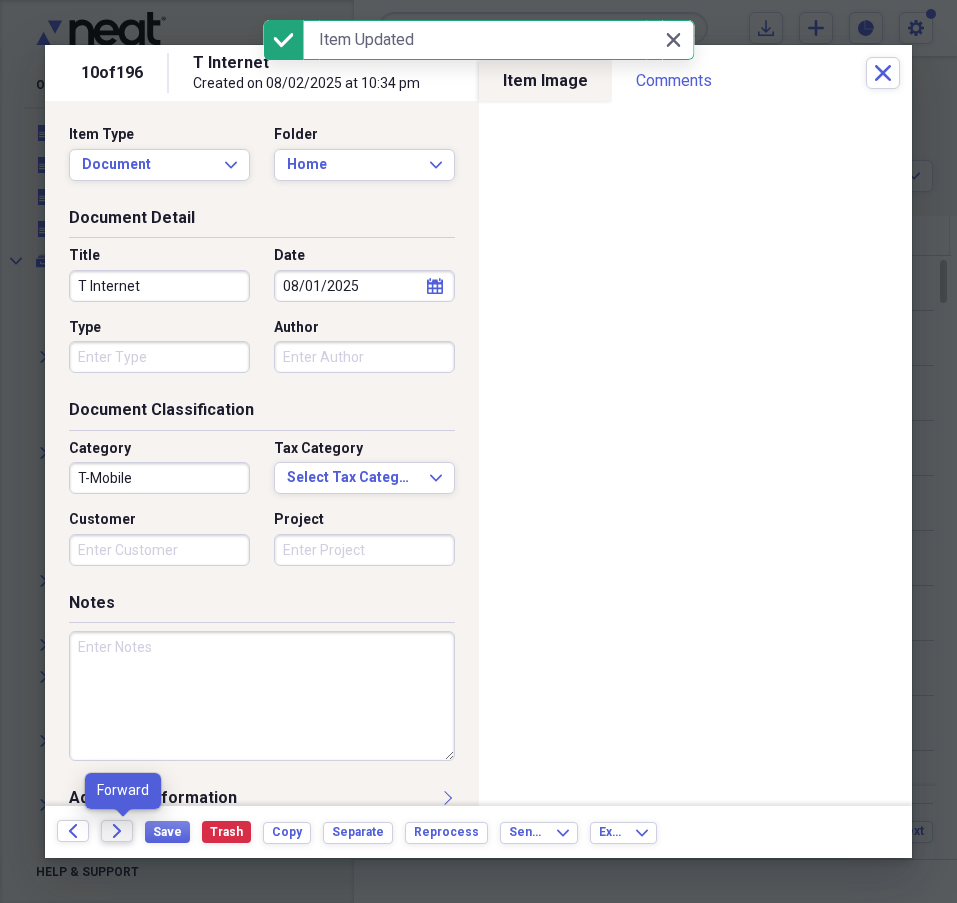 click on "Forward" 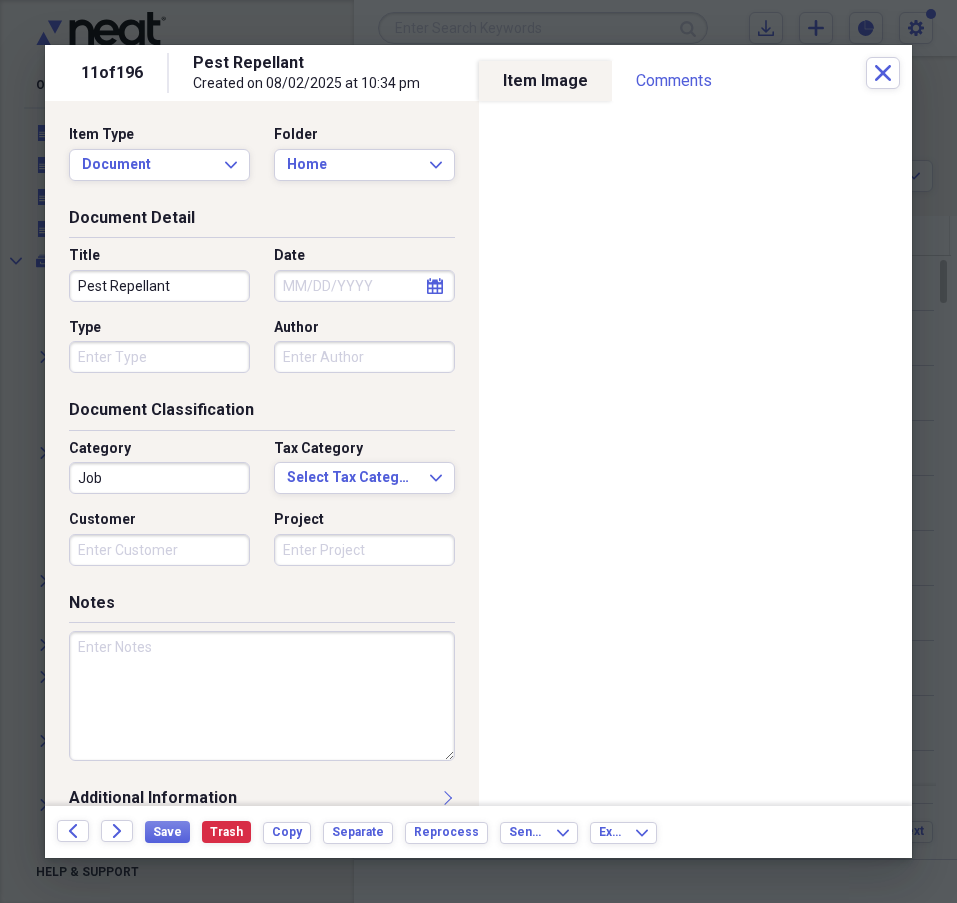 click on "Type" at bounding box center (159, 357) 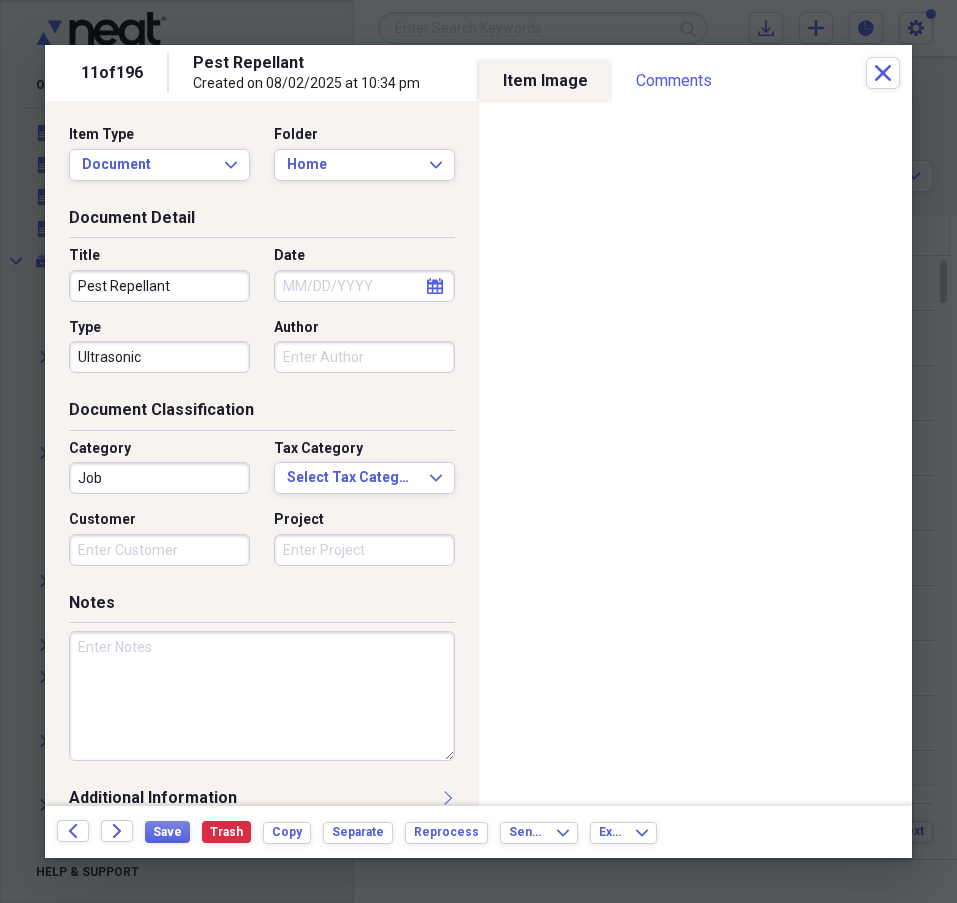 type on "Ultrasonic" 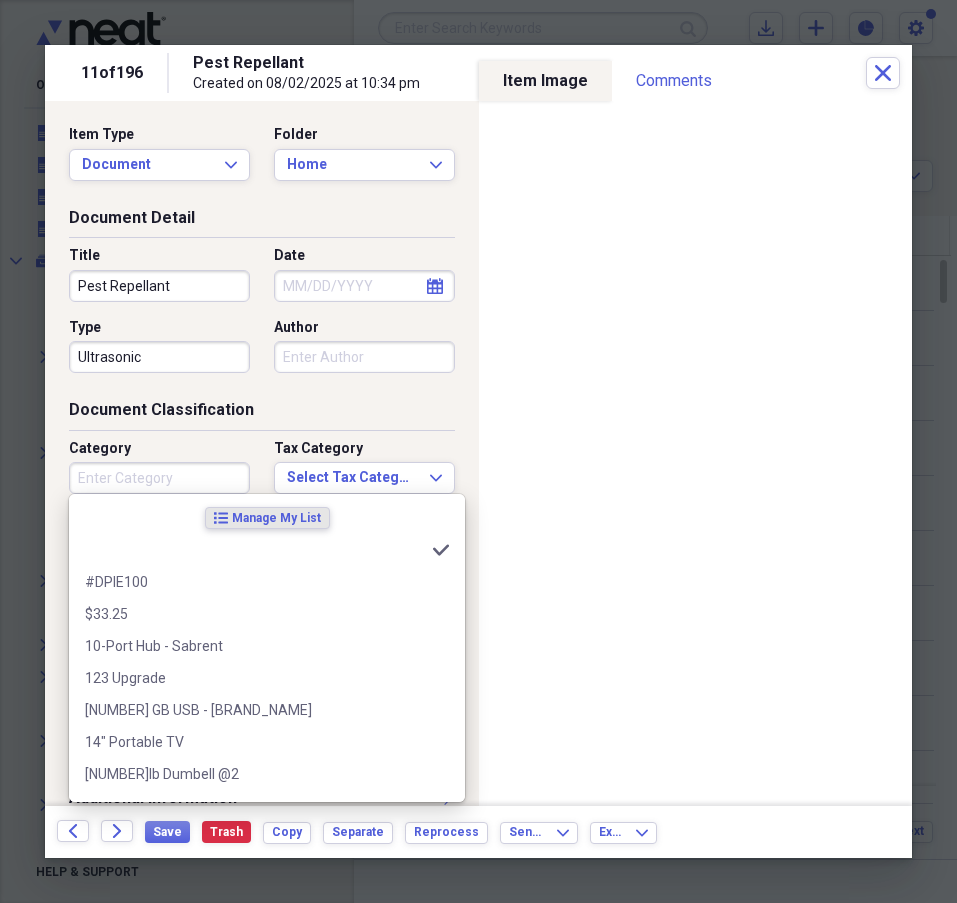 type 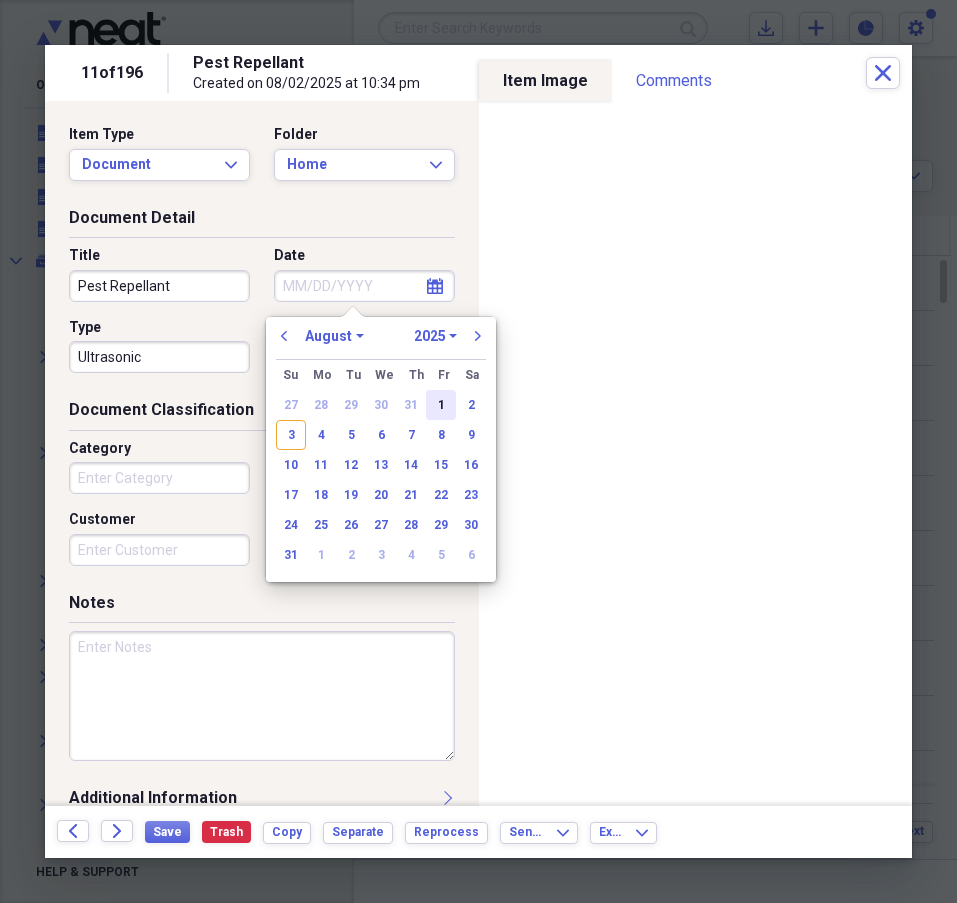 click on "1" at bounding box center [441, 405] 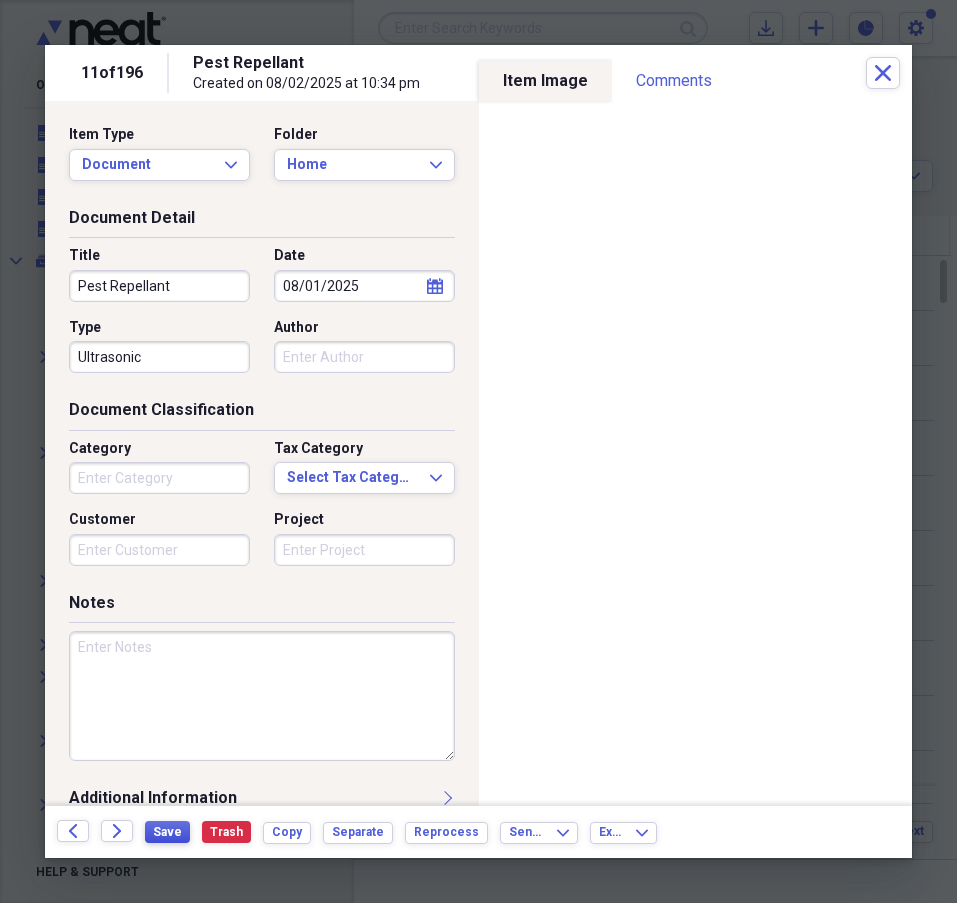 click on "Save" at bounding box center [167, 832] 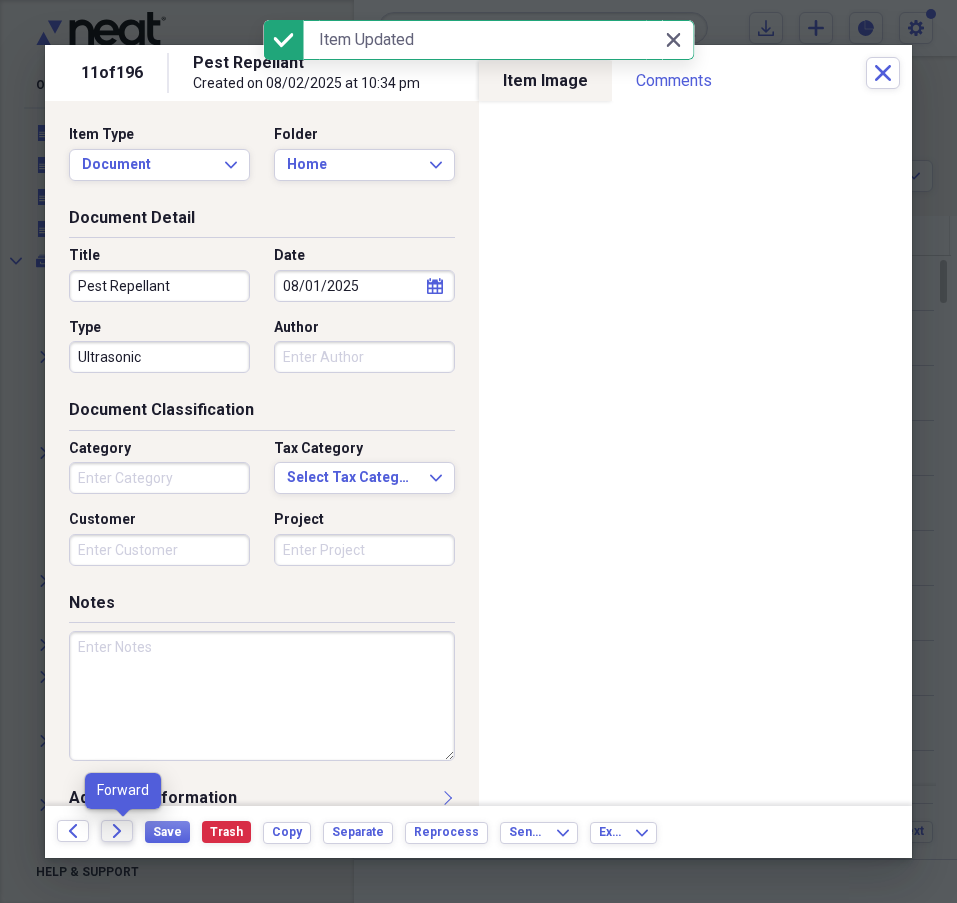 click 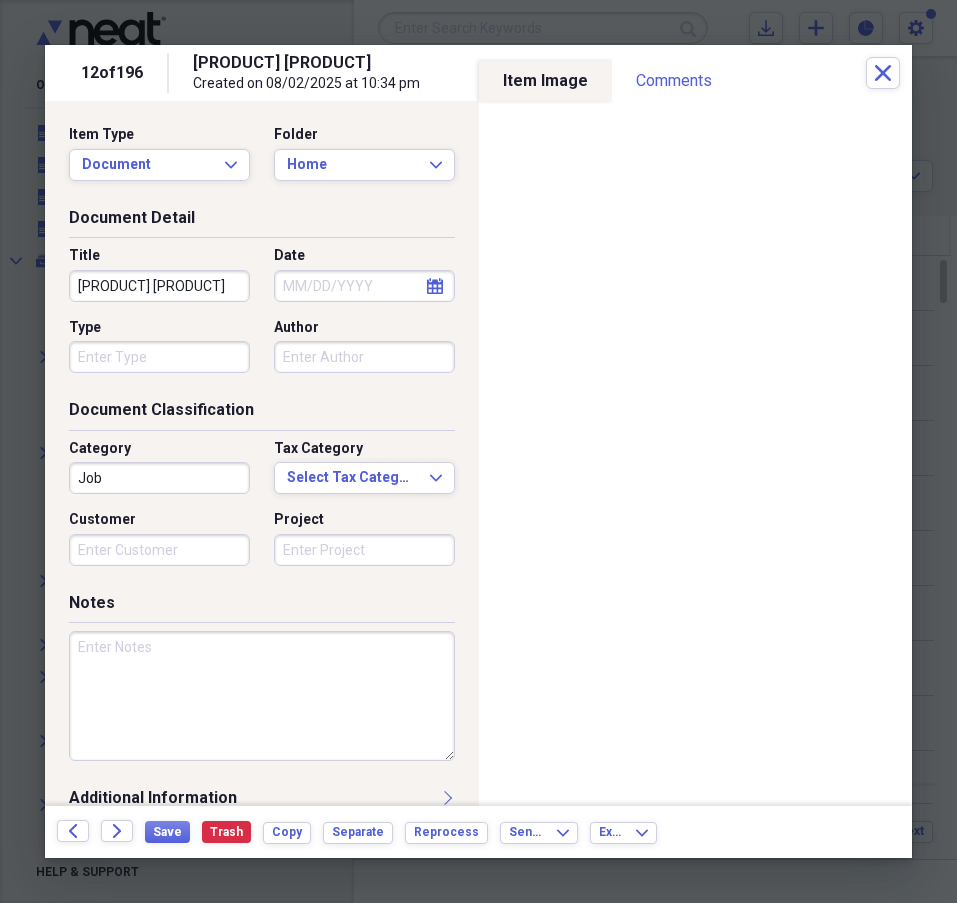 click on "calendar" 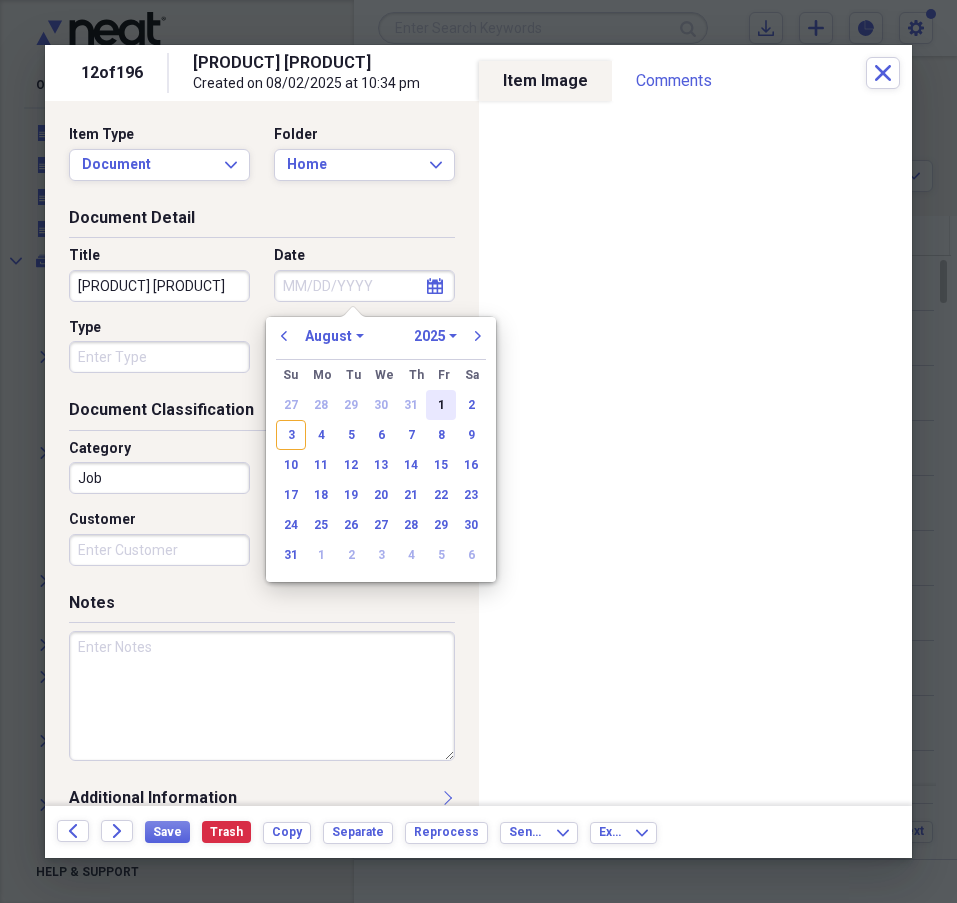 click on "1" at bounding box center [441, 405] 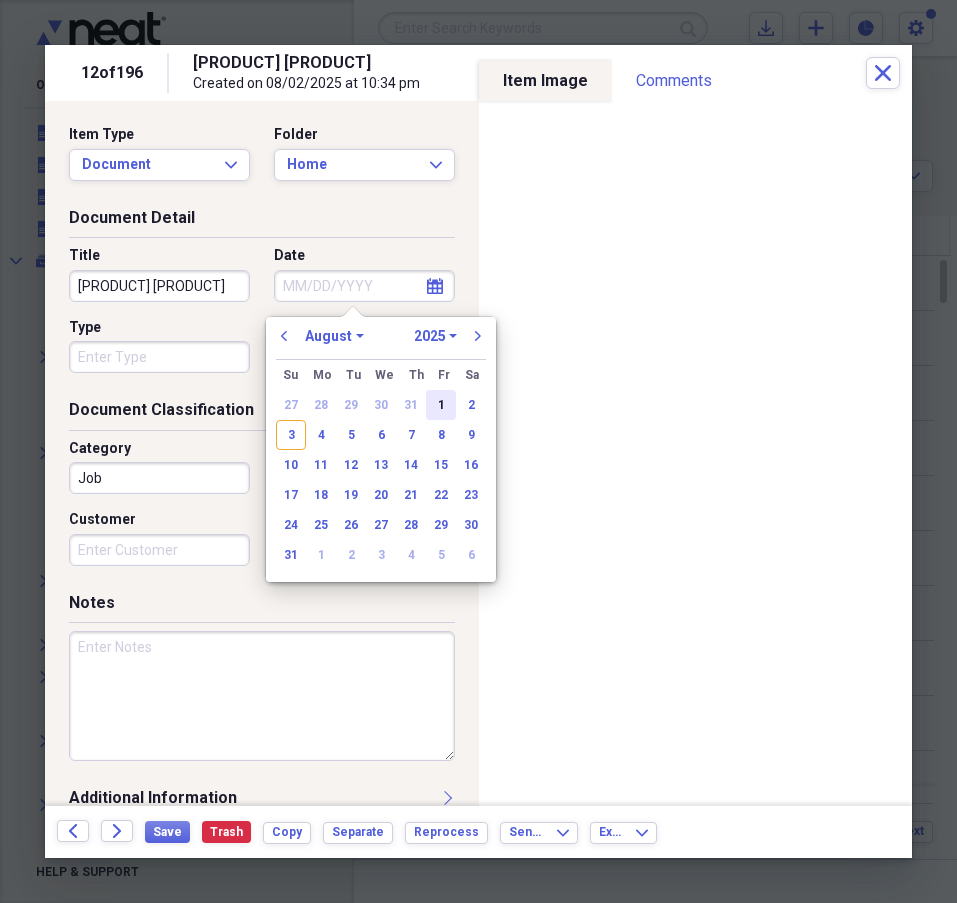 type on "08/01/2025" 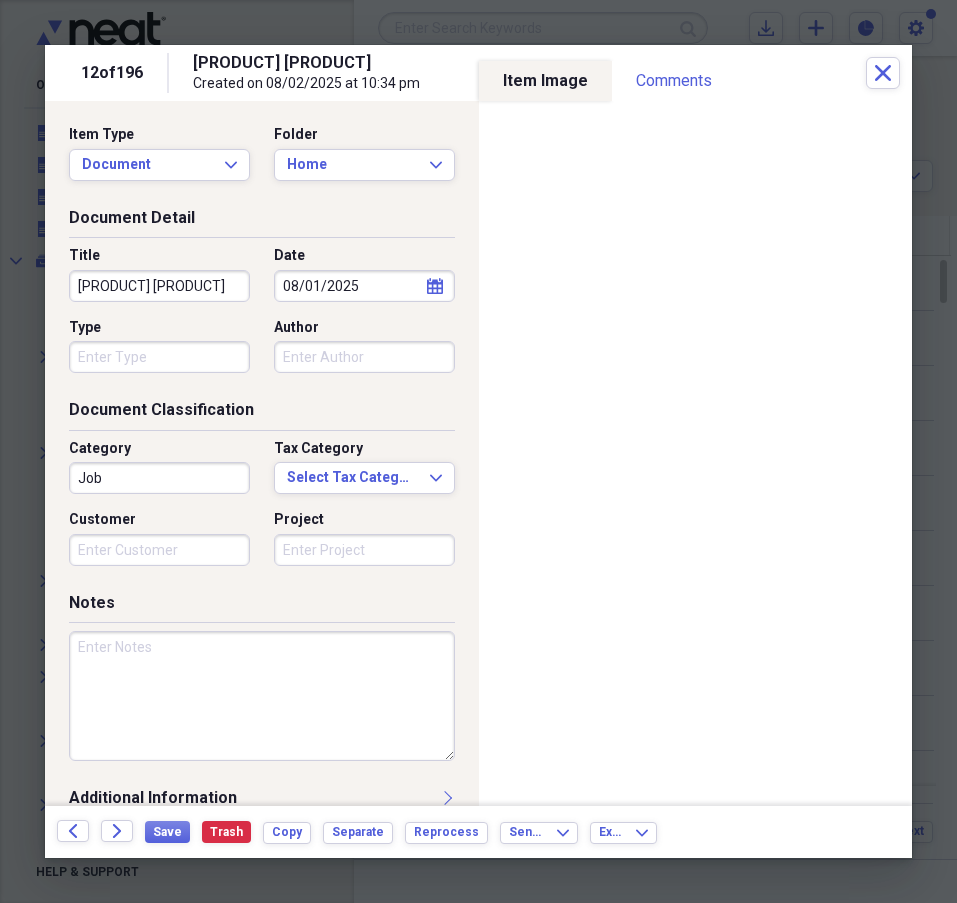 click on "Job" at bounding box center [159, 478] 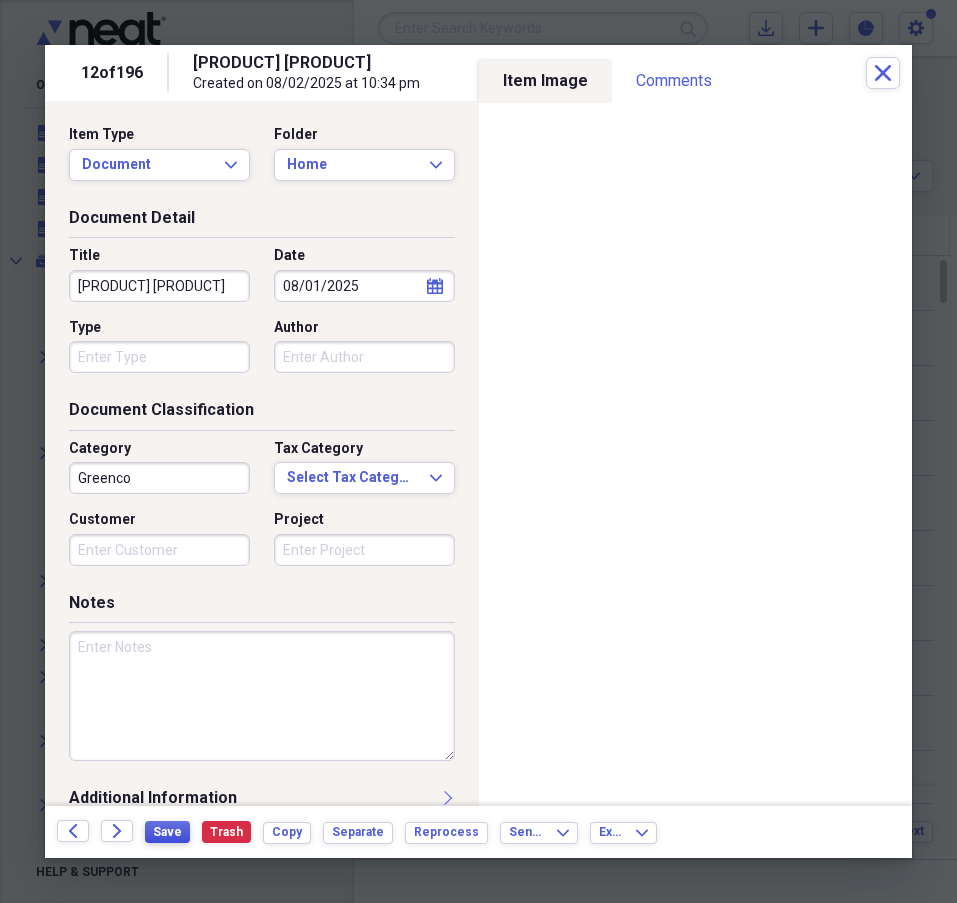 type on "Greenco" 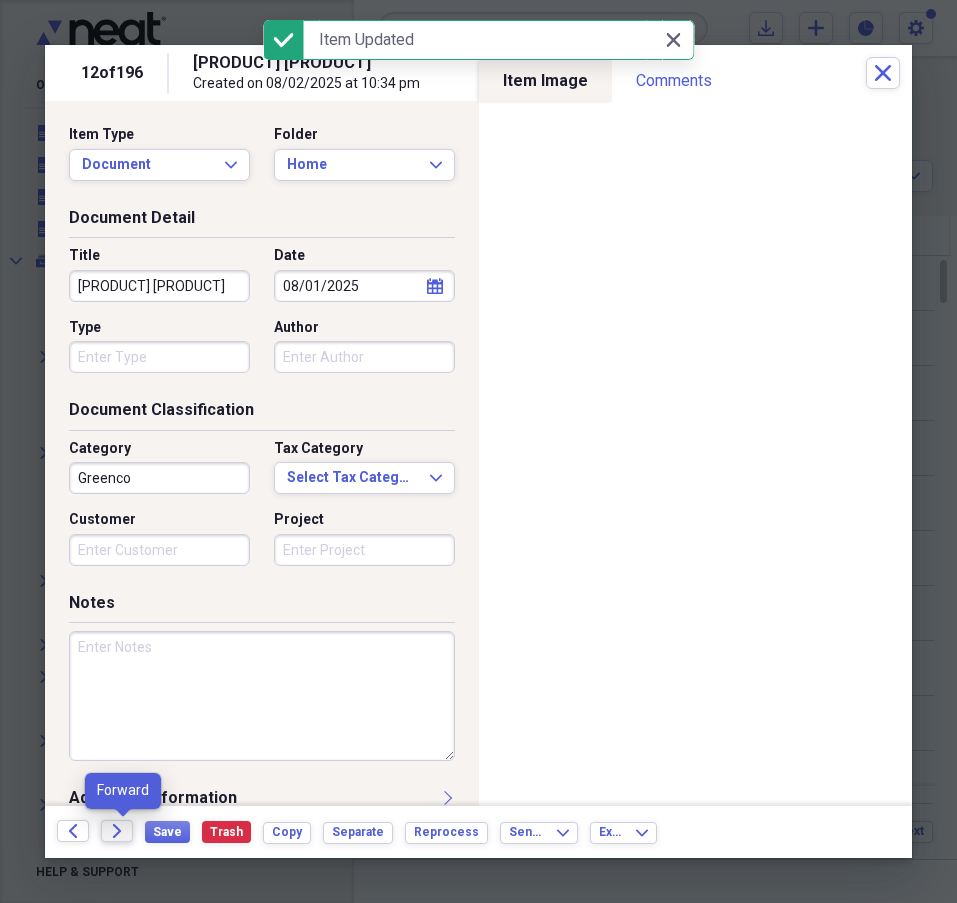 click 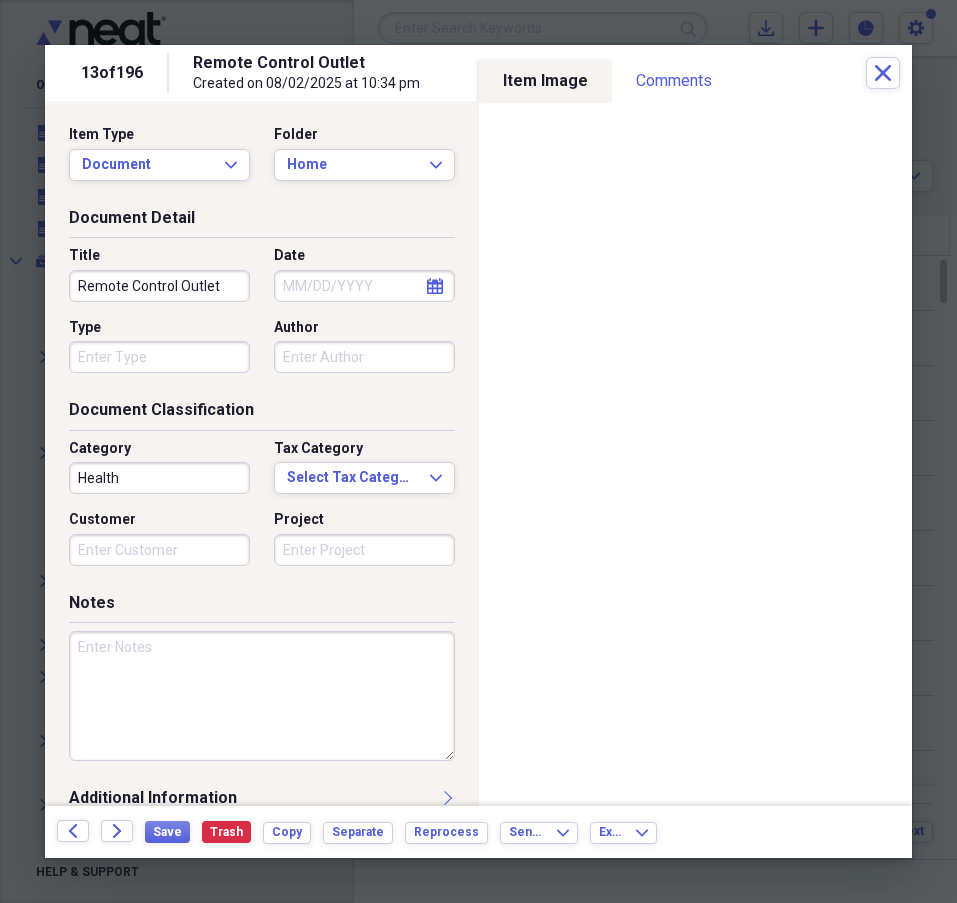 click 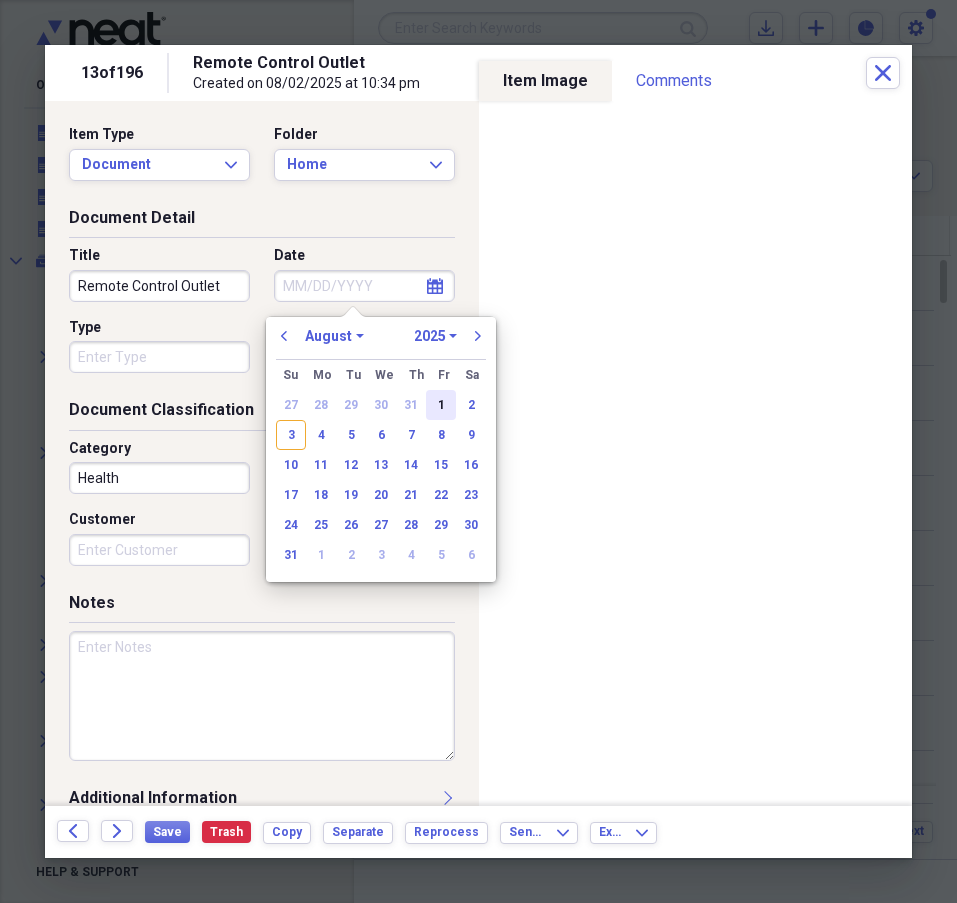 click on "1" at bounding box center (441, 405) 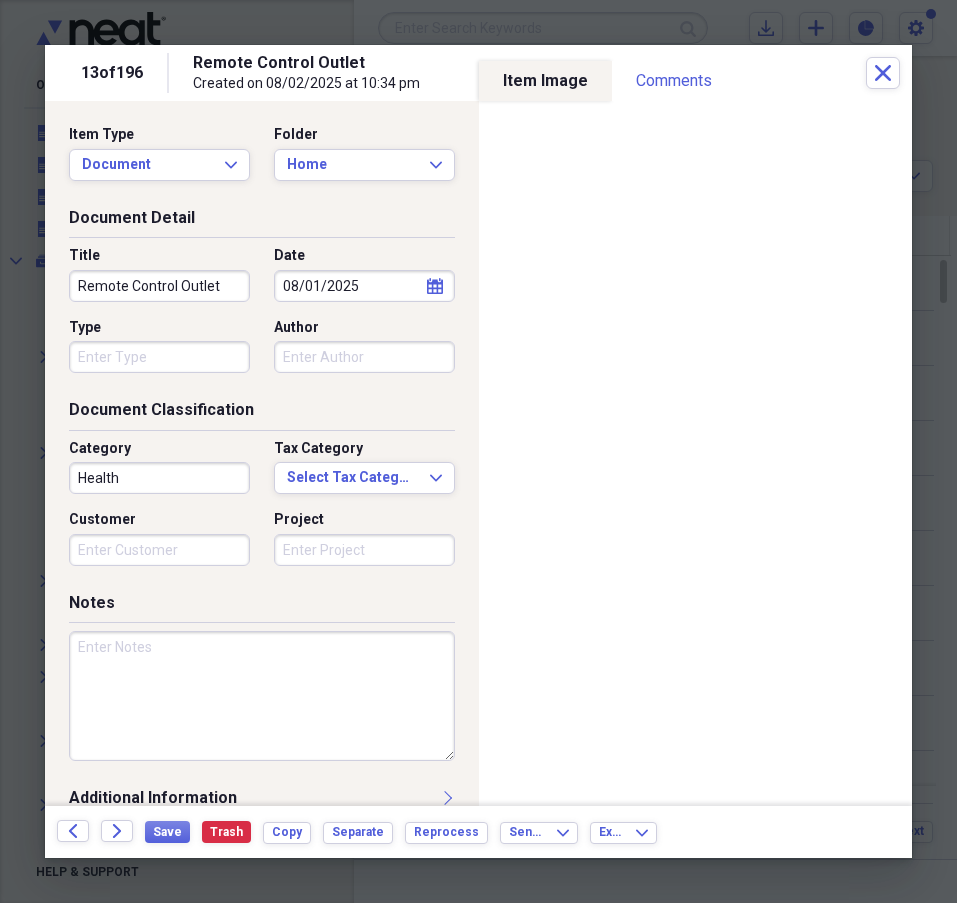 click on "Health" at bounding box center [159, 478] 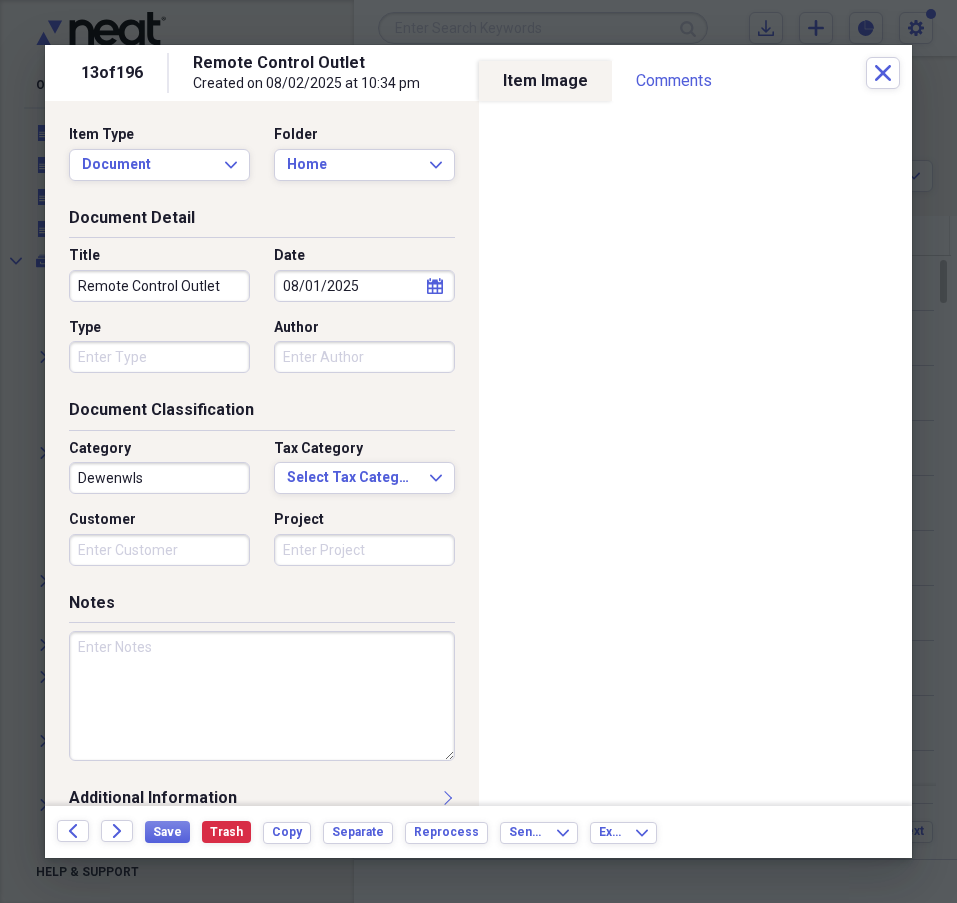 click on "Dewenwls" at bounding box center [159, 478] 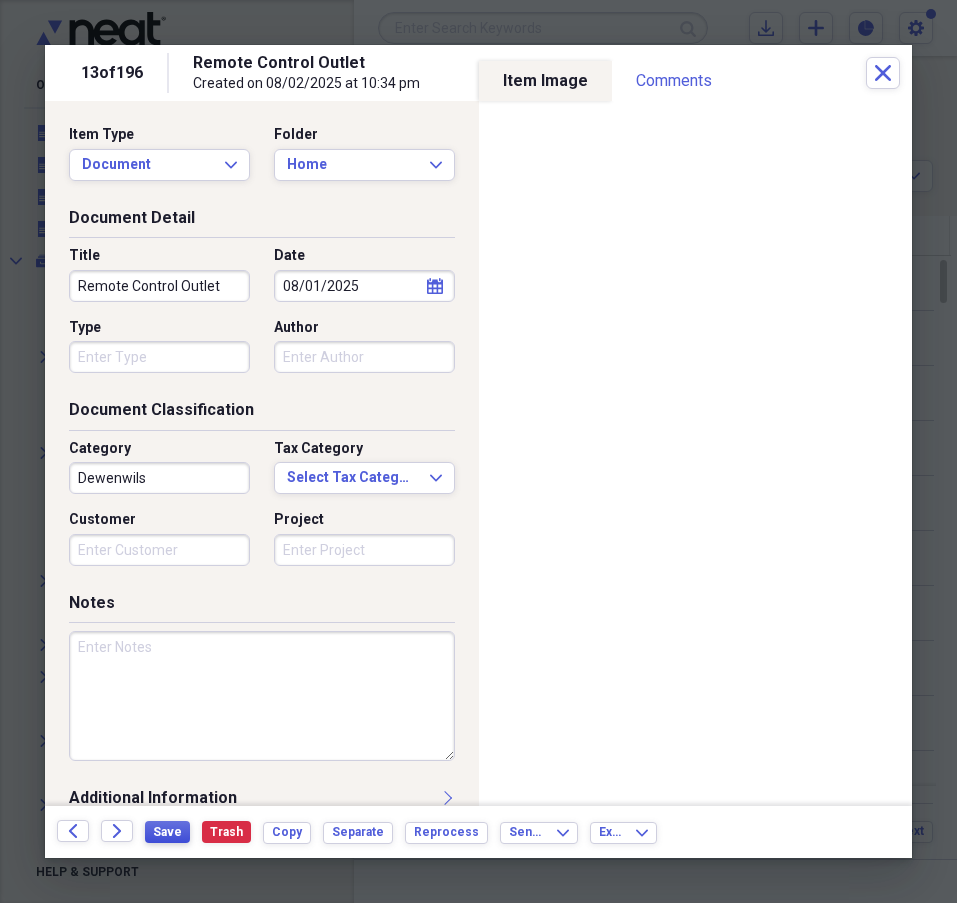 type on "Dewenwils" 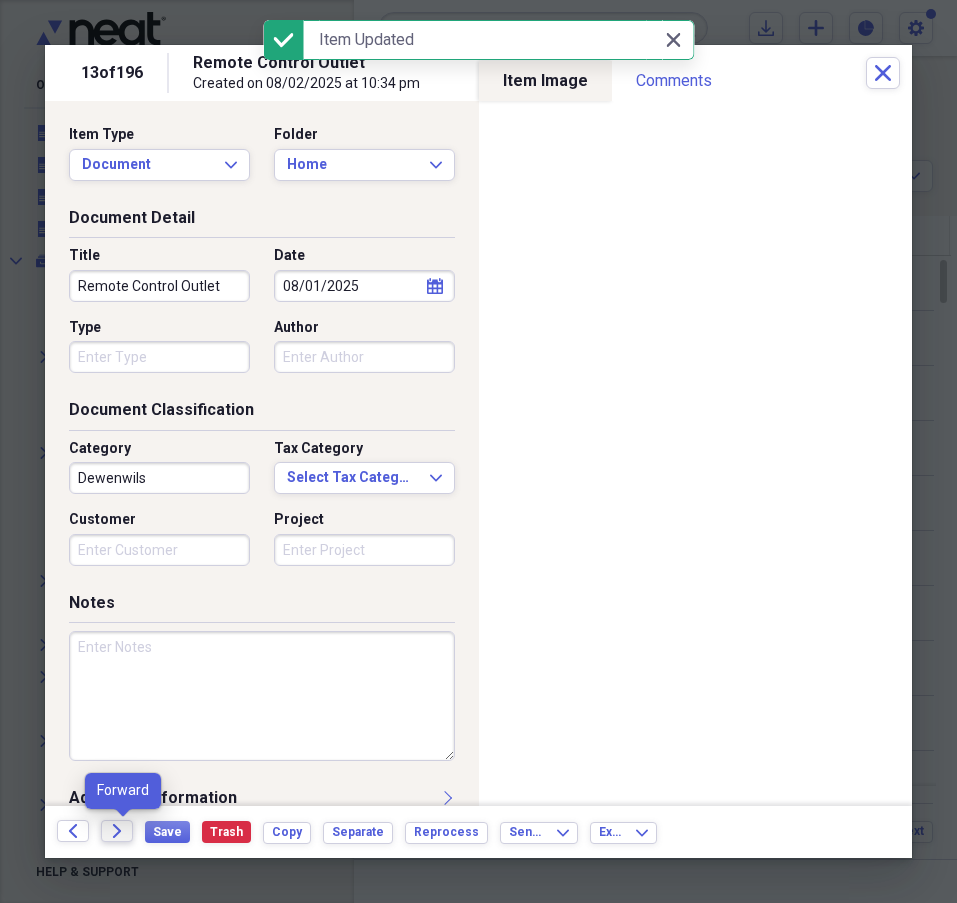click 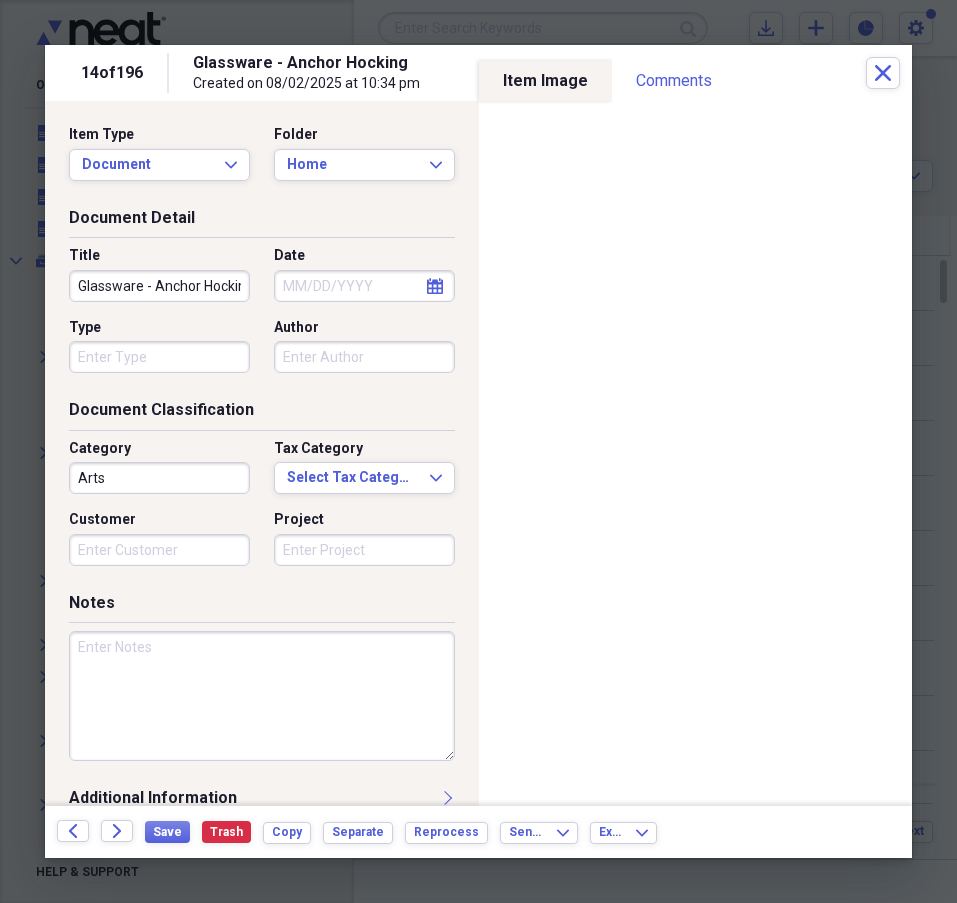 click 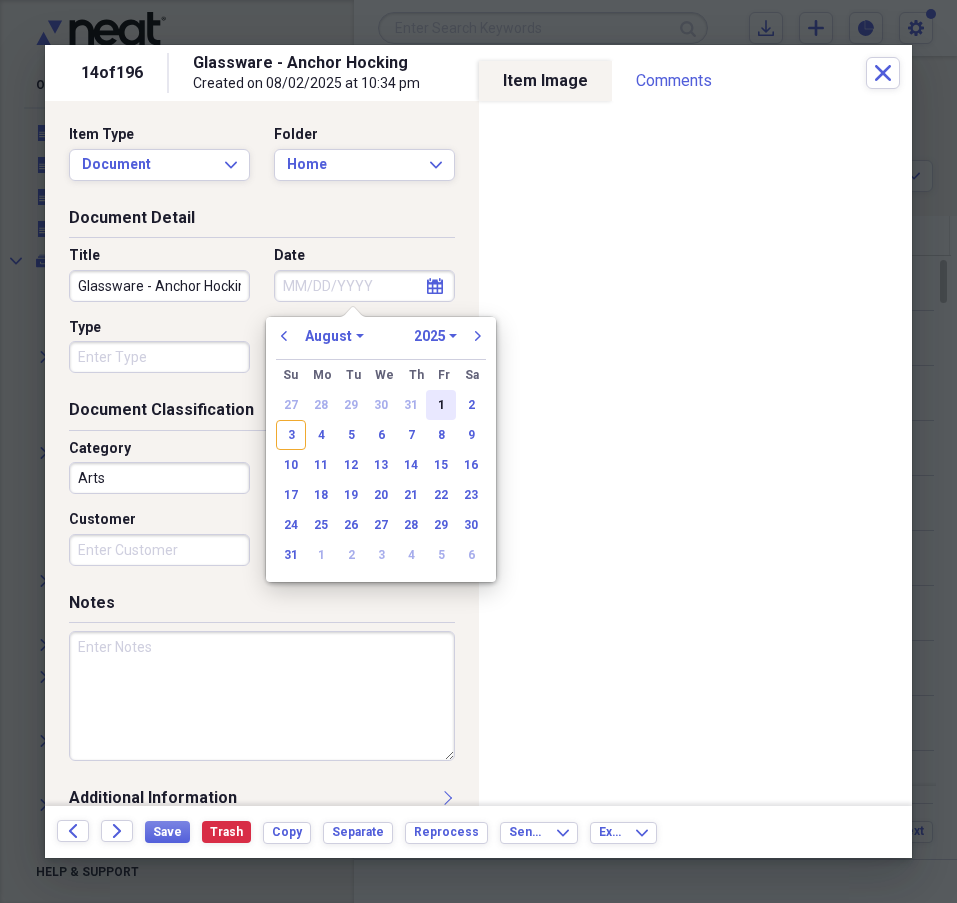 click on "1" at bounding box center (441, 405) 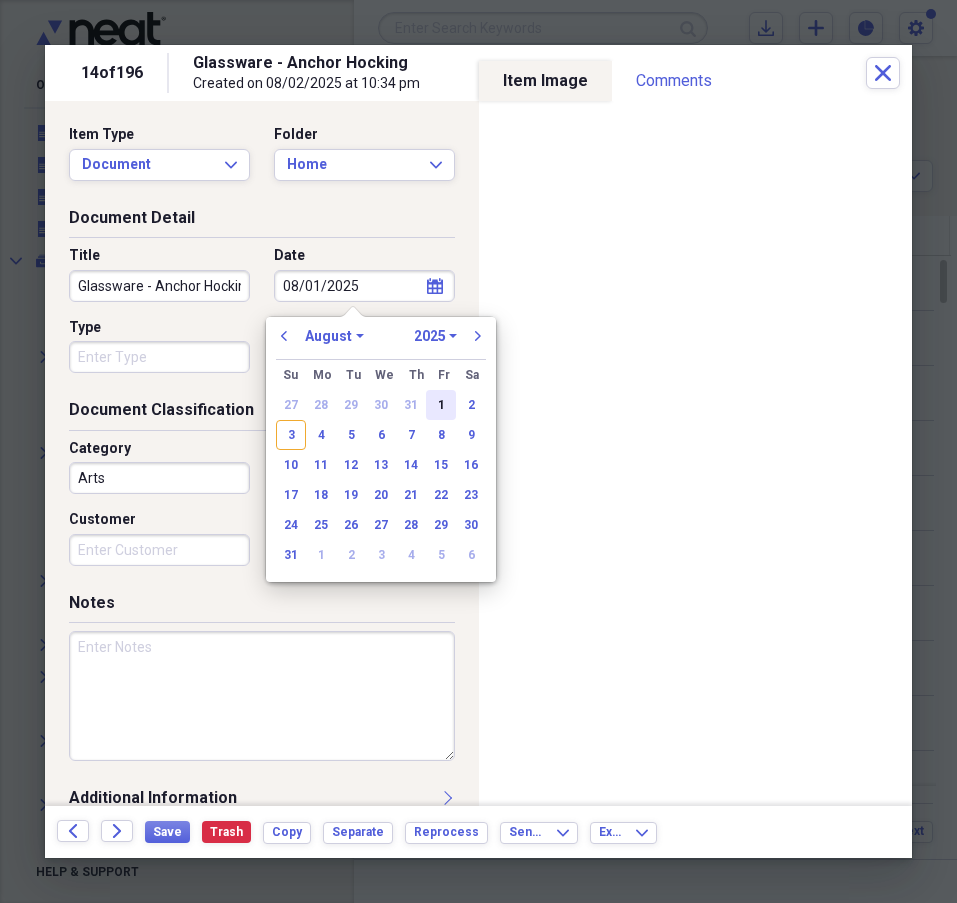type on "08/01/2025" 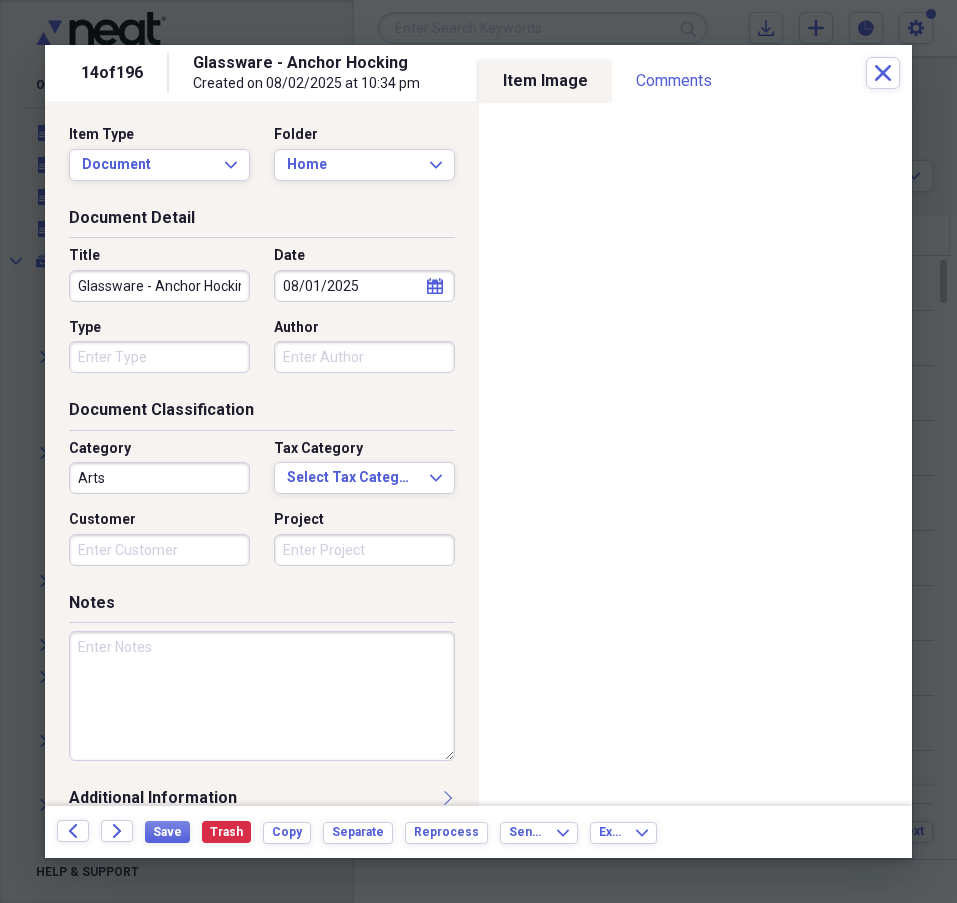 click on "Arts" at bounding box center [159, 478] 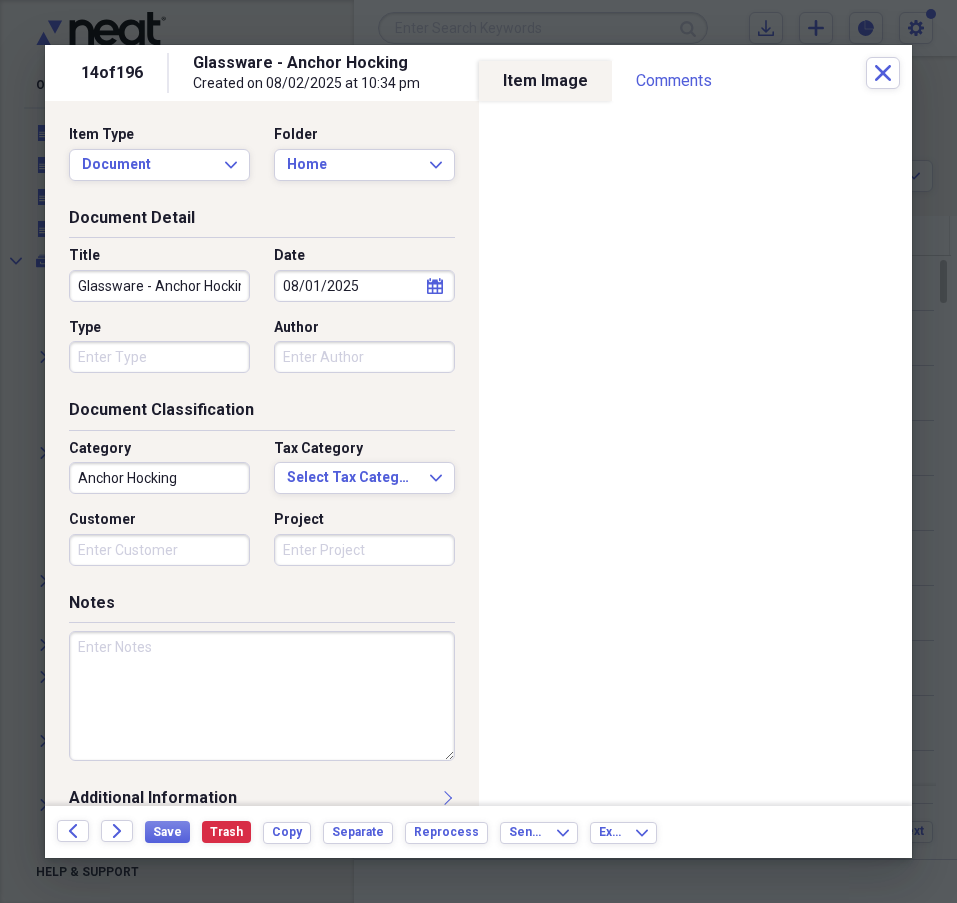type on "Anchor Hocking" 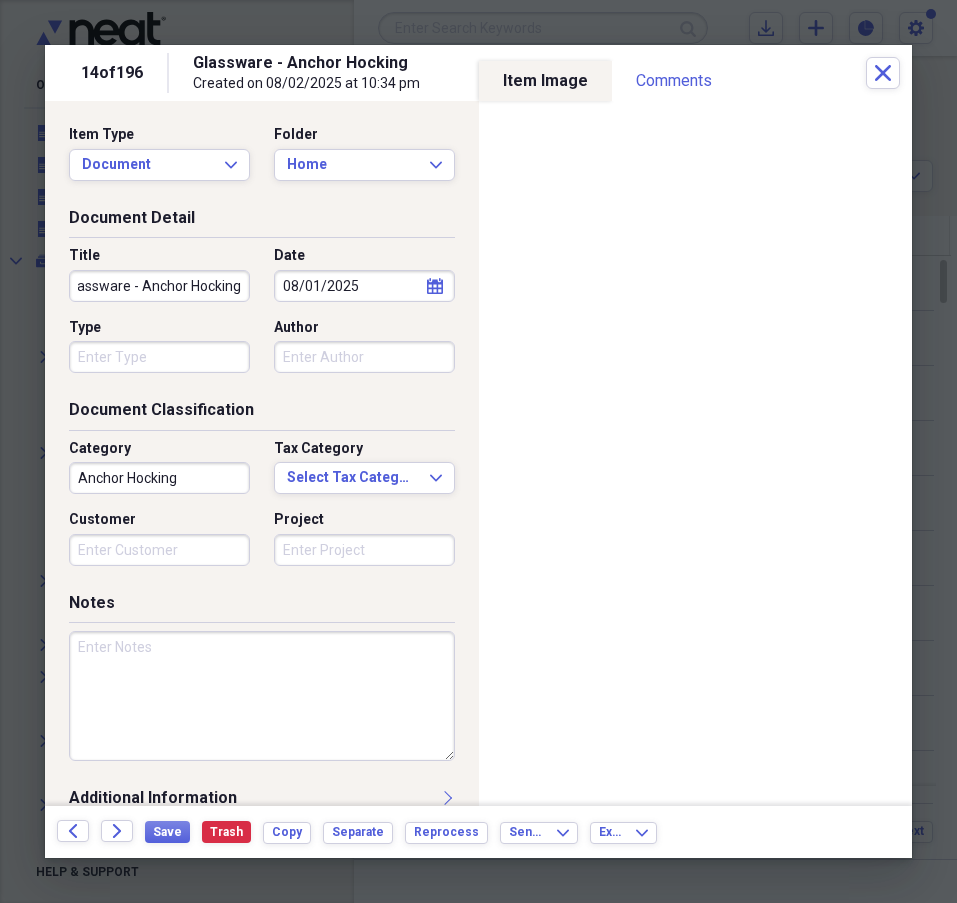 drag, startPoint x: 140, startPoint y: 282, endPoint x: 241, endPoint y: 286, distance: 101.07918 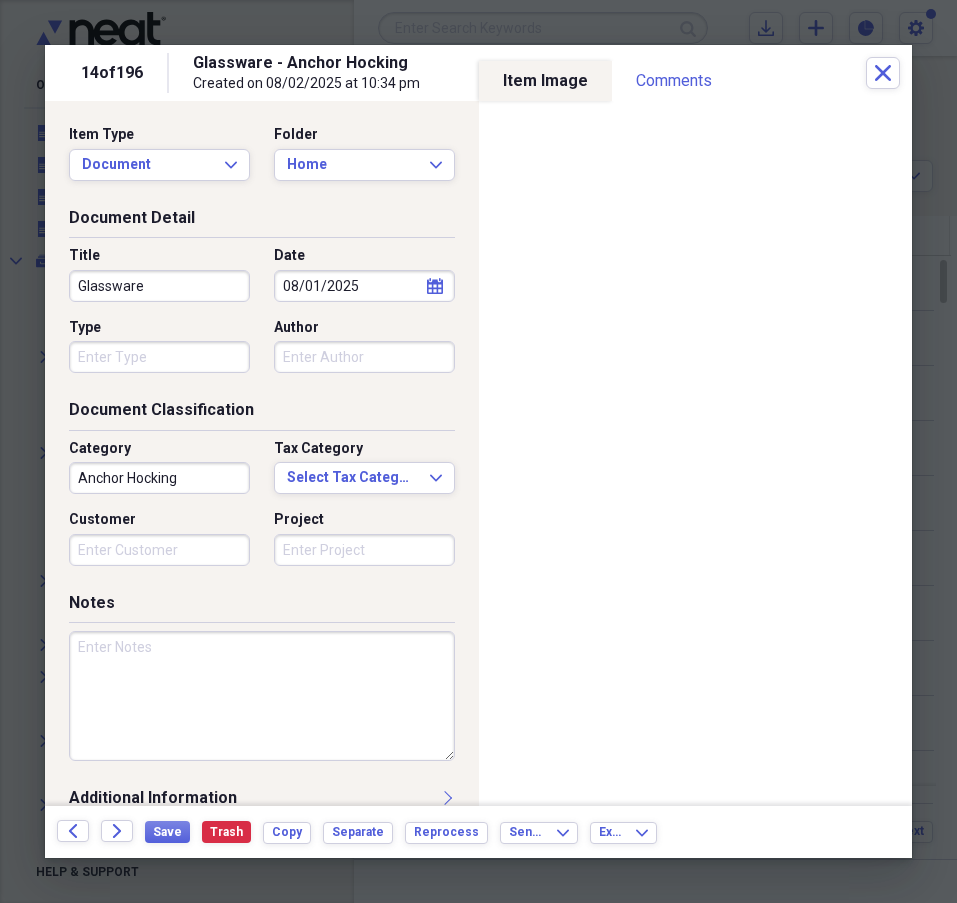 scroll, scrollTop: 0, scrollLeft: 0, axis: both 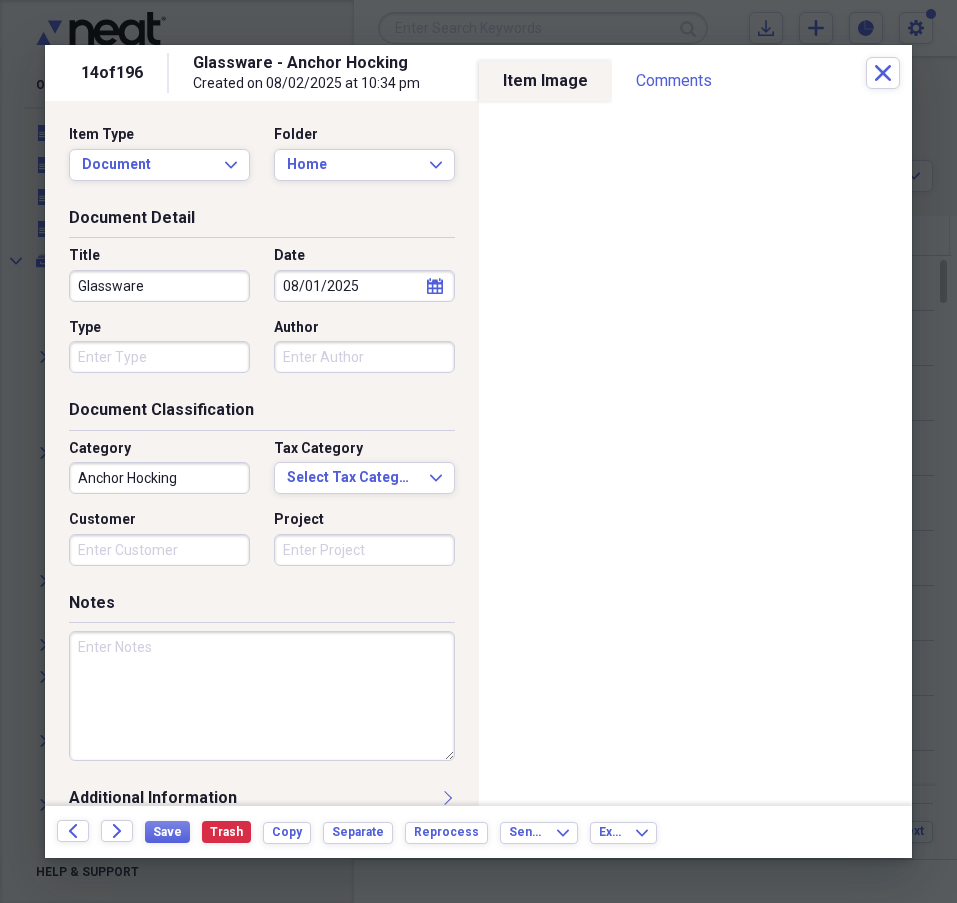 type on "Glassware" 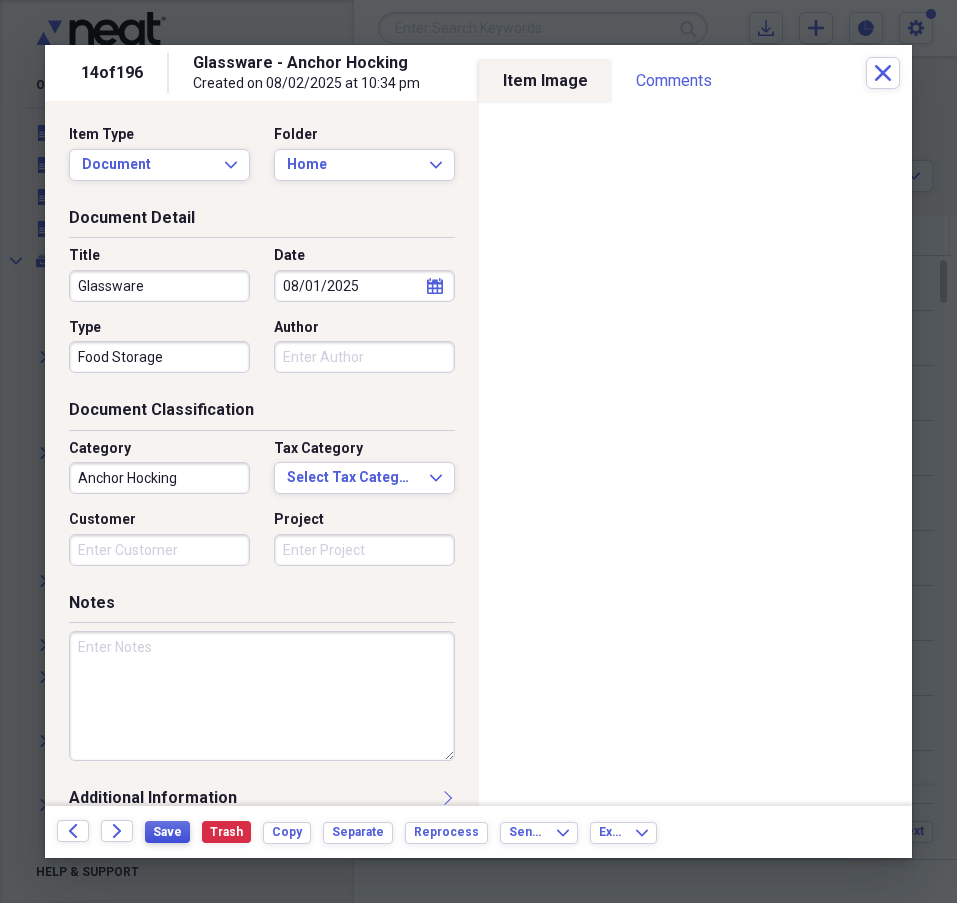 type on "Food Storage" 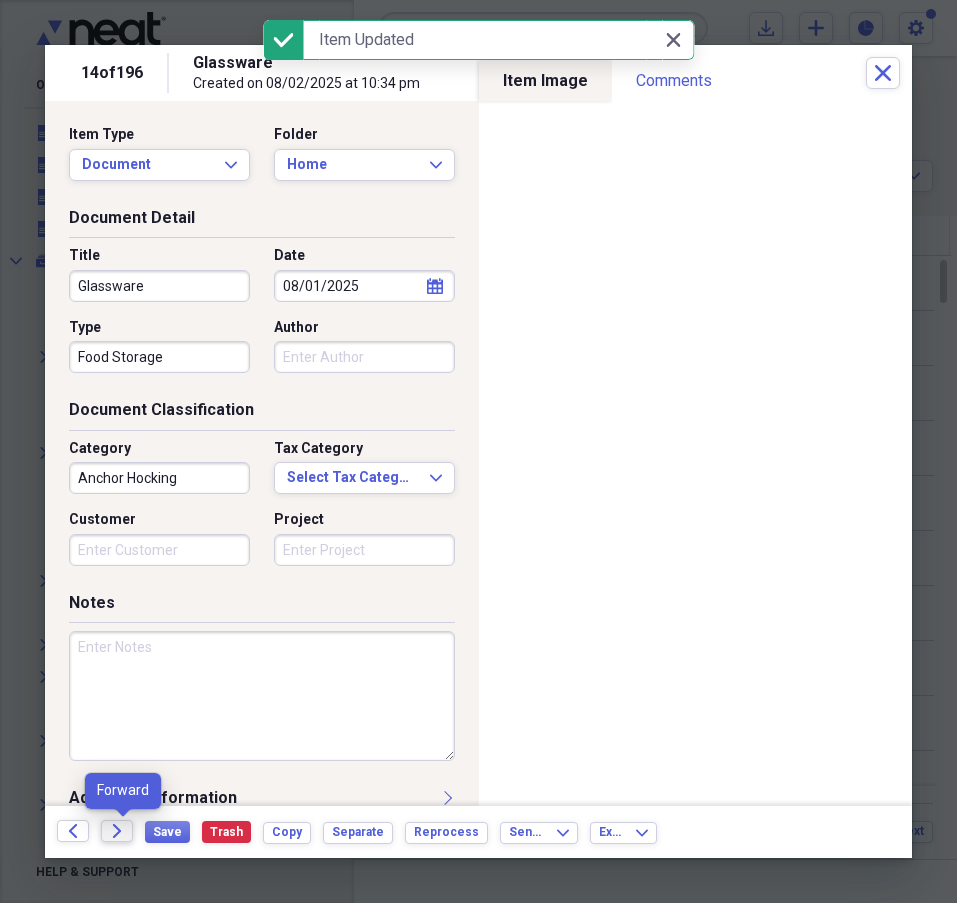click 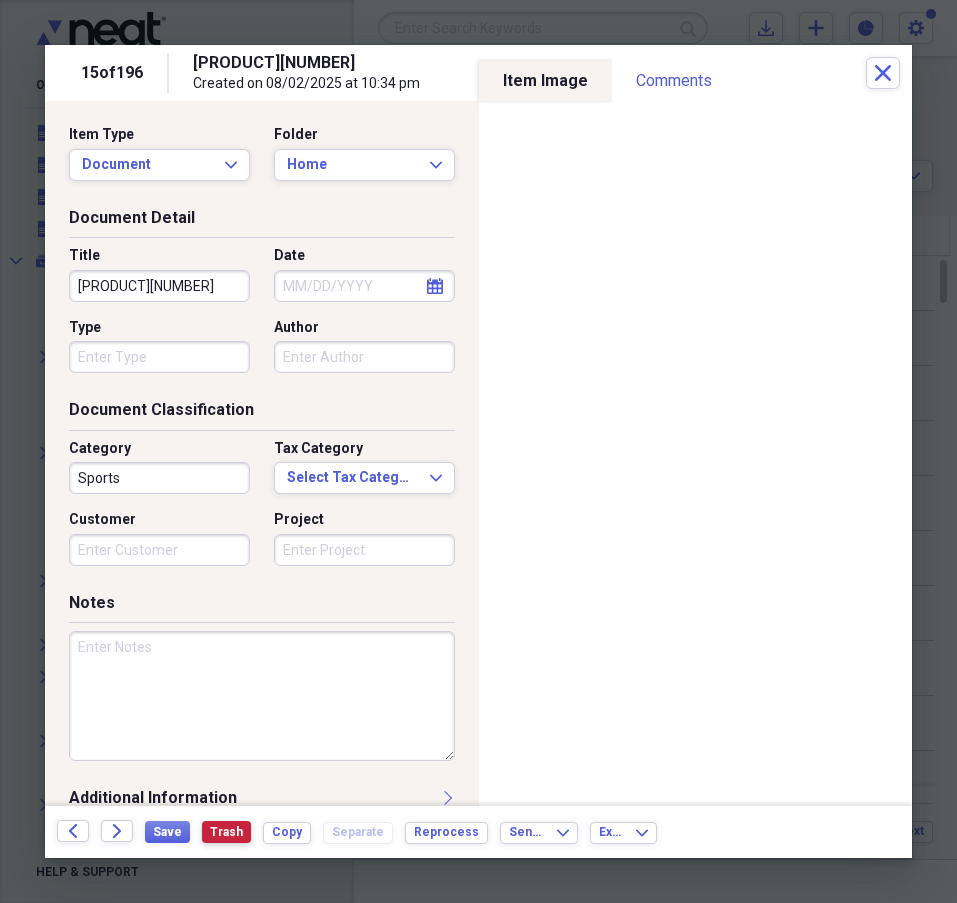 click on "Trash" at bounding box center (226, 832) 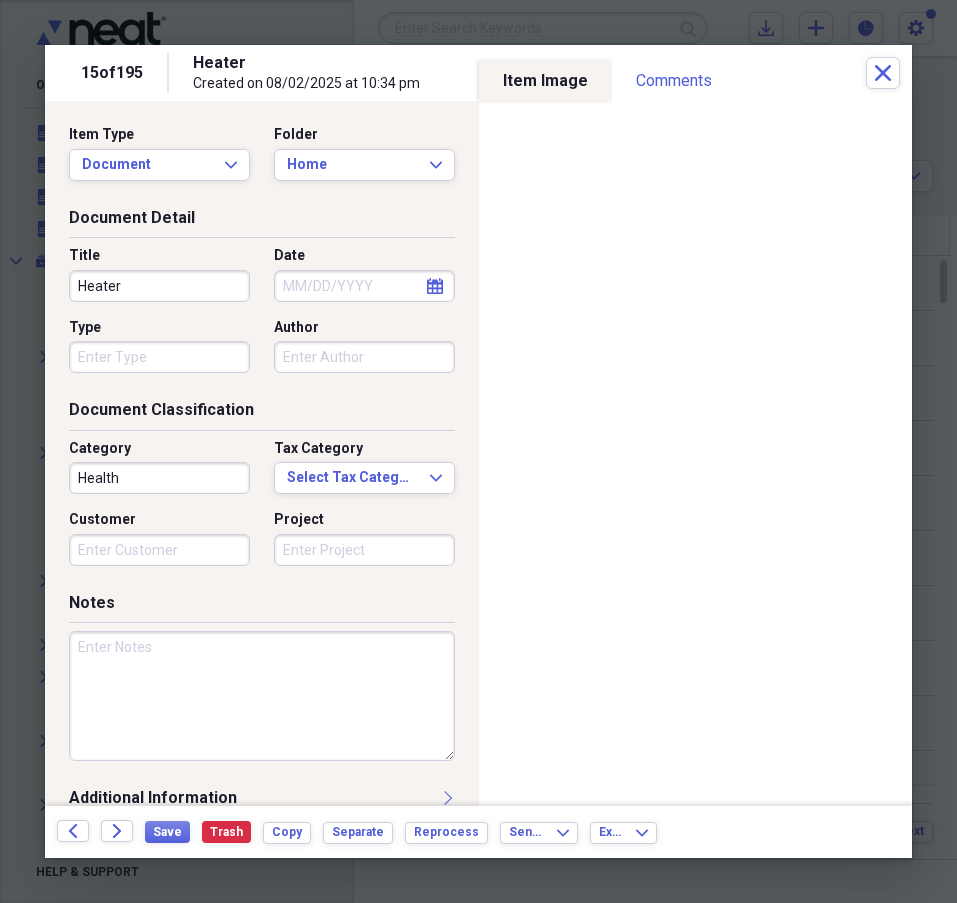 click on "calendar" 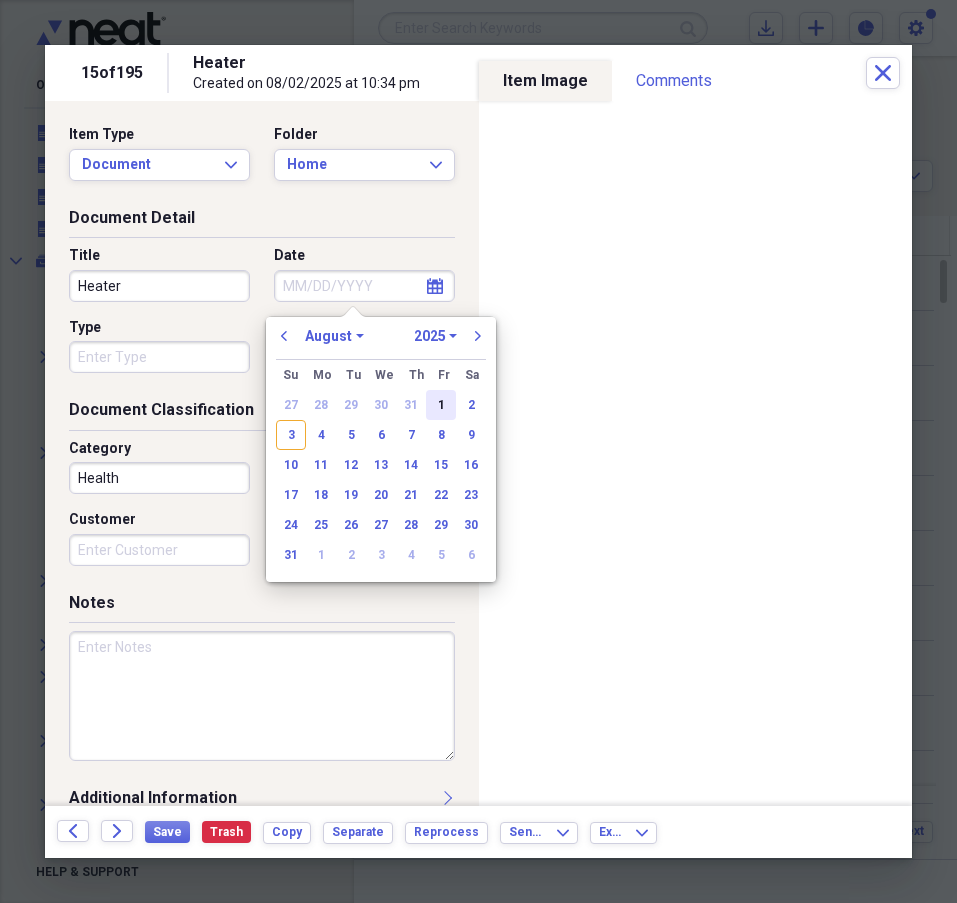 click on "1" at bounding box center (441, 405) 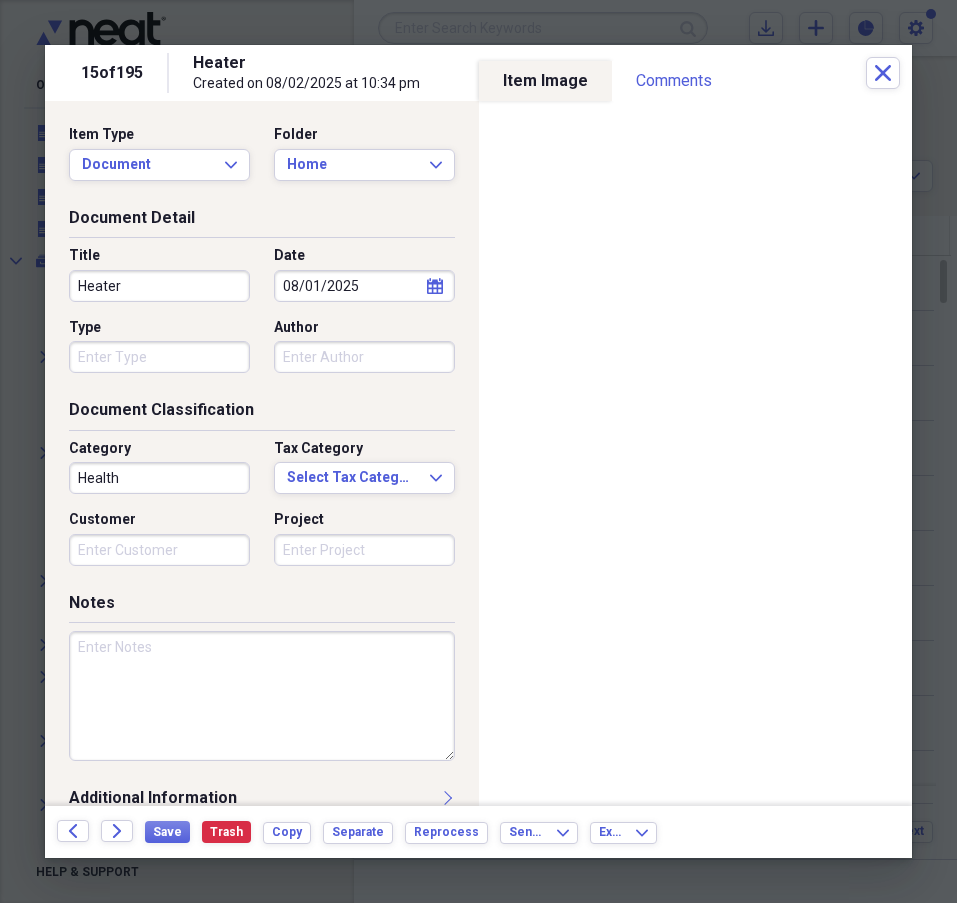click on "Health" at bounding box center (159, 478) 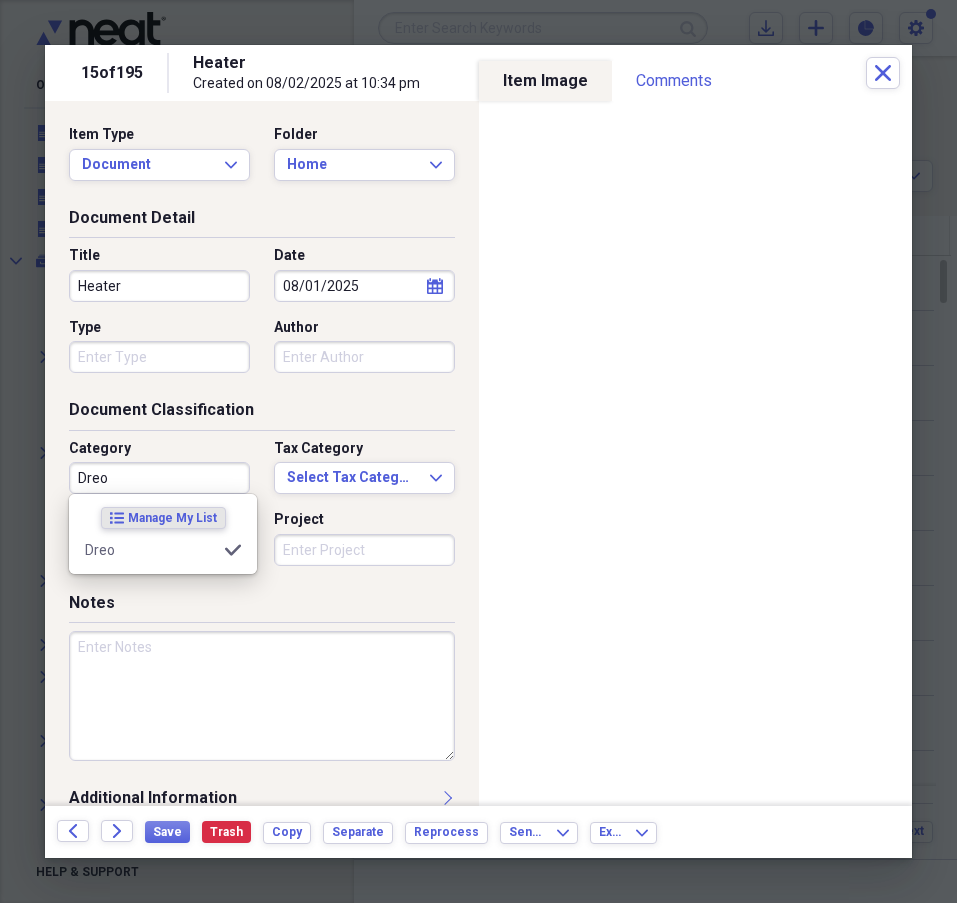 type on "Dreo" 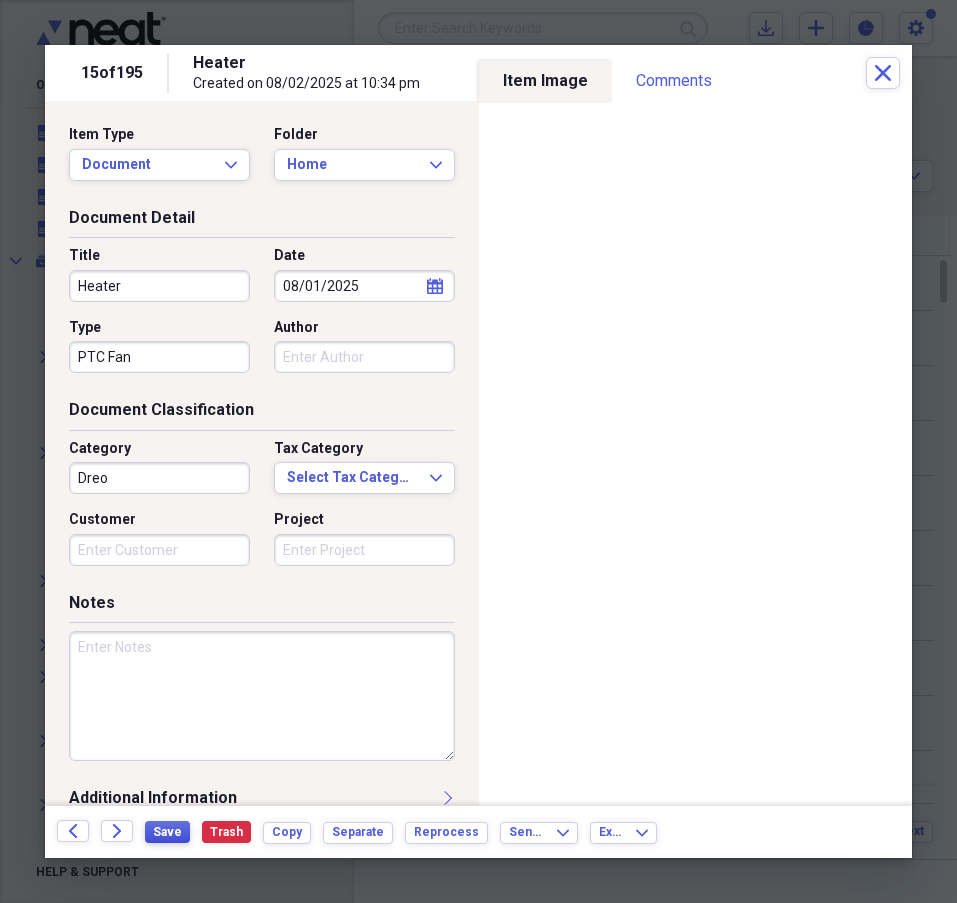 type on "PTC Fan" 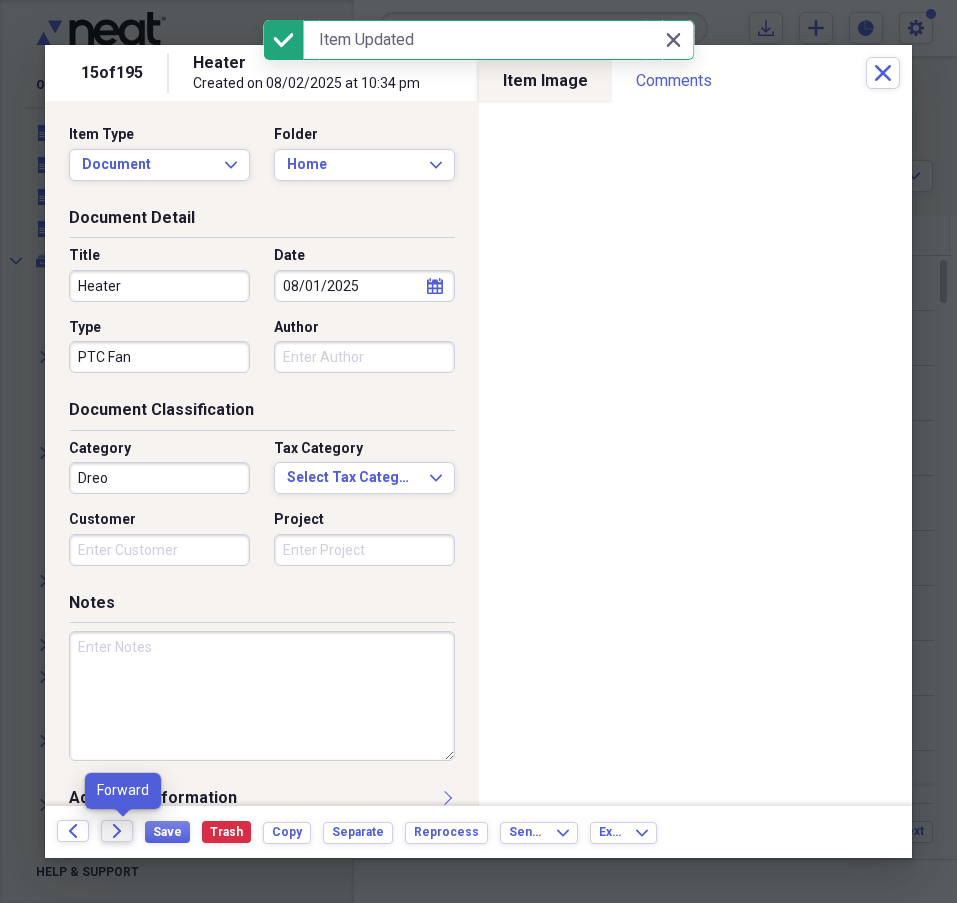 click on "Forward" at bounding box center (117, 831) 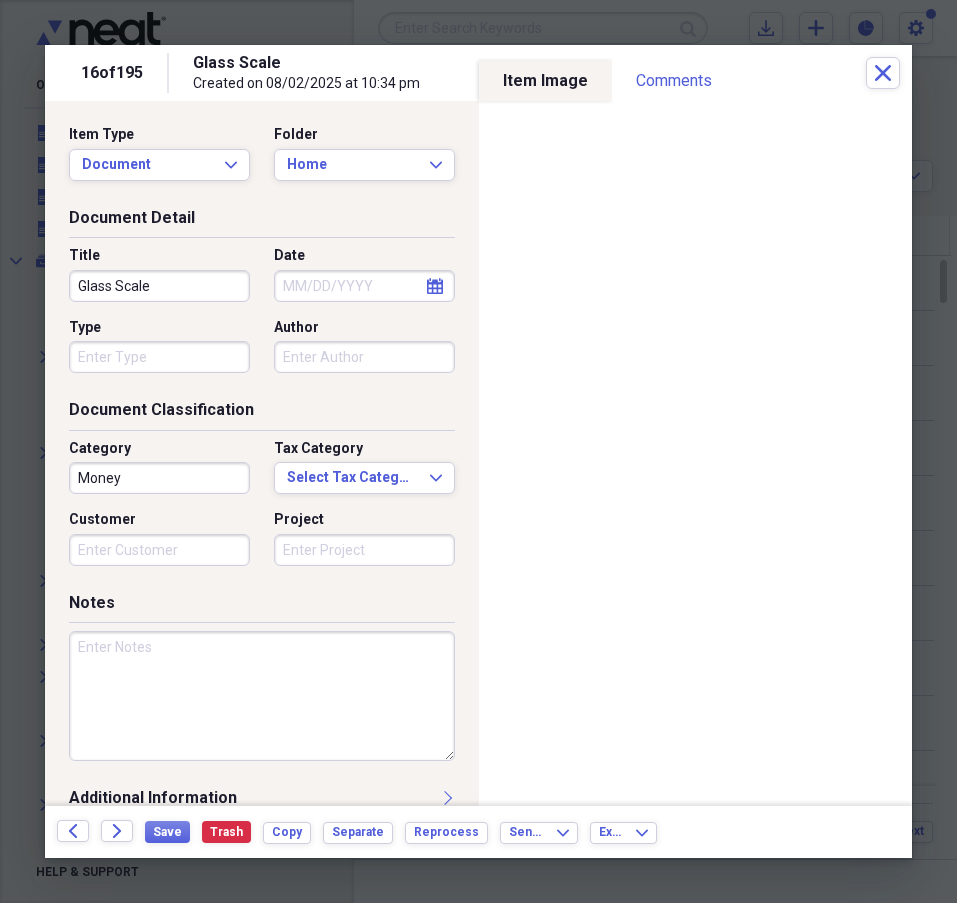 click on "calendar" 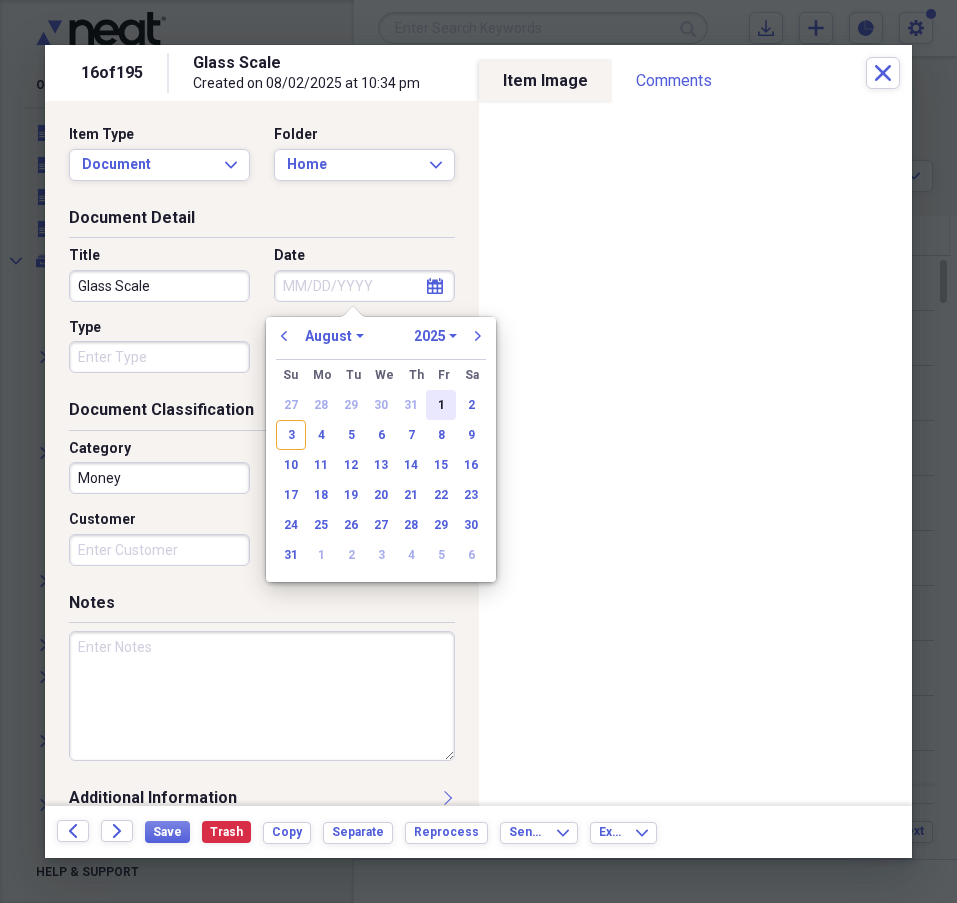 click on "1" at bounding box center [441, 405] 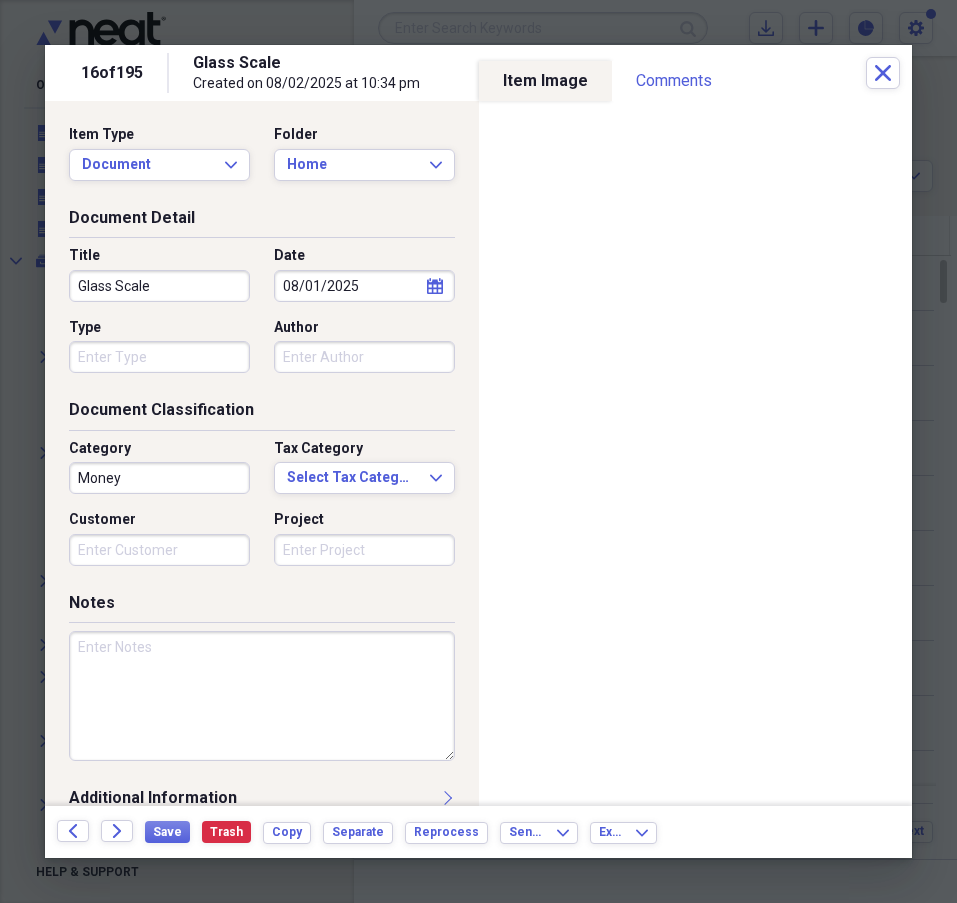 select on "7" 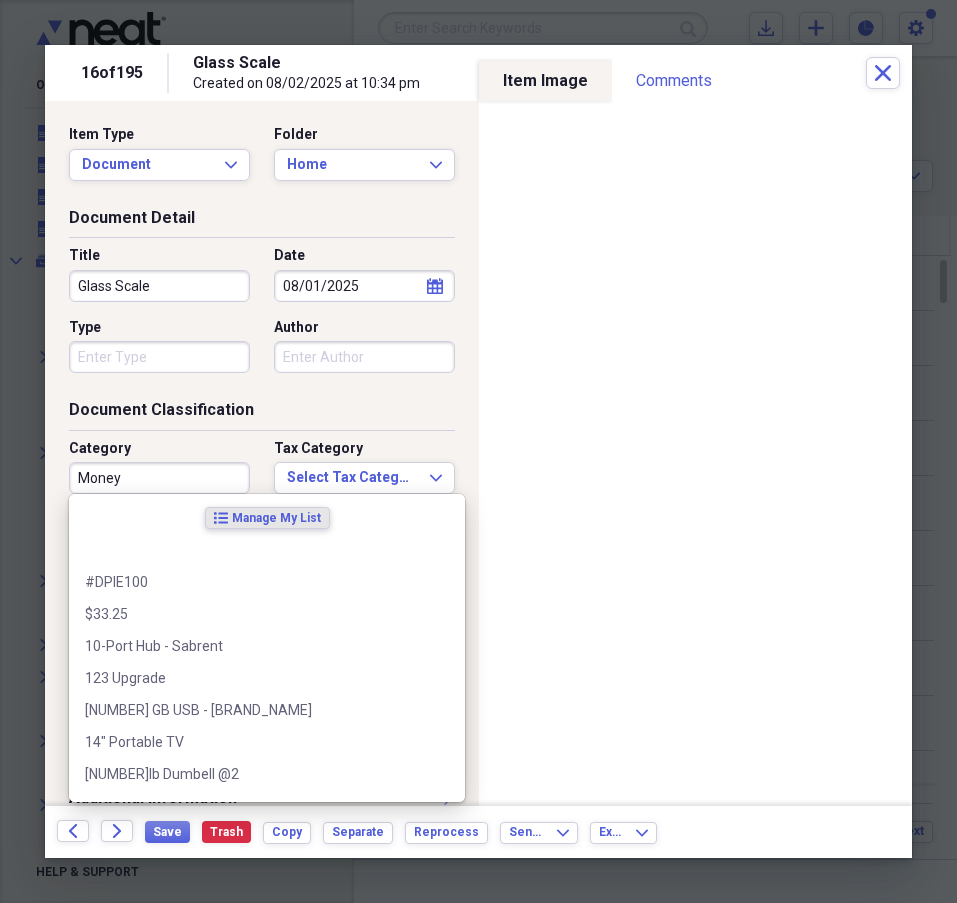 click on "Money" at bounding box center (159, 478) 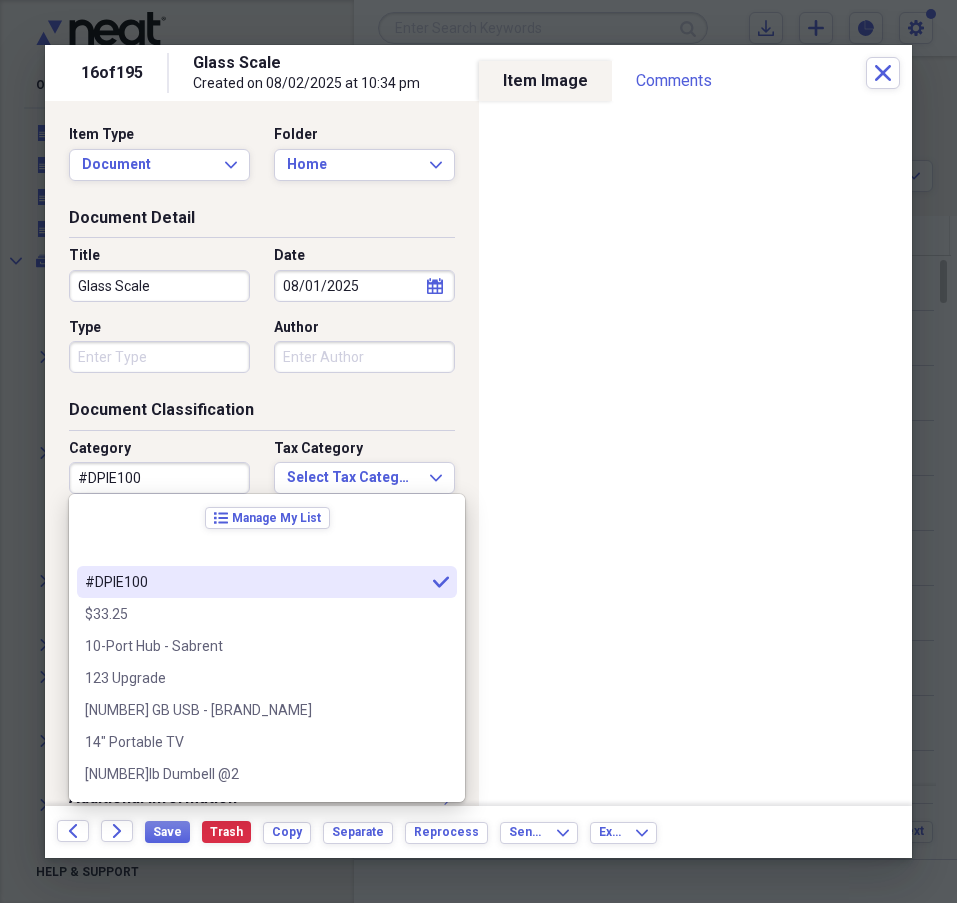 drag, startPoint x: 158, startPoint y: 469, endPoint x: 148, endPoint y: 483, distance: 17.20465 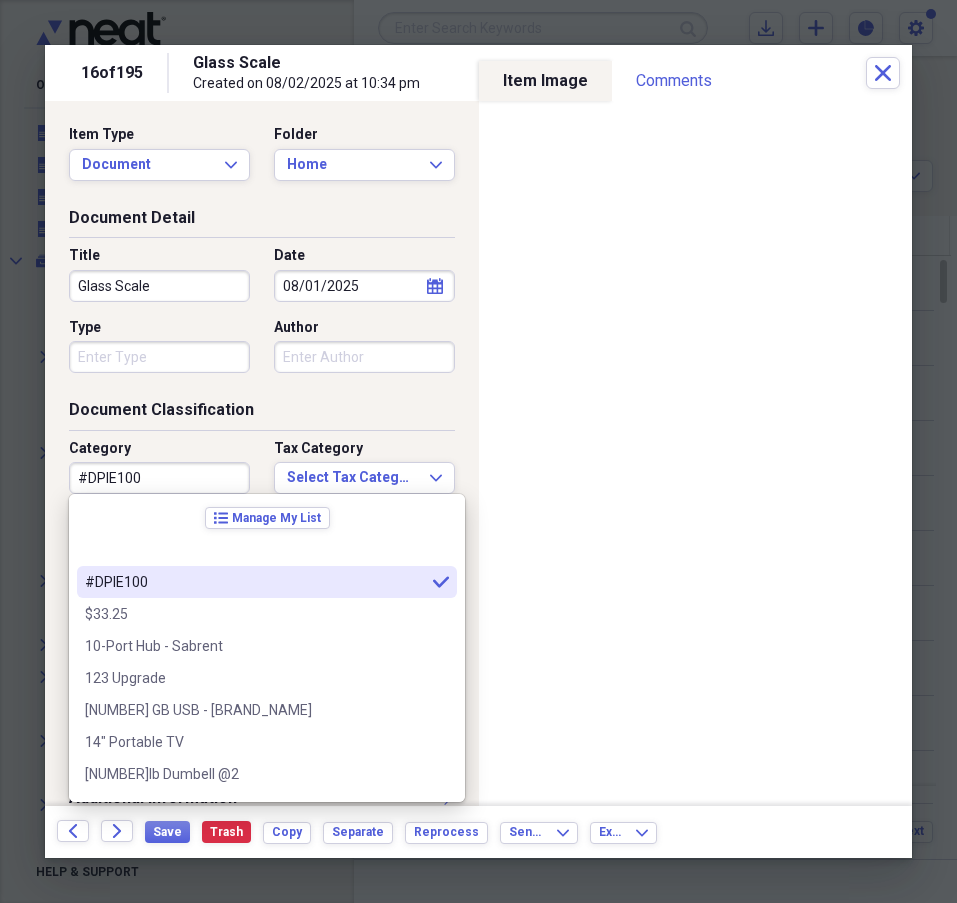 drag, startPoint x: 143, startPoint y: 479, endPoint x: 54, endPoint y: 479, distance: 89 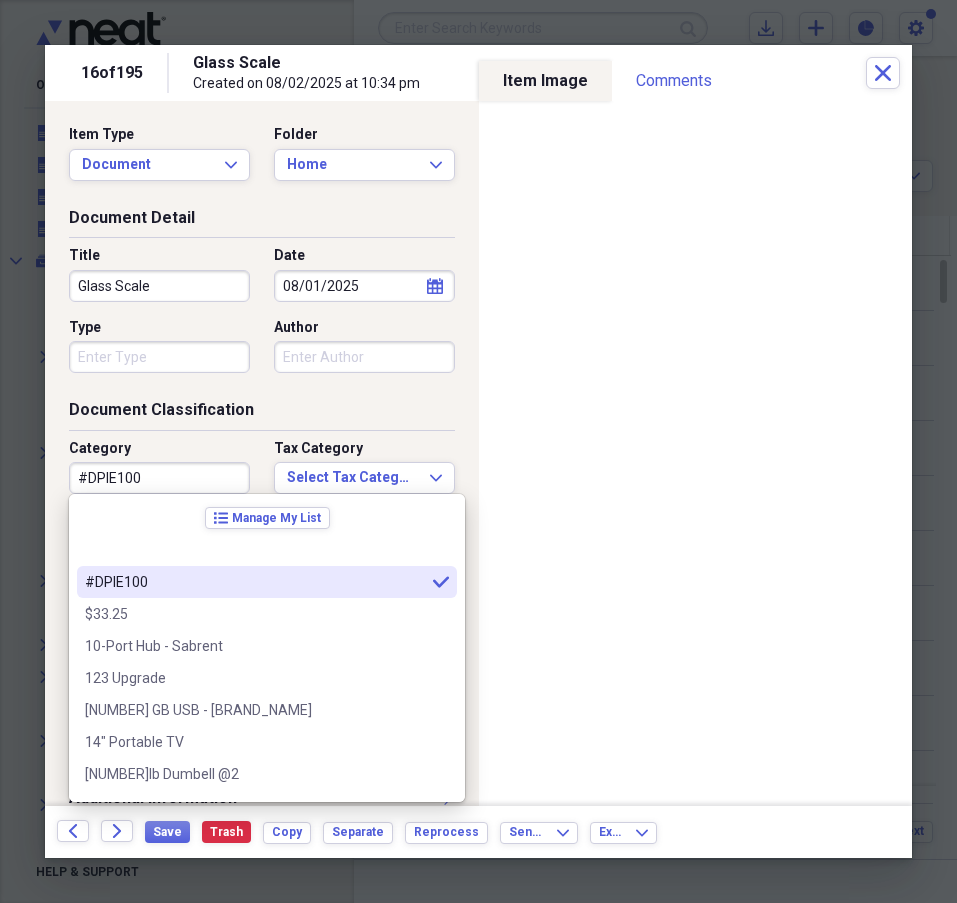 click on "Document Classification Category #DPIE100 Tax Category Select Tax Category Expand Customer Project" at bounding box center [262, 495] 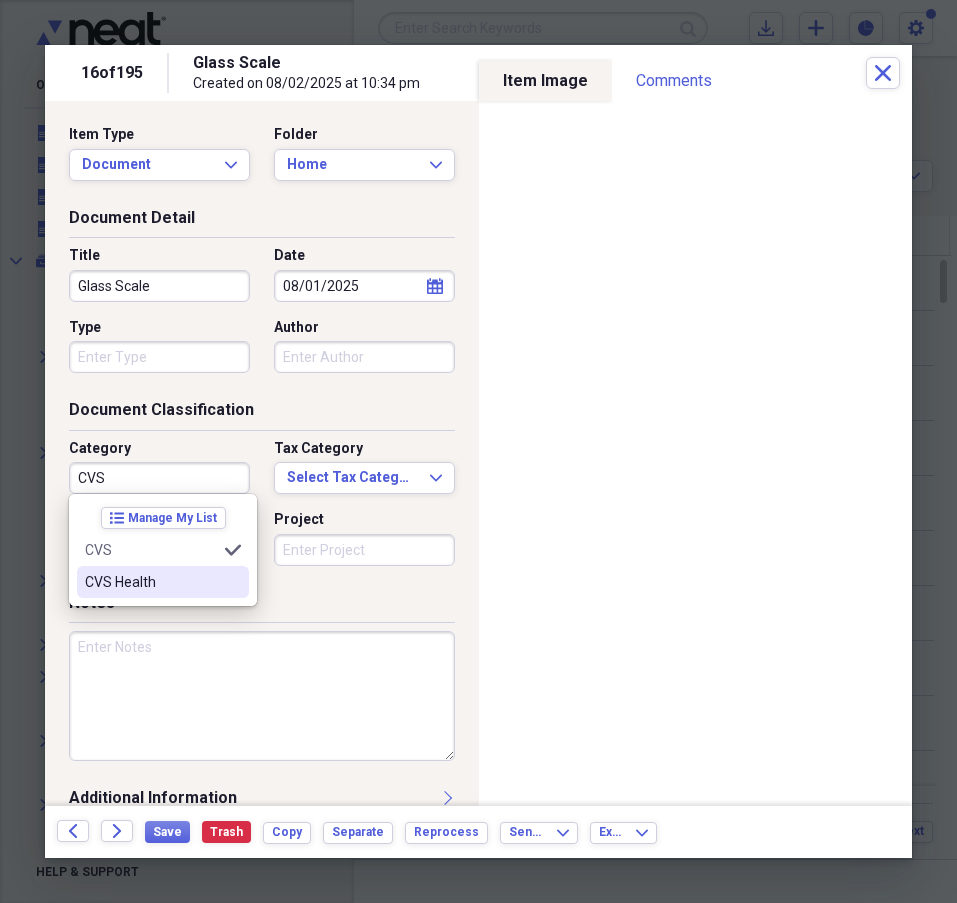 click on "CVS Health" at bounding box center [151, 582] 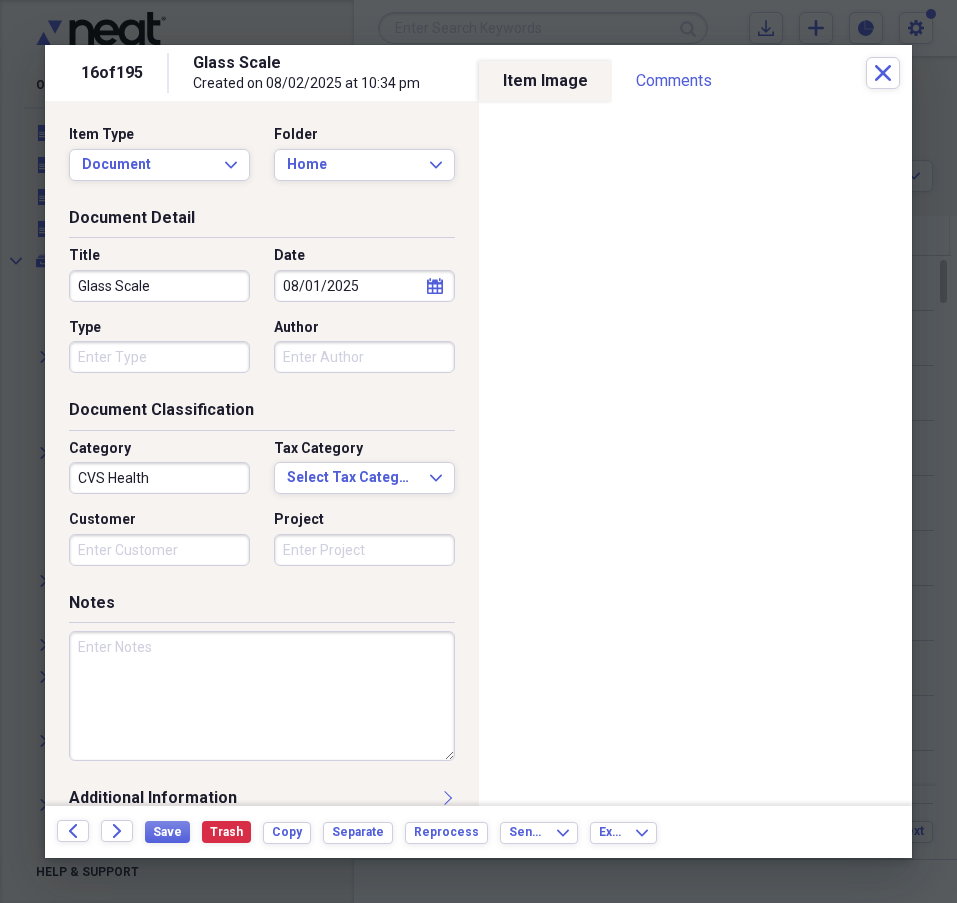 click on "Type" at bounding box center [159, 357] 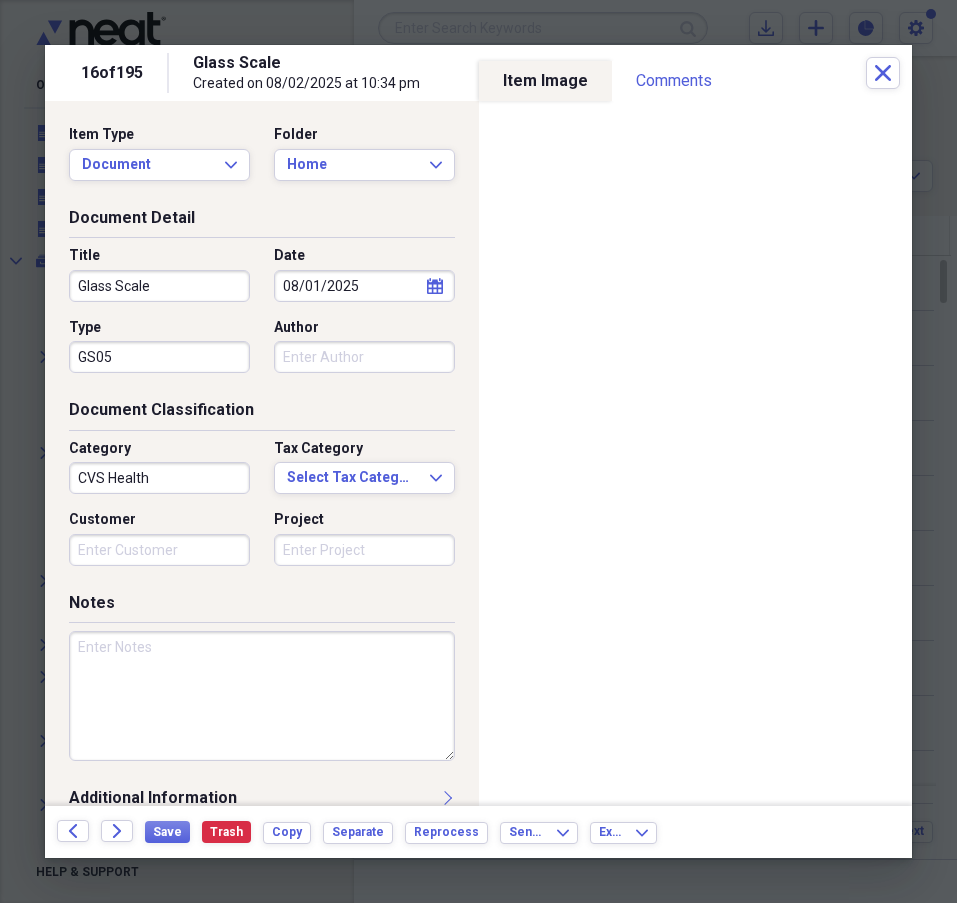 click on "GS05" at bounding box center (159, 357) 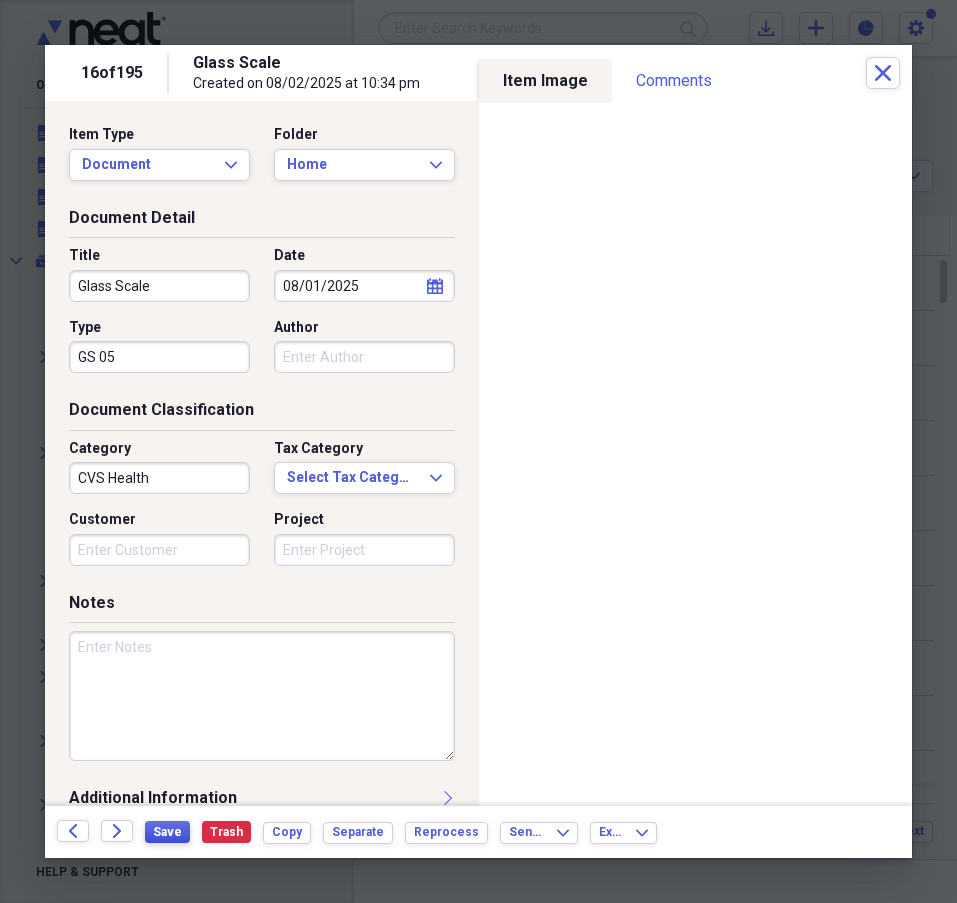type on "GS 05" 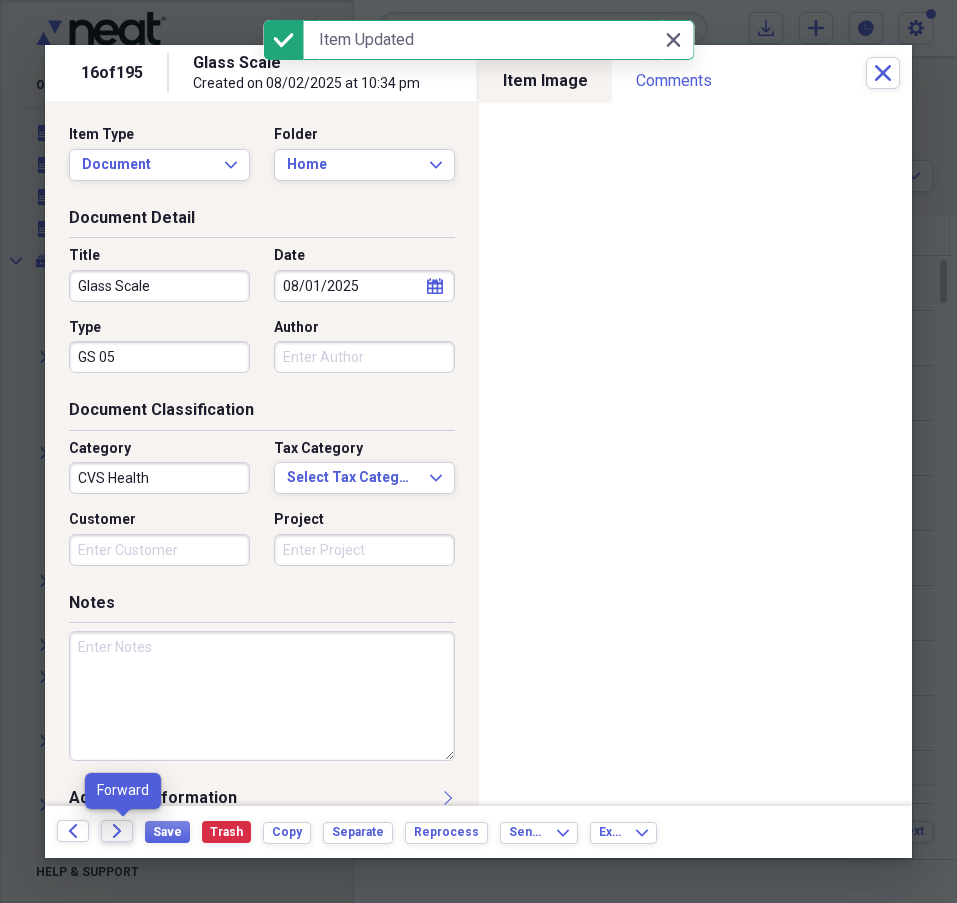 click on "Forward" 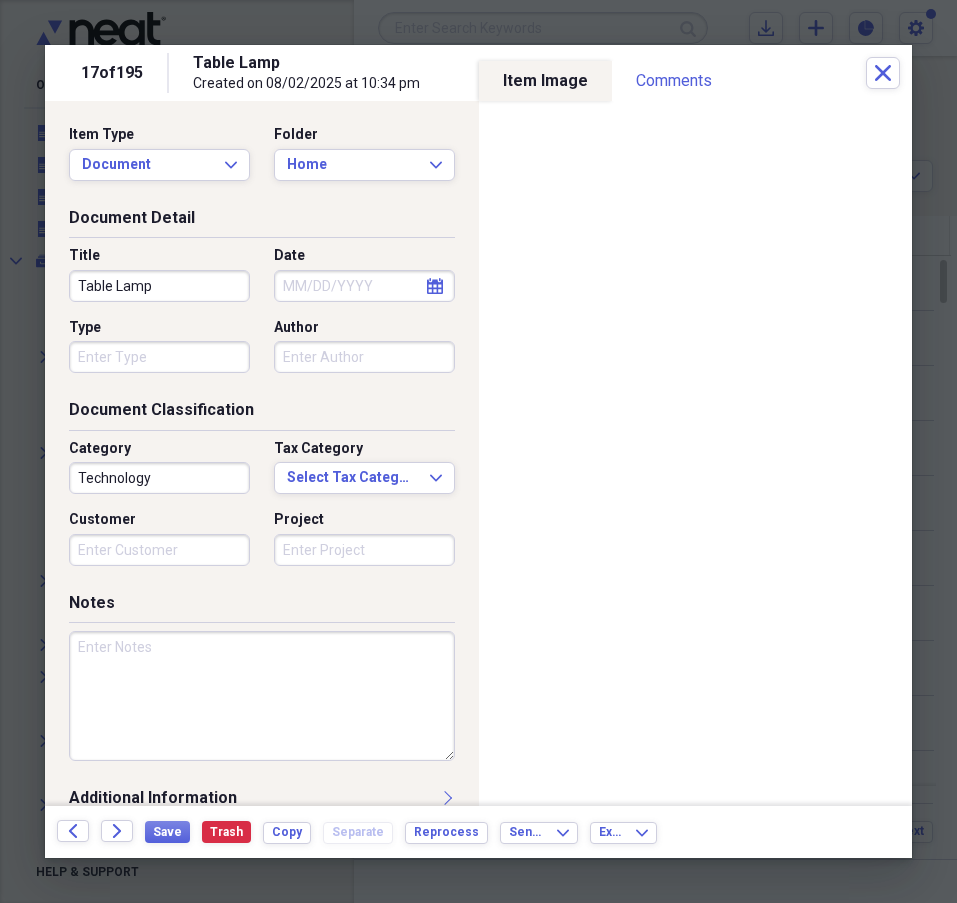 click on "calendar" 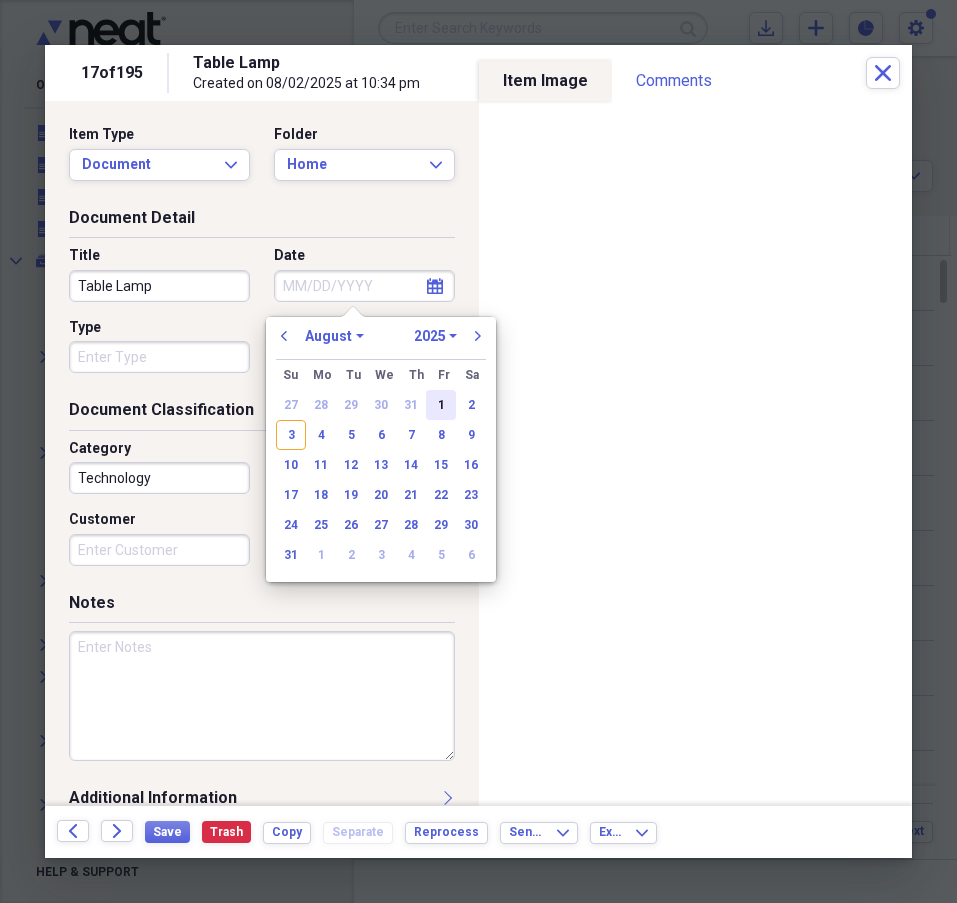 click on "1" at bounding box center [441, 405] 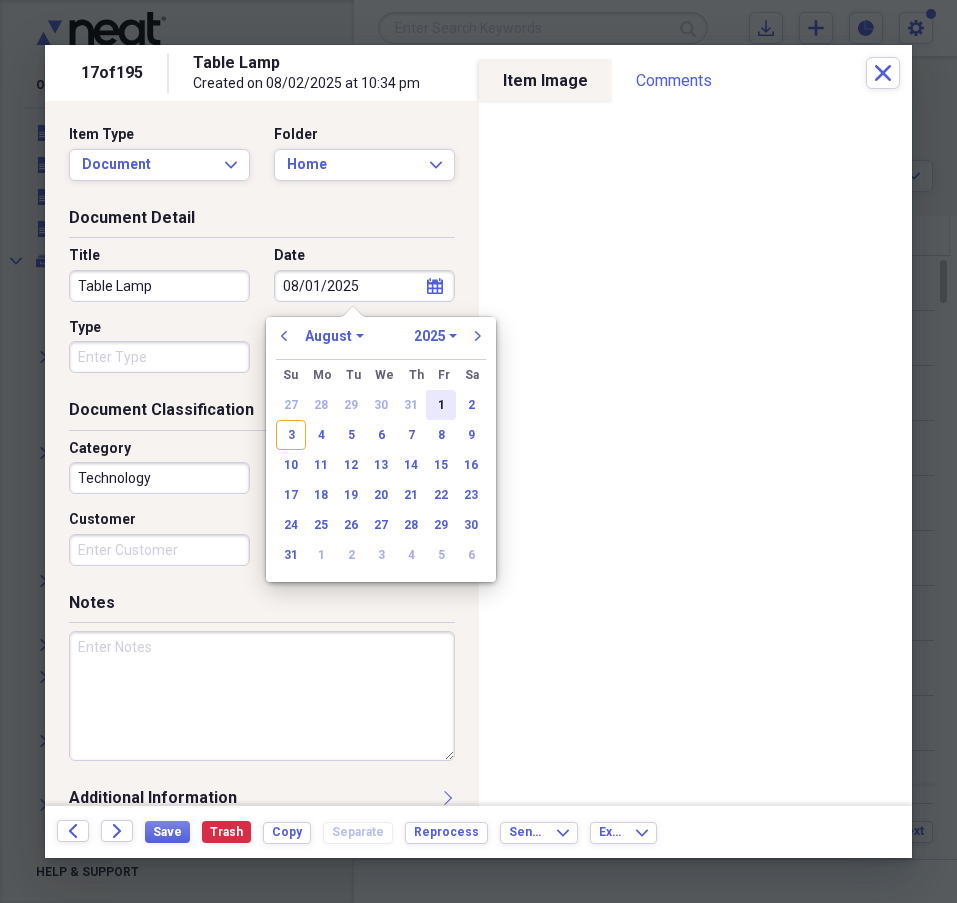type on "08/01/2025" 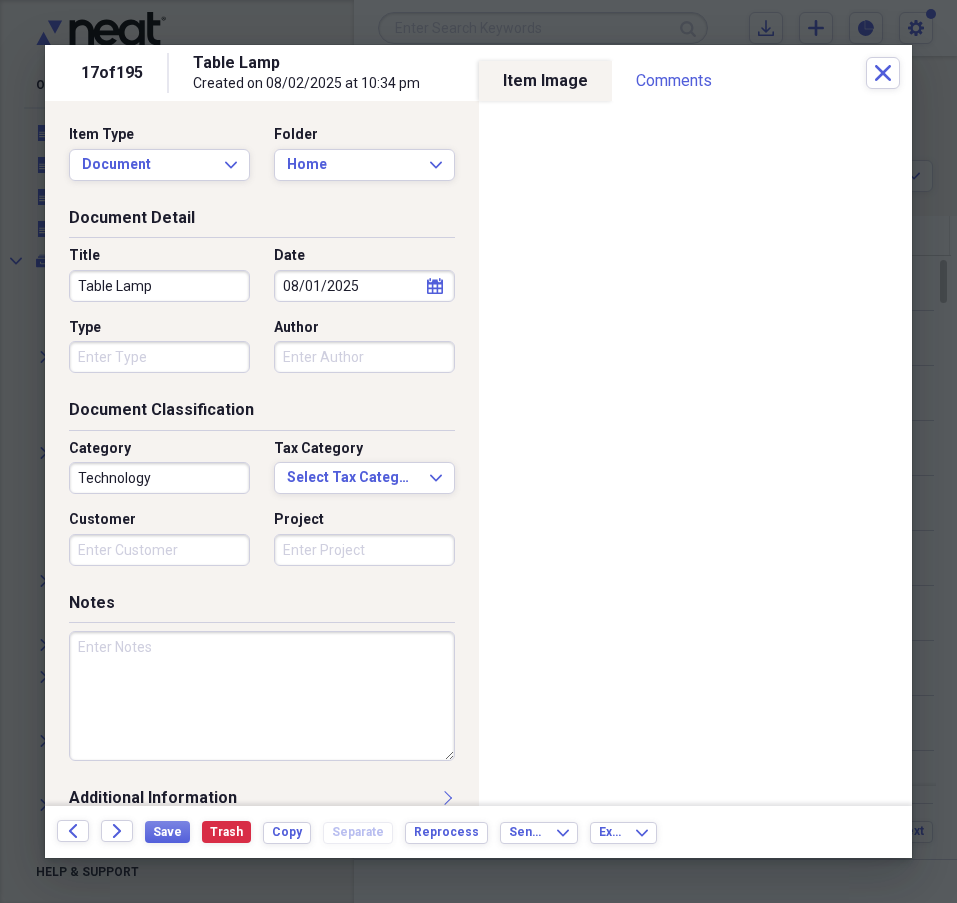 click on "Technology" at bounding box center (159, 478) 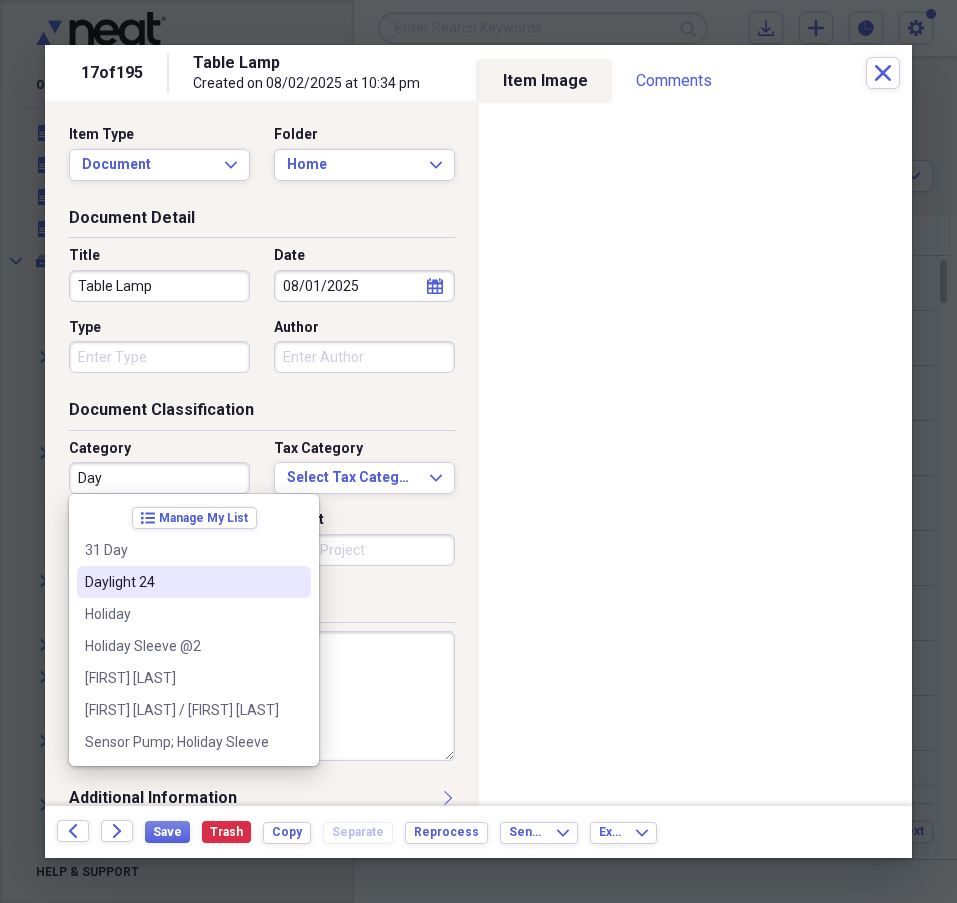 click on "Daylight 24" at bounding box center [182, 582] 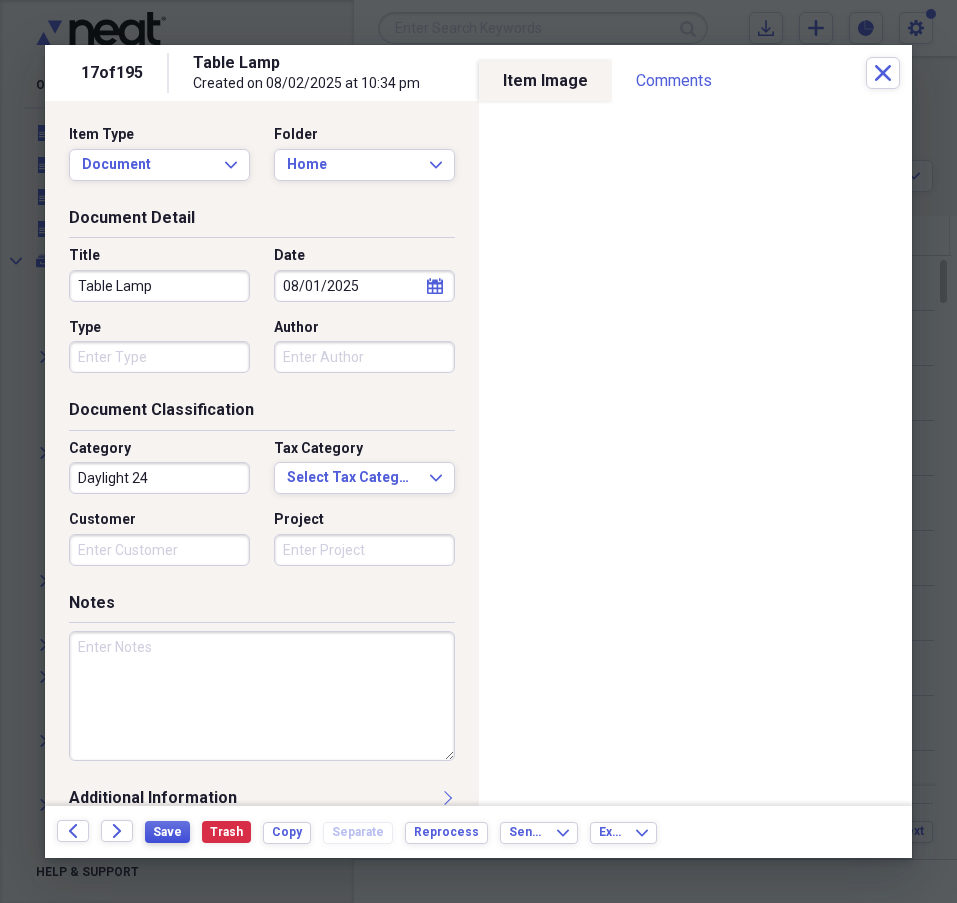click on "Save" at bounding box center [167, 832] 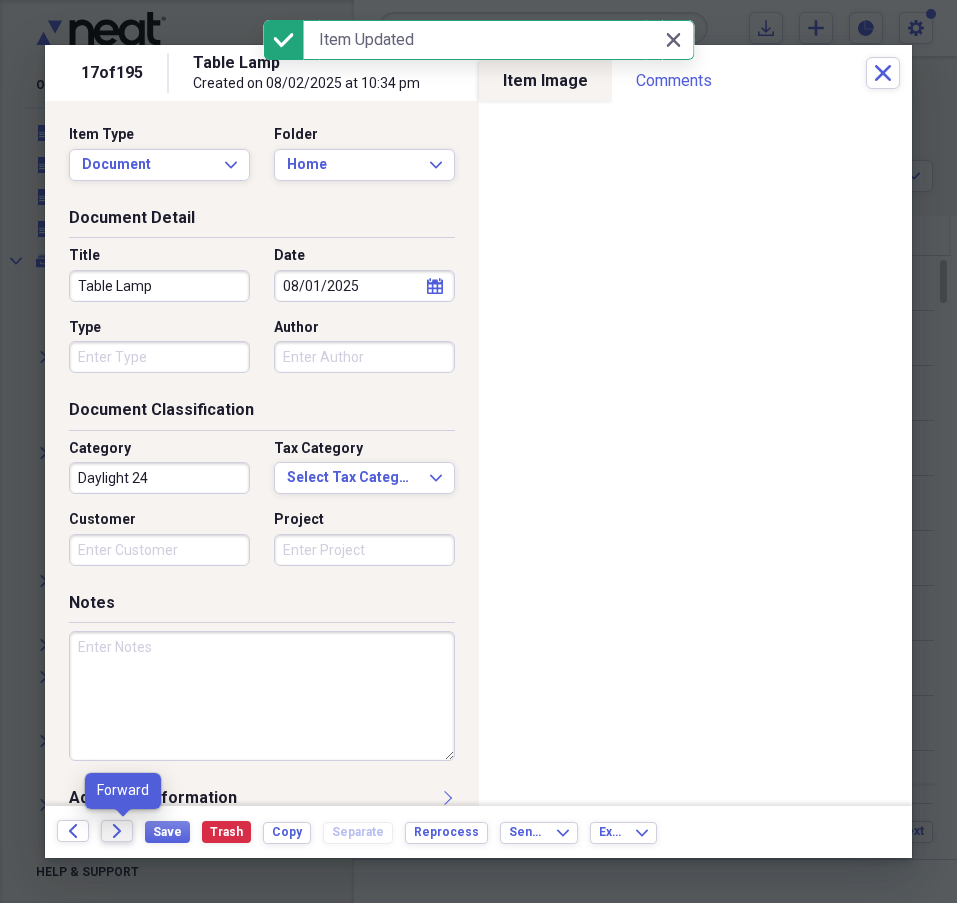 click 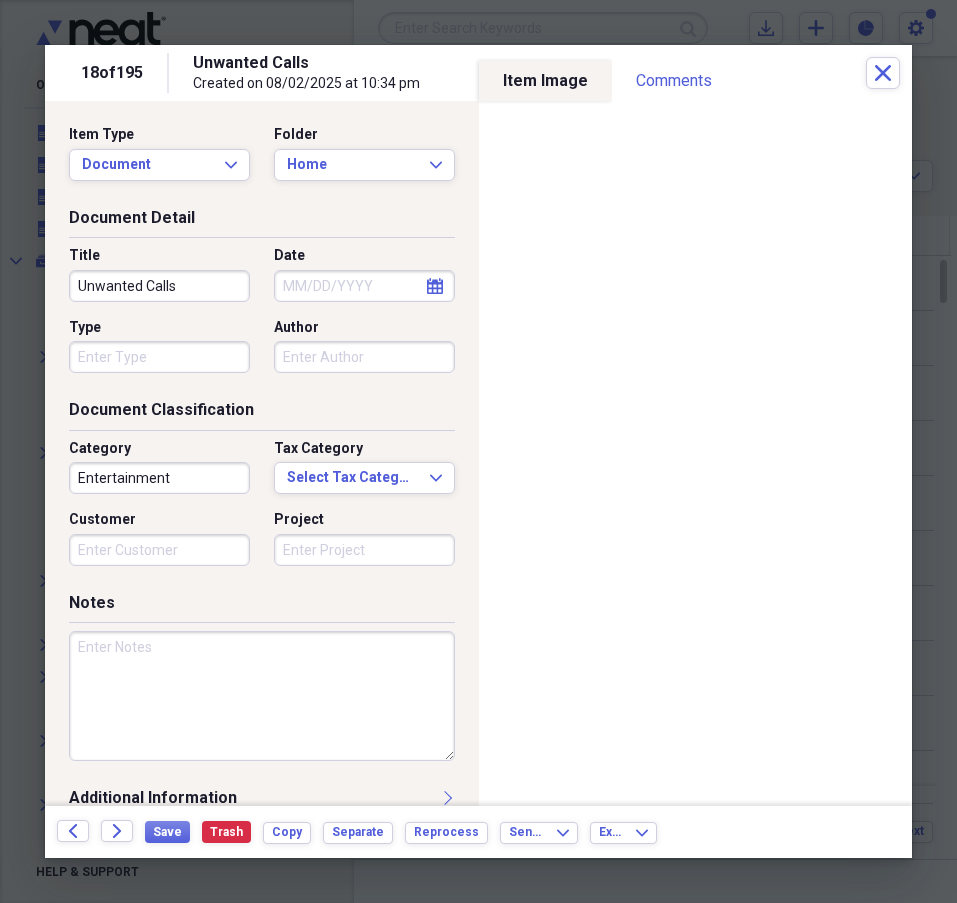 click 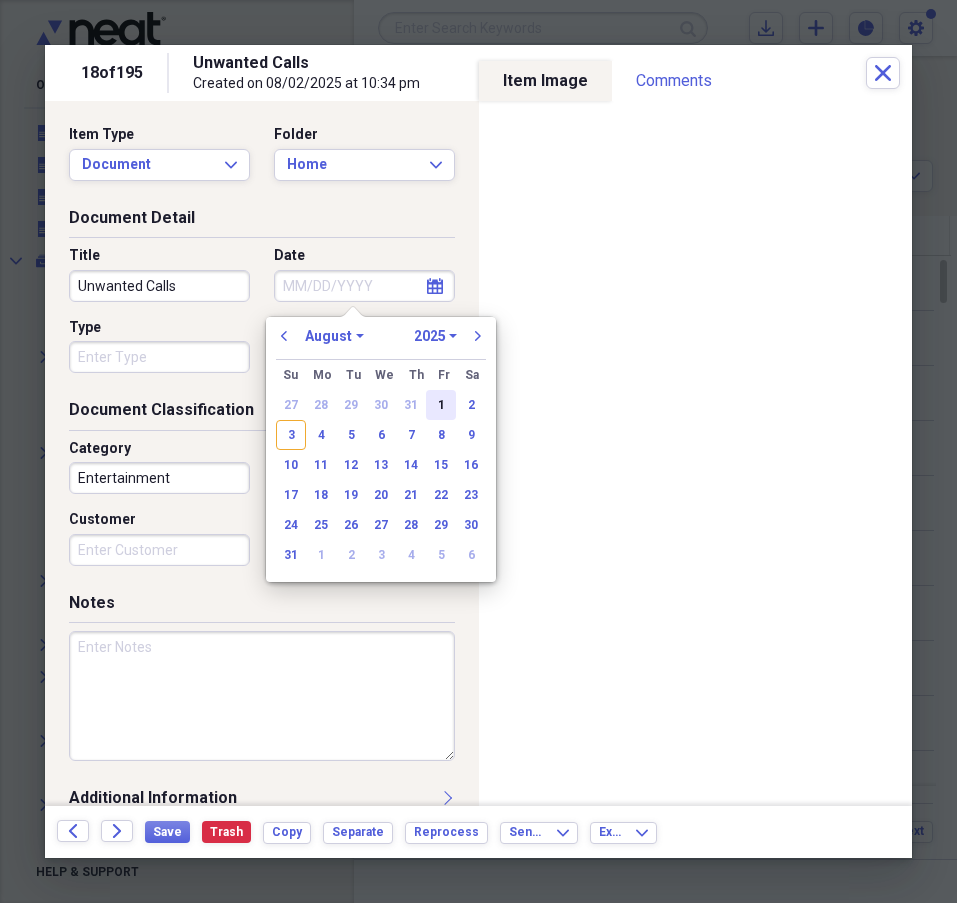 click on "1" at bounding box center [441, 405] 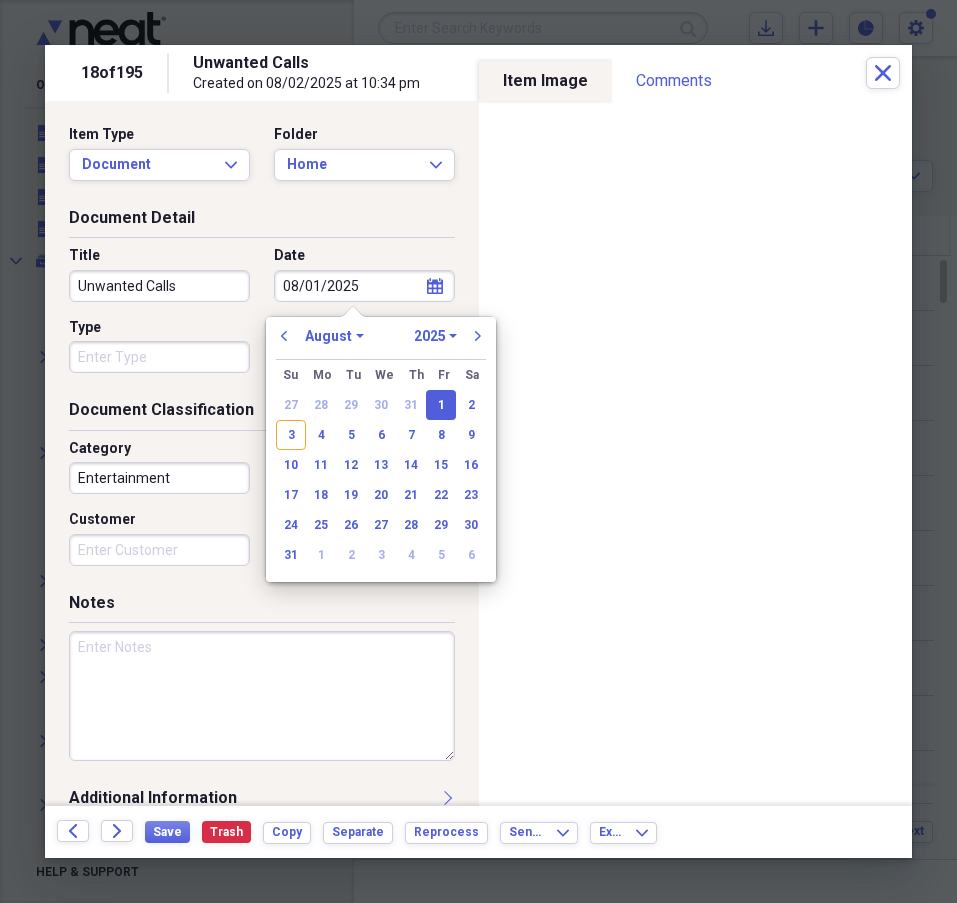 type on "08/01/2025" 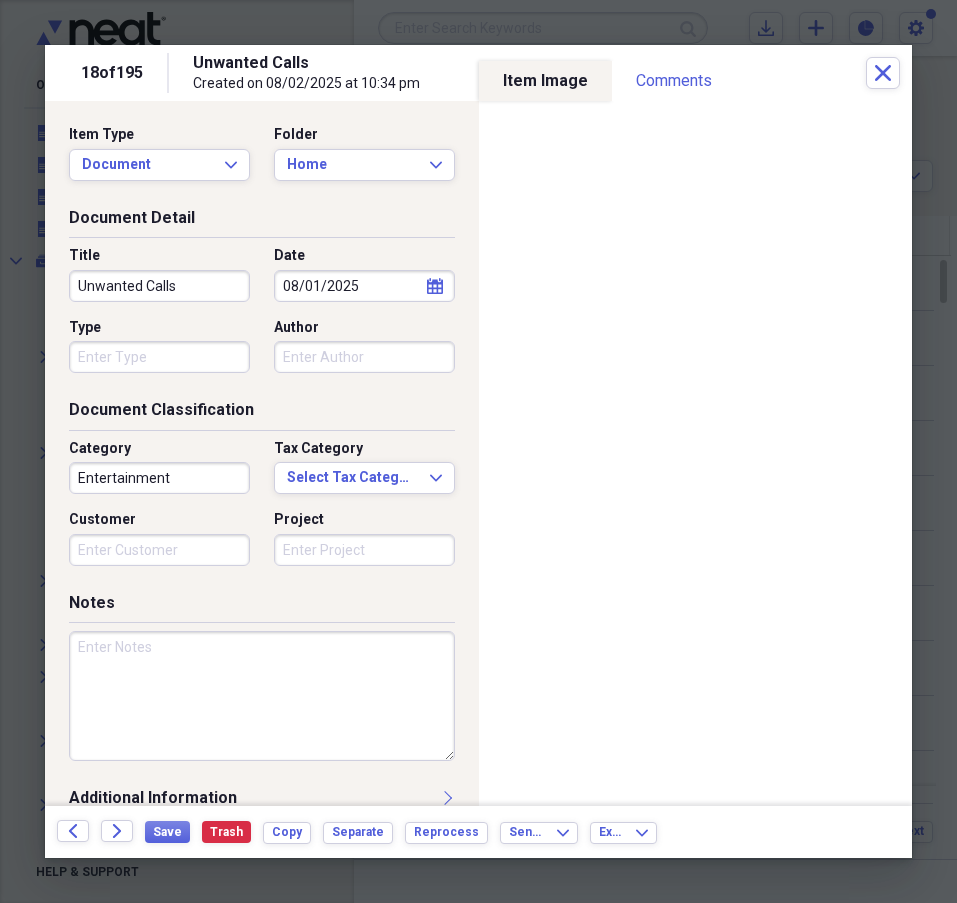 click on "Type" at bounding box center (159, 357) 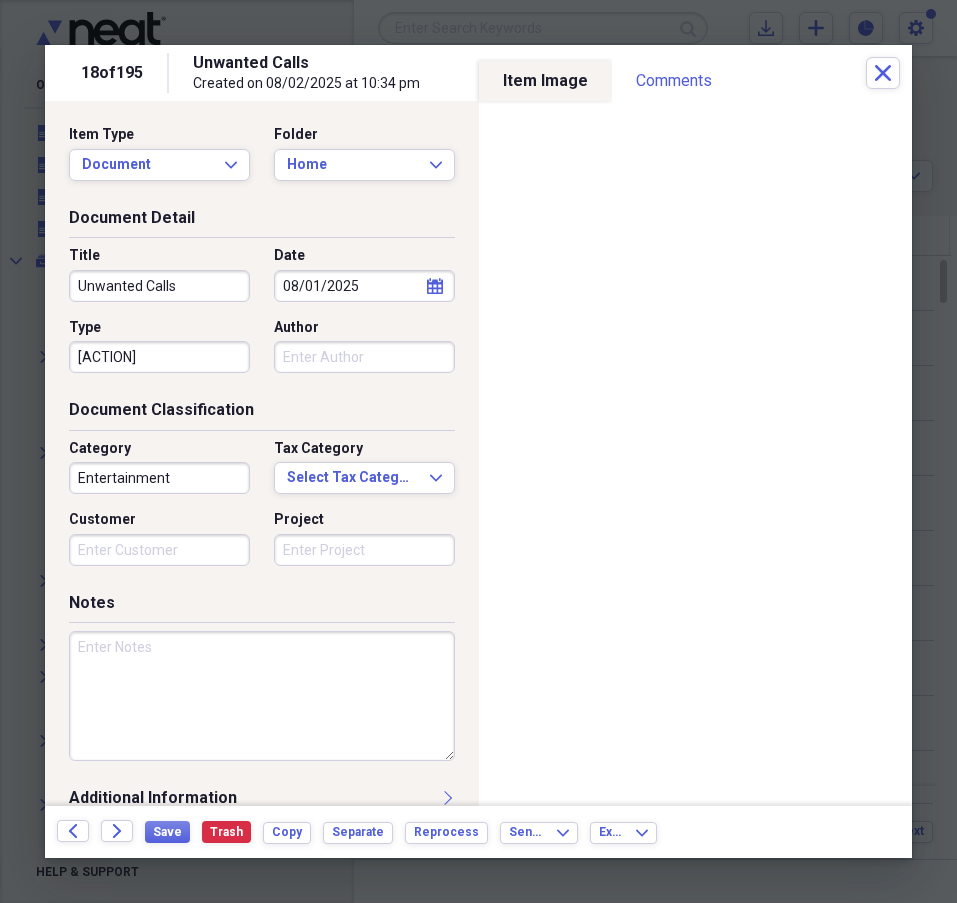type on "[ACTION]" 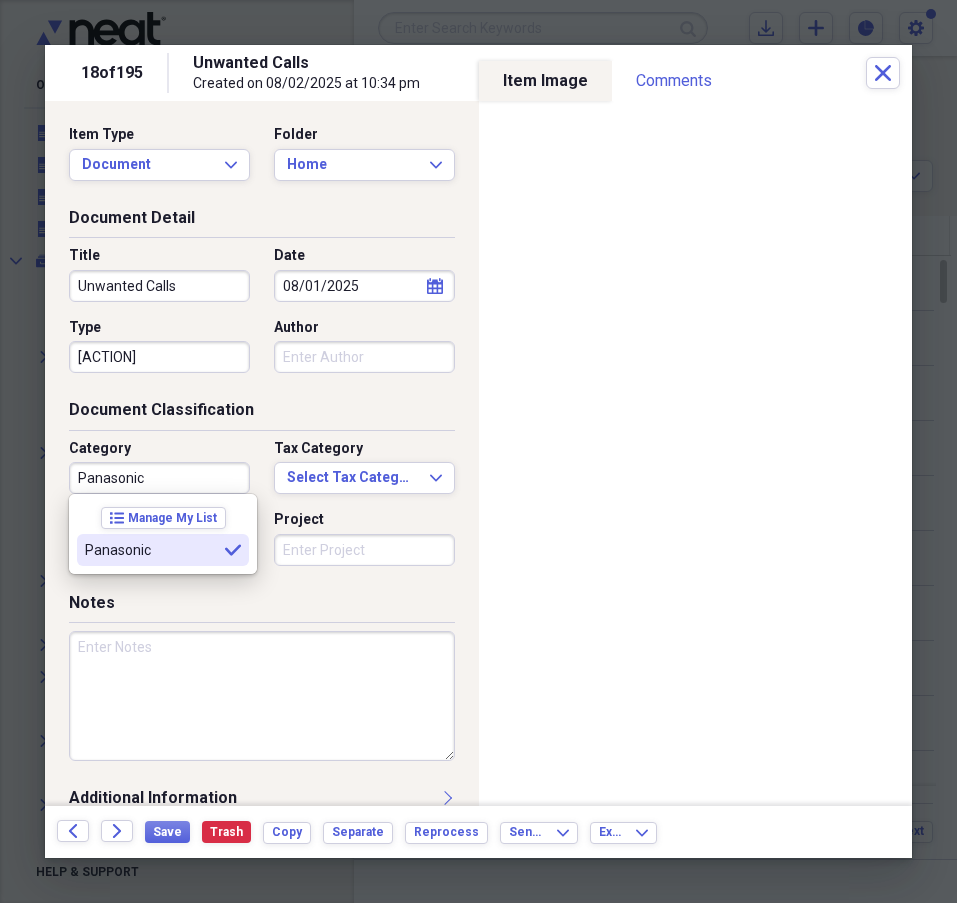 type on "Panasonic" 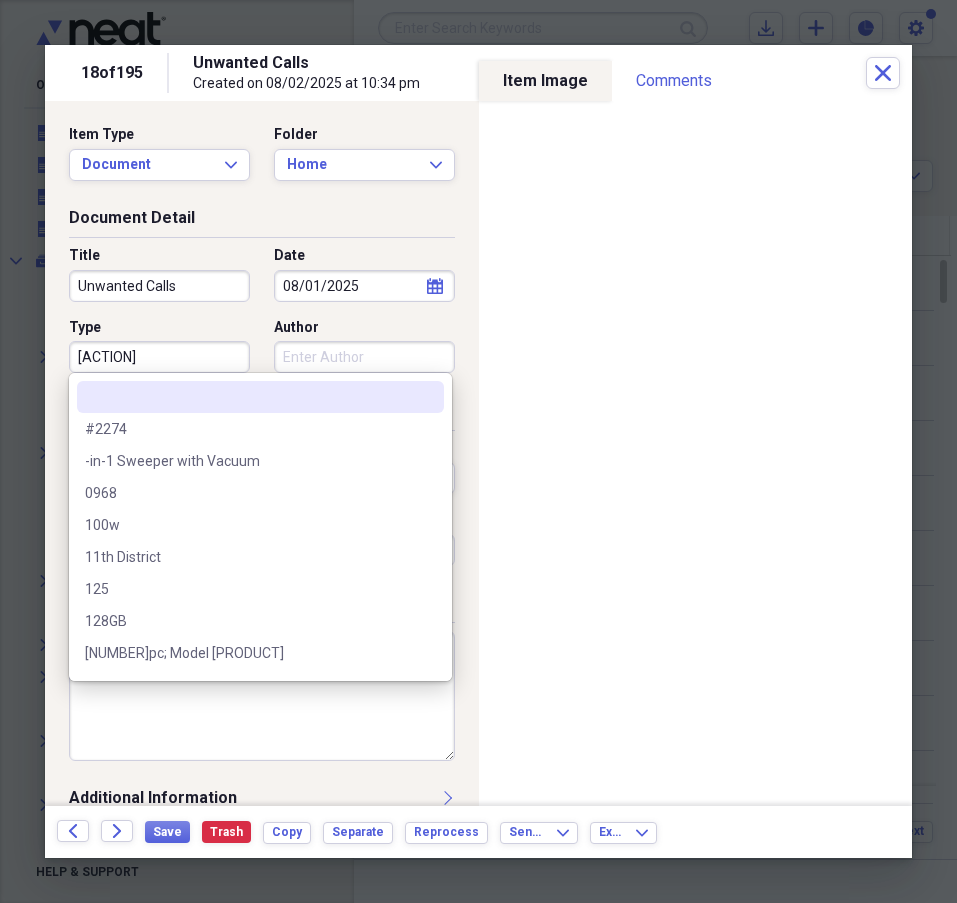 click on "[ACTION]" at bounding box center (159, 357) 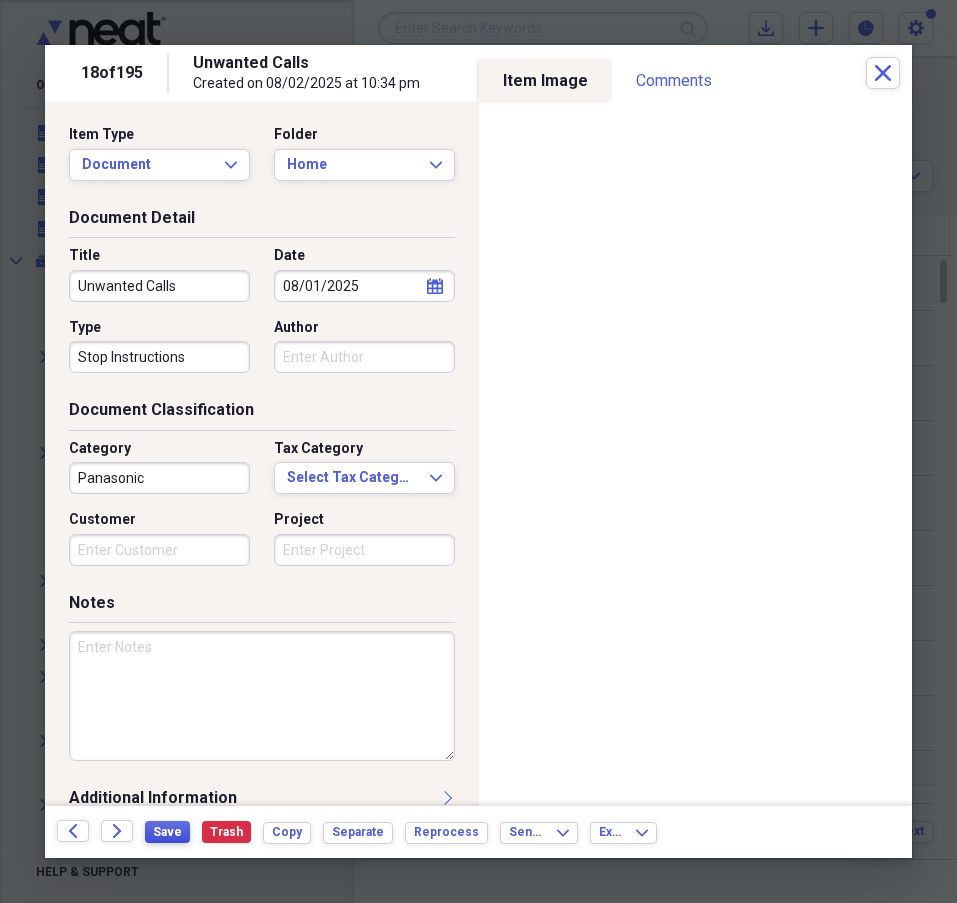 type on "Stop Instructions" 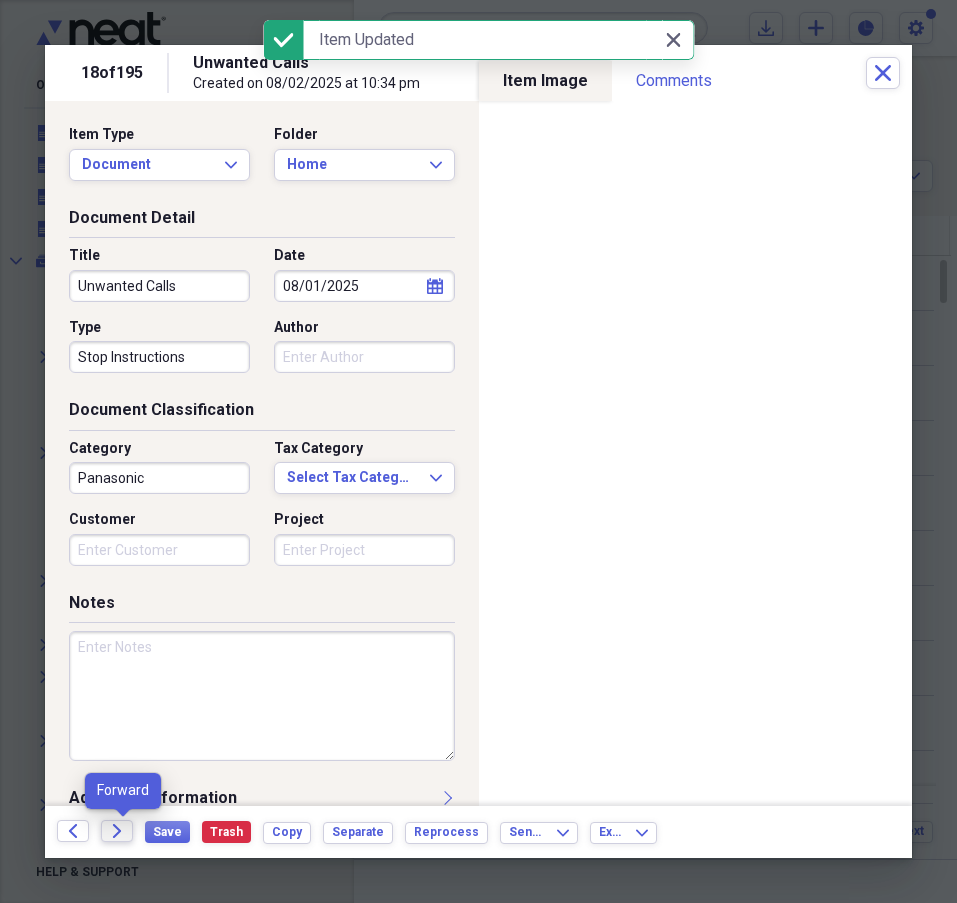 click on "Forward" 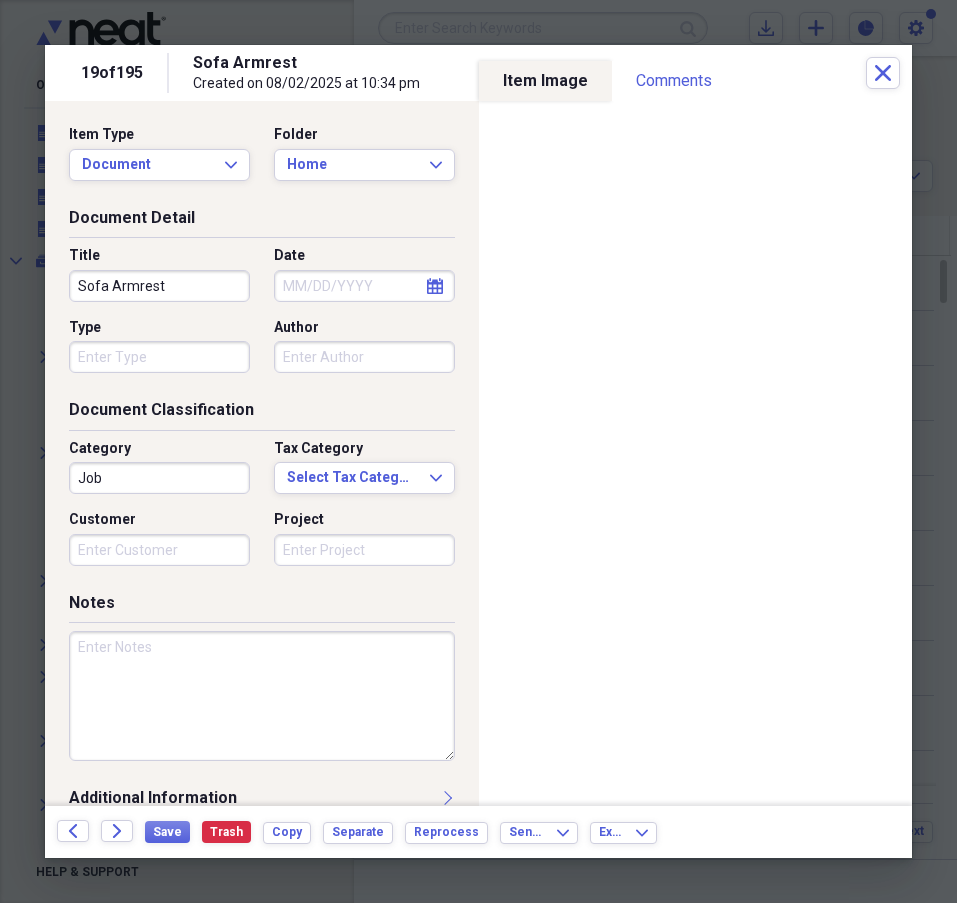 click on "calendar" 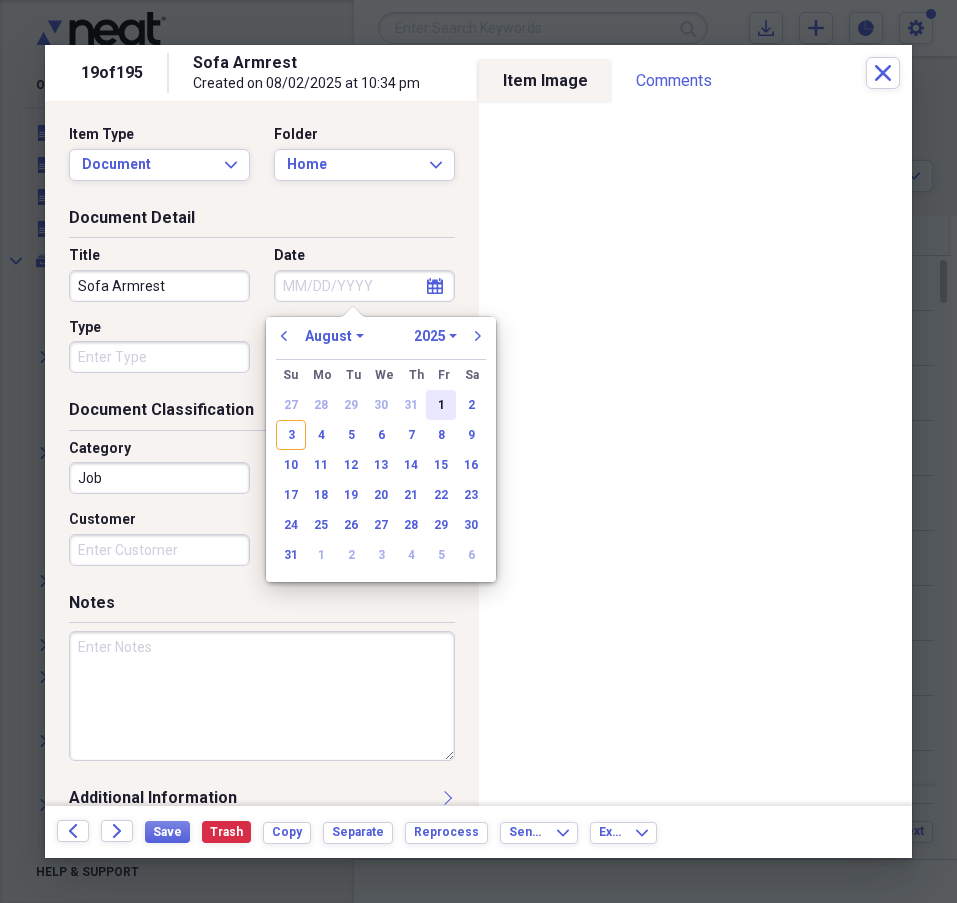 click on "1" at bounding box center (441, 405) 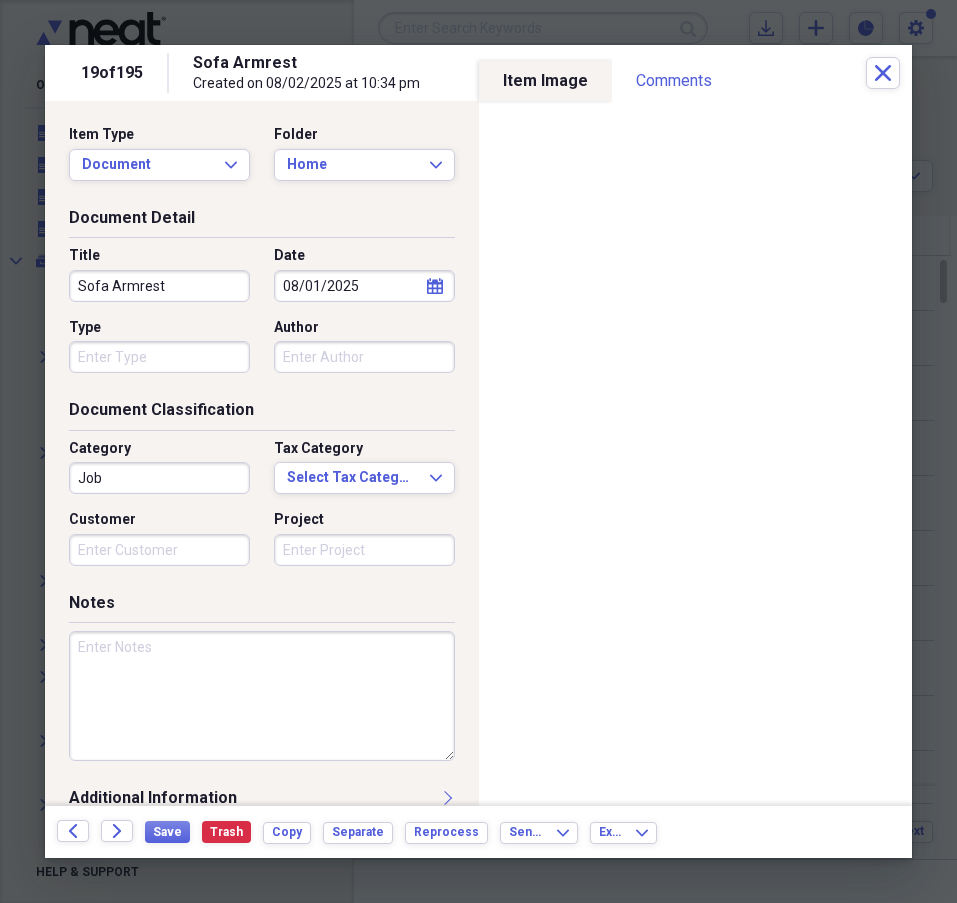 click on "Job" at bounding box center (159, 478) 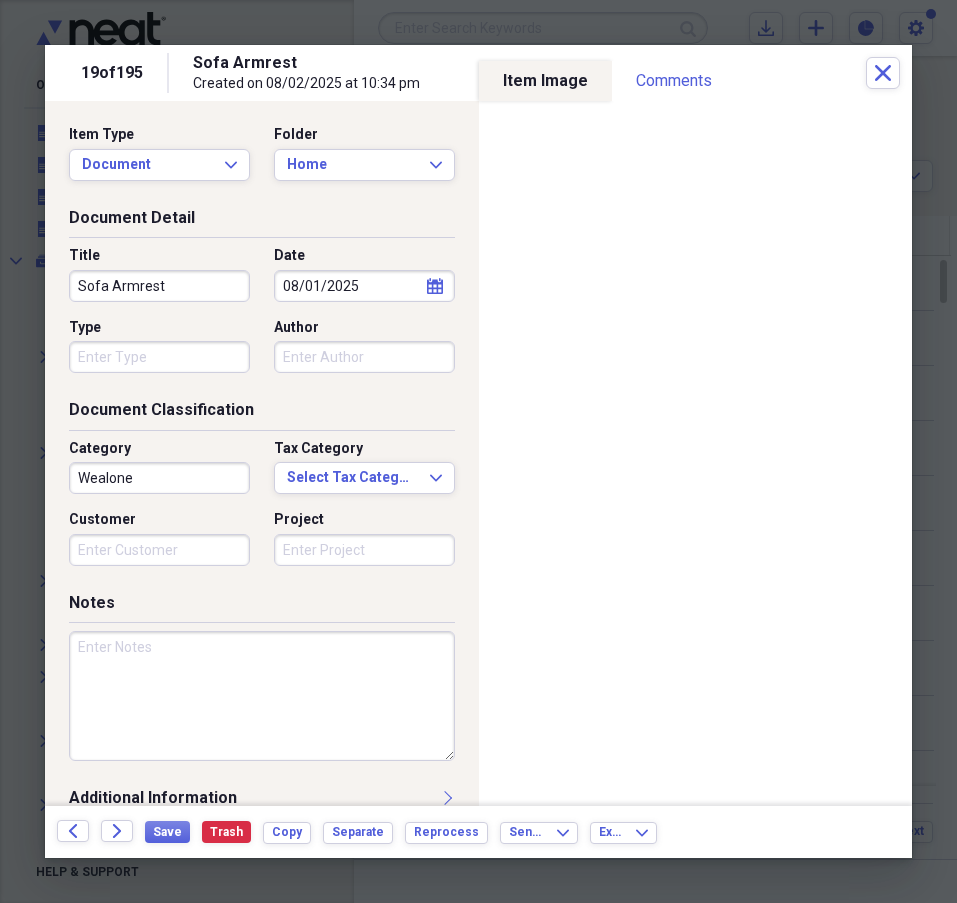 scroll, scrollTop: 31, scrollLeft: 0, axis: vertical 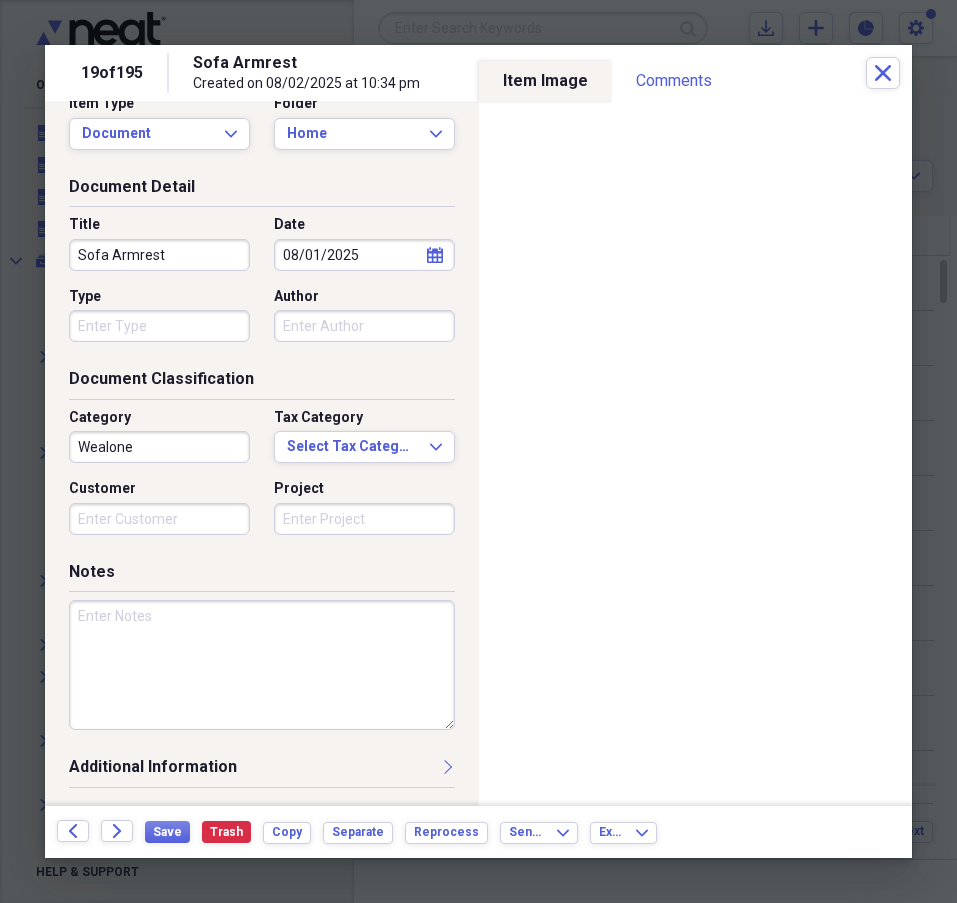 type on "Wealone" 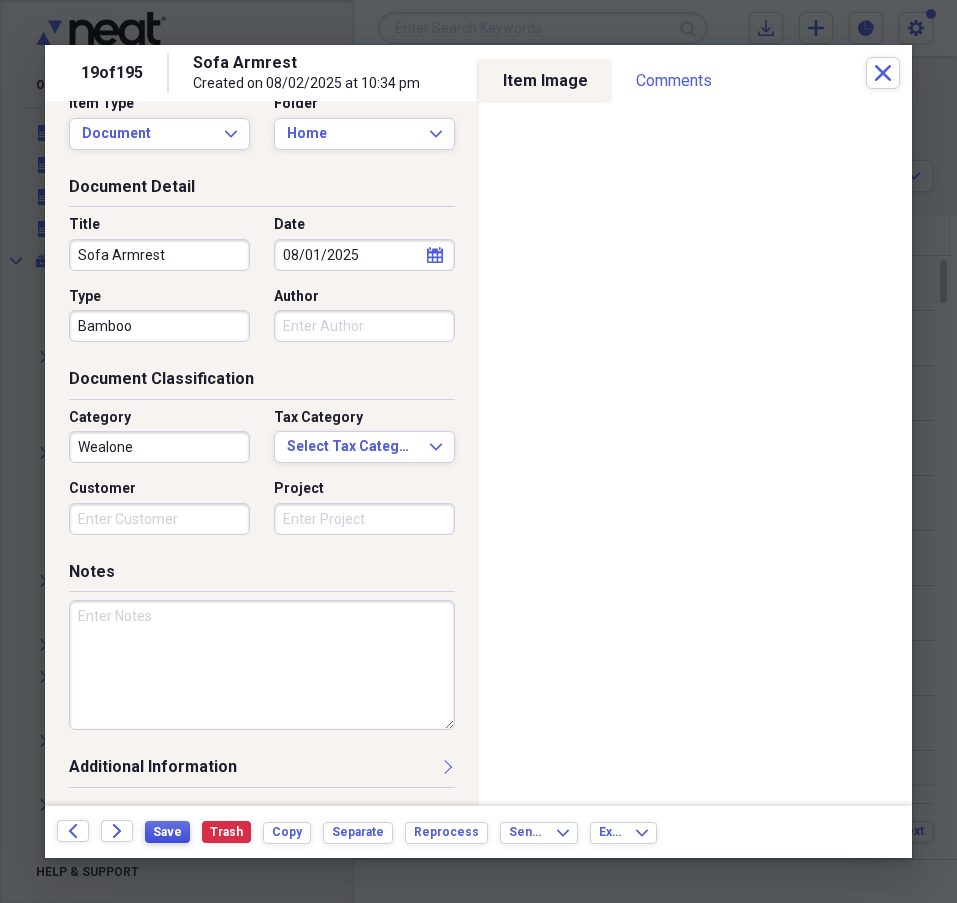 type on "Bamboo" 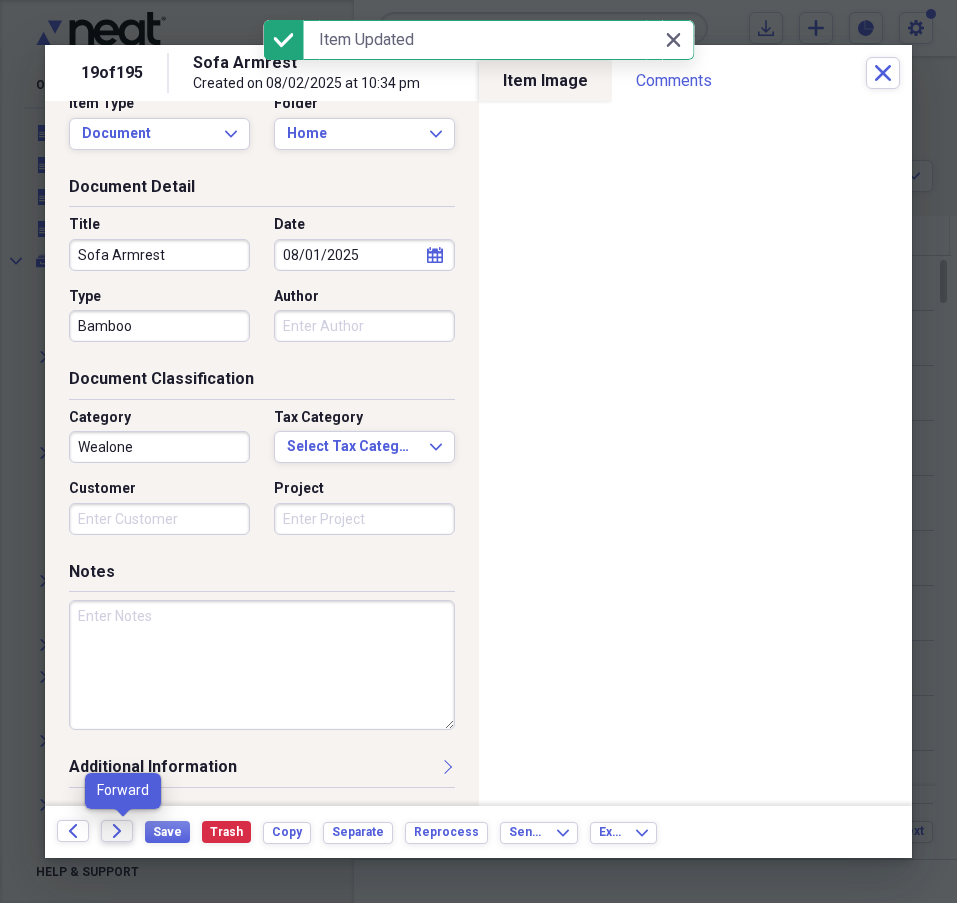 click on "Forward" 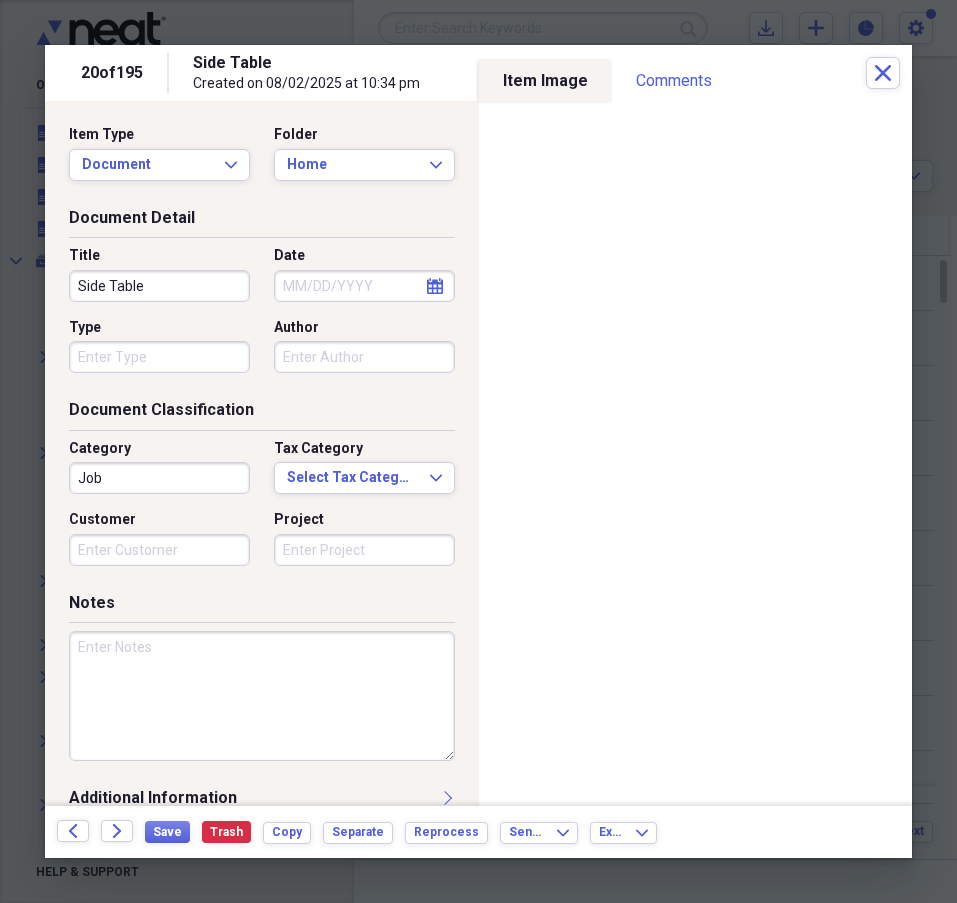 click on "Type" at bounding box center (159, 357) 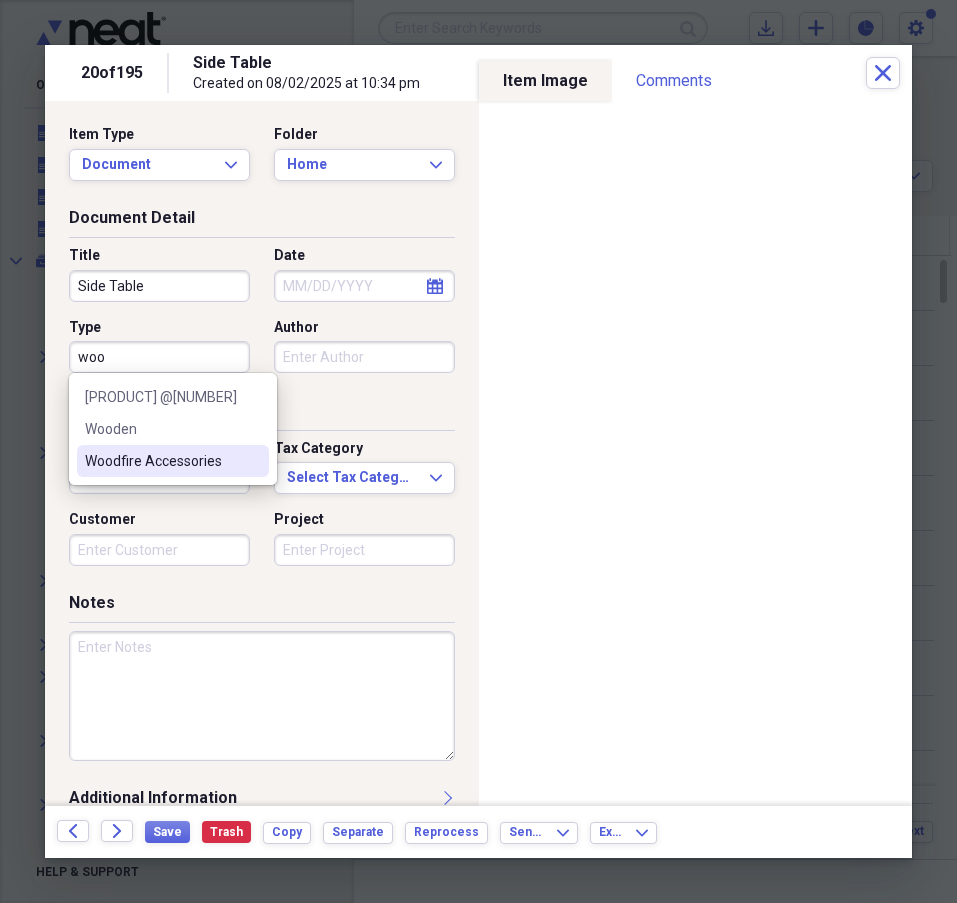 click on "Woodfire Accessories" at bounding box center (161, 461) 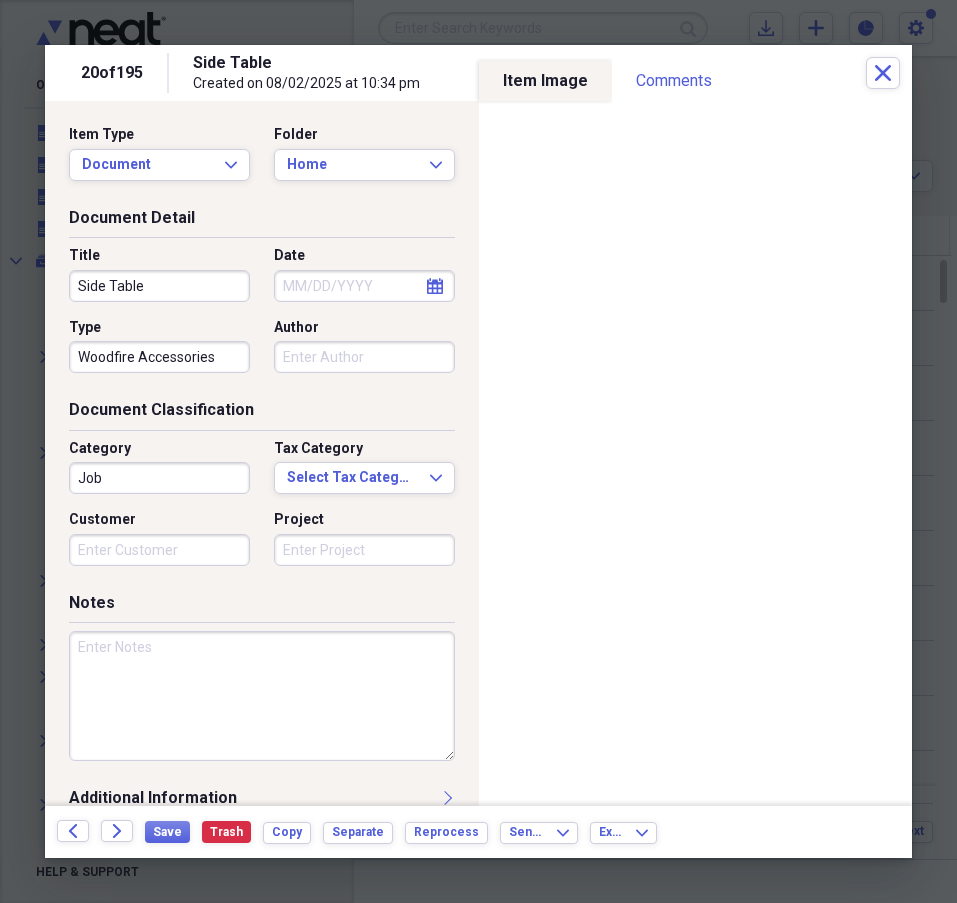 click on "calendar" 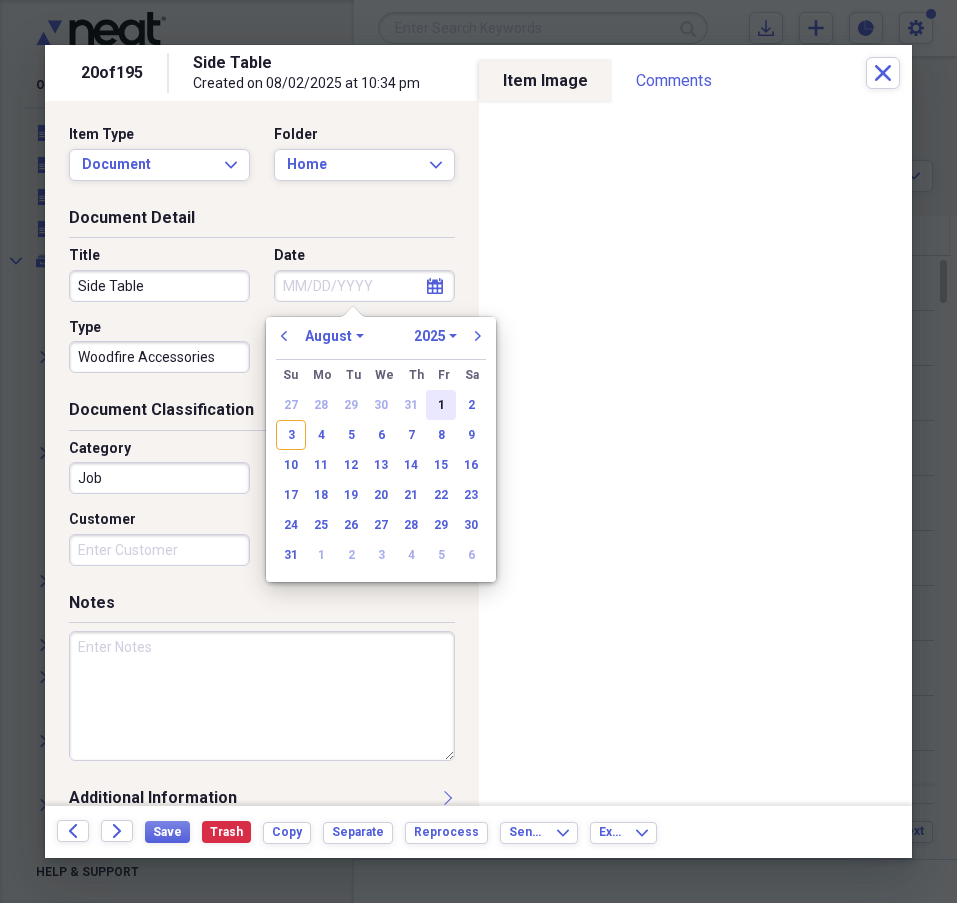 click on "1" at bounding box center (441, 405) 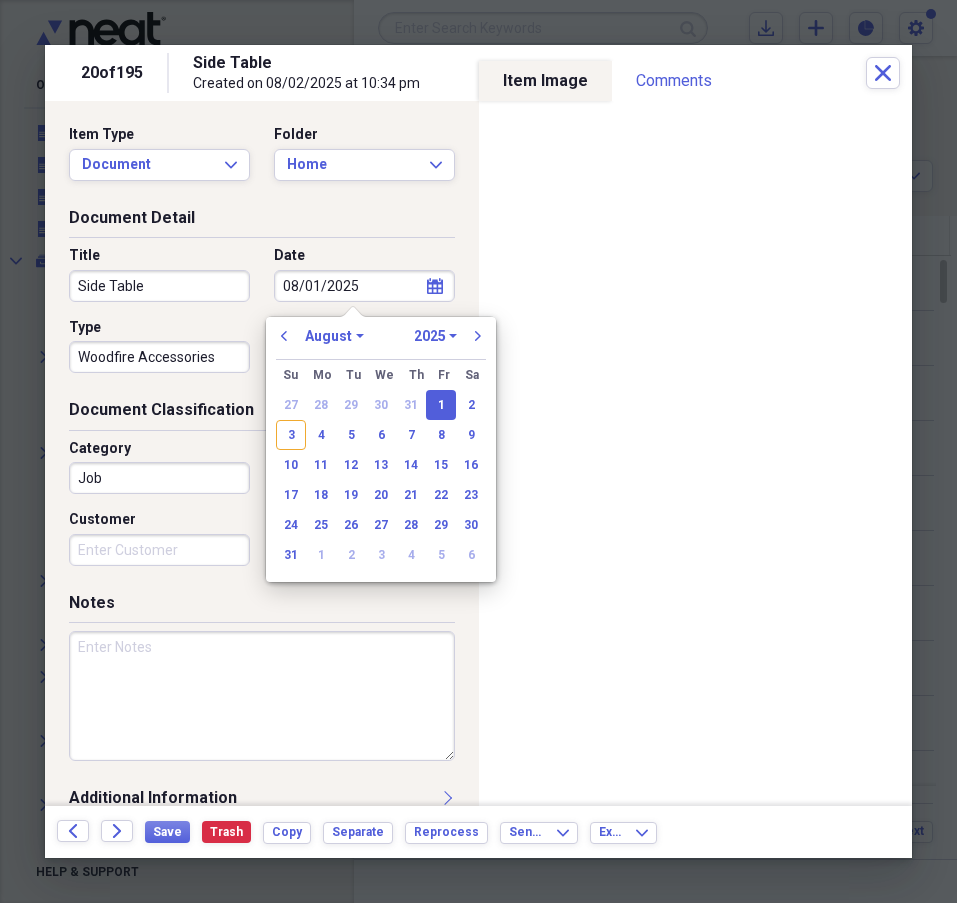 type on "08/01/2025" 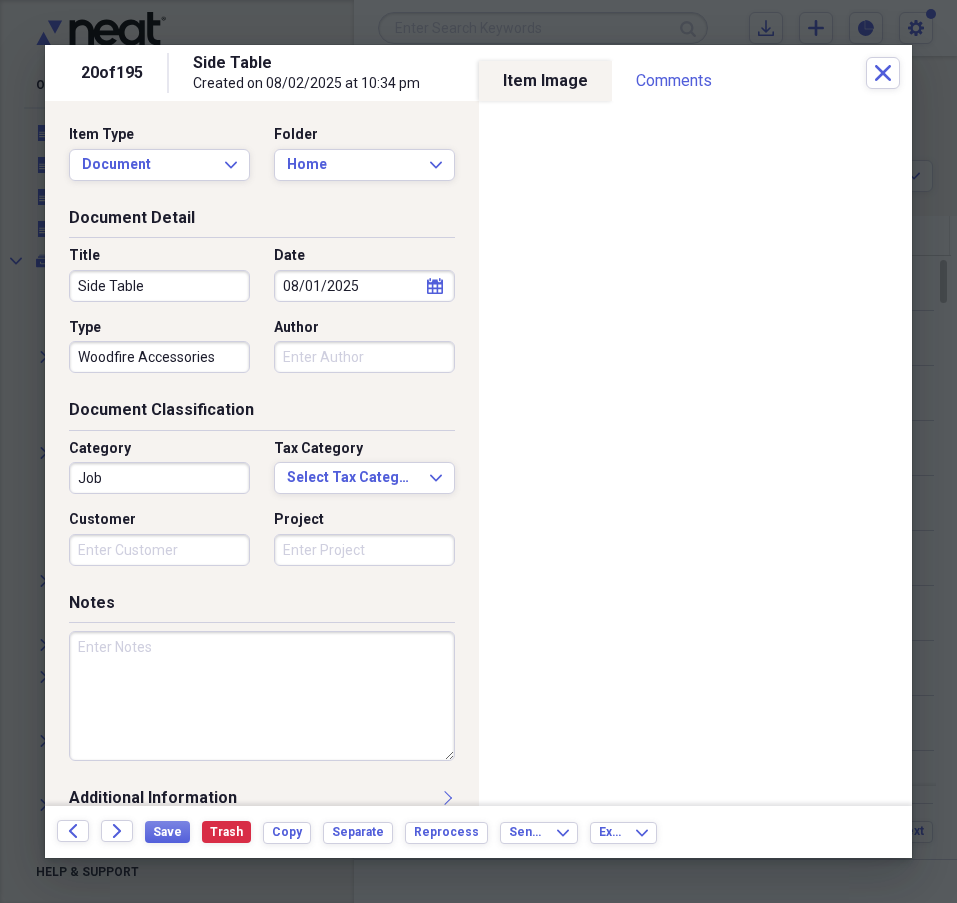 click on "Job" at bounding box center (159, 478) 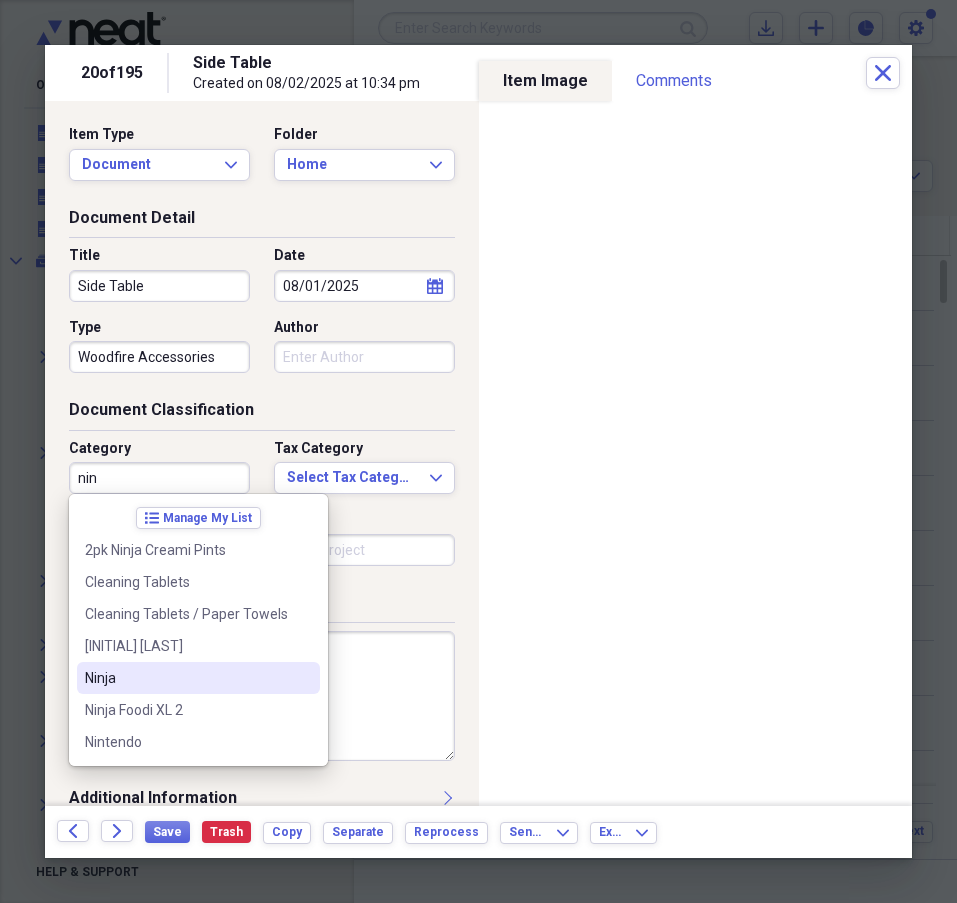 click on "Ninja" at bounding box center [186, 678] 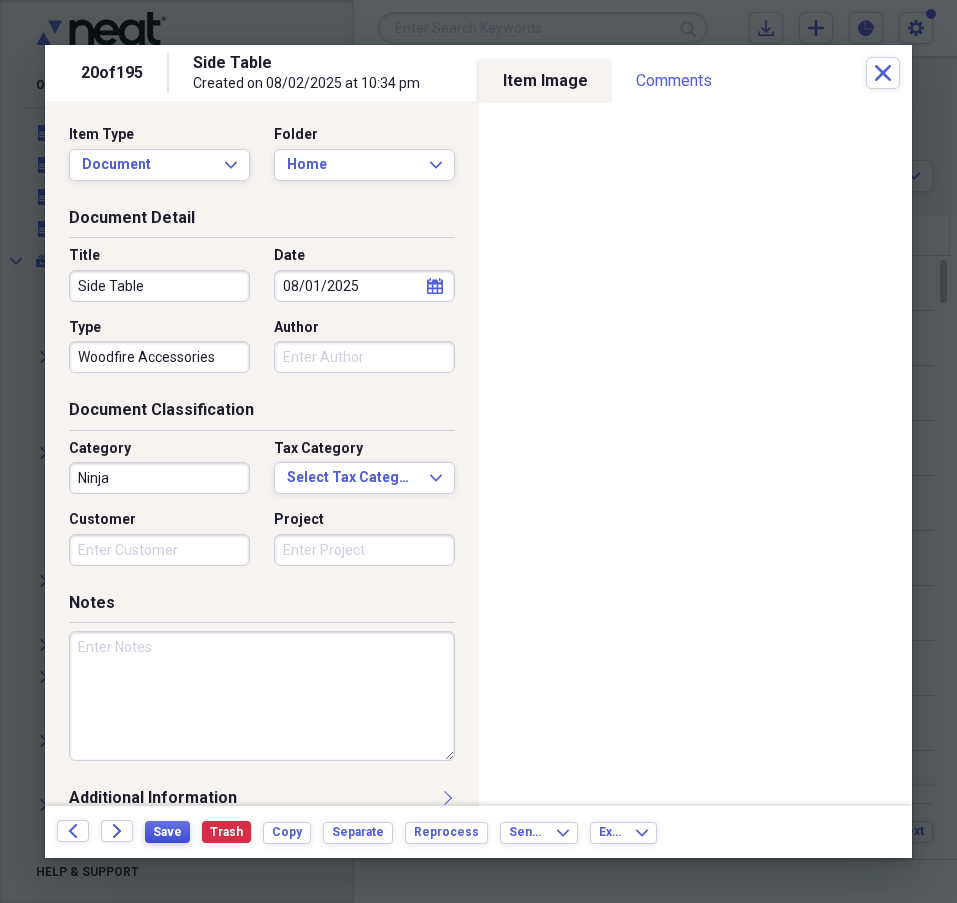 click on "Save" at bounding box center (167, 832) 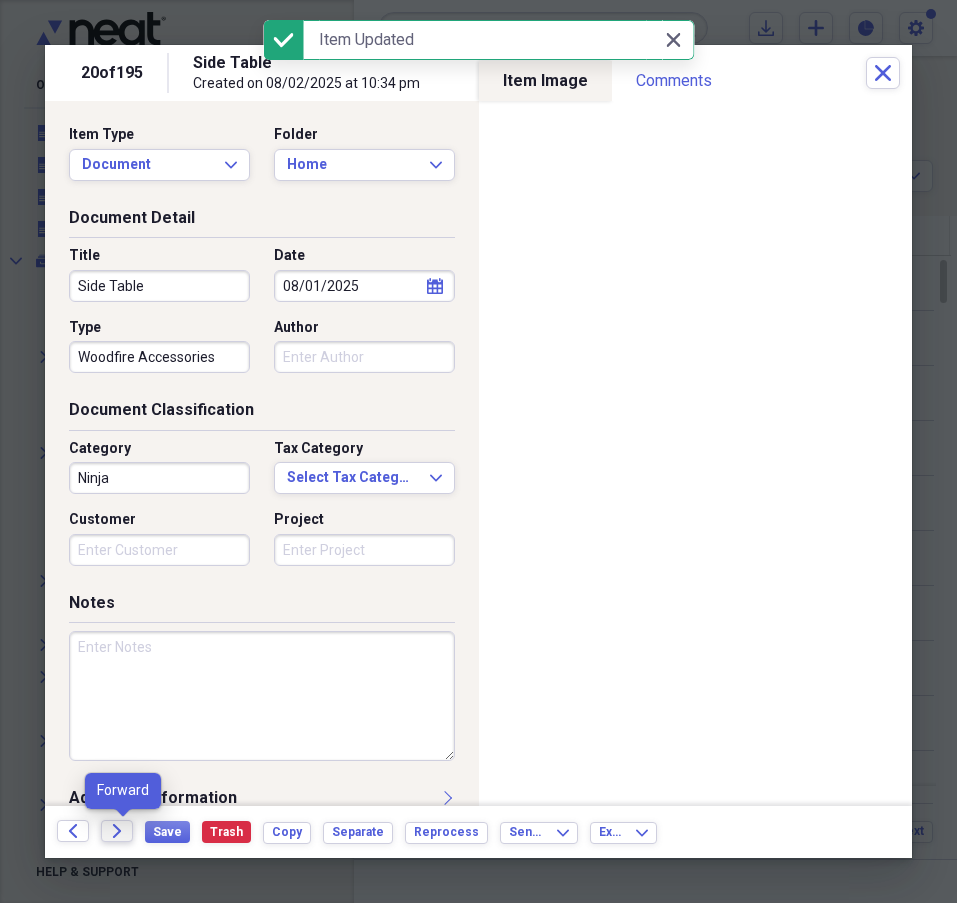click on "Forward" at bounding box center [117, 831] 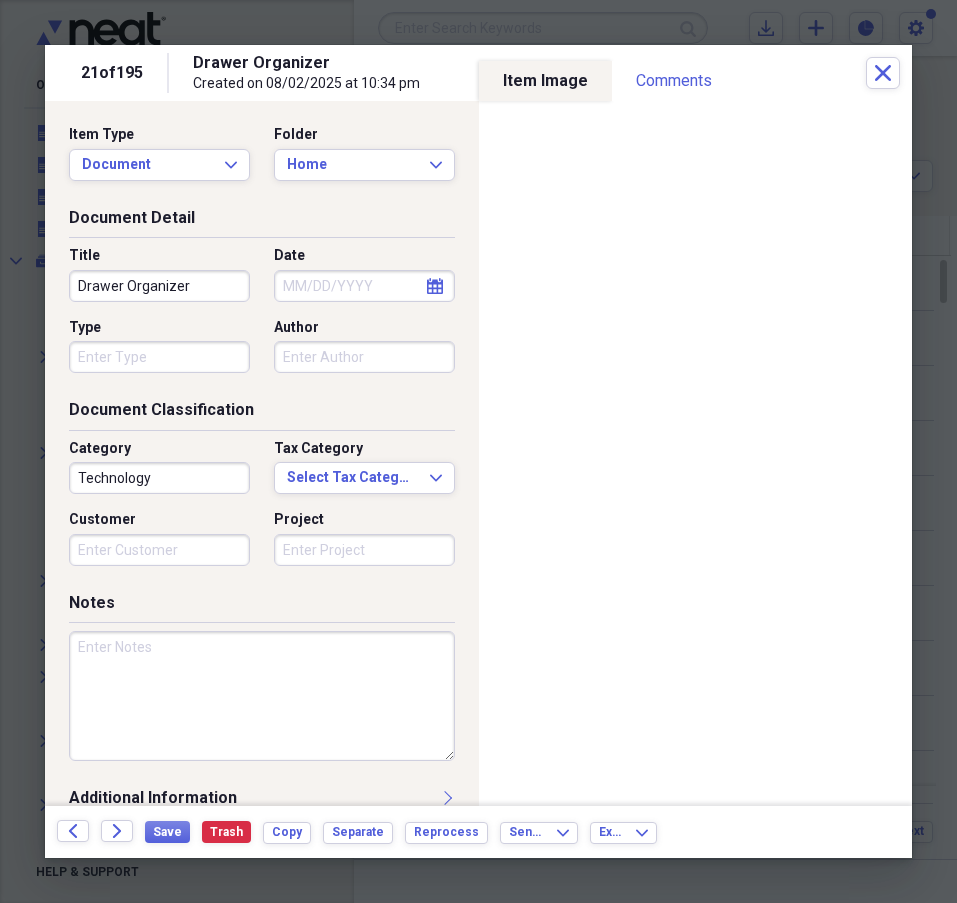 drag, startPoint x: 912, startPoint y: 278, endPoint x: 926, endPoint y: 730, distance: 452.21677 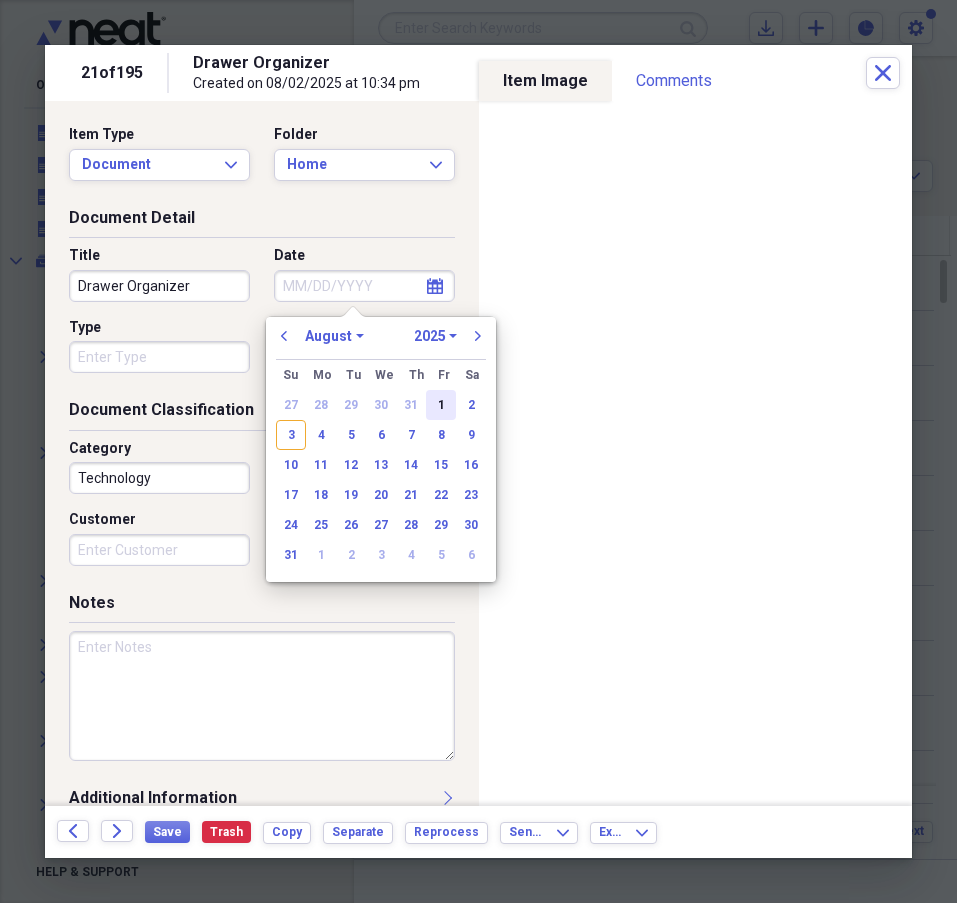 click on "1" at bounding box center (441, 405) 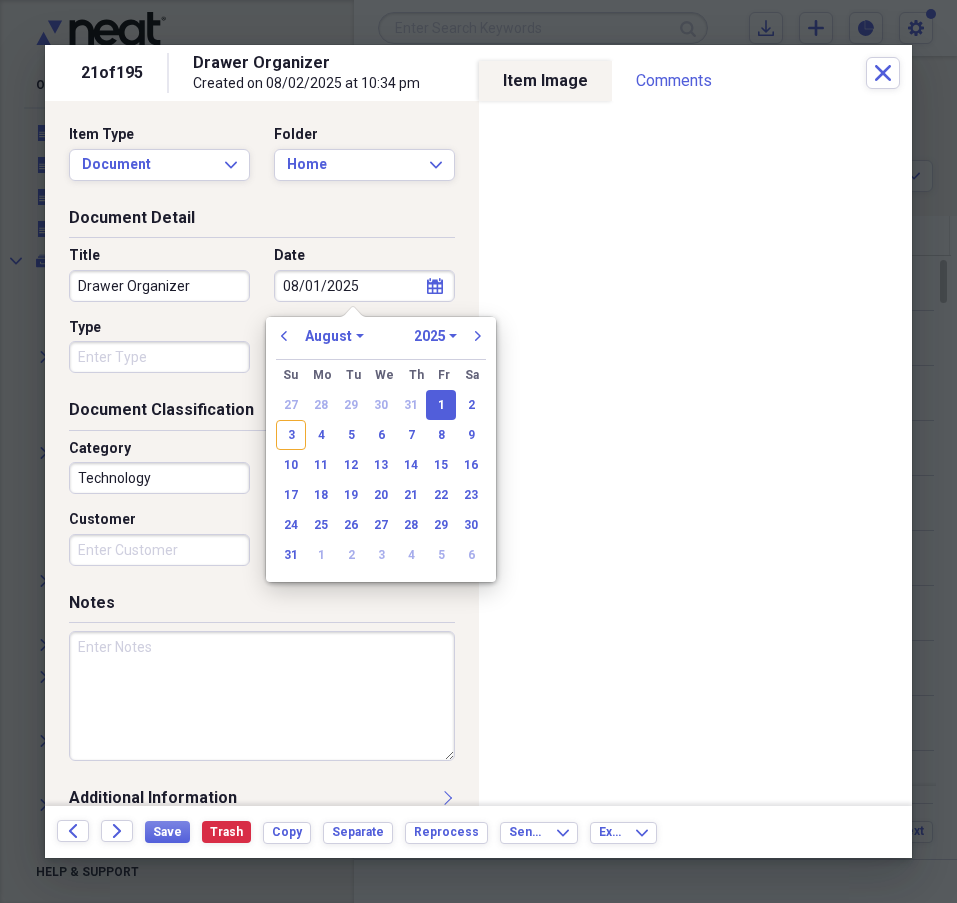 type on "08/01/2025" 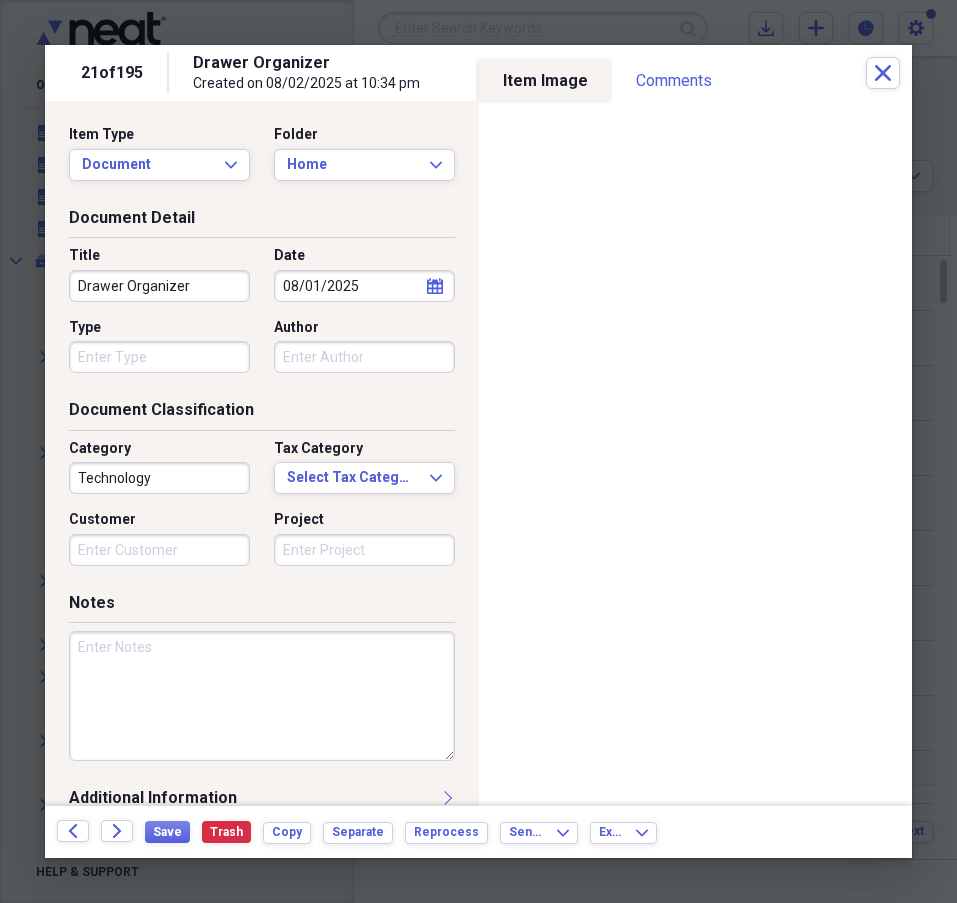 click on "Technology" at bounding box center [159, 478] 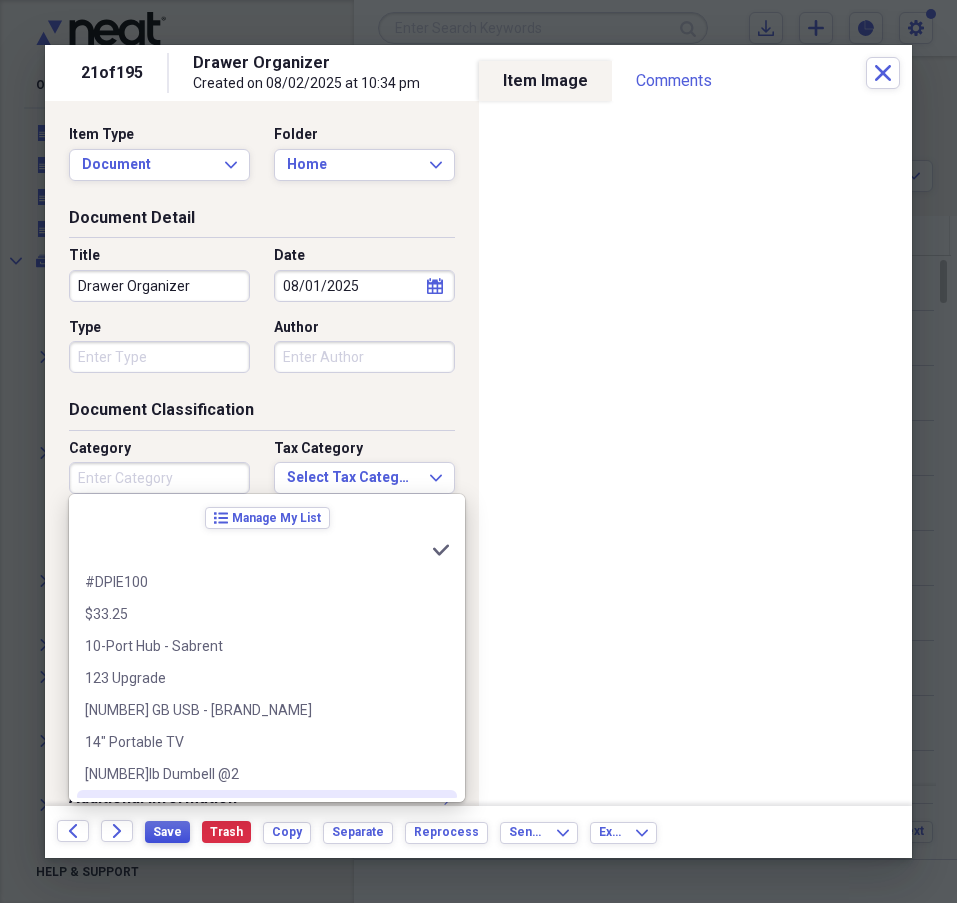 type 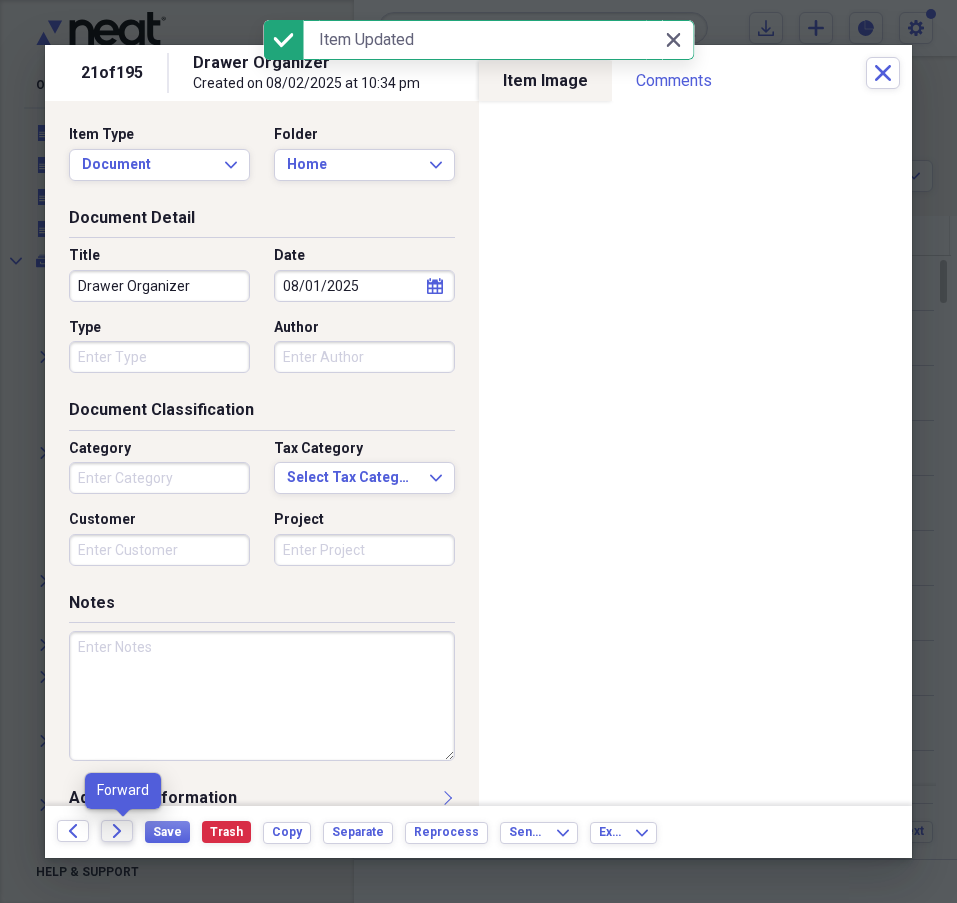 click on "Forward" 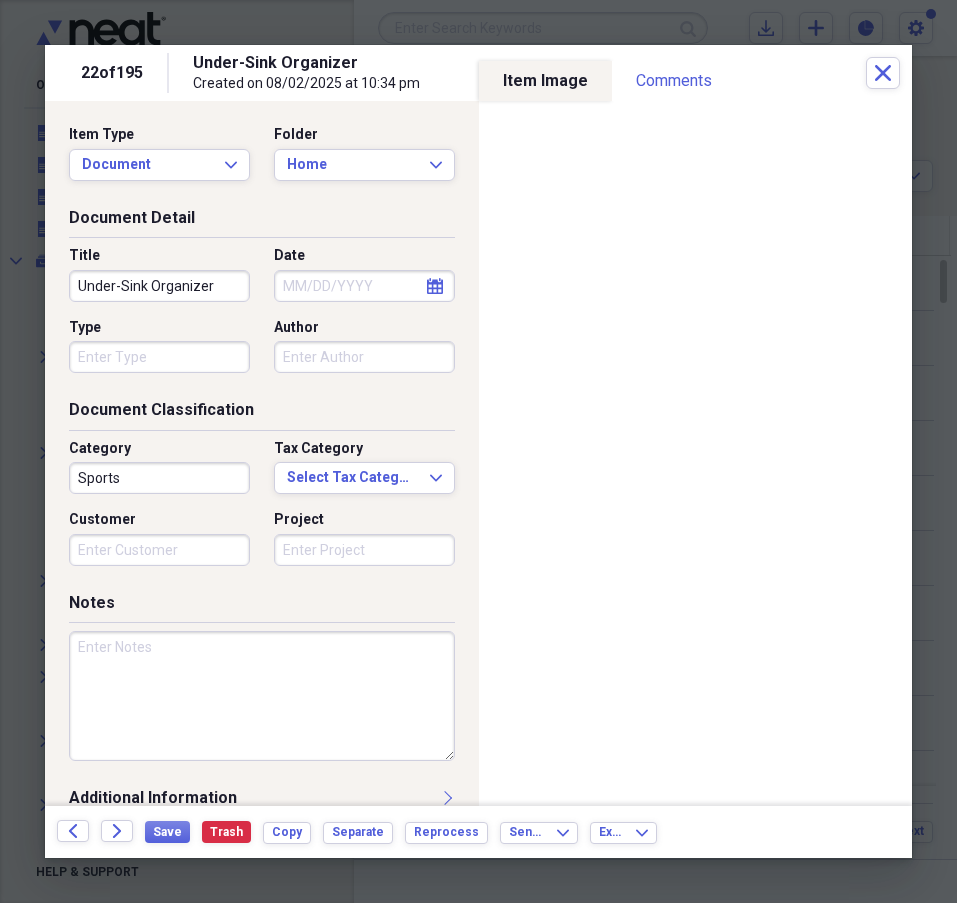 click 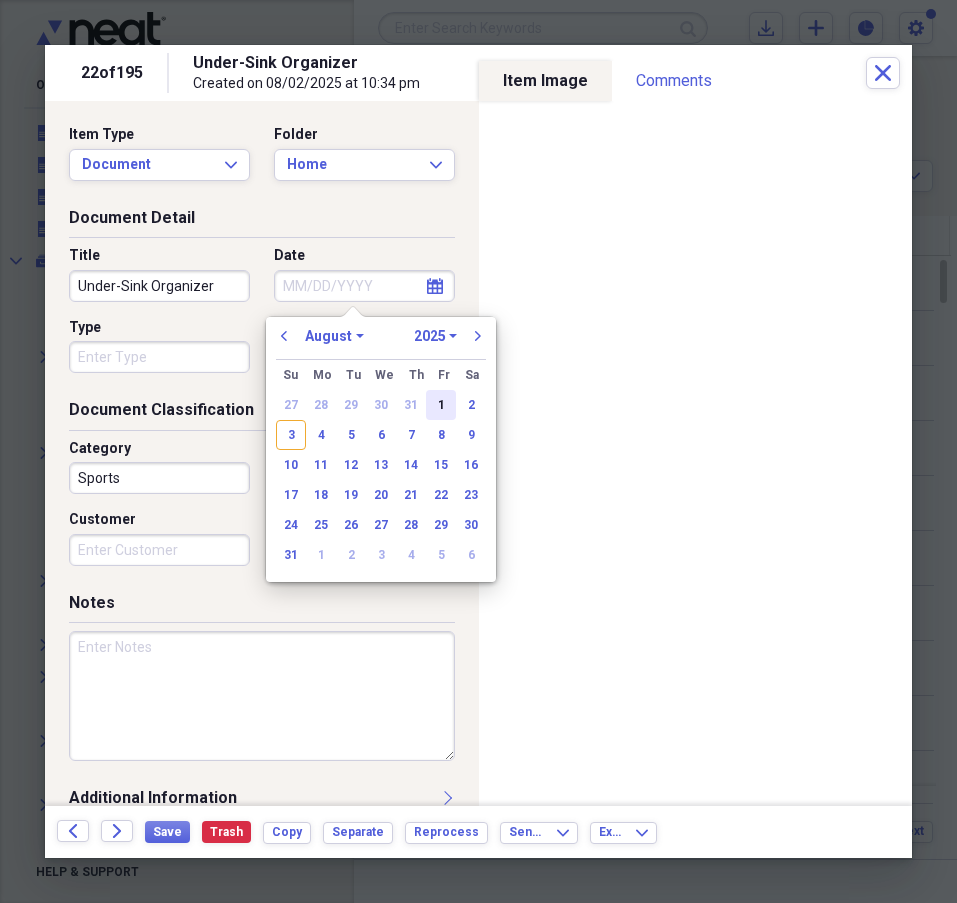 click on "1" at bounding box center [441, 405] 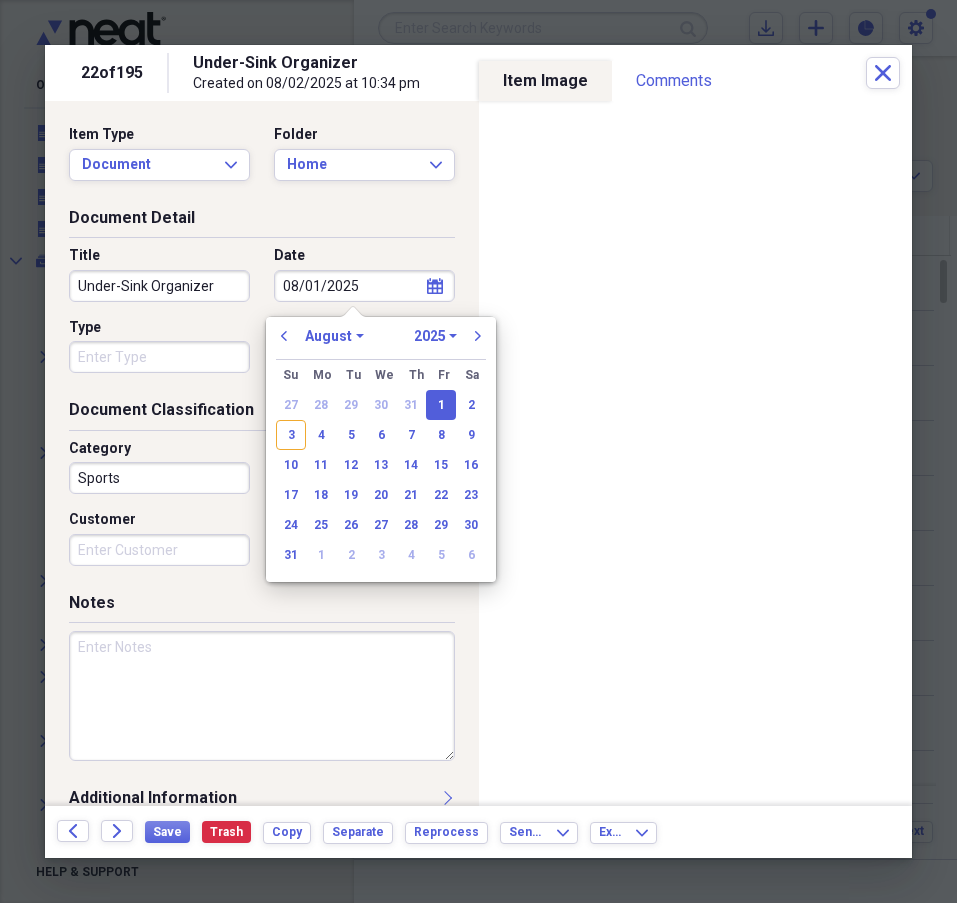 type on "08/01/2025" 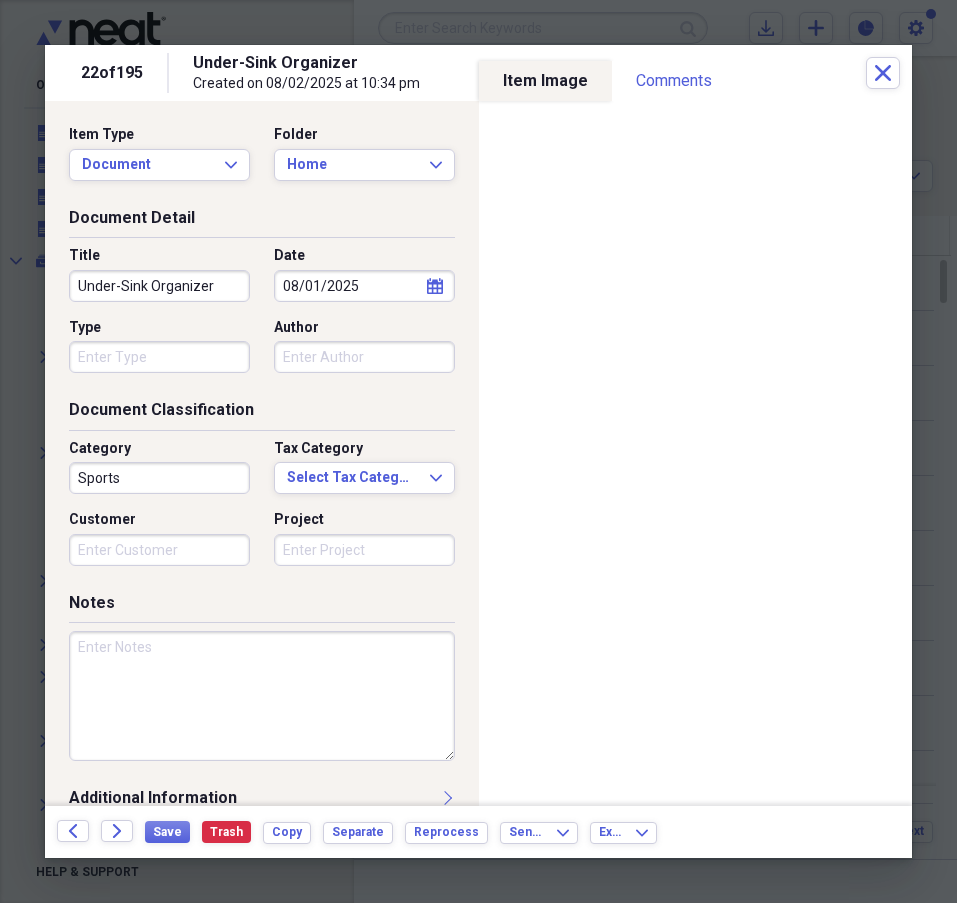 click on "Sports" at bounding box center (159, 478) 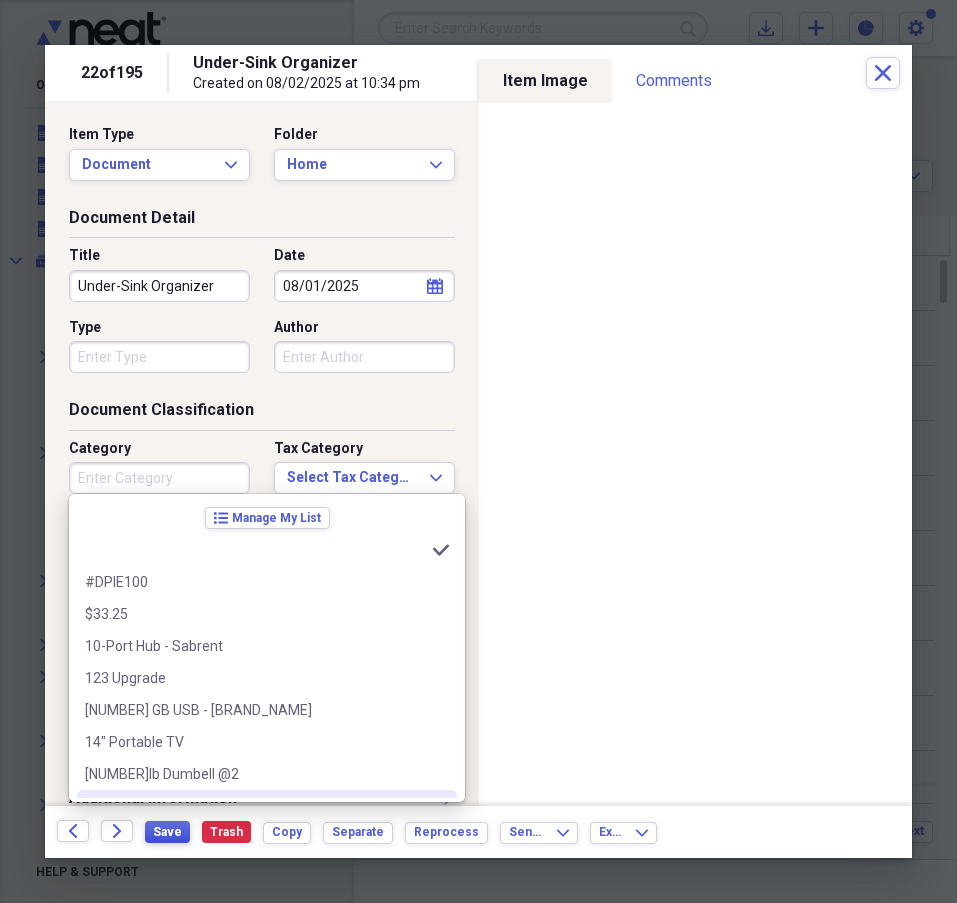 type 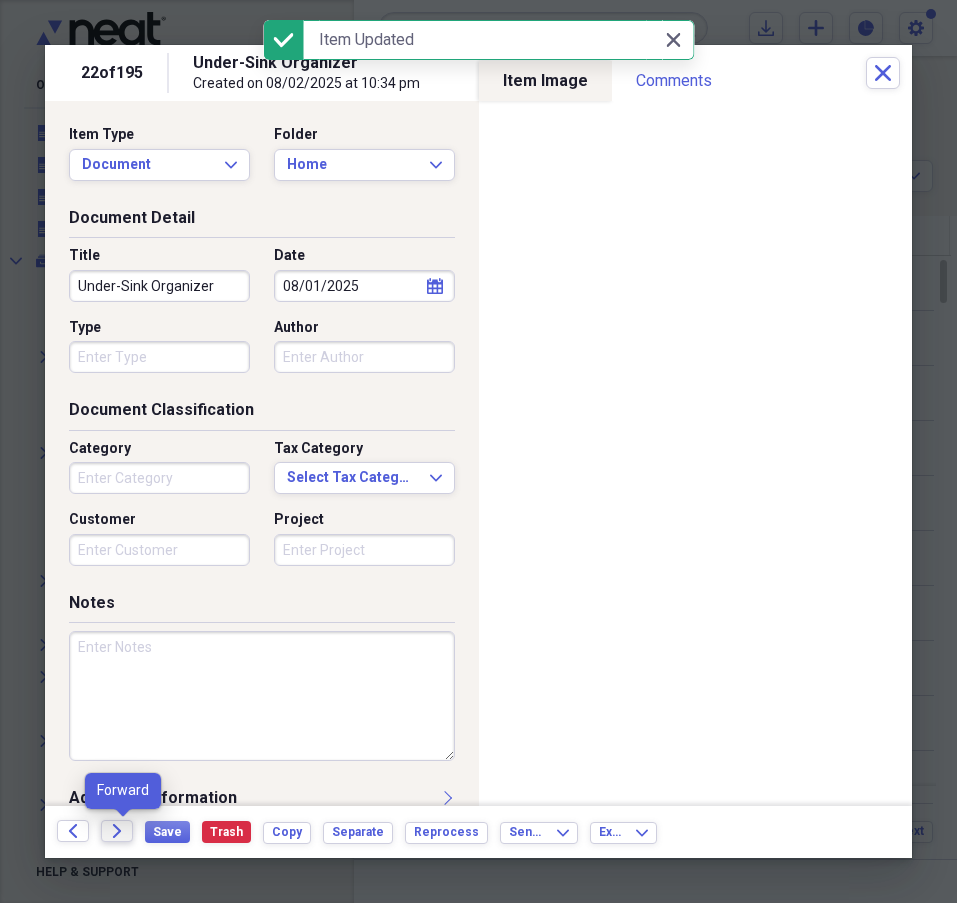 click on "Forward" 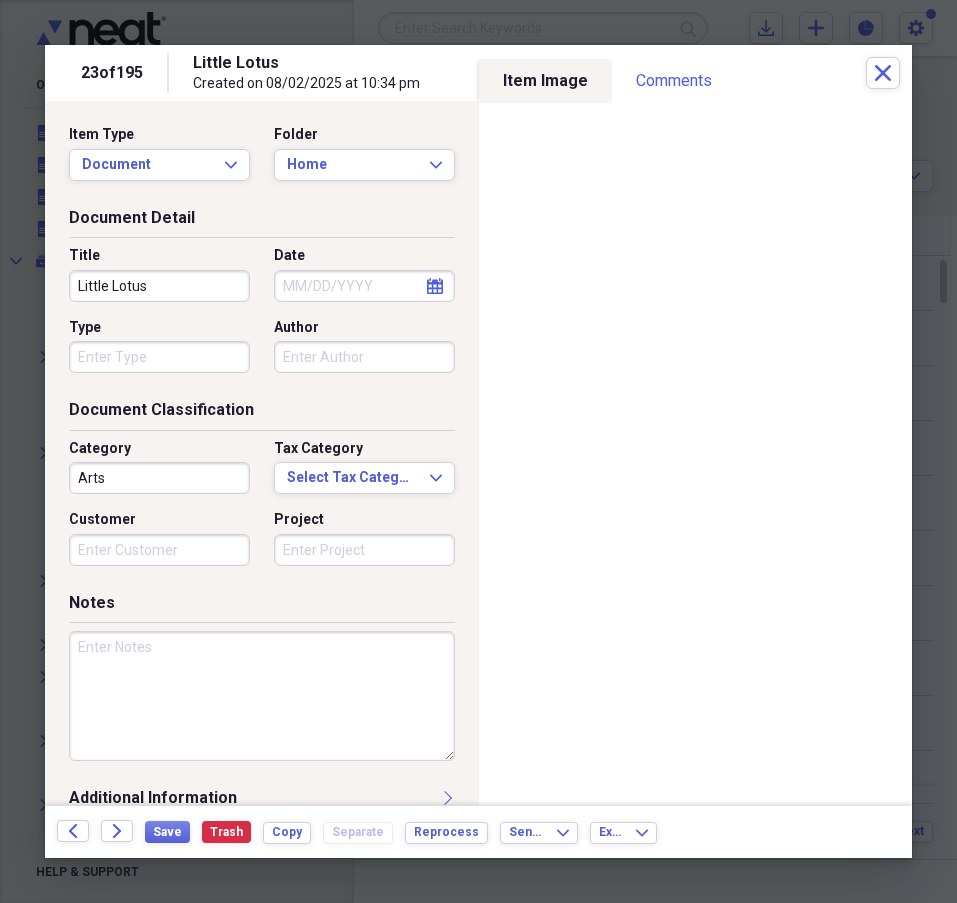 click 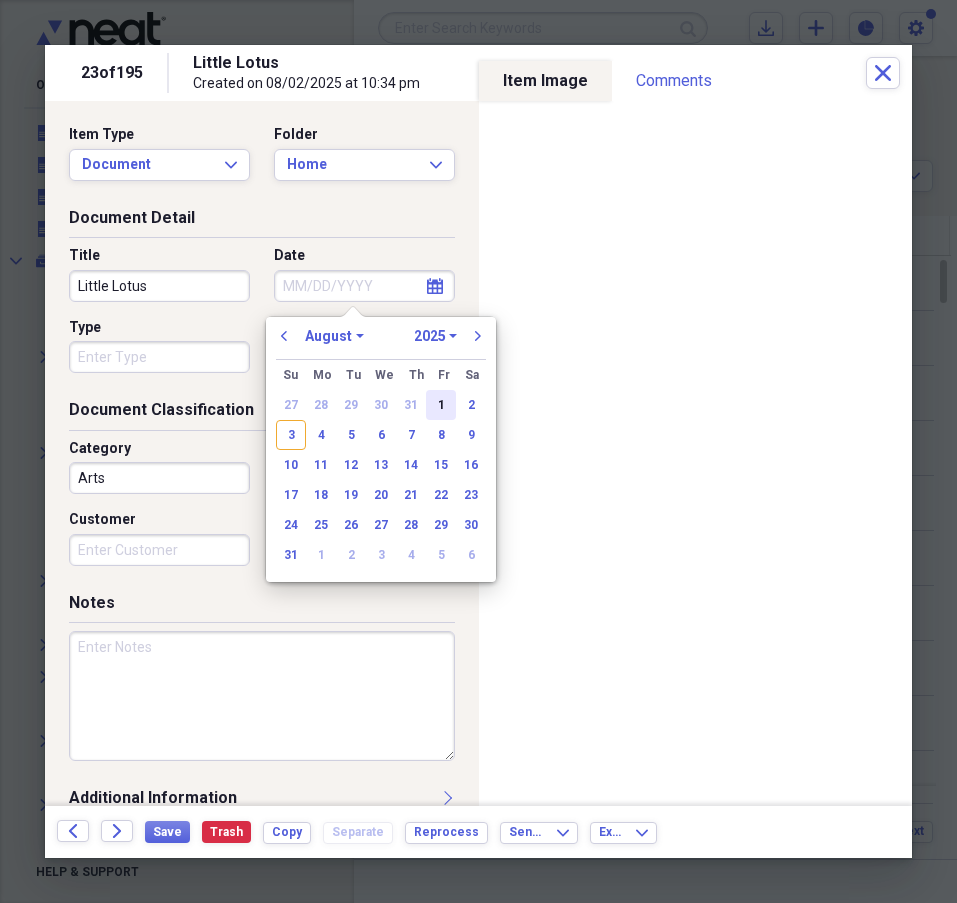 click on "1" at bounding box center [441, 405] 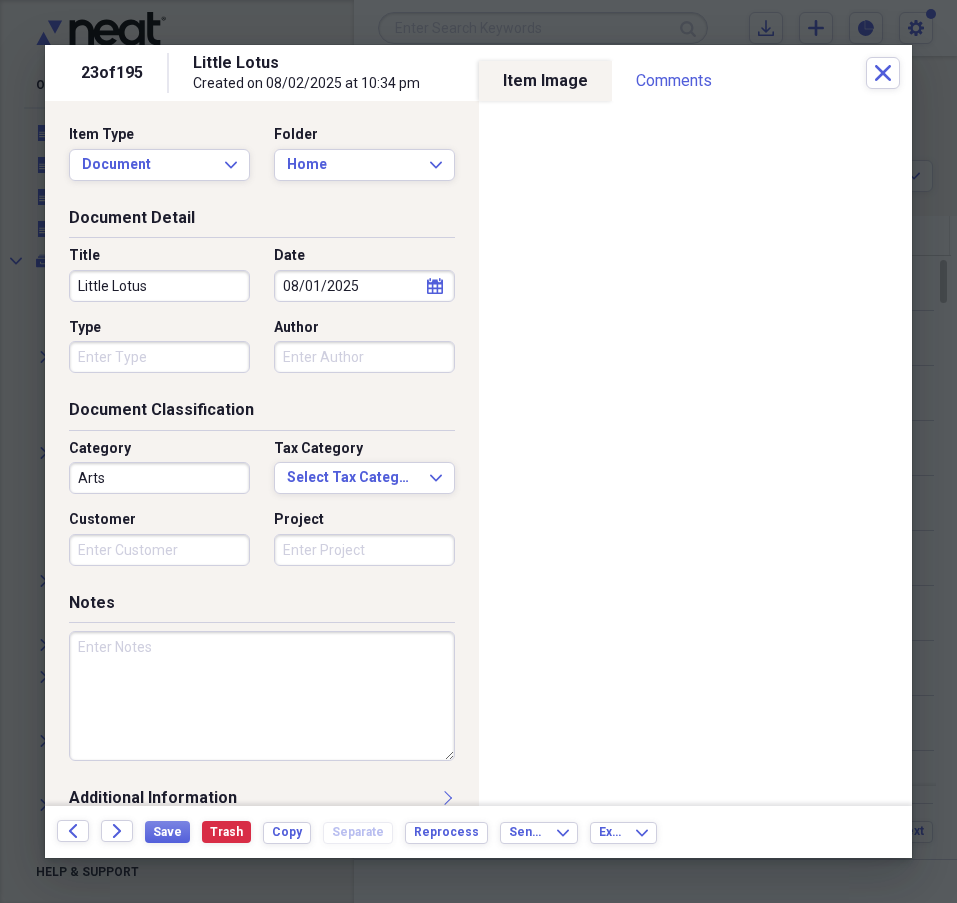 click on "Arts" at bounding box center [159, 478] 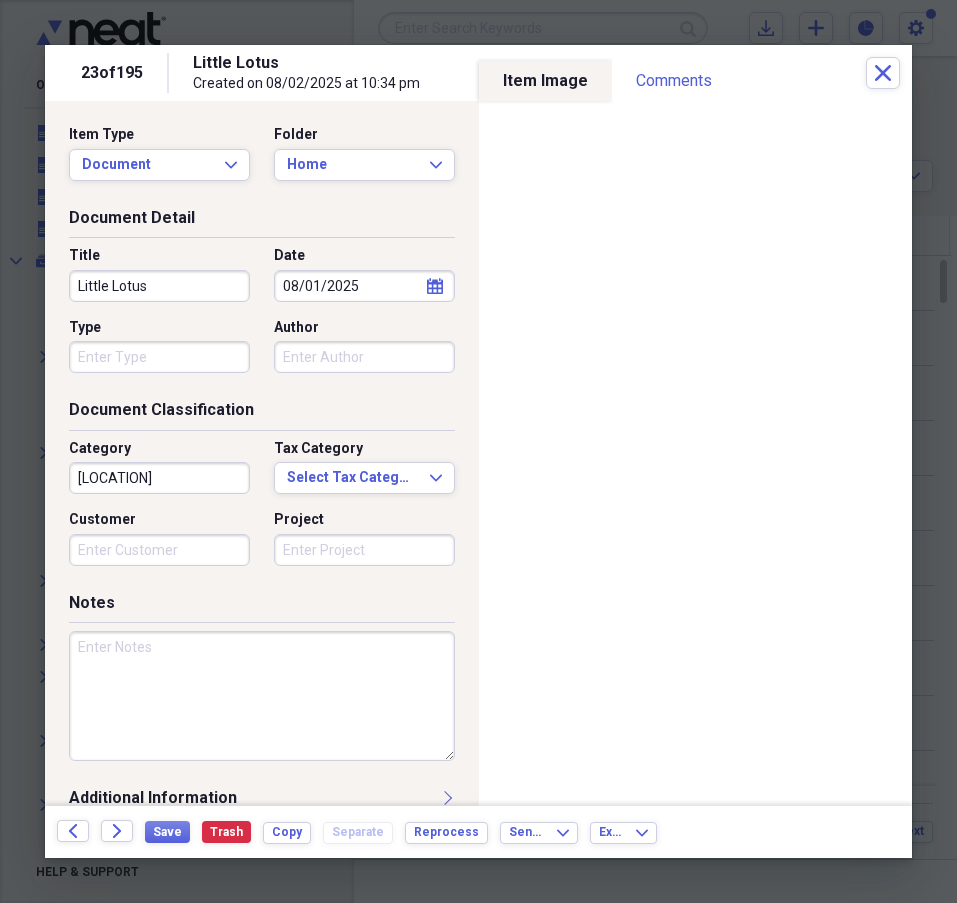 type on "[LOCATION]" 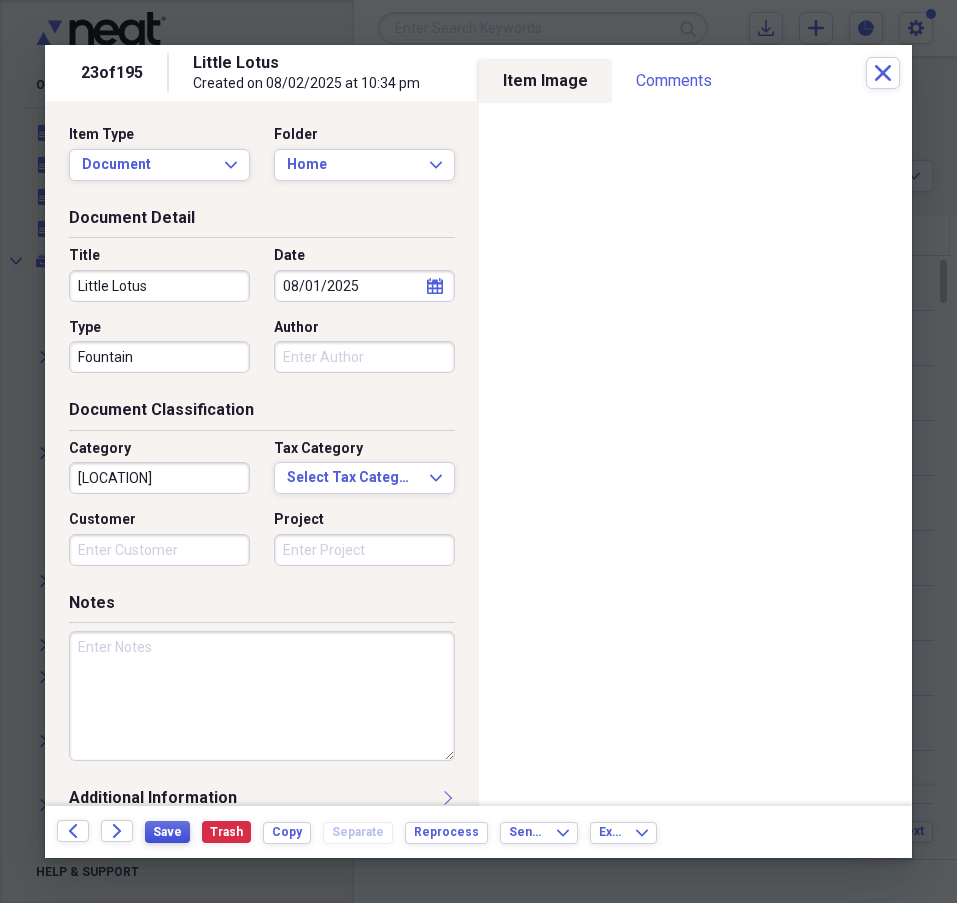 type on "Fountain" 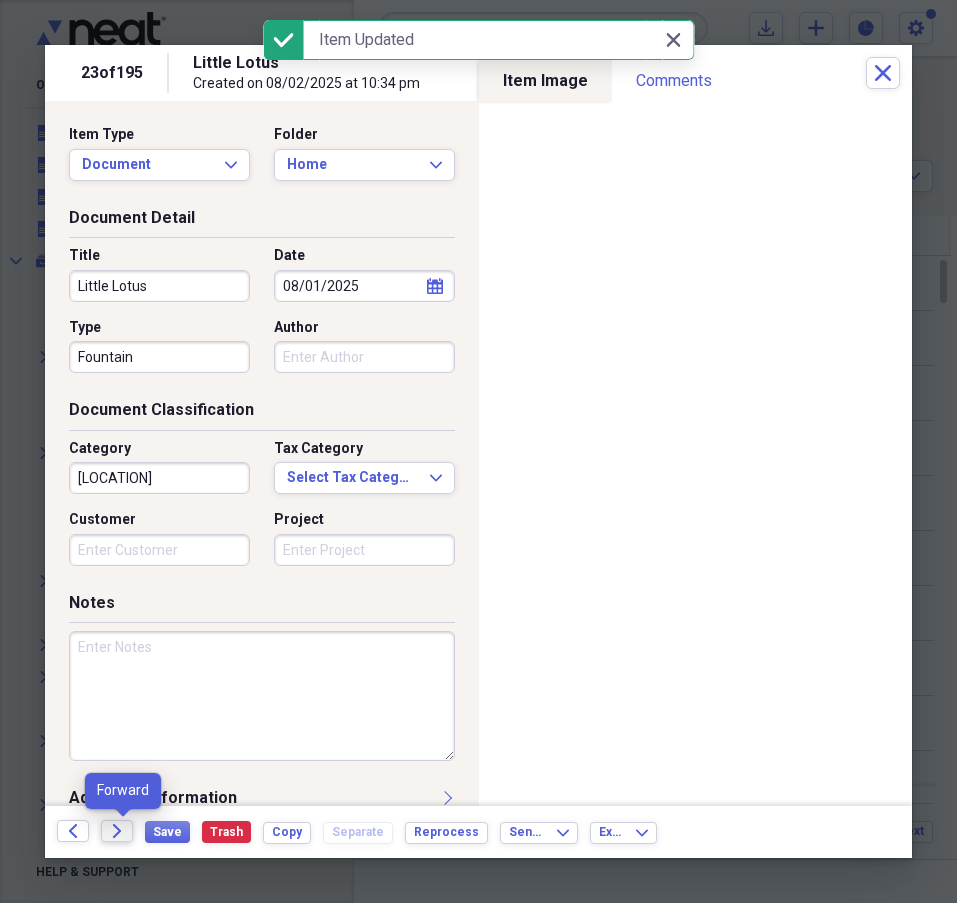 click on "Forward" 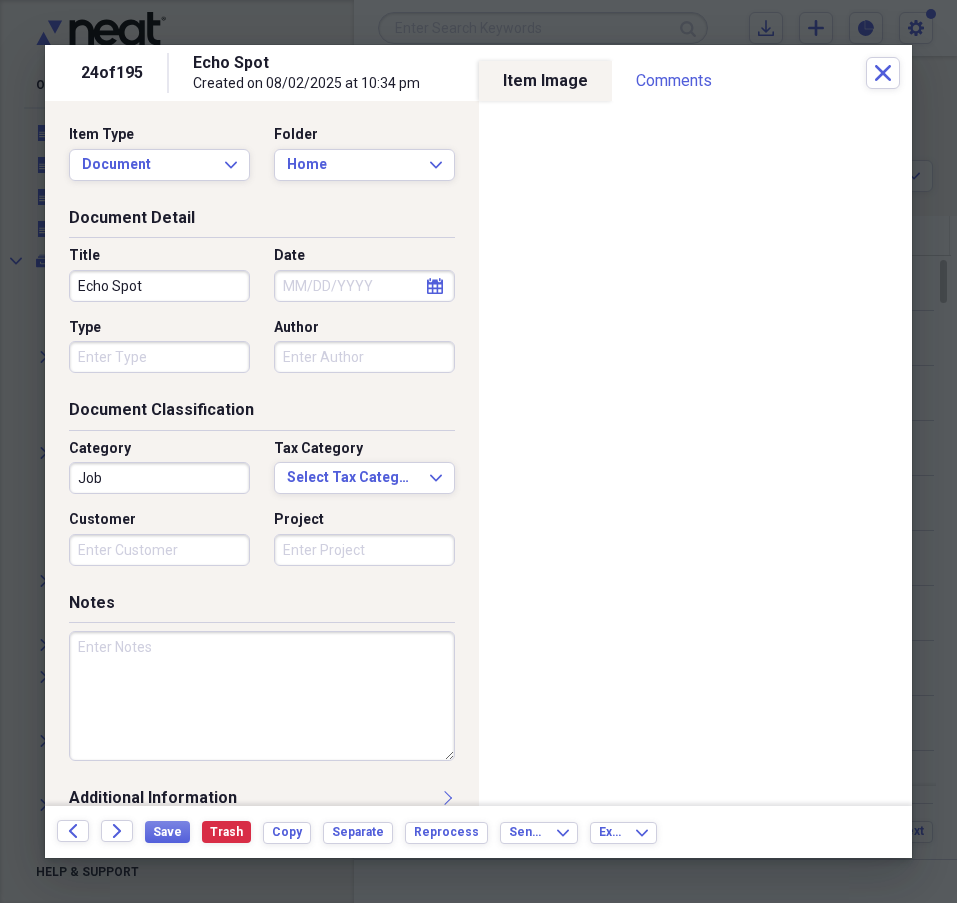 click 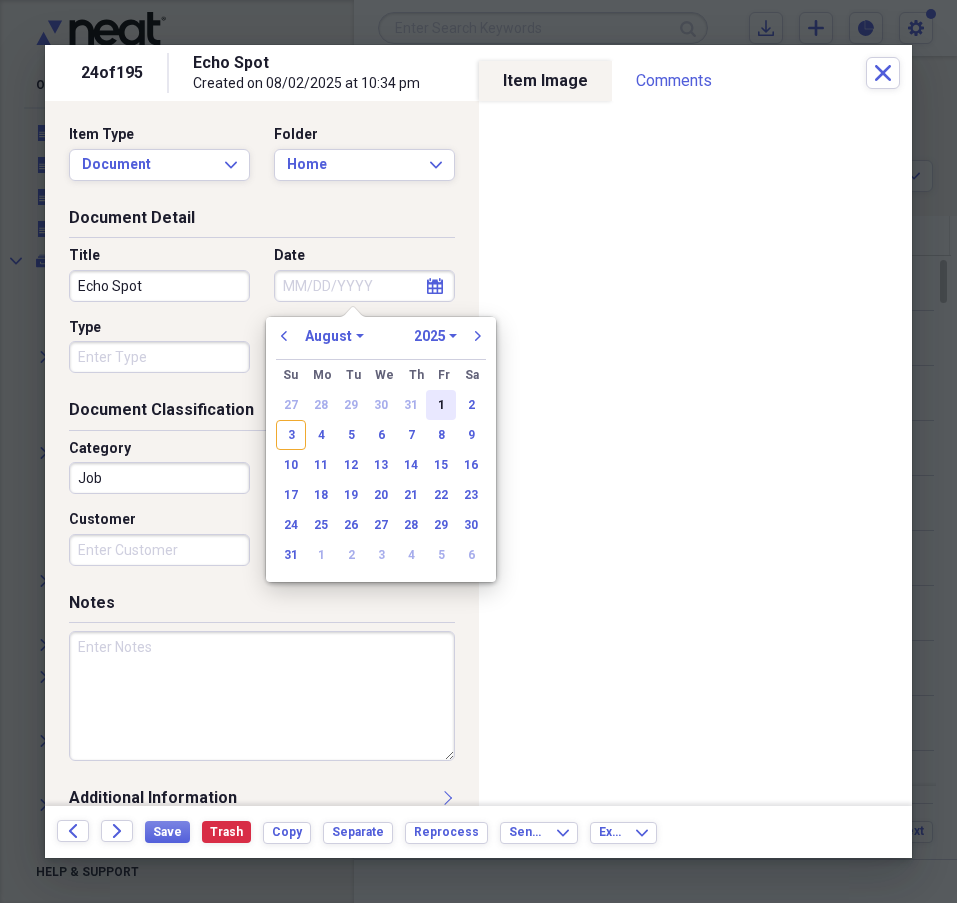 click on "1" at bounding box center (441, 405) 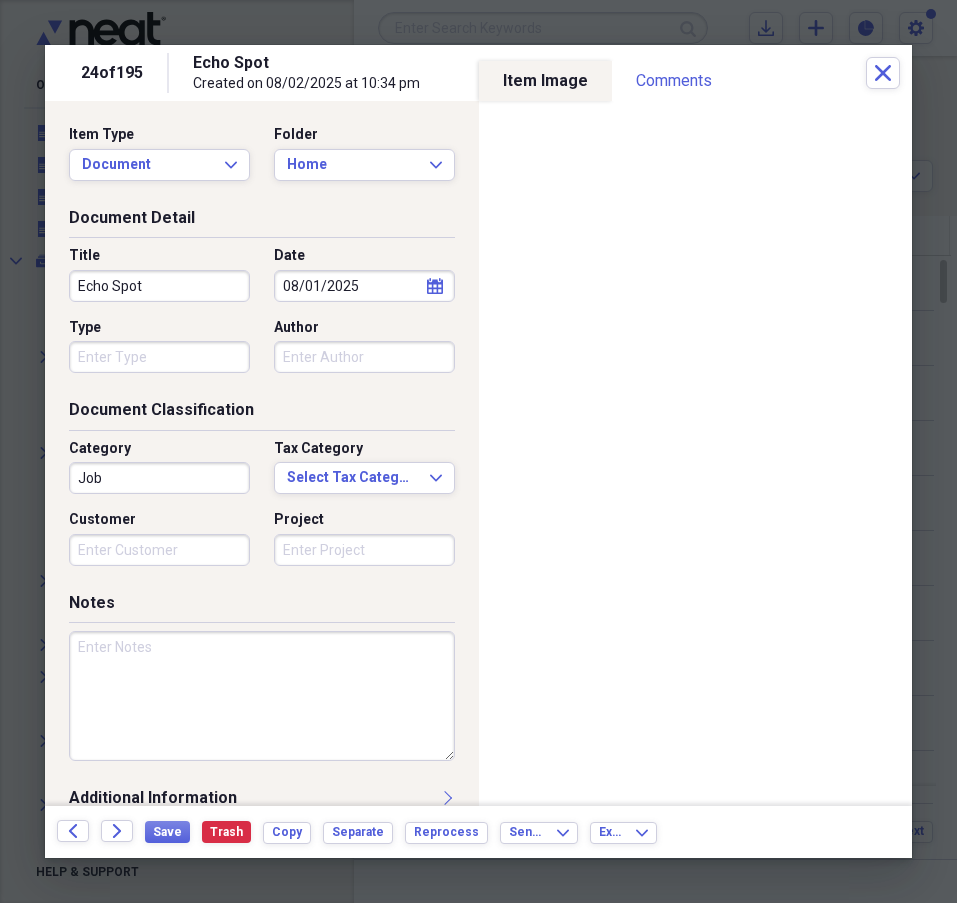 click on "Job" at bounding box center (159, 478) 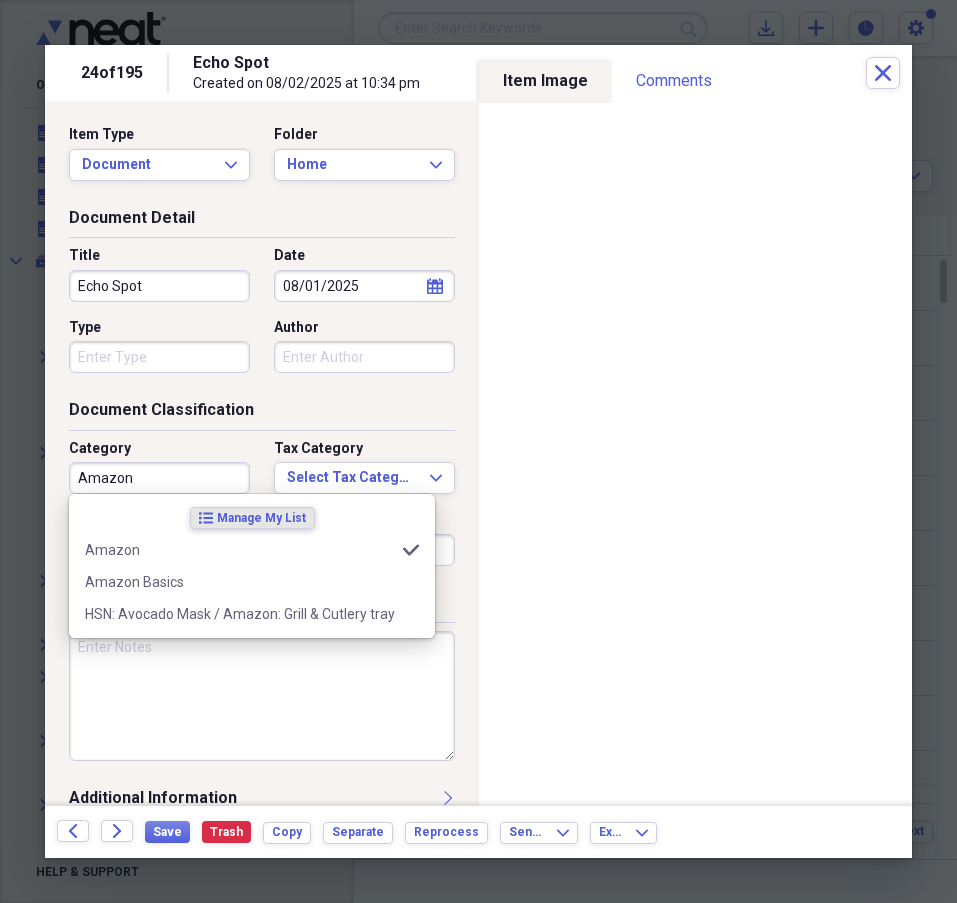 type on "Amazon" 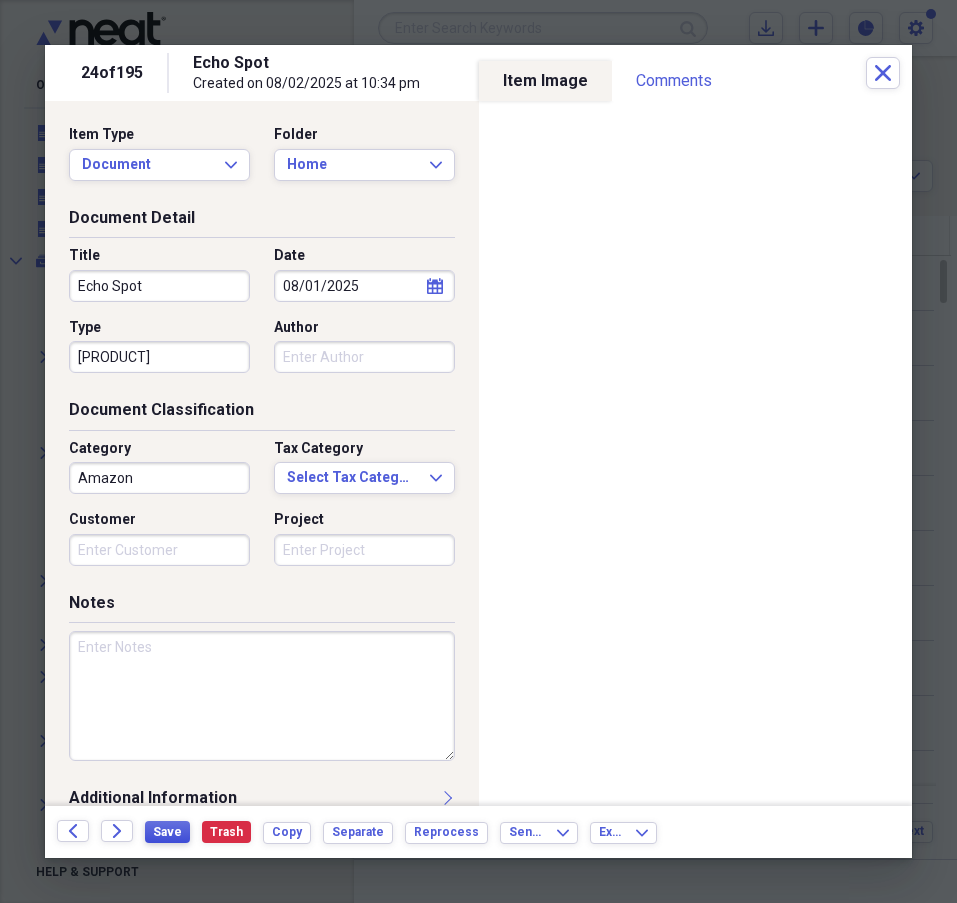 type on "[PRODUCT]" 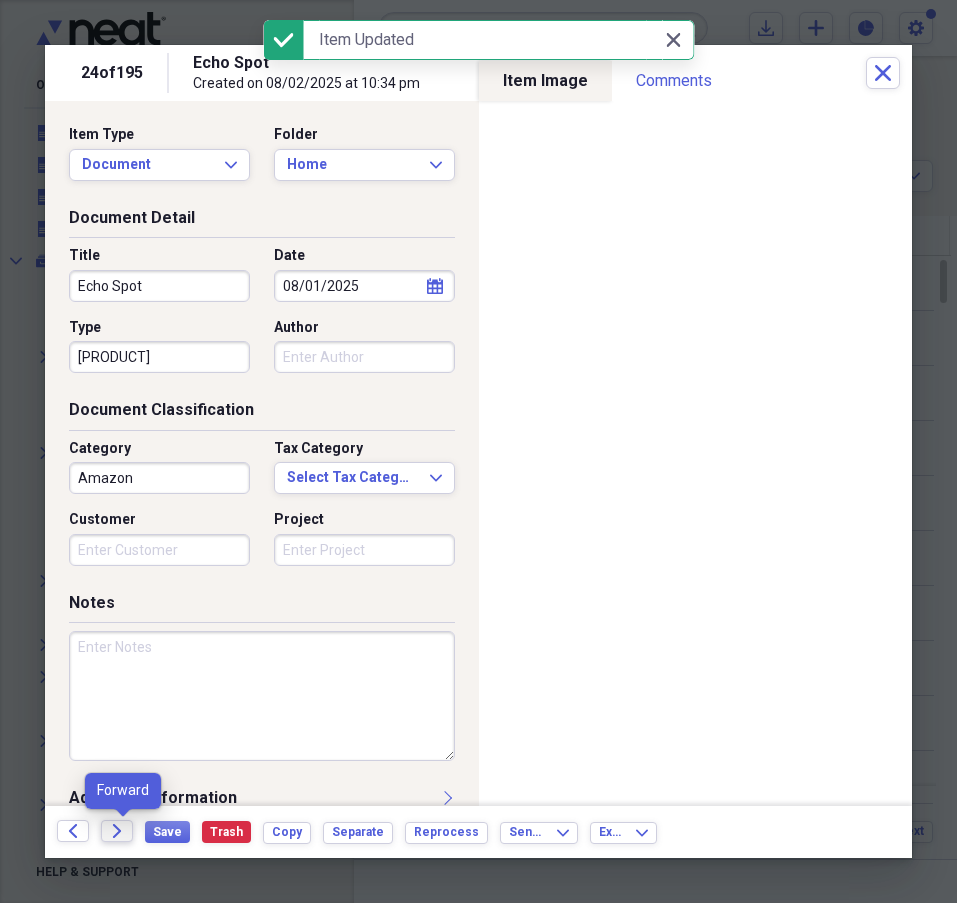 click on "Forward" 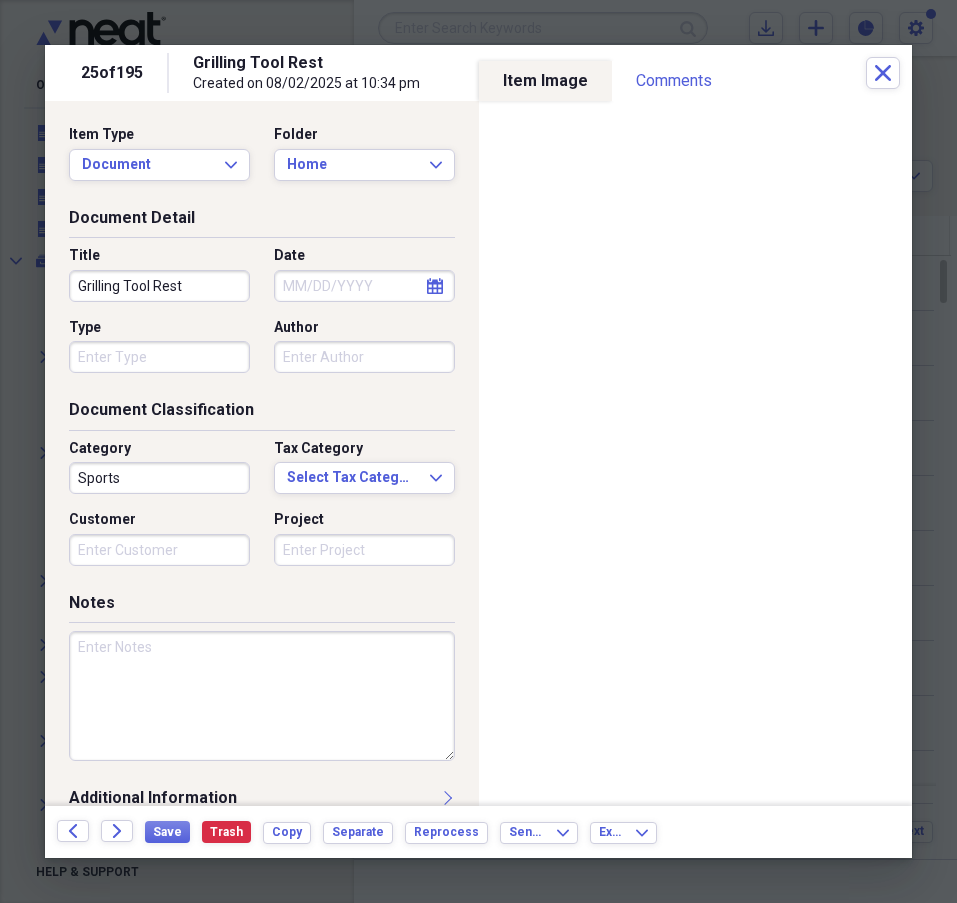 click 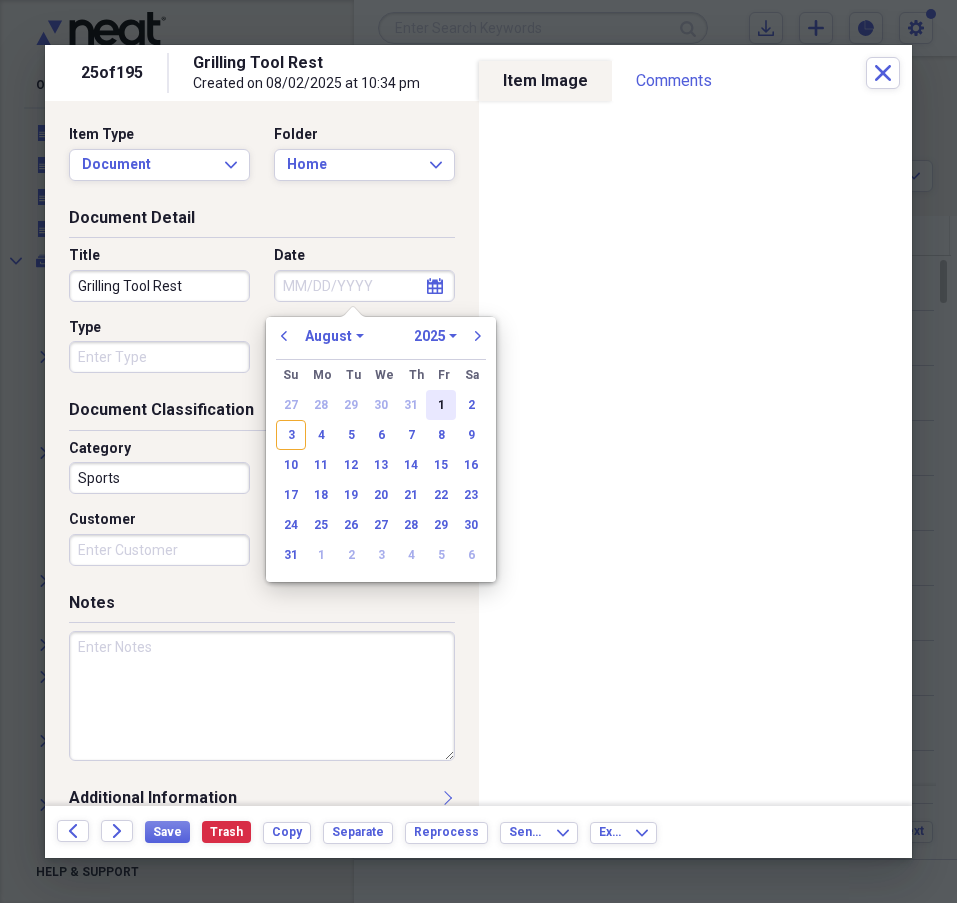 click on "1" at bounding box center (441, 405) 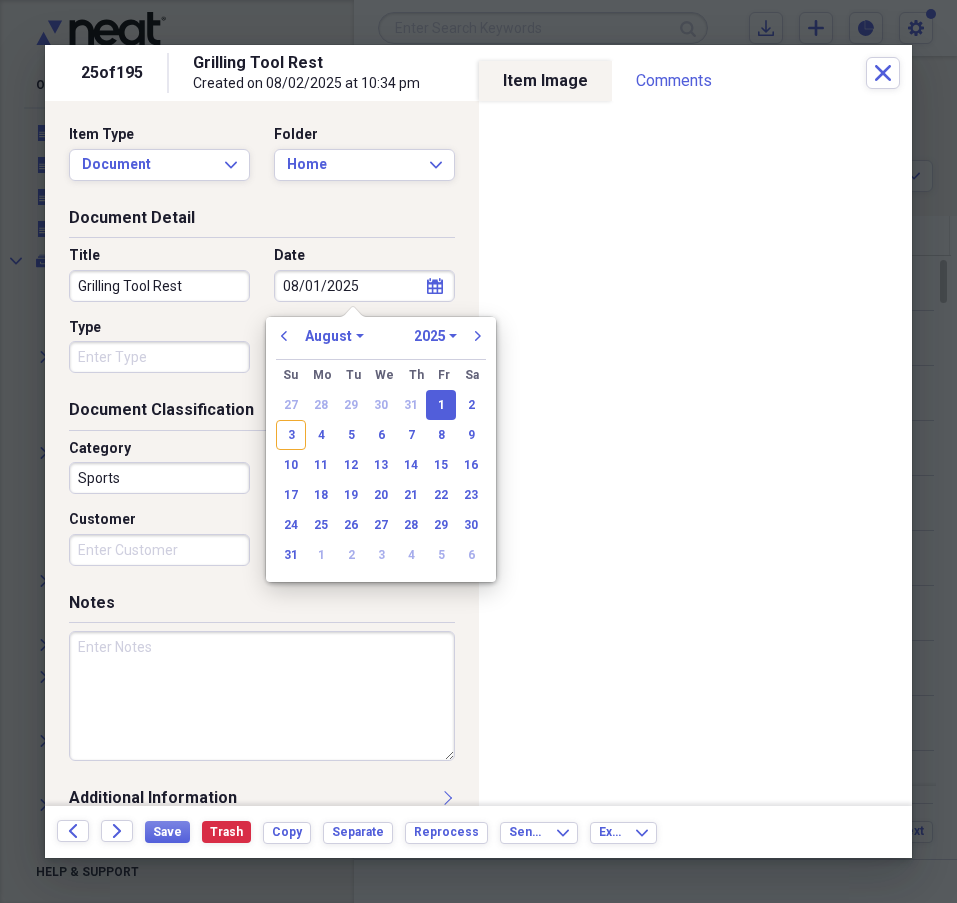 type on "08/01/2025" 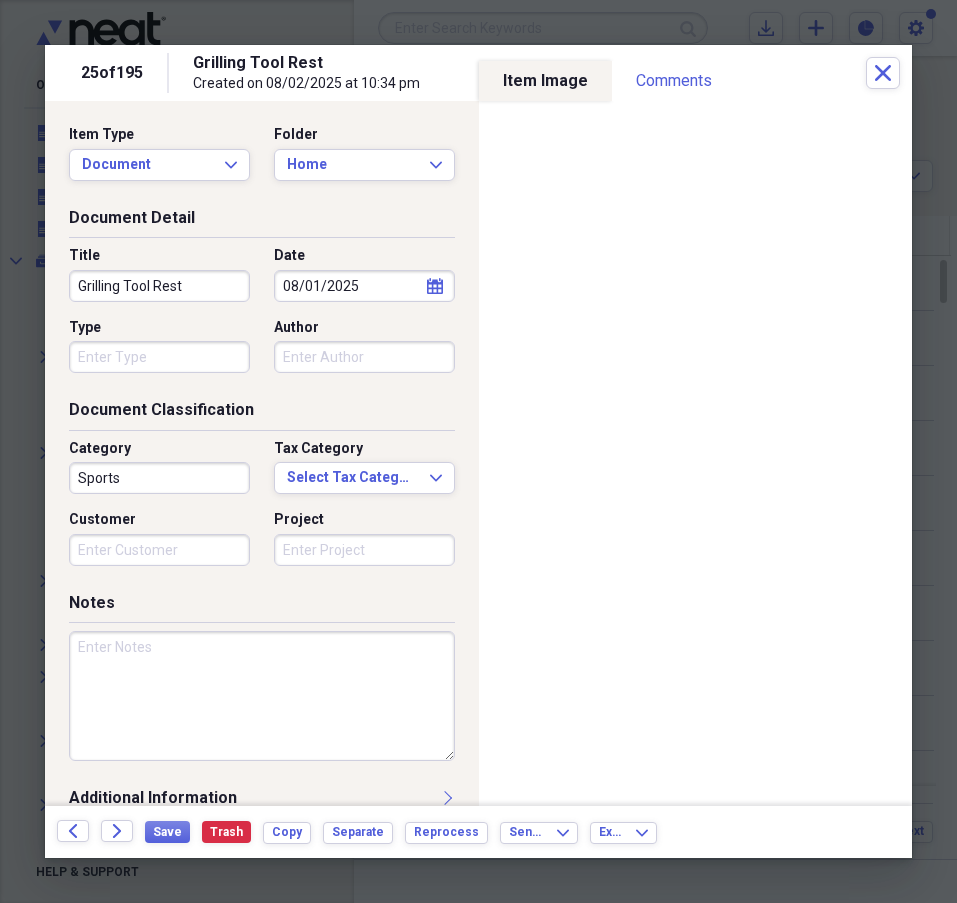 click on "Type" at bounding box center (159, 357) 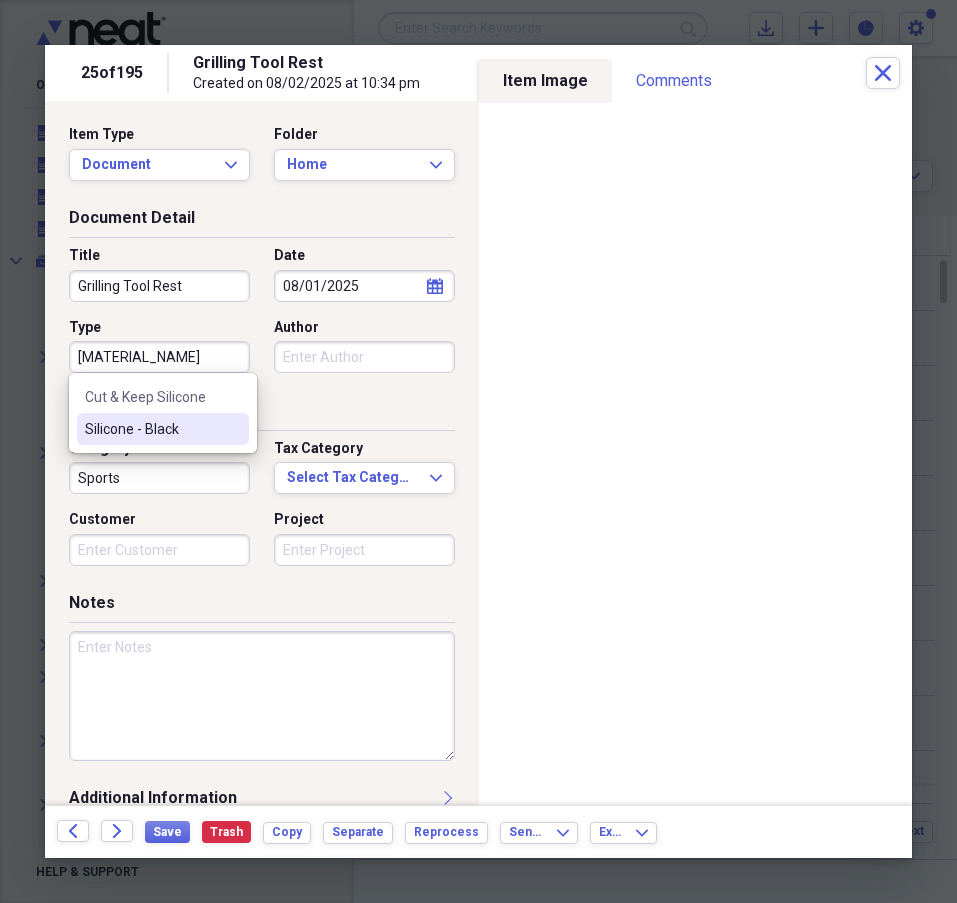 type on "[MATERIAL_NAME]" 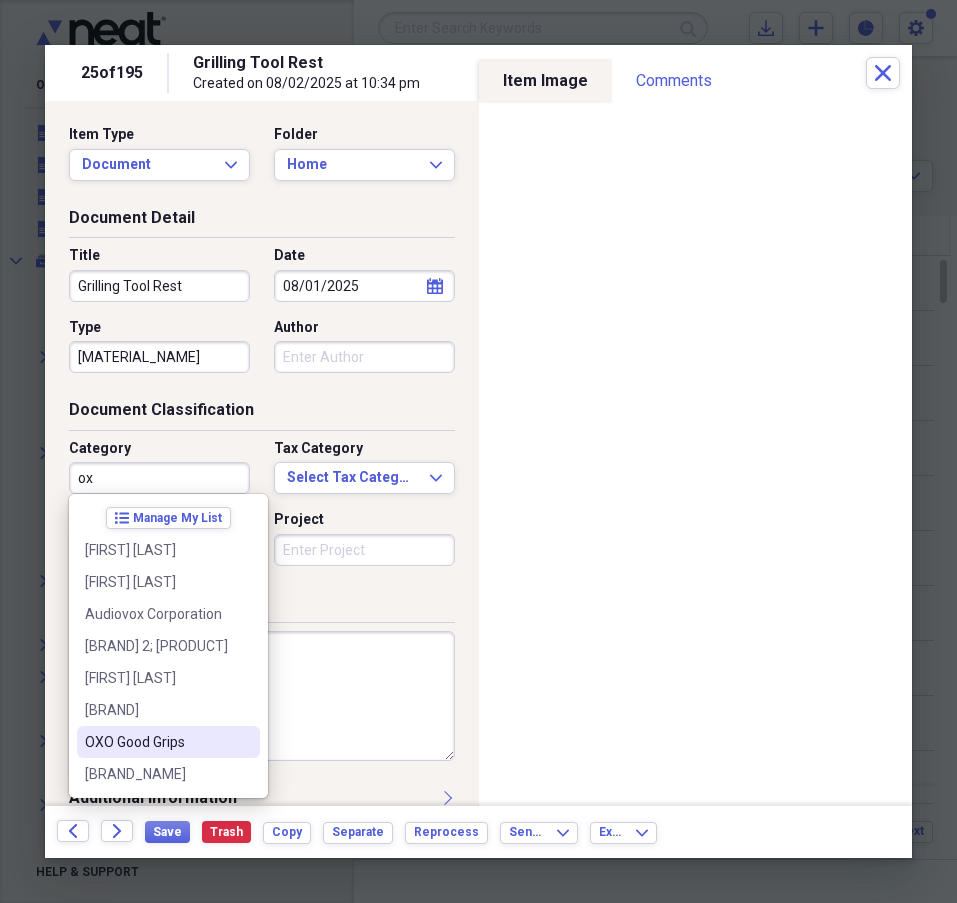 click on "OXO Good Grips" at bounding box center [156, 742] 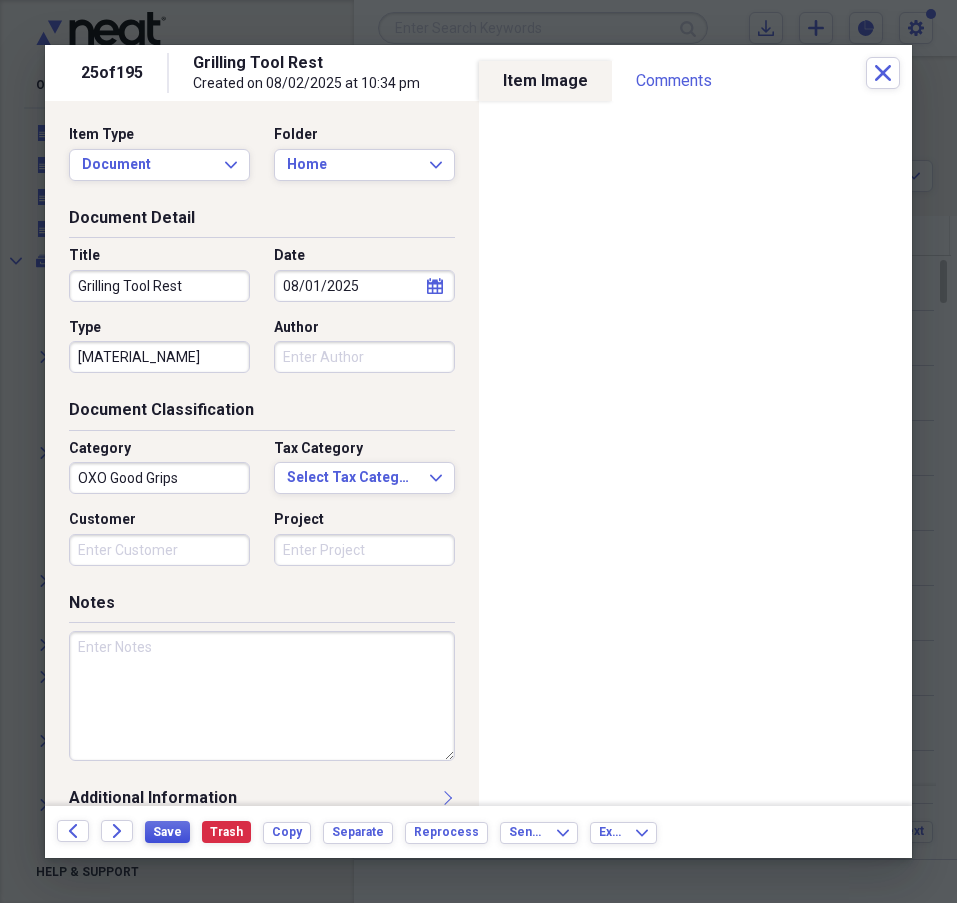 click on "Save" at bounding box center [167, 832] 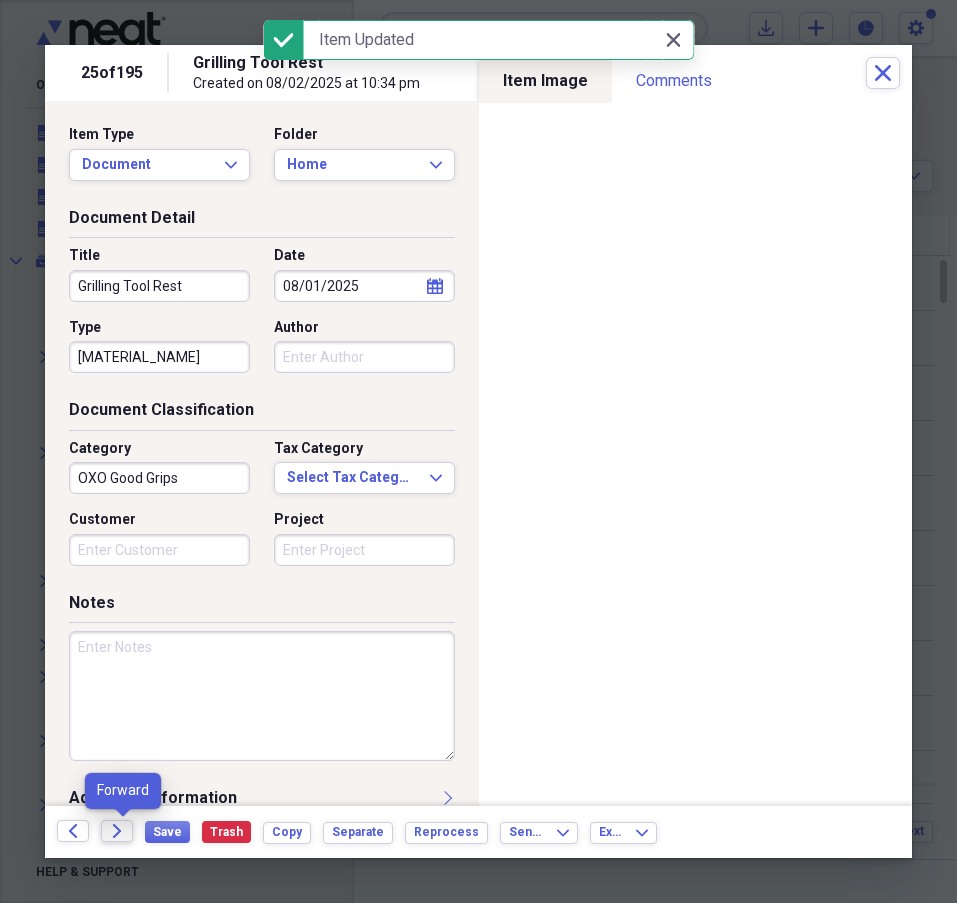 click on "Forward" 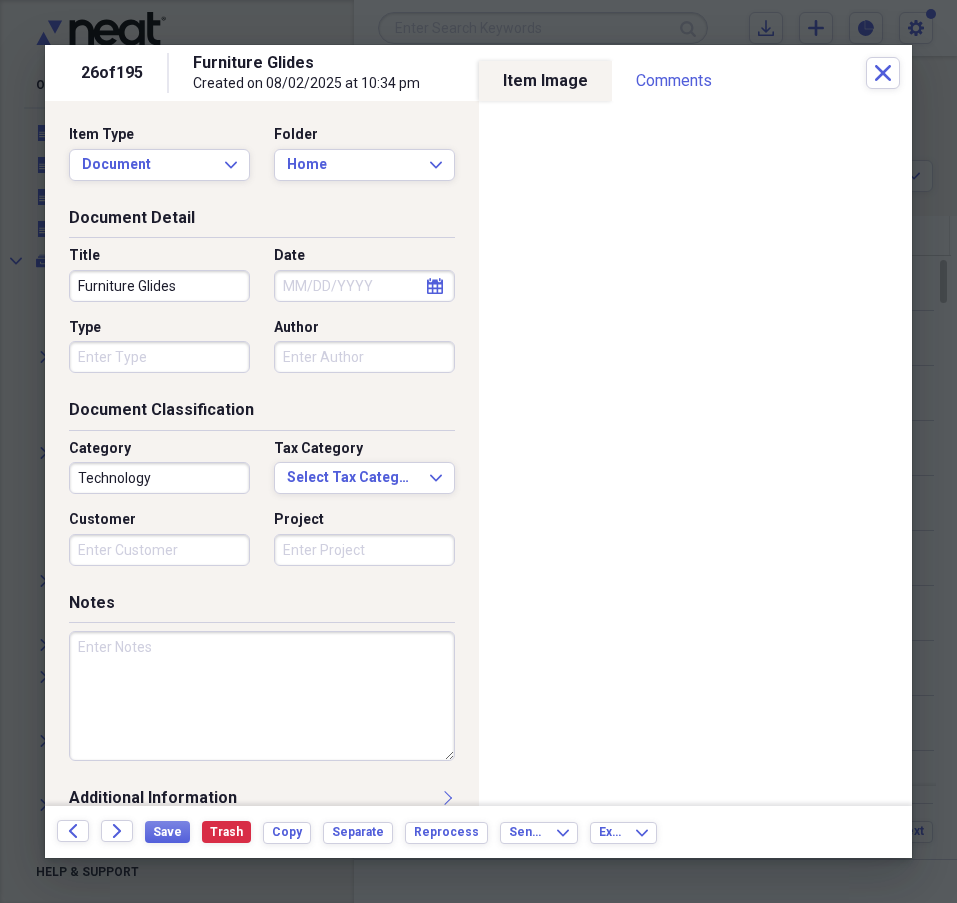 click 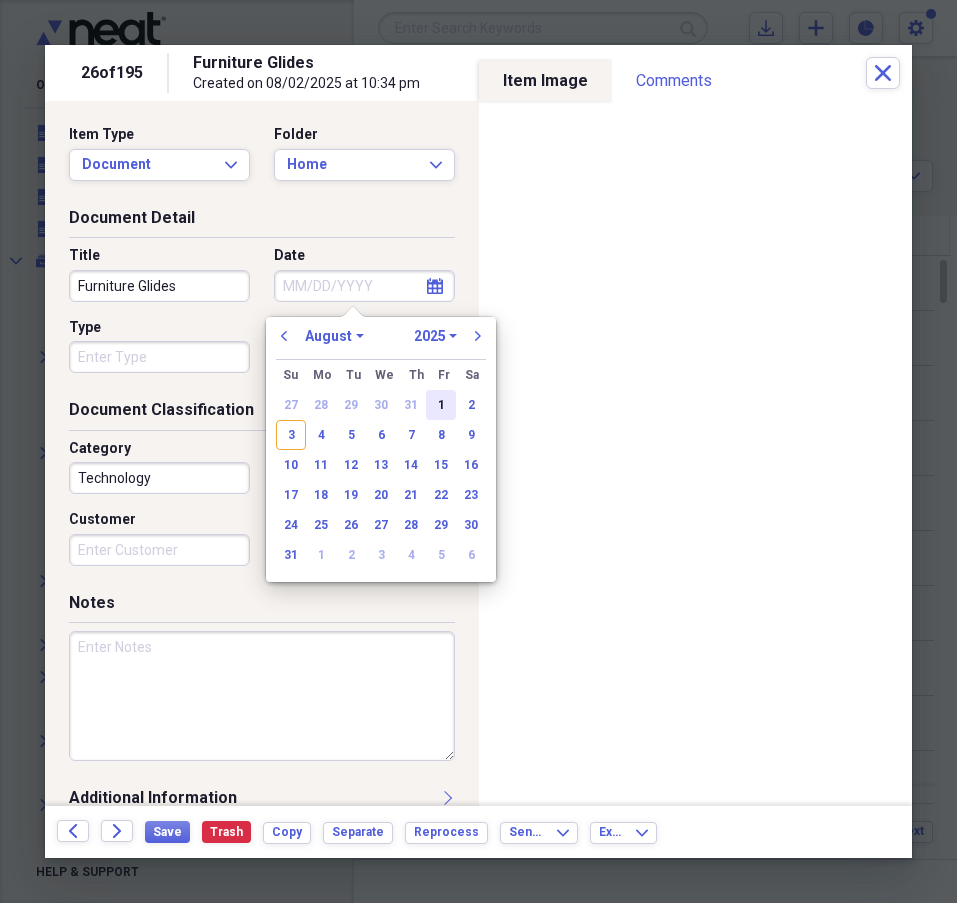 click on "1" at bounding box center (441, 405) 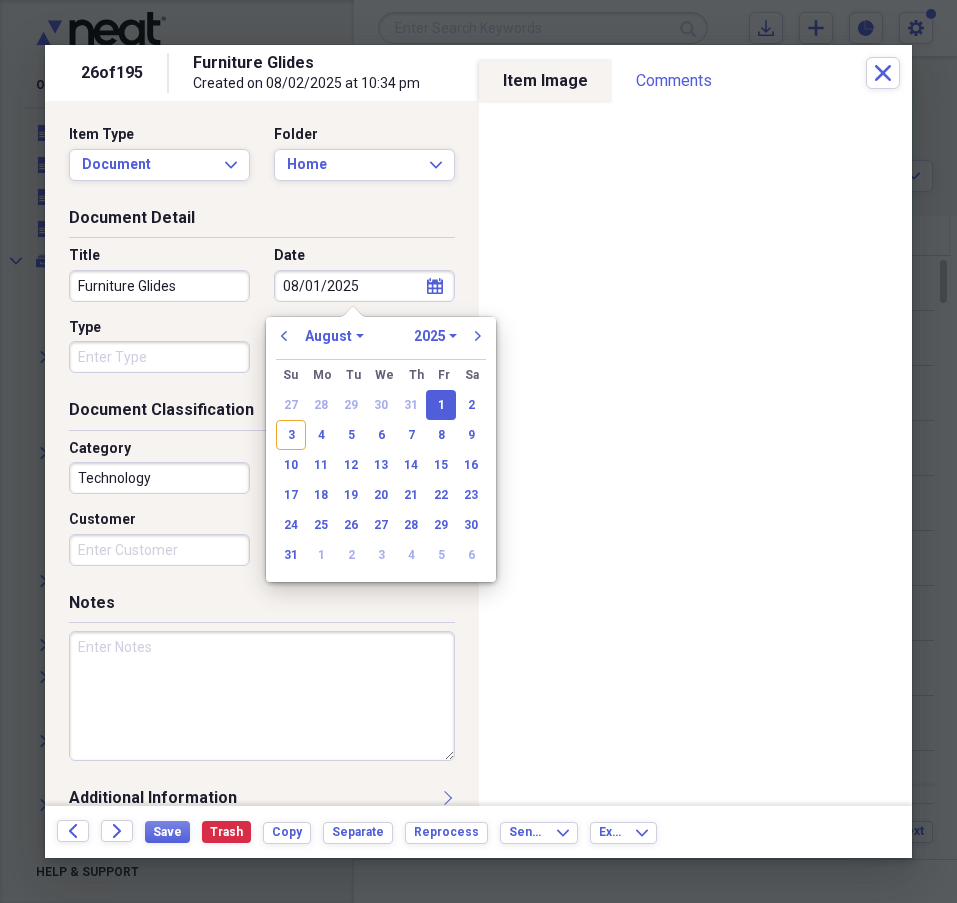 type on "08/01/2025" 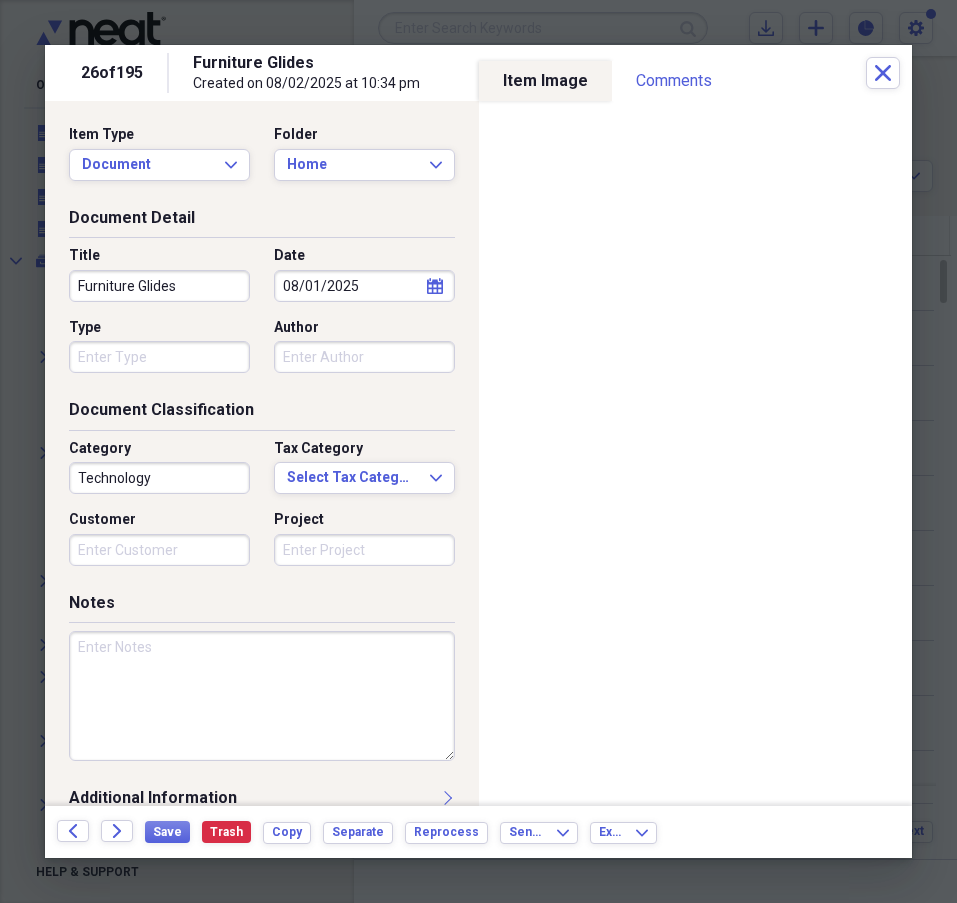click on "Type" at bounding box center (159, 357) 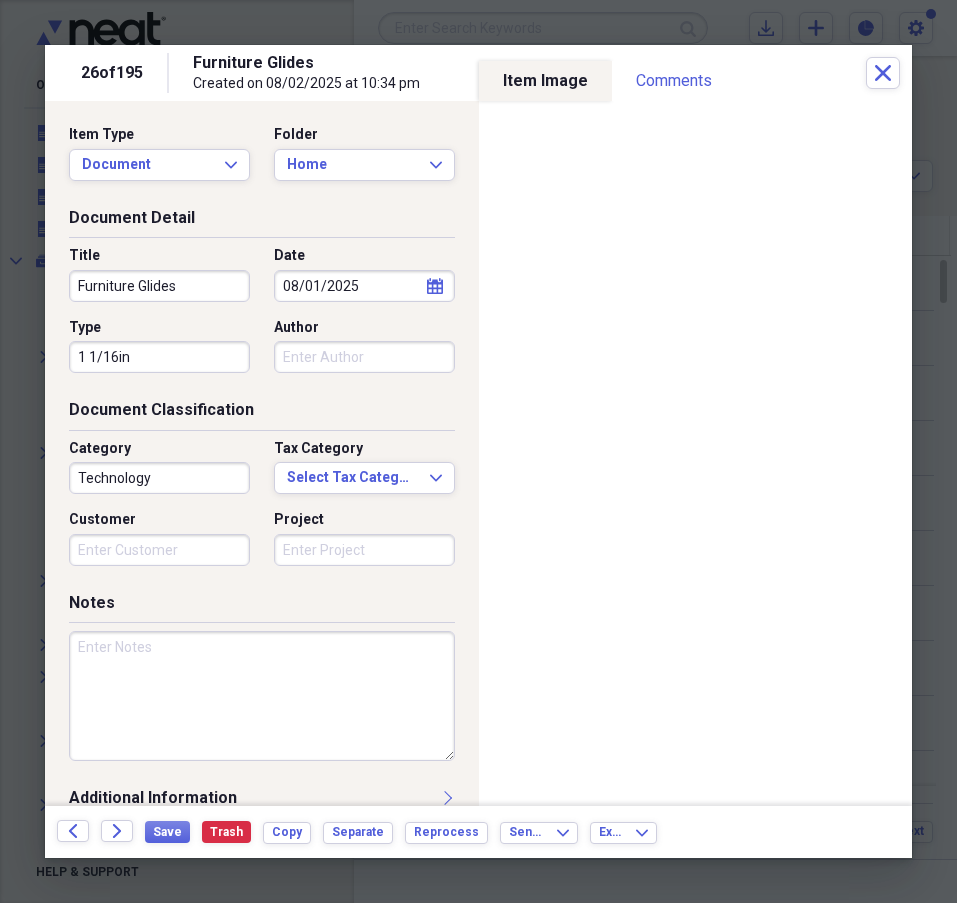 type on "1 1/16in" 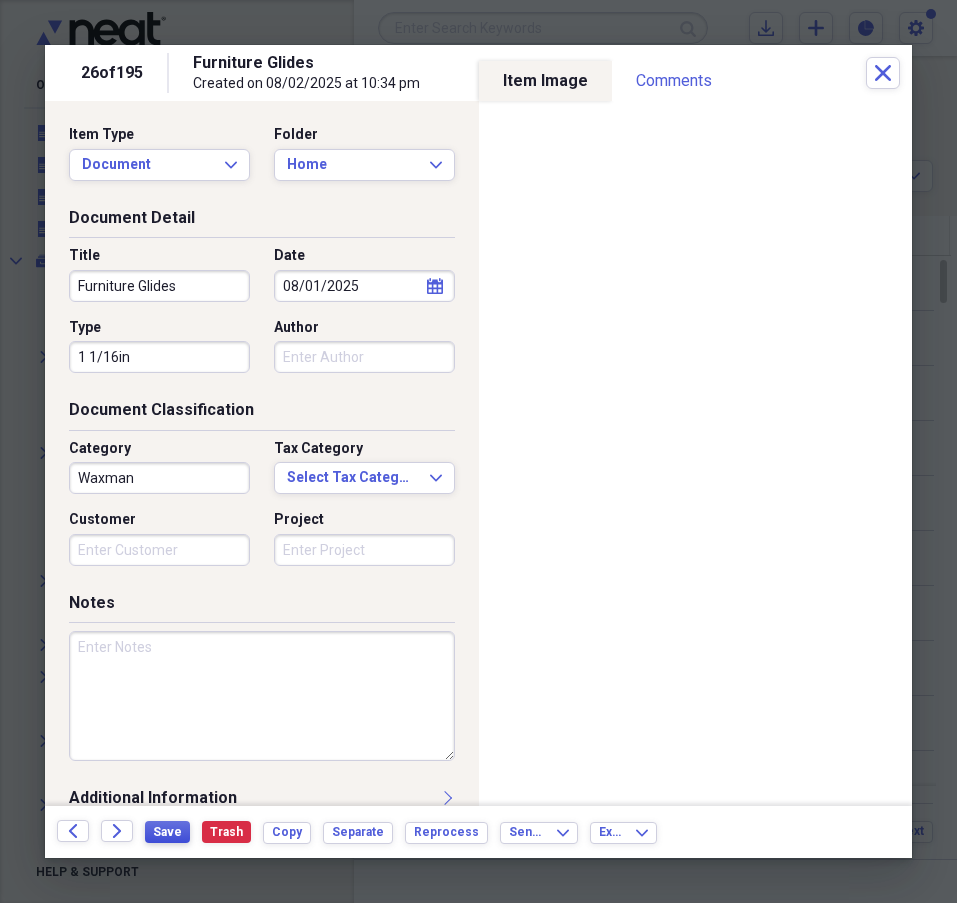 type on "Waxman" 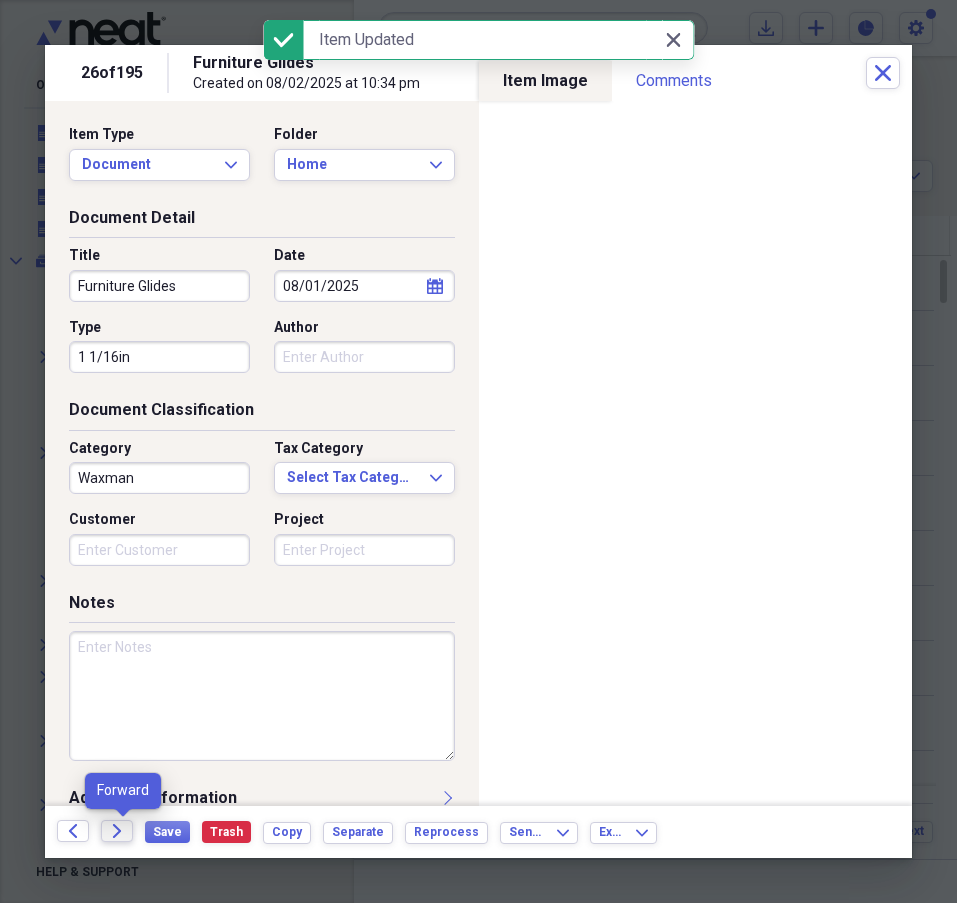 click on "Forward" 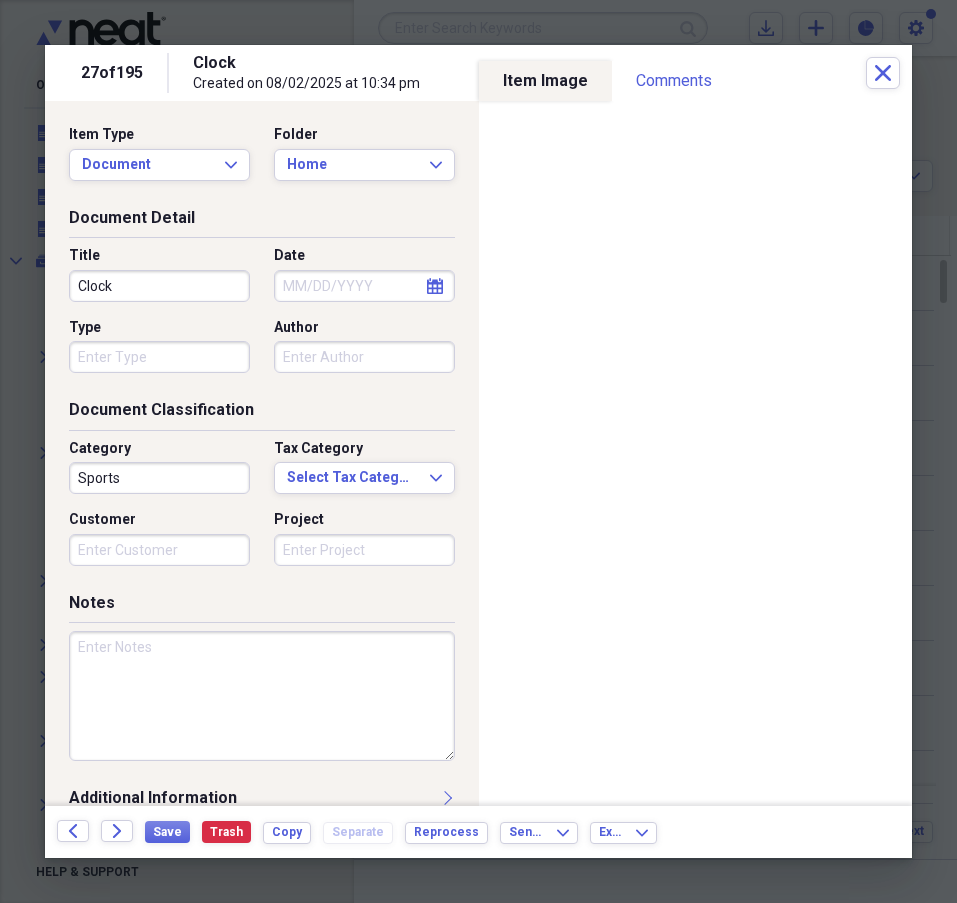 click on "Type" at bounding box center (159, 357) 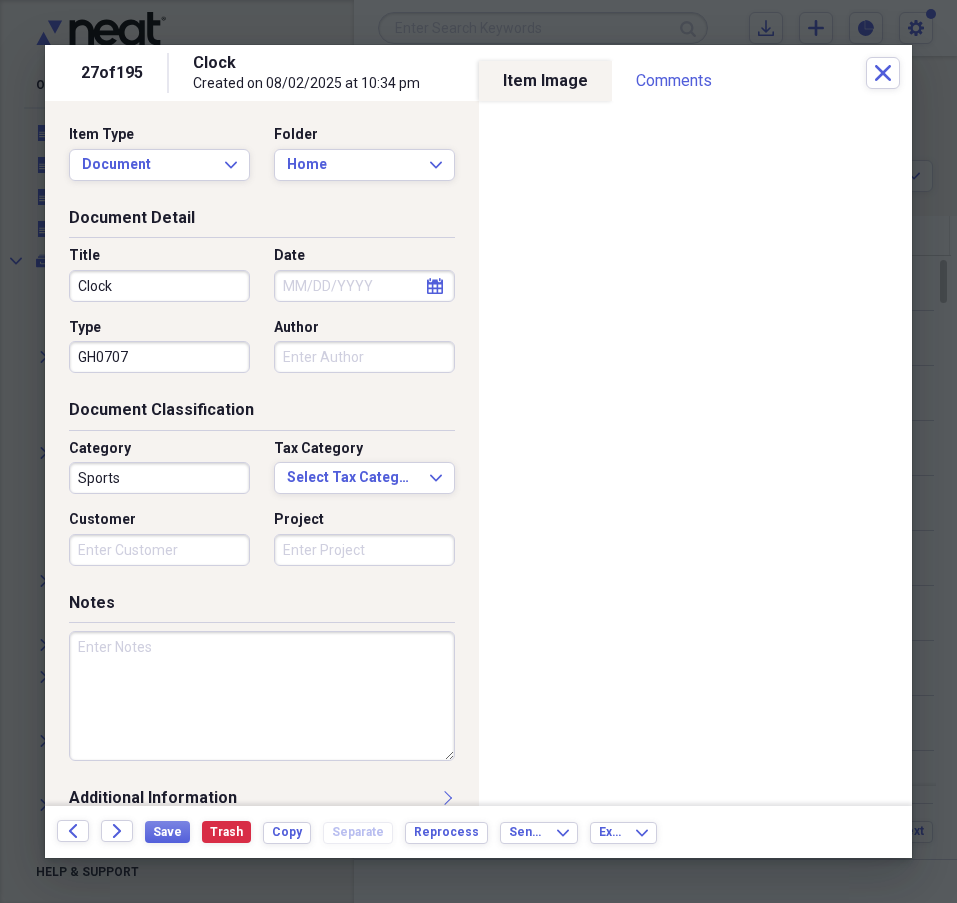 type on "GH0707" 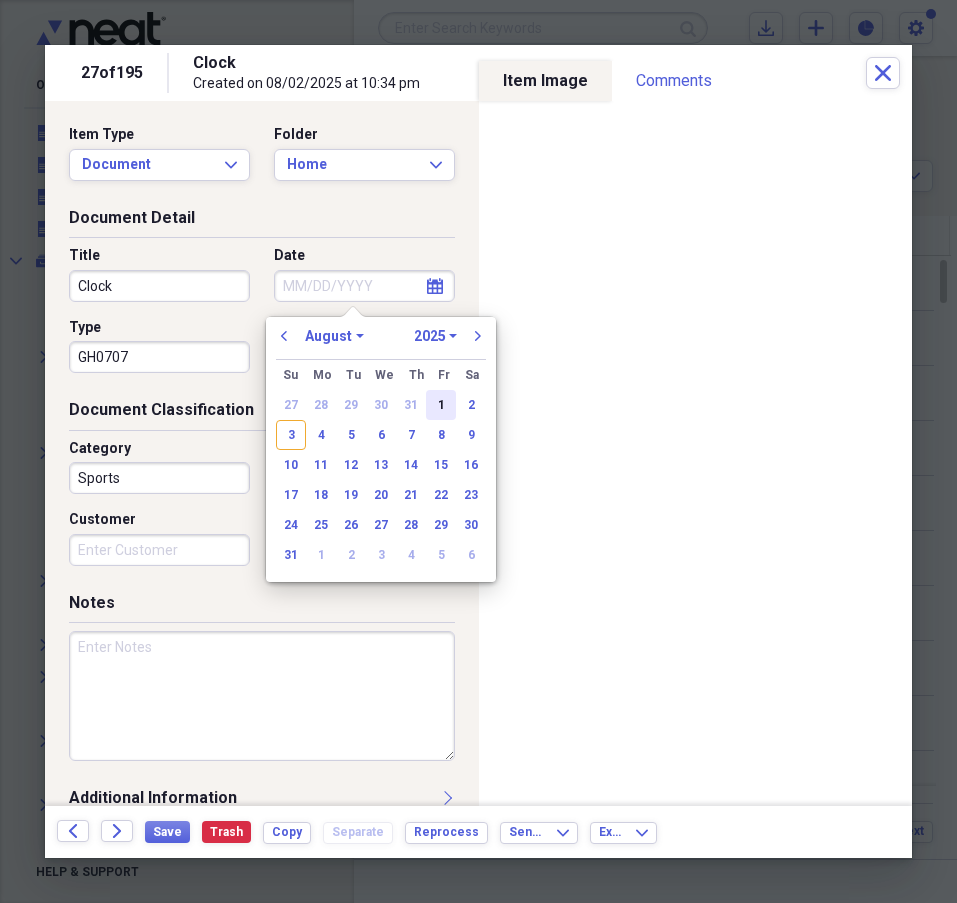 click on "1" at bounding box center [441, 405] 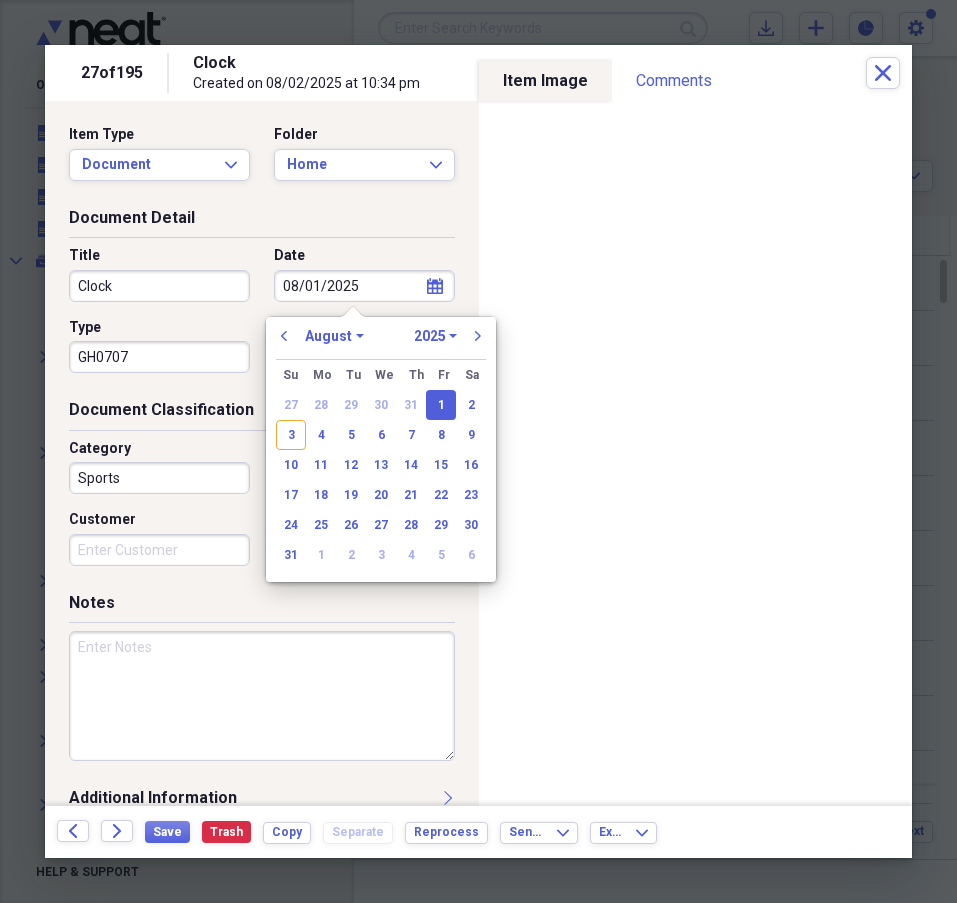 type on "08/01/2025" 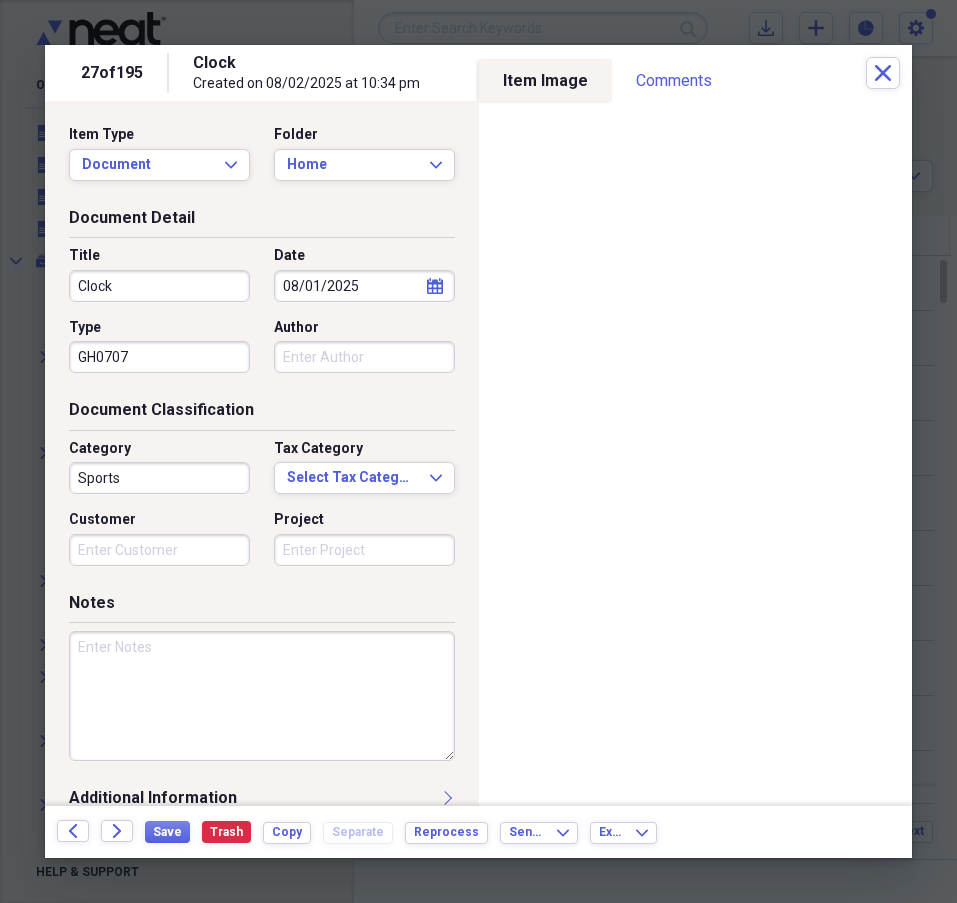 click on "Sports" at bounding box center (159, 478) 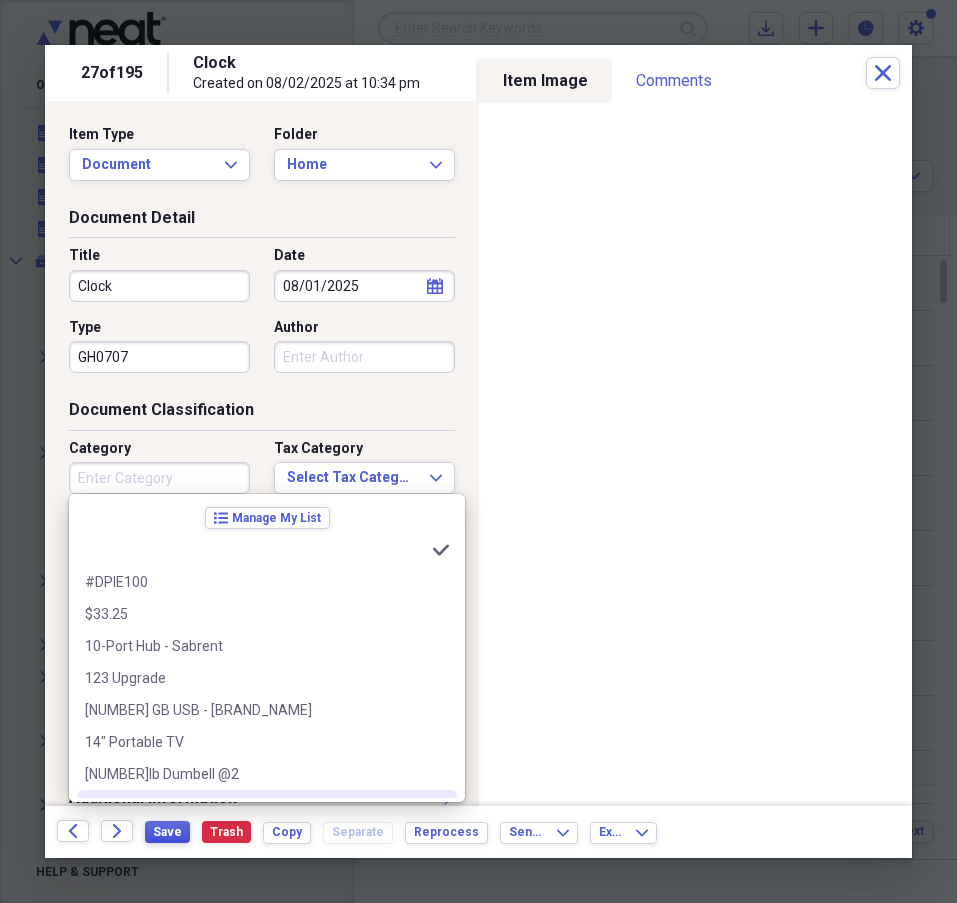 type 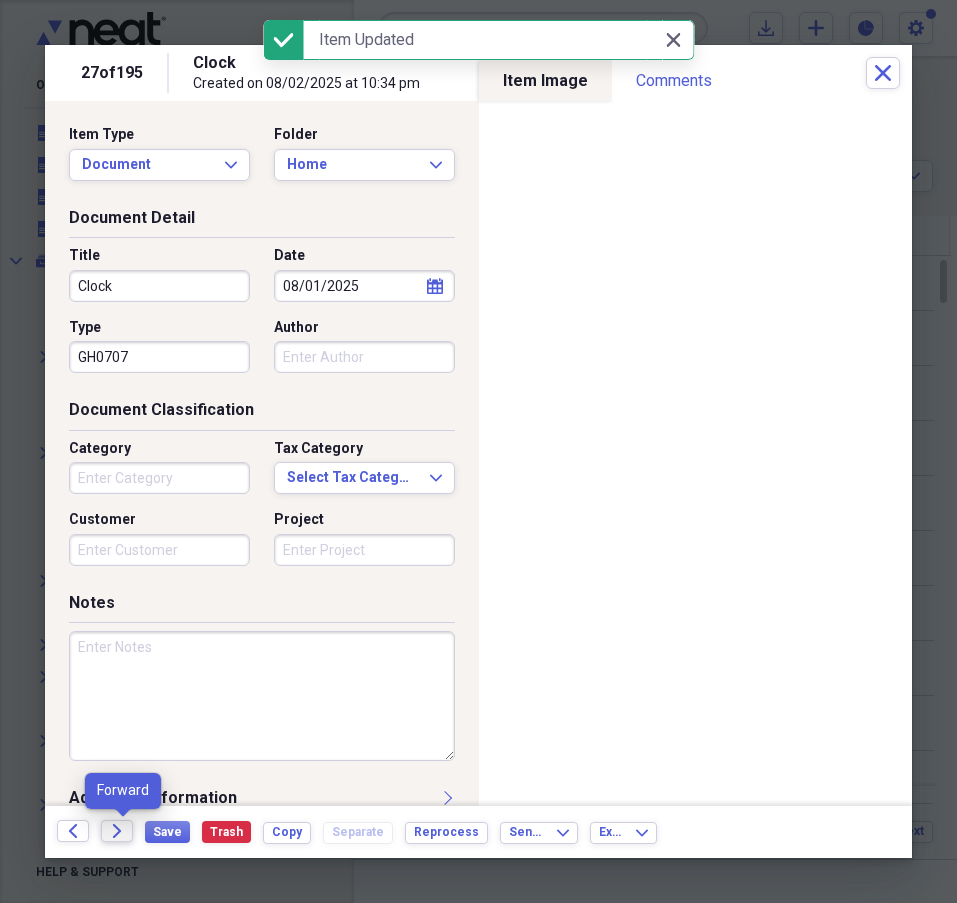 click on "Forward" at bounding box center [117, 831] 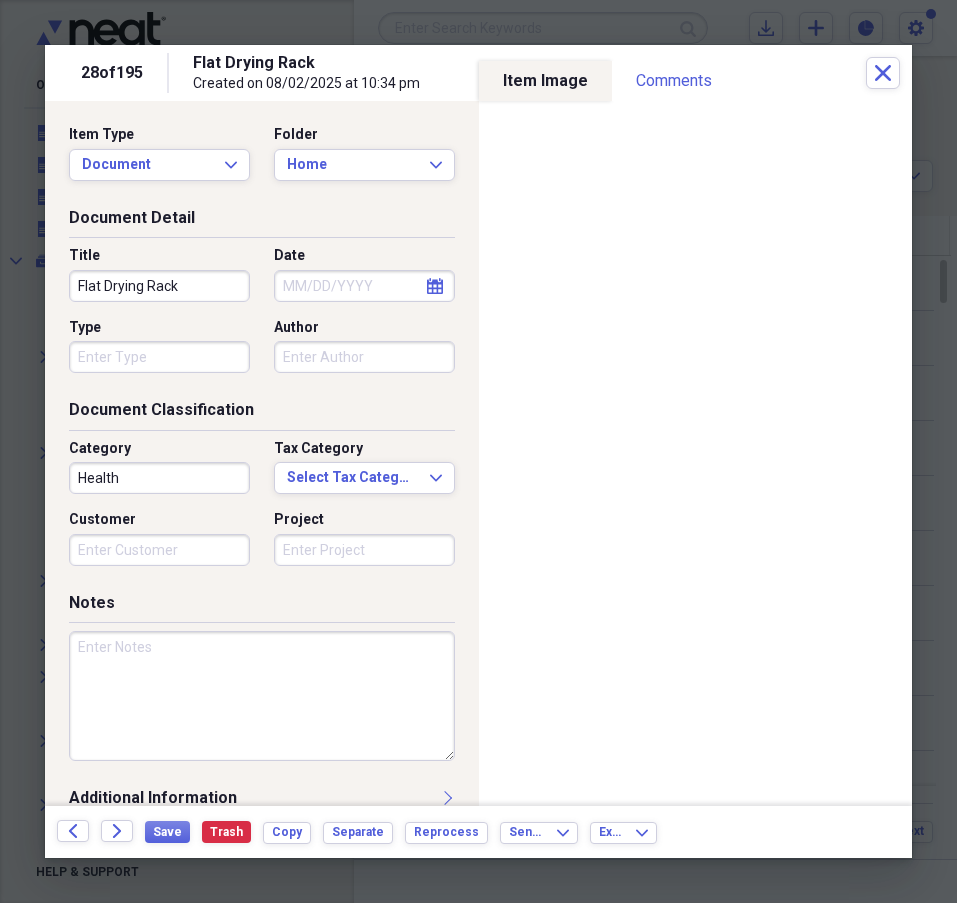 click on "calendar" 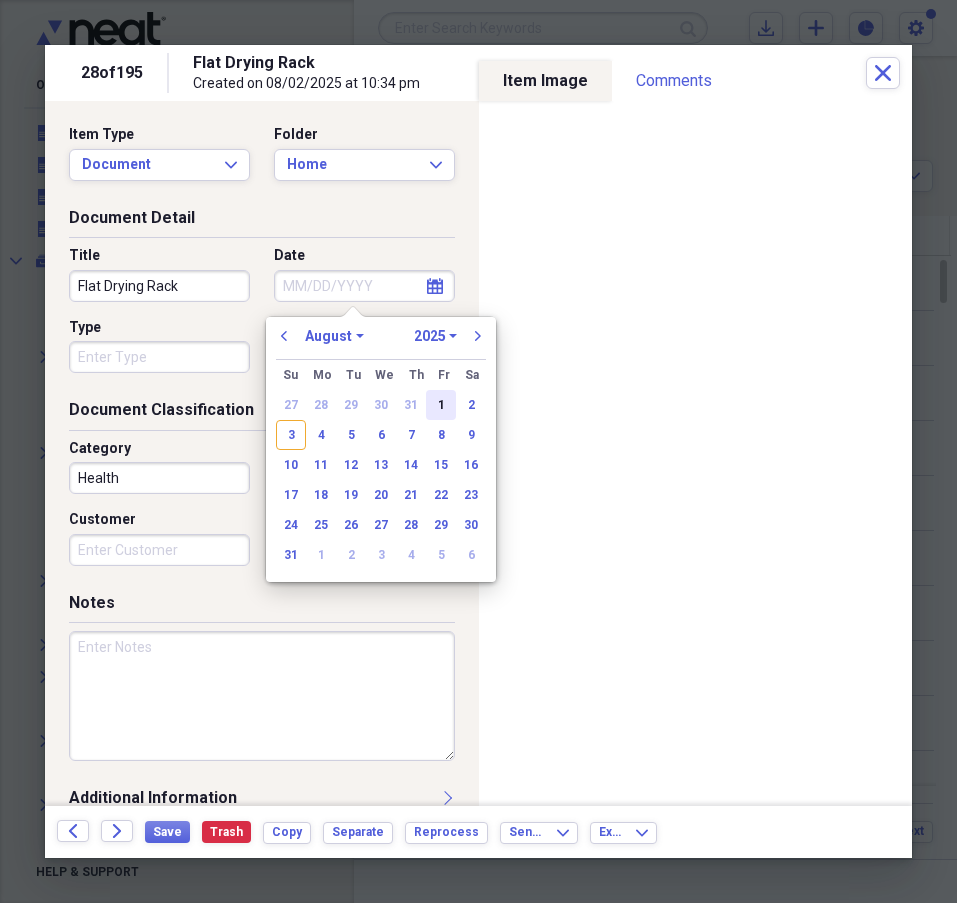 click on "1" at bounding box center [441, 405] 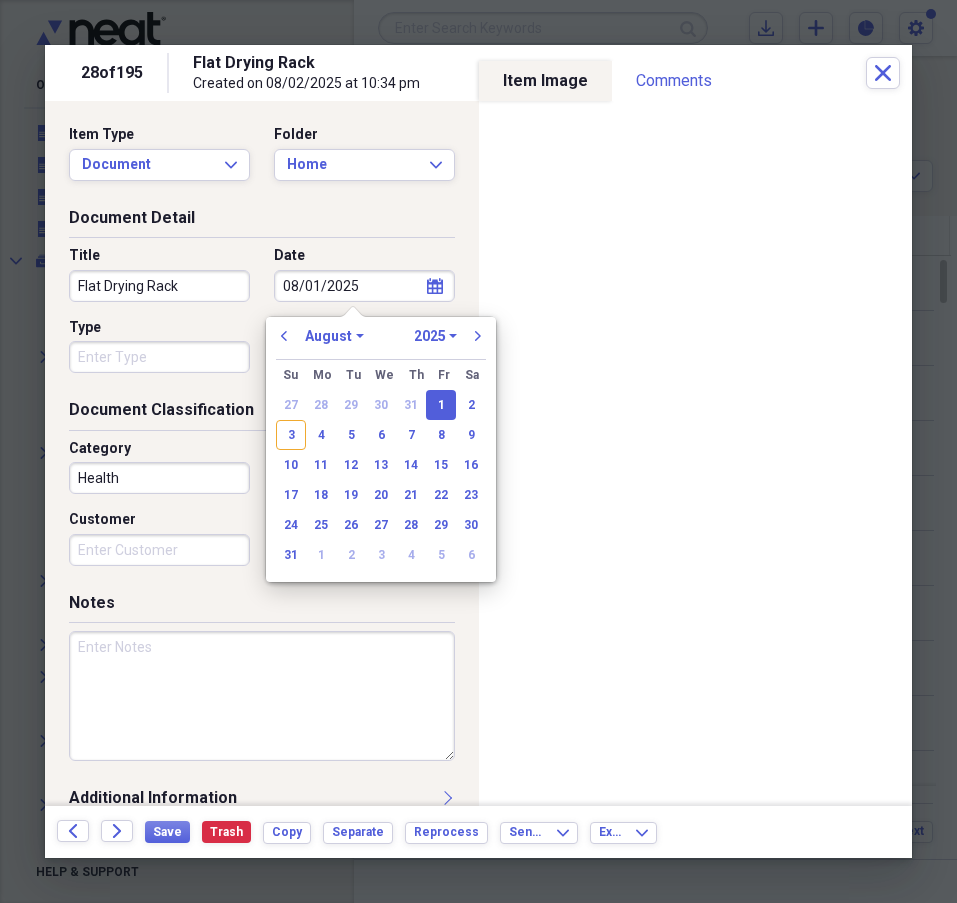 type on "08/01/2025" 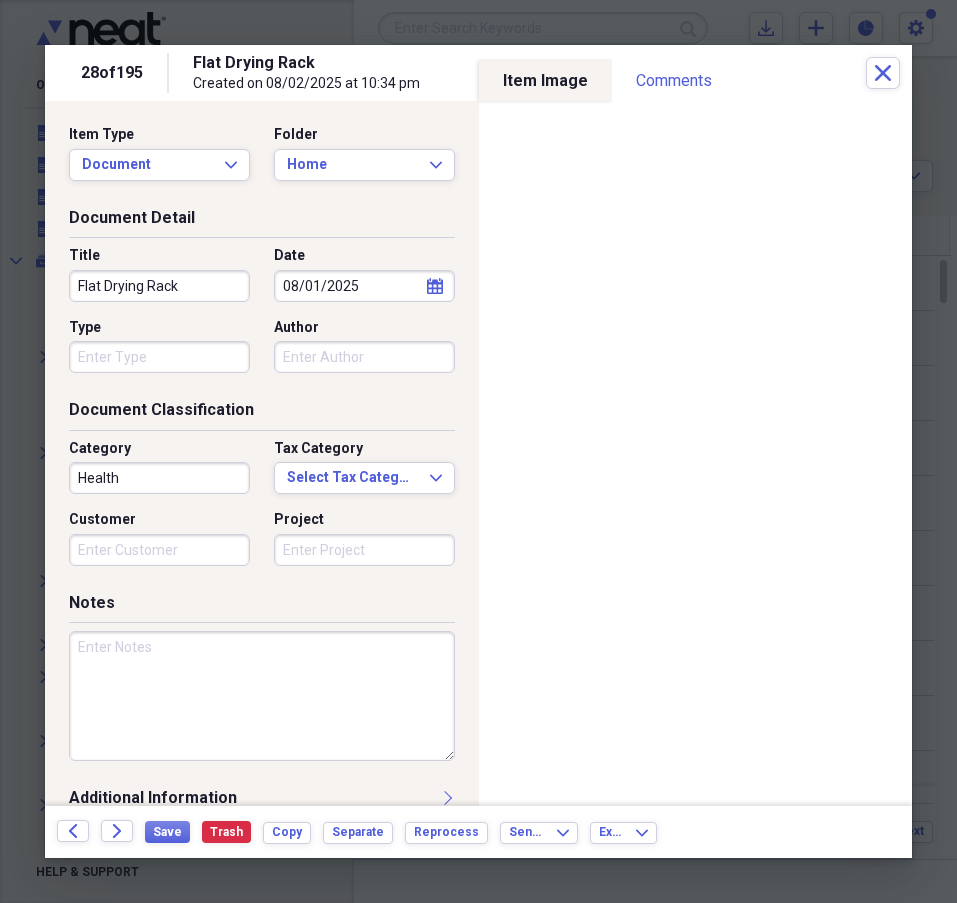 click on "Health" at bounding box center [159, 478] 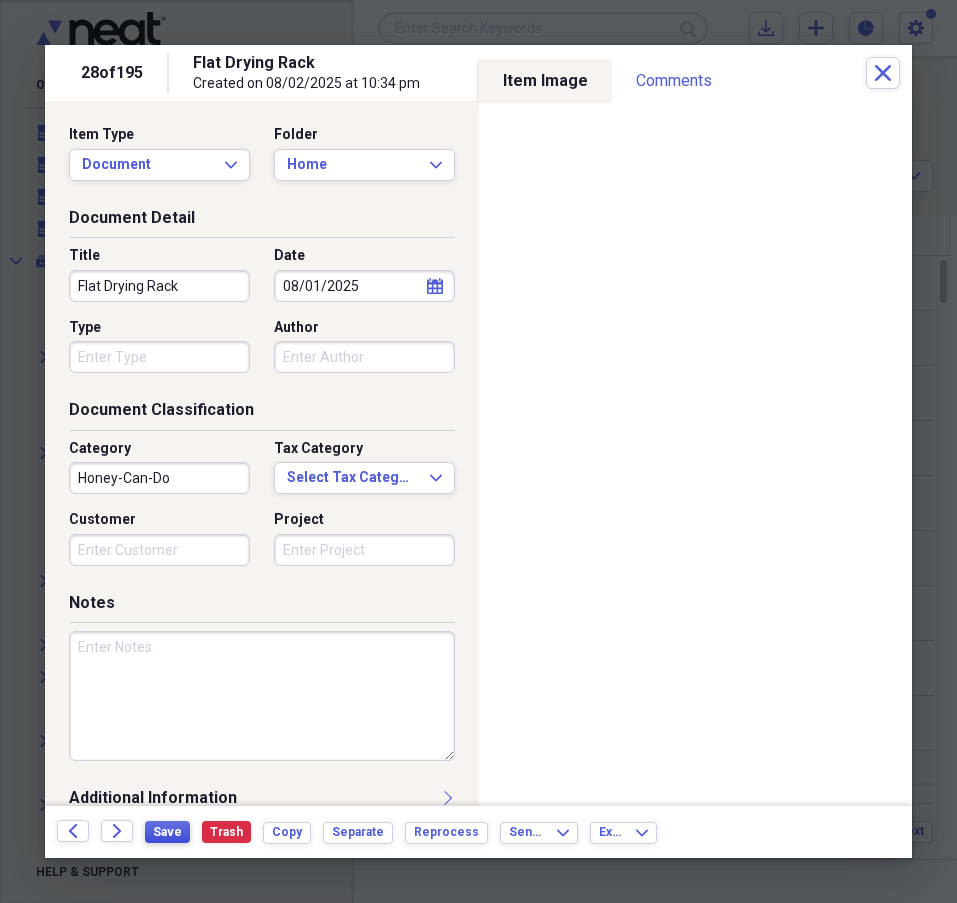 type on "Honey-Can-Do" 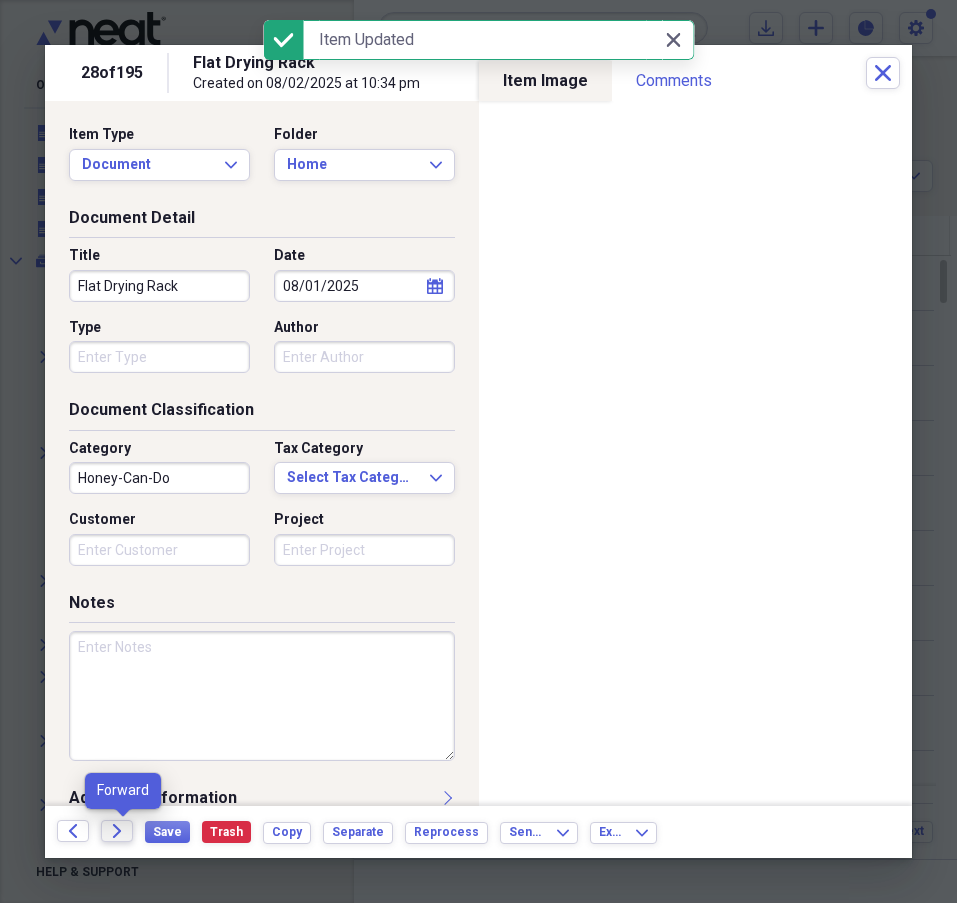 click on "Forward" at bounding box center [117, 831] 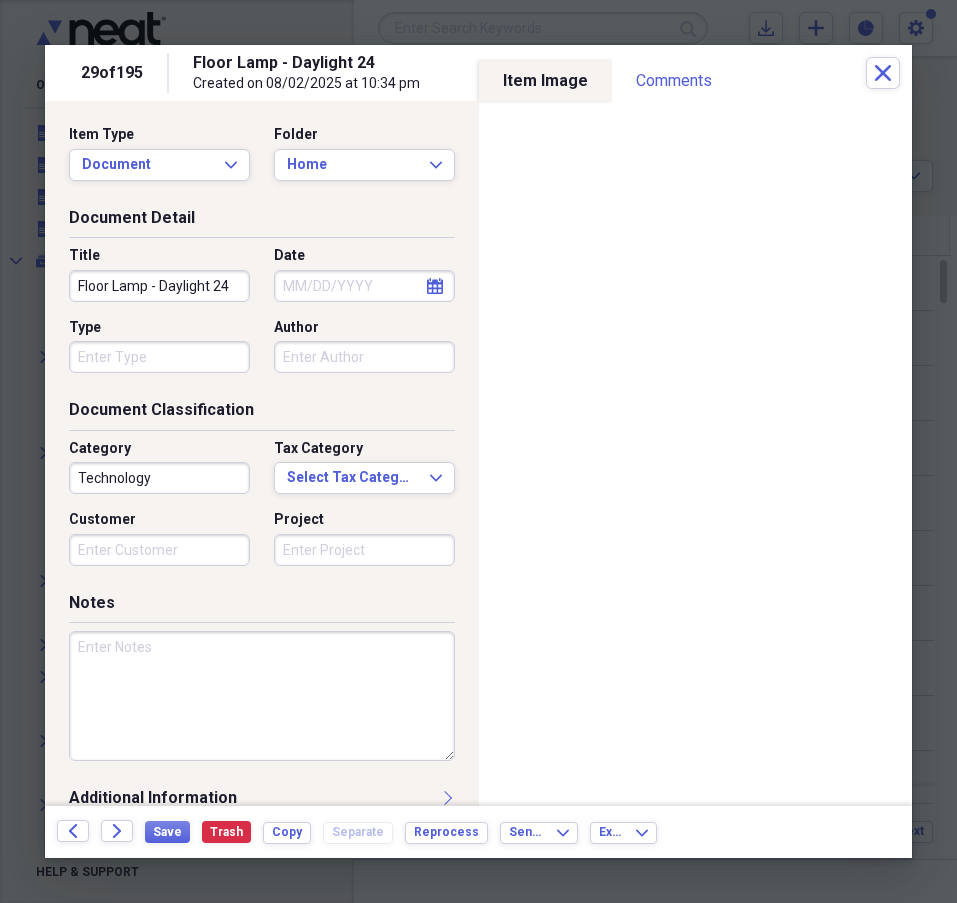 click 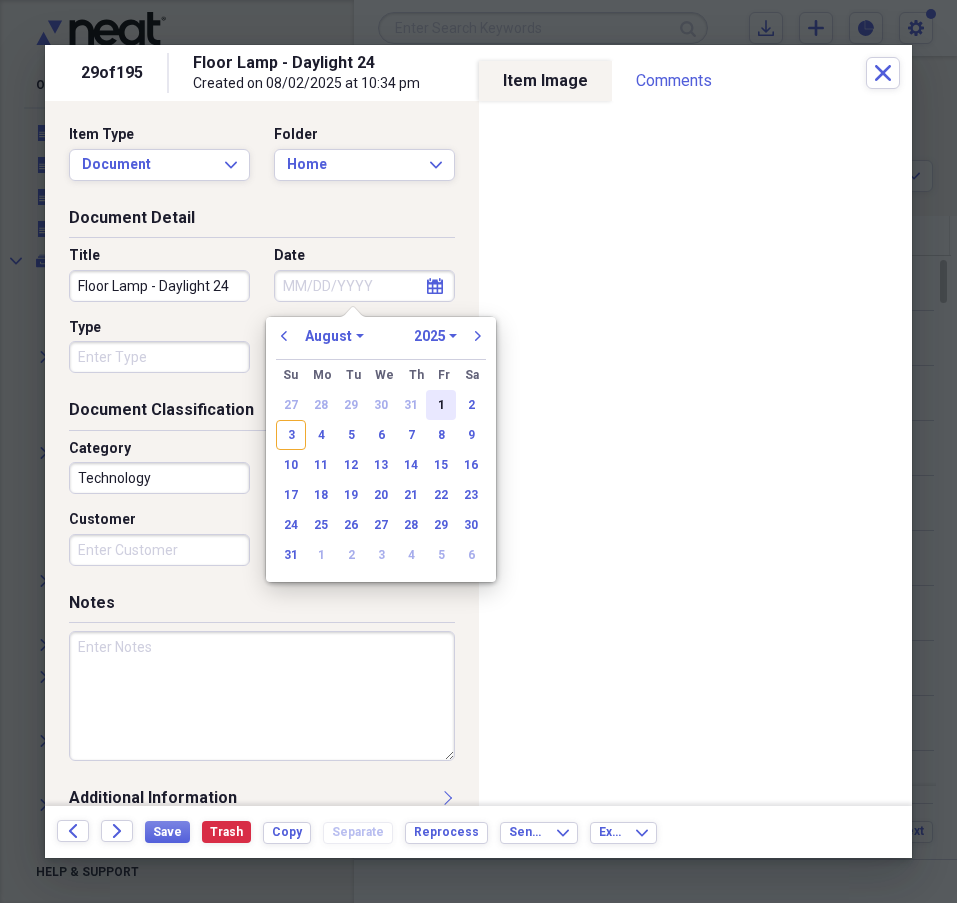 click on "1" at bounding box center (441, 405) 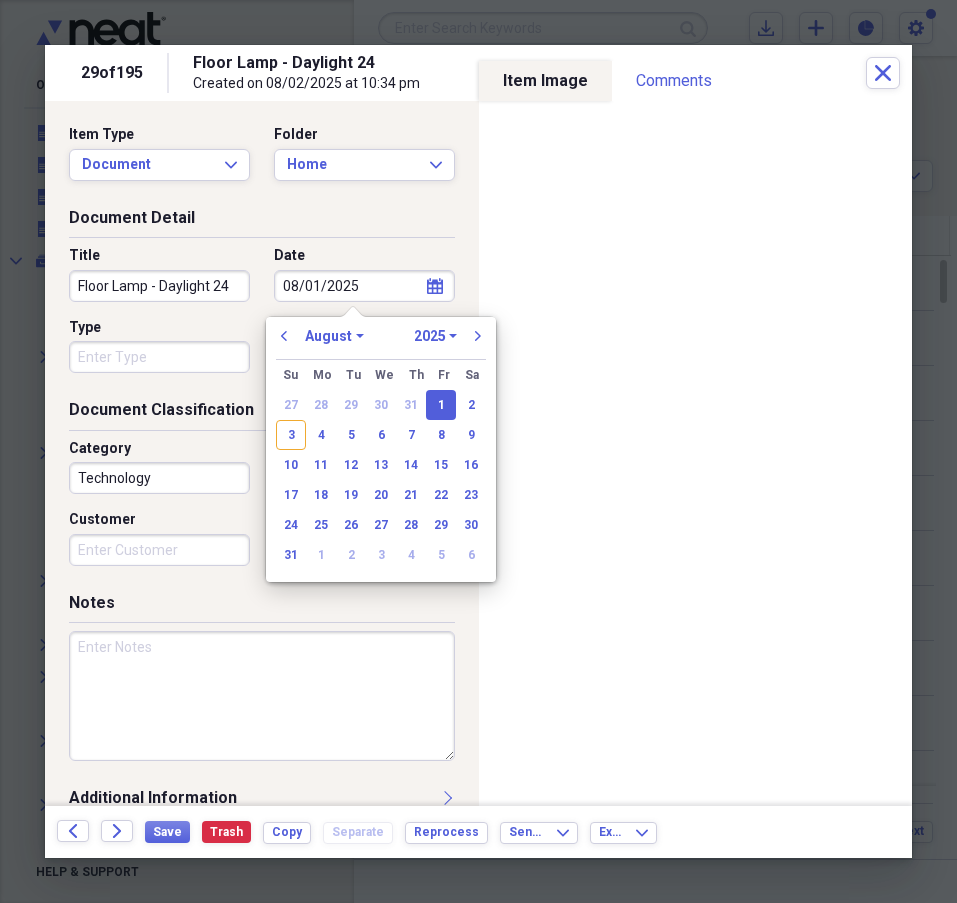 type on "08/01/2025" 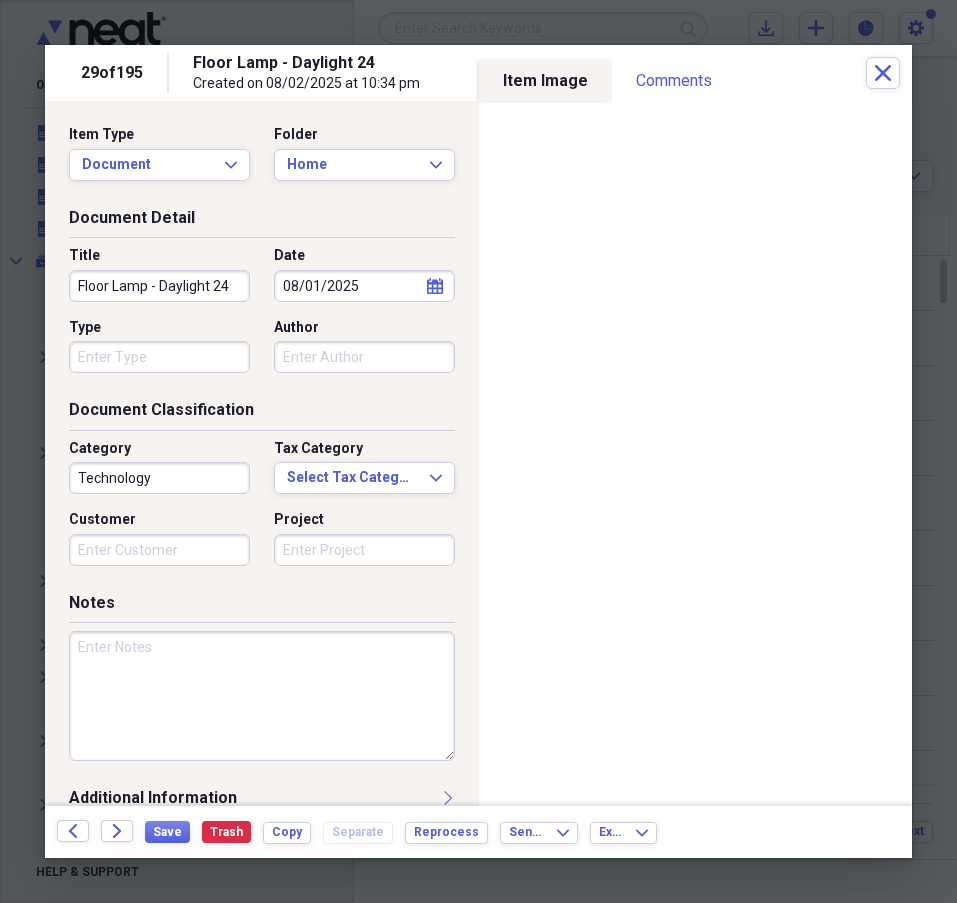 drag, startPoint x: 144, startPoint y: 278, endPoint x: 245, endPoint y: 282, distance: 101.07918 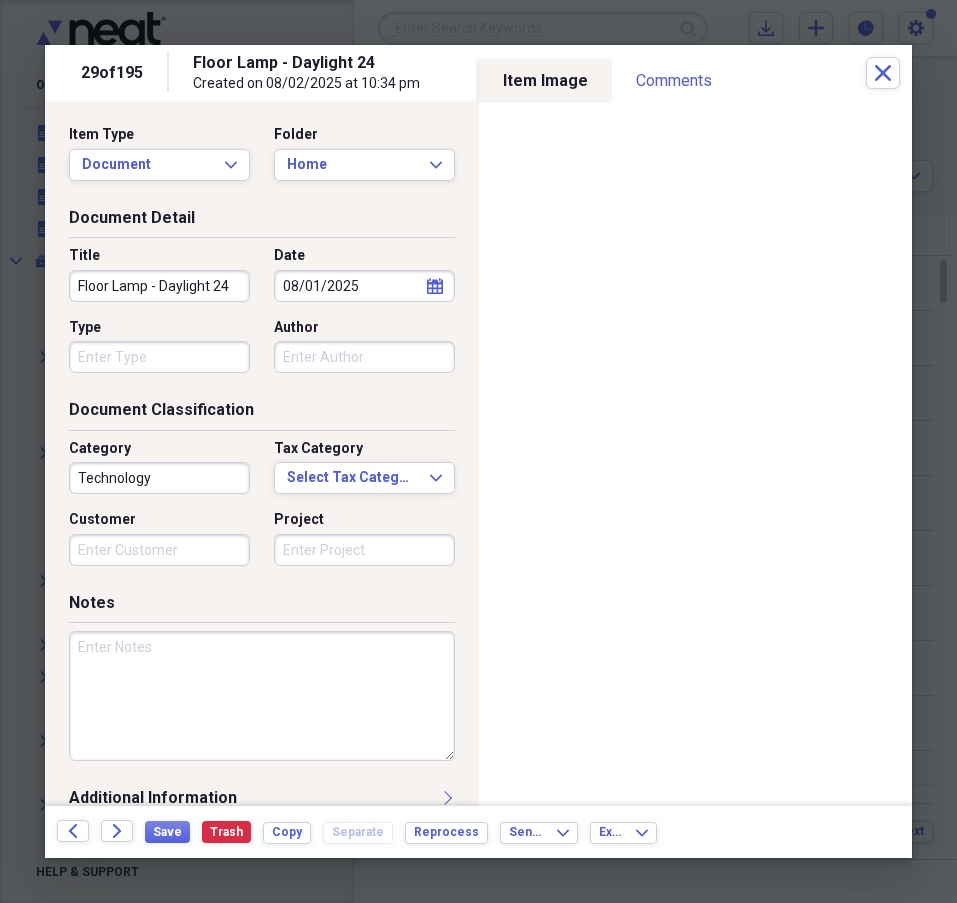 click on "Title [PRODUCT] - [PRODUCT] [NUMBER]" at bounding box center [165, 274] 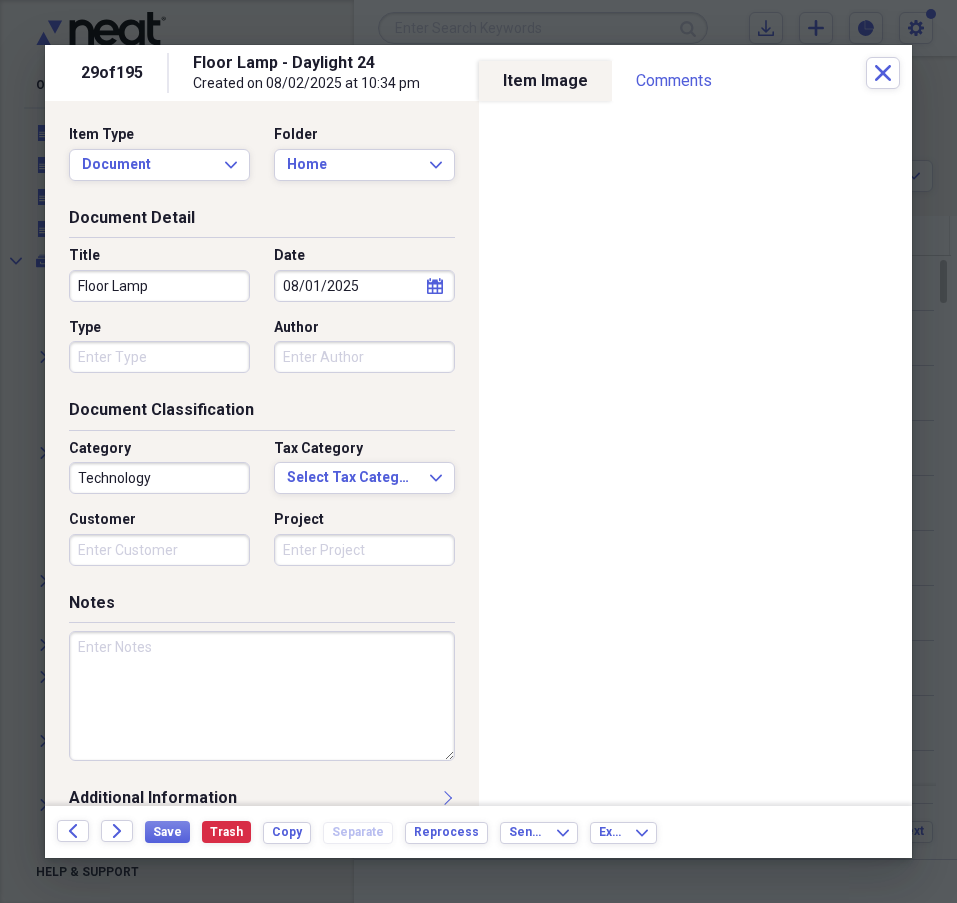 type on "Floor Lamp" 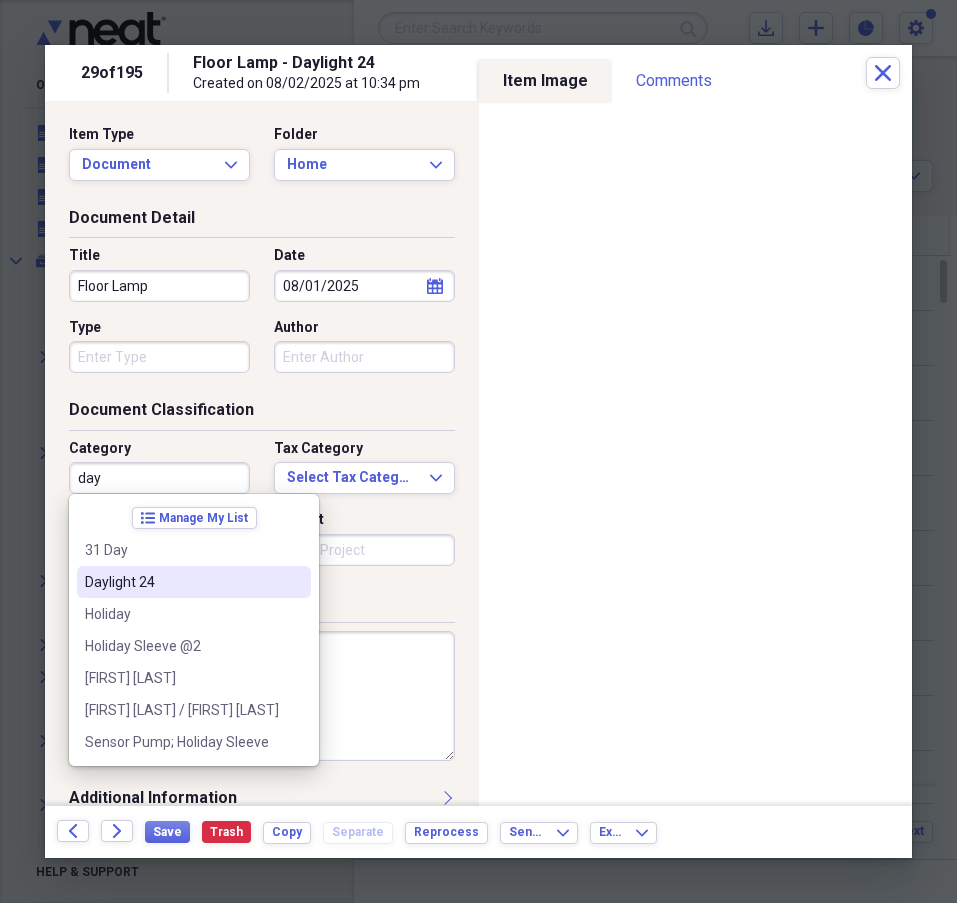 click on "Daylight 24" at bounding box center [194, 582] 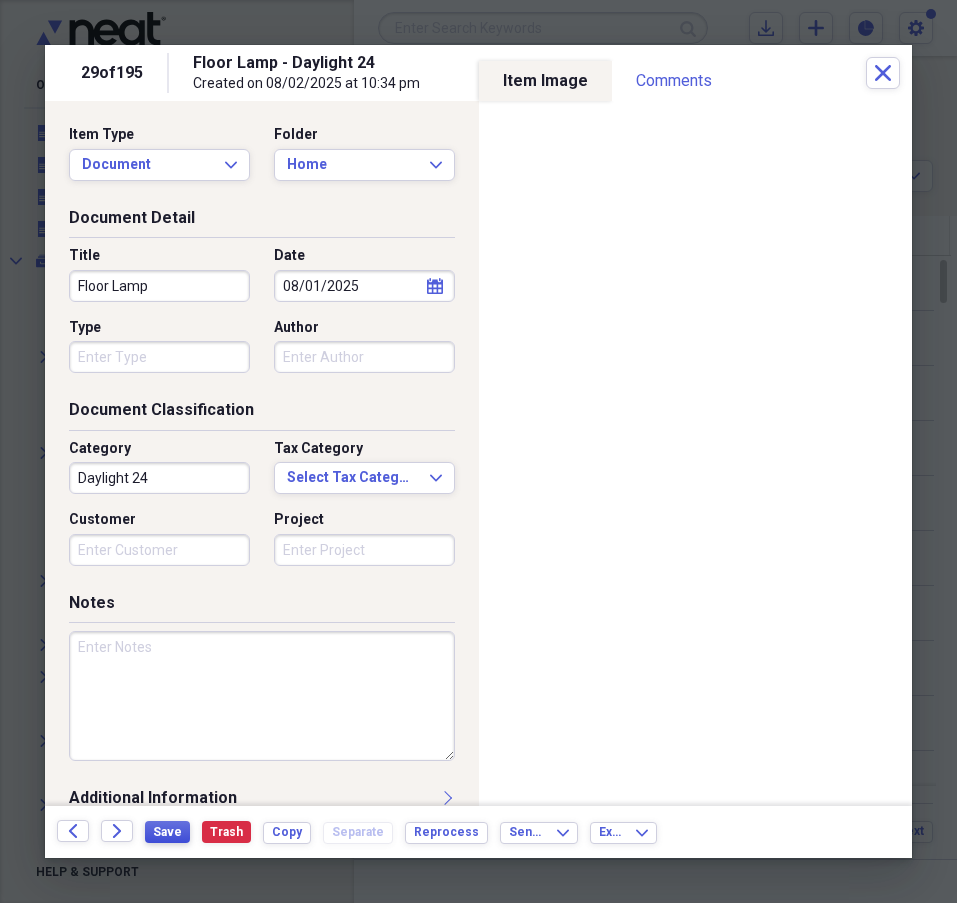click on "Save" at bounding box center (167, 832) 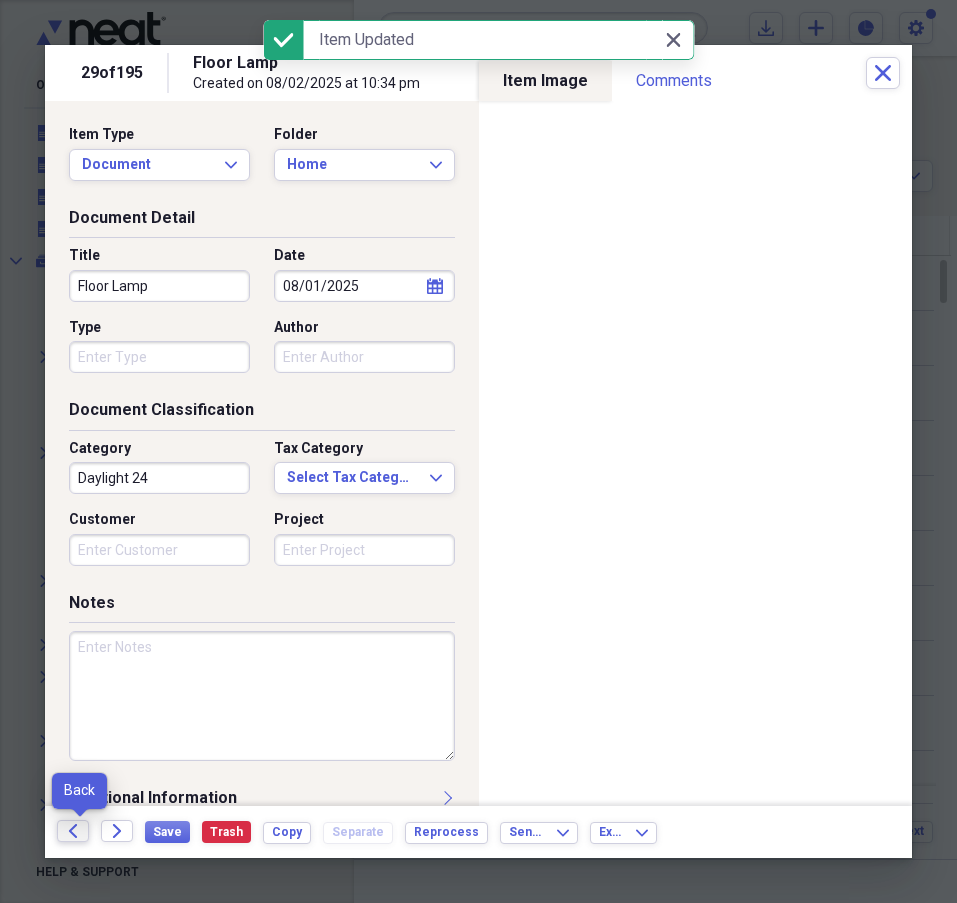 click on "Back" at bounding box center [73, 831] 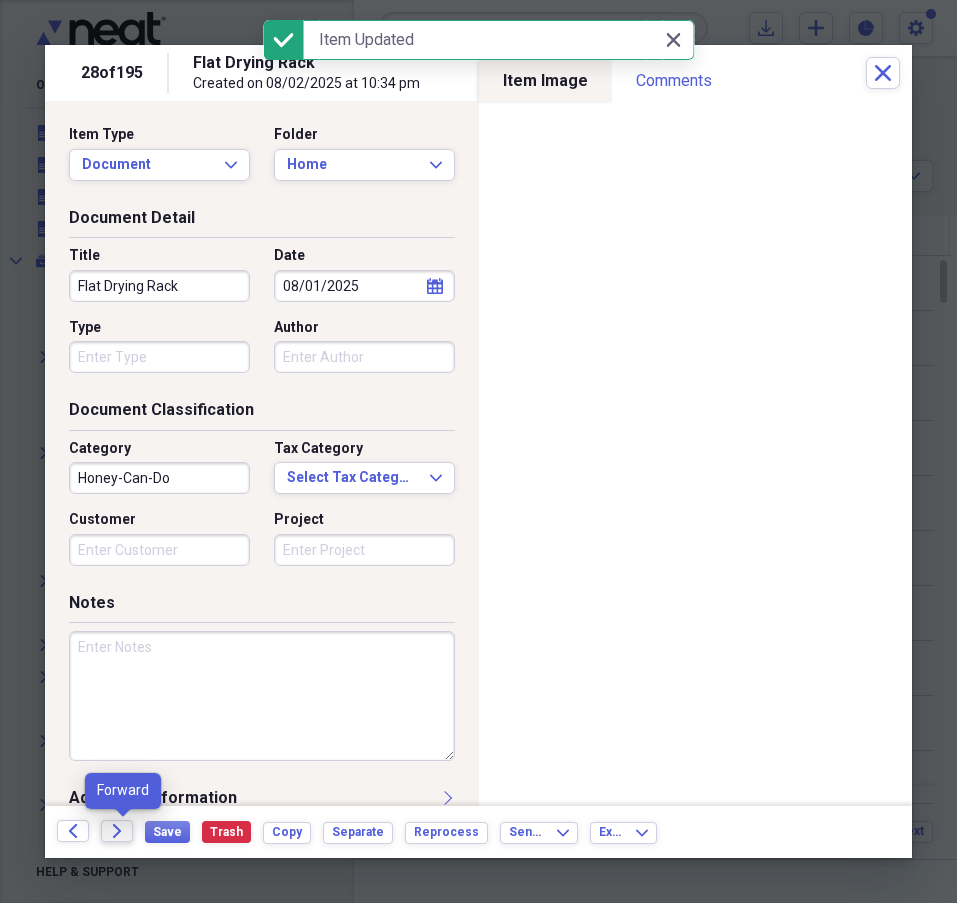 click on "Forward" 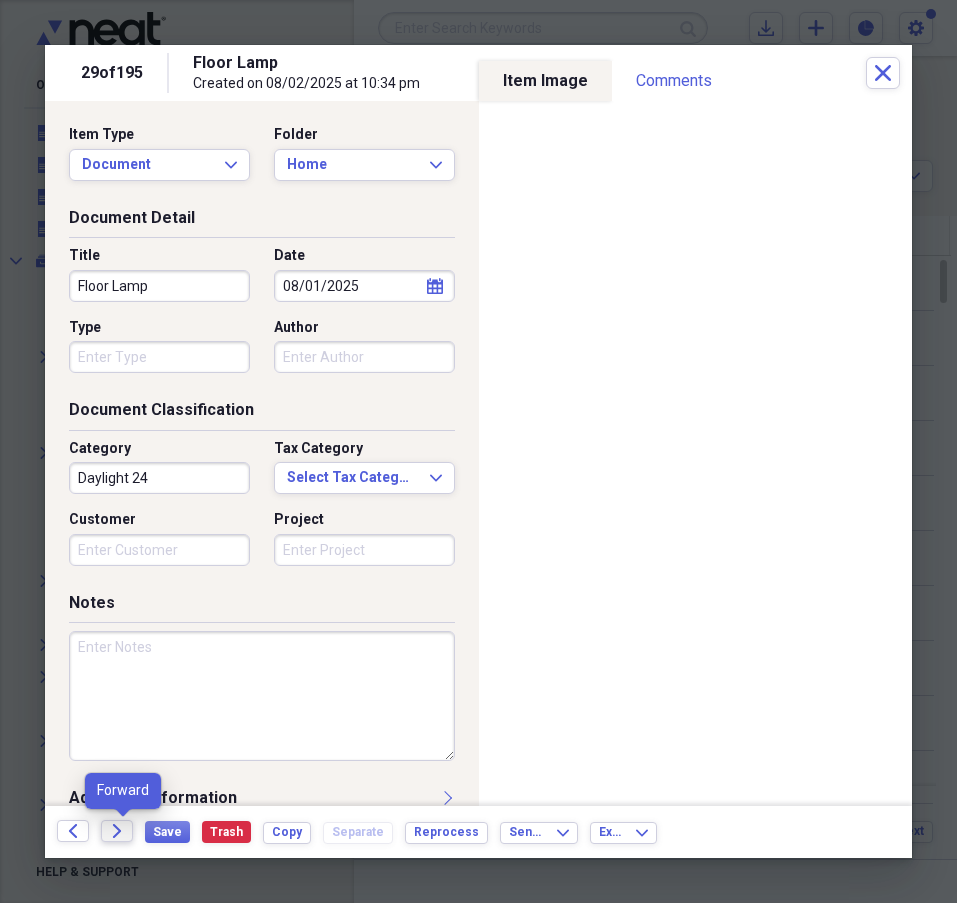 click on "Forward" 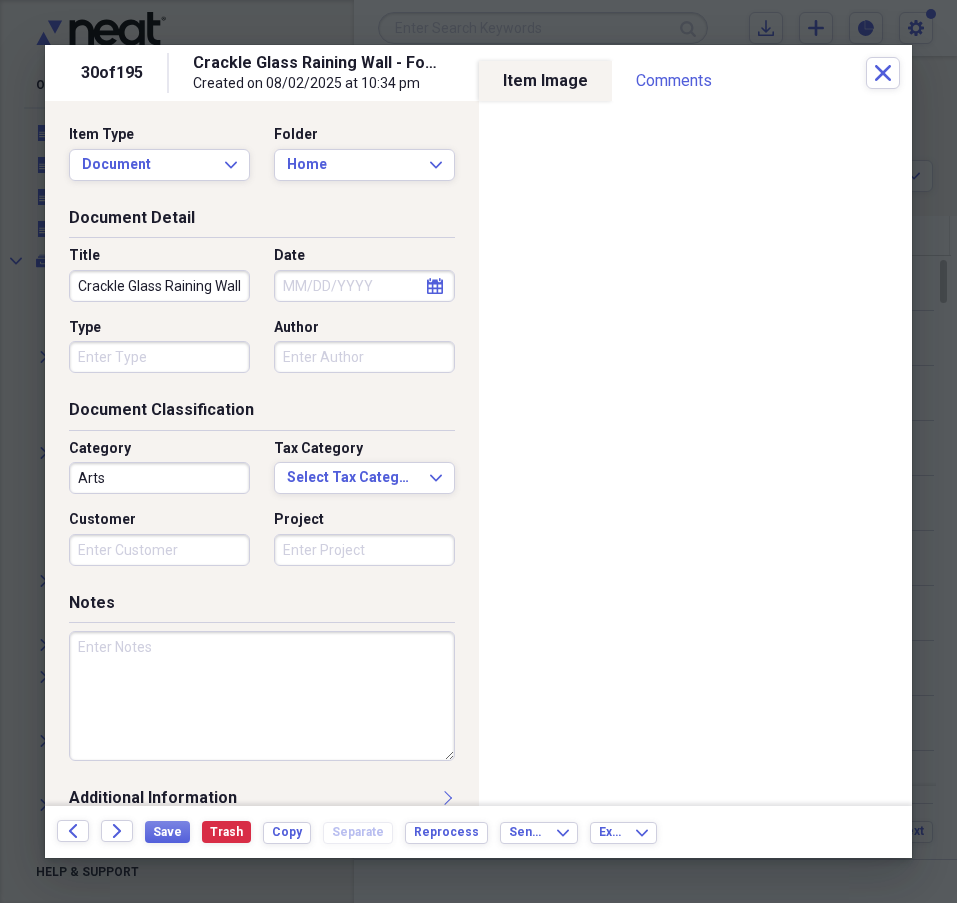click on "Crackle Glass Raining Wall - Fountain" at bounding box center [159, 286] 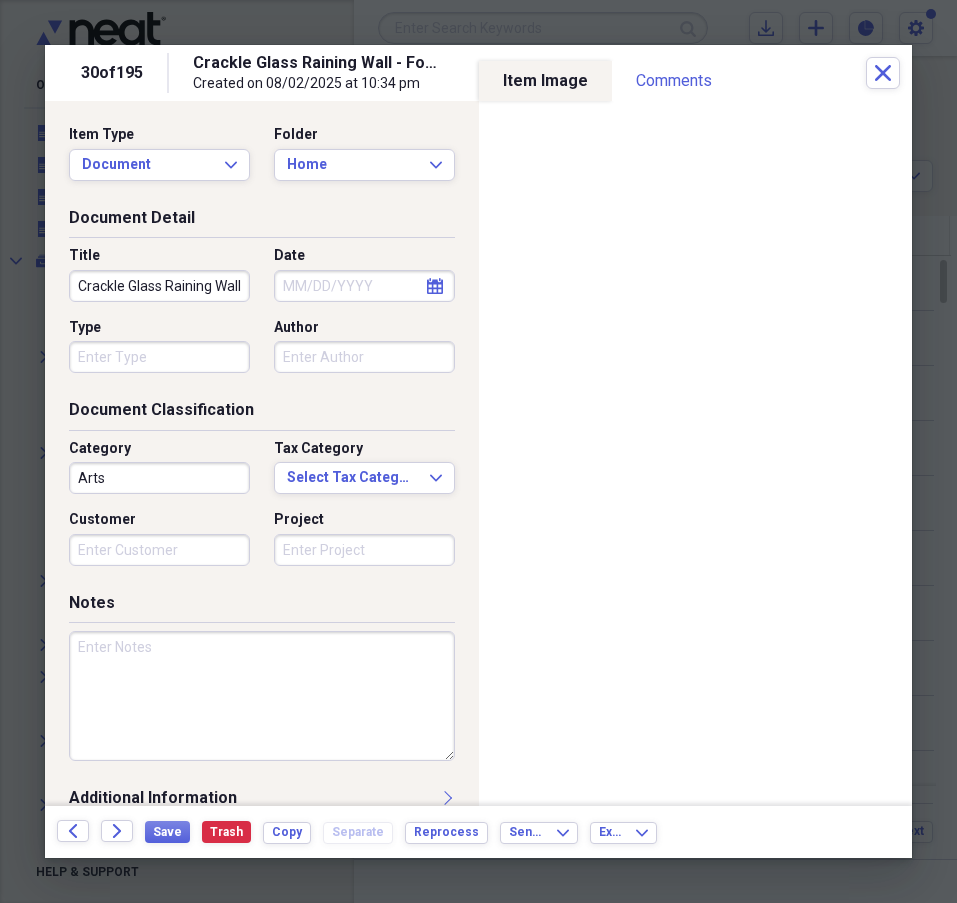 scroll, scrollTop: 0, scrollLeft: 10, axis: horizontal 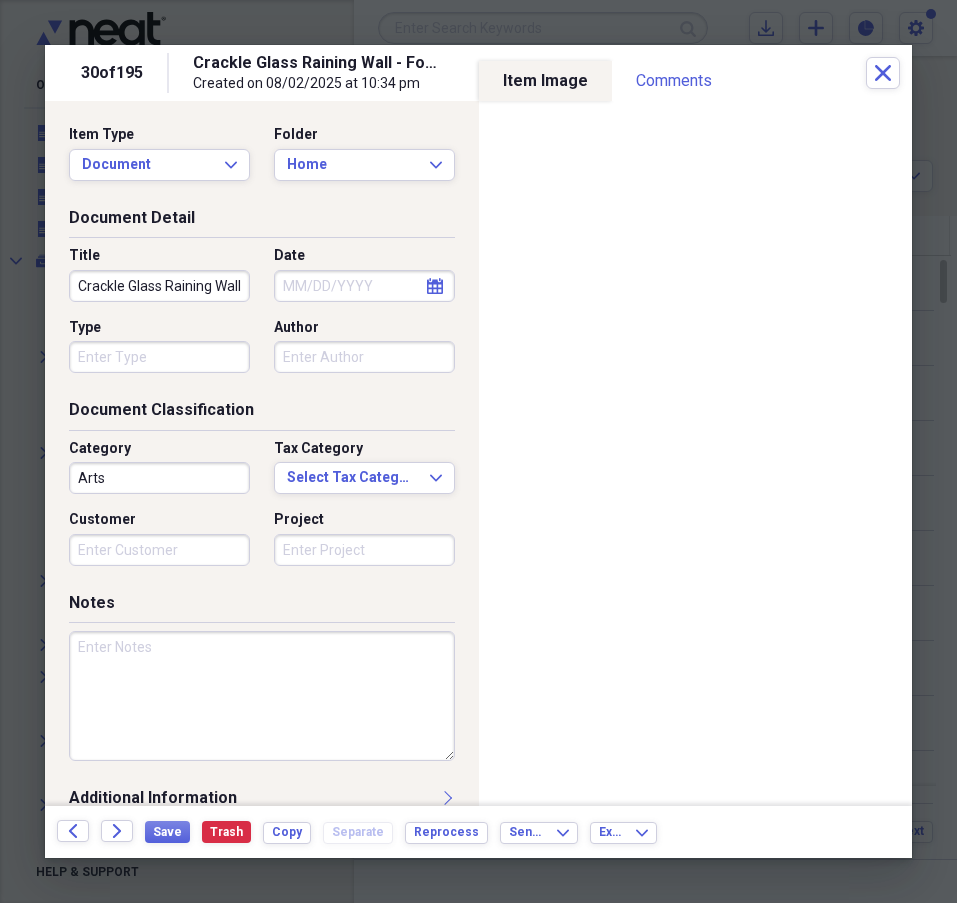 type on "Crackle Glass Raining Wall" 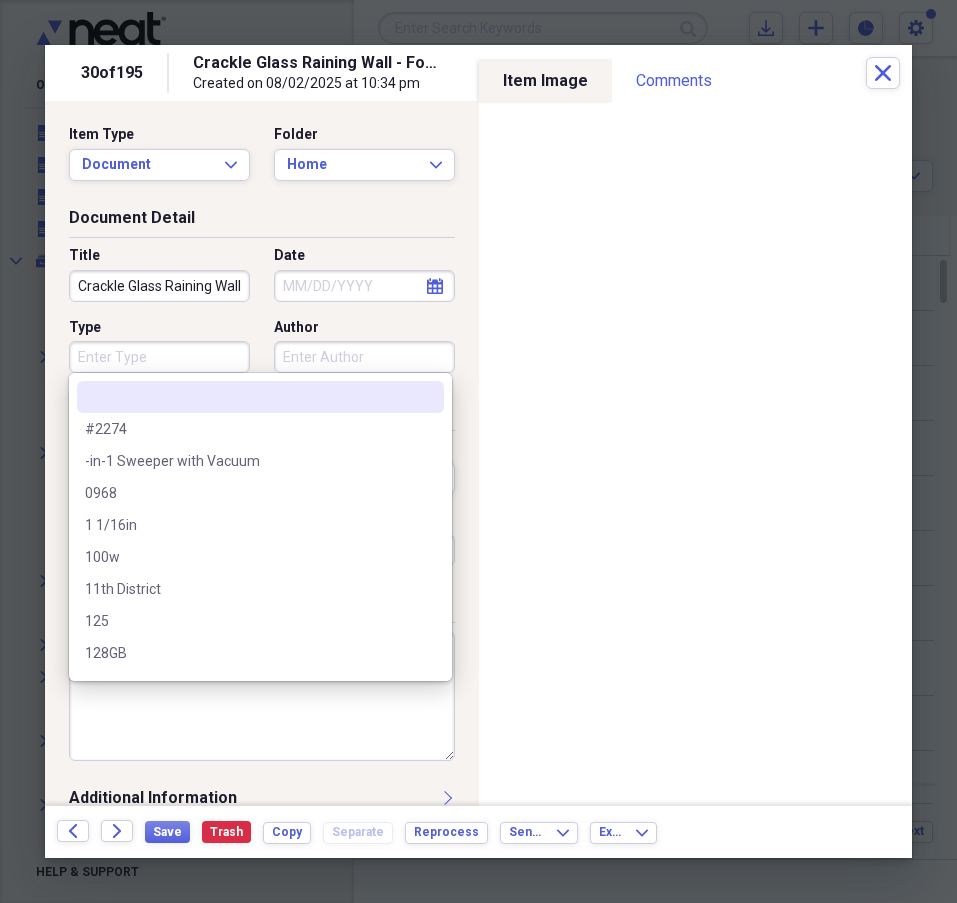 scroll, scrollTop: 0, scrollLeft: 0, axis: both 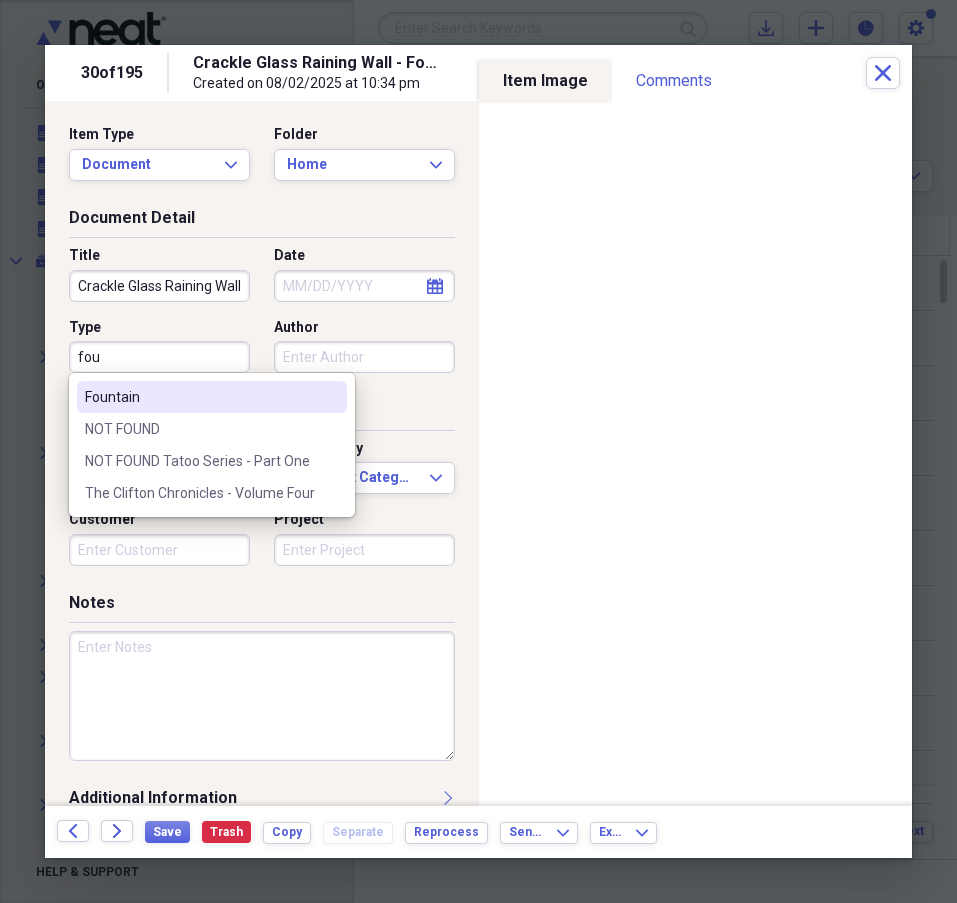 click on "Fountain" at bounding box center (200, 397) 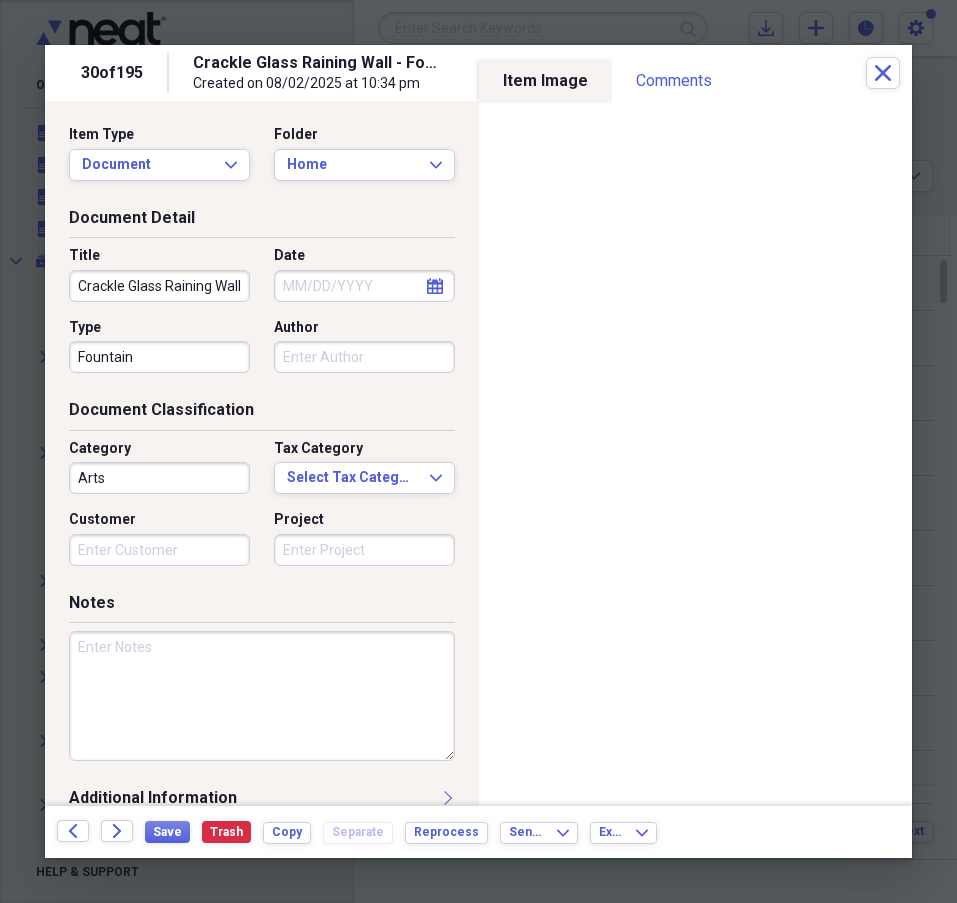 click on "calendar" 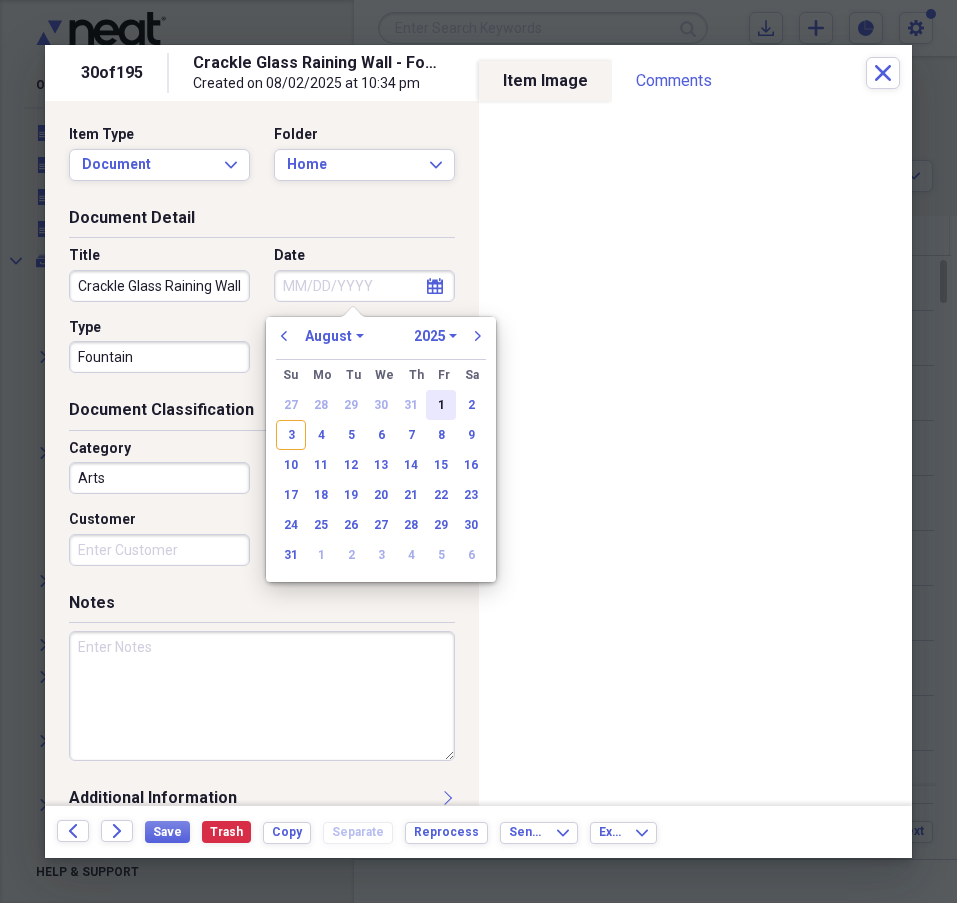 click on "1" at bounding box center [441, 405] 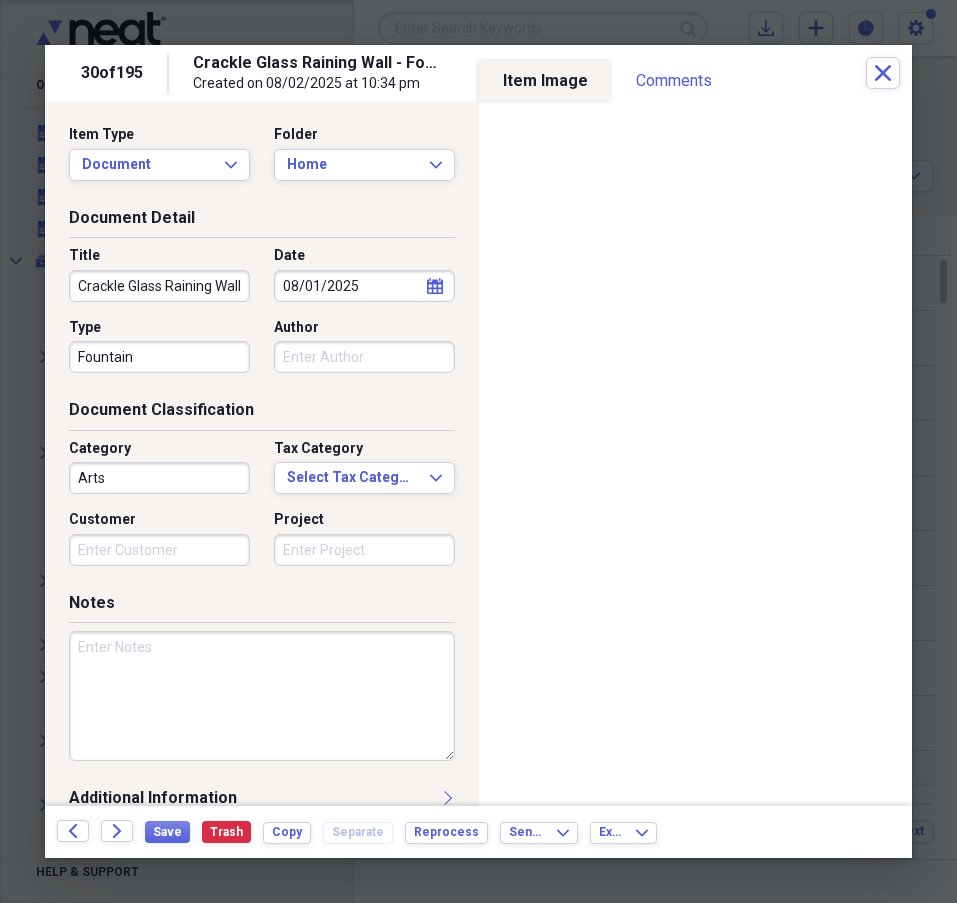 click on "Arts" at bounding box center [159, 478] 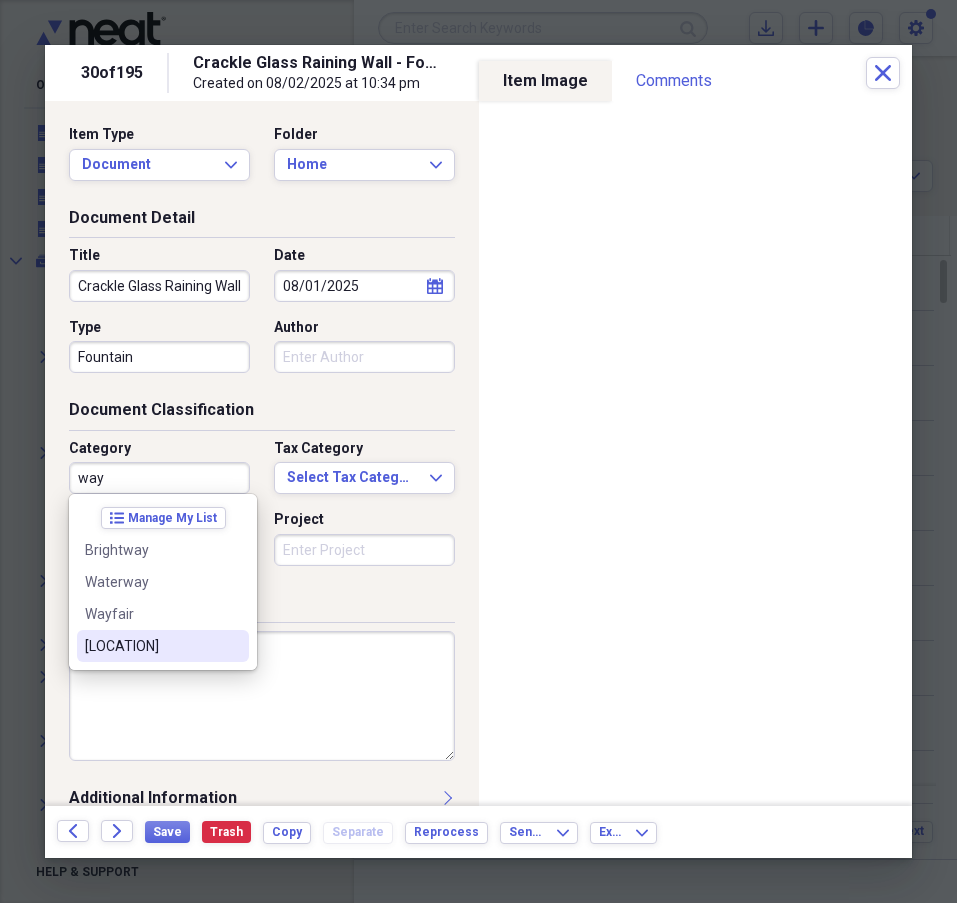 click on "[LOCATION]" at bounding box center (151, 646) 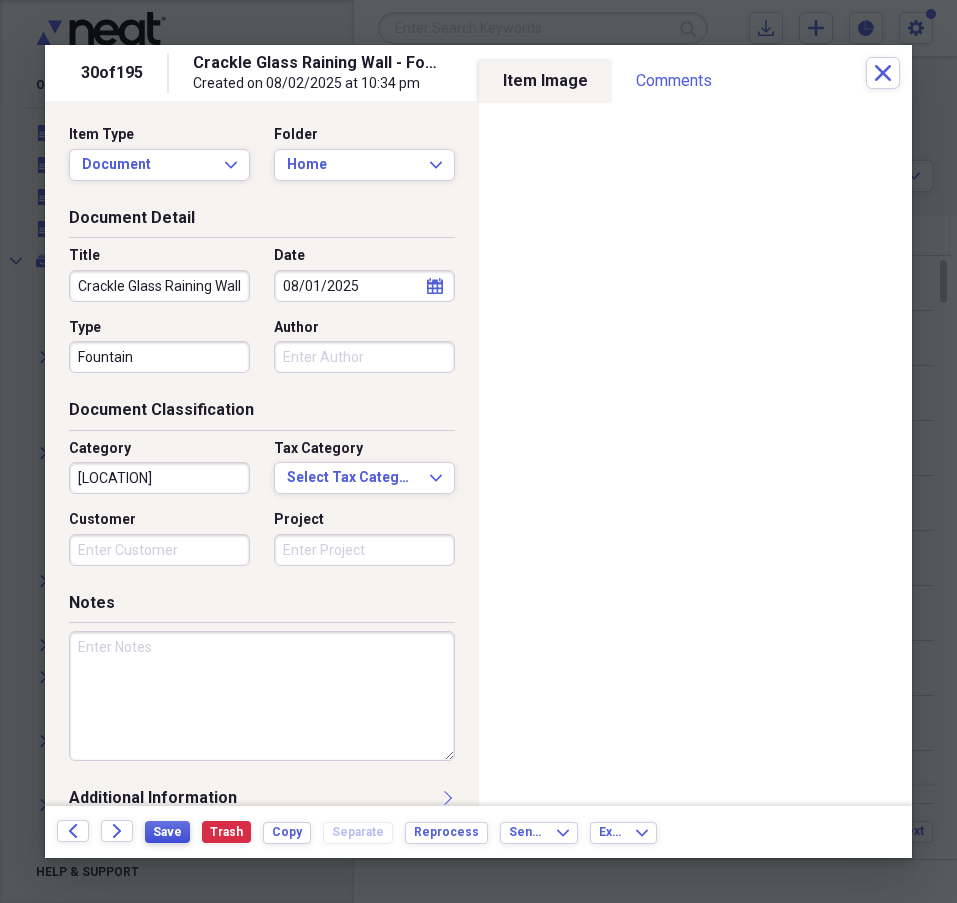 click on "Save" at bounding box center [167, 832] 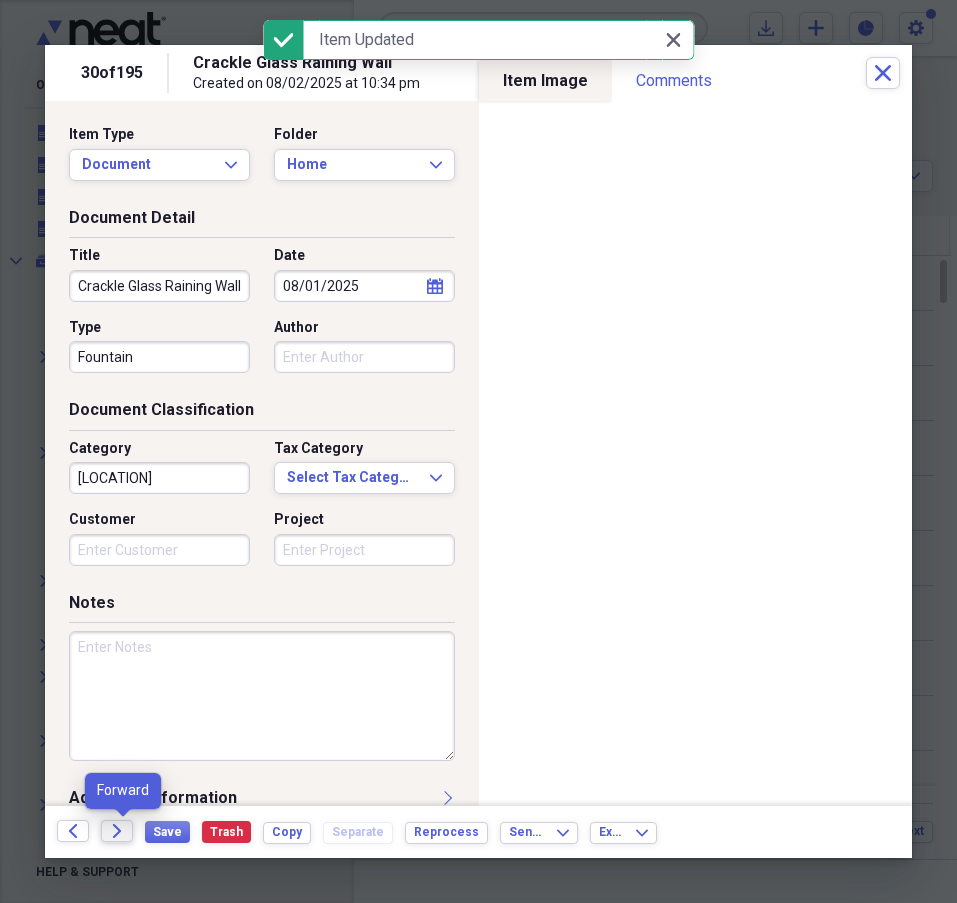 click on "Forward" at bounding box center [117, 831] 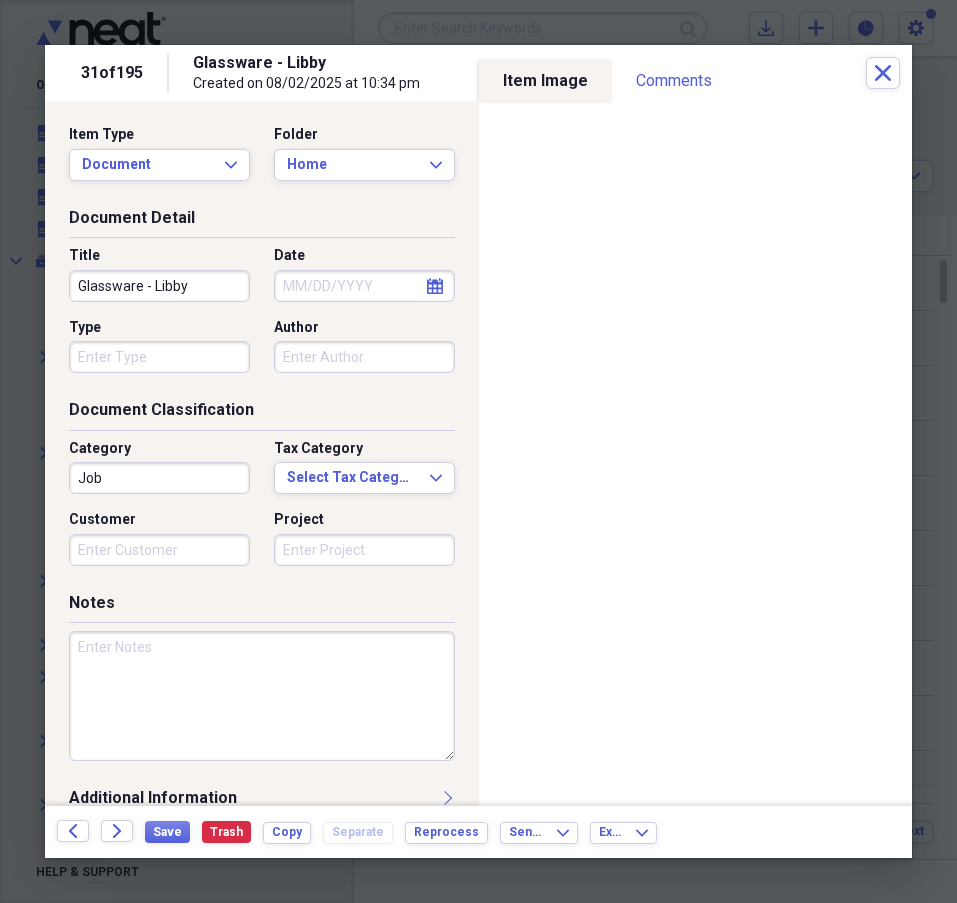 click 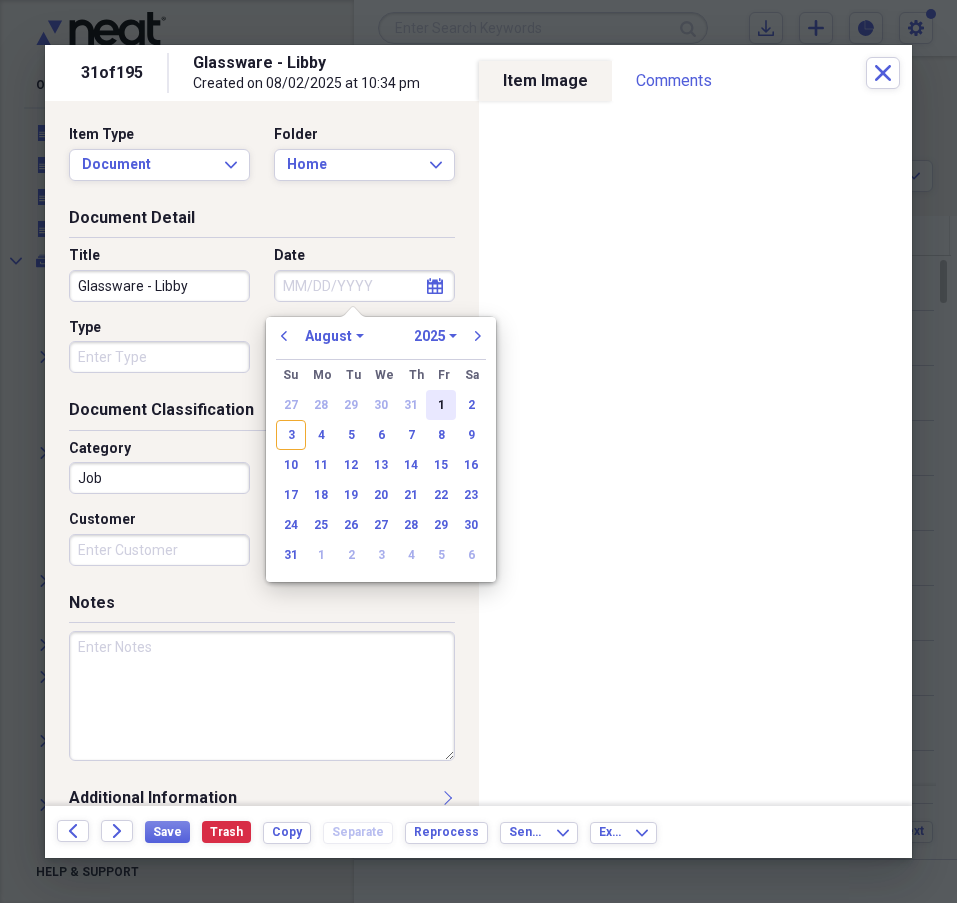 click on "1" at bounding box center [441, 405] 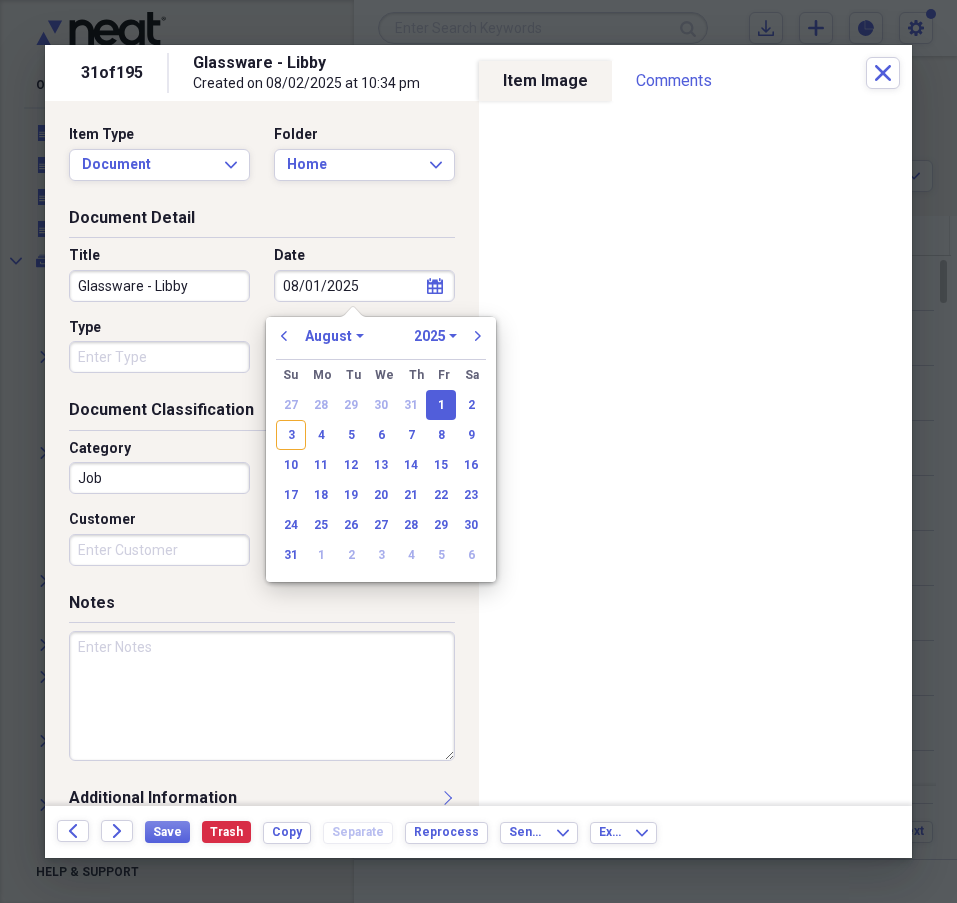 type on "08/01/2025" 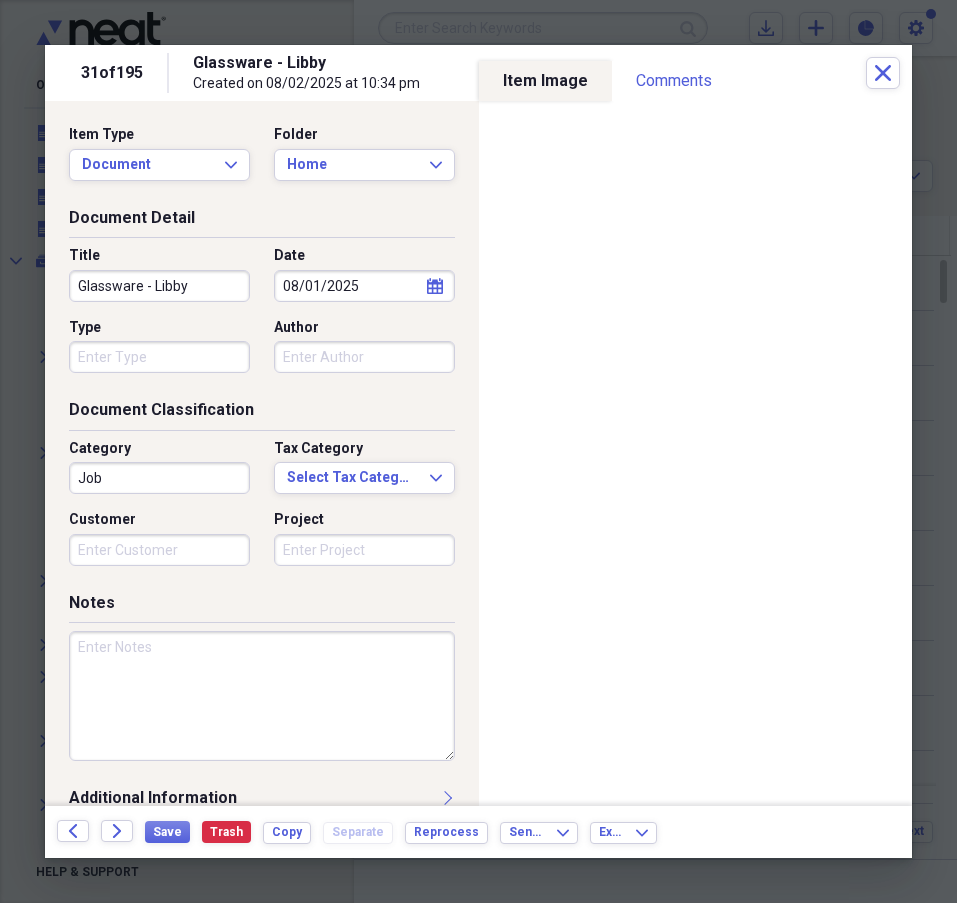 click on "Job" at bounding box center (159, 478) 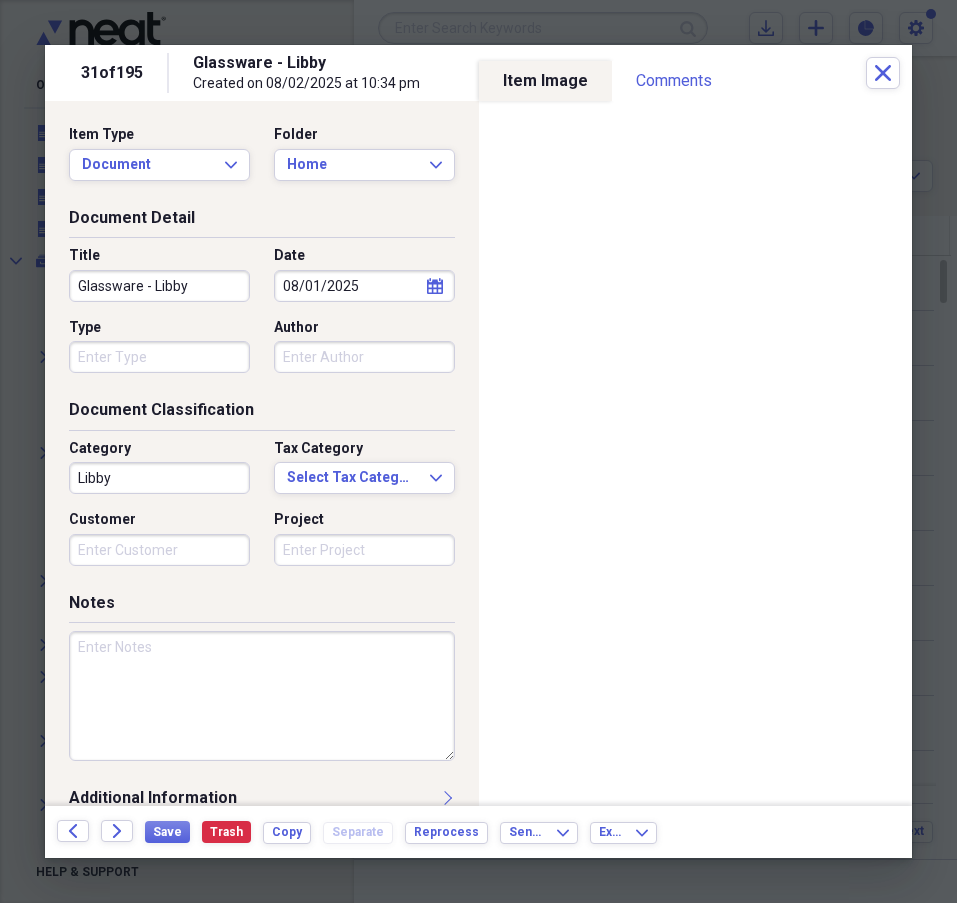 type on "Libby" 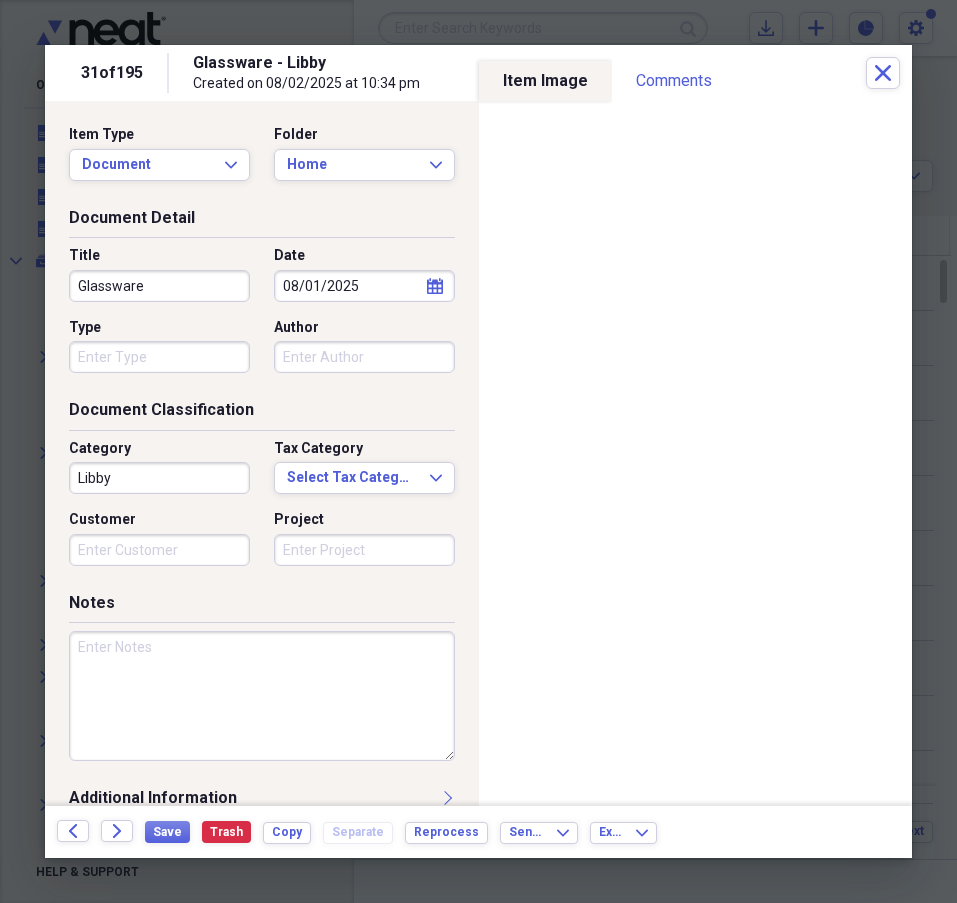 type on "Glassware" 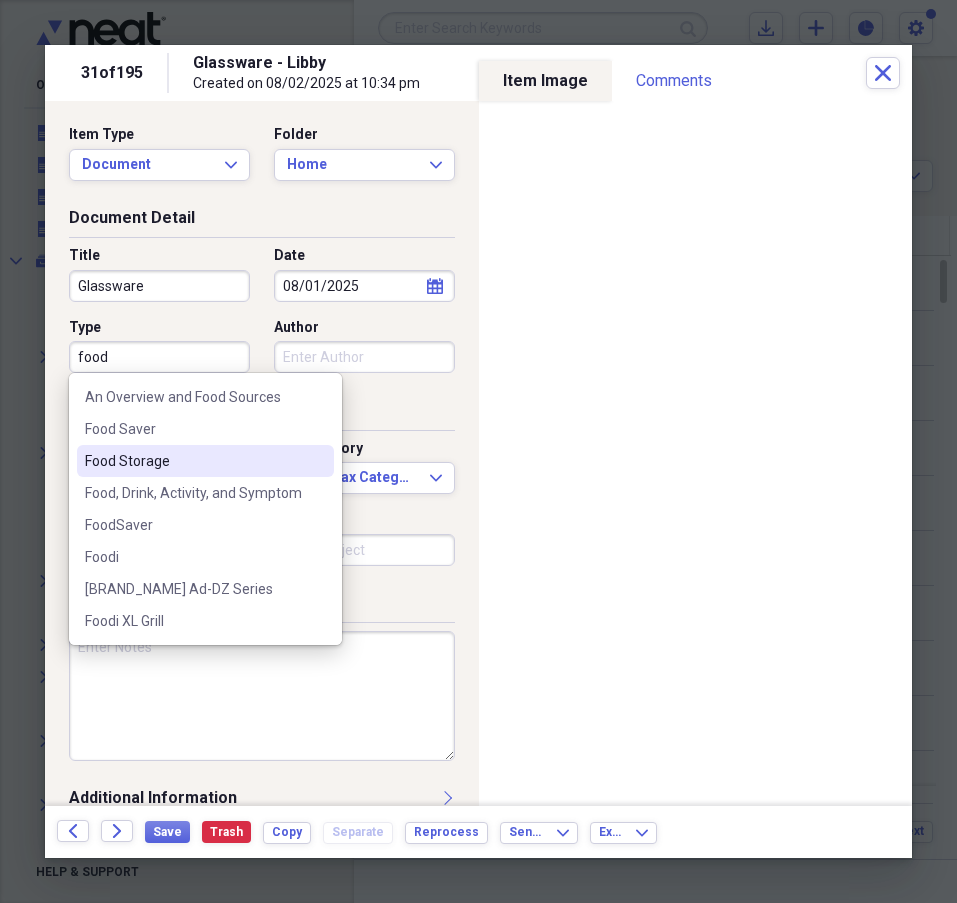 click on "Food Storage" at bounding box center (193, 461) 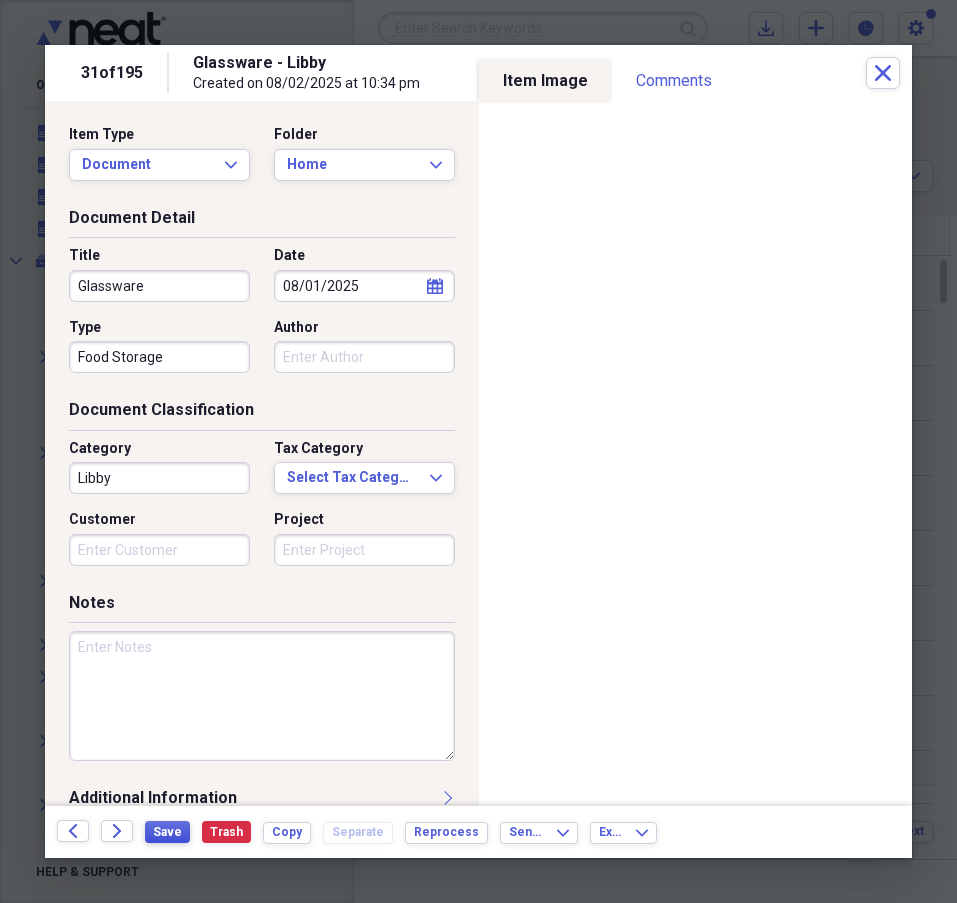 click on "Save" at bounding box center [167, 832] 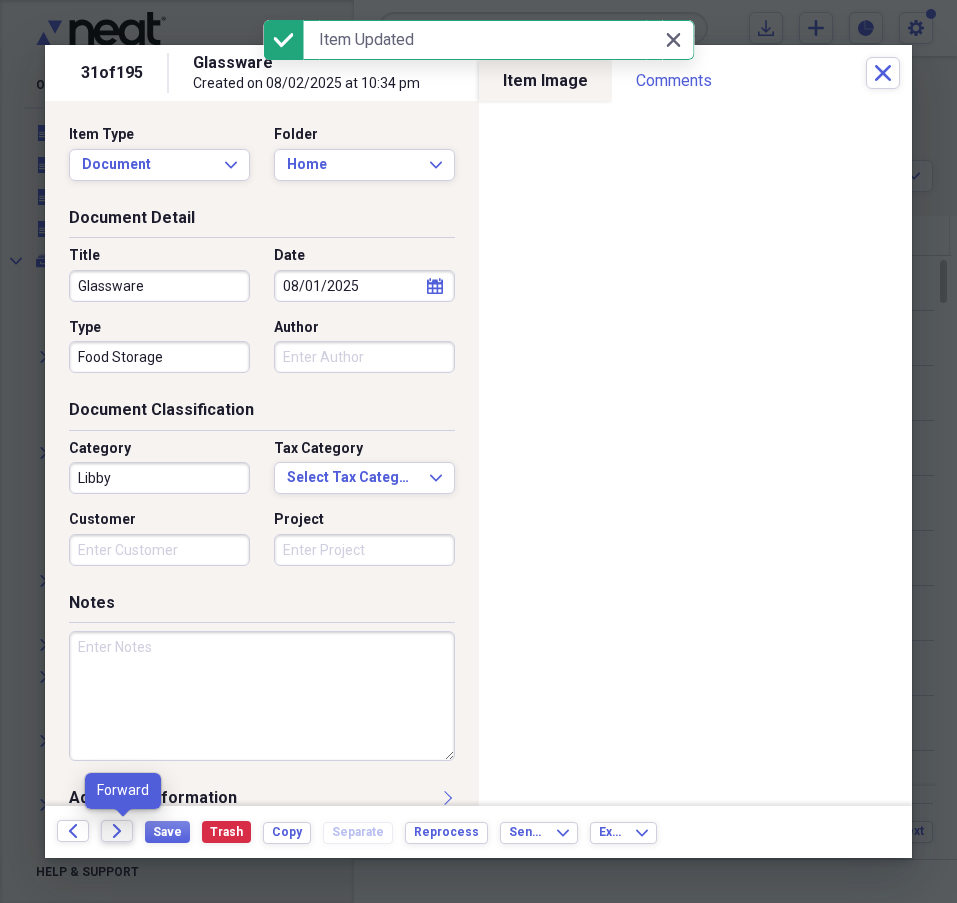 click on "Forward" 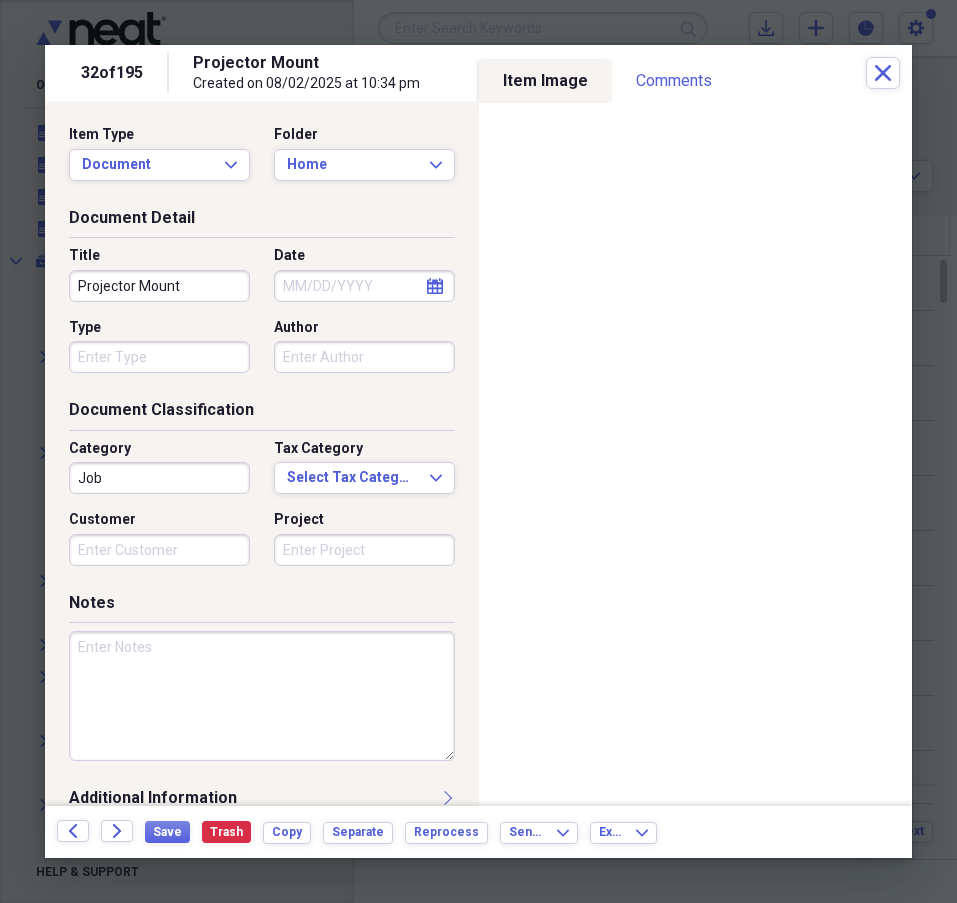 click on "calendar" 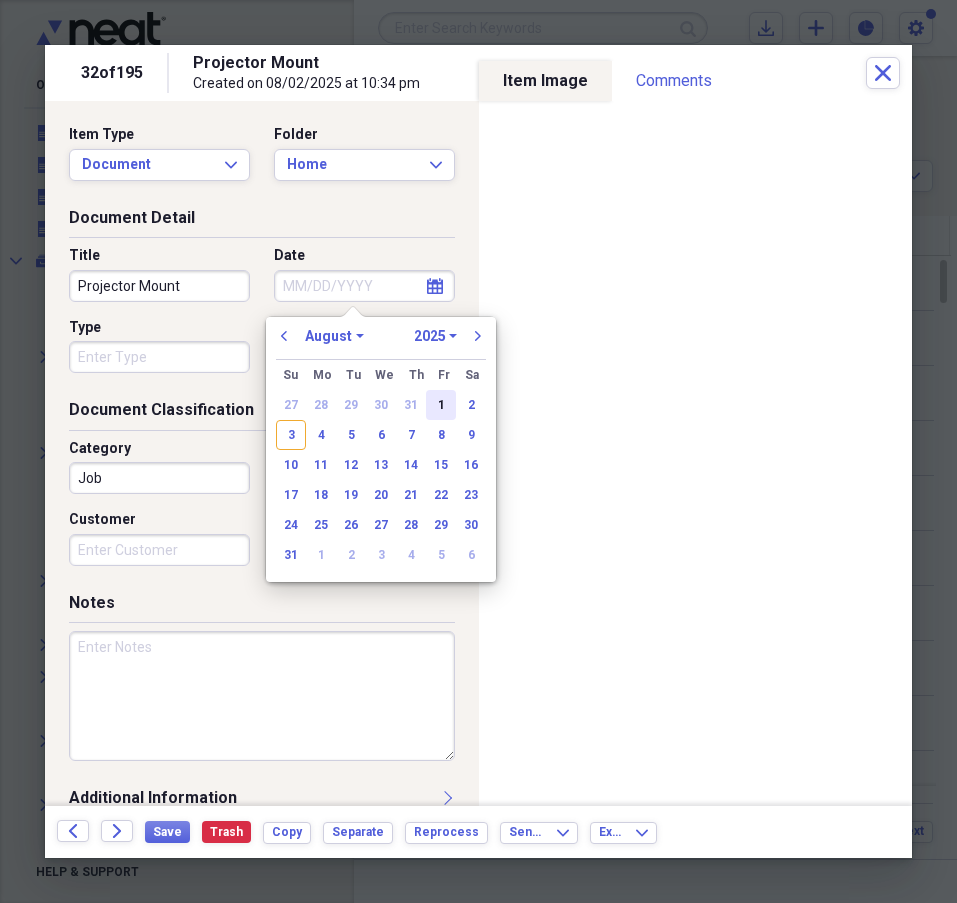 click on "1" at bounding box center (441, 405) 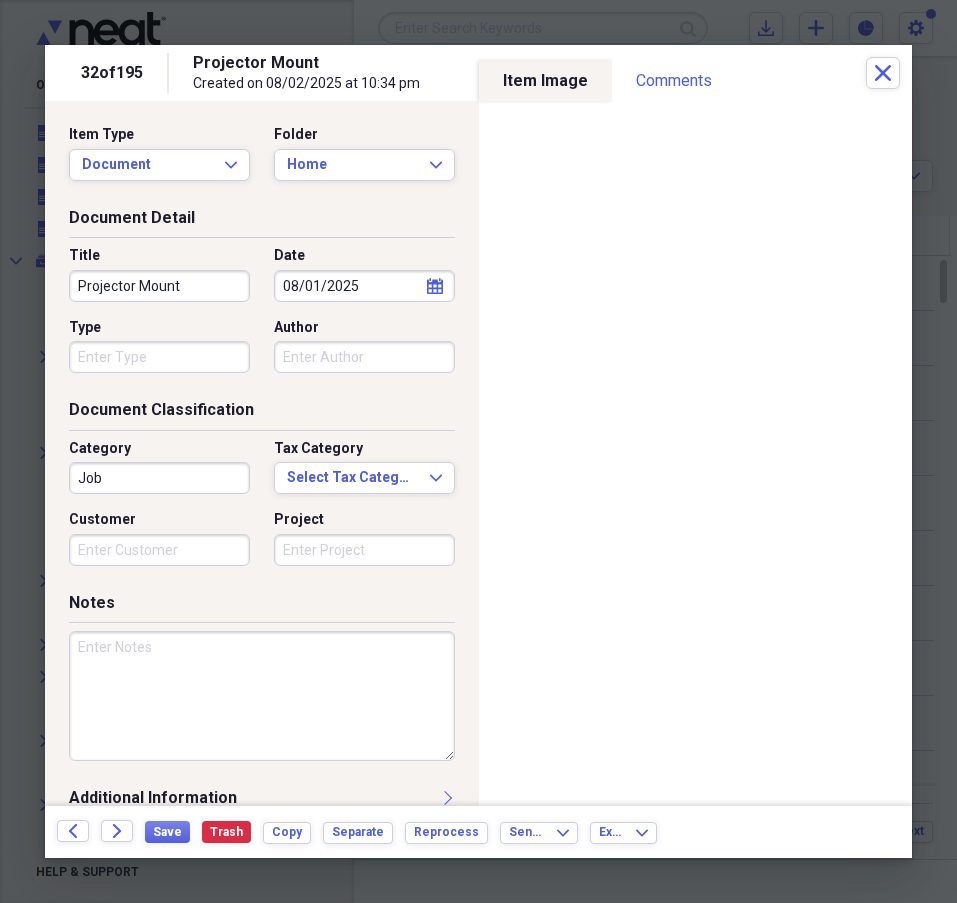 click on "Job" at bounding box center [159, 478] 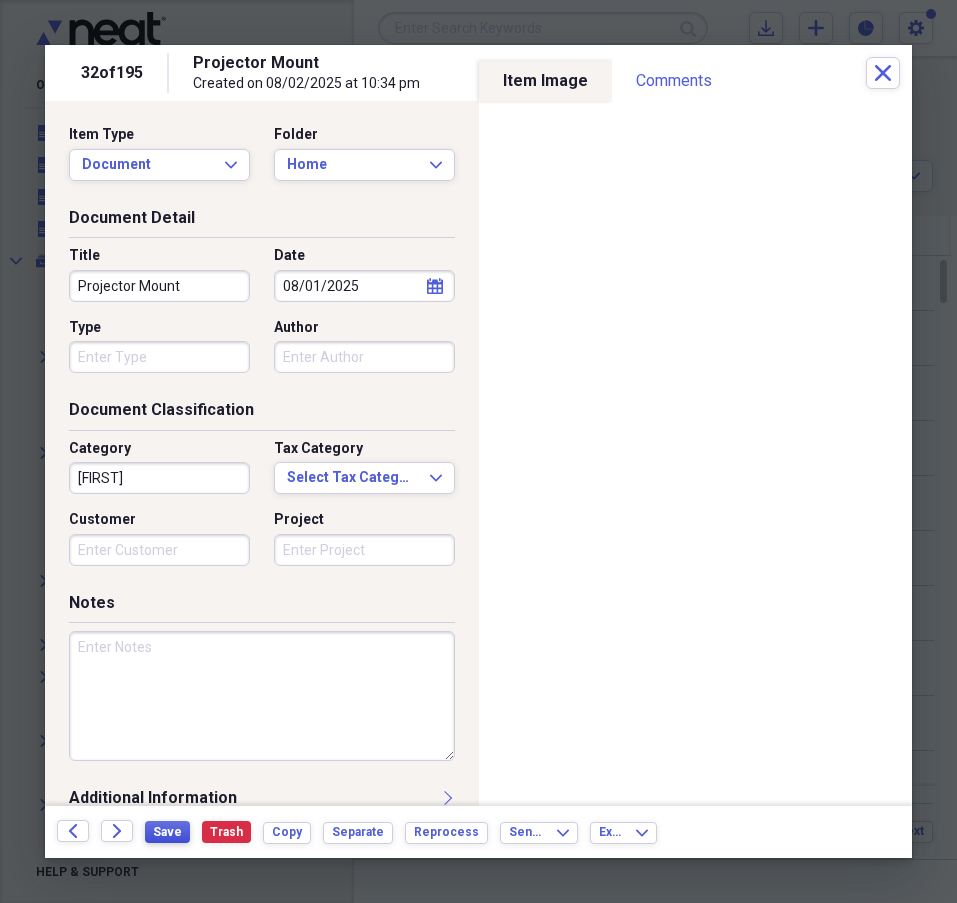 type on "[FIRST]" 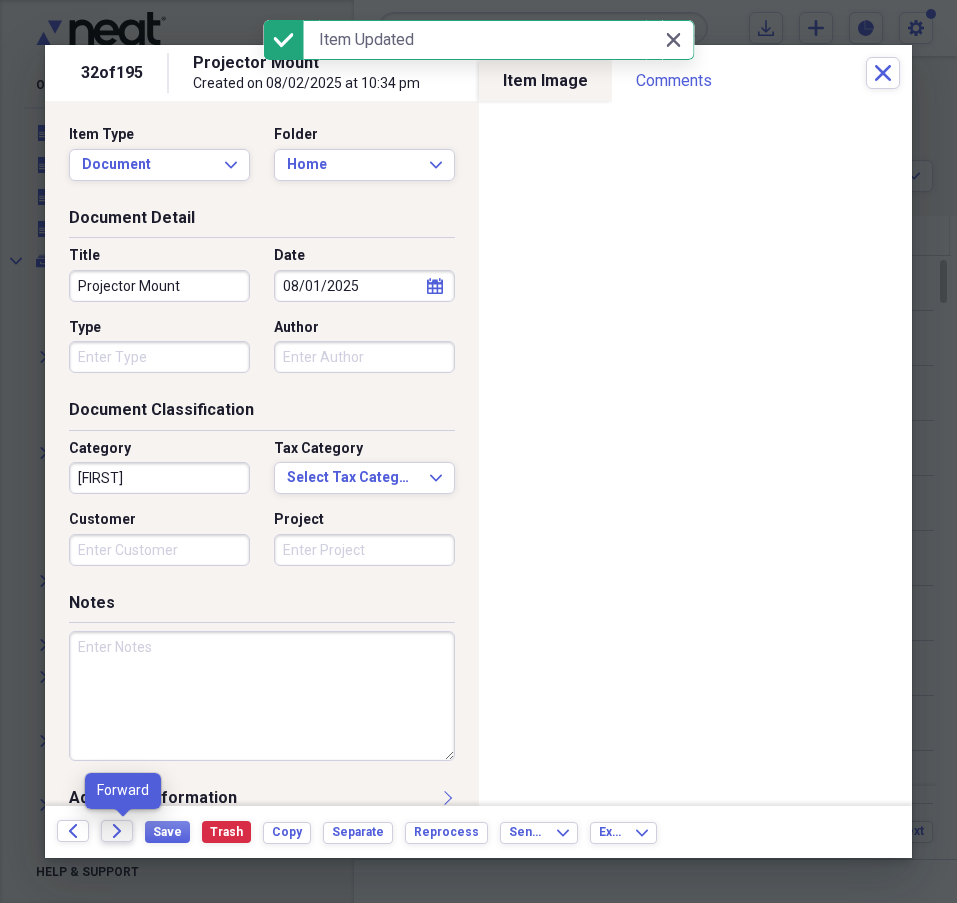 click on "Forward" 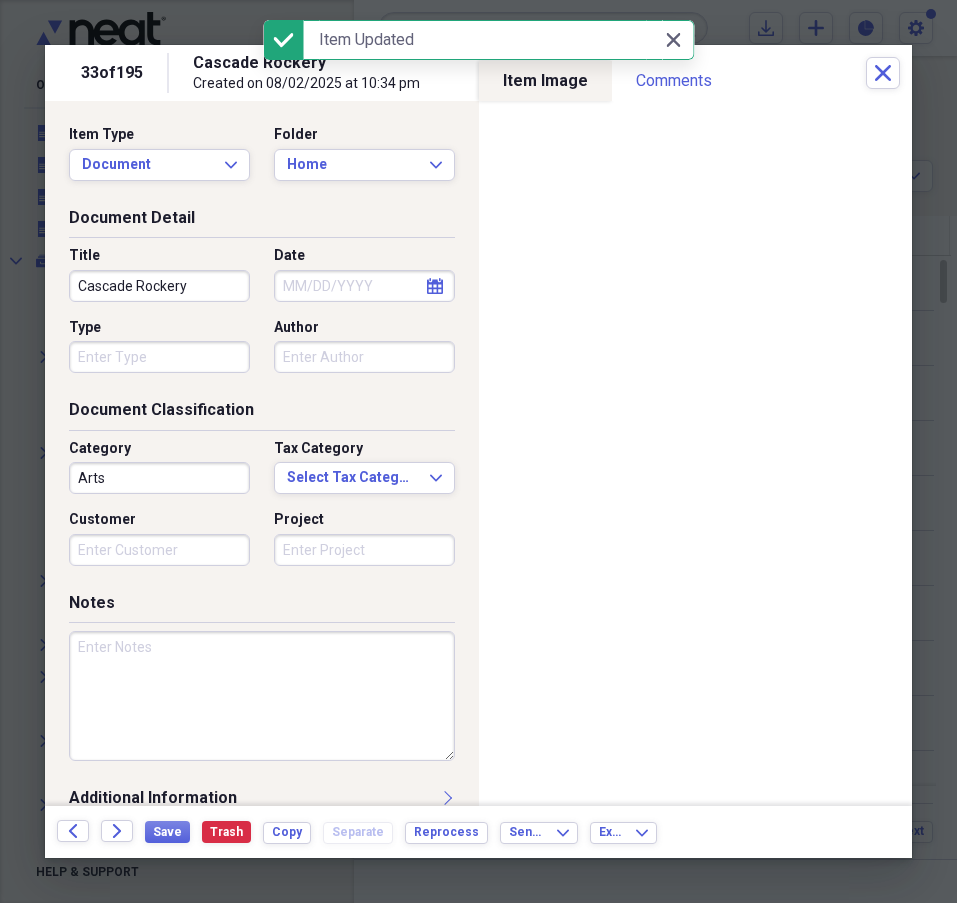 click on "calendar" 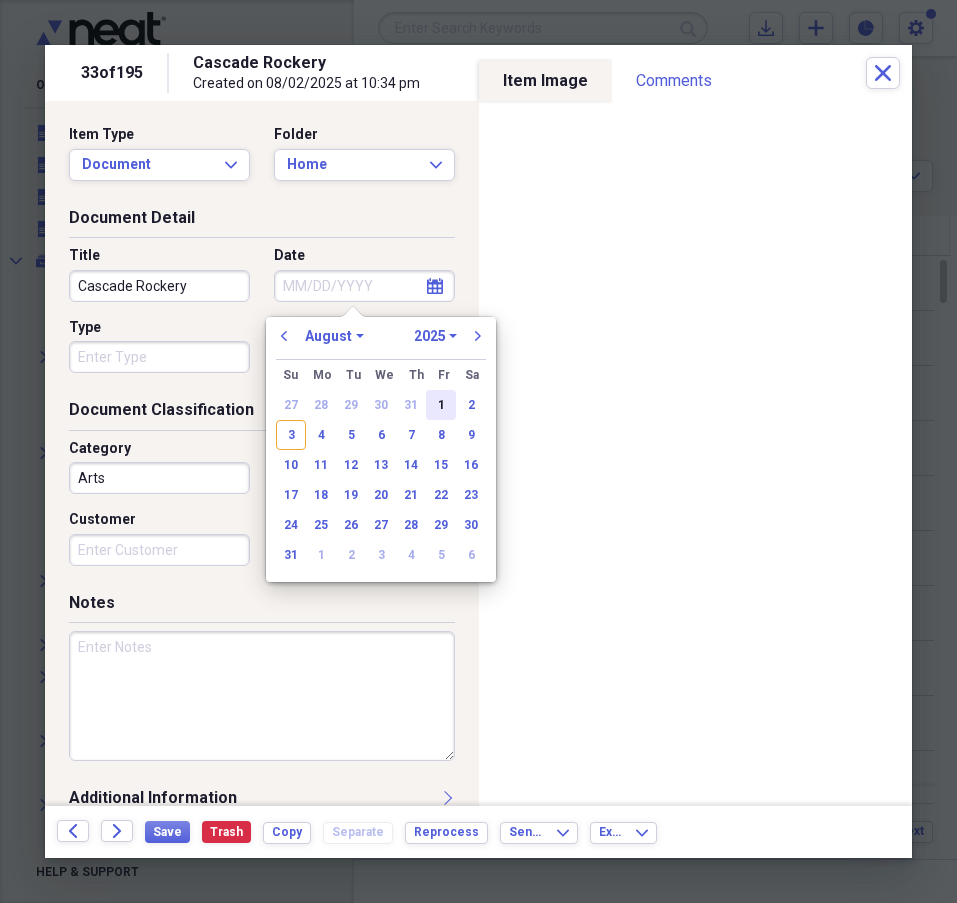 click on "1" at bounding box center [441, 405] 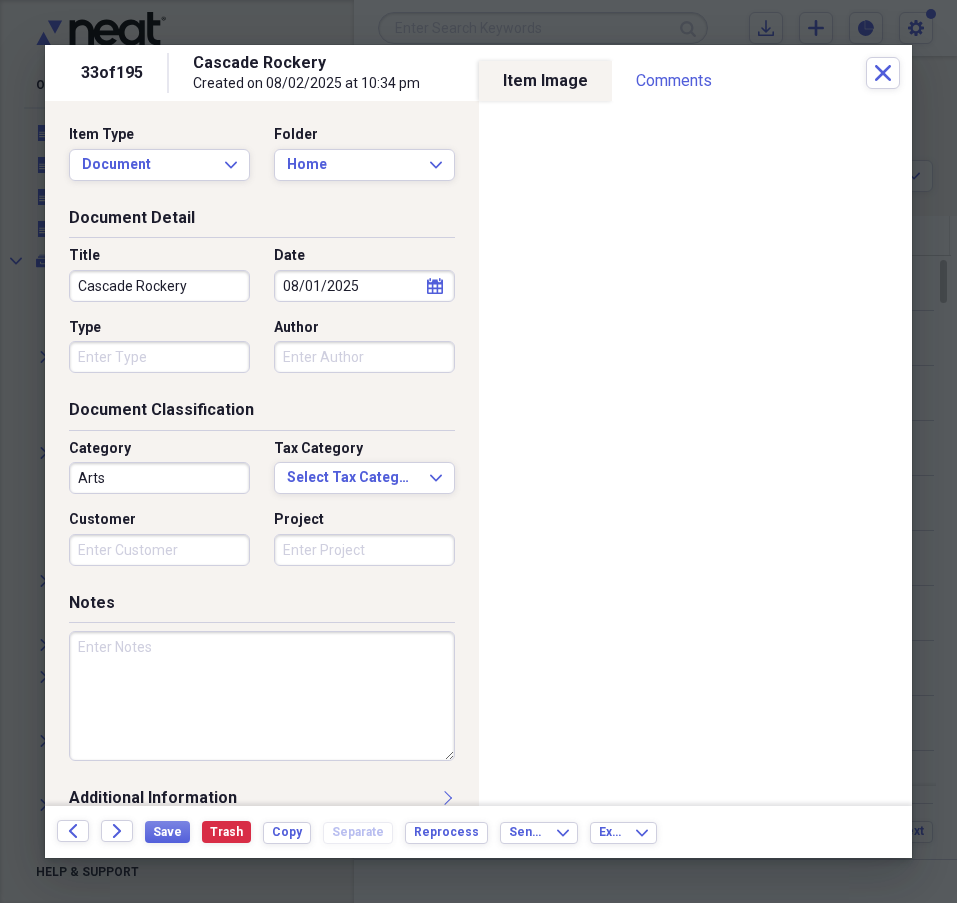 click on "Type" at bounding box center [159, 357] 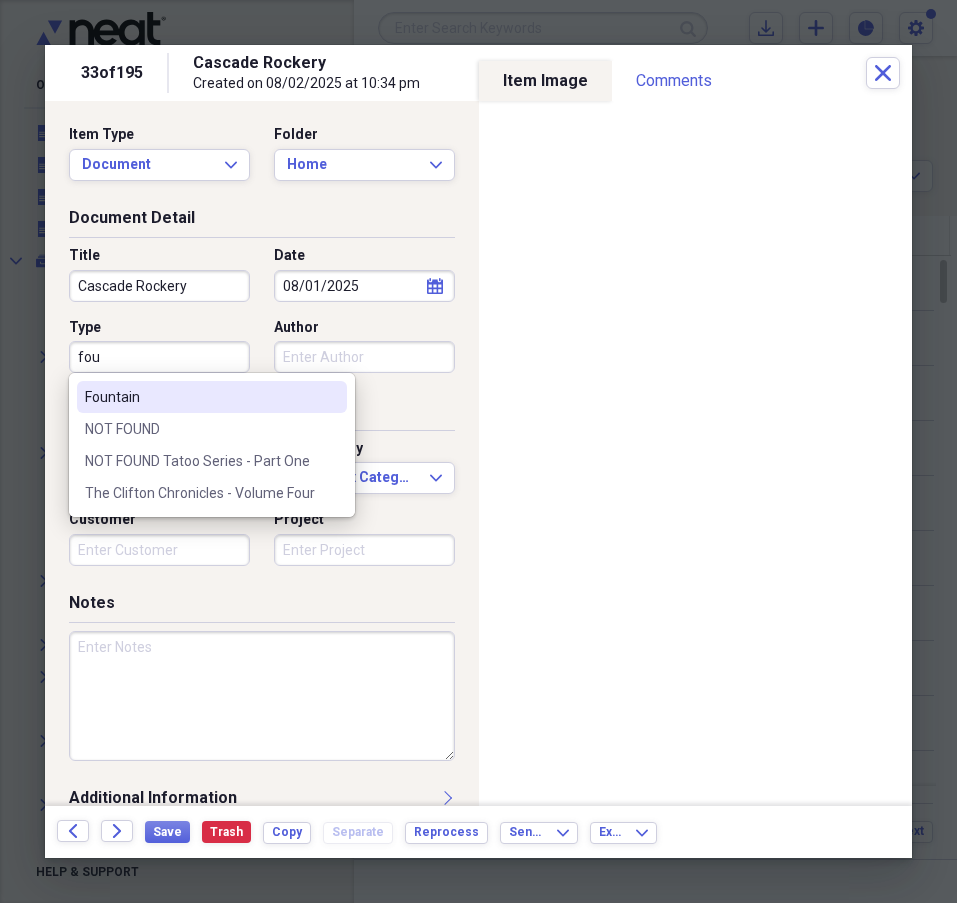 click on "Fountain" at bounding box center (200, 397) 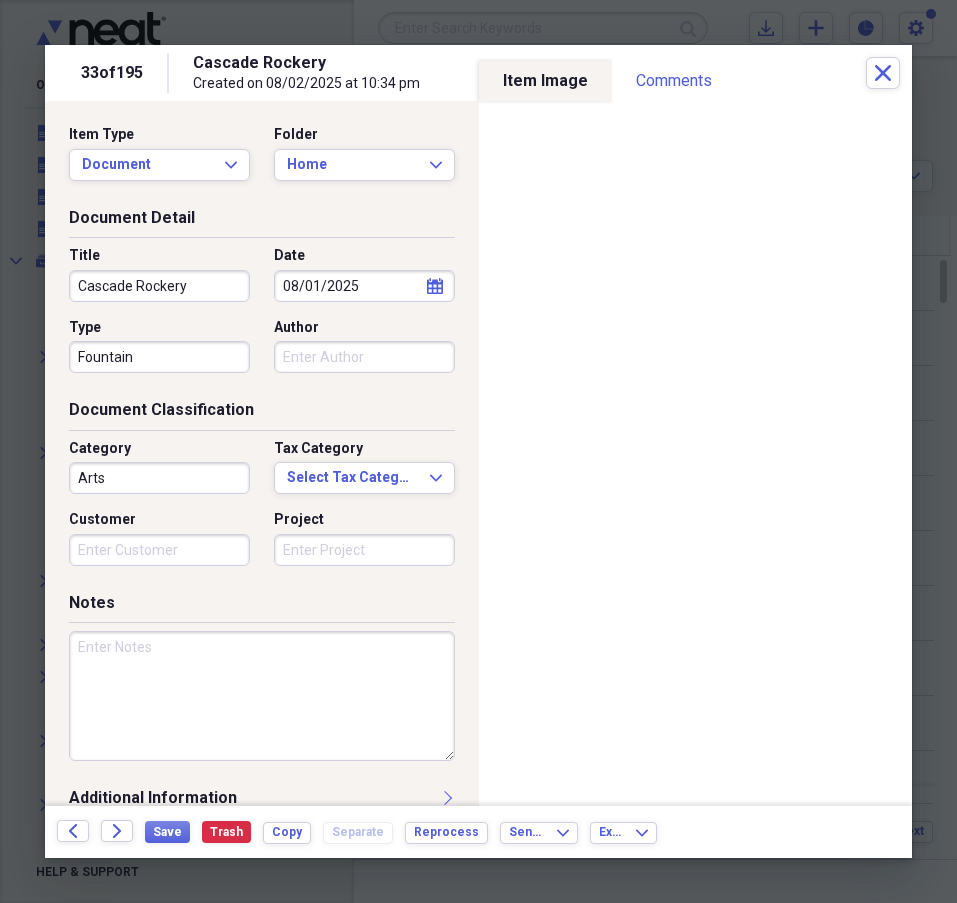click on "Arts" at bounding box center [159, 478] 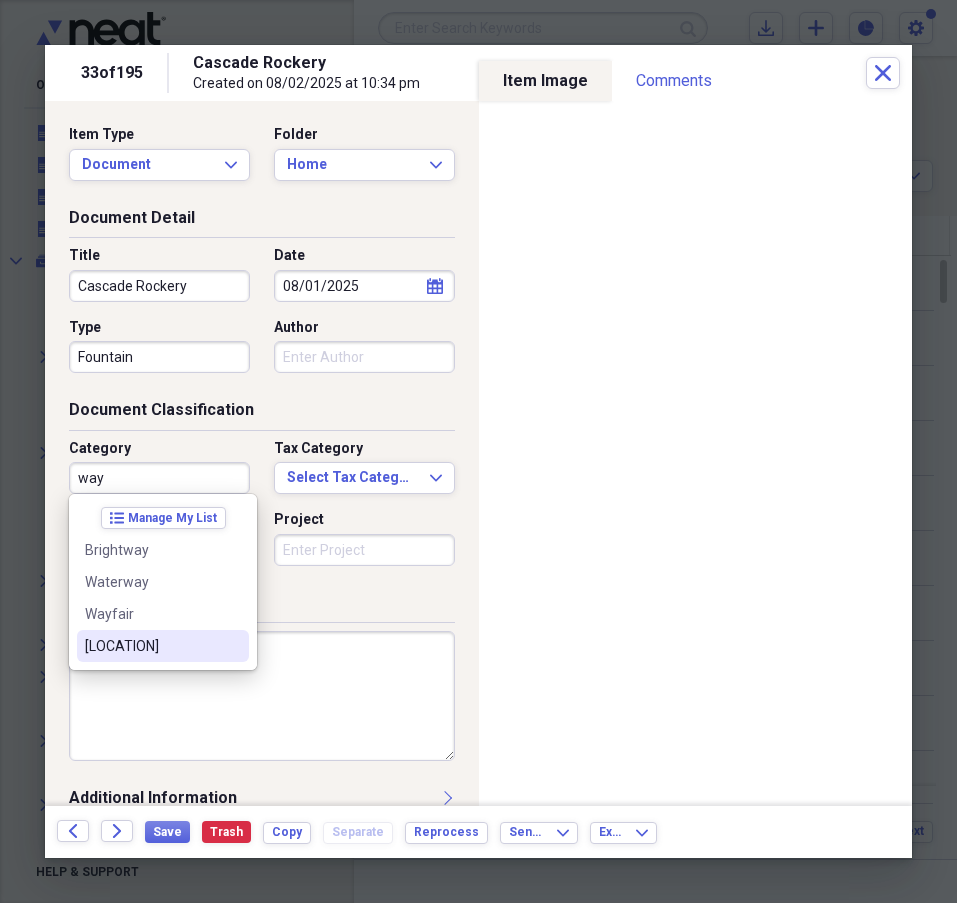 click on "[LOCATION]" at bounding box center [151, 646] 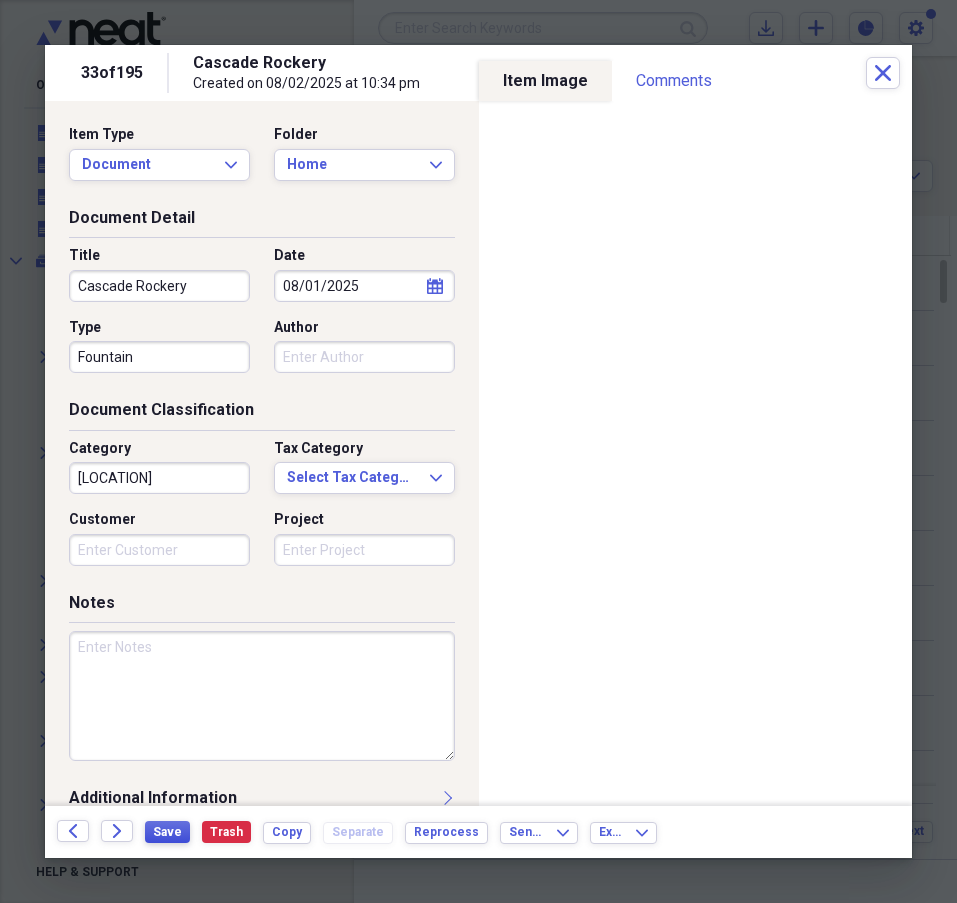 click on "Save" at bounding box center [167, 832] 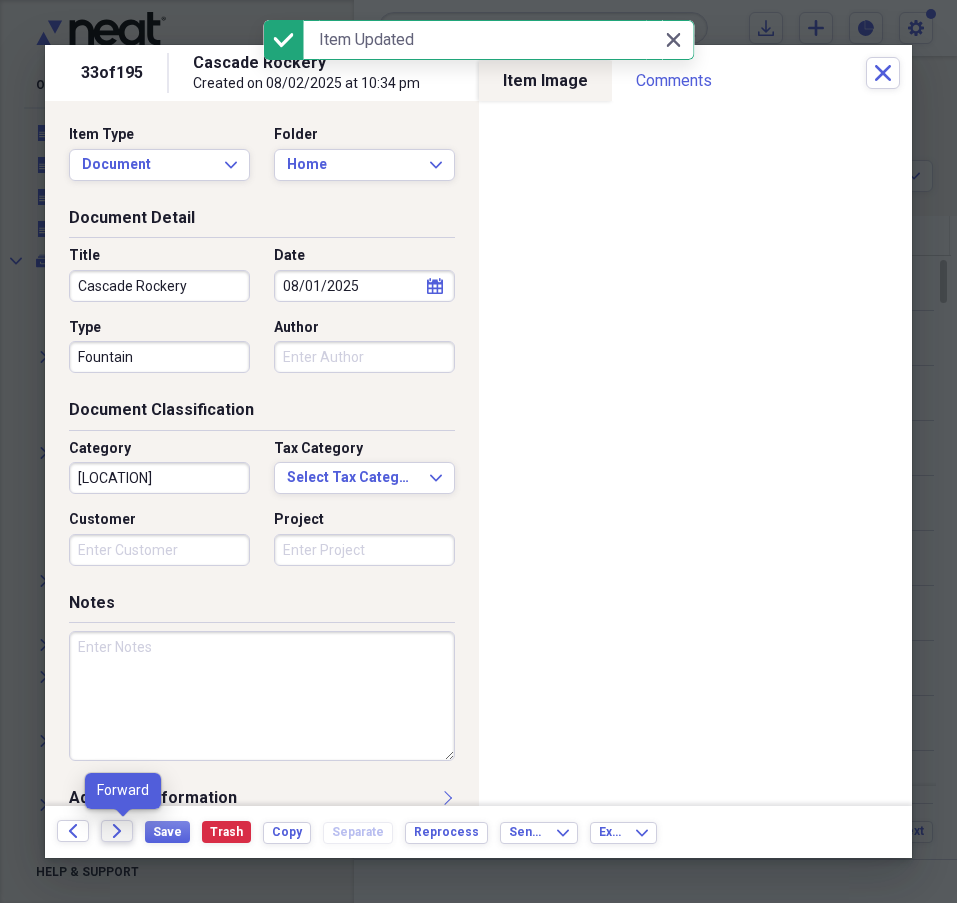 click on "Forward" 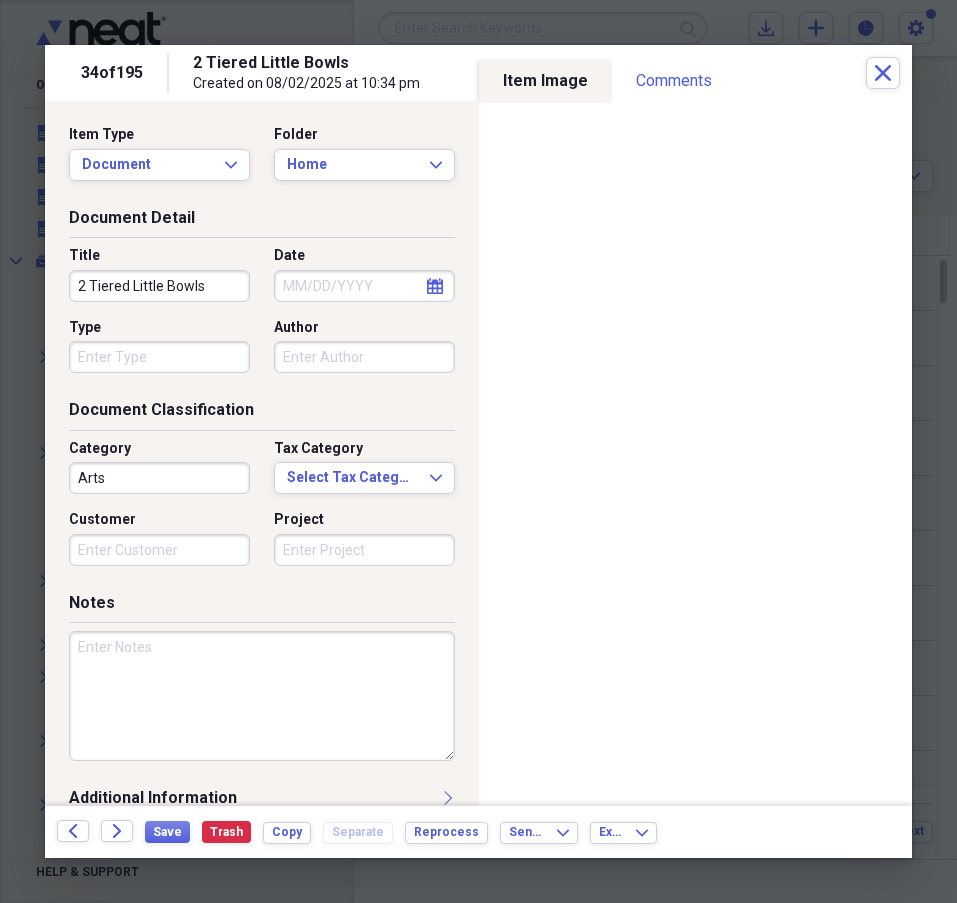 click 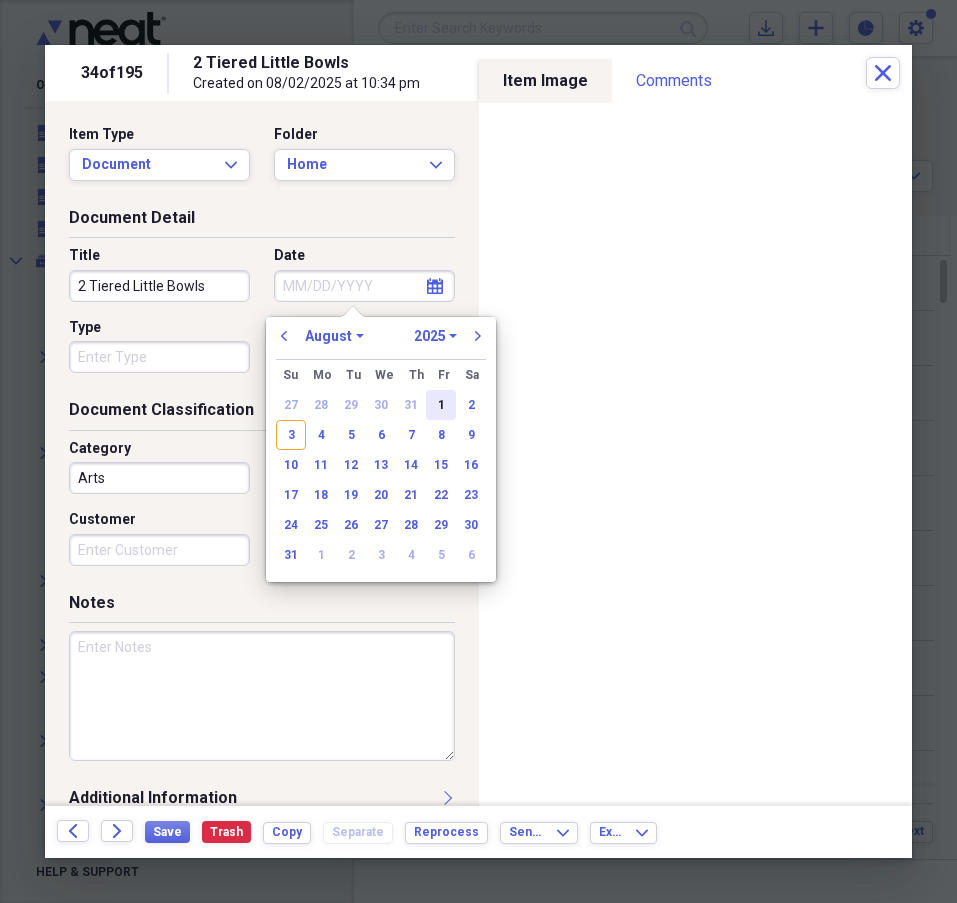 click on "1" at bounding box center (441, 405) 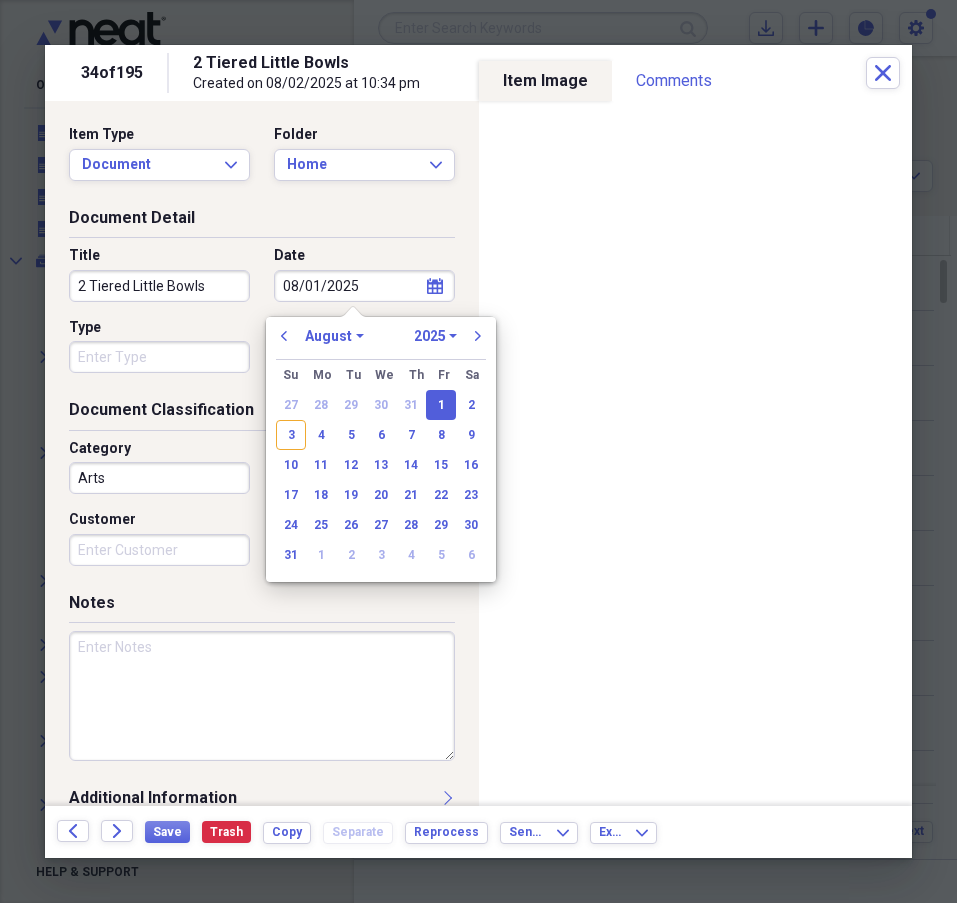 type on "08/01/2025" 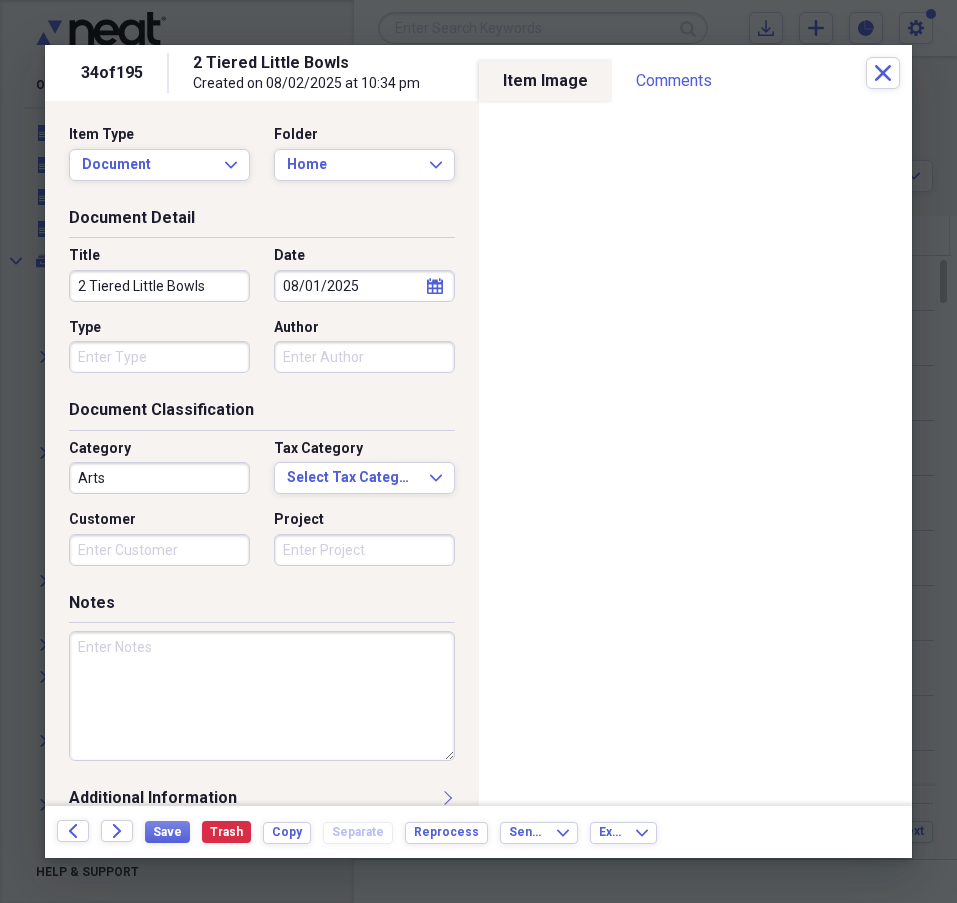 click on "Type" at bounding box center (159, 357) 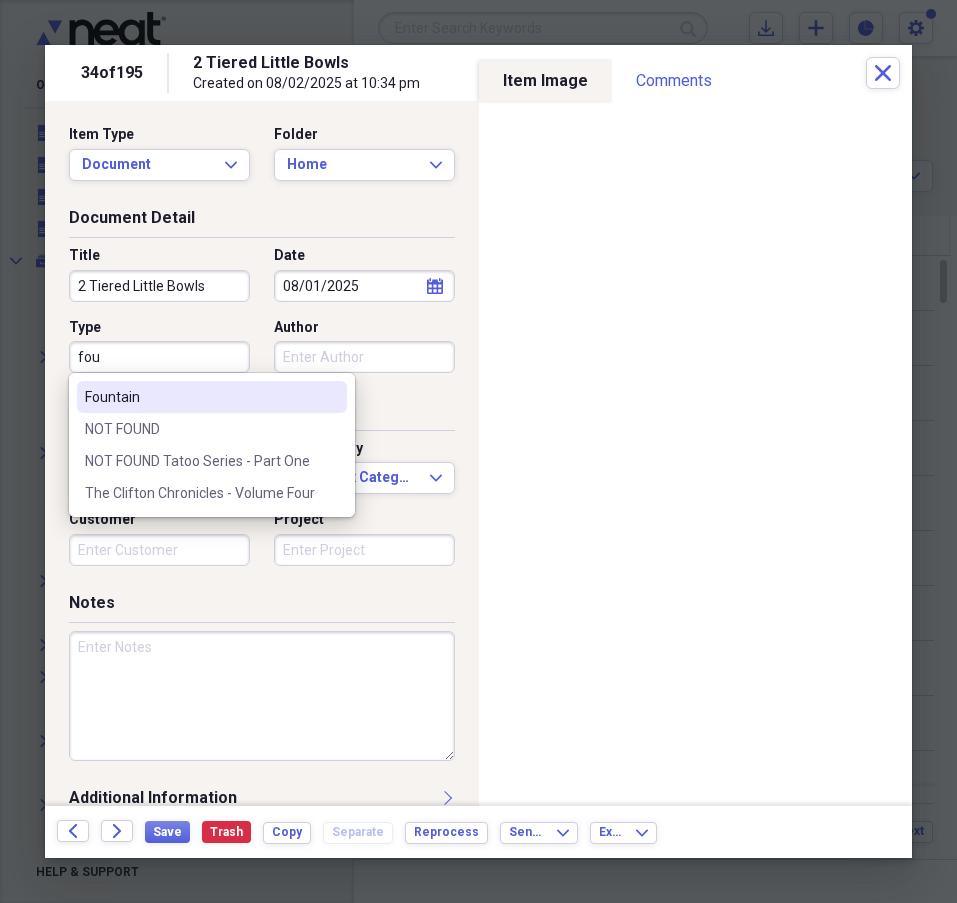 click on "Fountain" at bounding box center (212, 397) 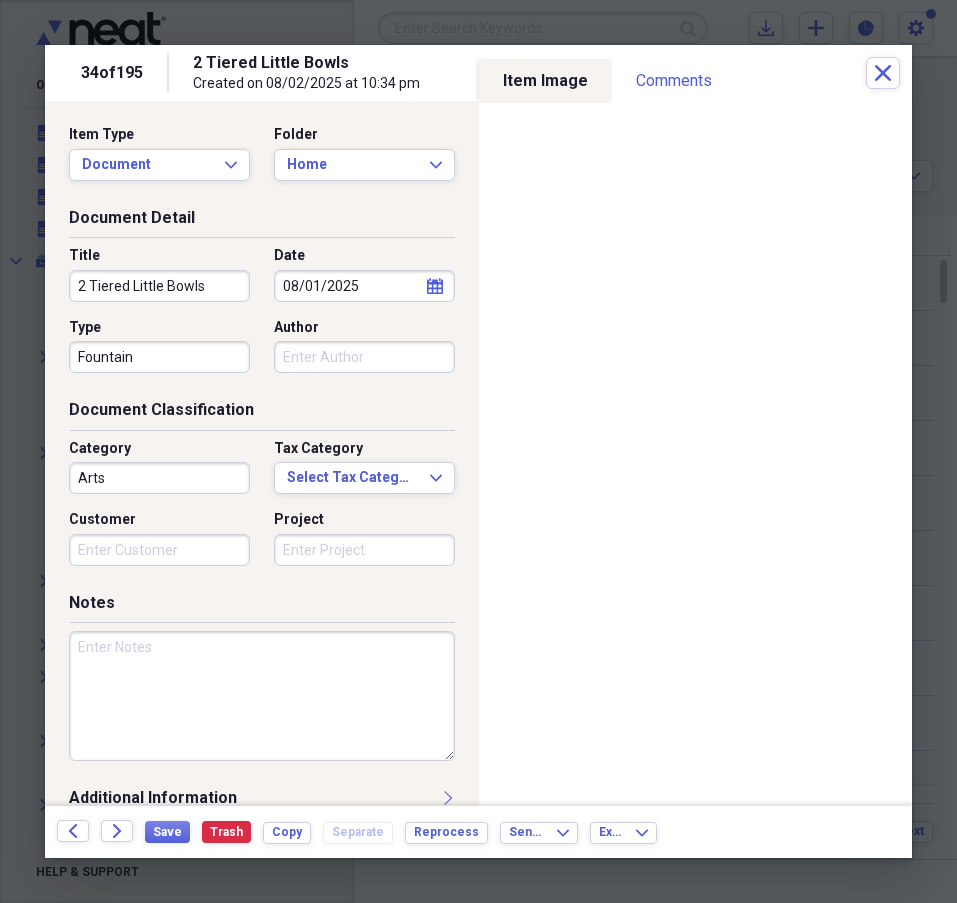 click on "Arts" at bounding box center [159, 478] 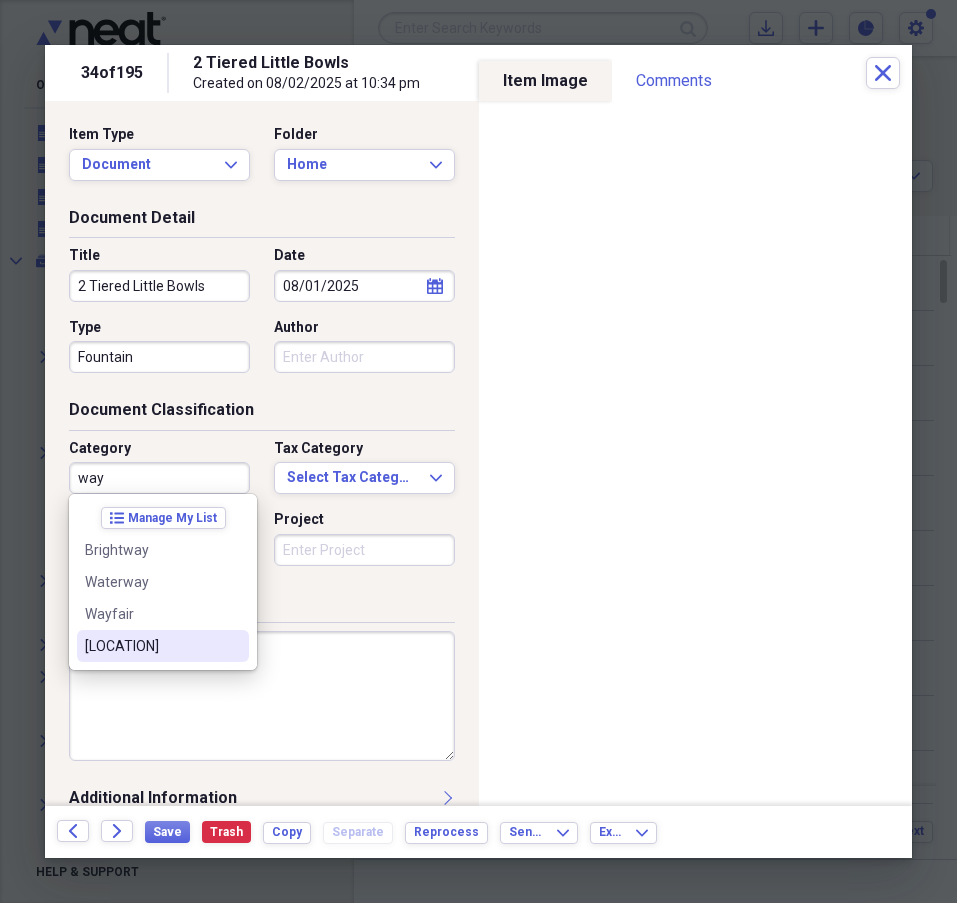 click on "[LOCATION]" at bounding box center (151, 646) 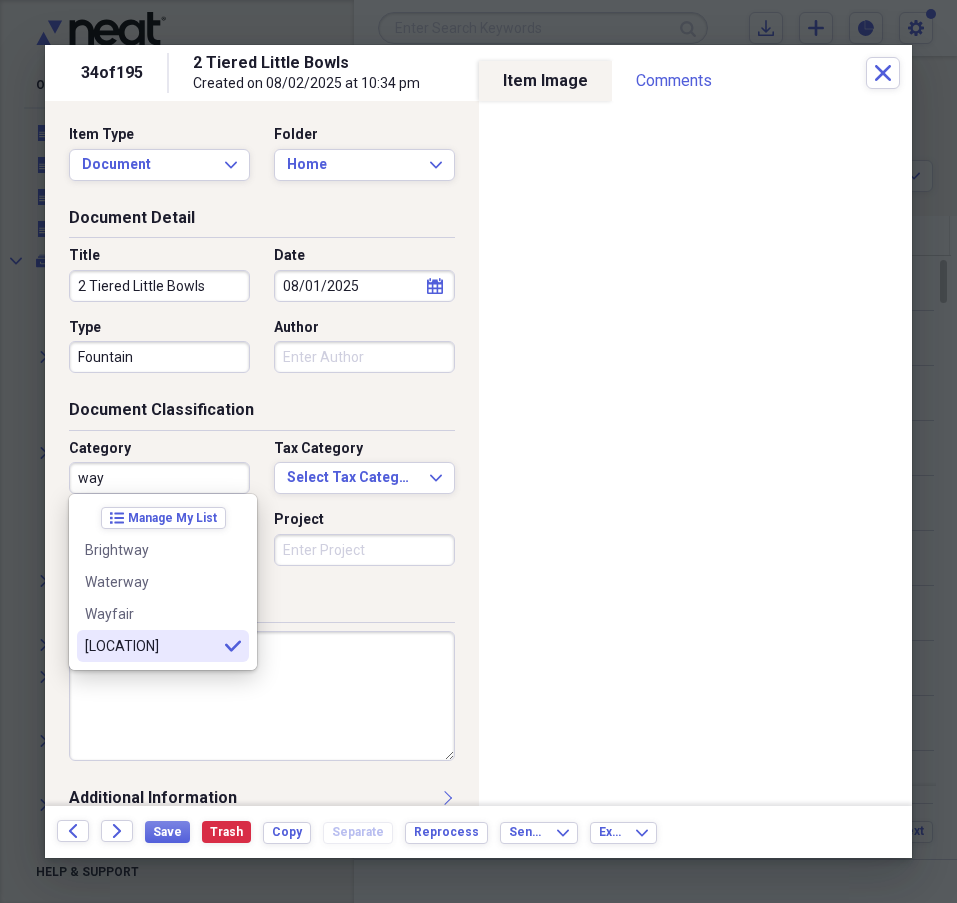 type on "[LOCATION]" 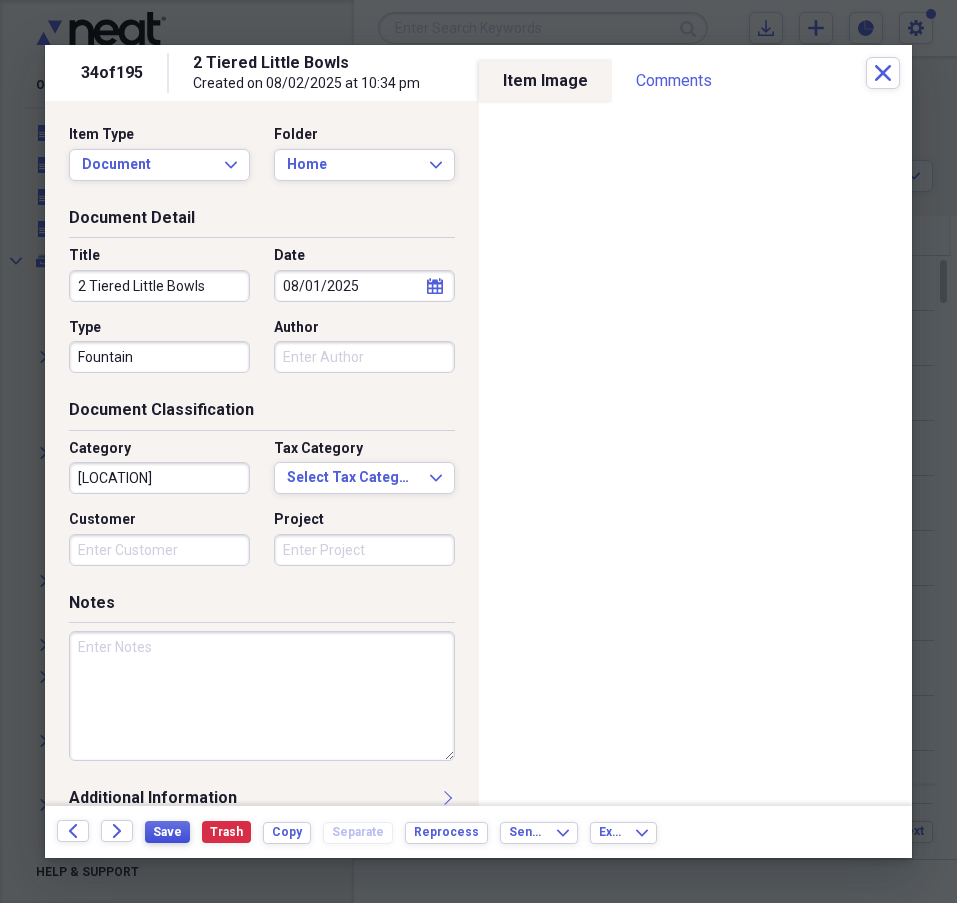 click on "Save" at bounding box center (167, 832) 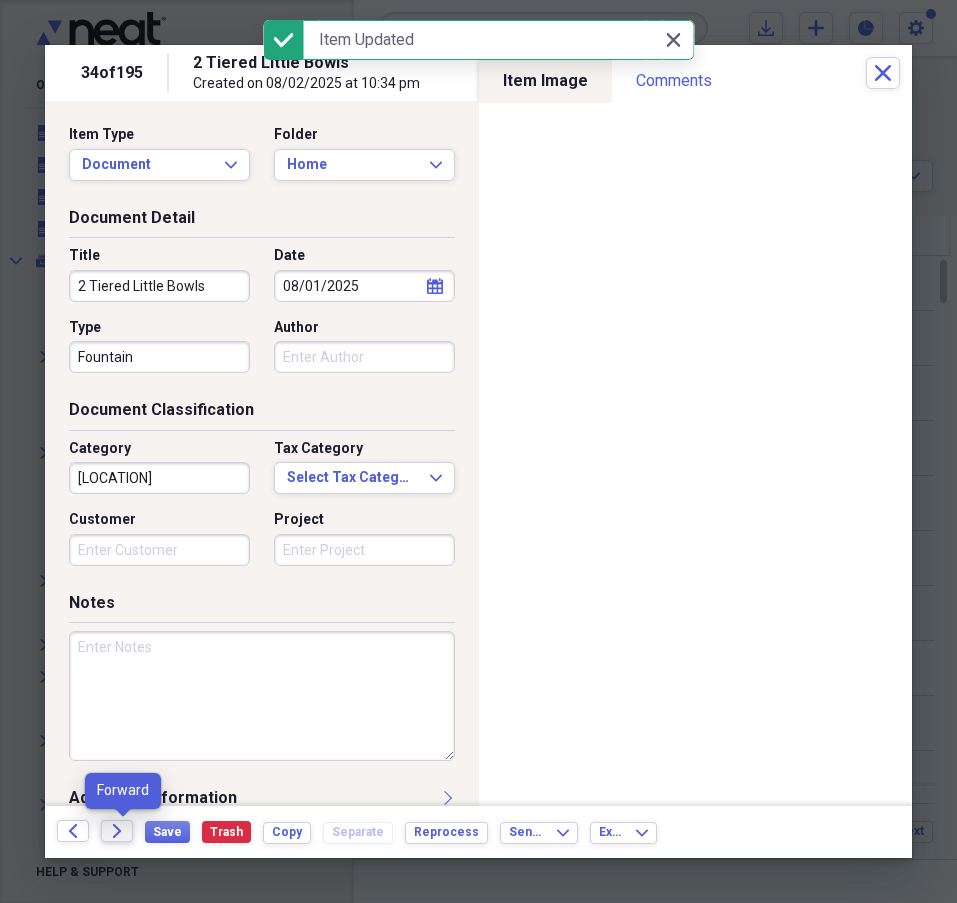 click 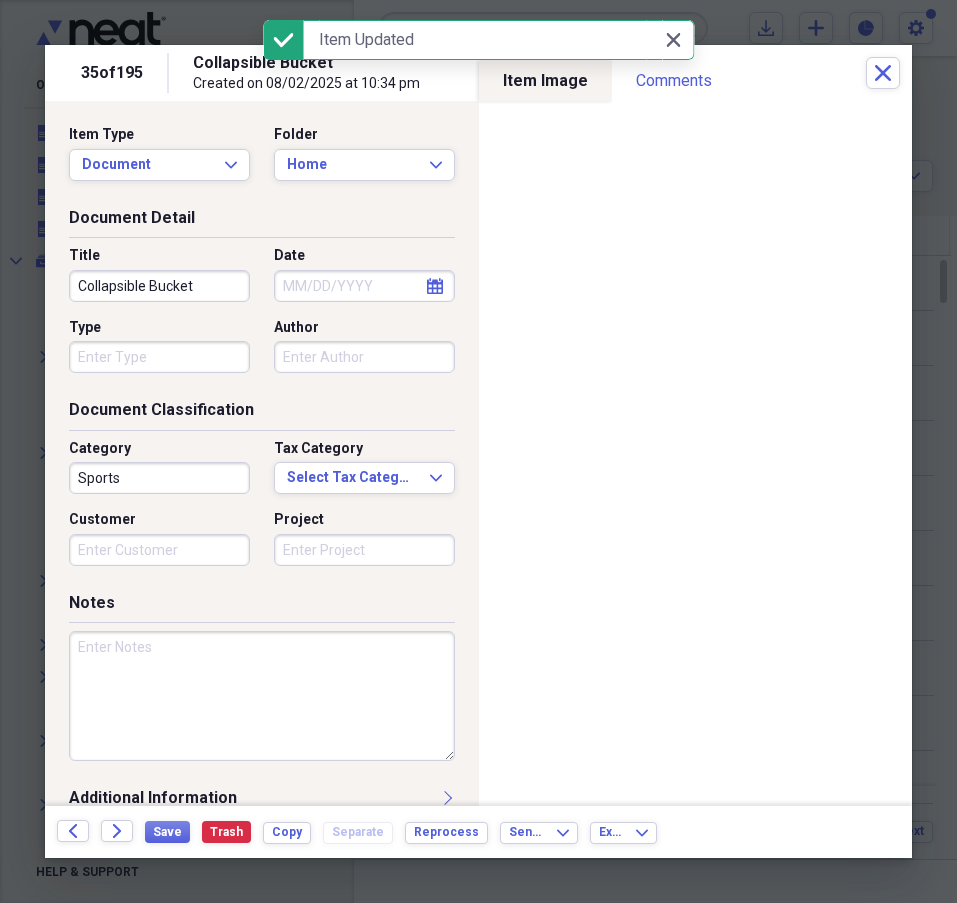 click on "calendar" 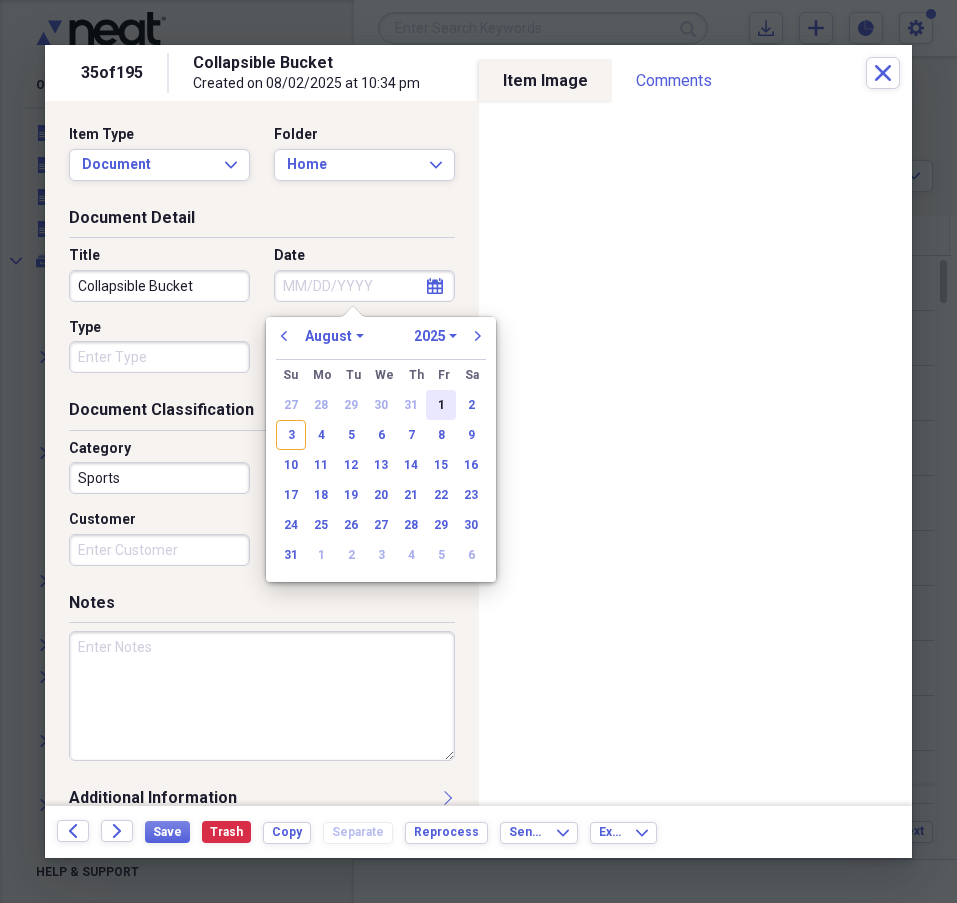 click on "1" at bounding box center [441, 405] 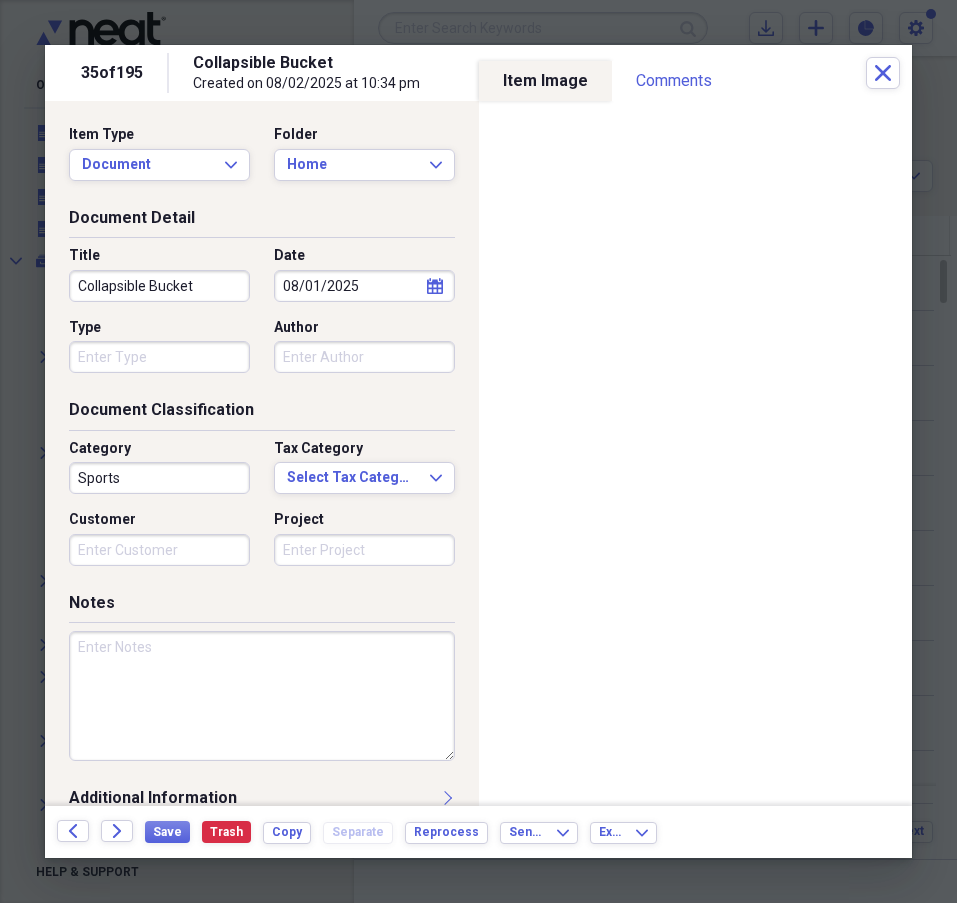click on "Sports" at bounding box center [159, 478] 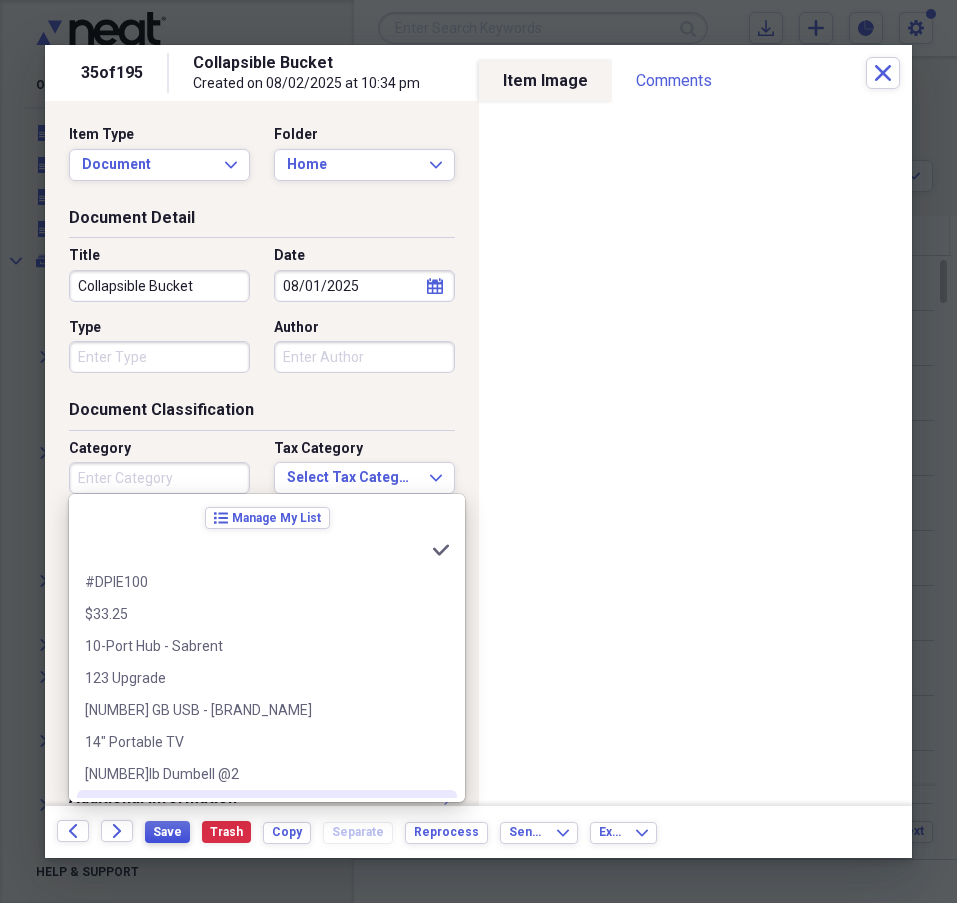 type 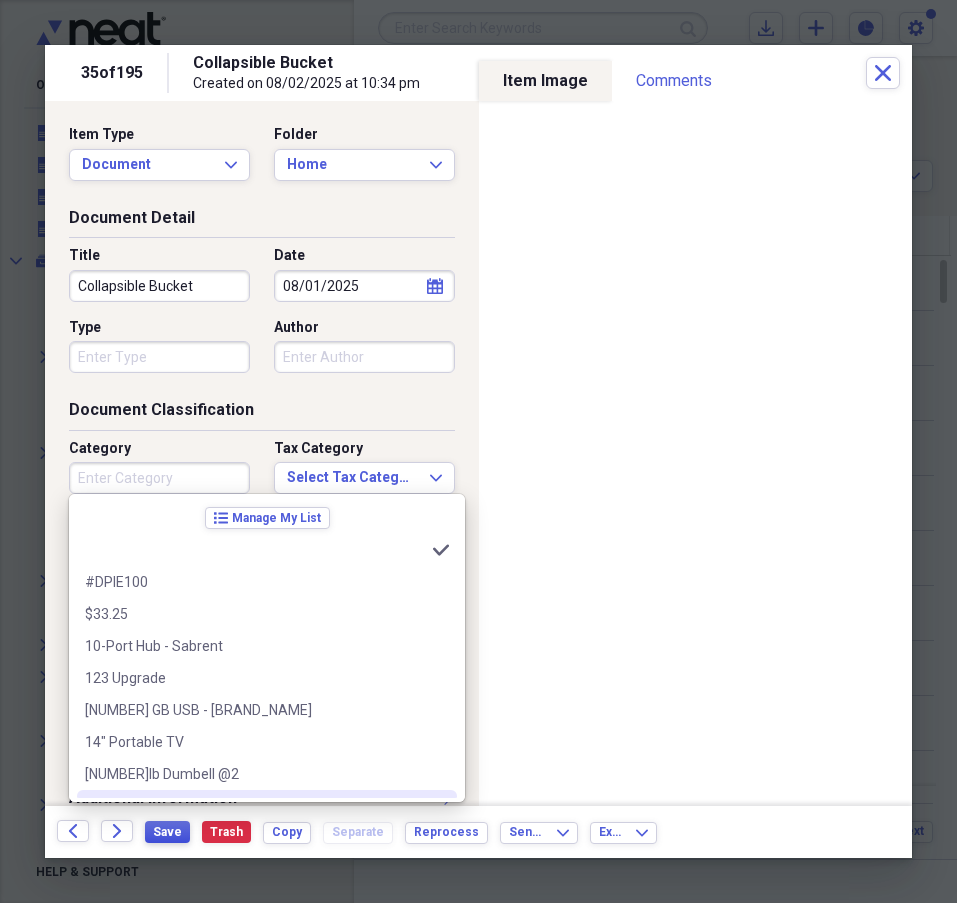 click on "Save" at bounding box center (167, 832) 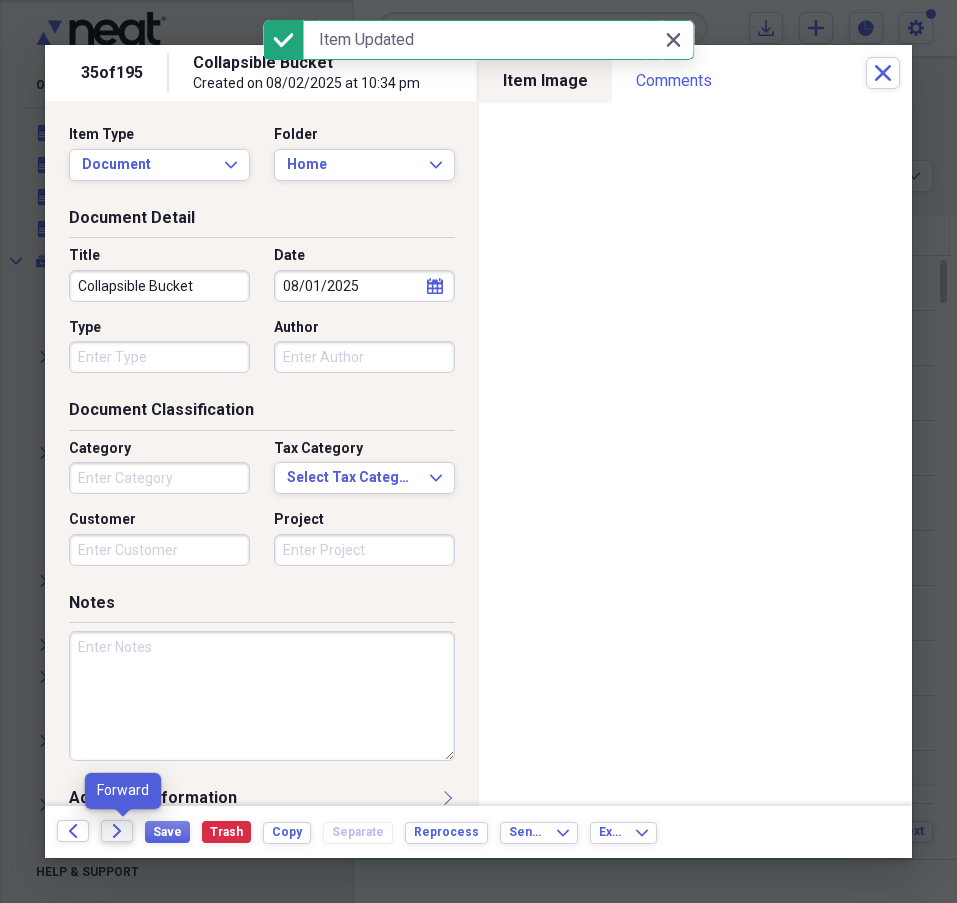 click on "Forward" 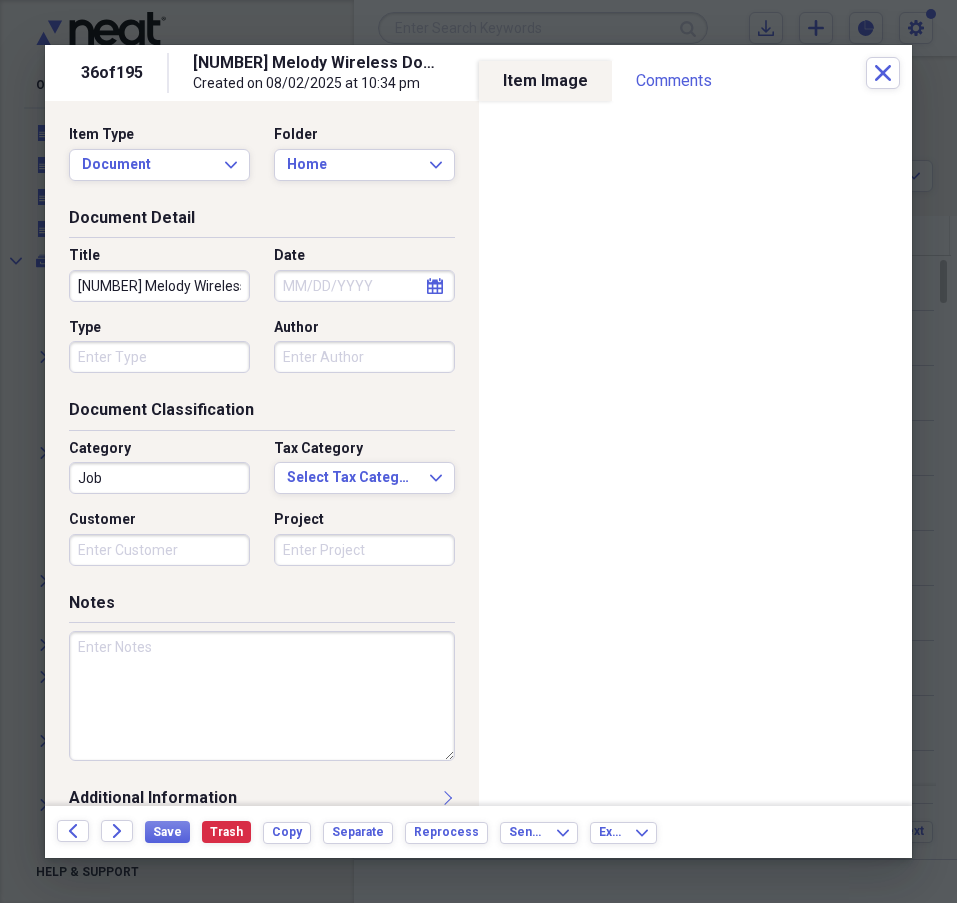 click on "calendar Calendar" at bounding box center (435, 286) 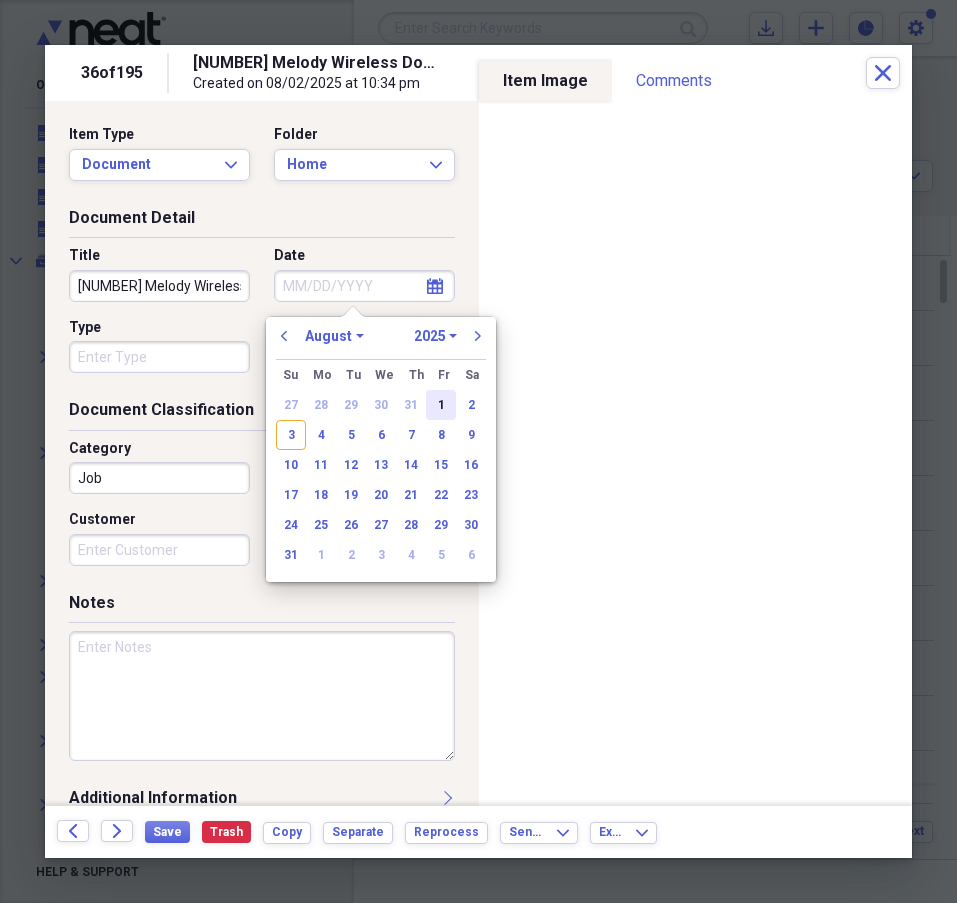 click on "1" at bounding box center [441, 405] 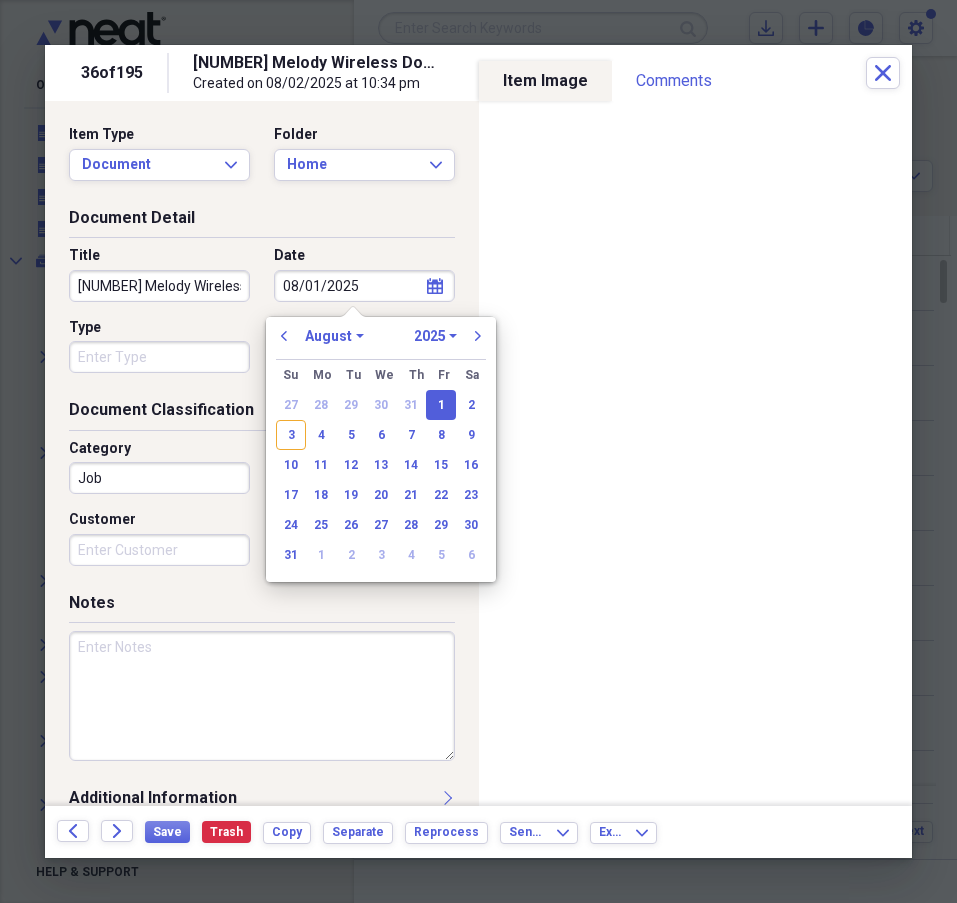type on "08/01/2025" 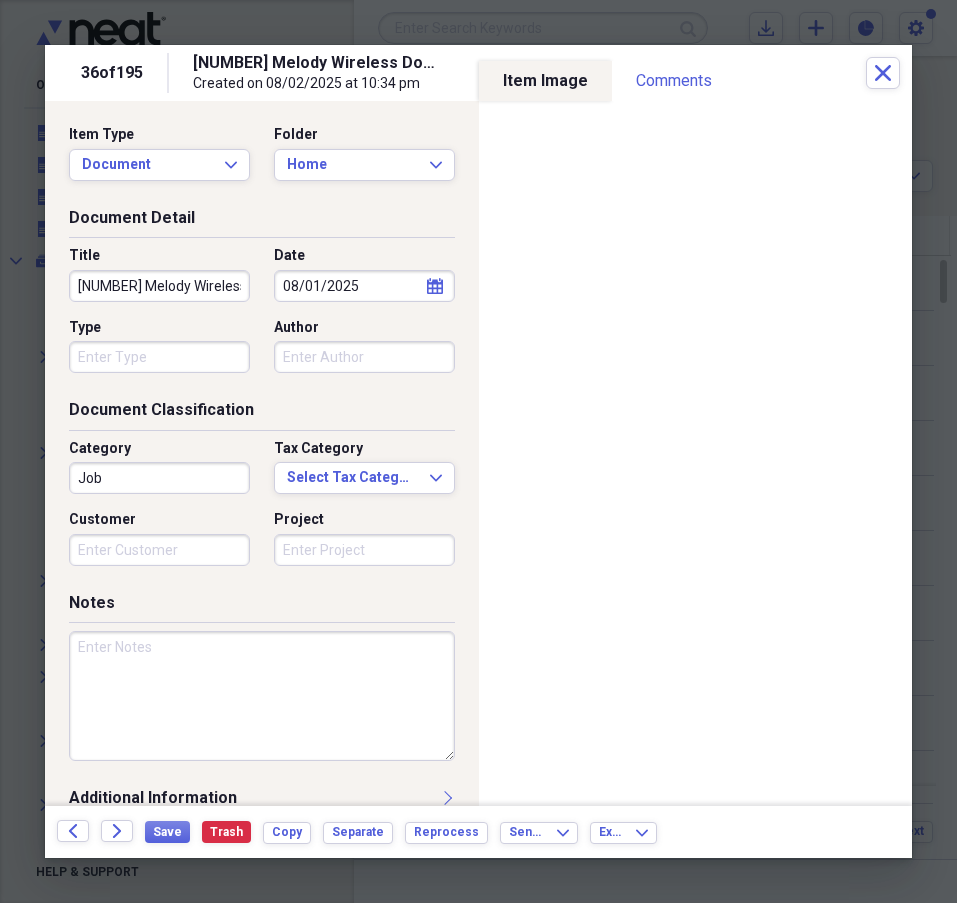 click on "Job" at bounding box center [159, 478] 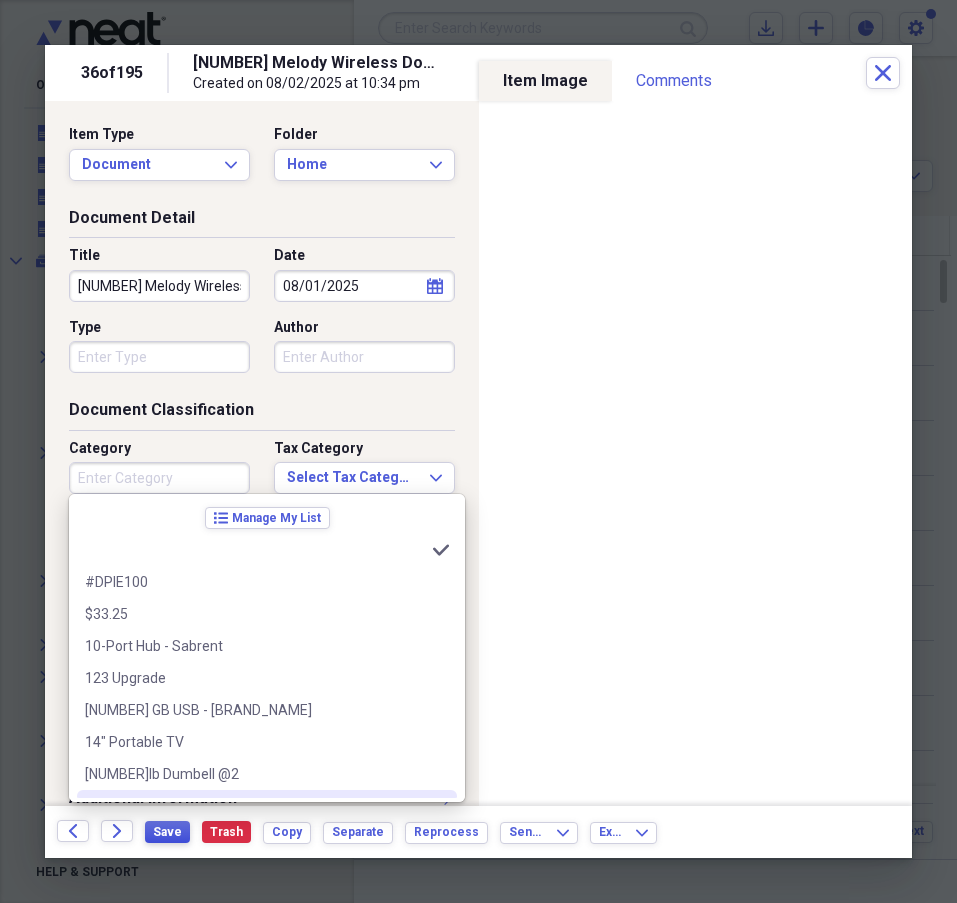 type 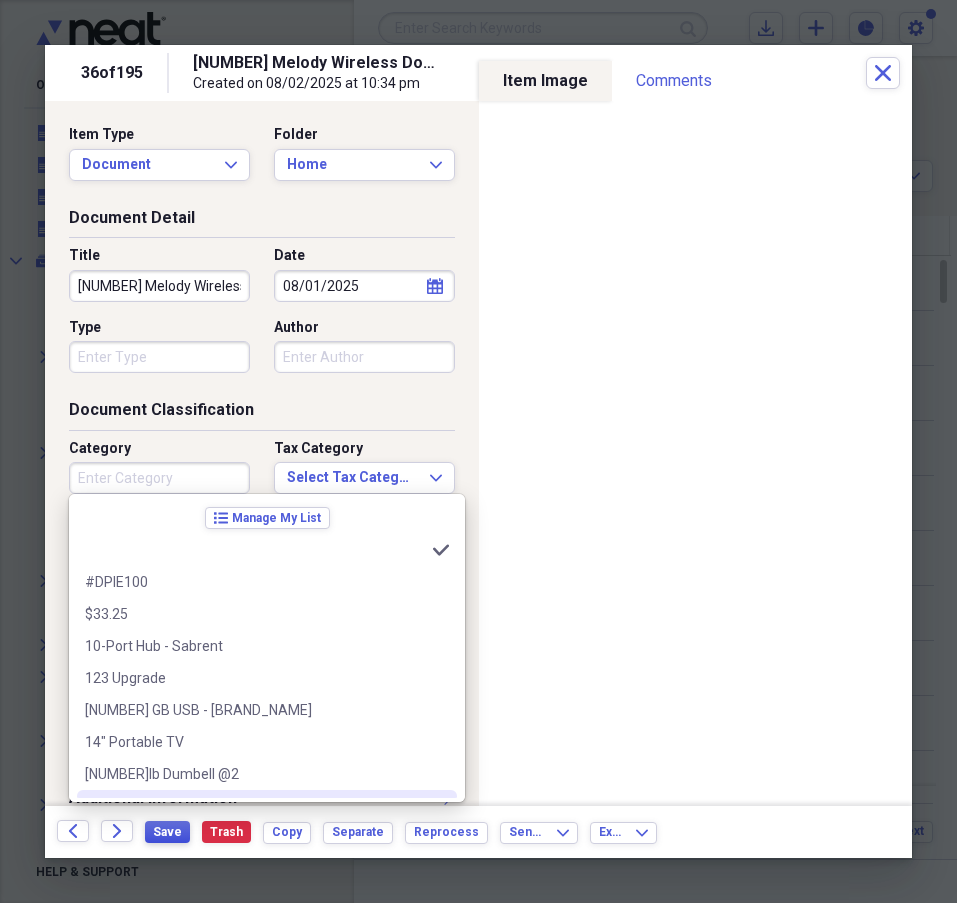 click on "Save" at bounding box center (167, 832) 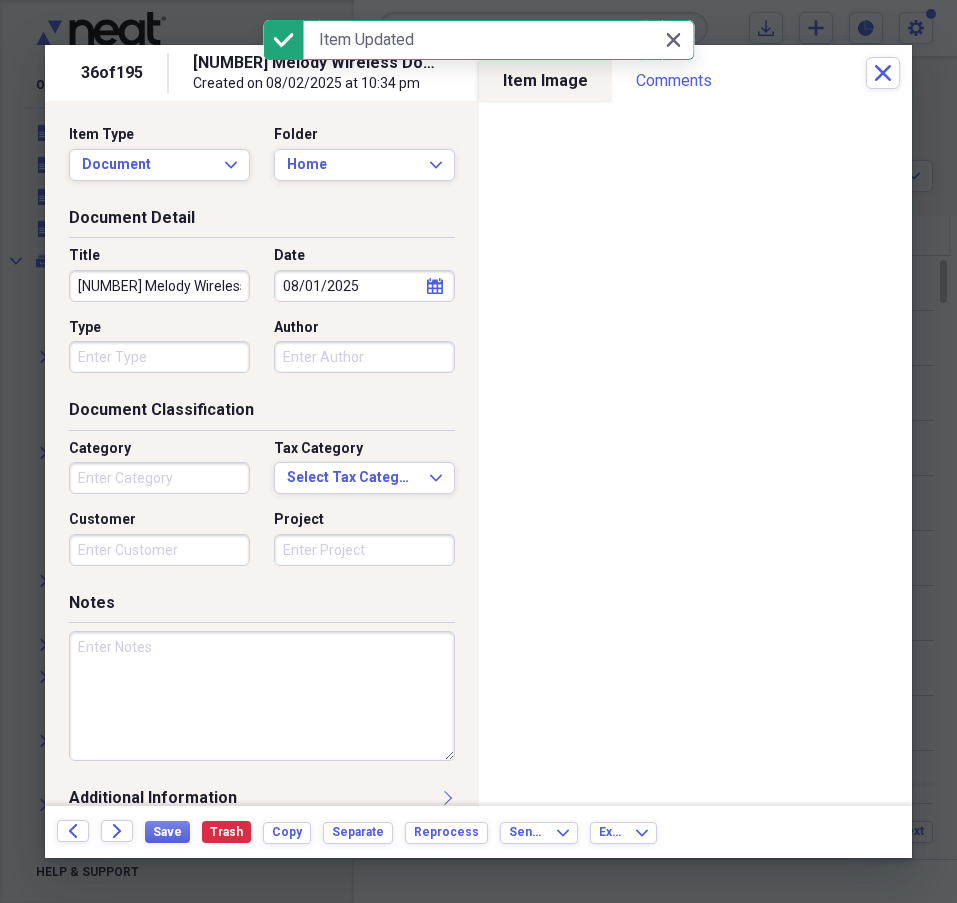 click on "Type" at bounding box center (159, 357) 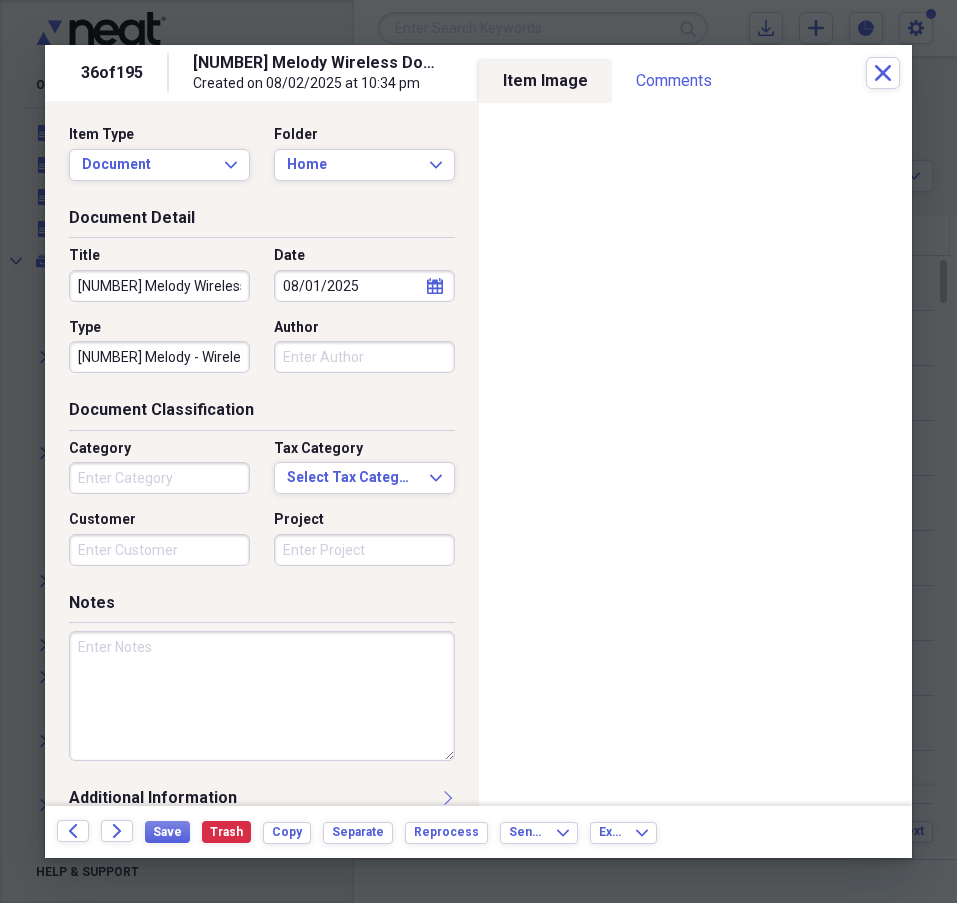 type on "[NUMBER] Melody - Wireless" 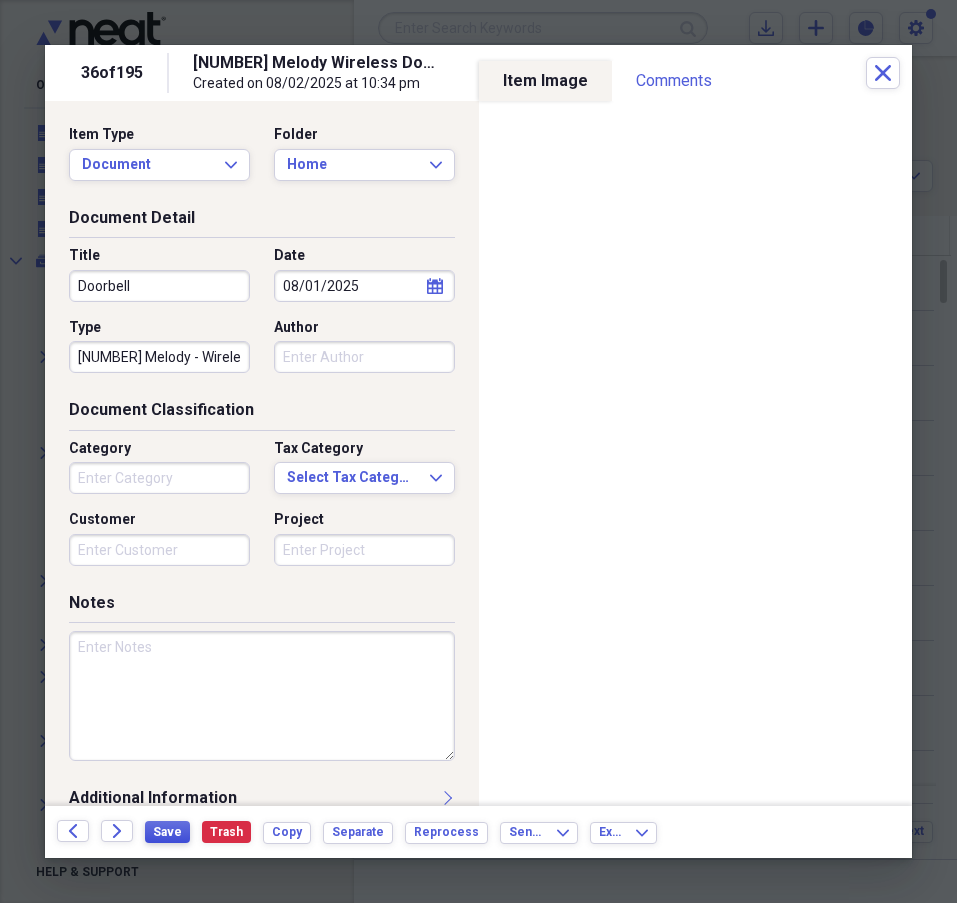 type on "Doorbell" 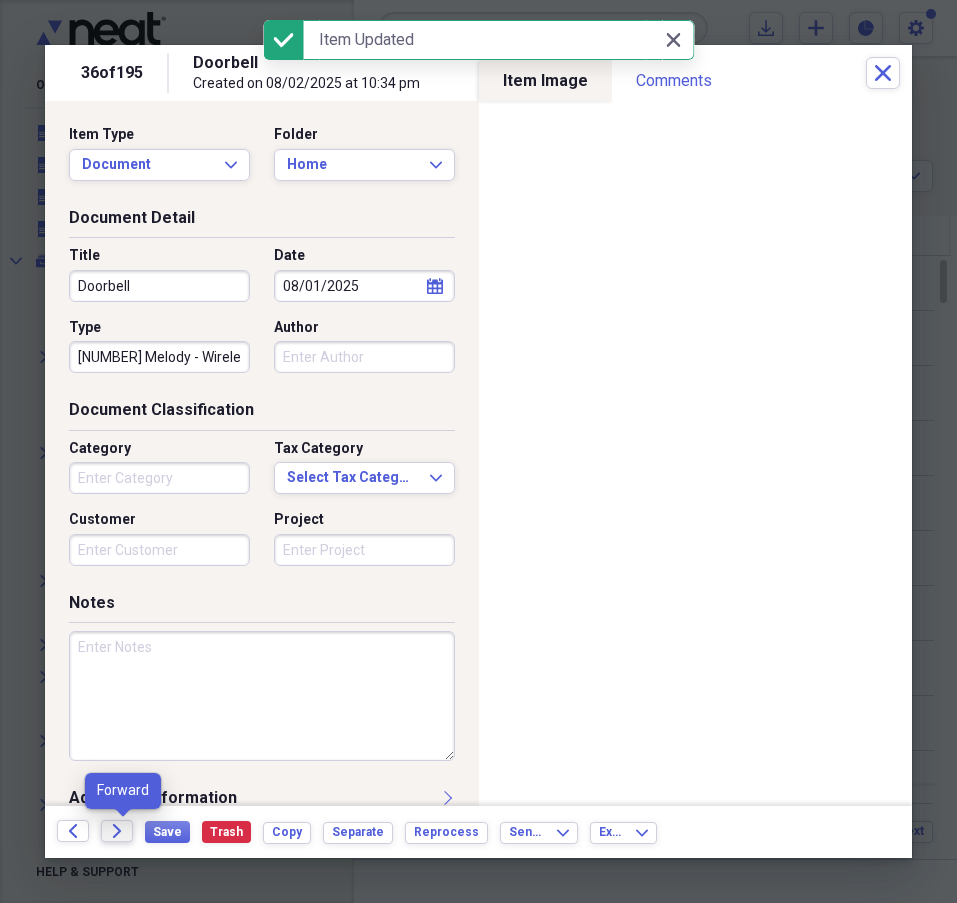 click 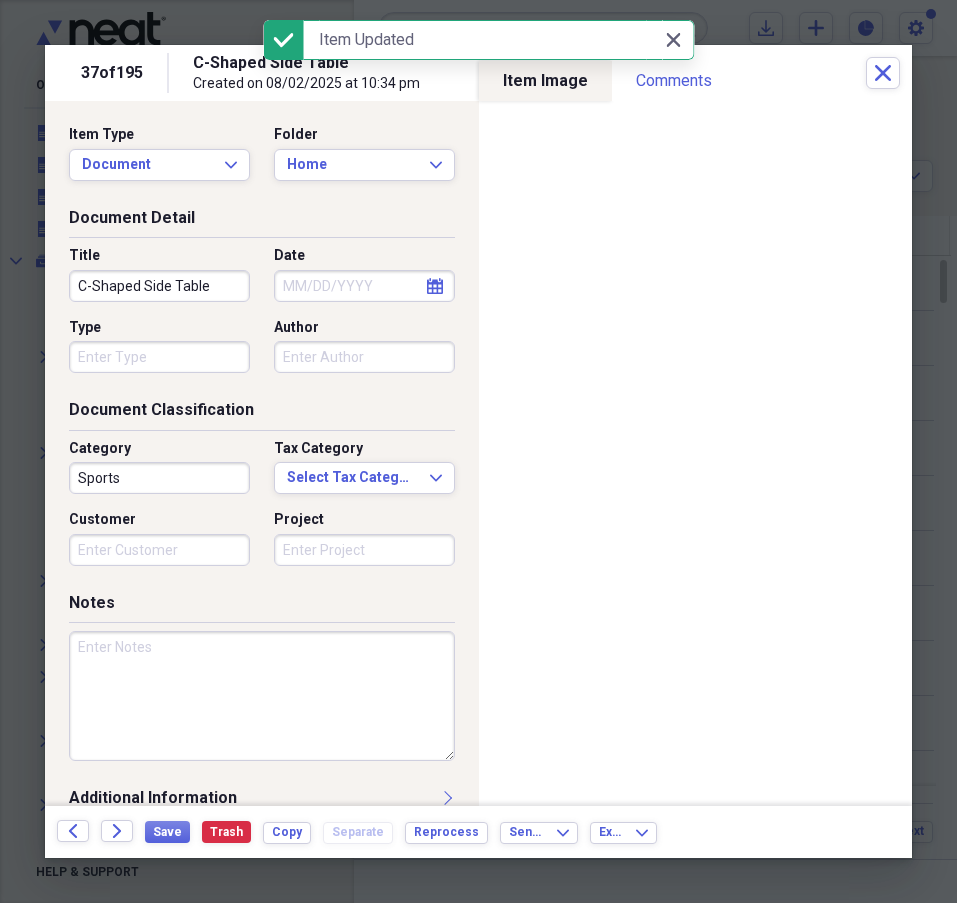 click on "calendar" 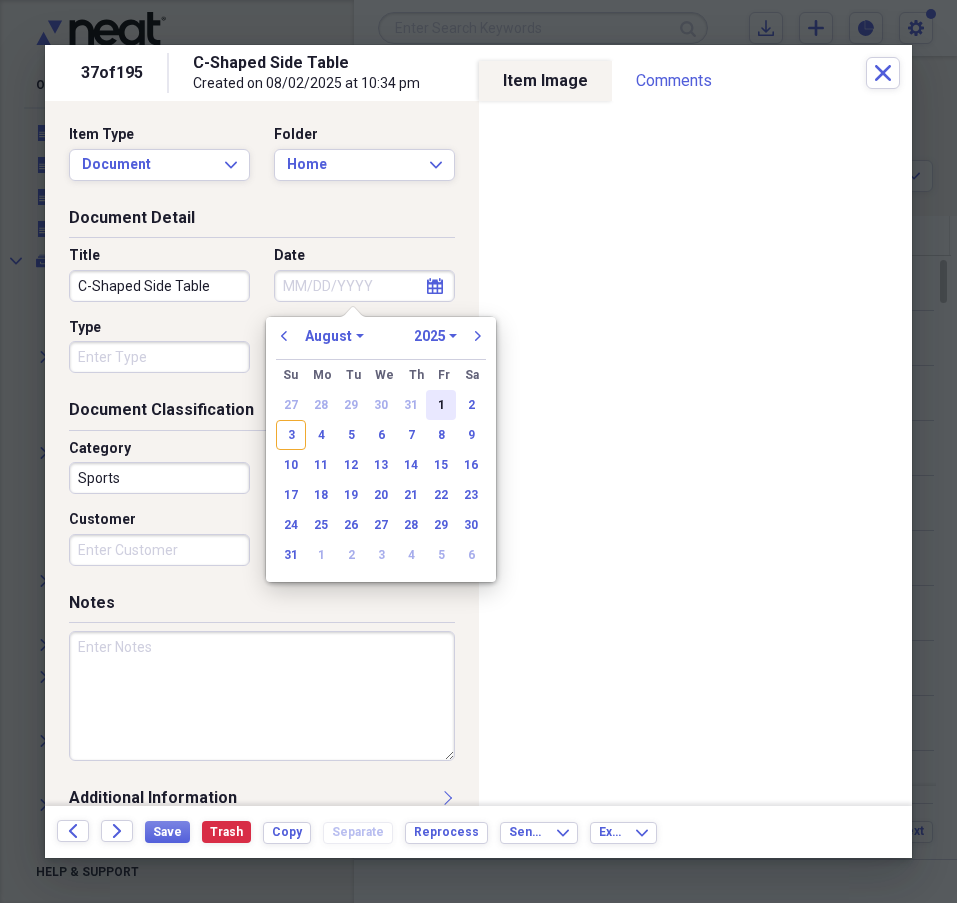 click on "1" at bounding box center (441, 405) 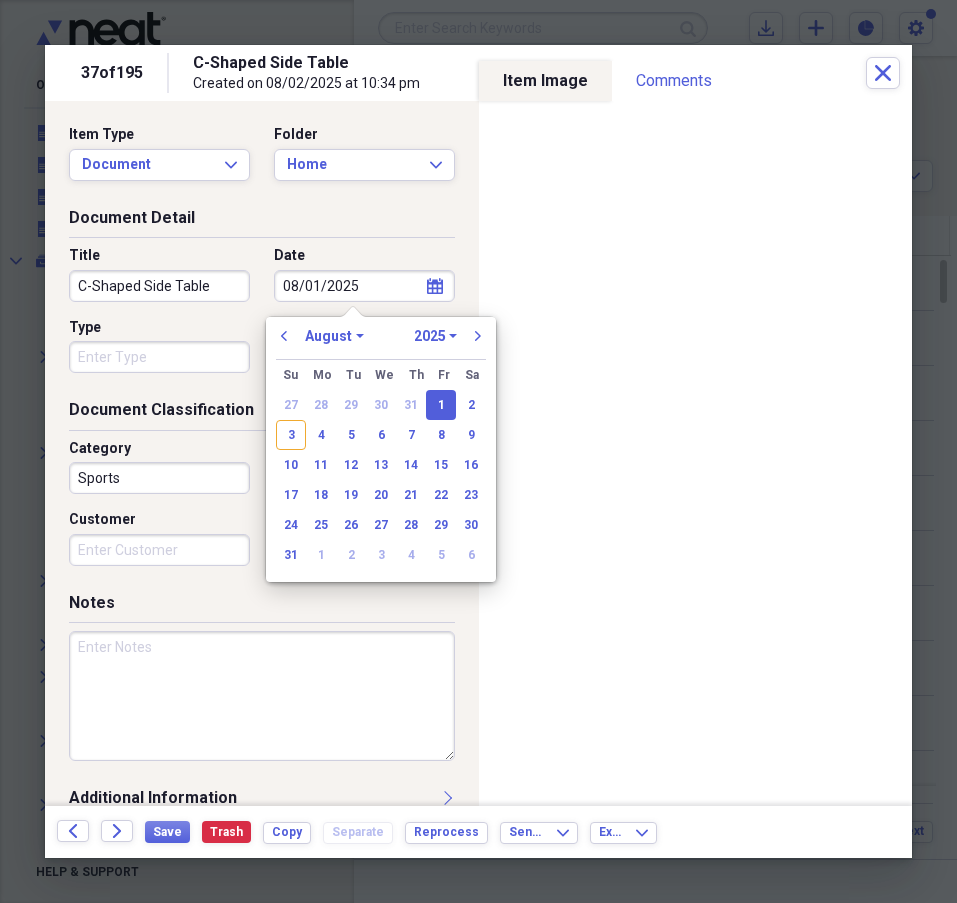 type on "08/01/2025" 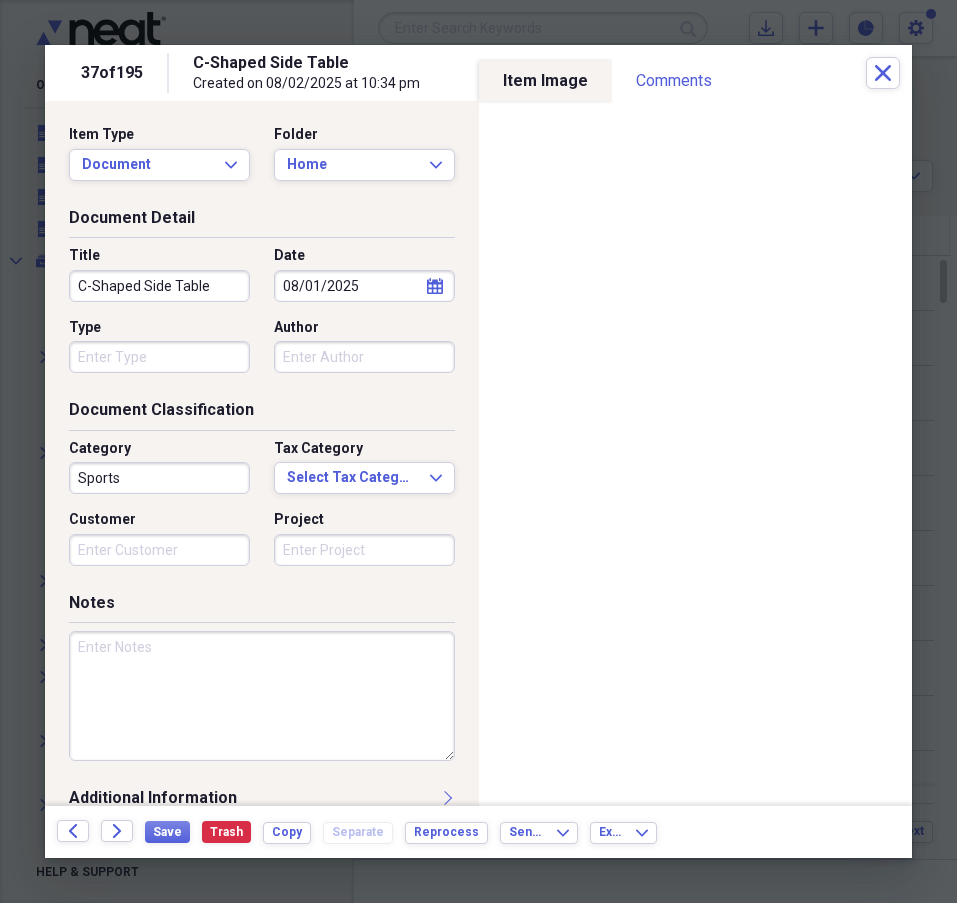 click on "Sports" at bounding box center [159, 478] 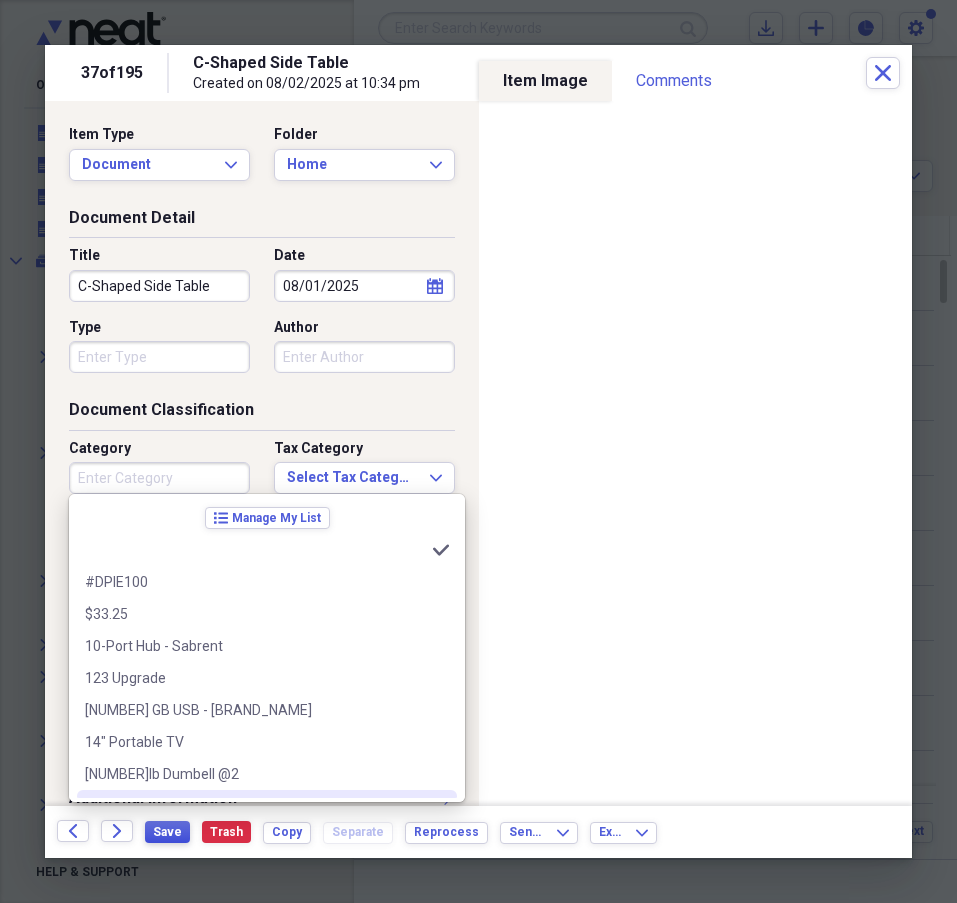 type 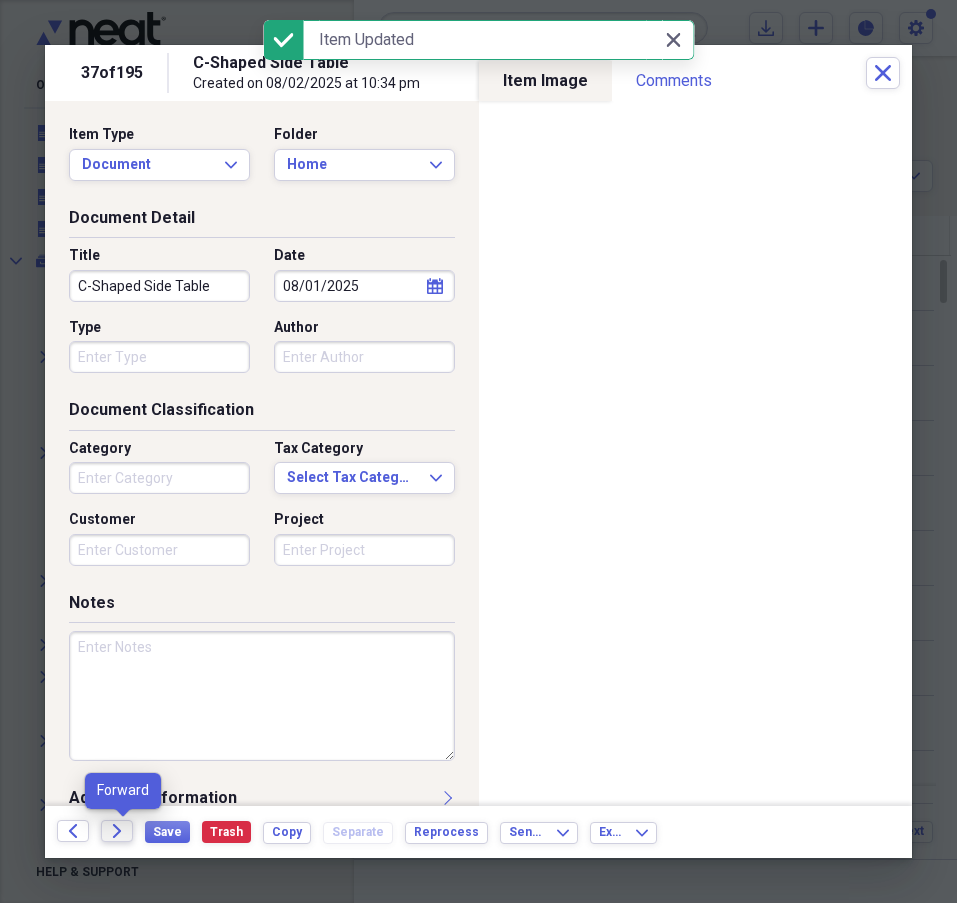 click on "Forward" 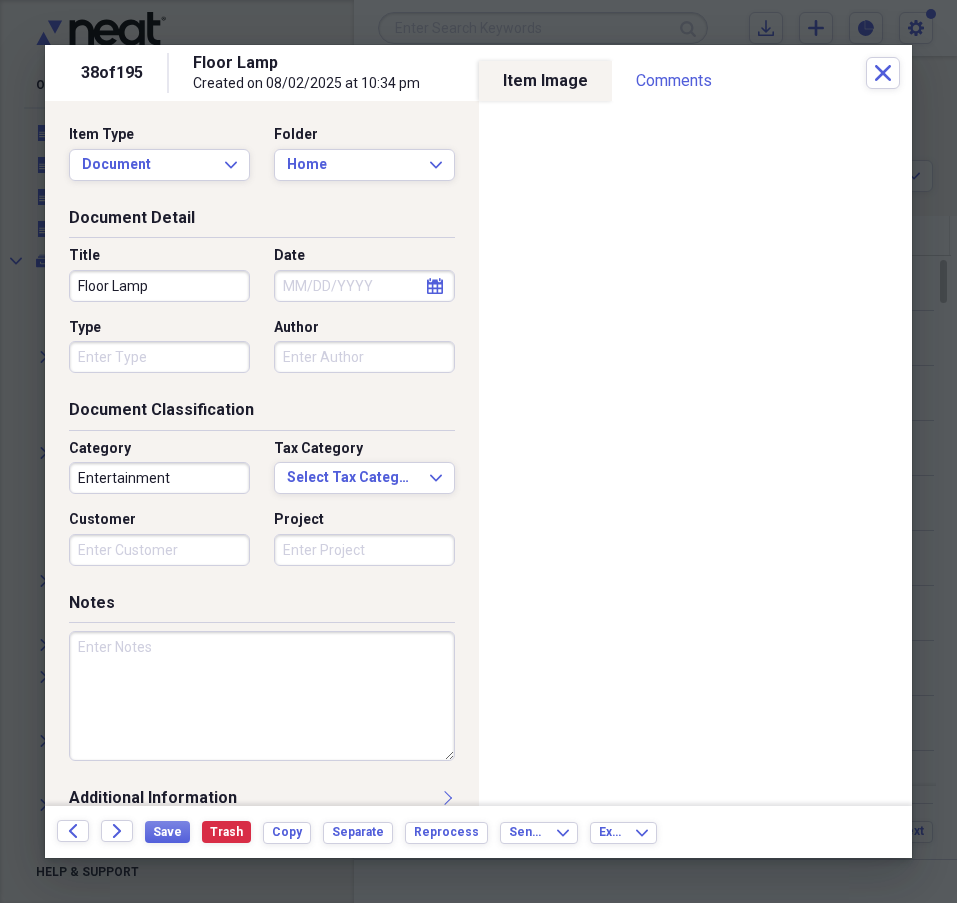 click on "calendar" 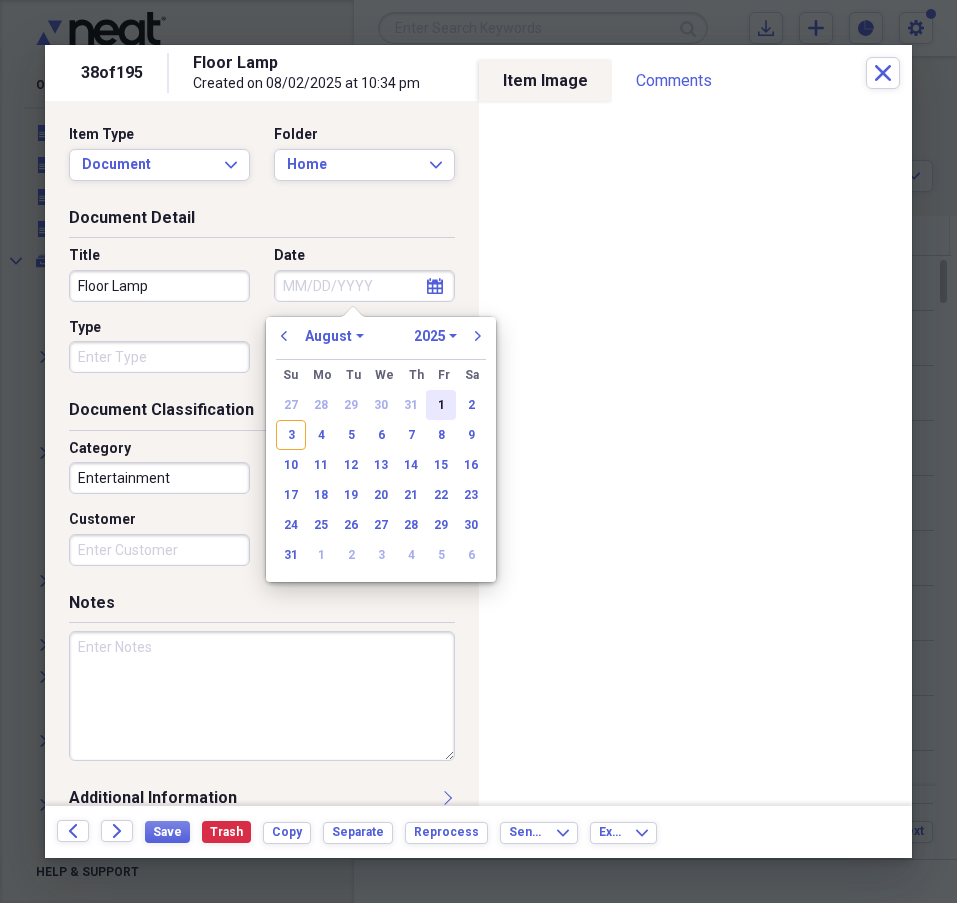 click on "1" at bounding box center (441, 405) 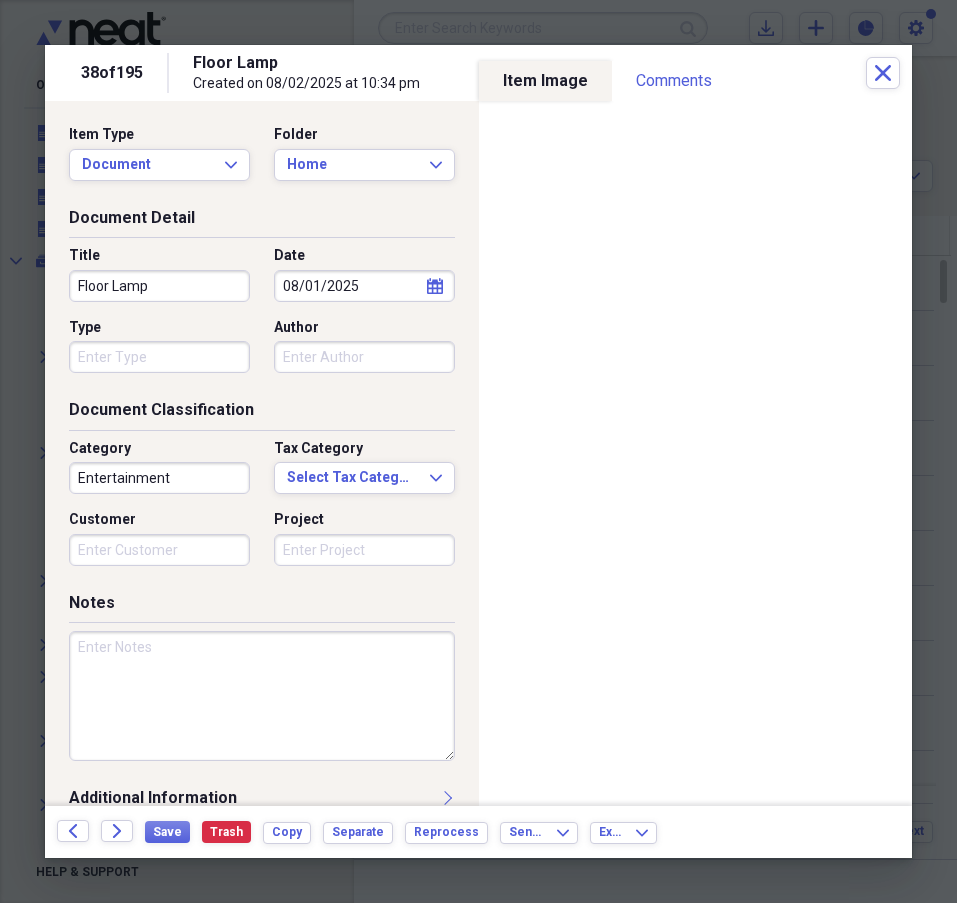 click on "Type" at bounding box center [159, 357] 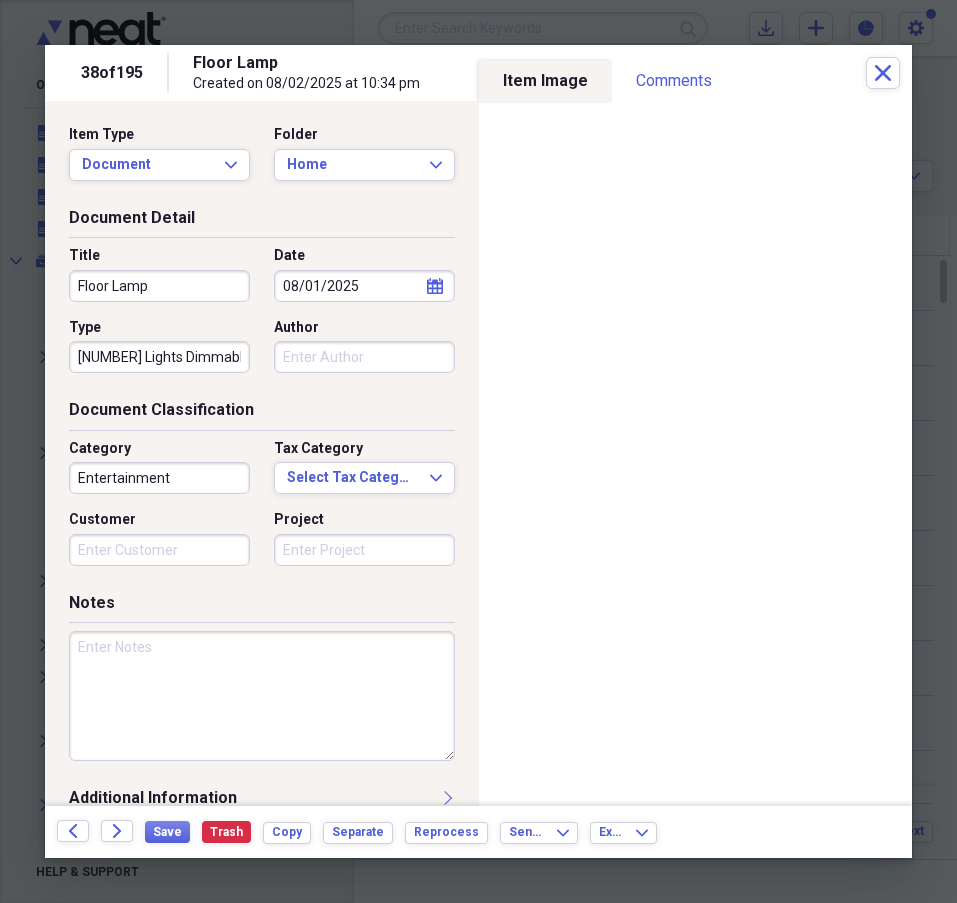 type on "[NUMBER] Lights Dimmable" 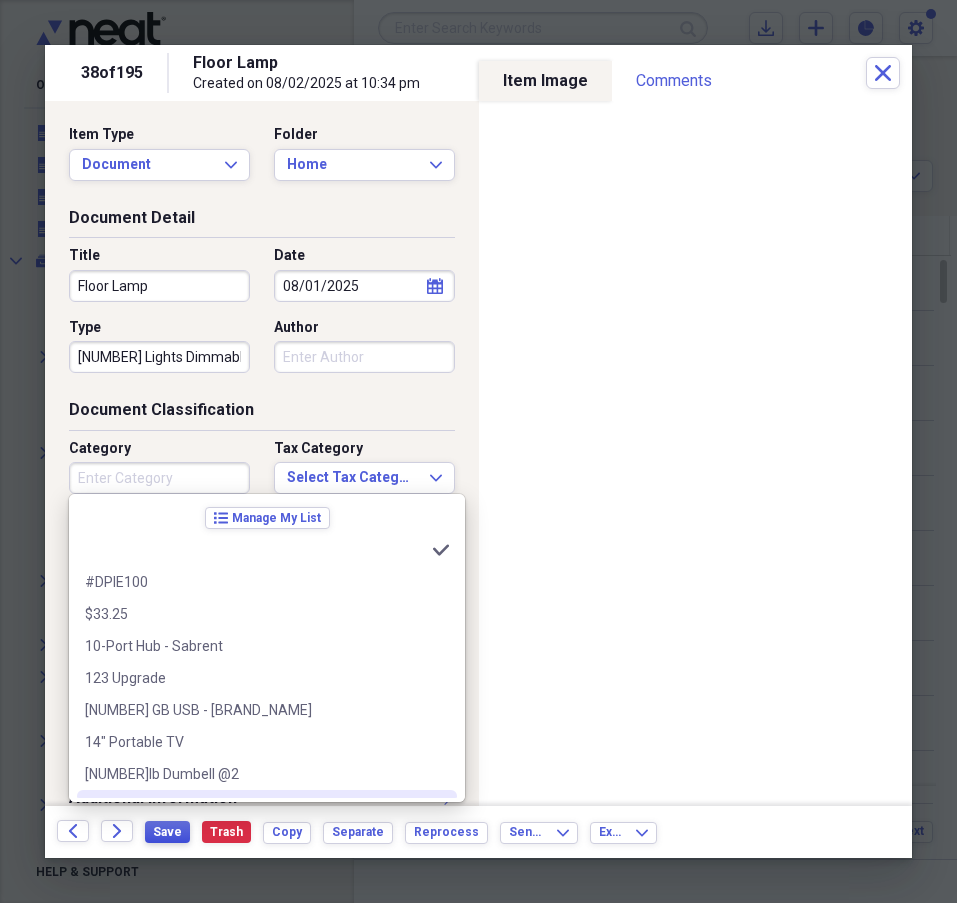 type 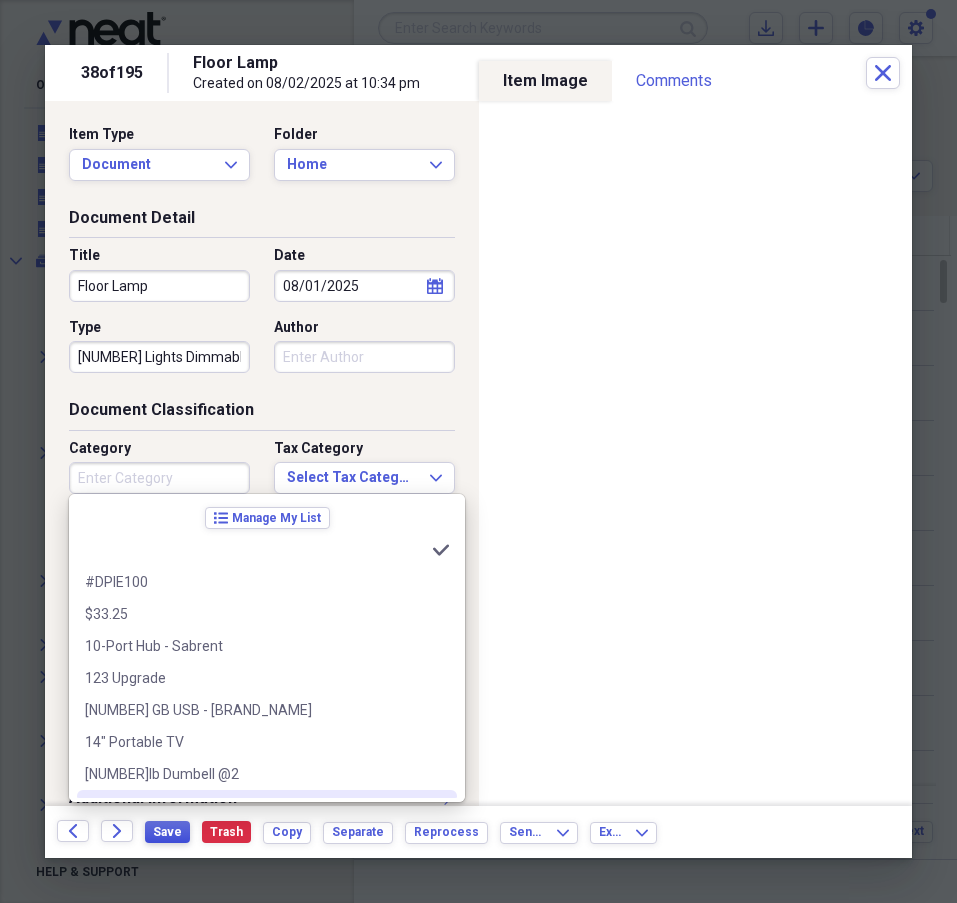 click on "Save" at bounding box center [167, 832] 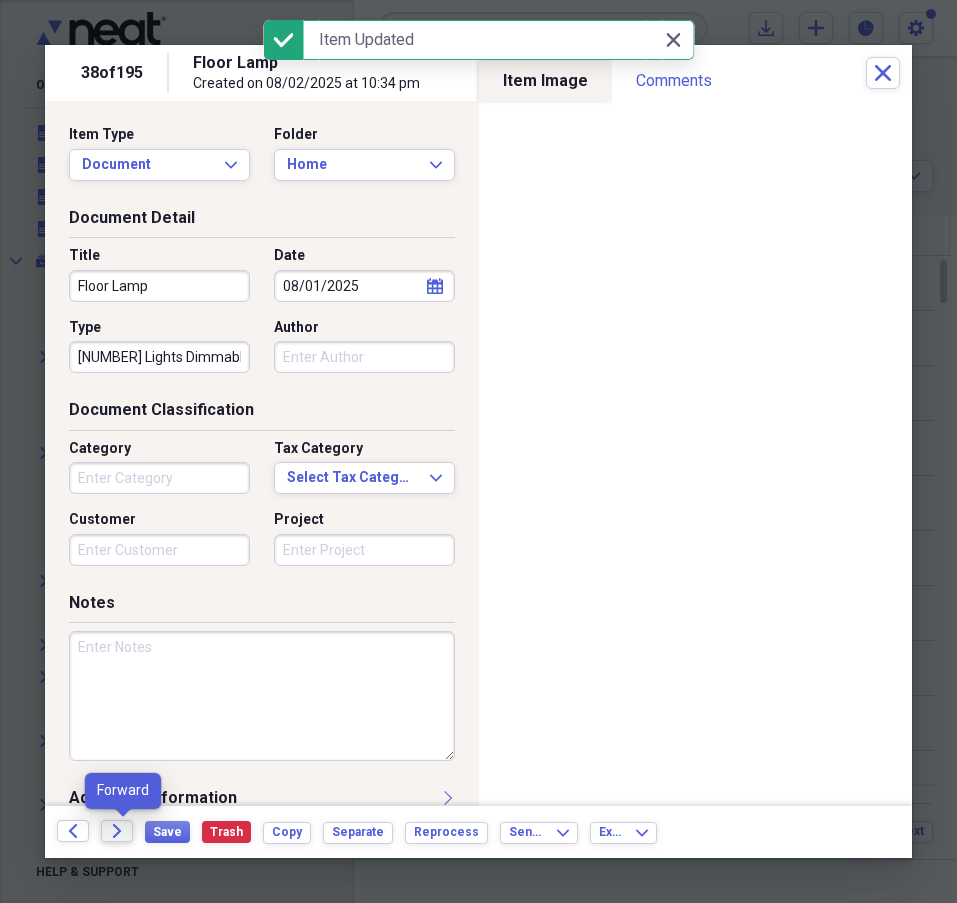 click 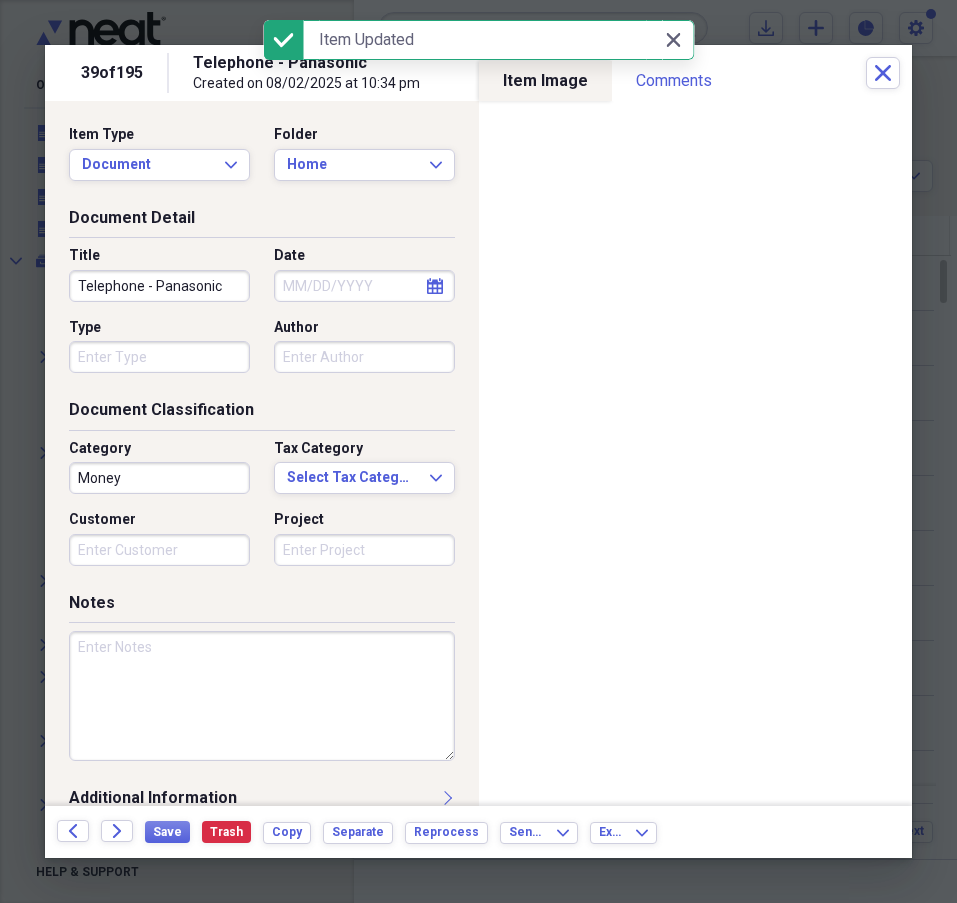 click on "calendar" 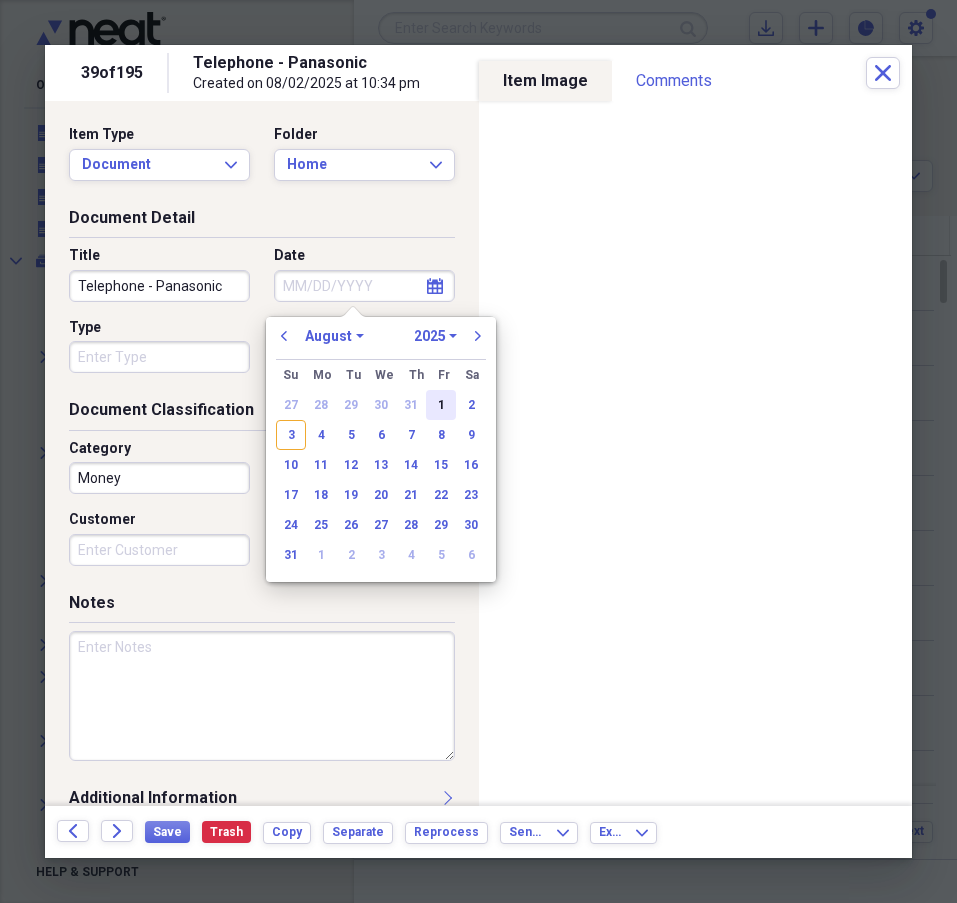 click on "1" at bounding box center (441, 405) 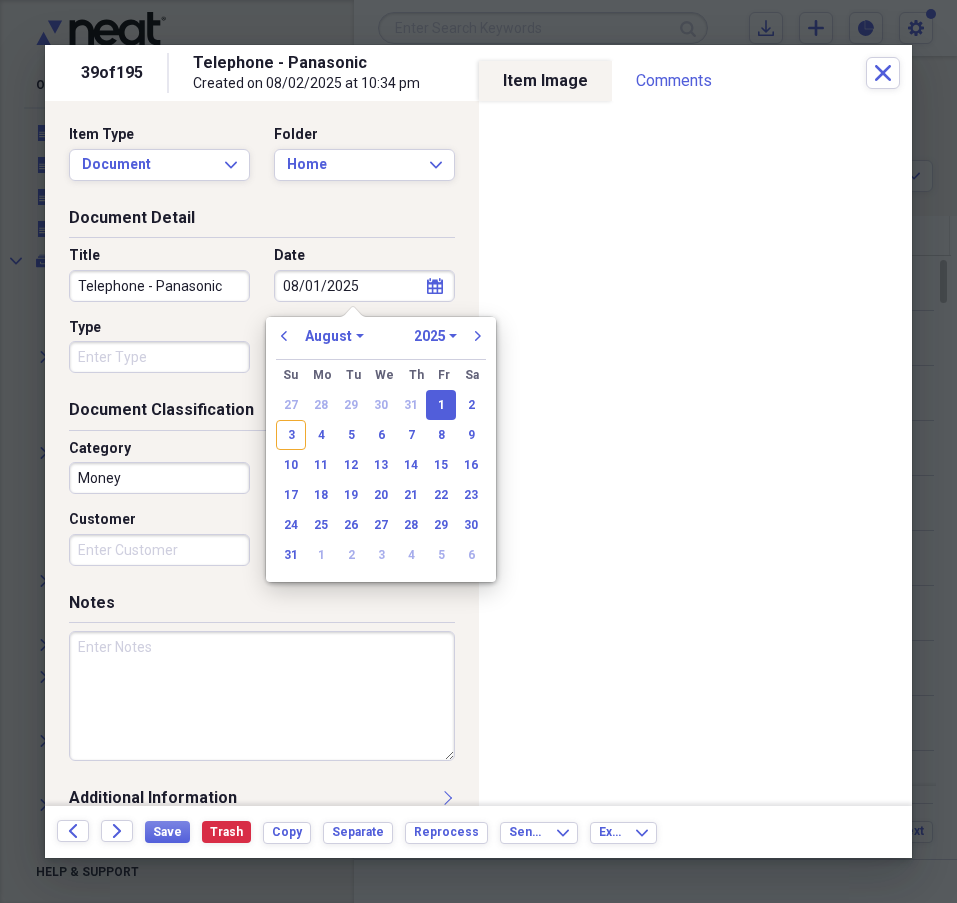 type on "08/01/2025" 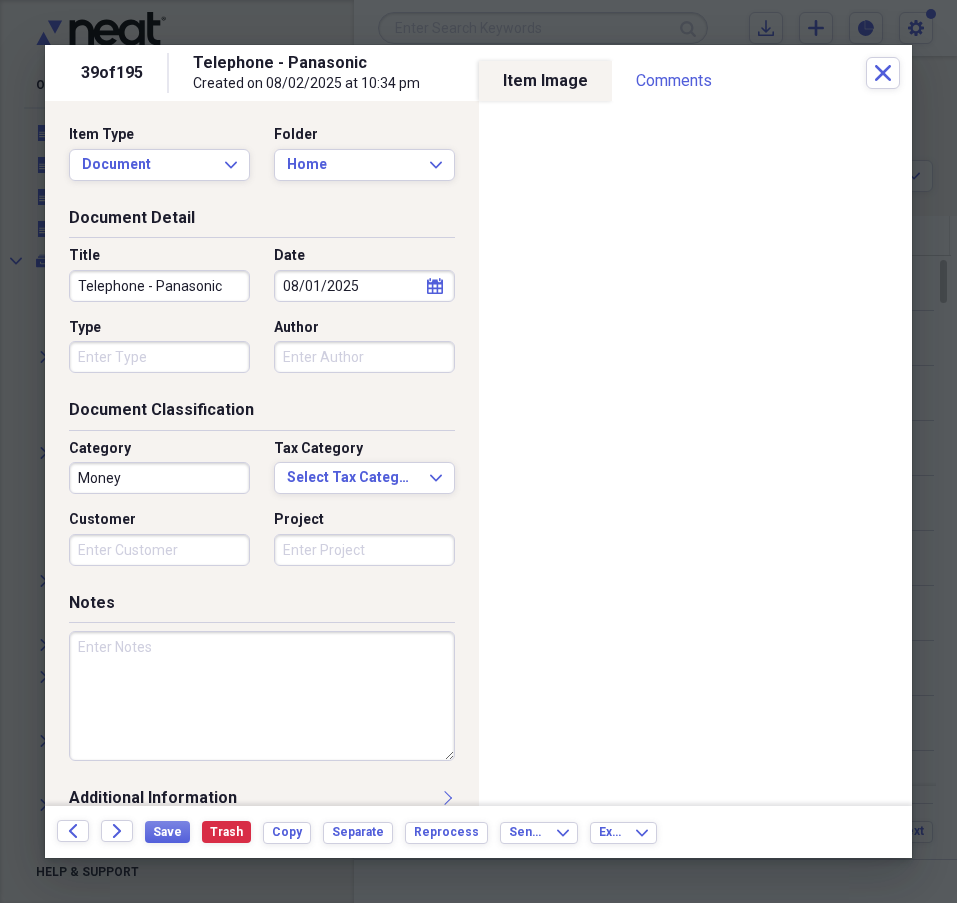 click on "Money" at bounding box center [159, 478] 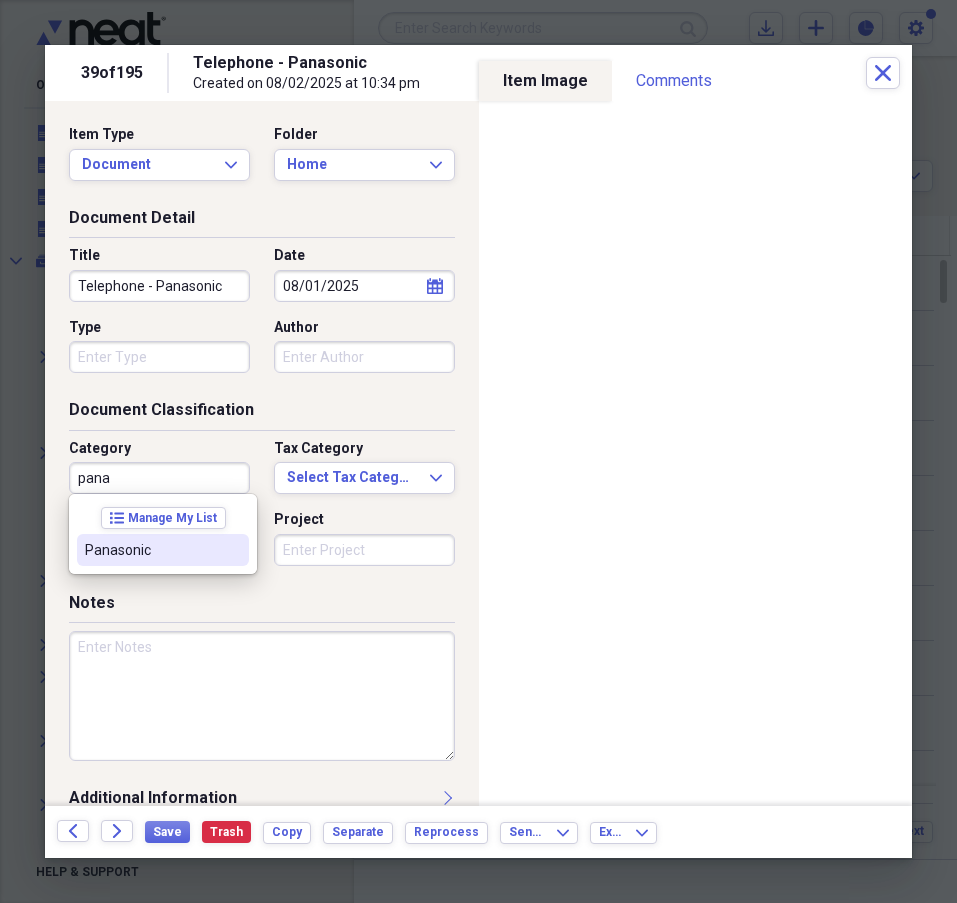 click on "Panasonic" at bounding box center [151, 550] 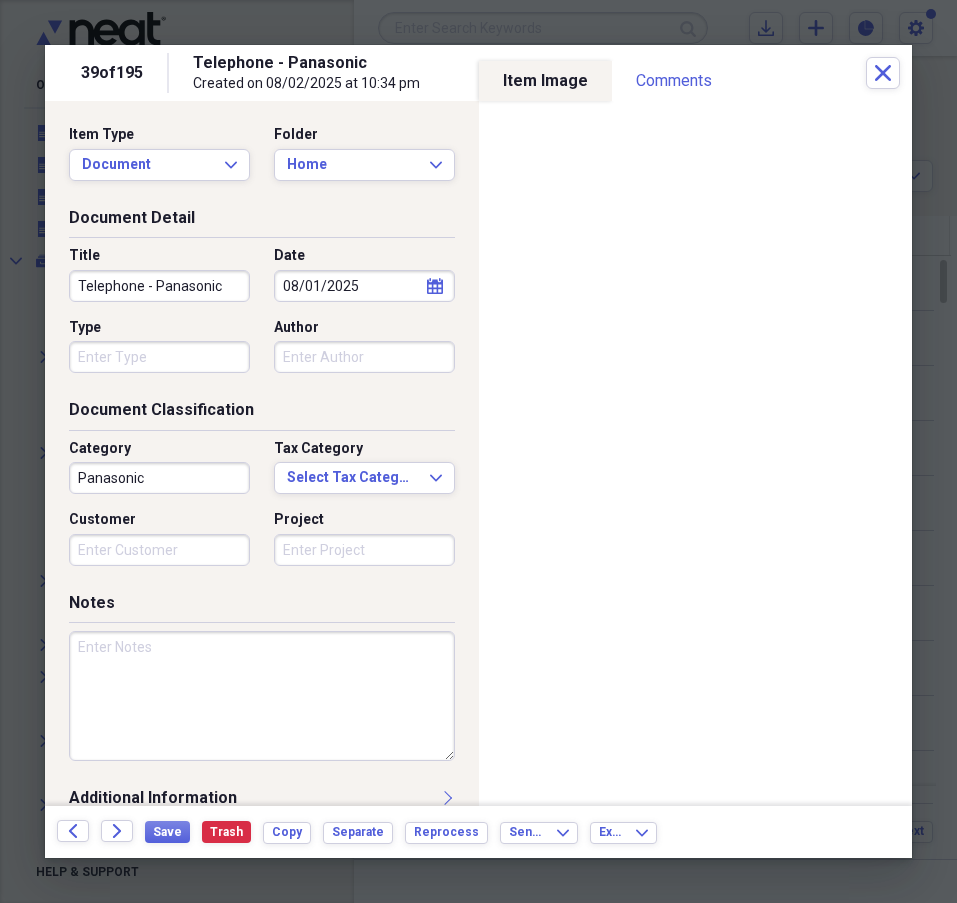 click on "Type" at bounding box center [159, 357] 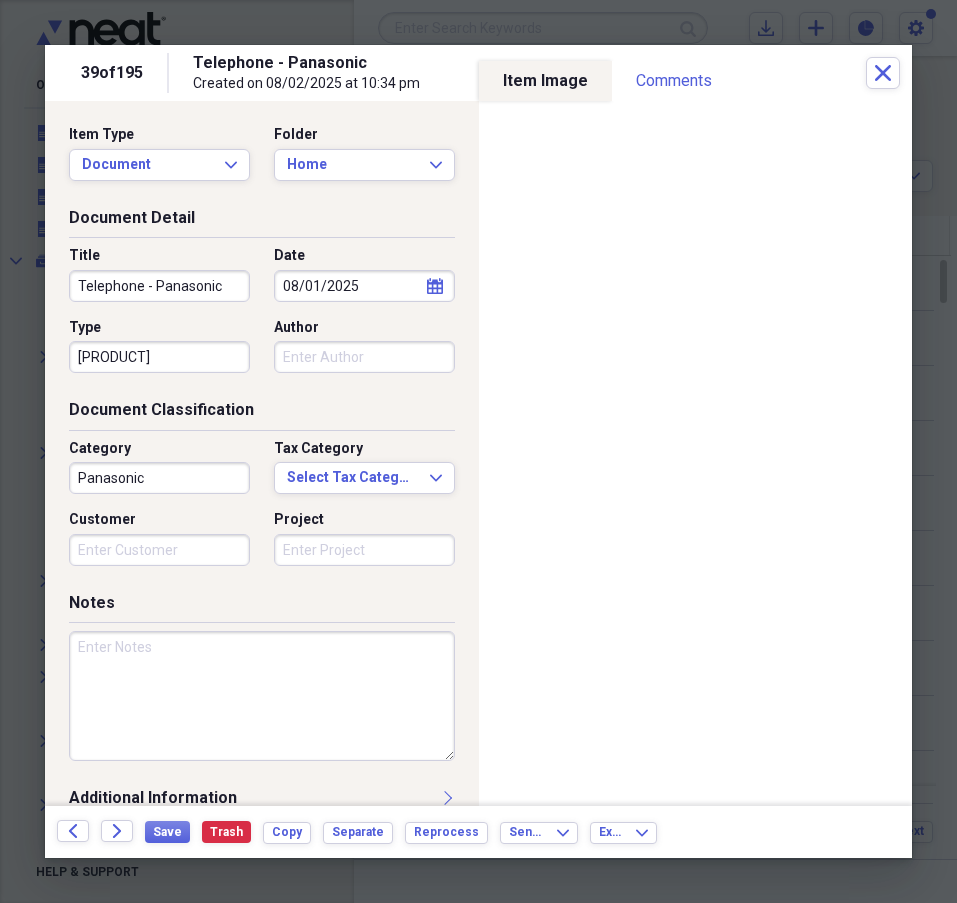 type on "[PRODUCT]" 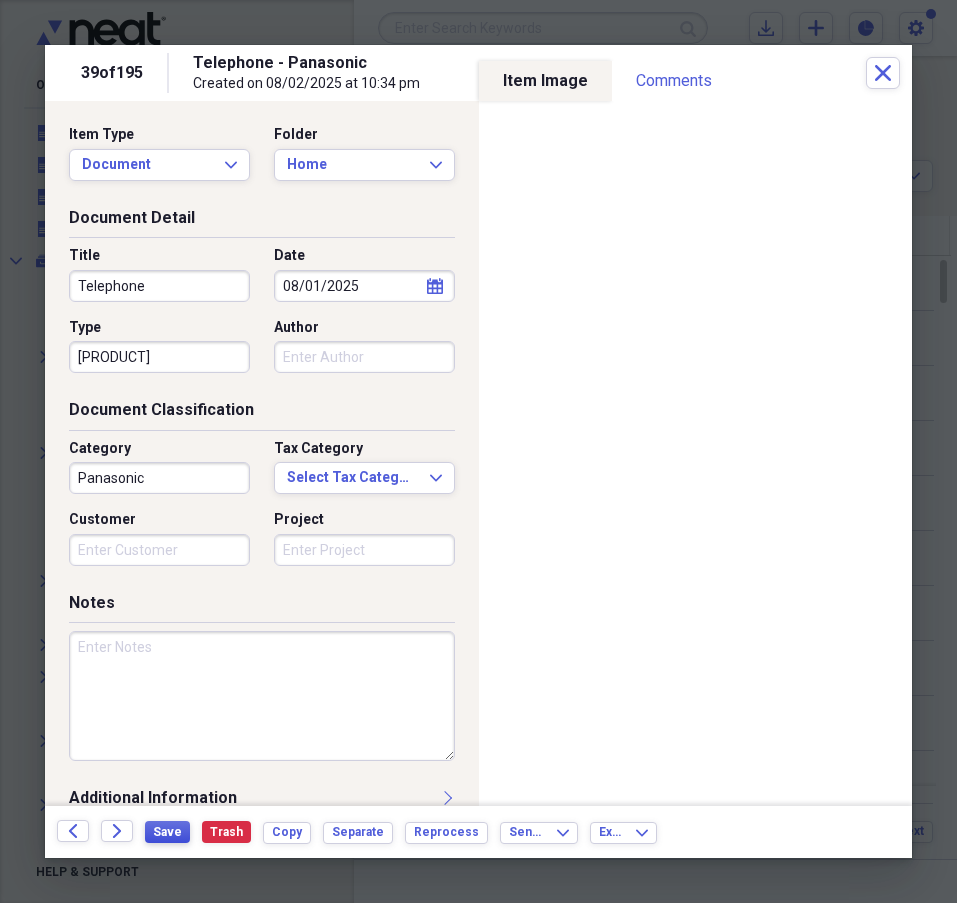 type on "Telephone" 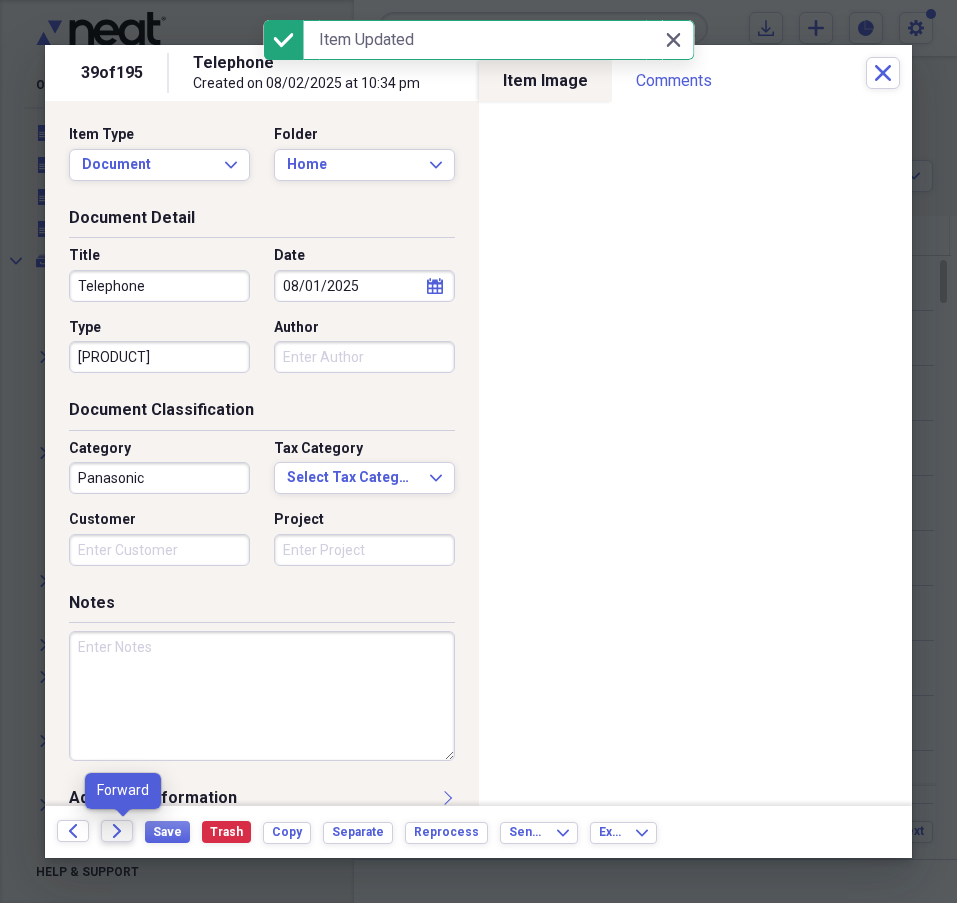 click on "Forward" 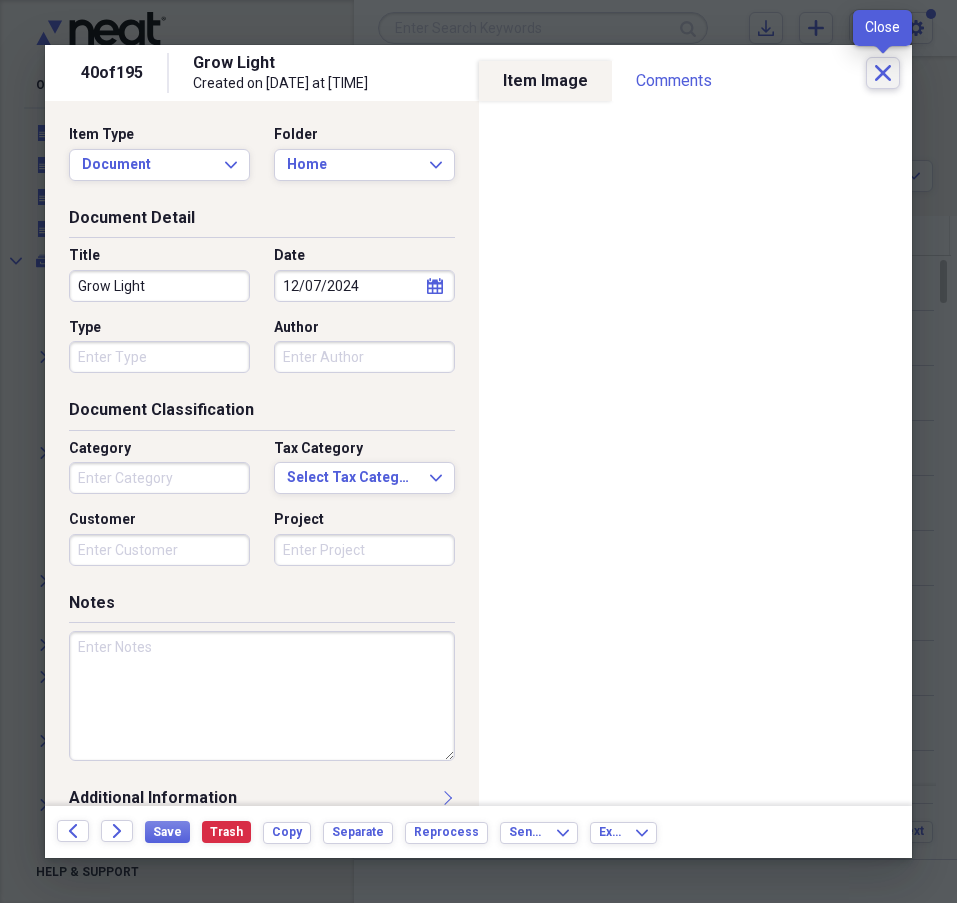 click on "Close" 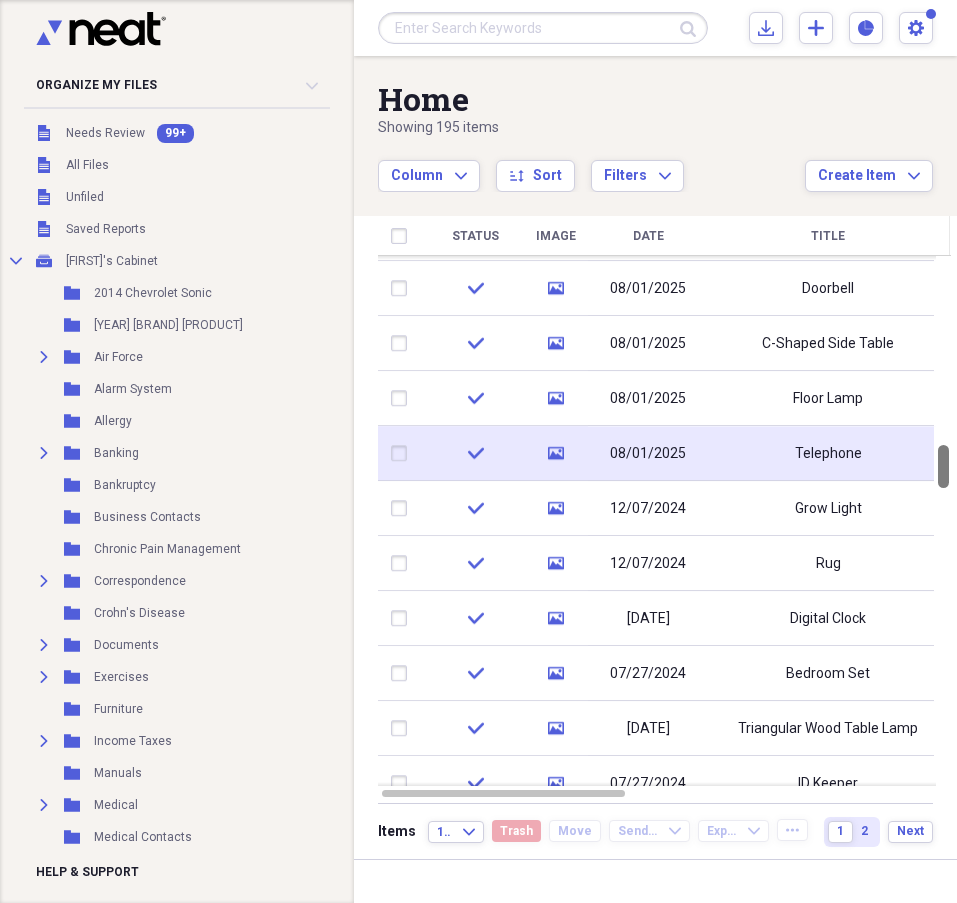 drag, startPoint x: 949, startPoint y: 440, endPoint x: 921, endPoint y: 440, distance: 28 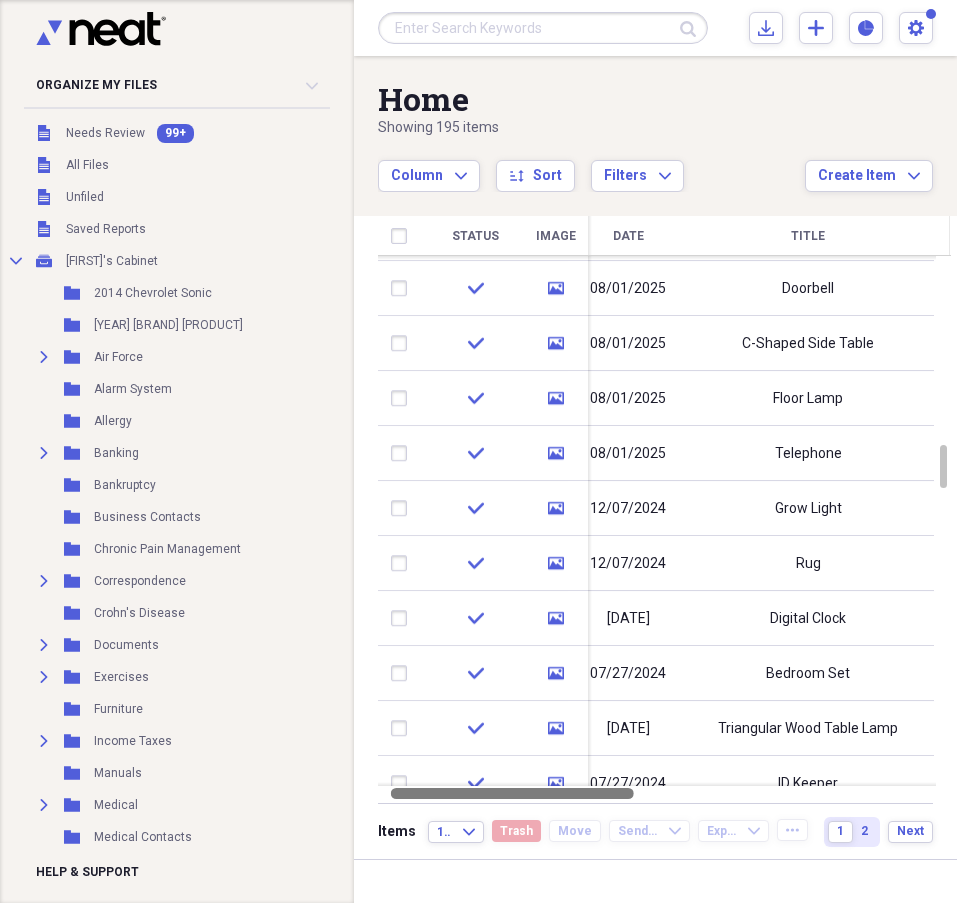 drag, startPoint x: 605, startPoint y: 792, endPoint x: 773, endPoint y: 789, distance: 168.02678 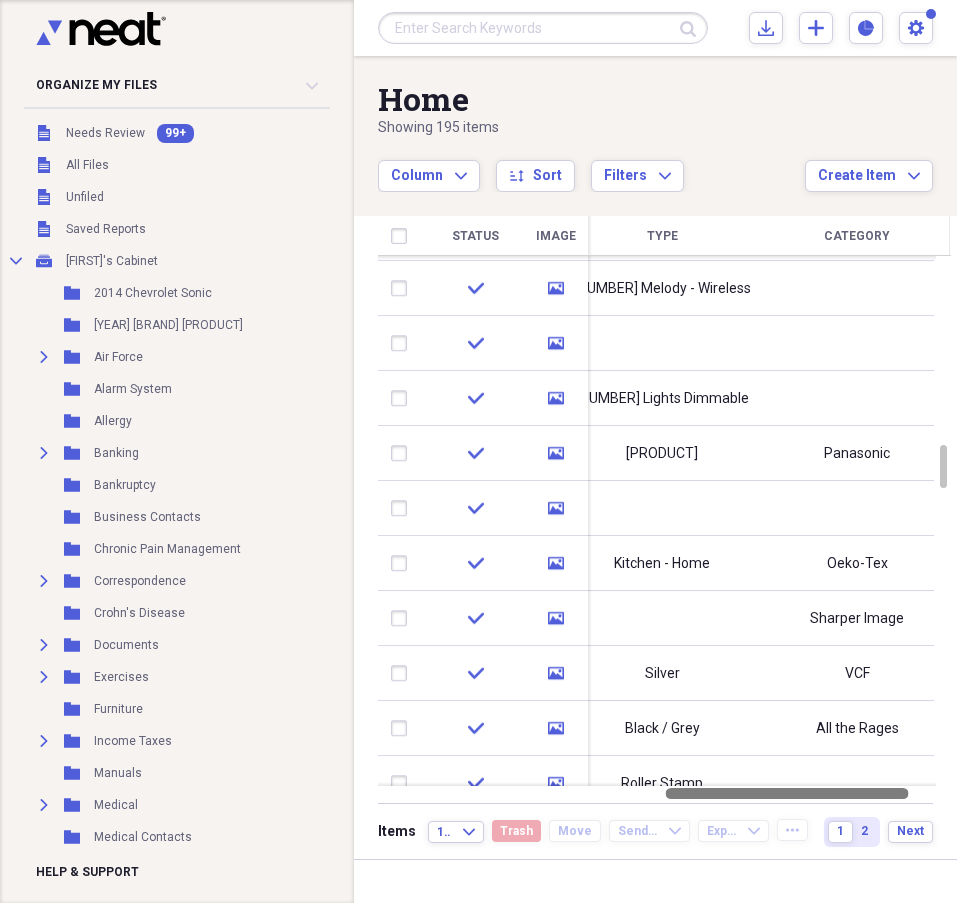 drag, startPoint x: 660, startPoint y: 793, endPoint x: 775, endPoint y: 801, distance: 115.27792 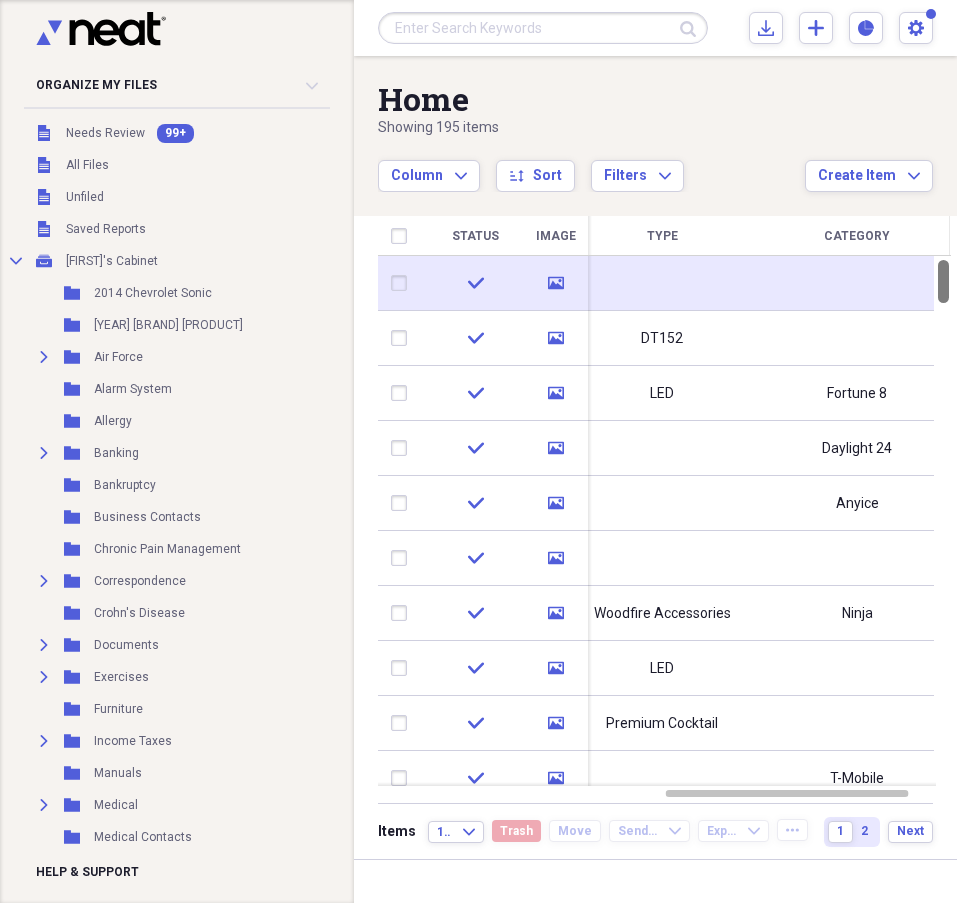 drag, startPoint x: 945, startPoint y: 469, endPoint x: 893, endPoint y: 275, distance: 200.8482 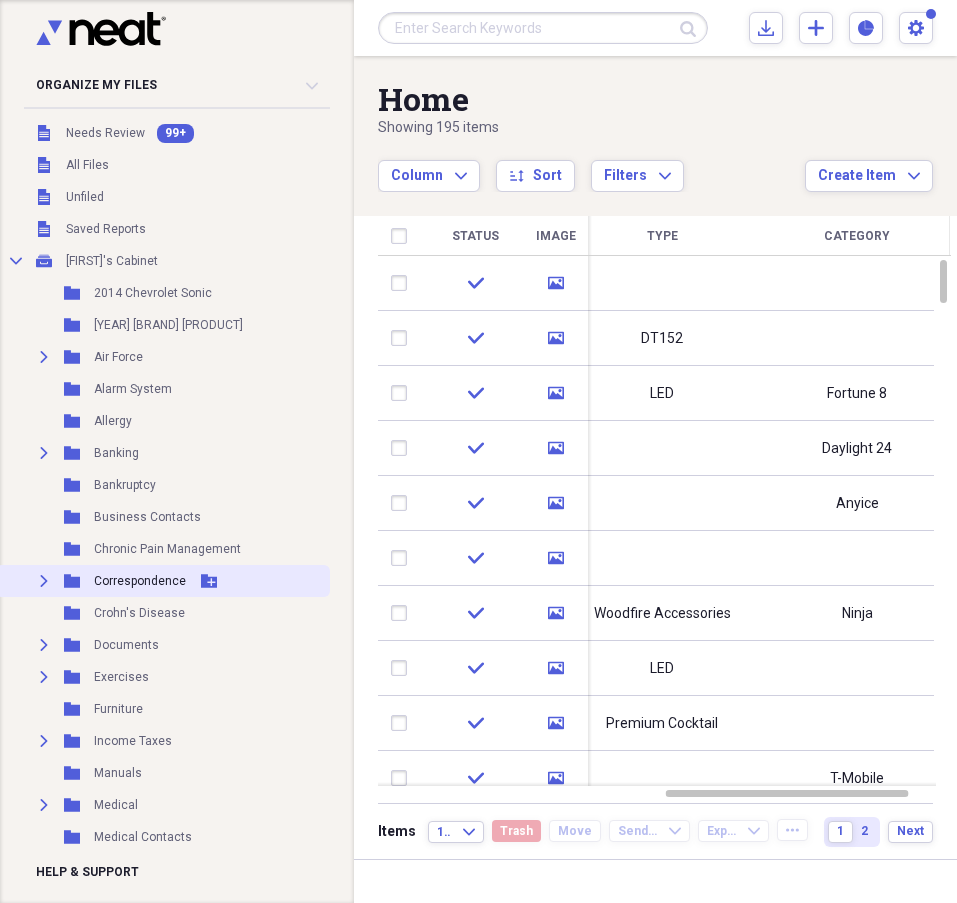 click on "Expand" 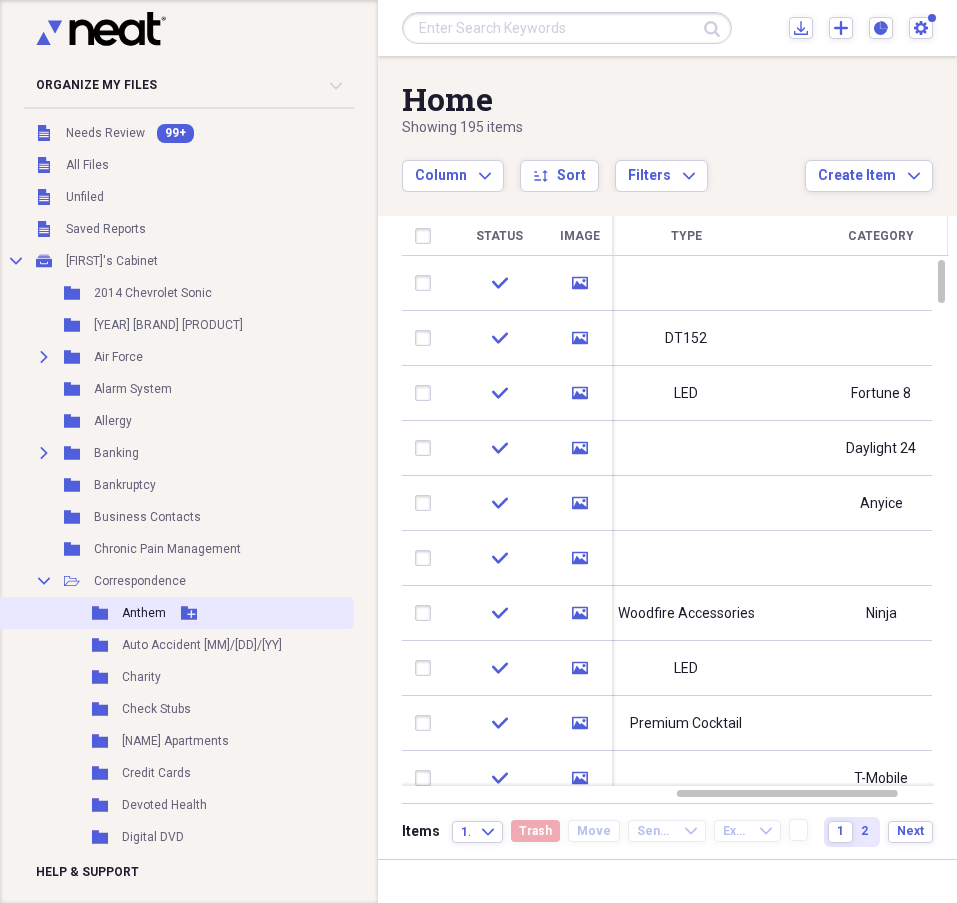 click on "Anthem" at bounding box center (144, 613) 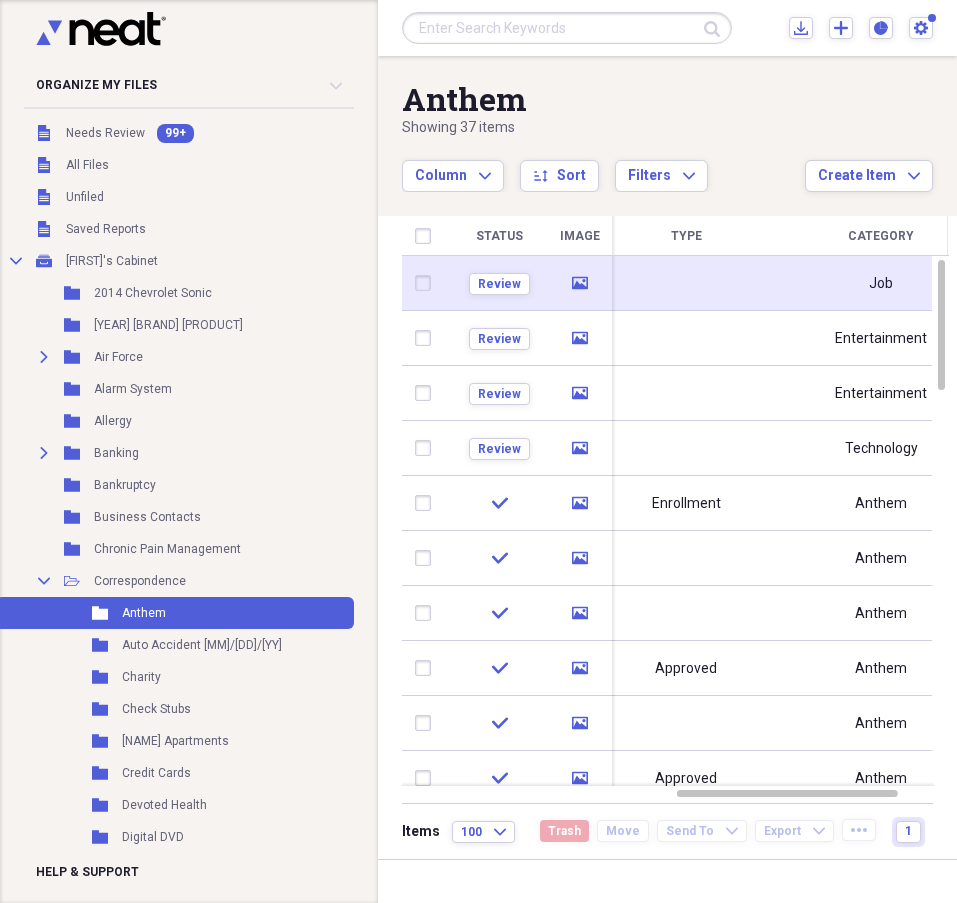 click at bounding box center [686, 283] 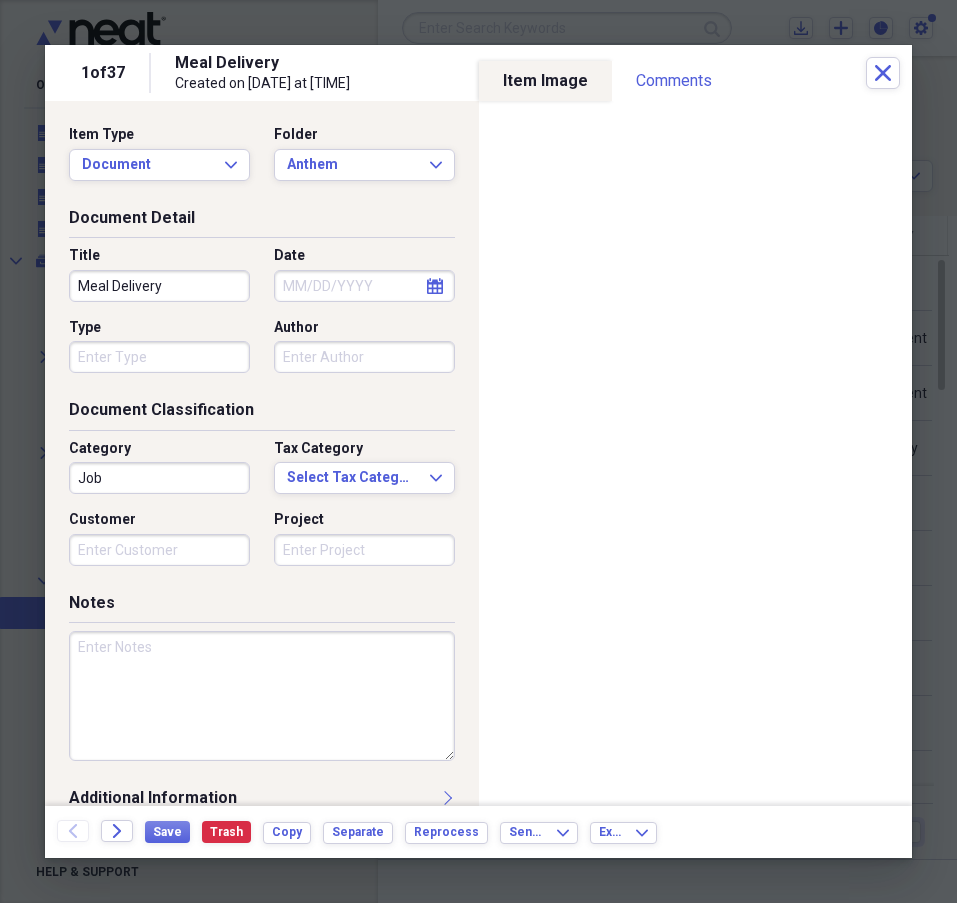 click on "calendar" 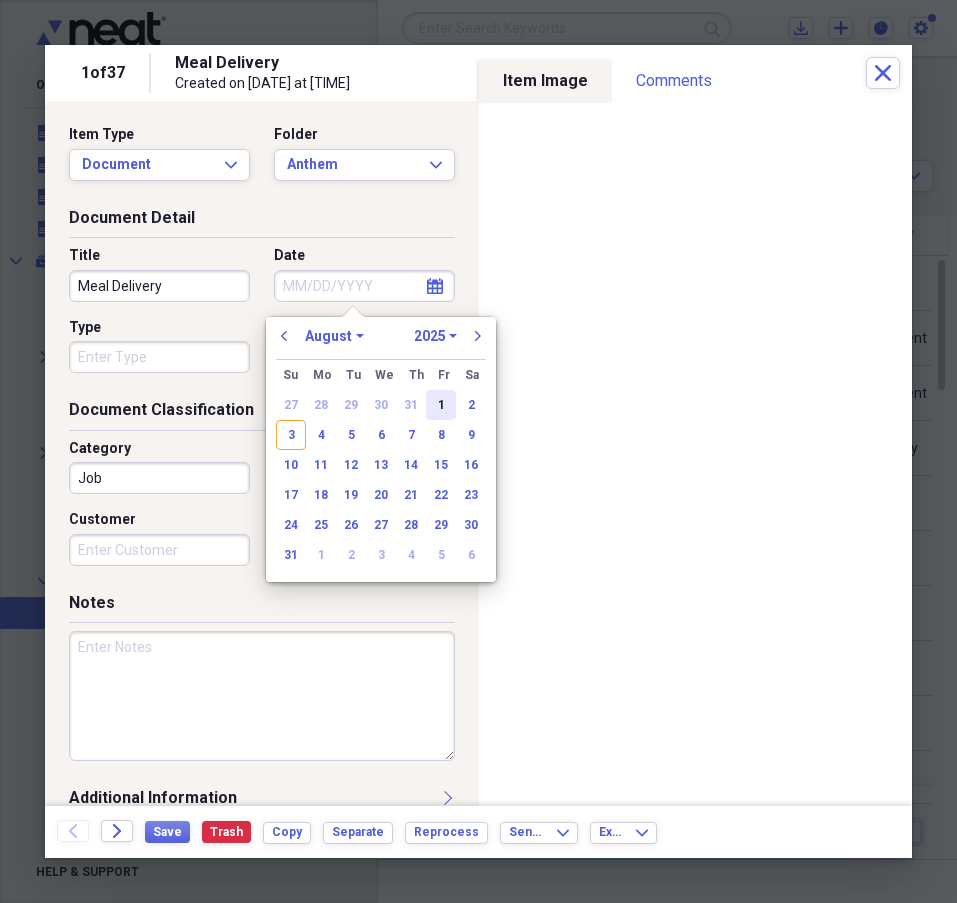 click on "1" at bounding box center [441, 405] 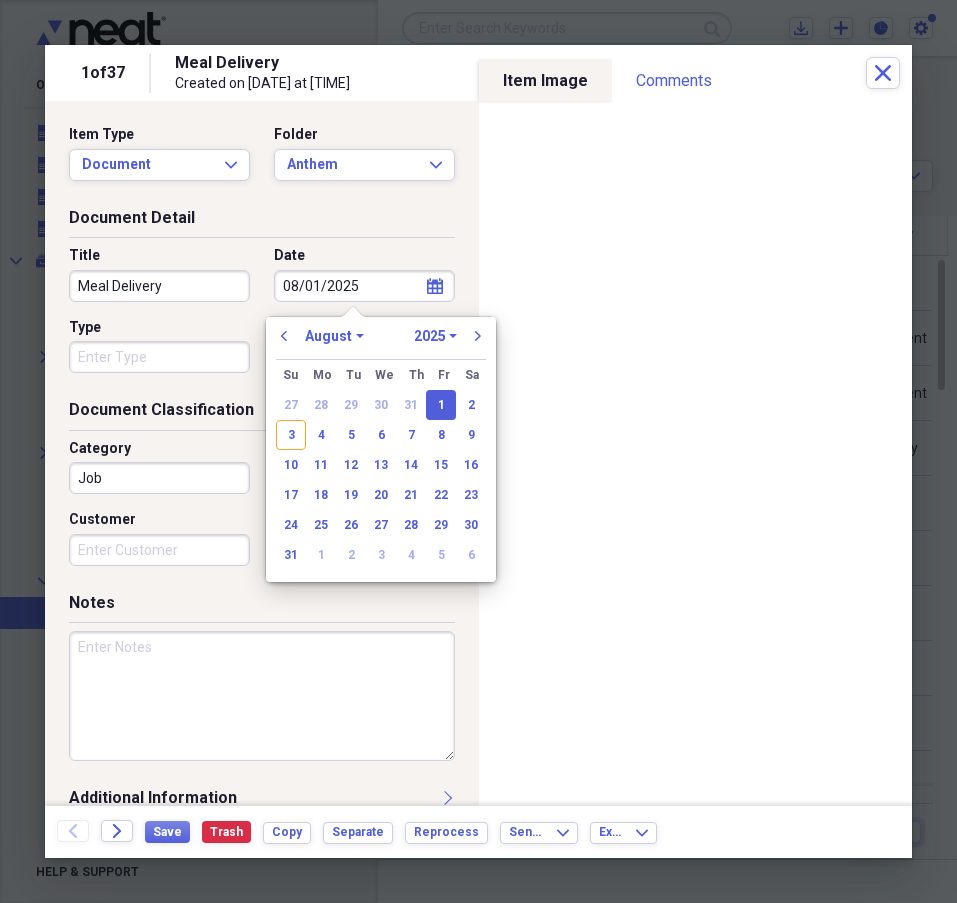 type on "08/01/2025" 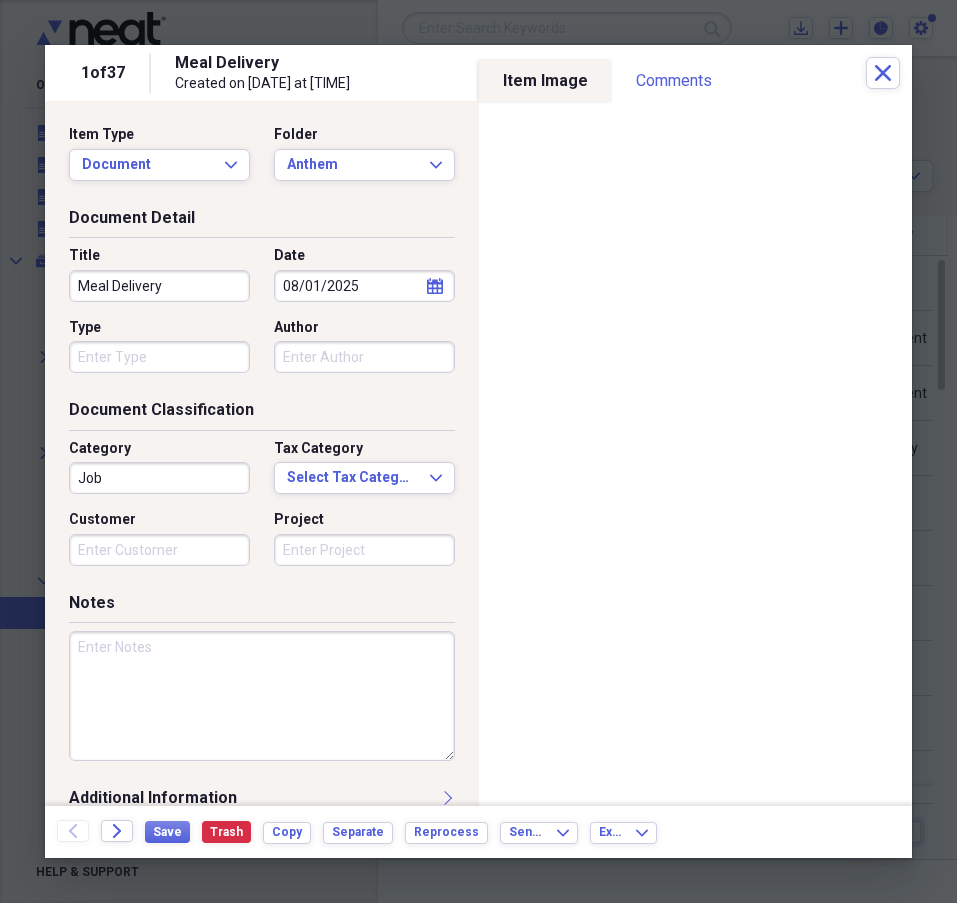 click on "Job" at bounding box center (159, 478) 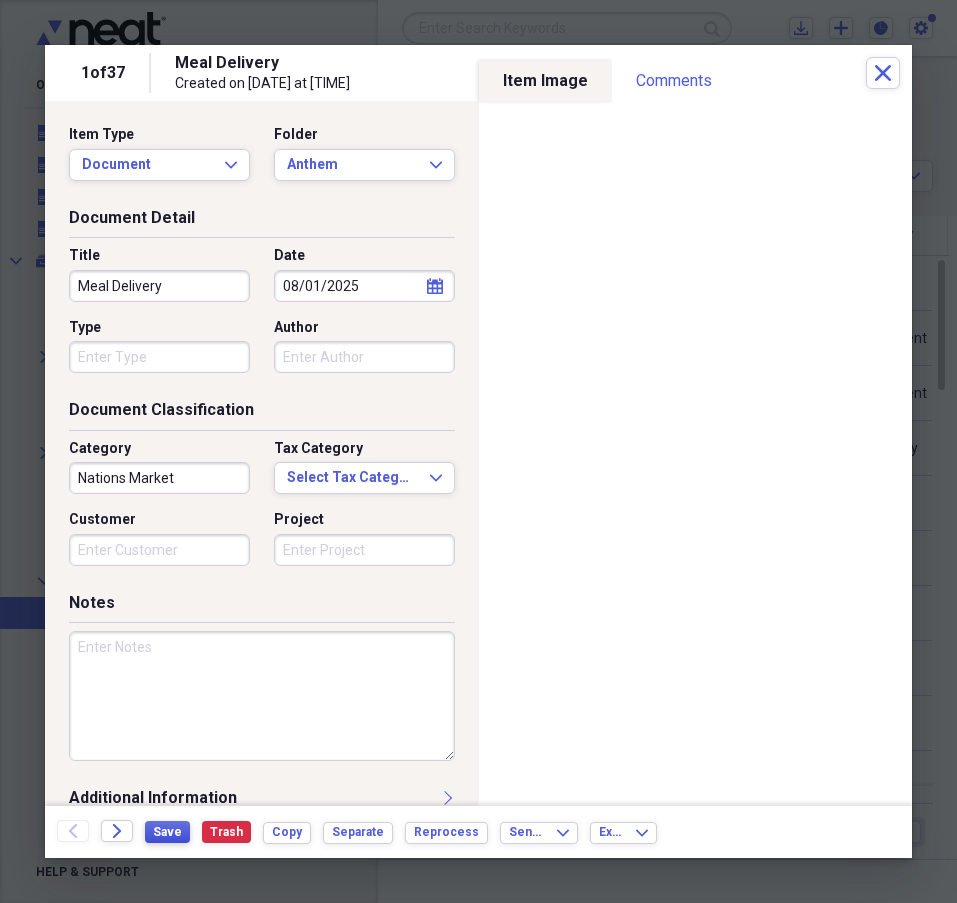 type on "Nations Market" 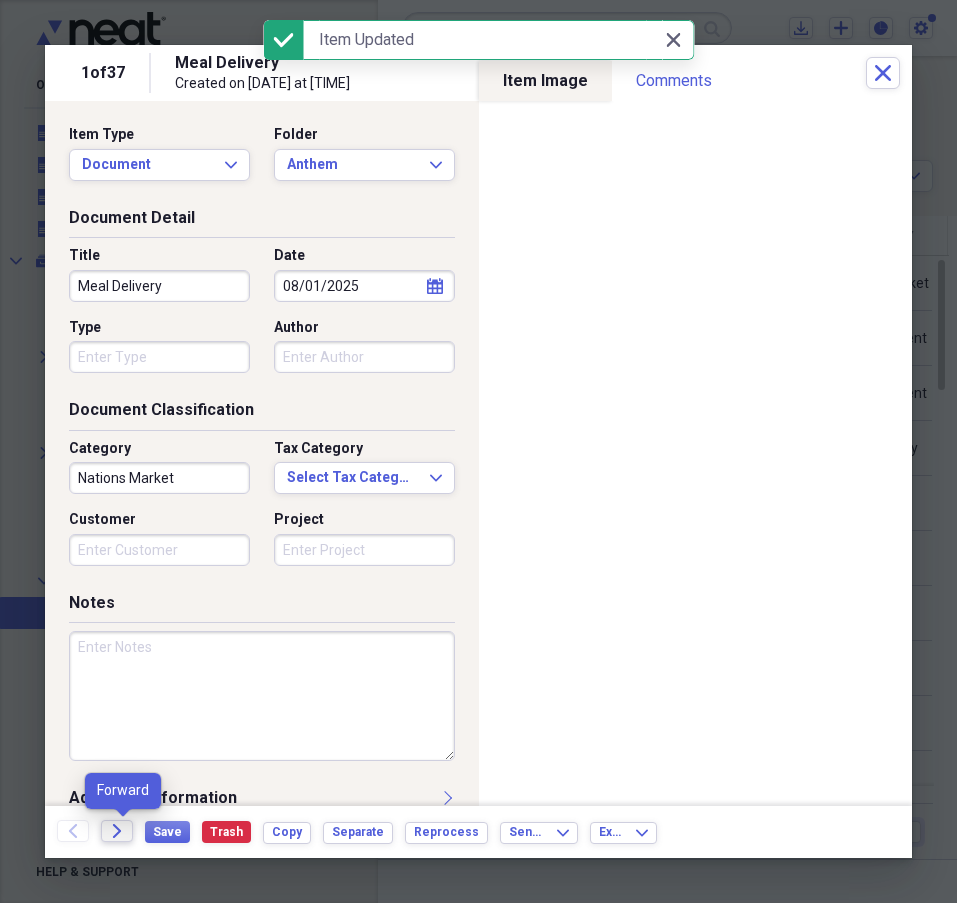 click on "Forward" at bounding box center [117, 831] 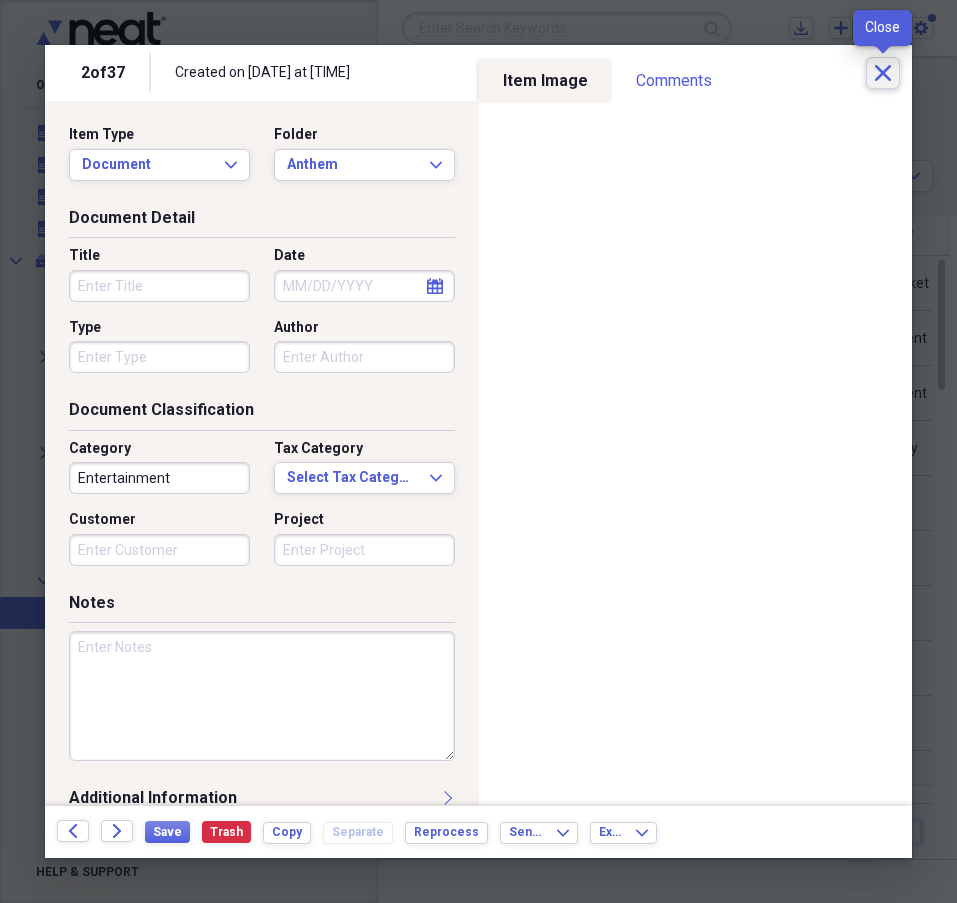 click on "Close" 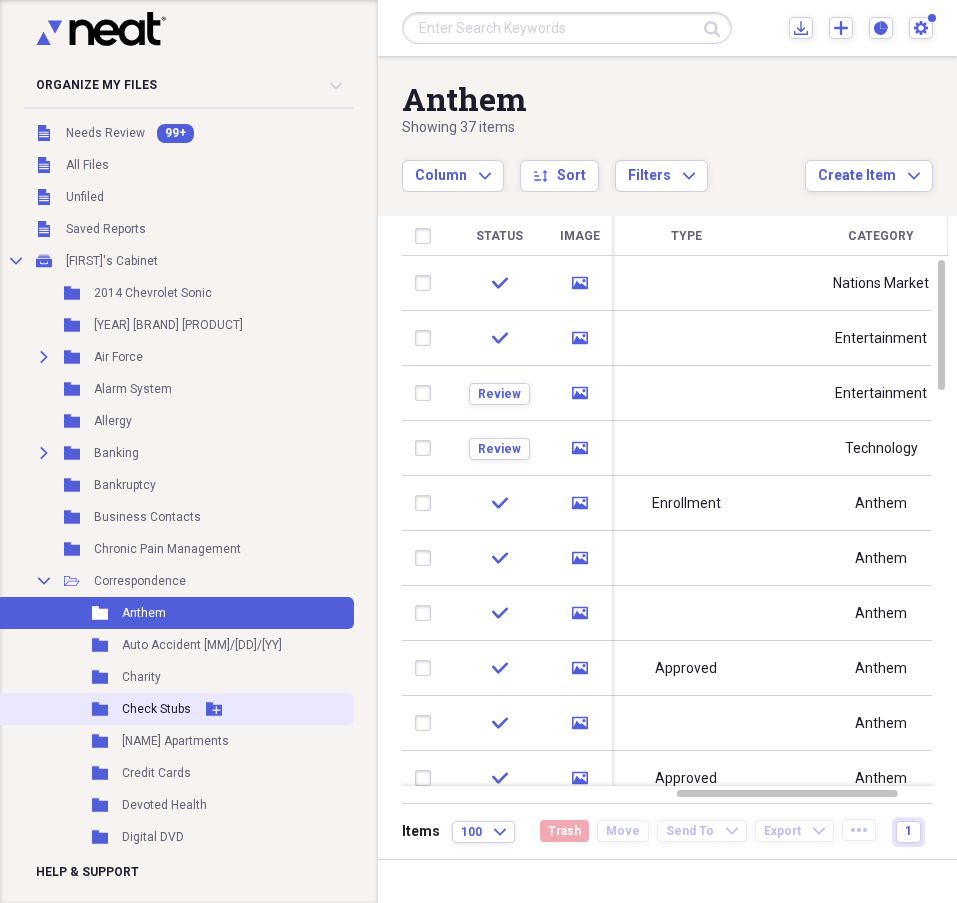 drag, startPoint x: 141, startPoint y: 739, endPoint x: 184, endPoint y: 703, distance: 56.0803 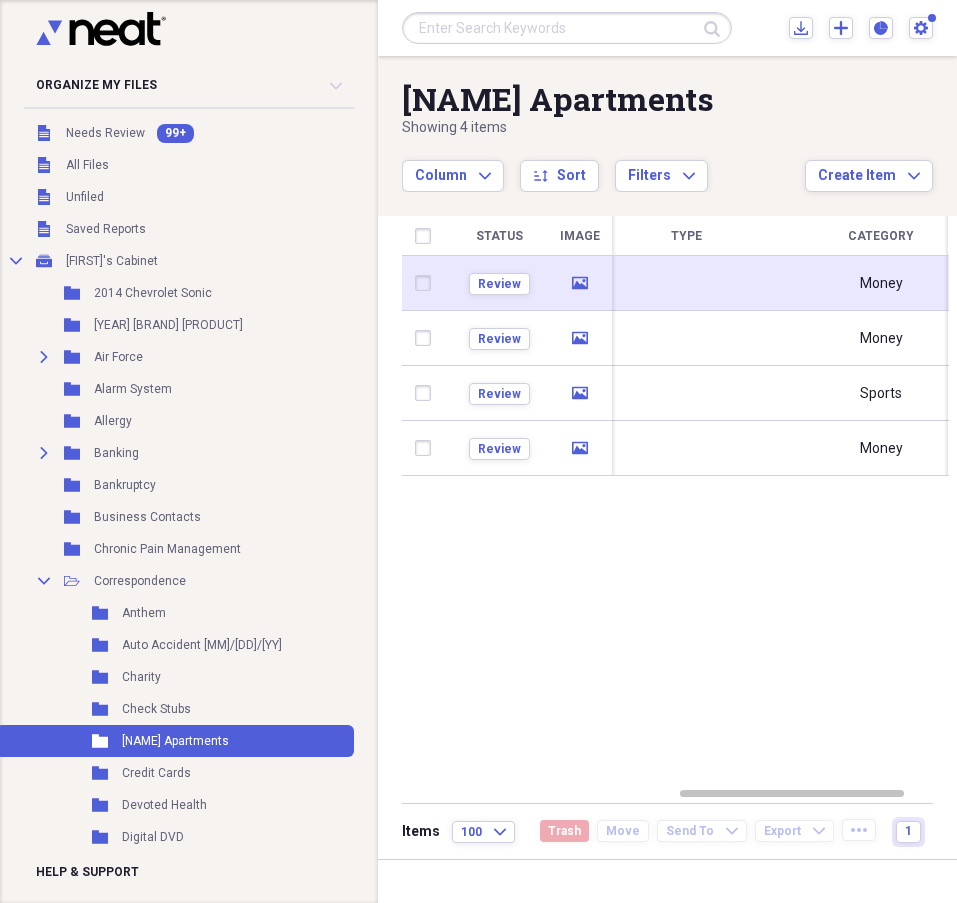 click at bounding box center [686, 283] 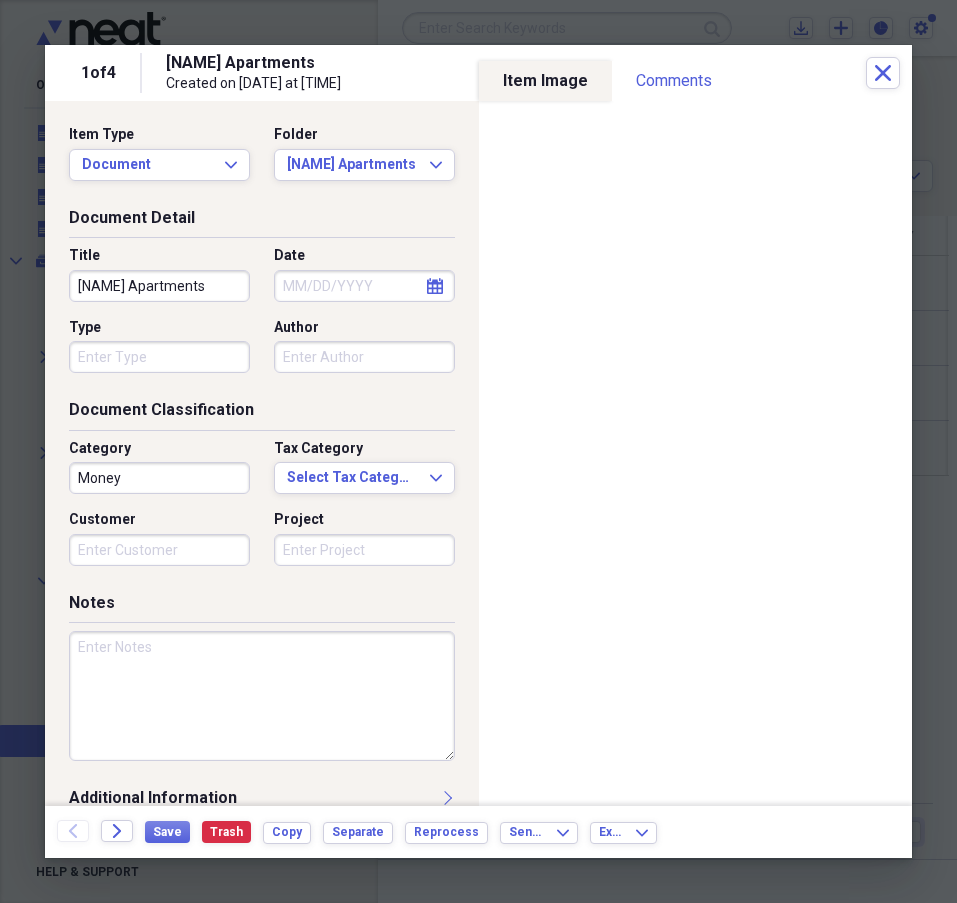click 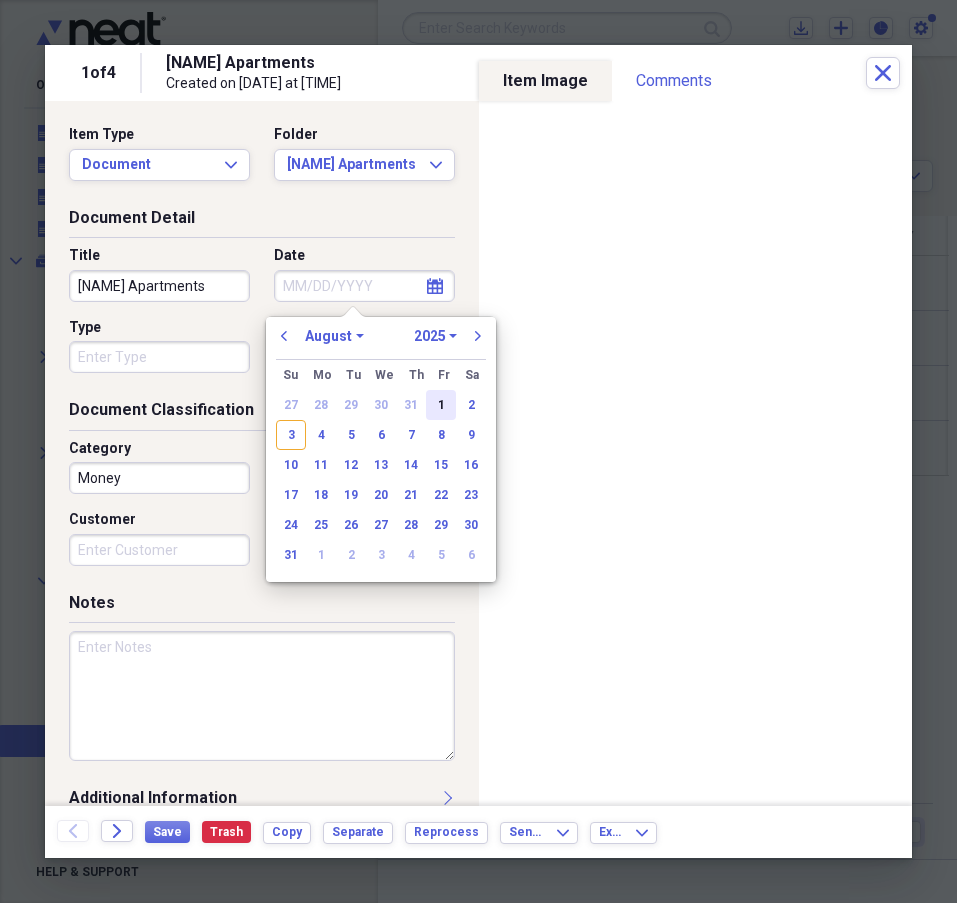 click on "1" at bounding box center [441, 405] 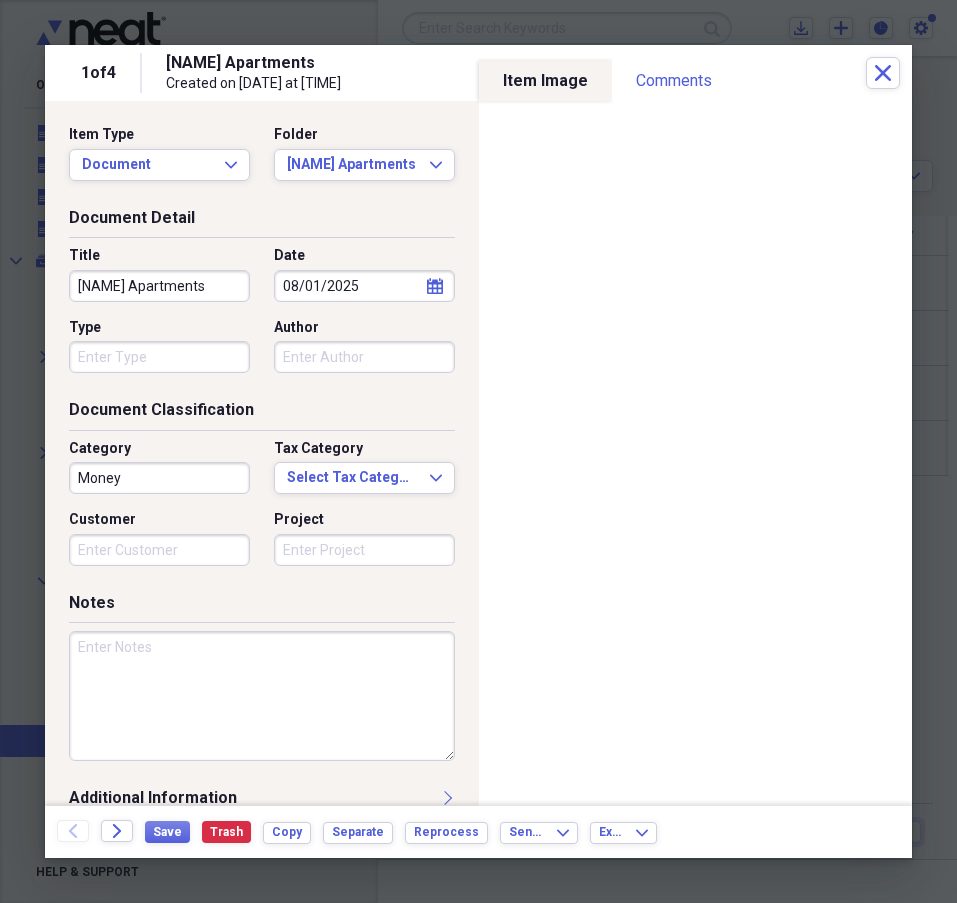 click on "Money" at bounding box center (159, 478) 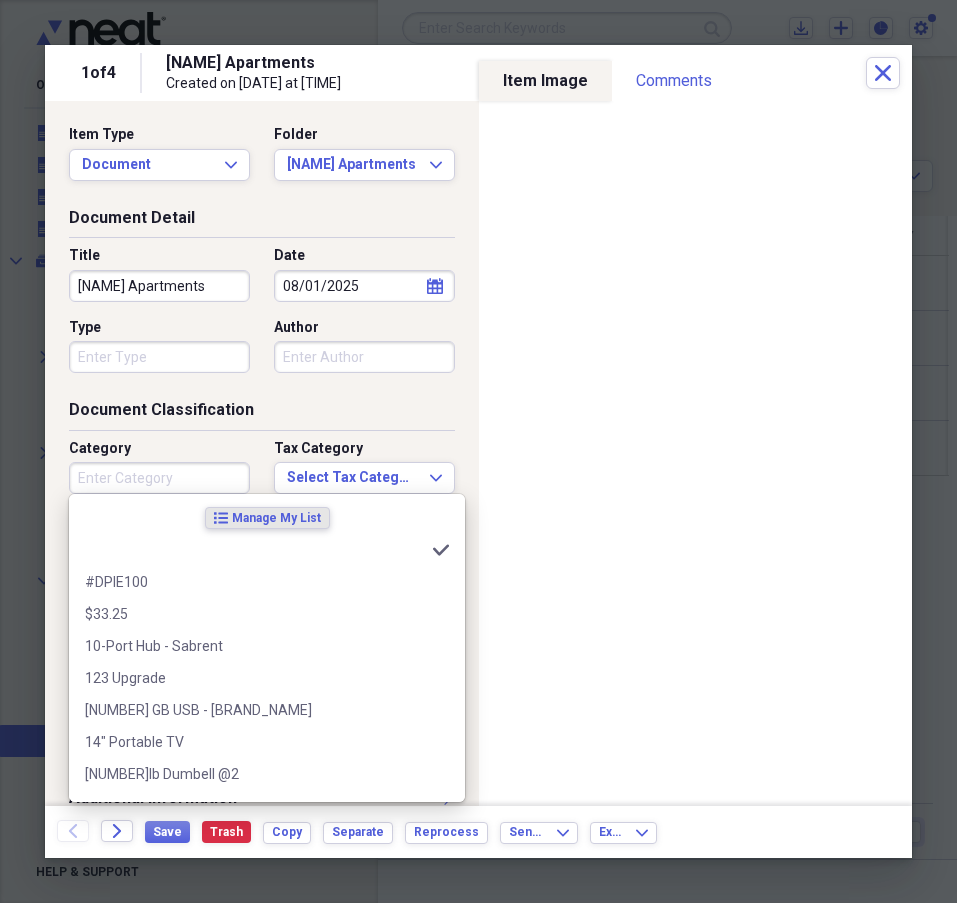 type 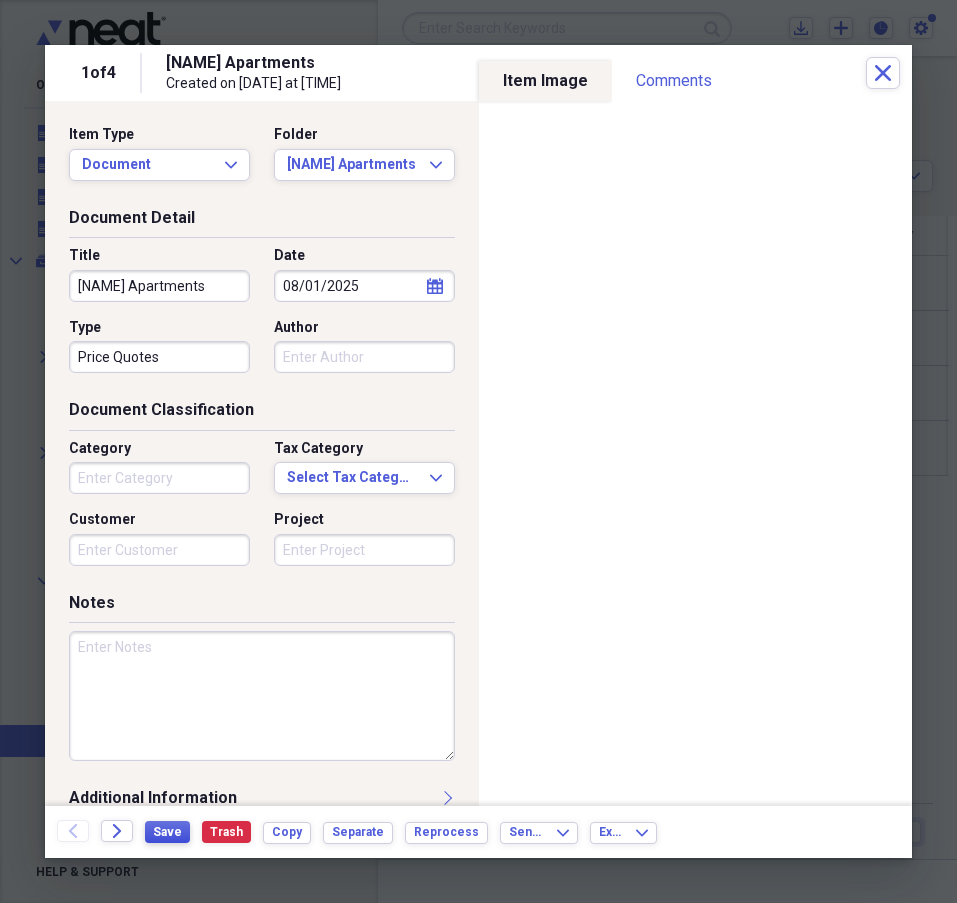 type on "Price Quotes" 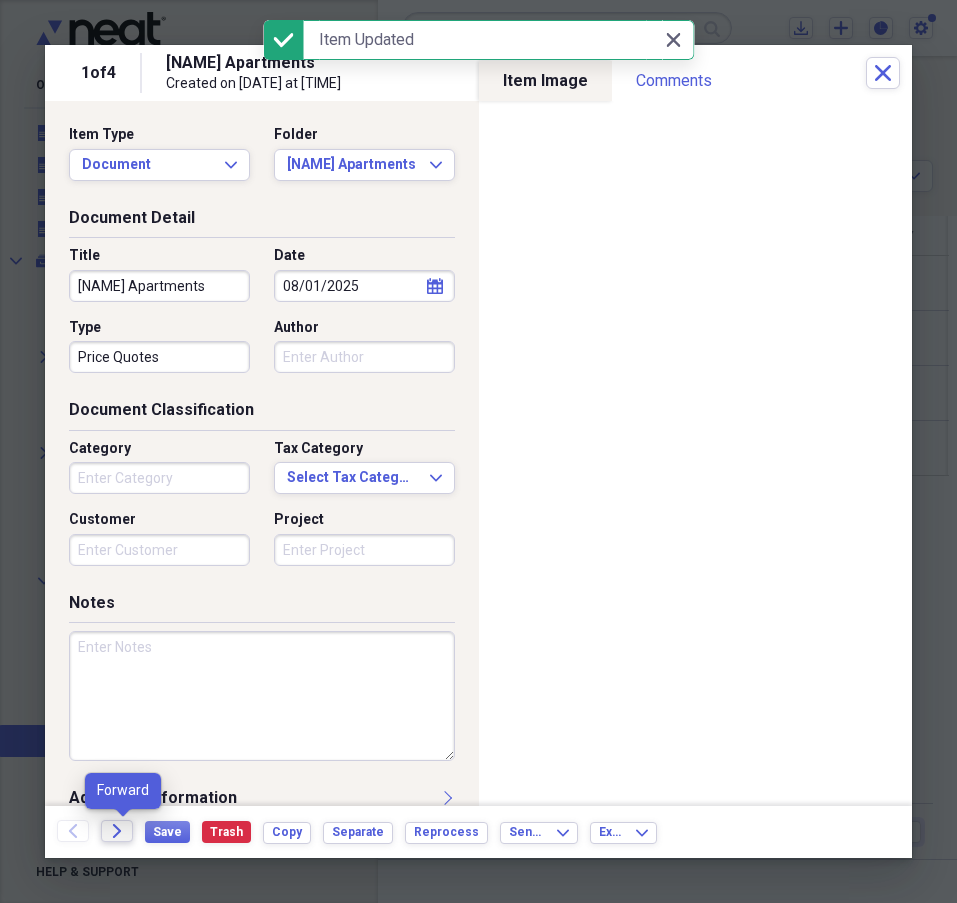 click on "Forward" 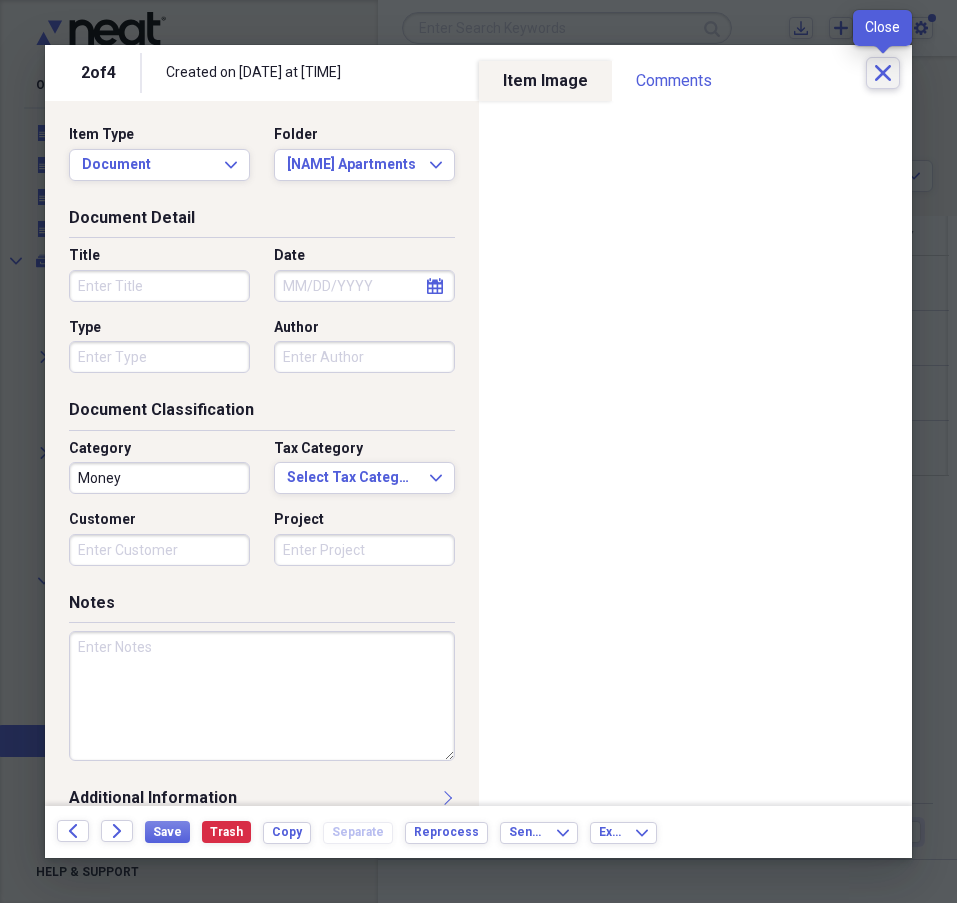 click 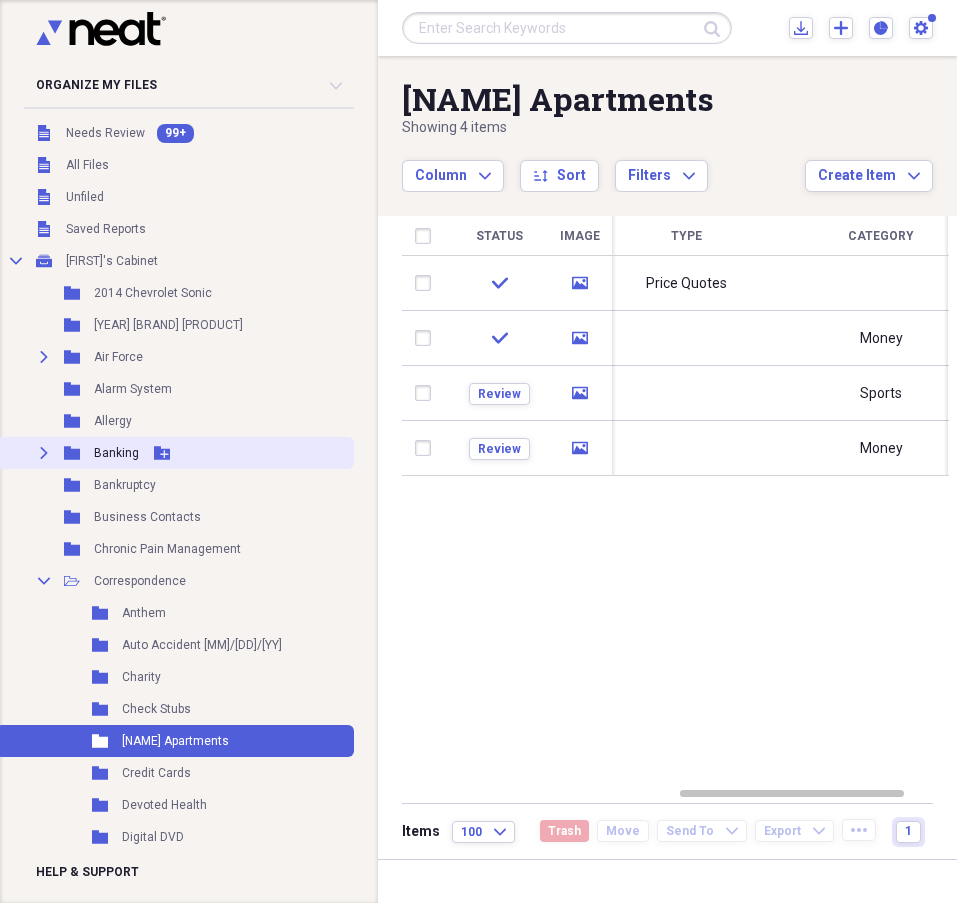 click on "Expand" 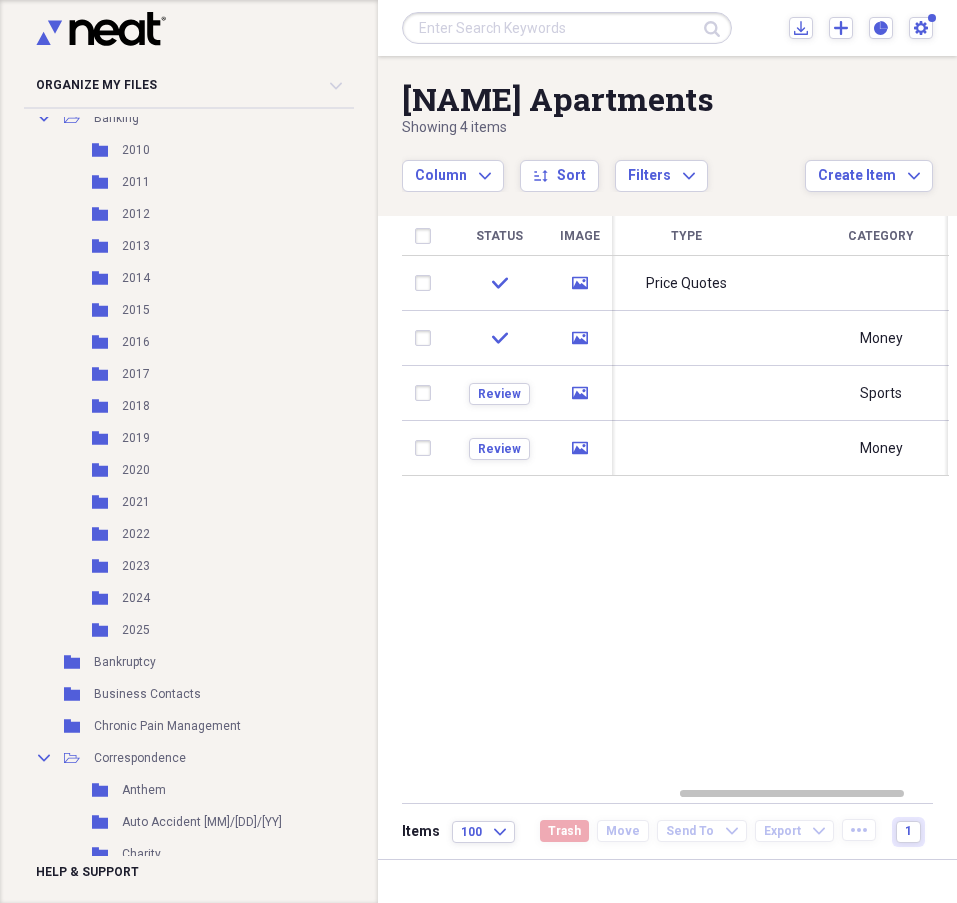 scroll, scrollTop: 342, scrollLeft: 0, axis: vertical 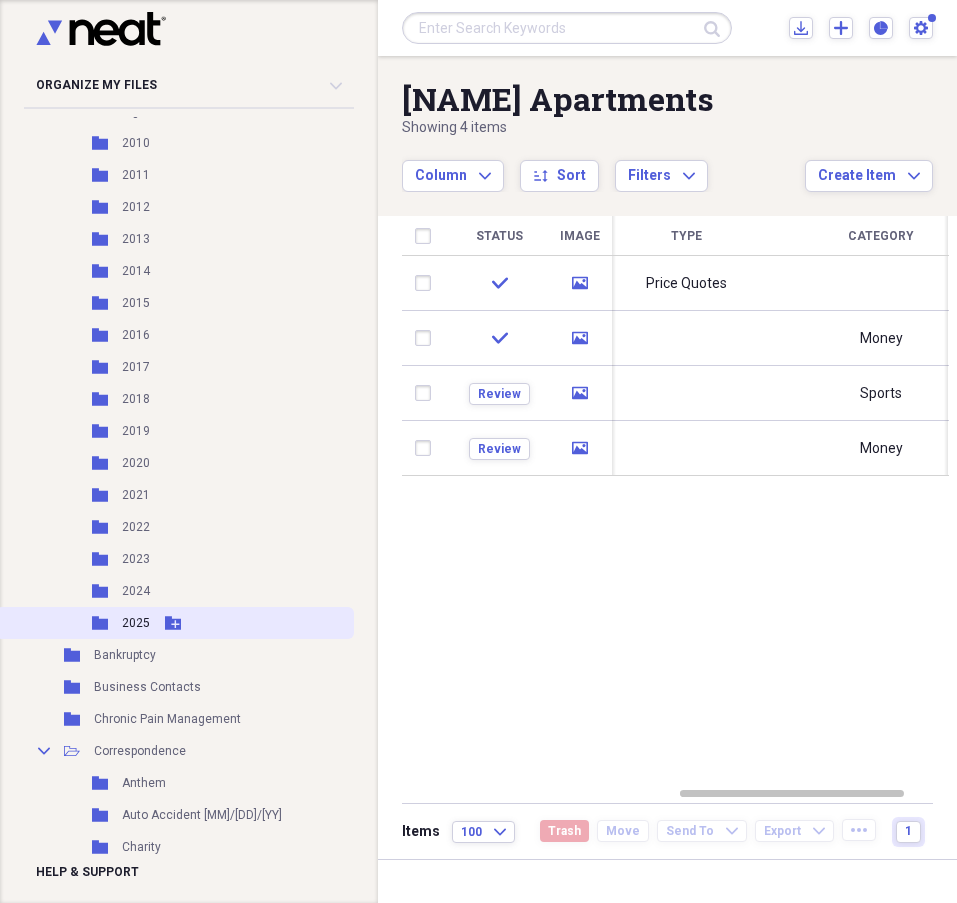 click on "2025" at bounding box center (136, 623) 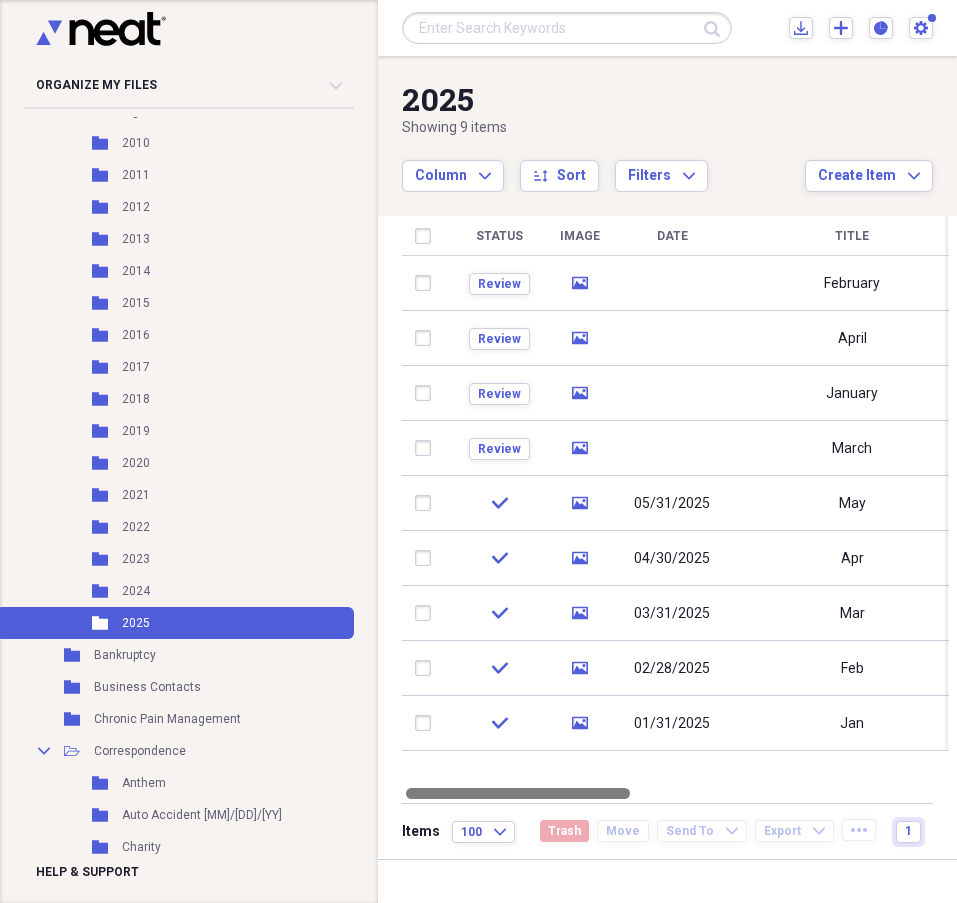 drag, startPoint x: 732, startPoint y: 787, endPoint x: 445, endPoint y: 779, distance: 287.11148 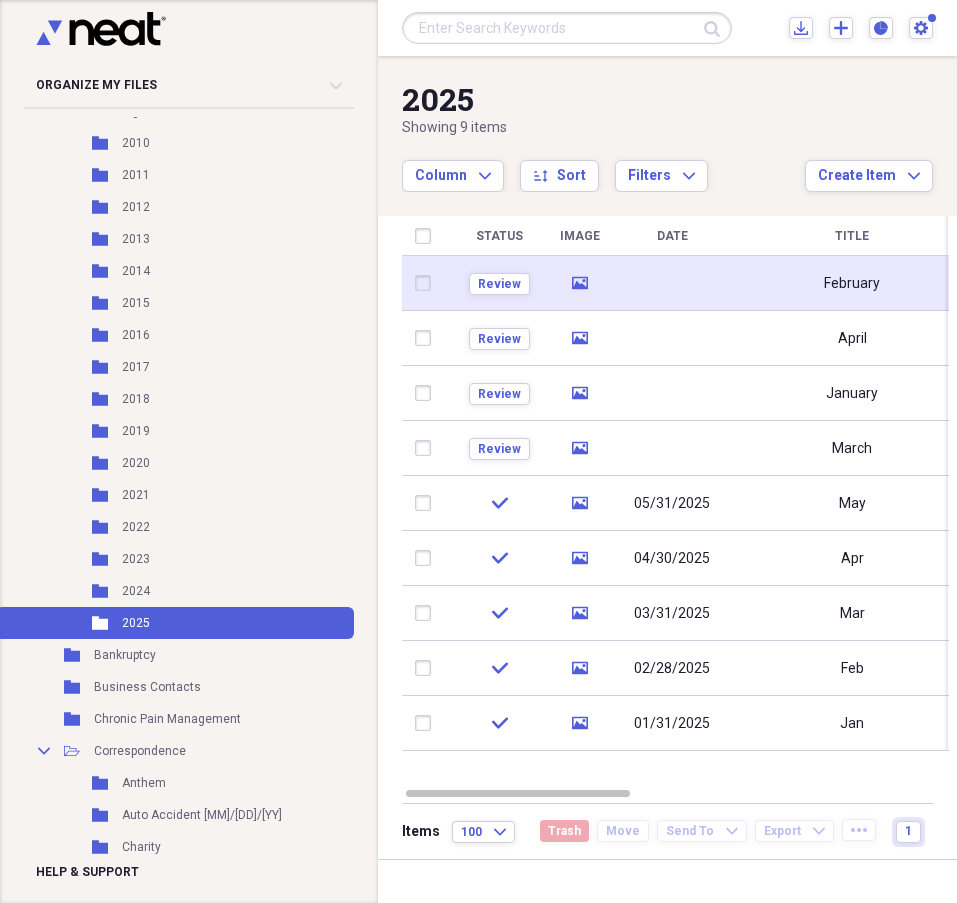 click on "February" at bounding box center (852, 284) 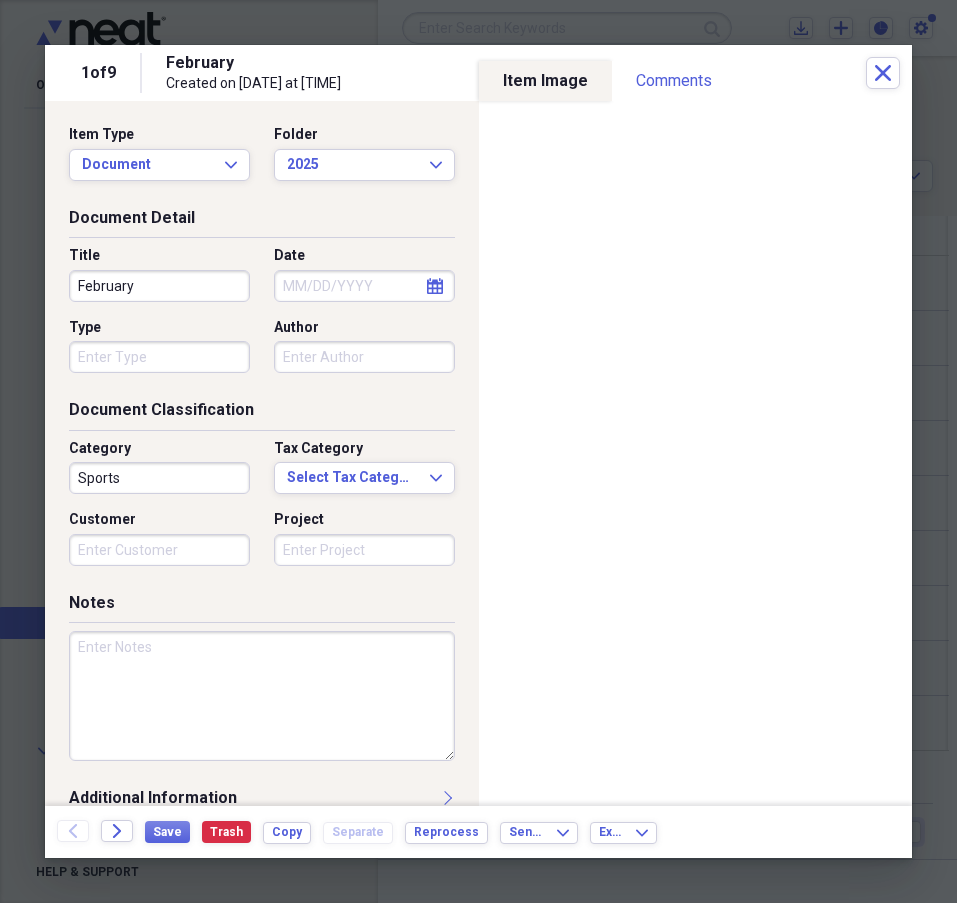 click on "Date" at bounding box center (364, 286) 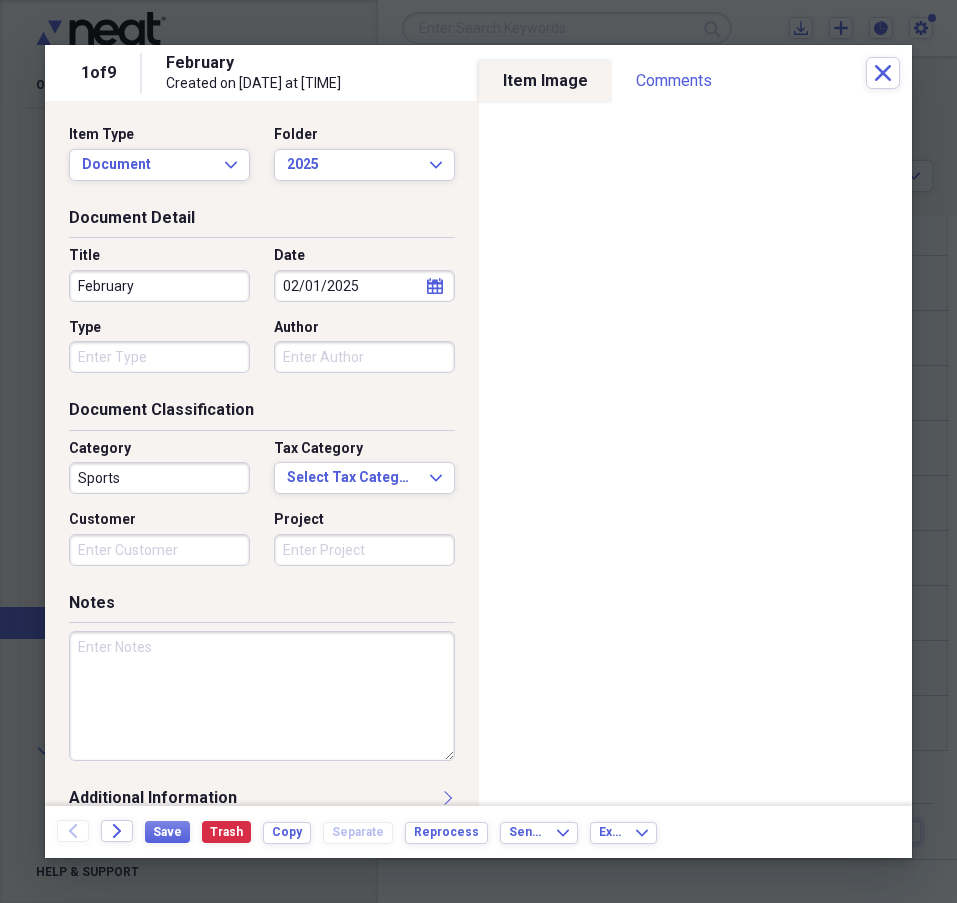 click on "Sports" at bounding box center (159, 478) 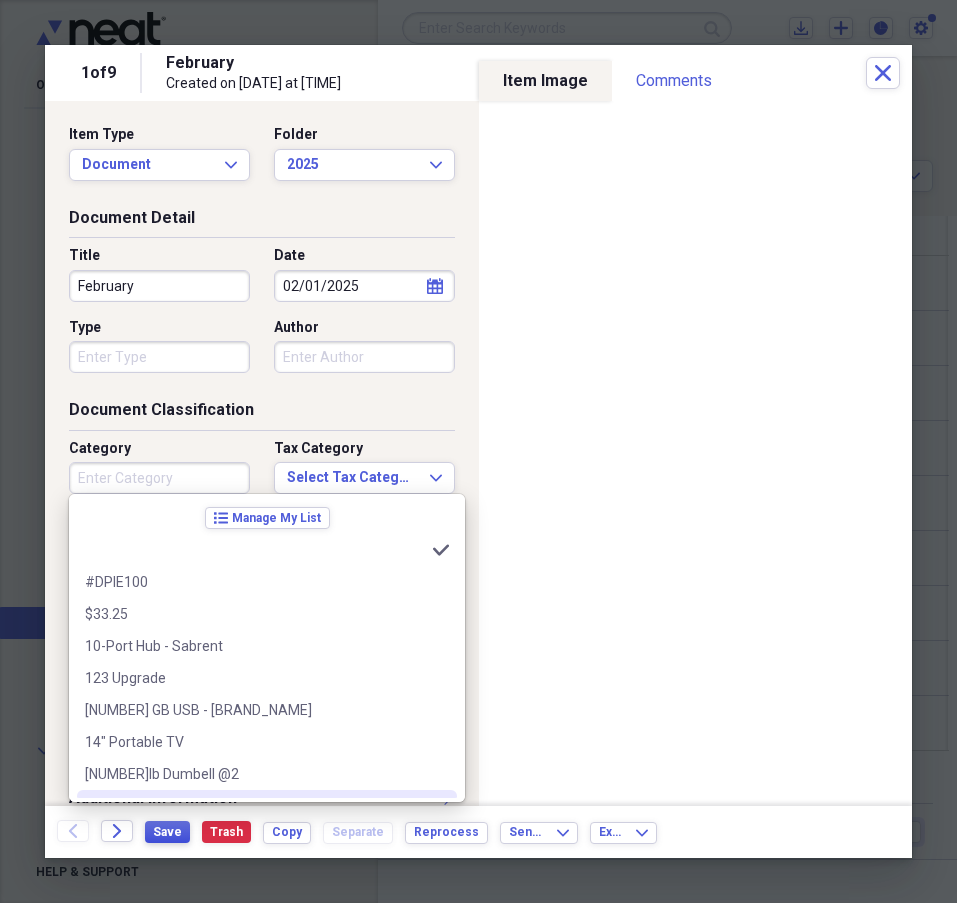 click on "Save" at bounding box center (167, 832) 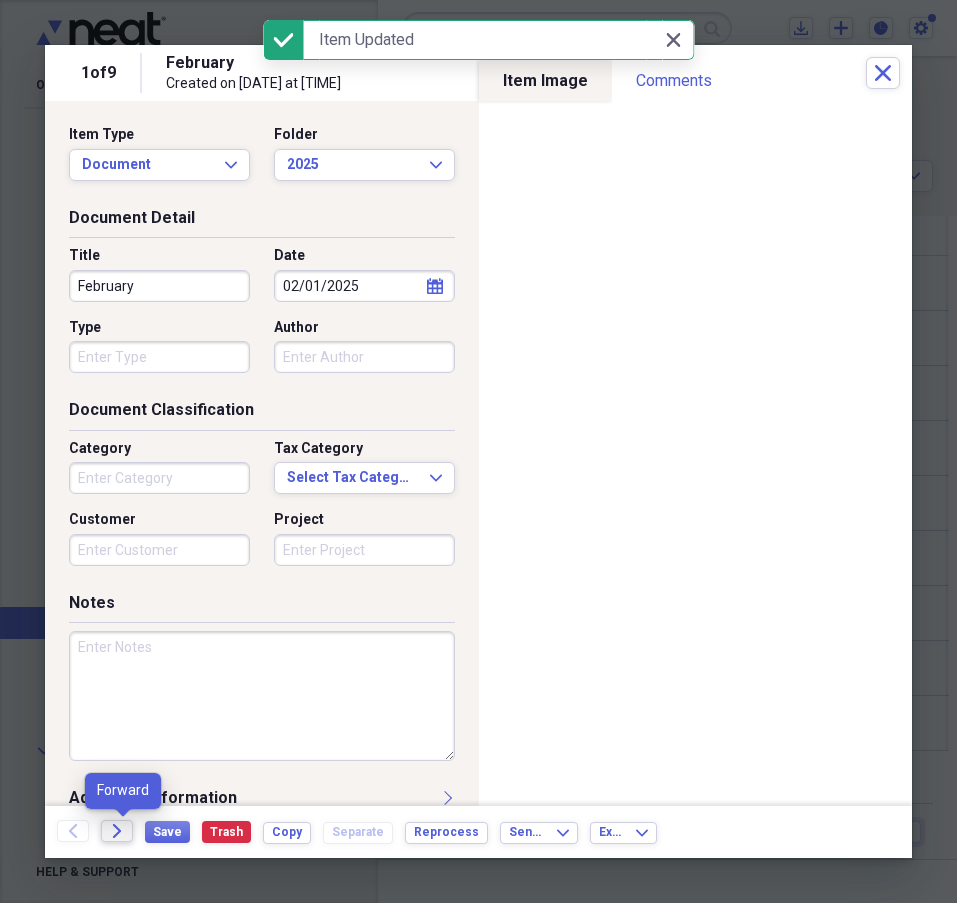 click on "Forward" 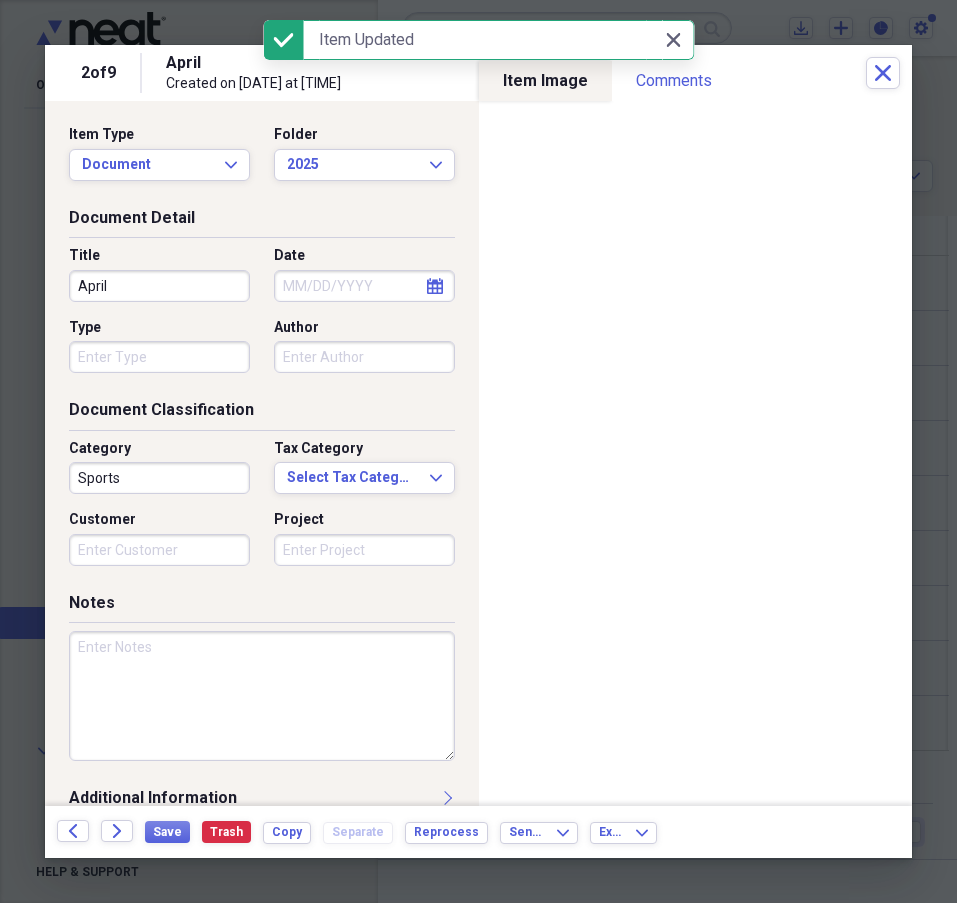 click on "Date" at bounding box center [364, 286] 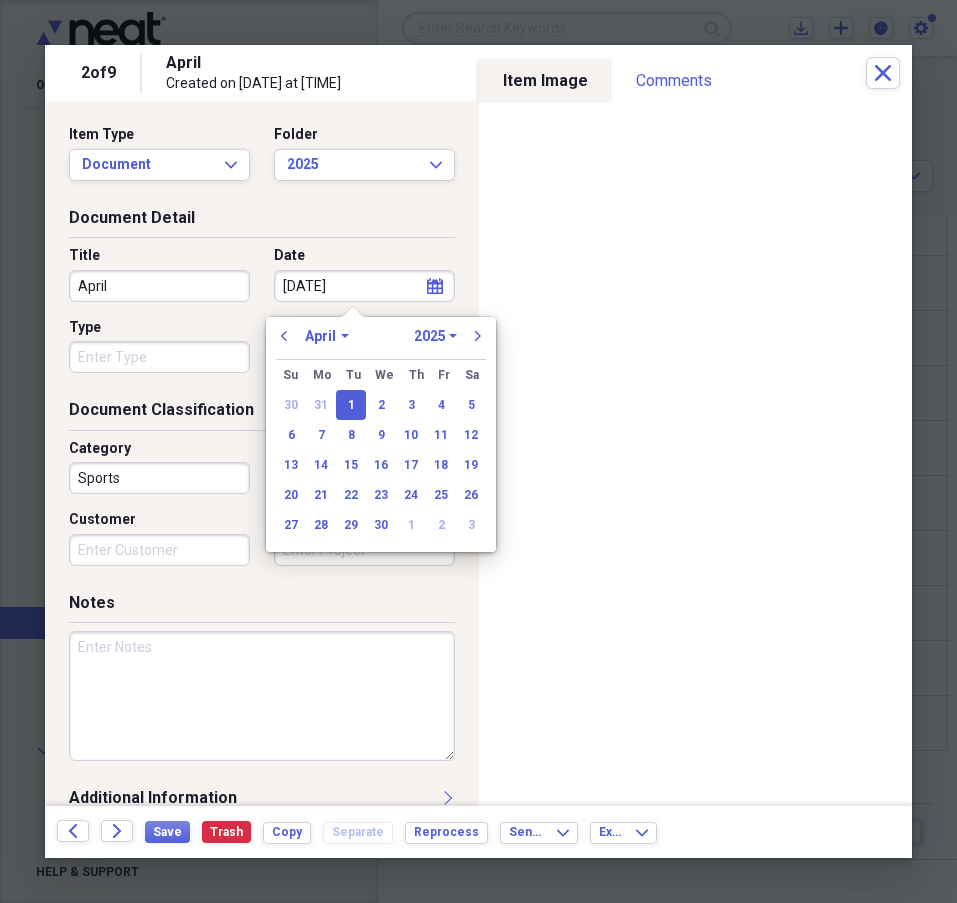 click on "Sports" at bounding box center [159, 478] 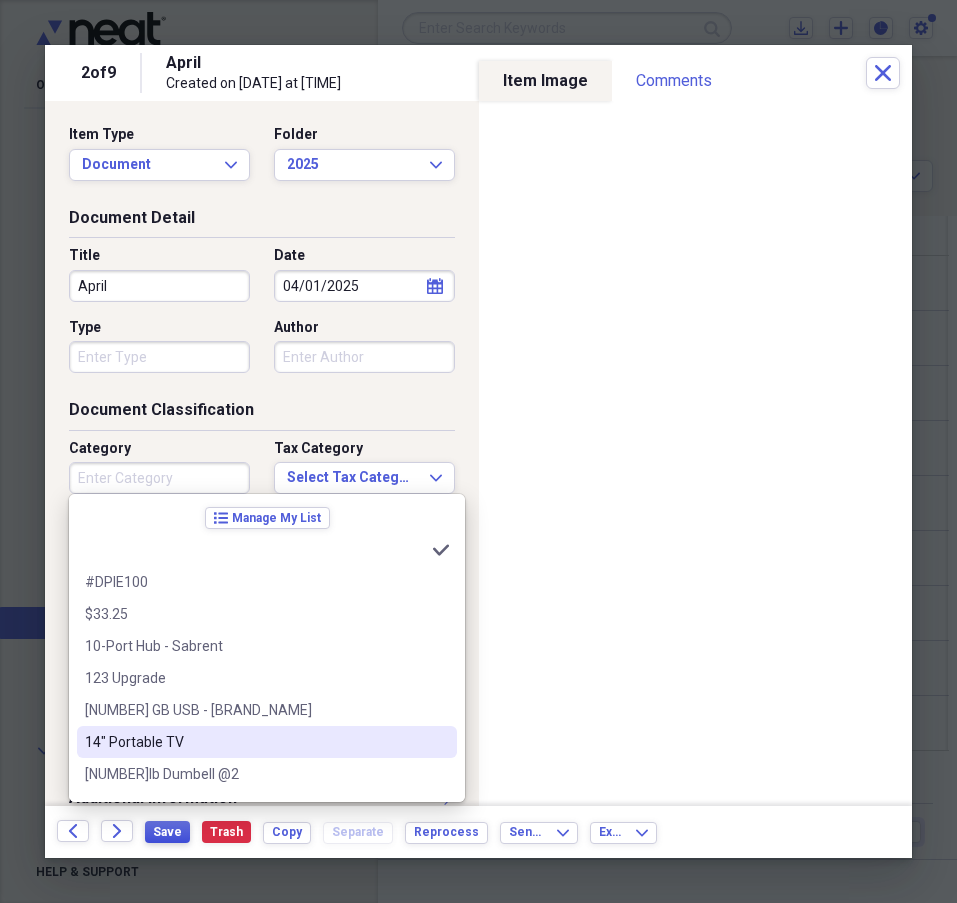 click on "Save" at bounding box center [167, 832] 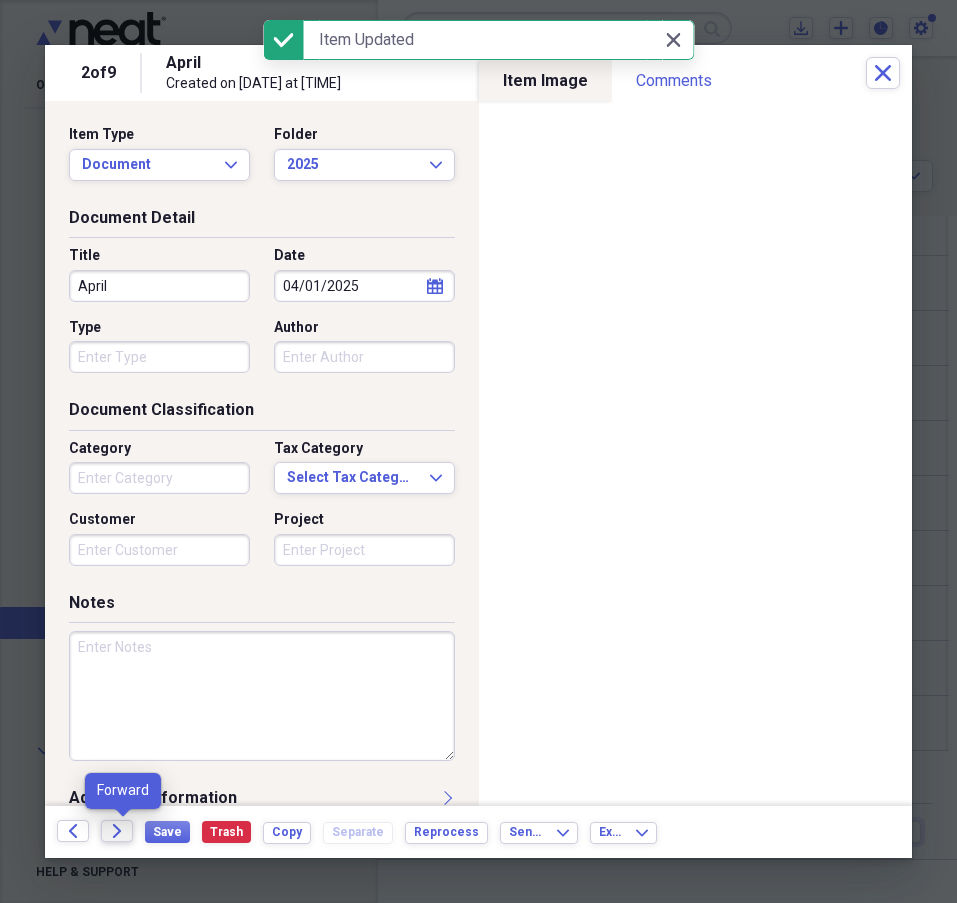click 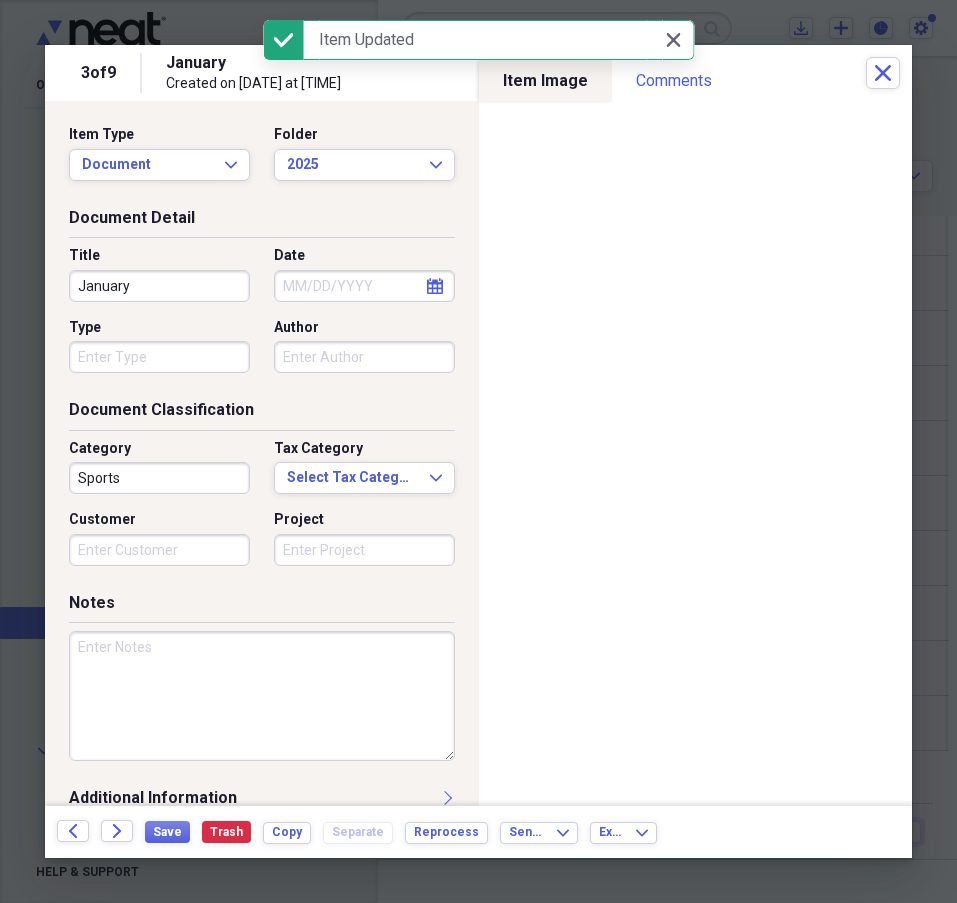 click on "Date" at bounding box center (364, 286) 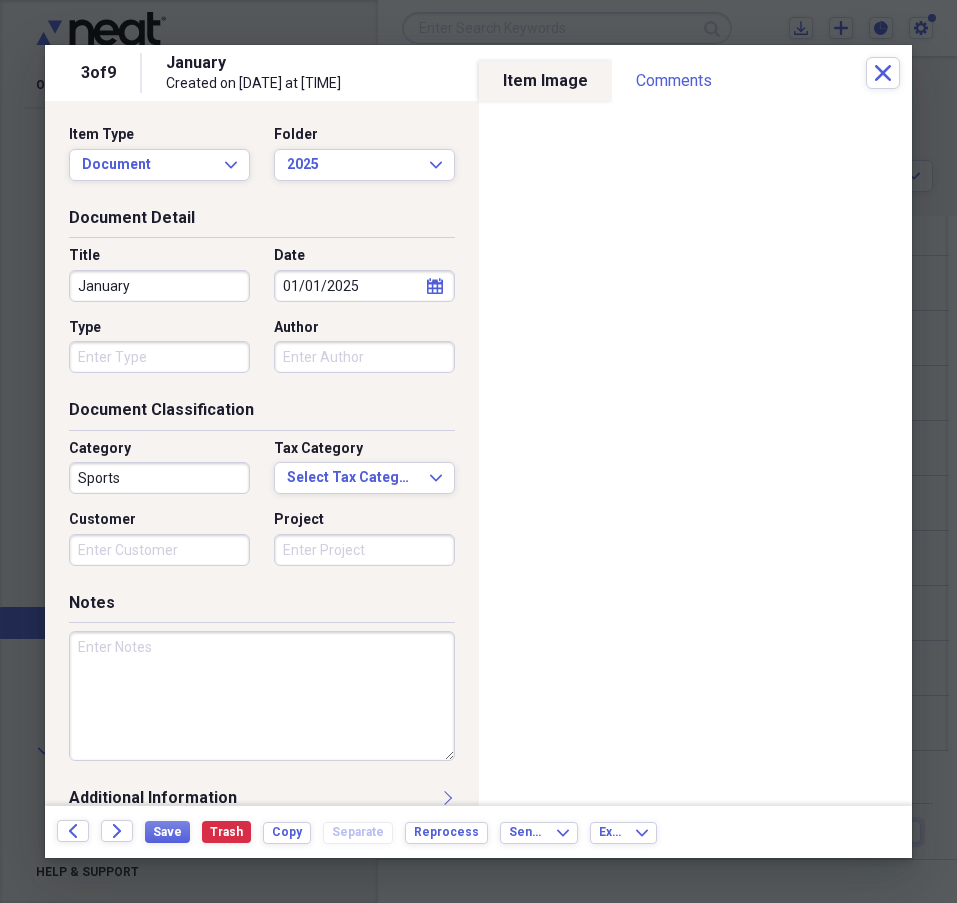 click on "Sports" at bounding box center (159, 478) 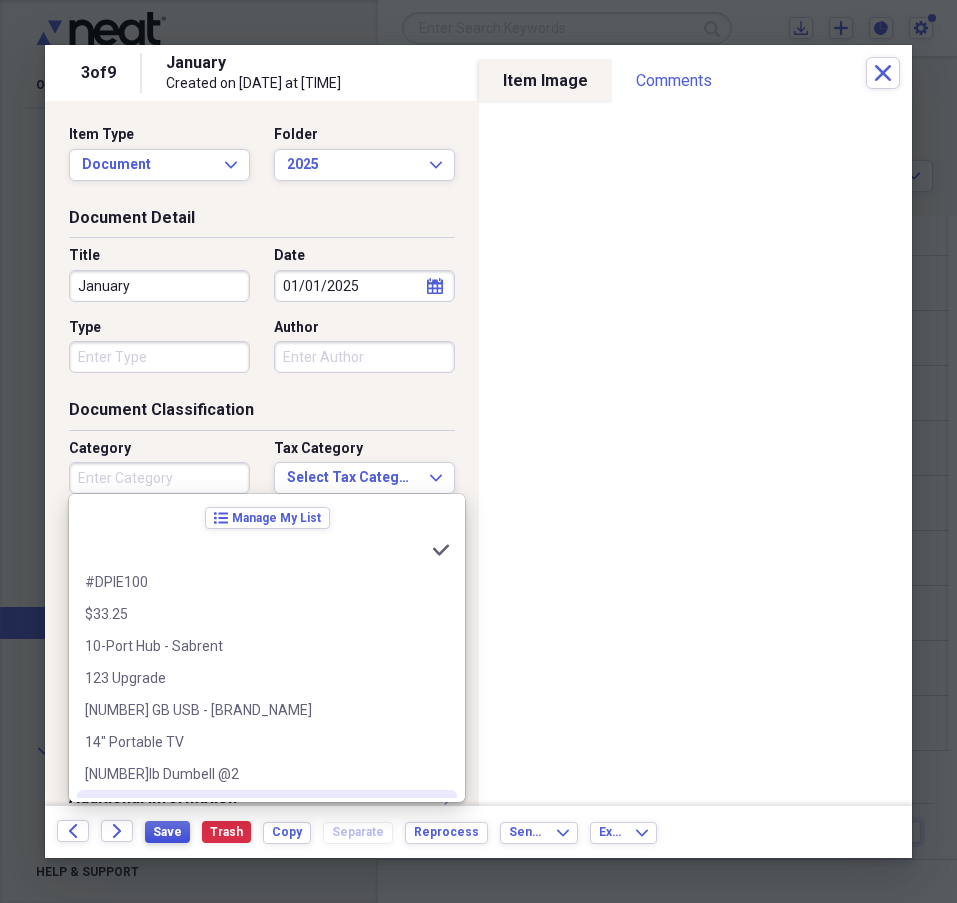 click on "Save" at bounding box center [167, 832] 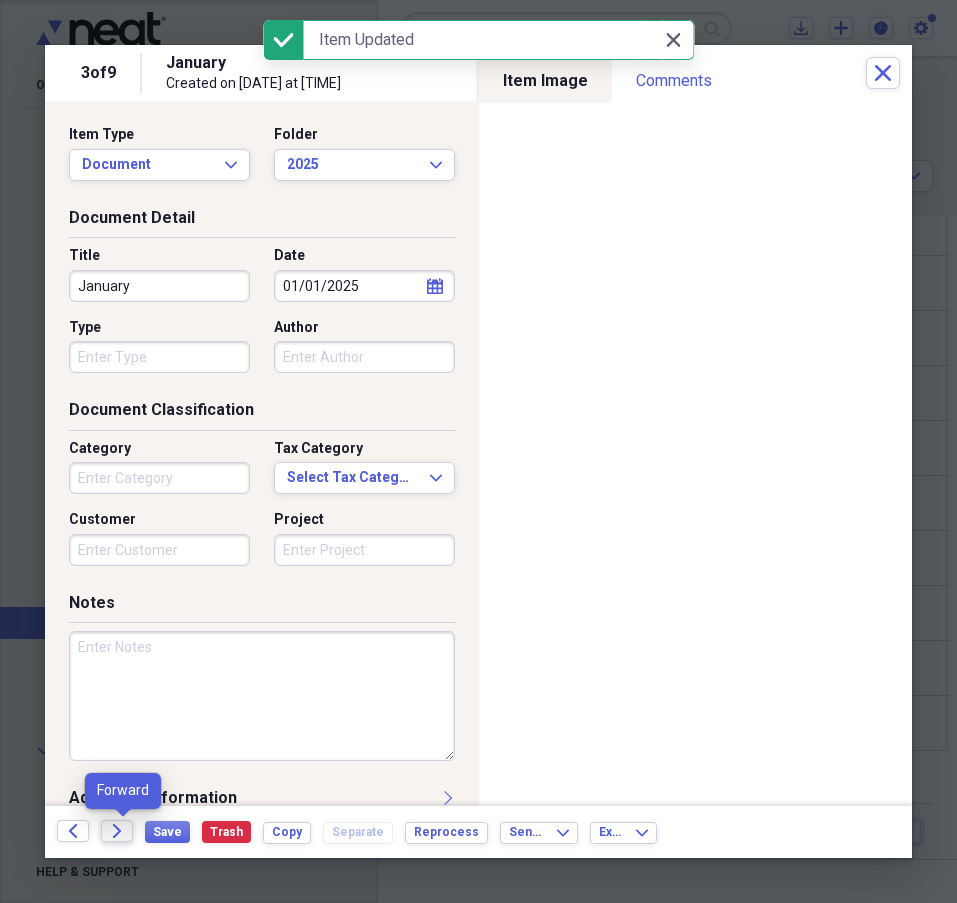 click on "Forward" at bounding box center [117, 831] 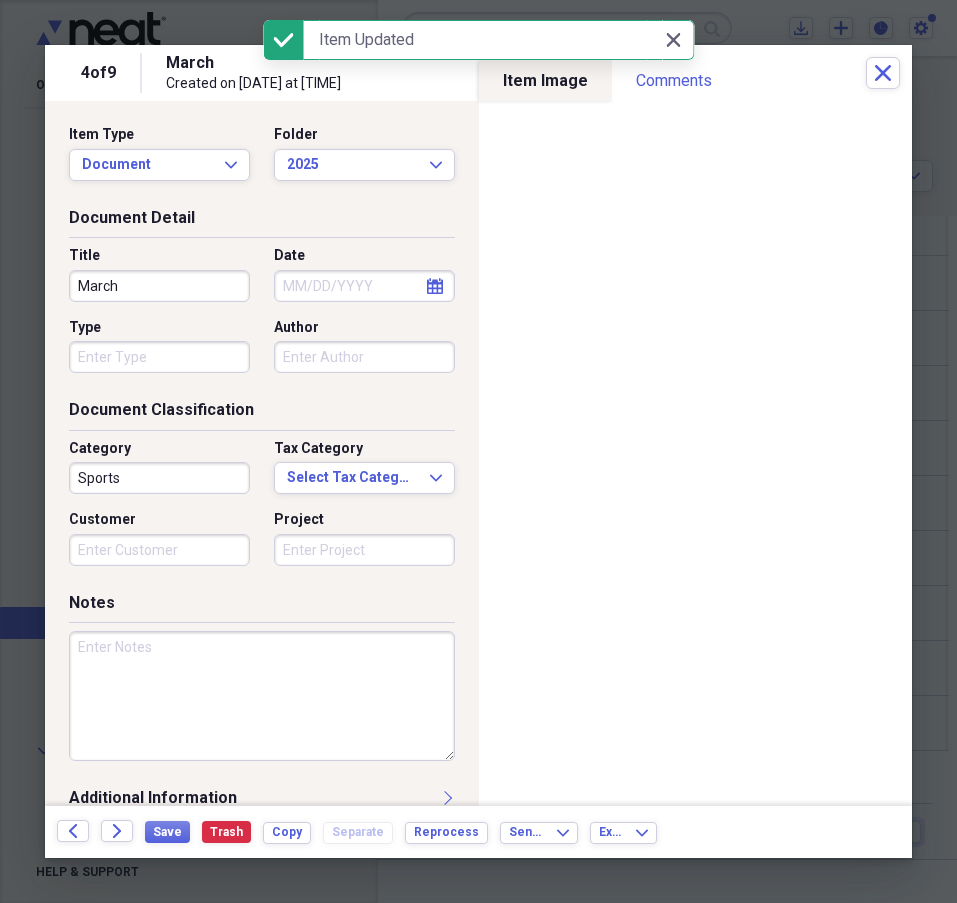 click on "Date" at bounding box center (364, 286) 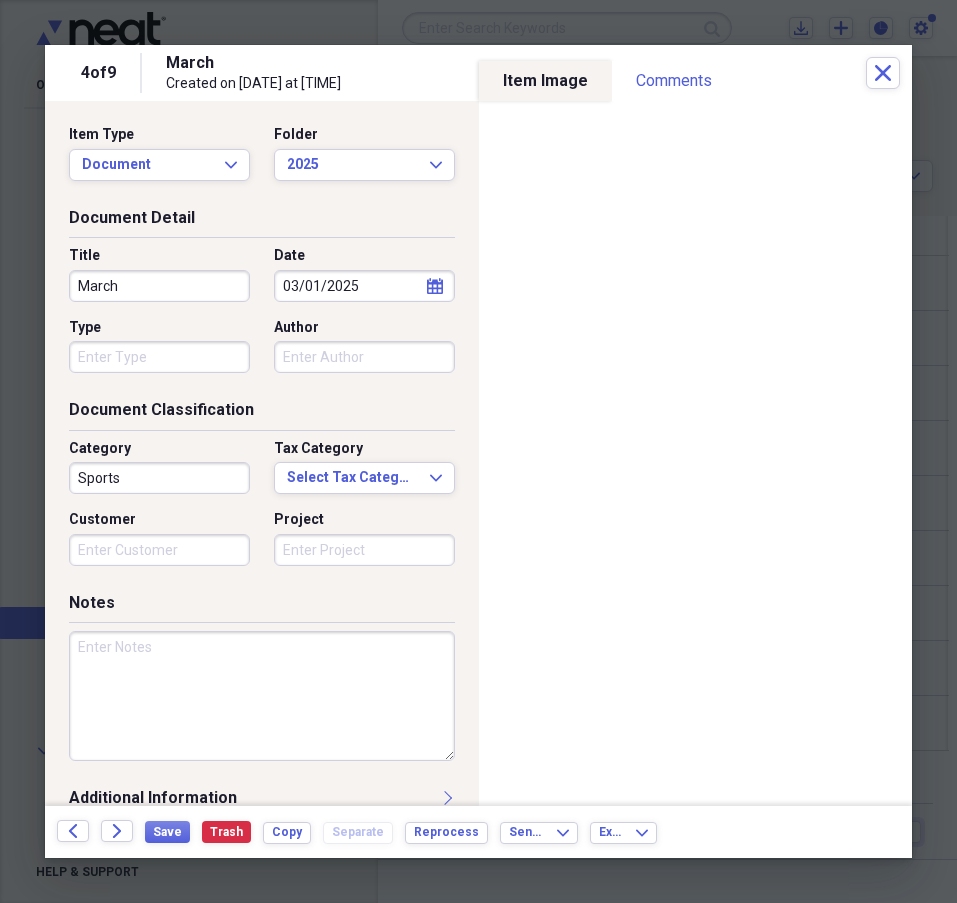 click on "Sports" at bounding box center [159, 478] 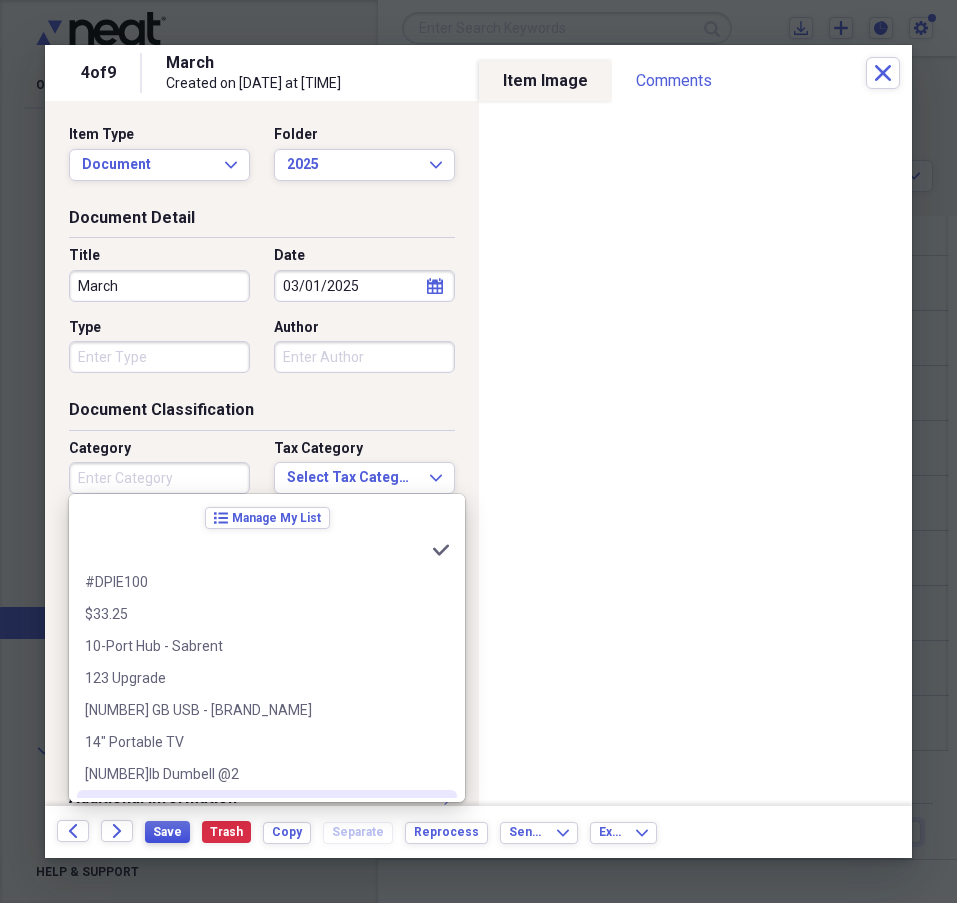 click on "Save" at bounding box center [167, 832] 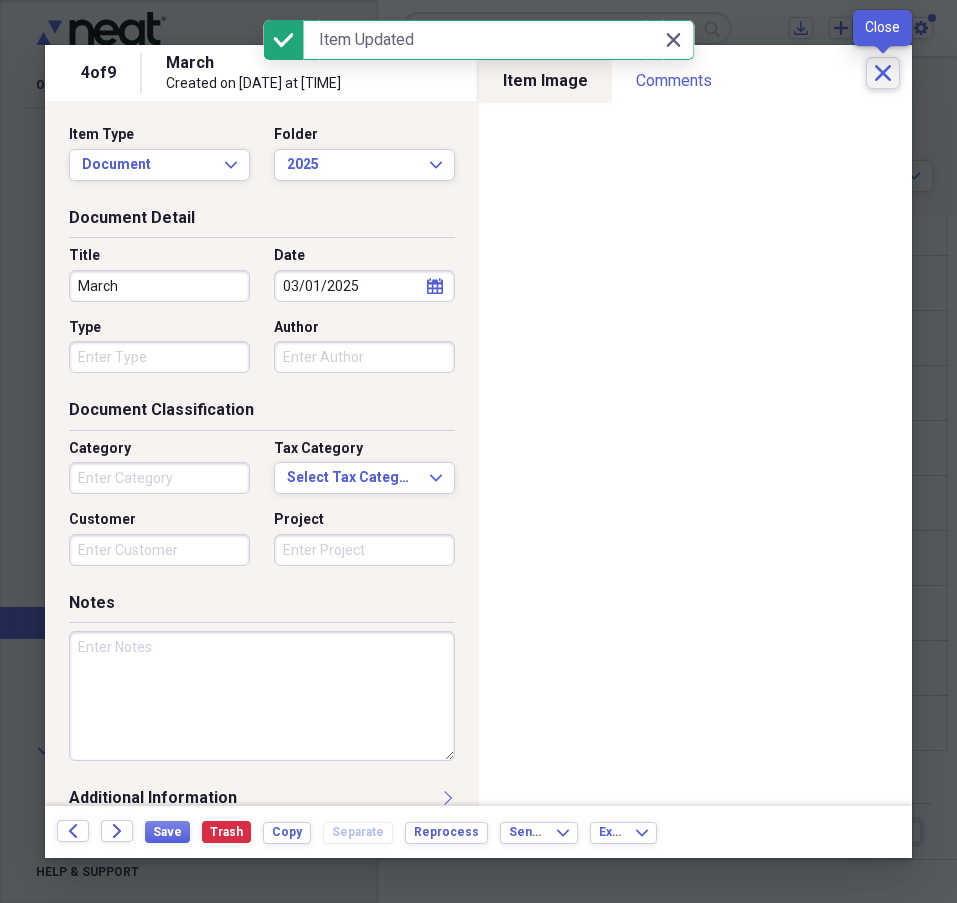click on "Close" 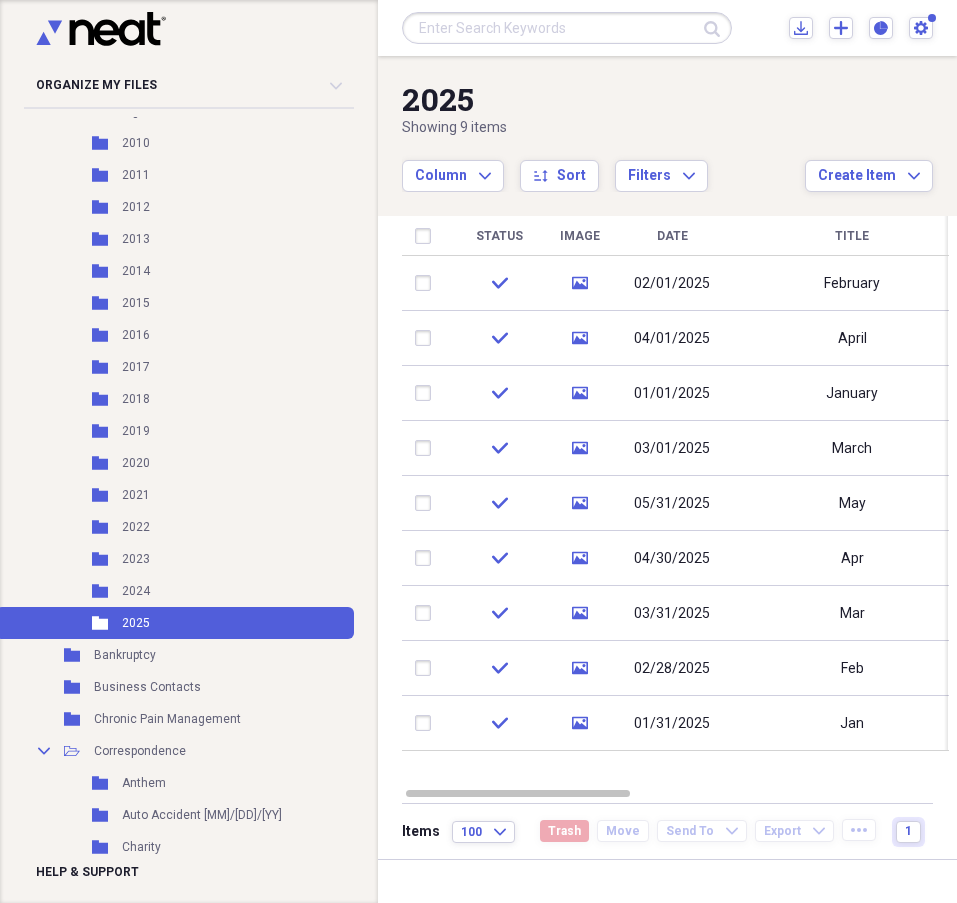click on "Title" at bounding box center (852, 236) 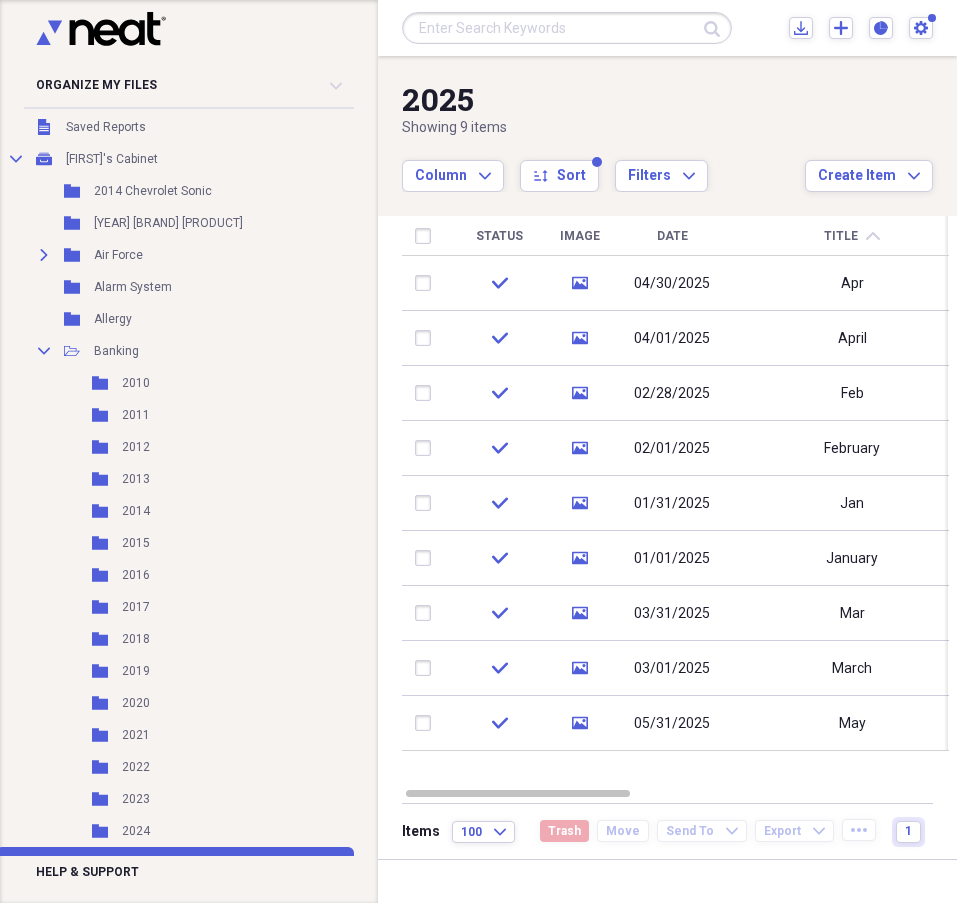 scroll, scrollTop: 15, scrollLeft: 0, axis: vertical 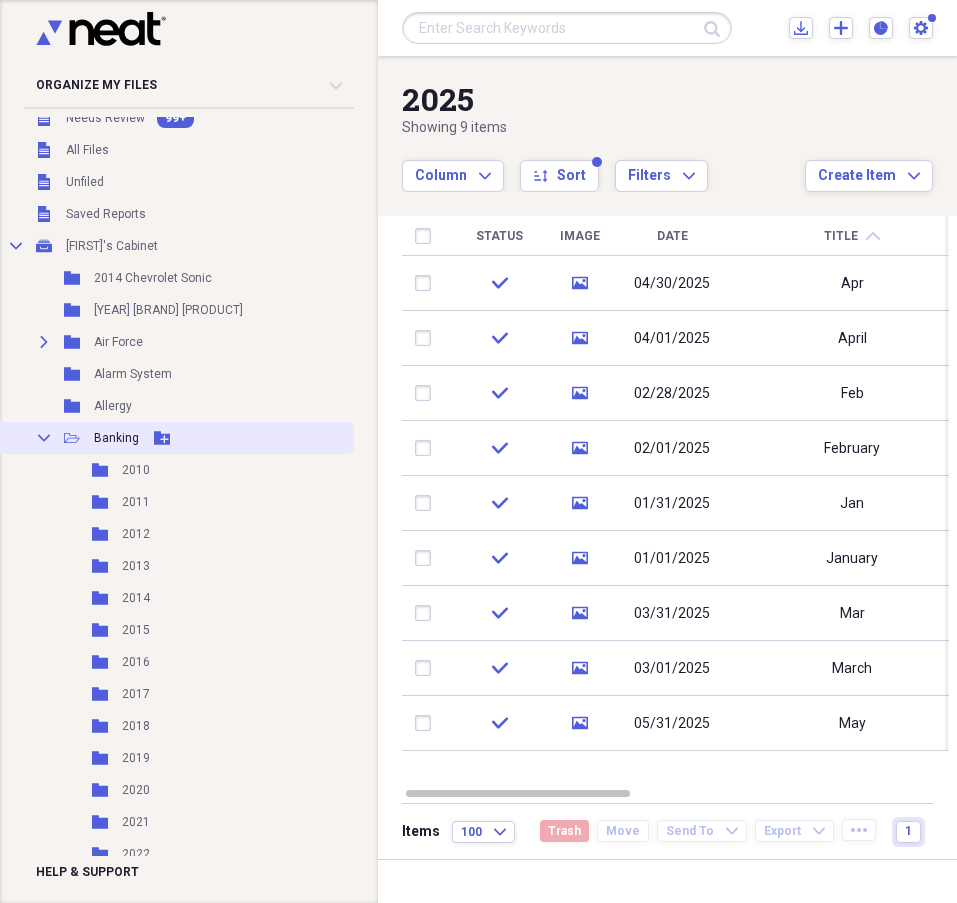 click on "Collapse" 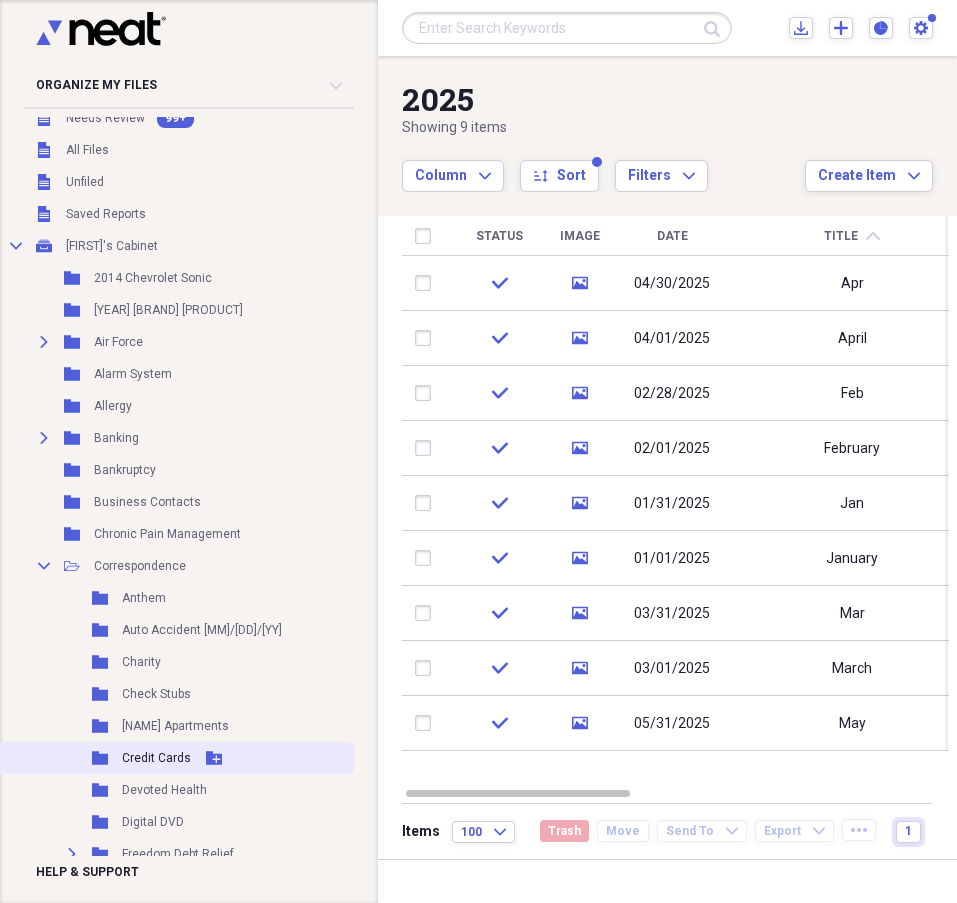 click on "Credit Cards" at bounding box center [156, 758] 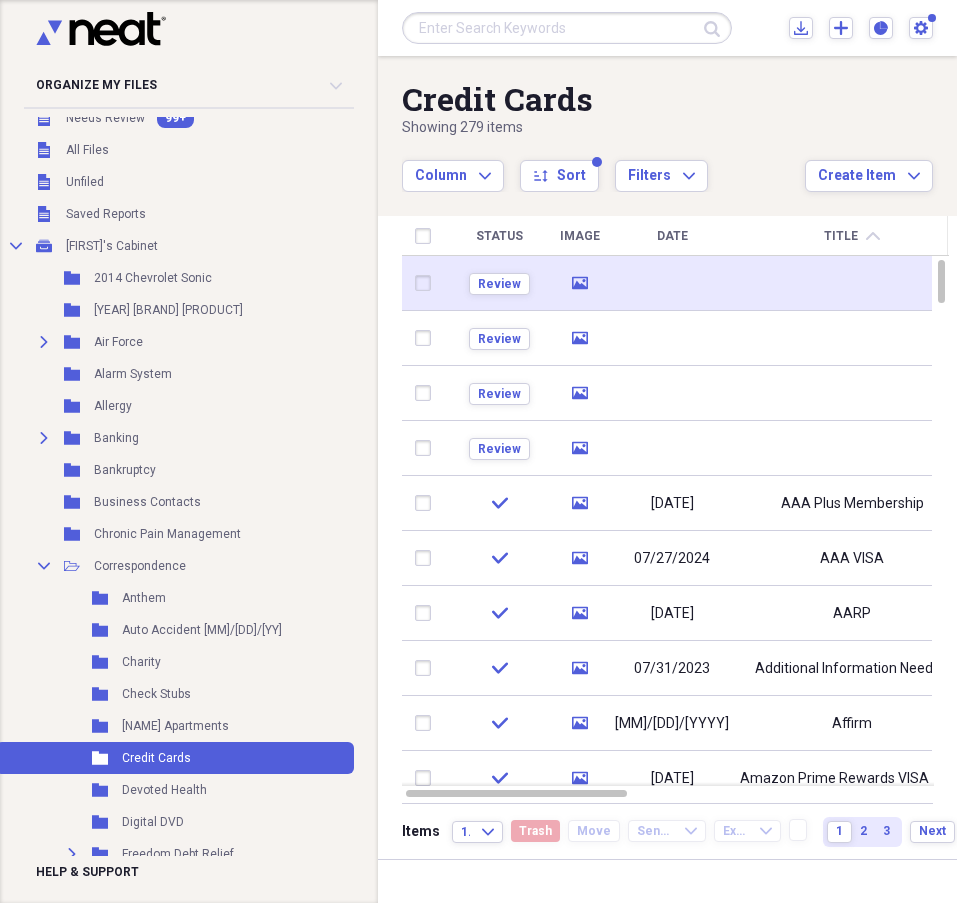 click at bounding box center [672, 283] 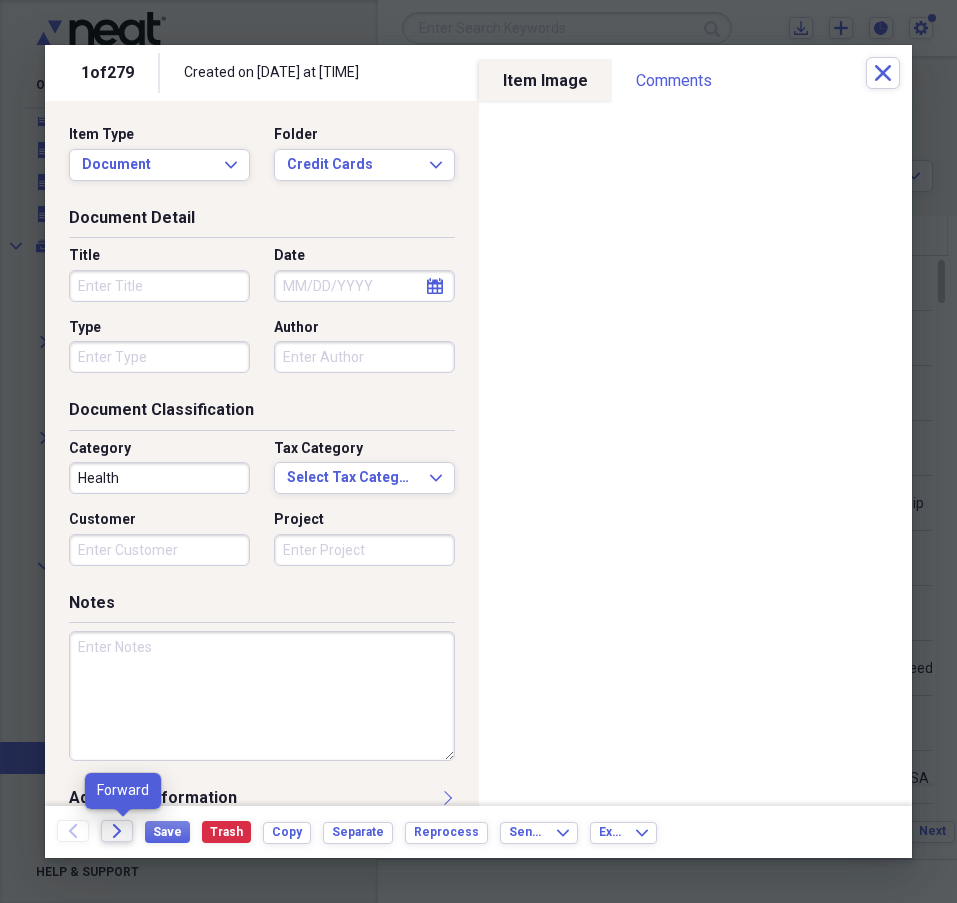 click on "Forward" at bounding box center (117, 831) 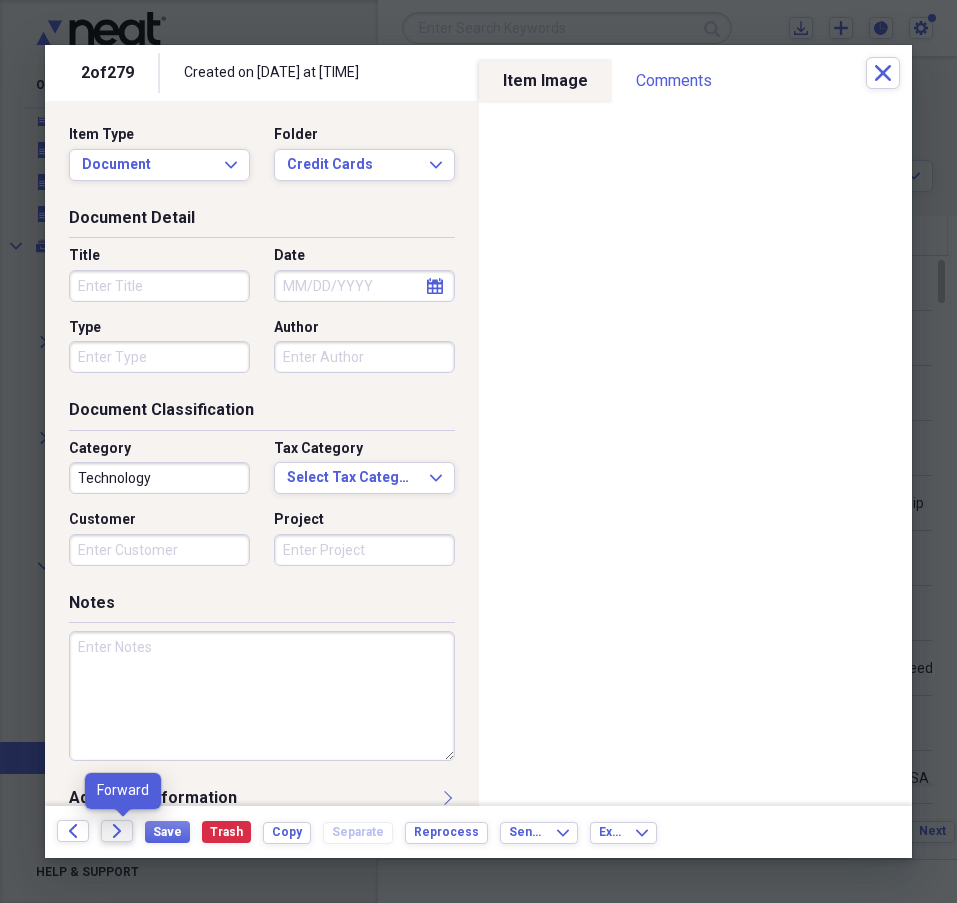 click on "Forward" at bounding box center [117, 831] 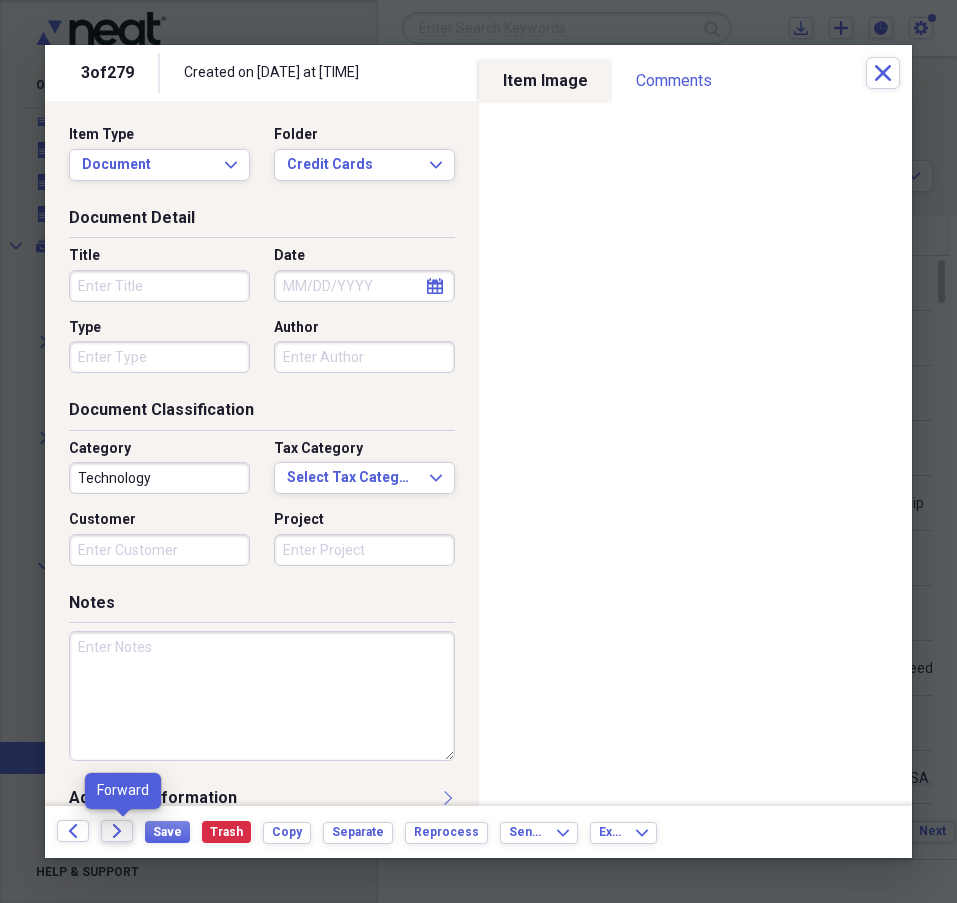 click on "Forward" at bounding box center [117, 831] 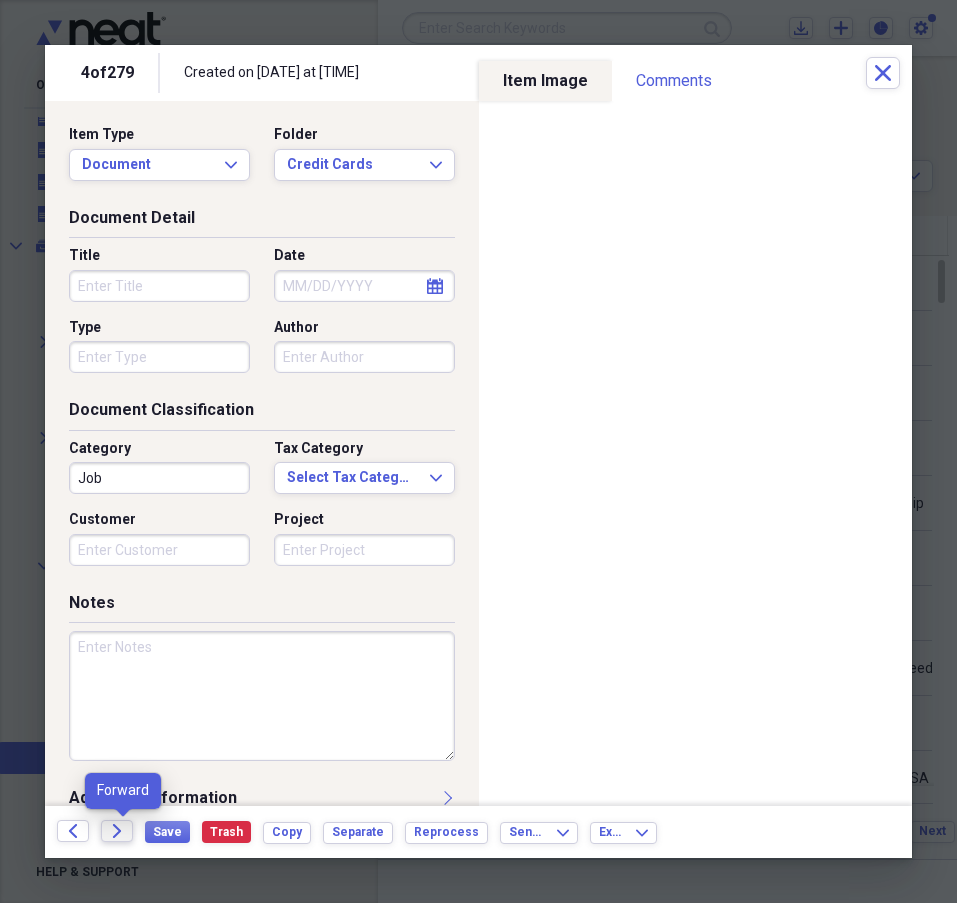 click on "Forward" at bounding box center [117, 831] 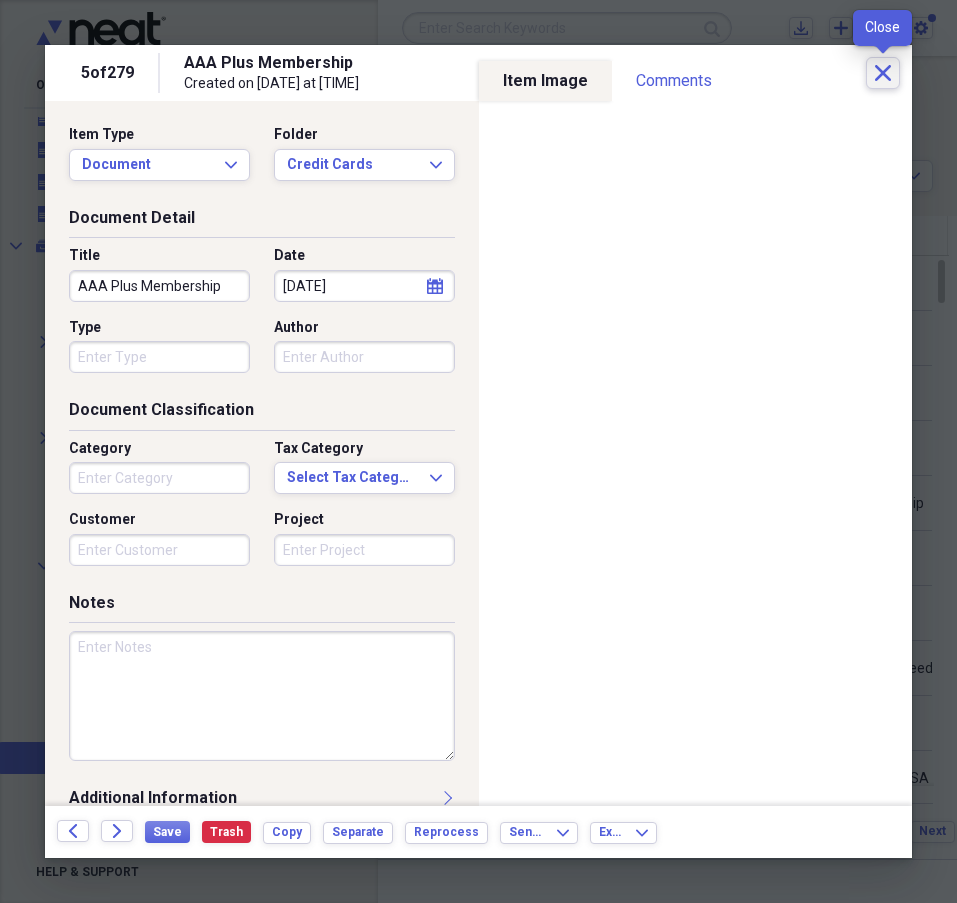 click on "Close" 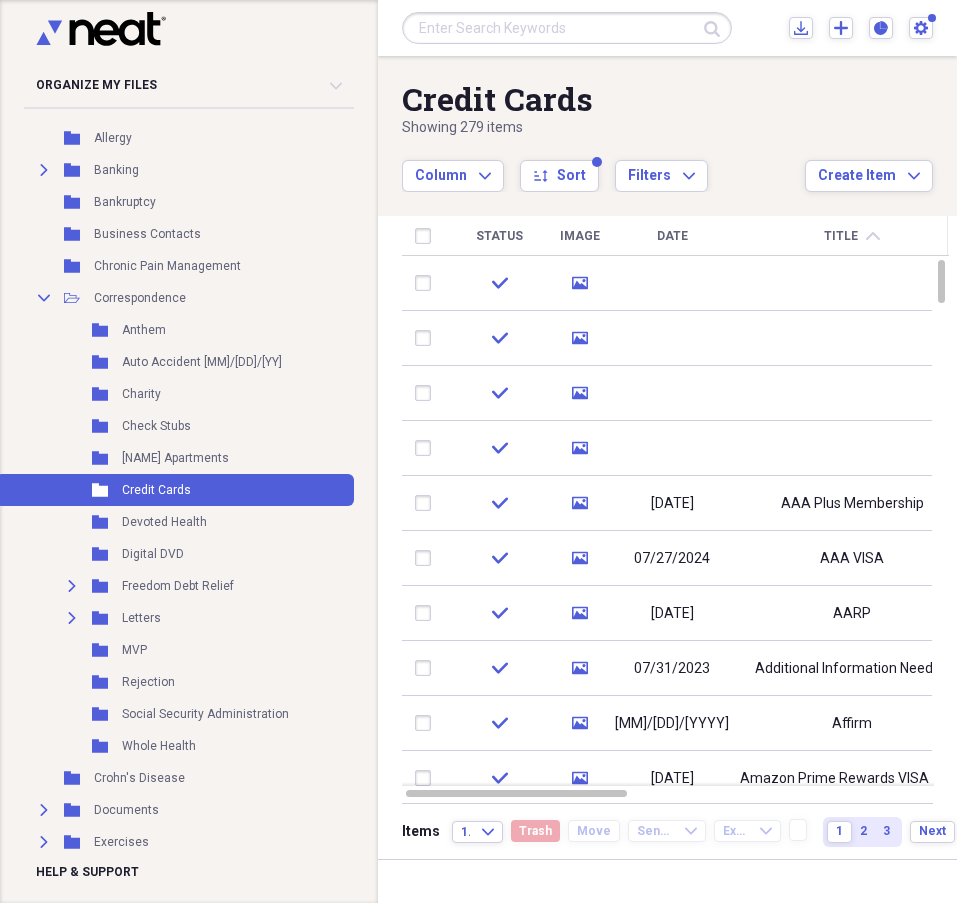 scroll, scrollTop: 310, scrollLeft: 0, axis: vertical 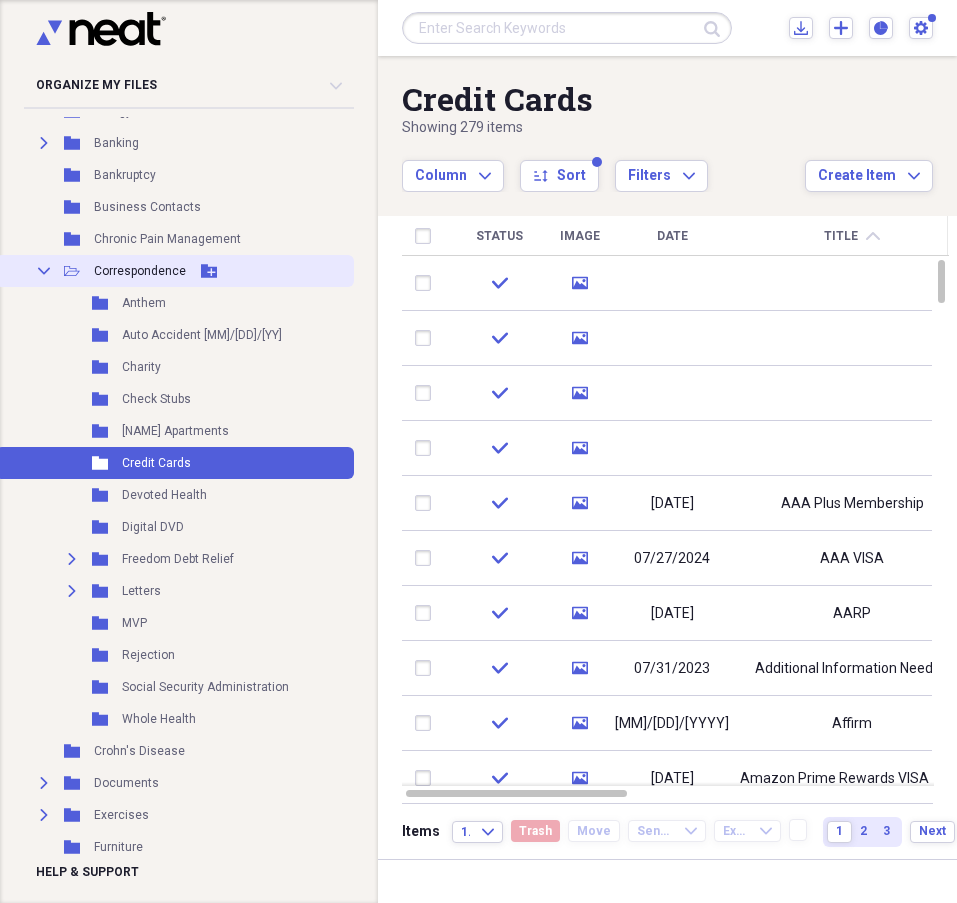 click on "Collapse" 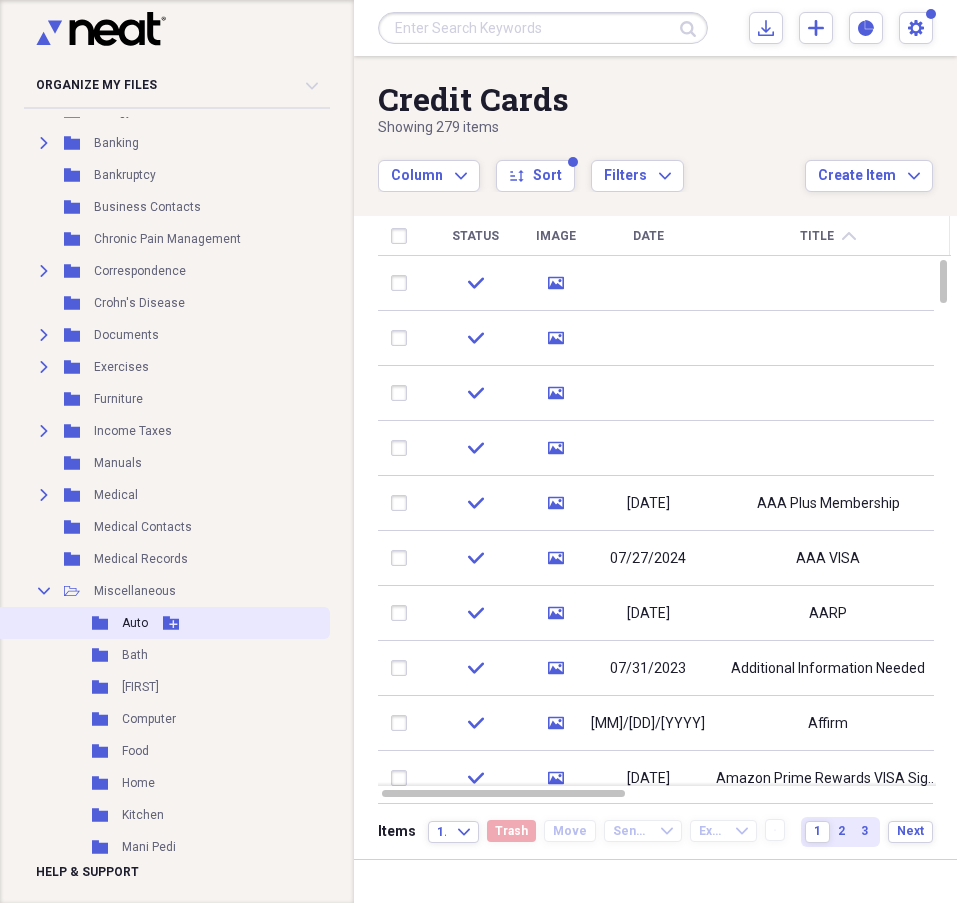 drag, startPoint x: 136, startPoint y: 650, endPoint x: 145, endPoint y: 624, distance: 27.513634 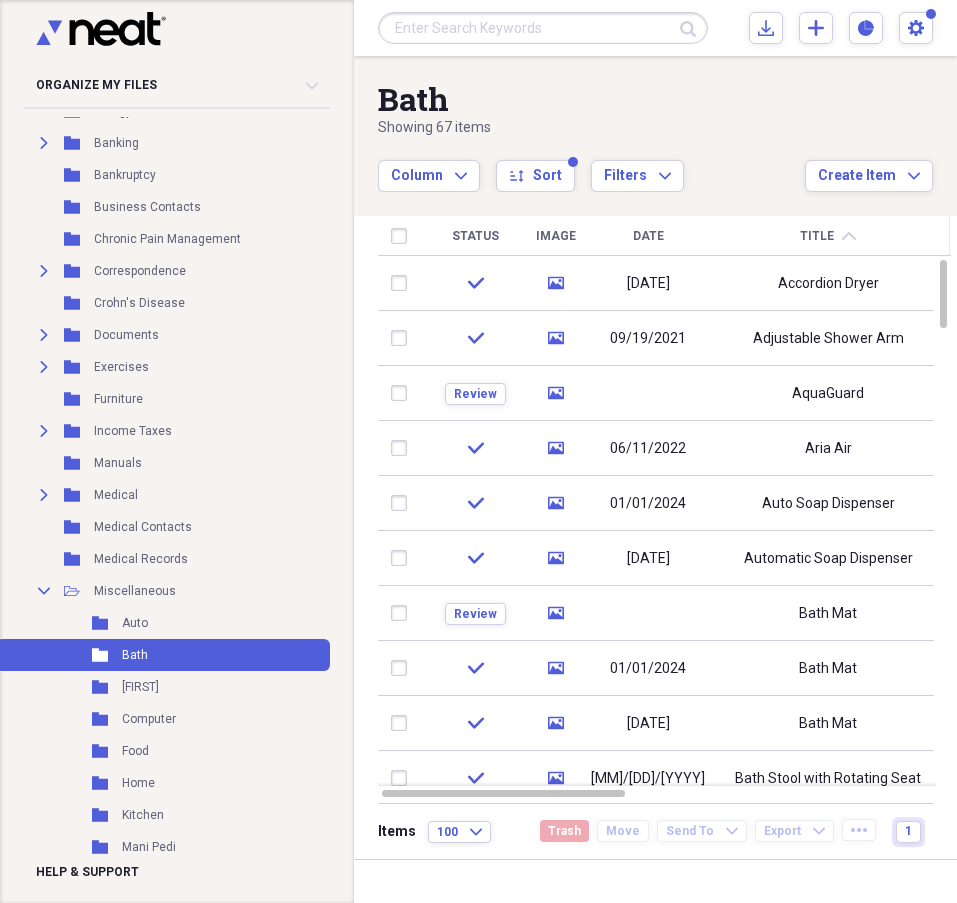 click on "Status" at bounding box center (475, 236) 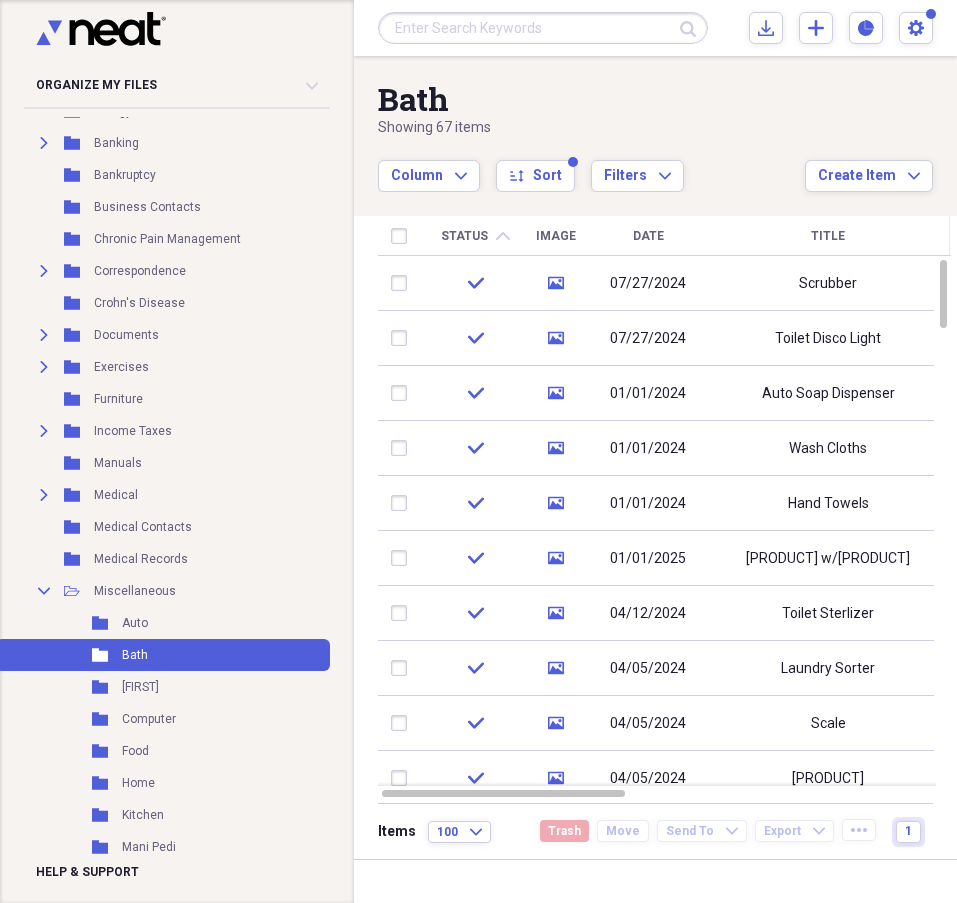 click on "Status" at bounding box center [464, 236] 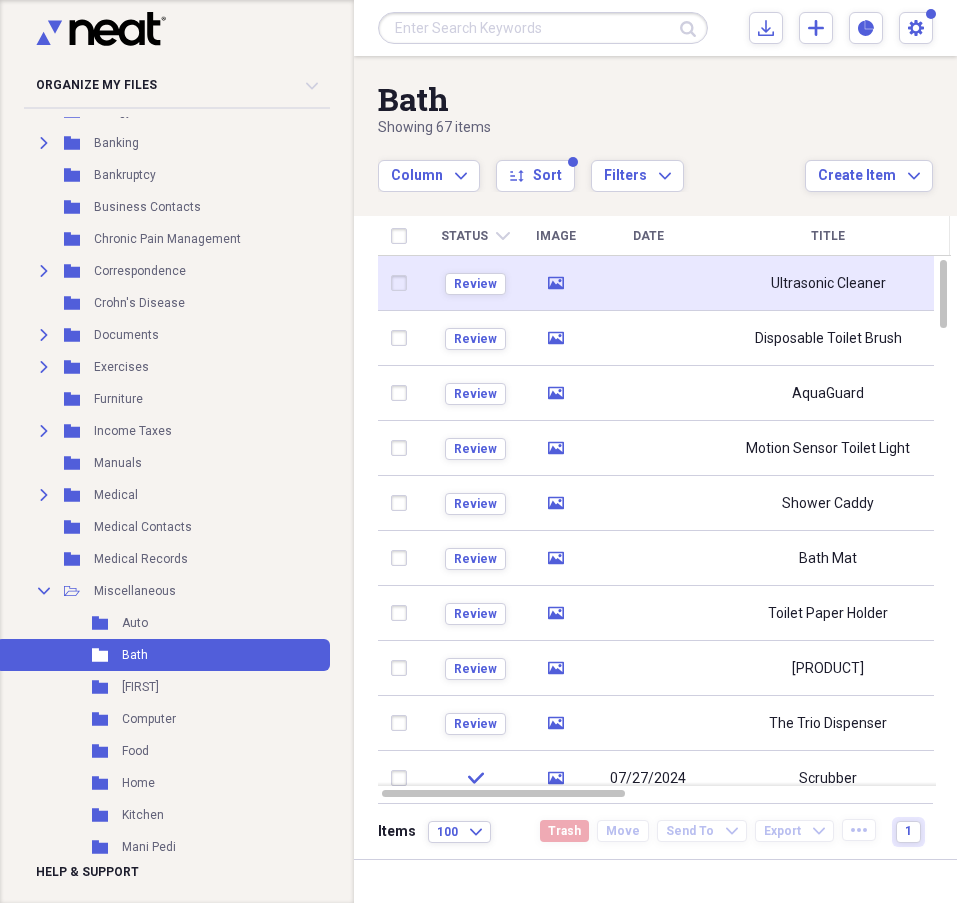 click on "Ultrasonic Cleaner" at bounding box center [828, 284] 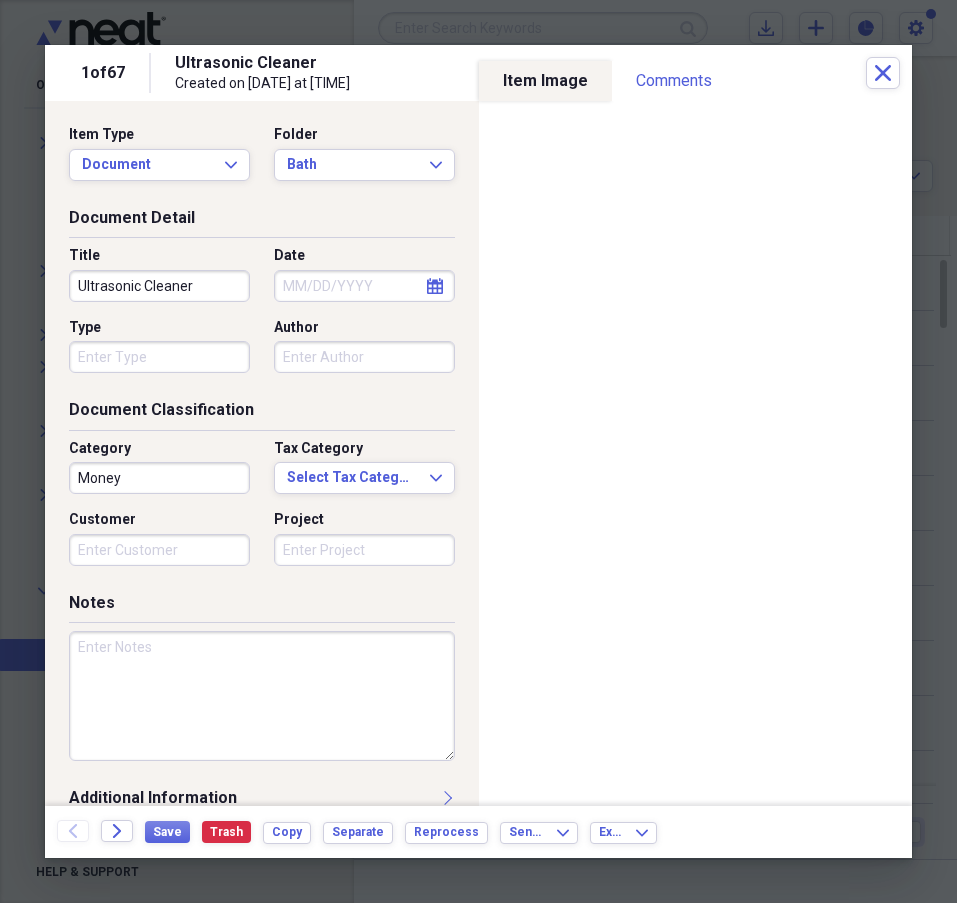 click 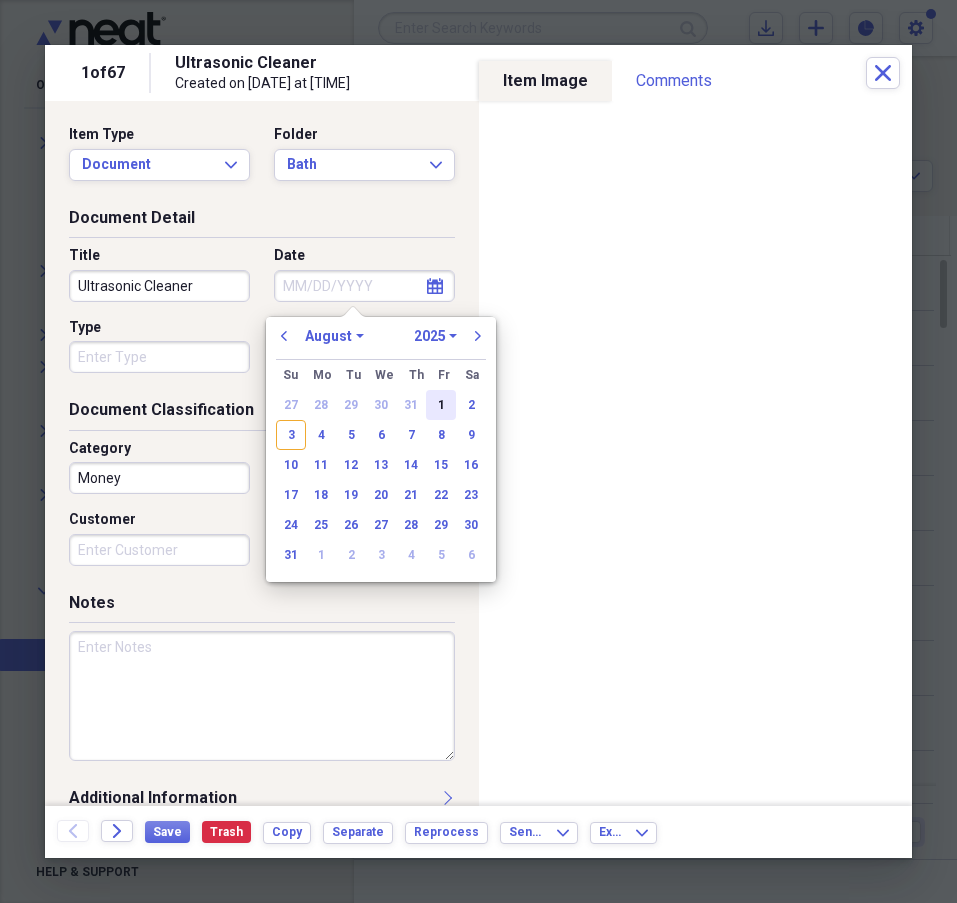 click on "1" at bounding box center (441, 405) 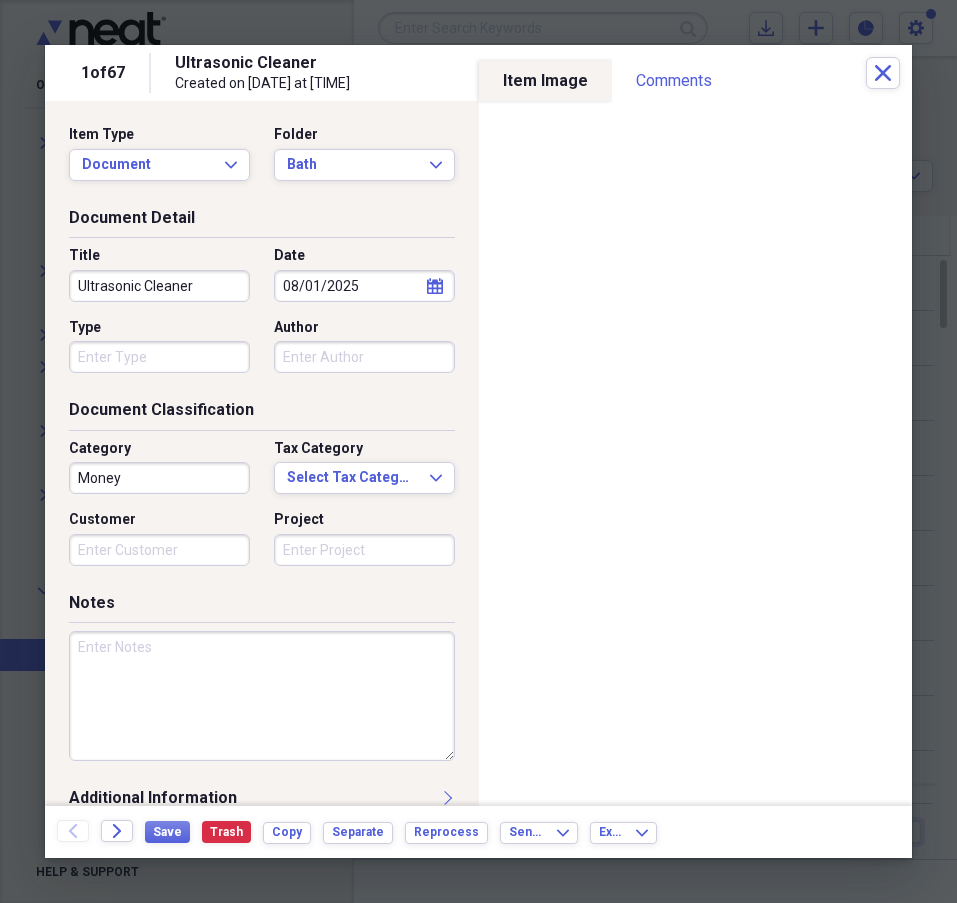 click on "Money" at bounding box center (159, 478) 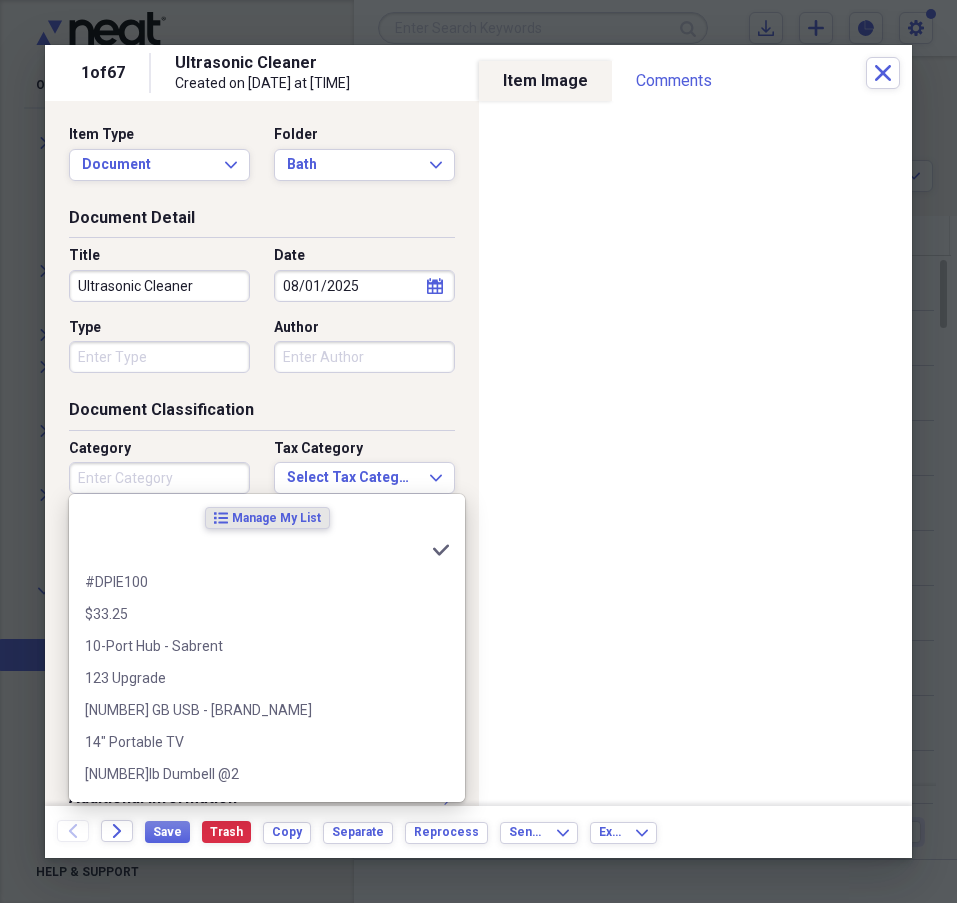 click on "Type" at bounding box center [159, 357] 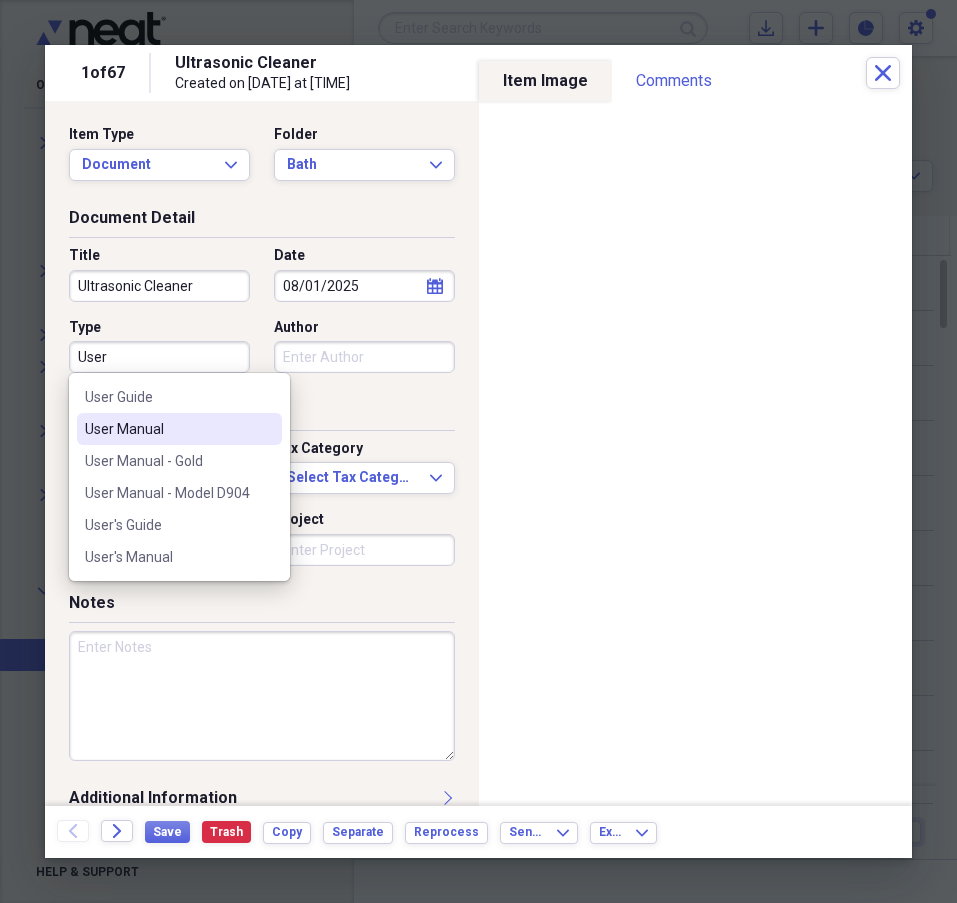 click on "User Manual" at bounding box center [167, 429] 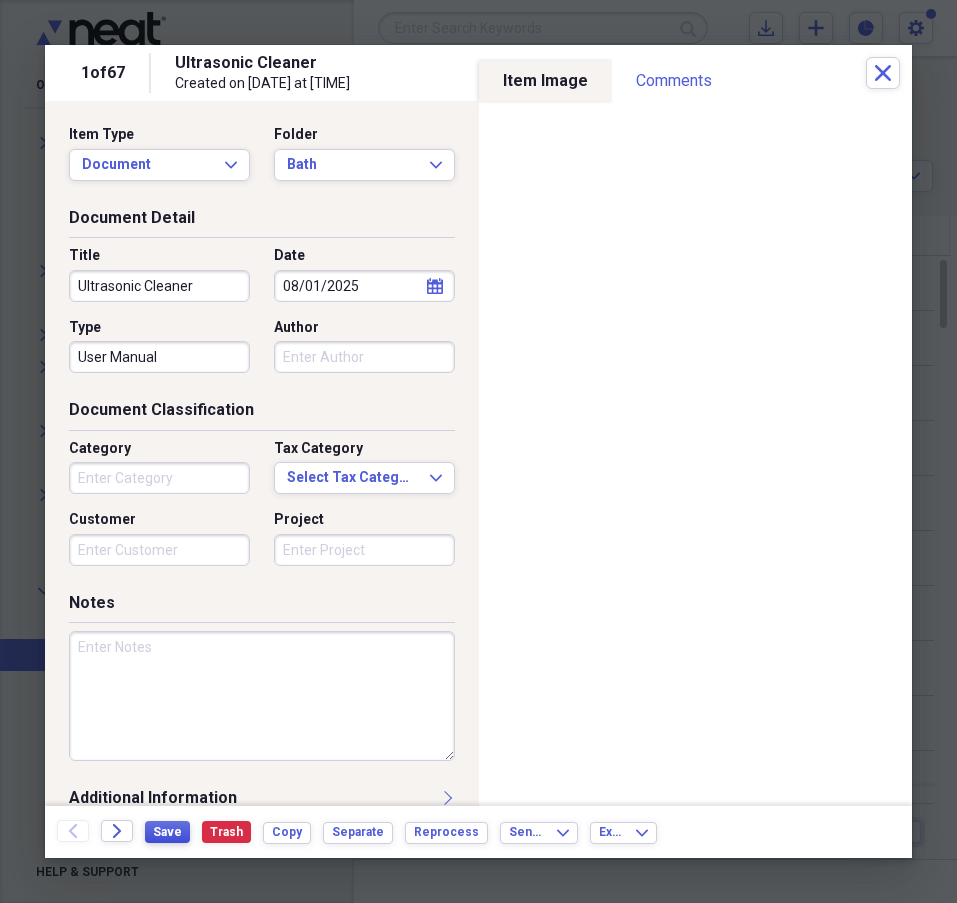 click on "Save" at bounding box center [167, 832] 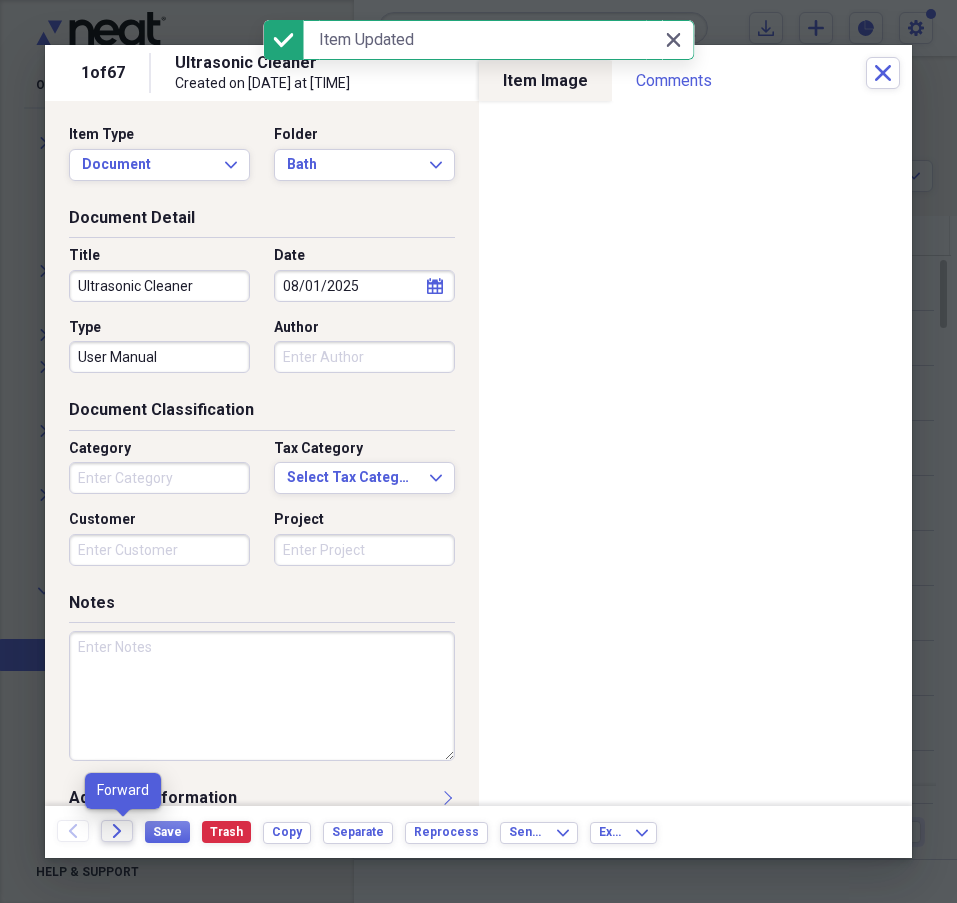 click on "Forward" 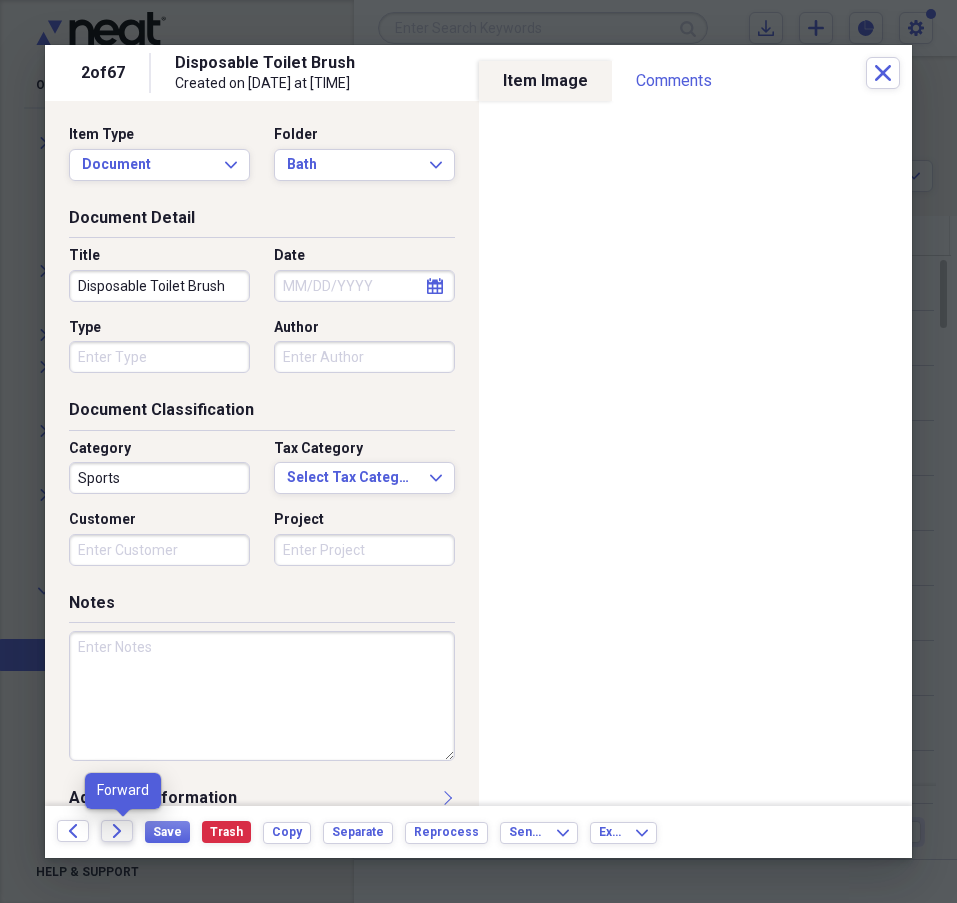 click on "Forward" 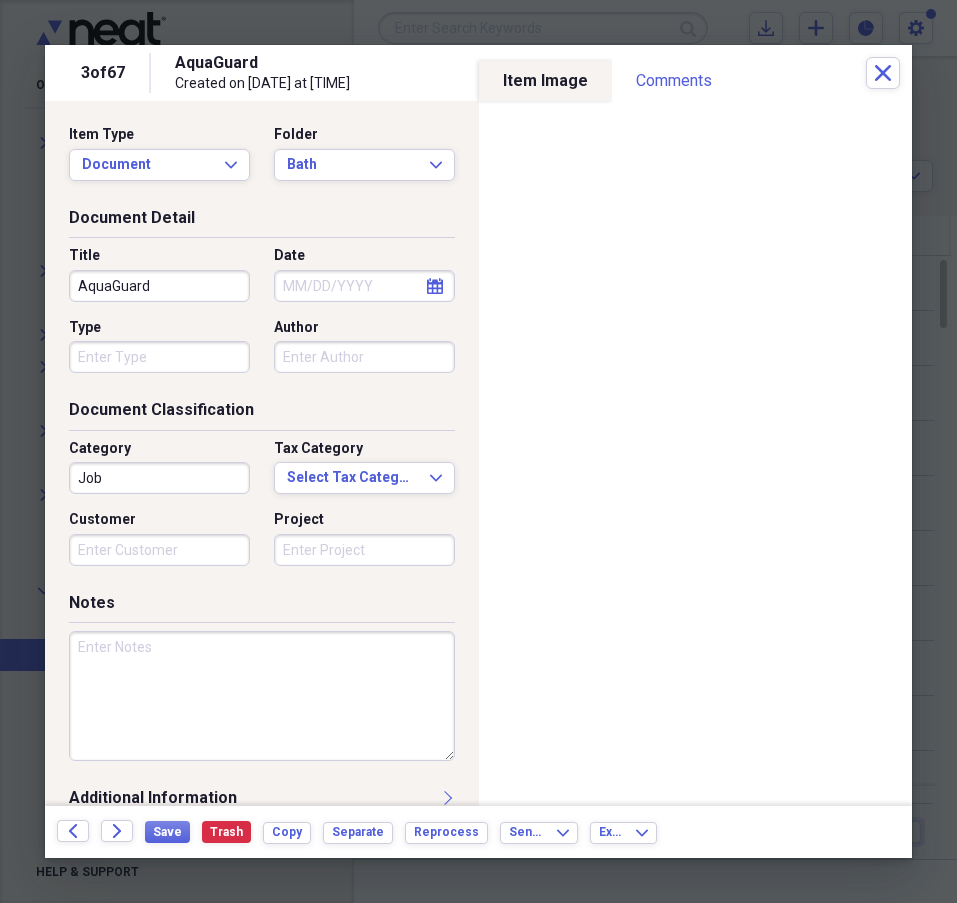 click on "Type" at bounding box center (159, 357) 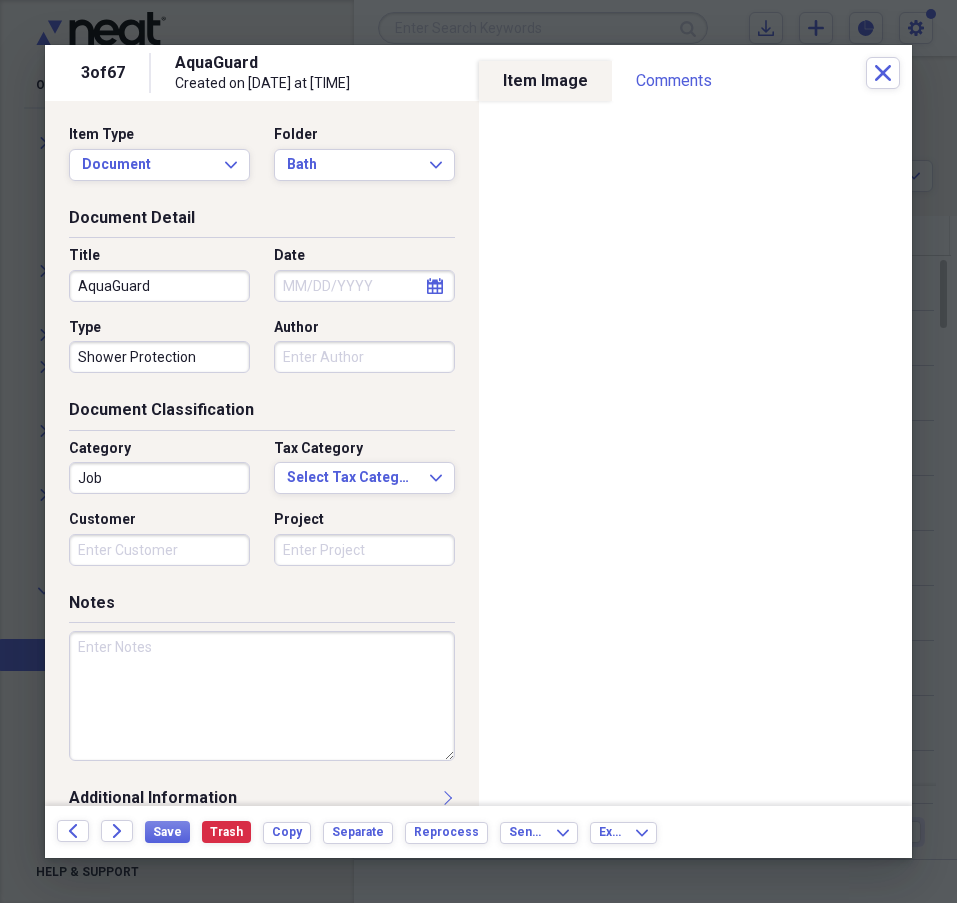 click 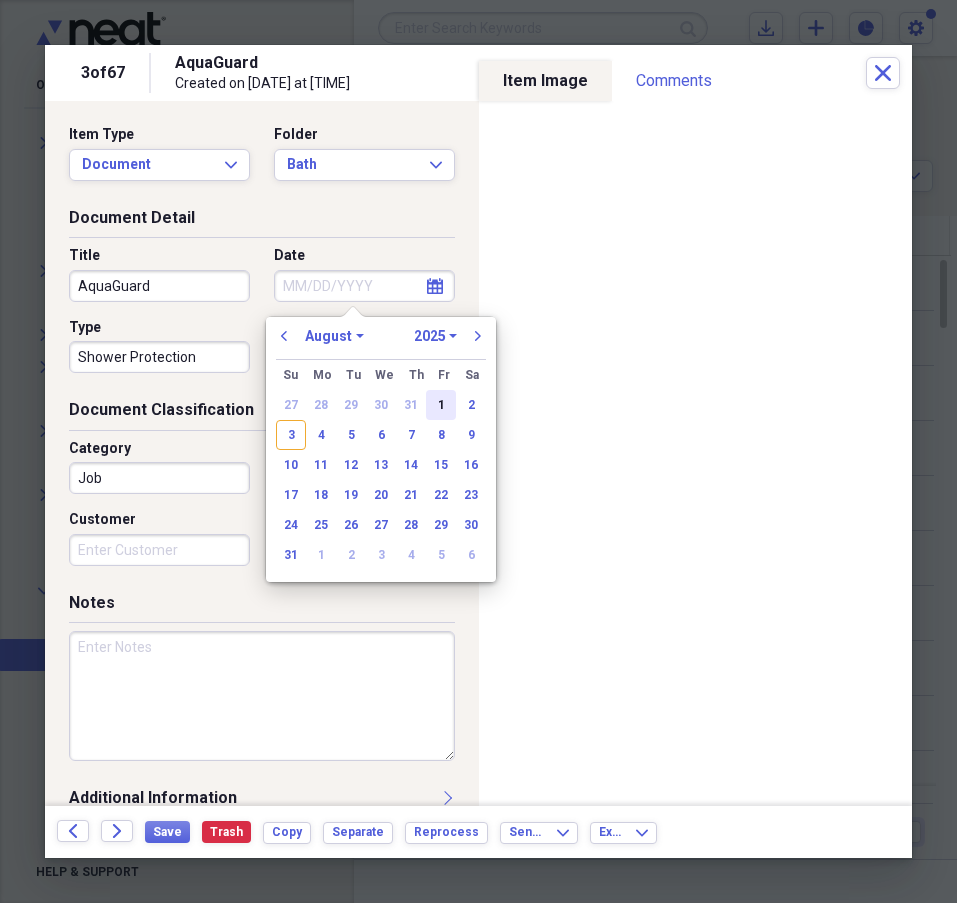 click on "1" at bounding box center [441, 405] 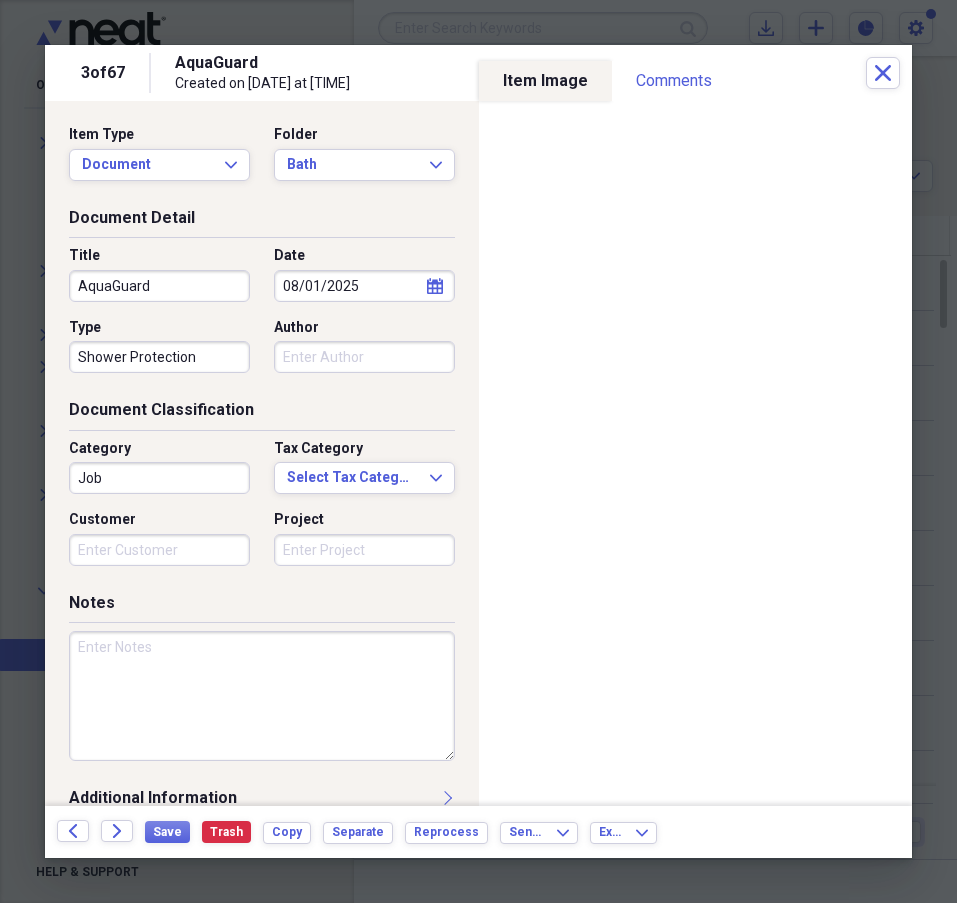 click on "Job" at bounding box center (159, 478) 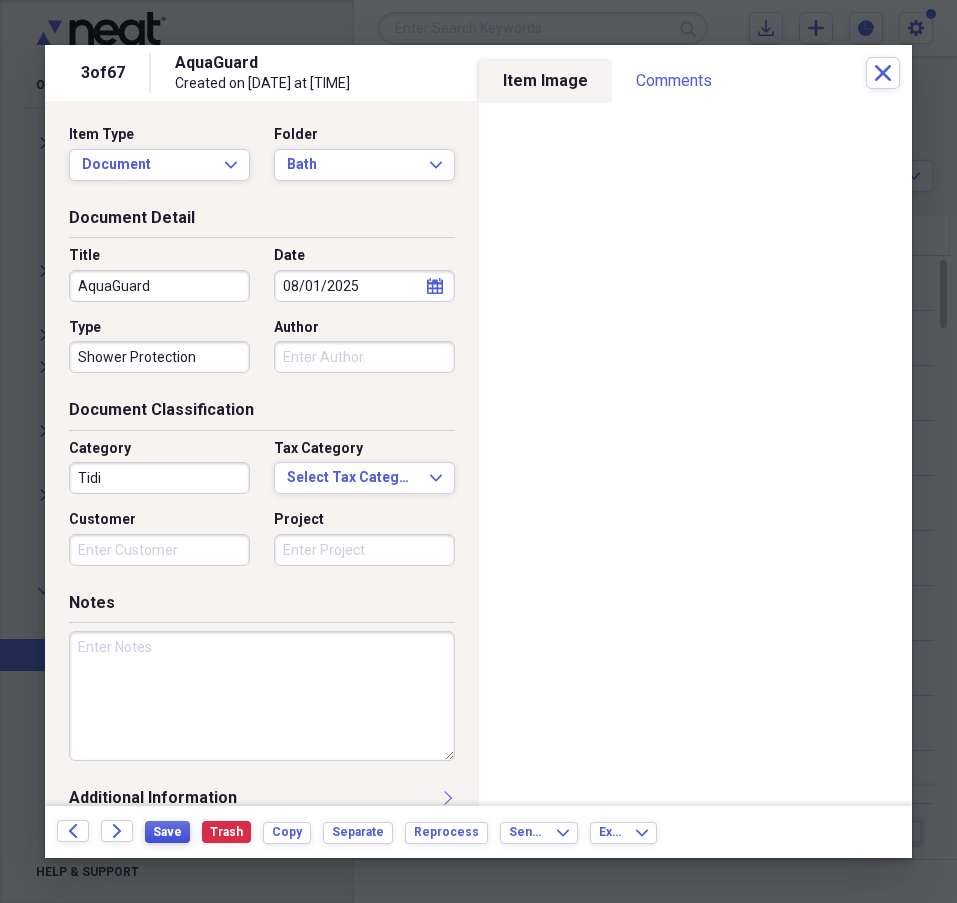 click on "Save" at bounding box center (167, 832) 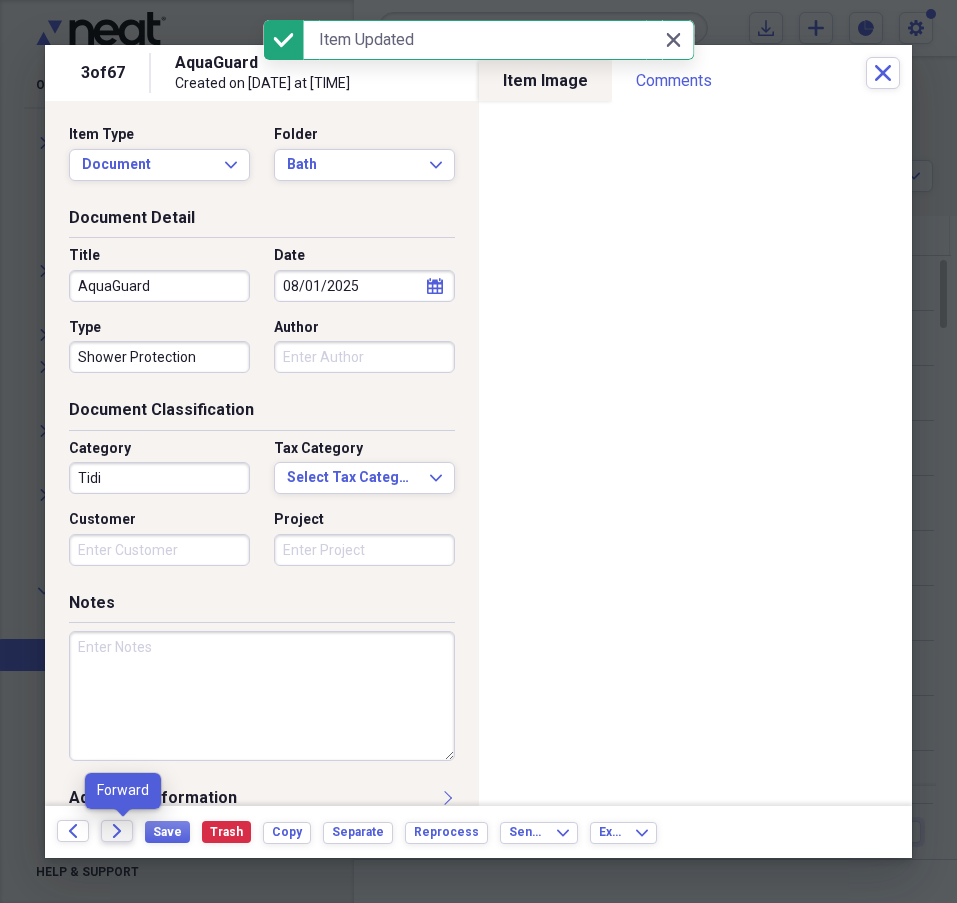 click 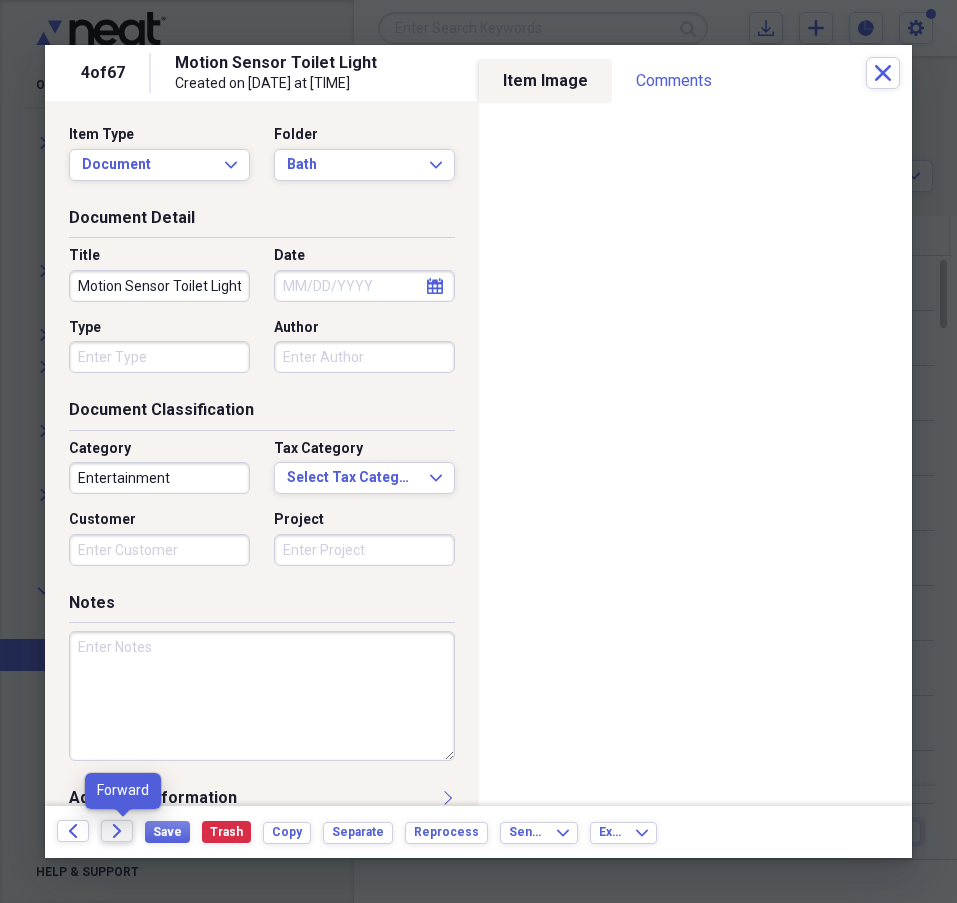 click on "Forward" 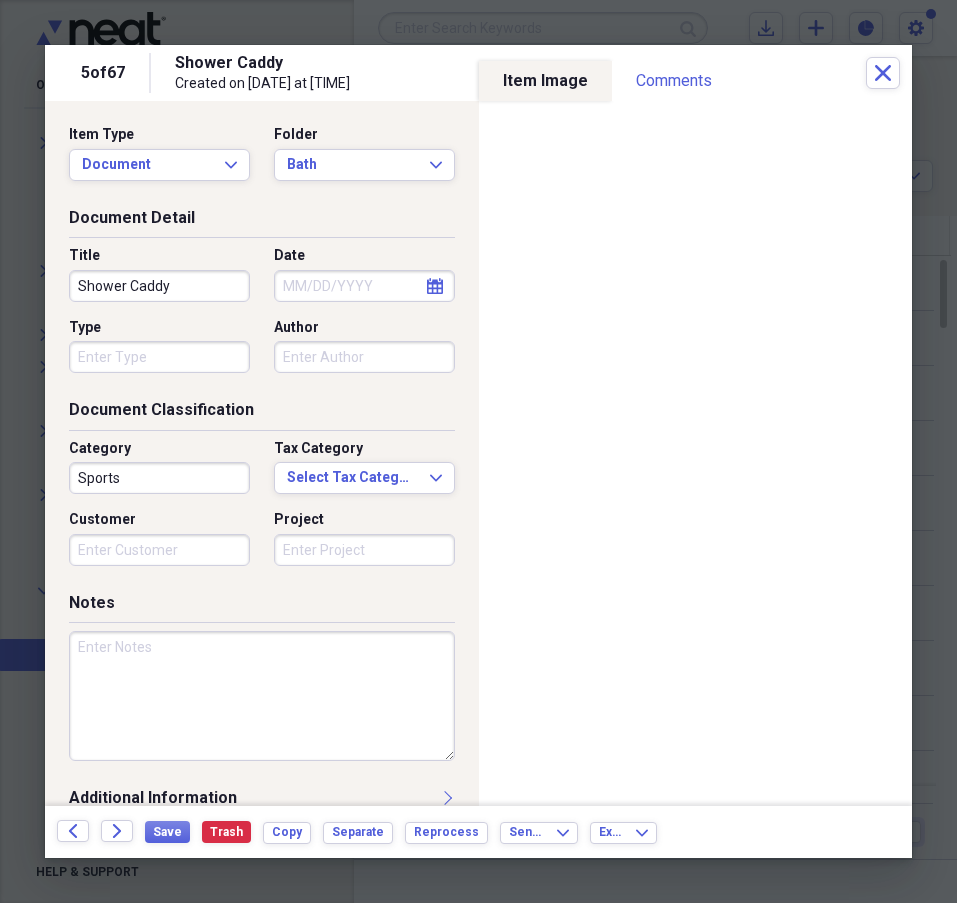 click 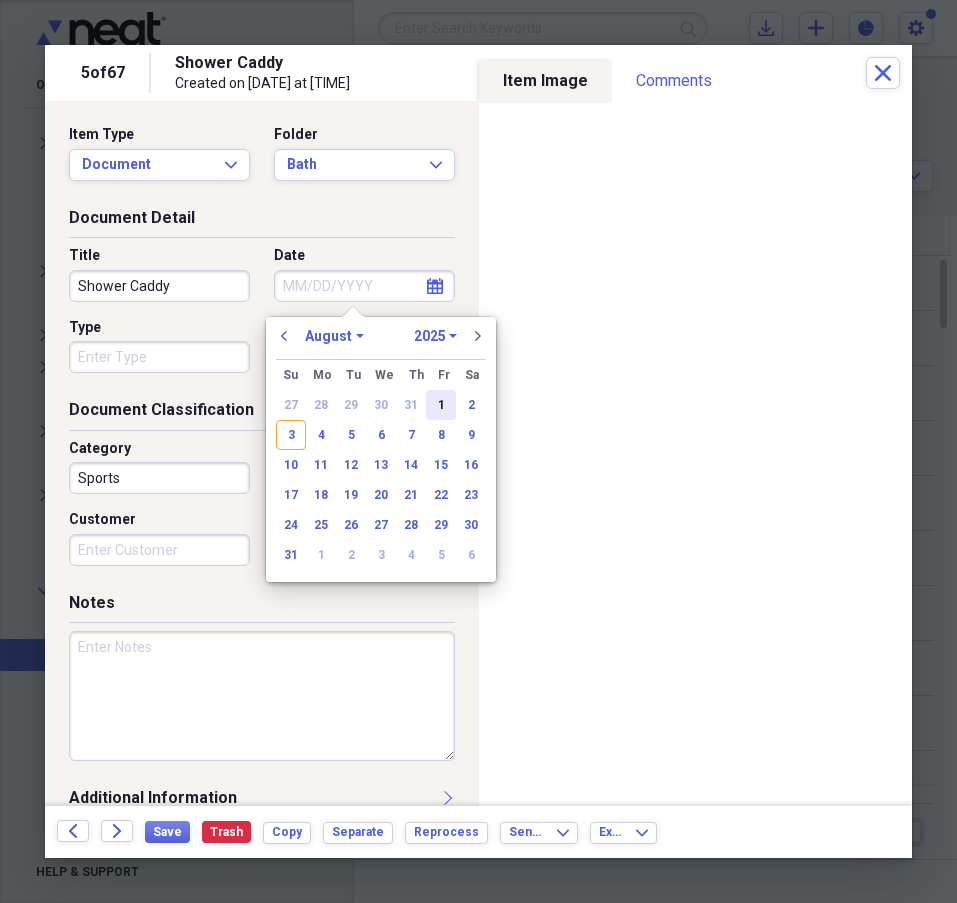 click on "1" at bounding box center [441, 405] 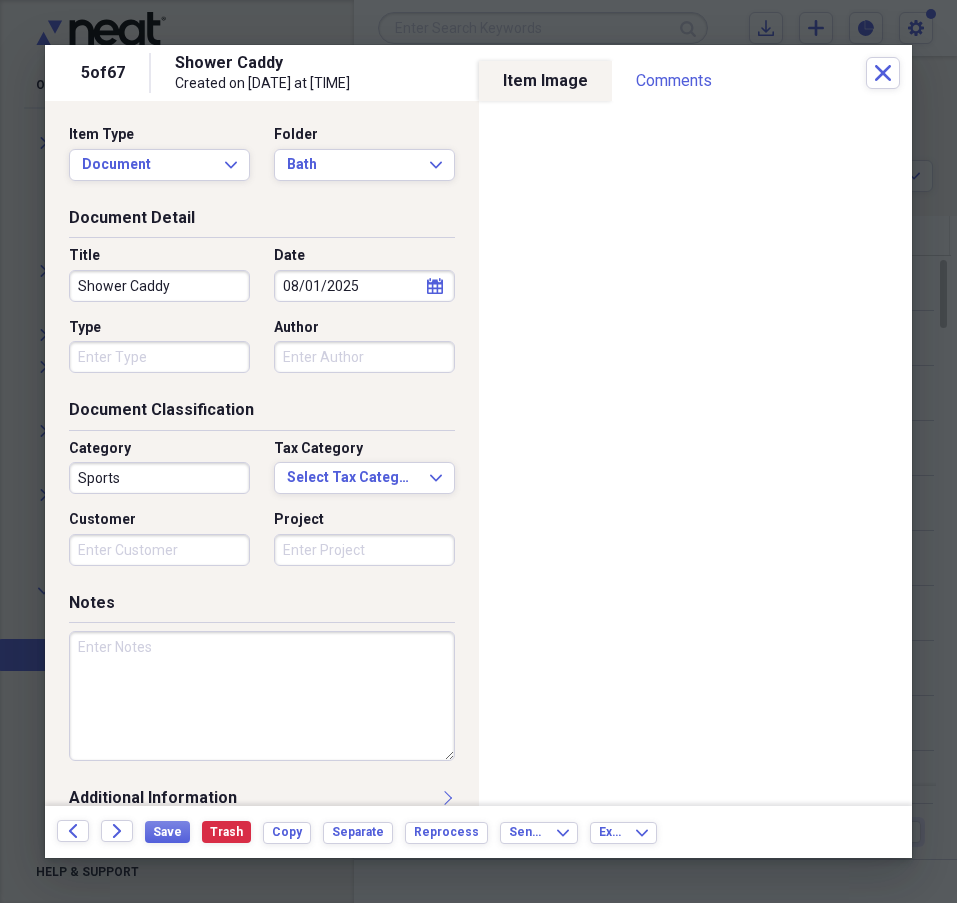 click on "Sports" at bounding box center [159, 478] 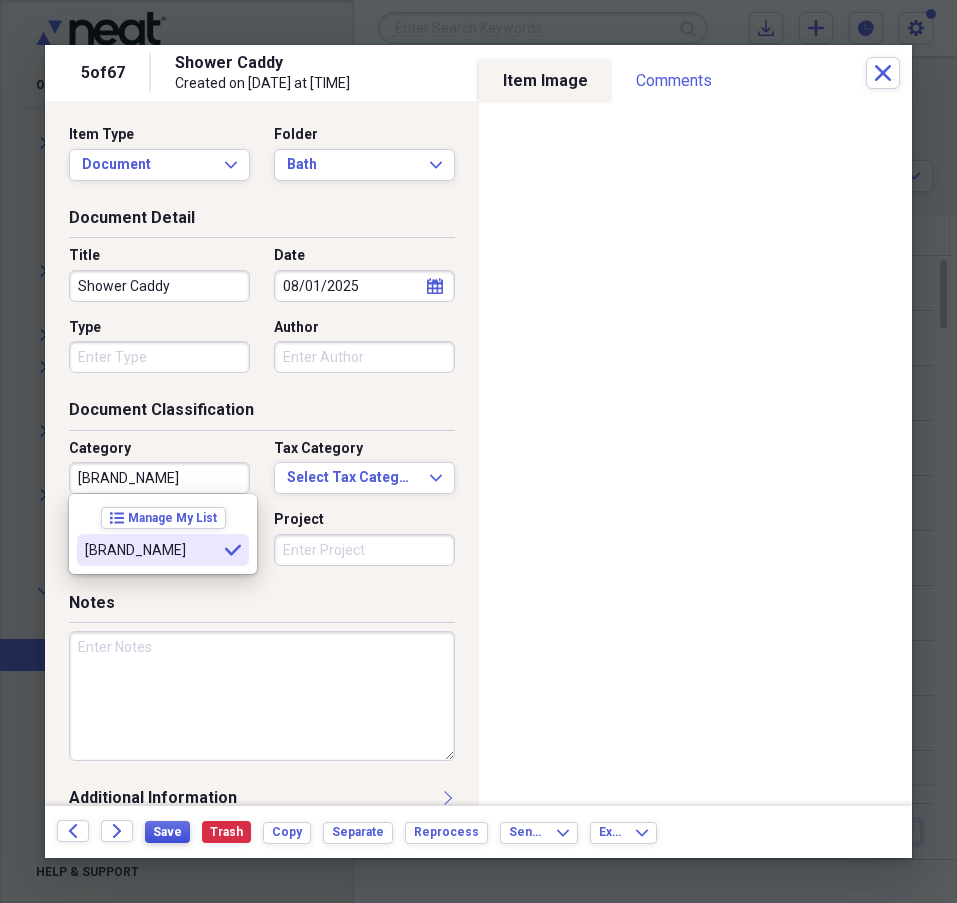 click on "Save" at bounding box center (167, 832) 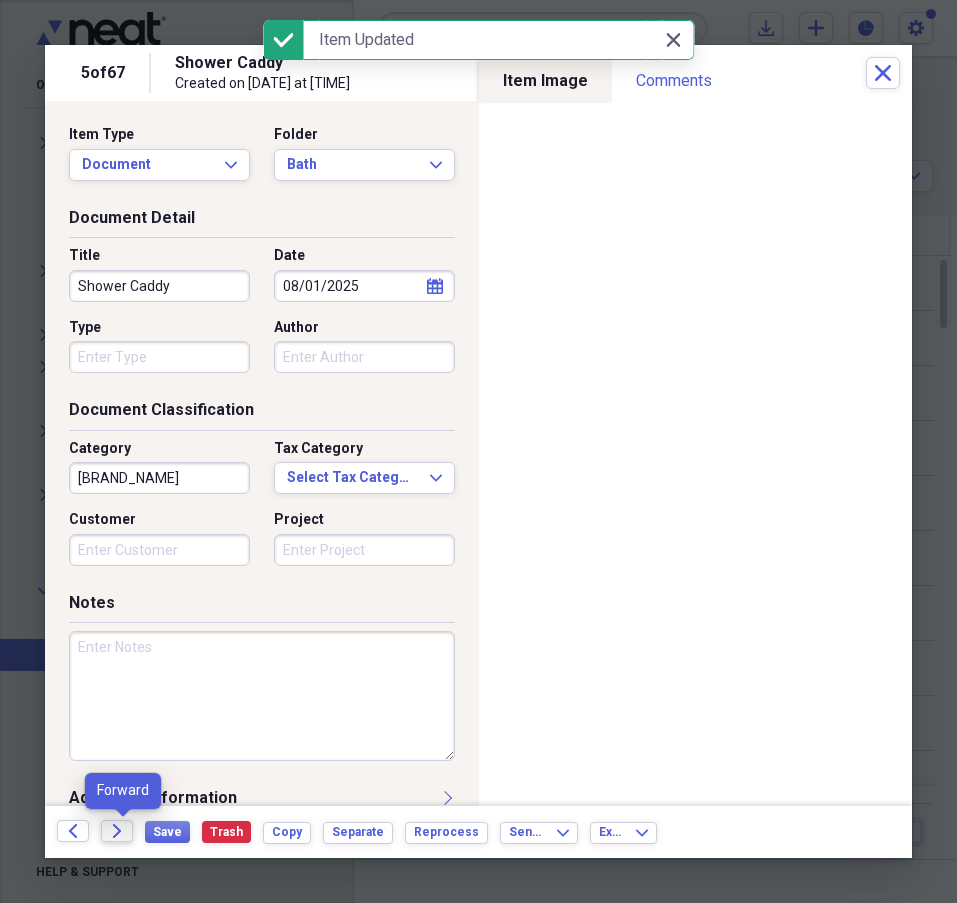 click on "Forward" at bounding box center [117, 831] 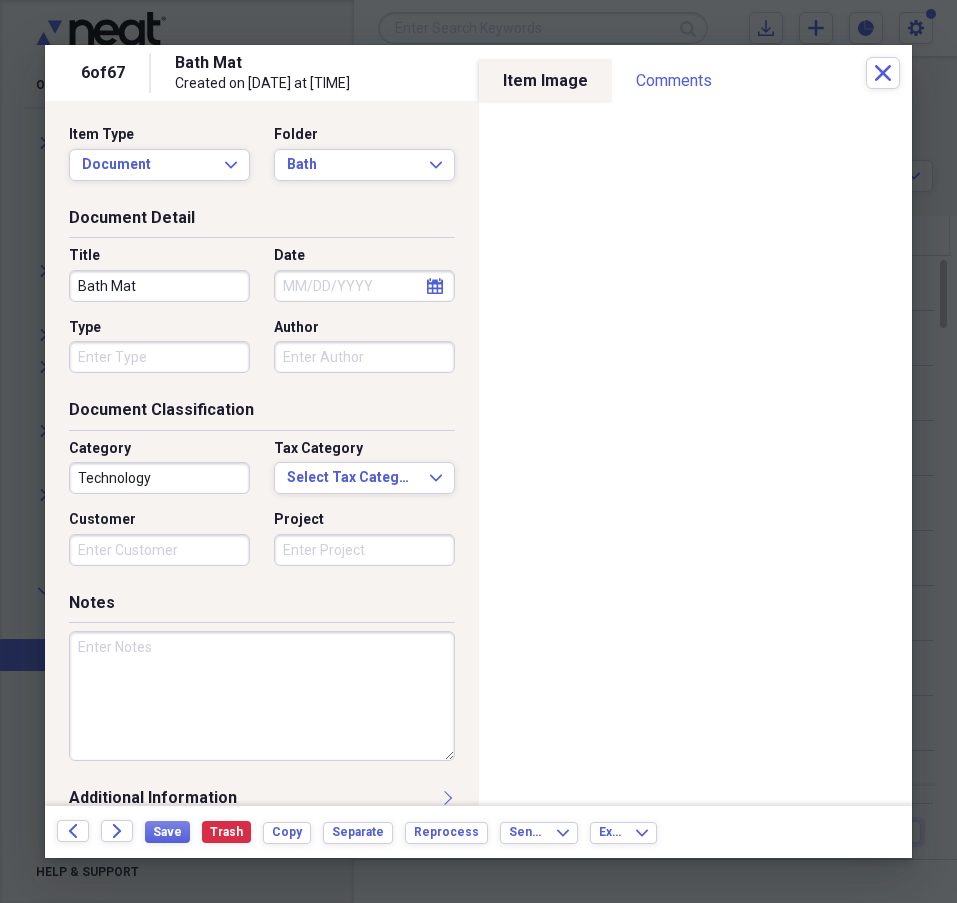 click on "Technology" at bounding box center (159, 478) 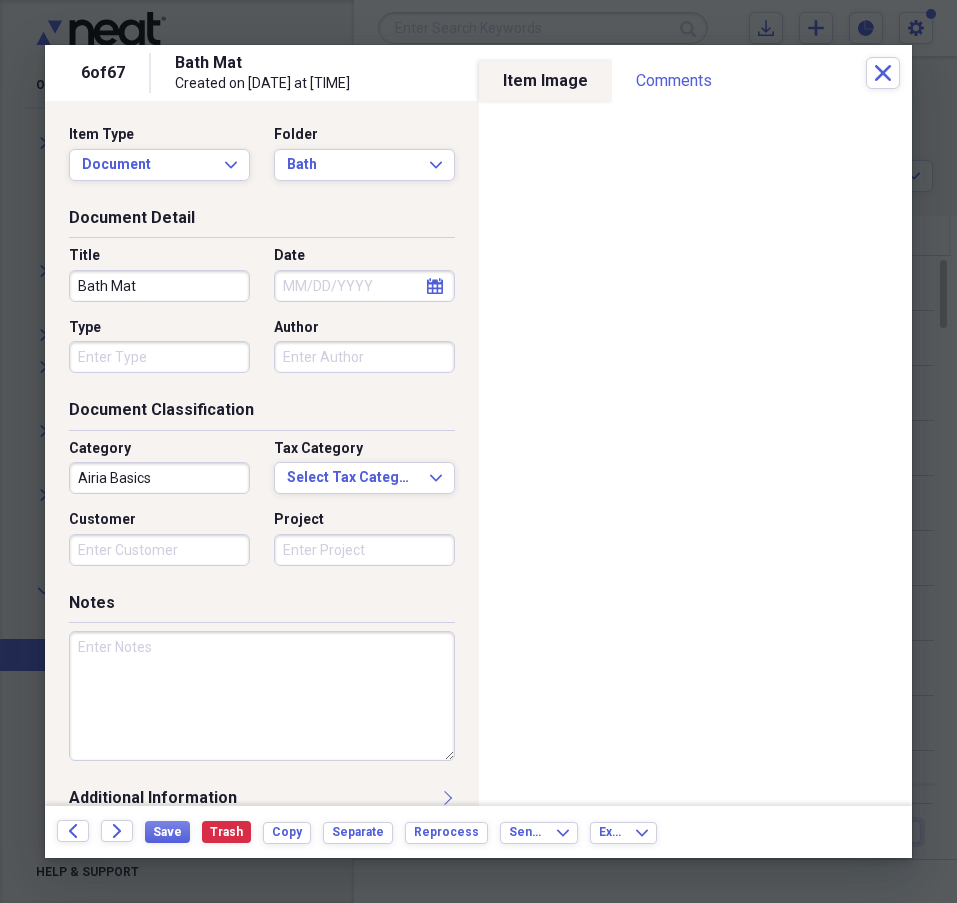 click on "calendar Calendar" at bounding box center [435, 286] 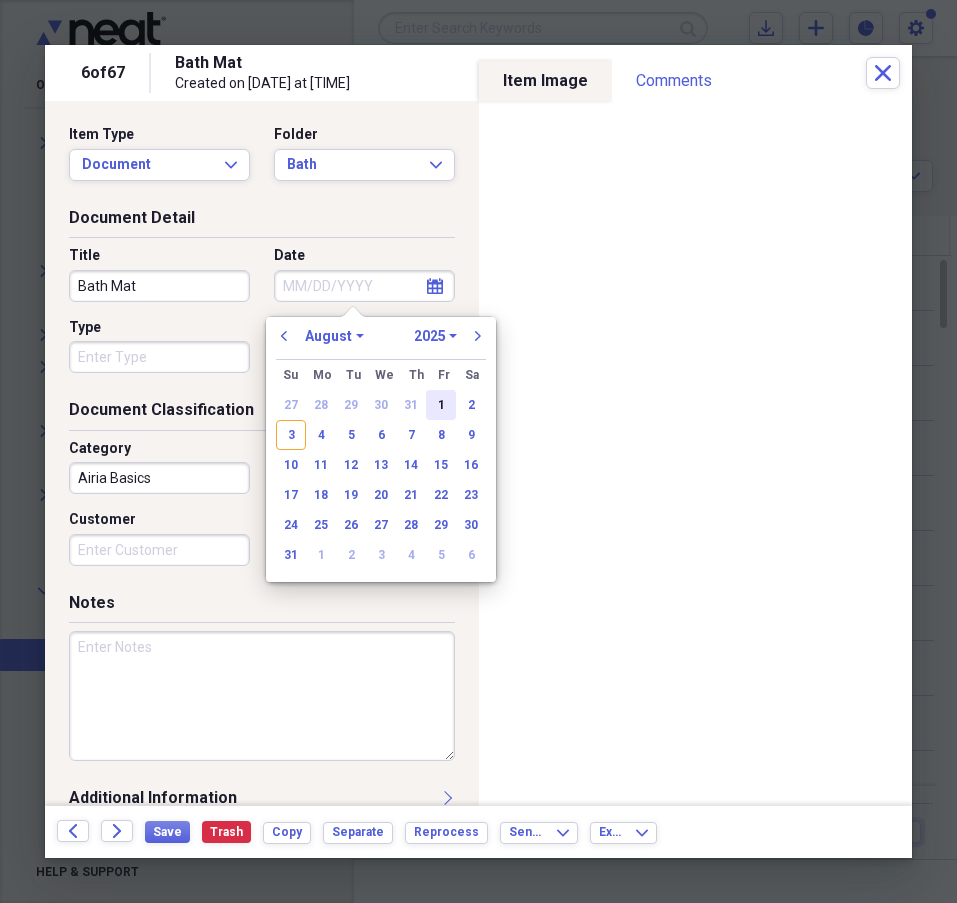 click on "1" at bounding box center [441, 405] 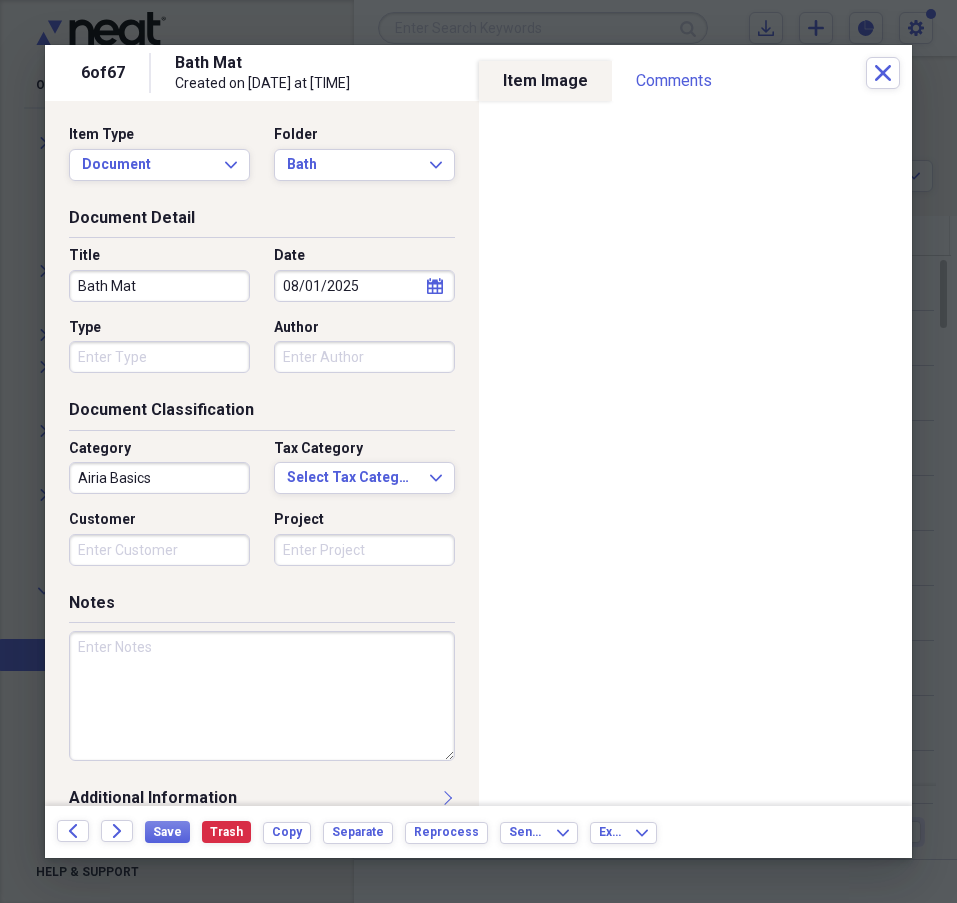 click on "Type" at bounding box center [159, 357] 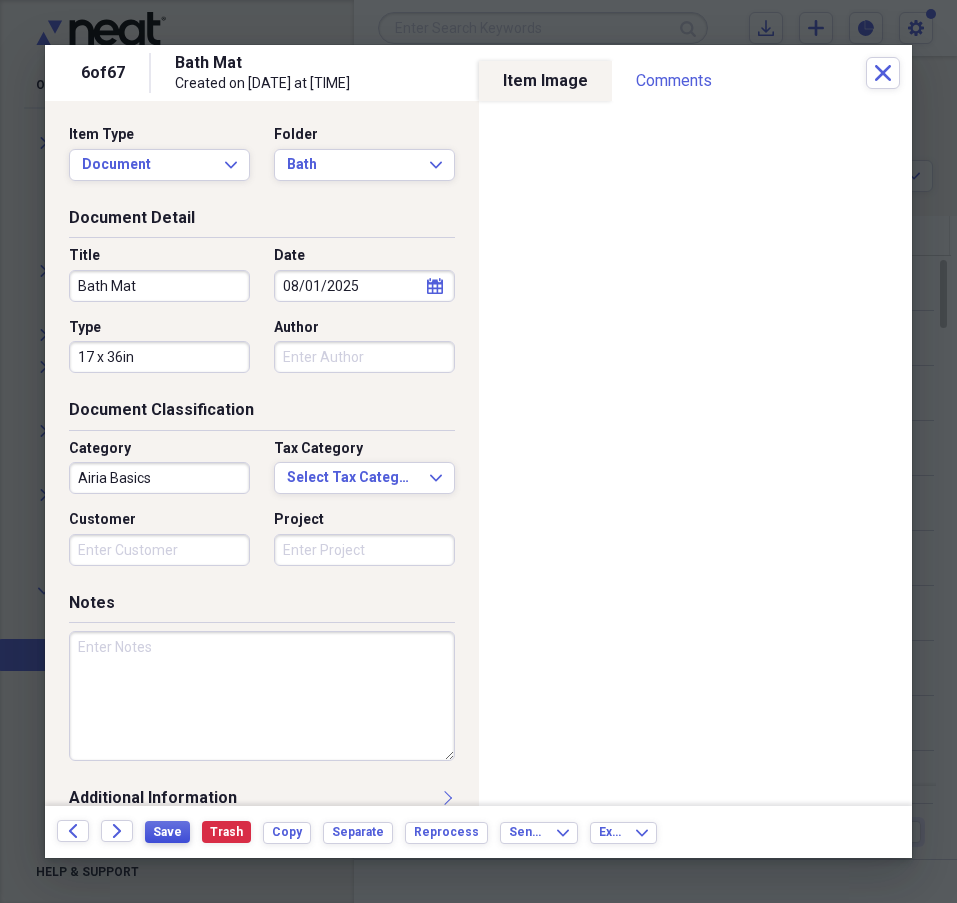 click on "Save" at bounding box center [167, 832] 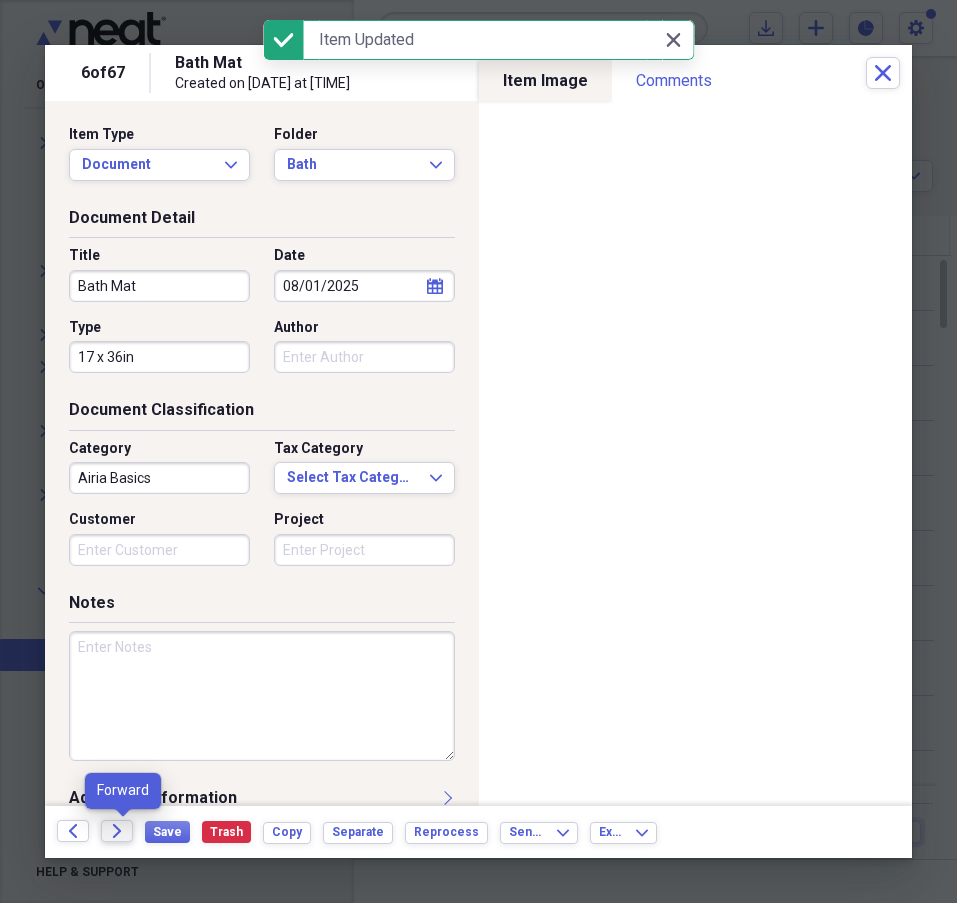 click 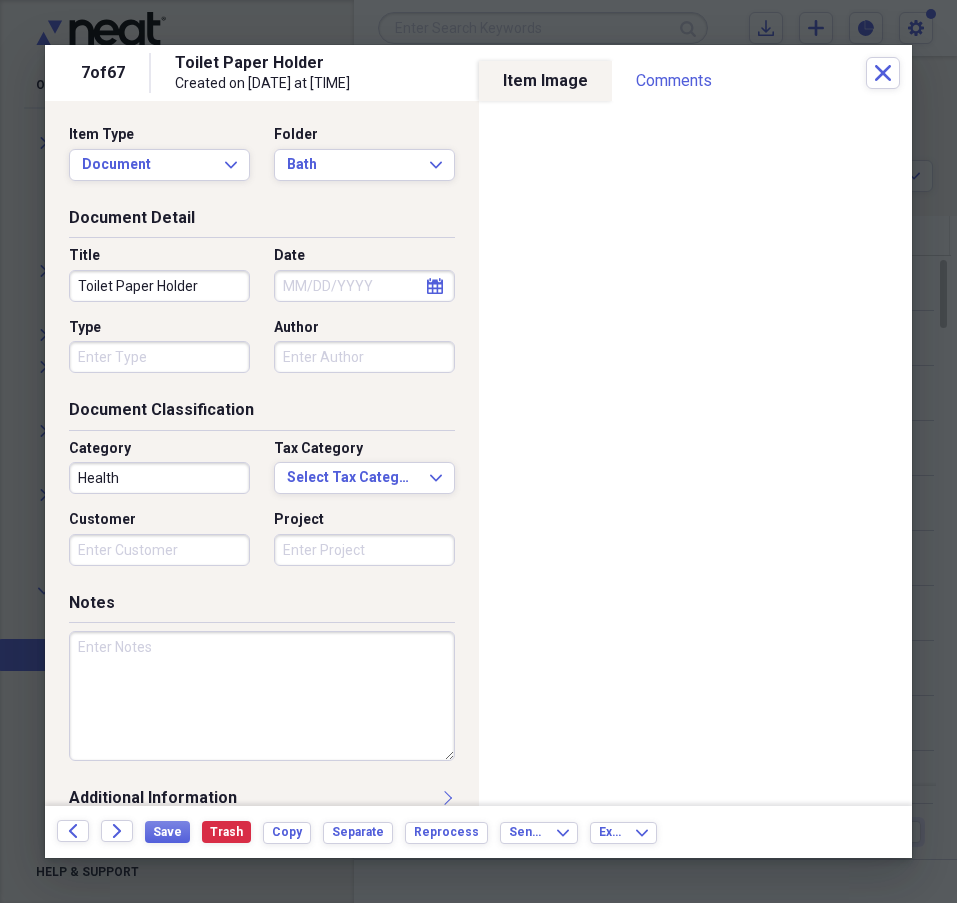 click 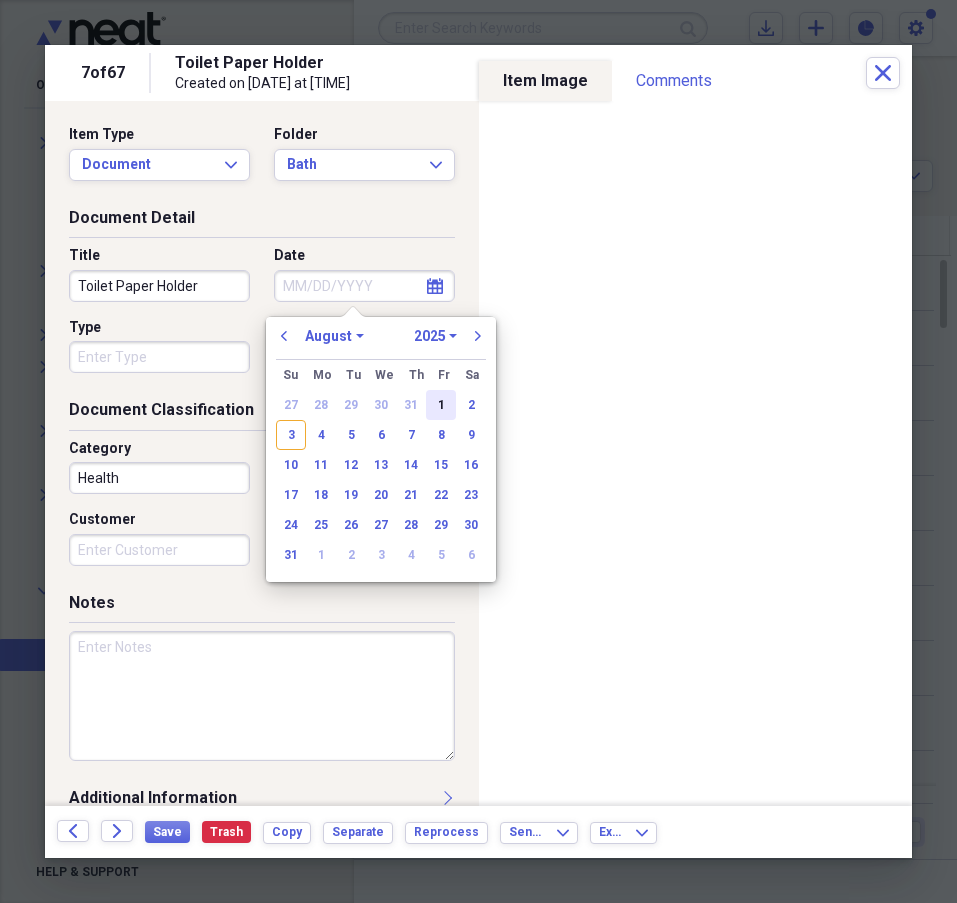 click on "1" at bounding box center [441, 405] 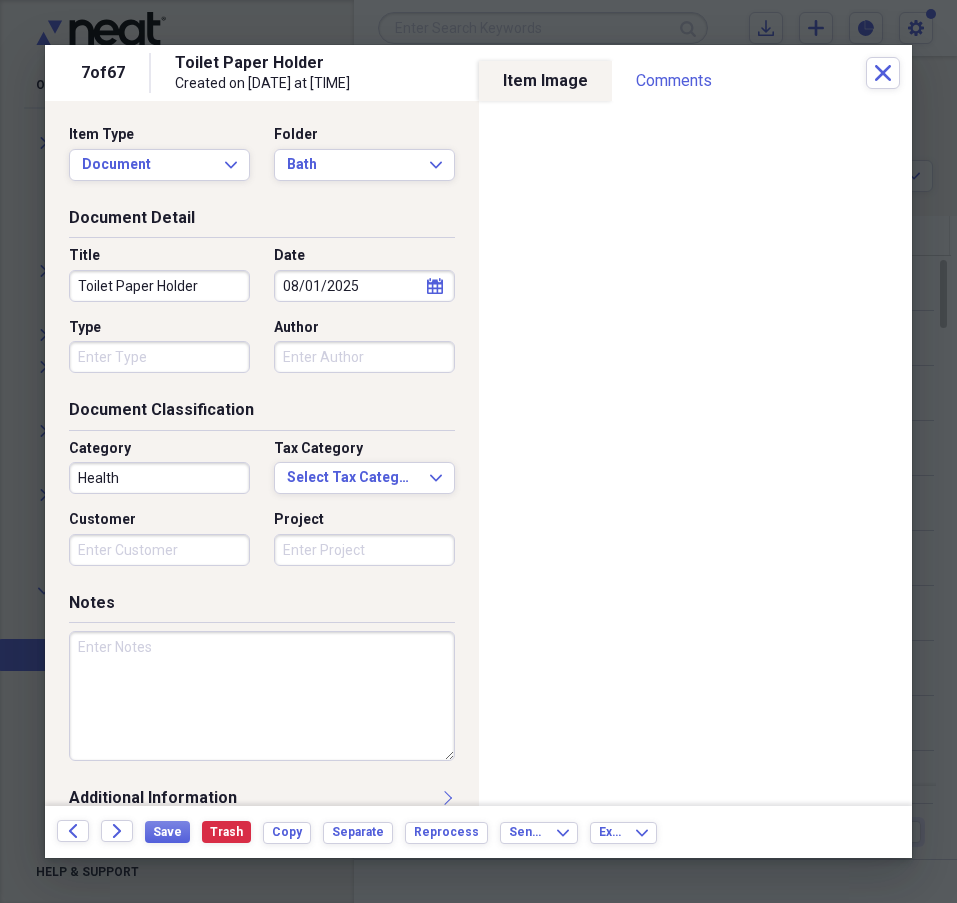 click on "Health" at bounding box center [159, 478] 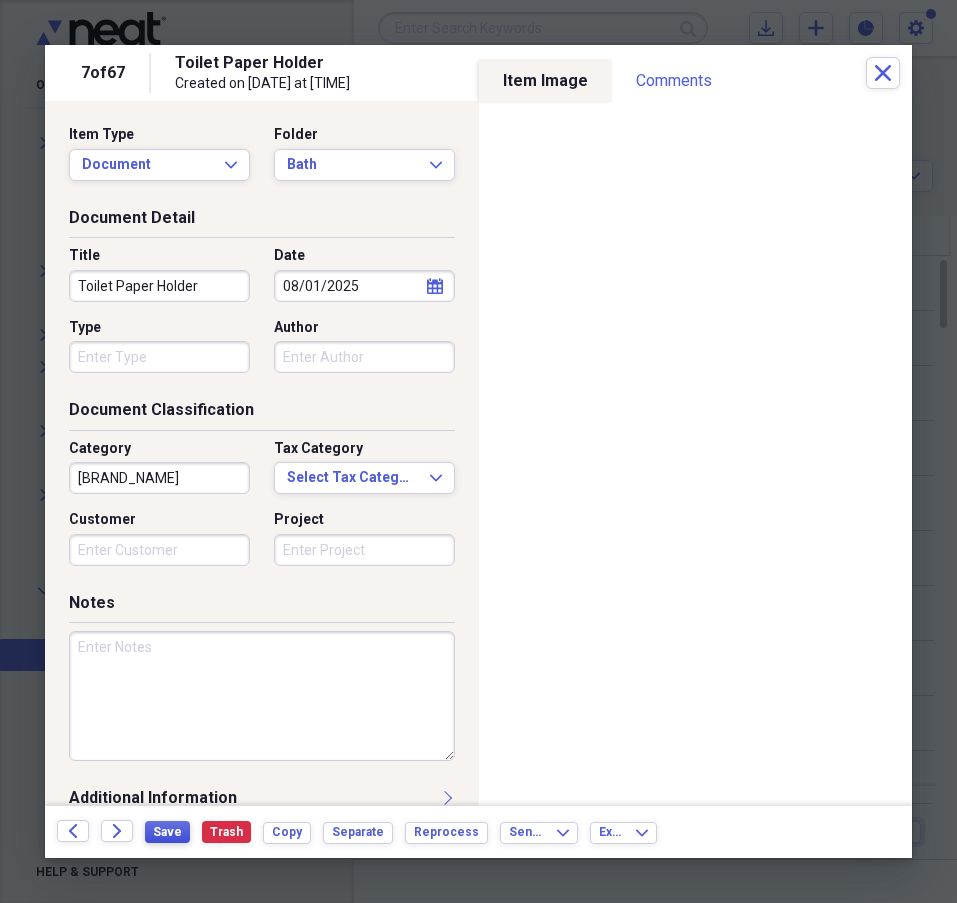 click on "Save" at bounding box center [167, 832] 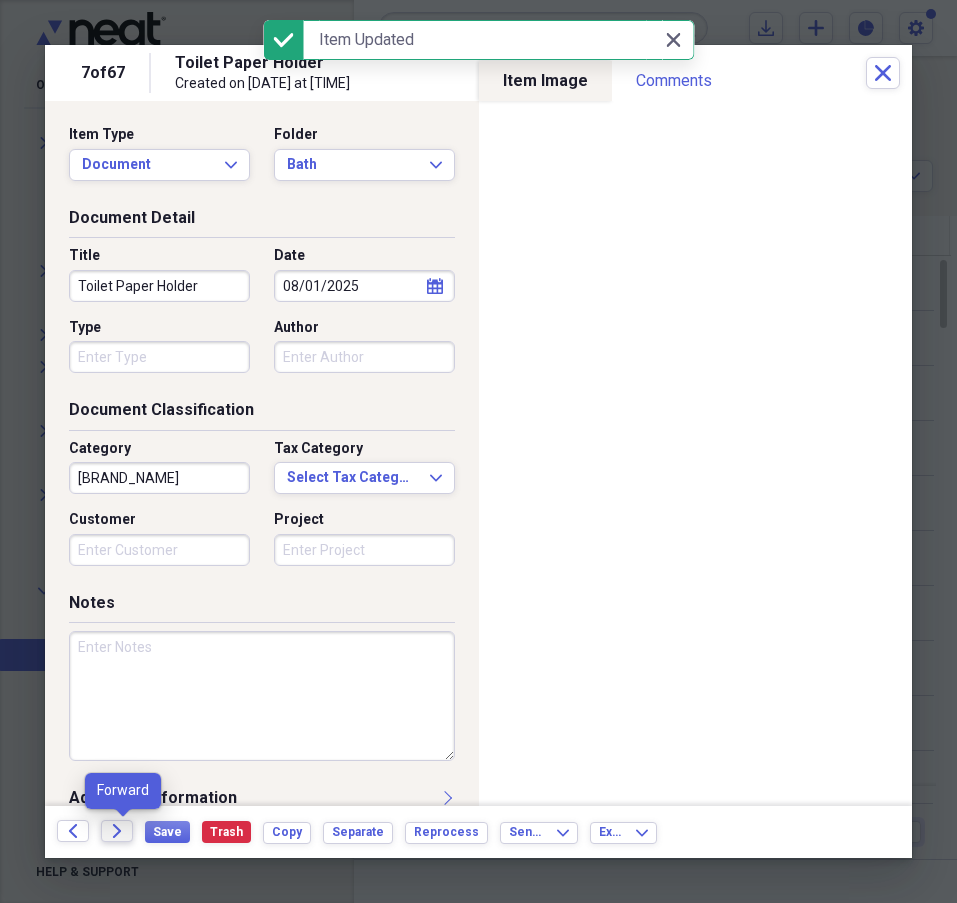 click 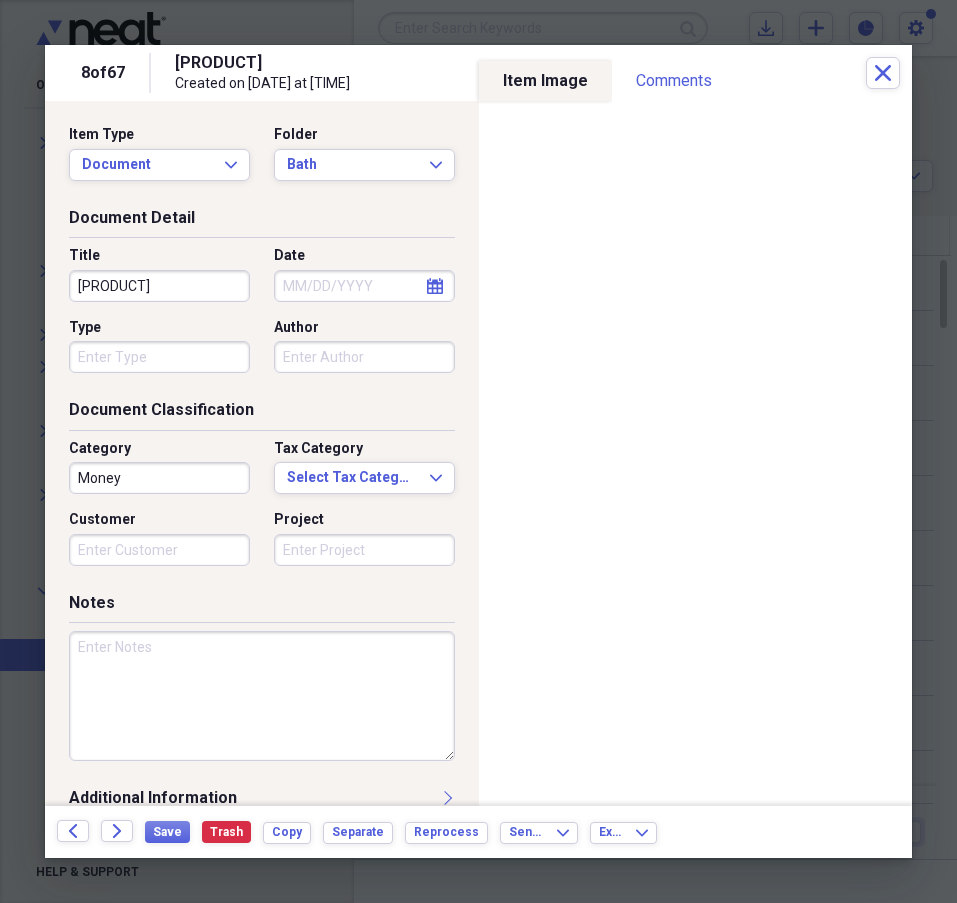 click on "calendar" 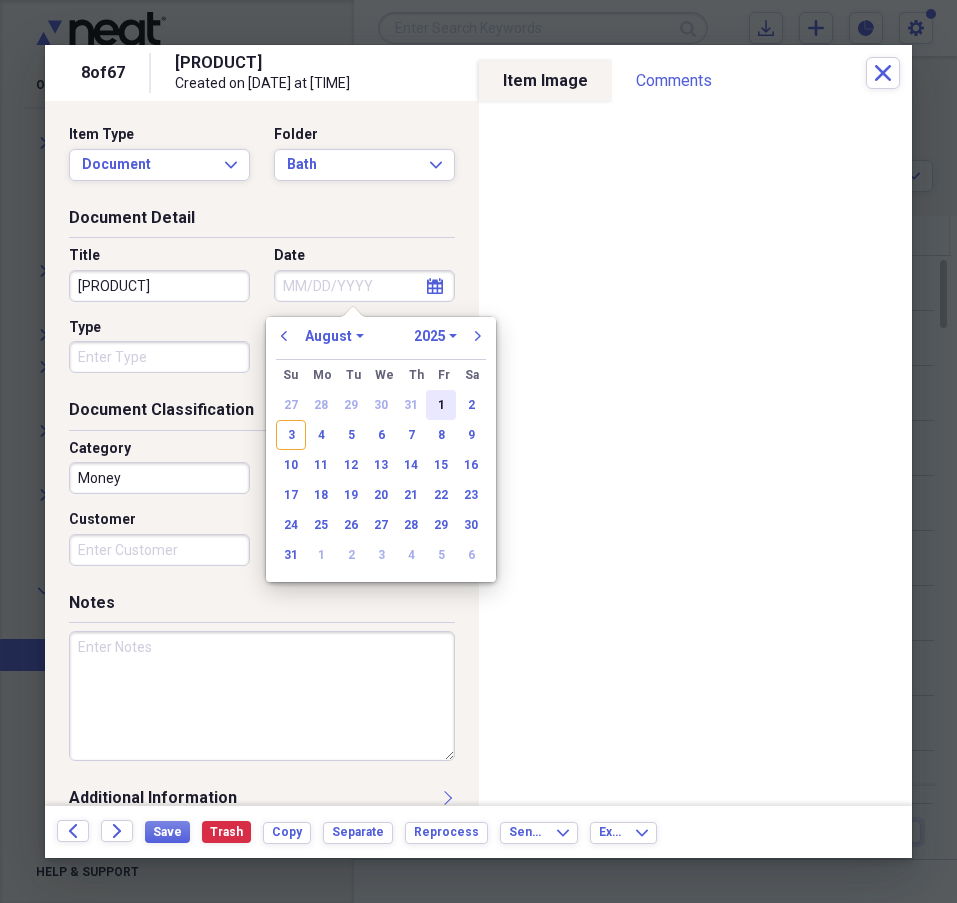 click on "1" at bounding box center [441, 405] 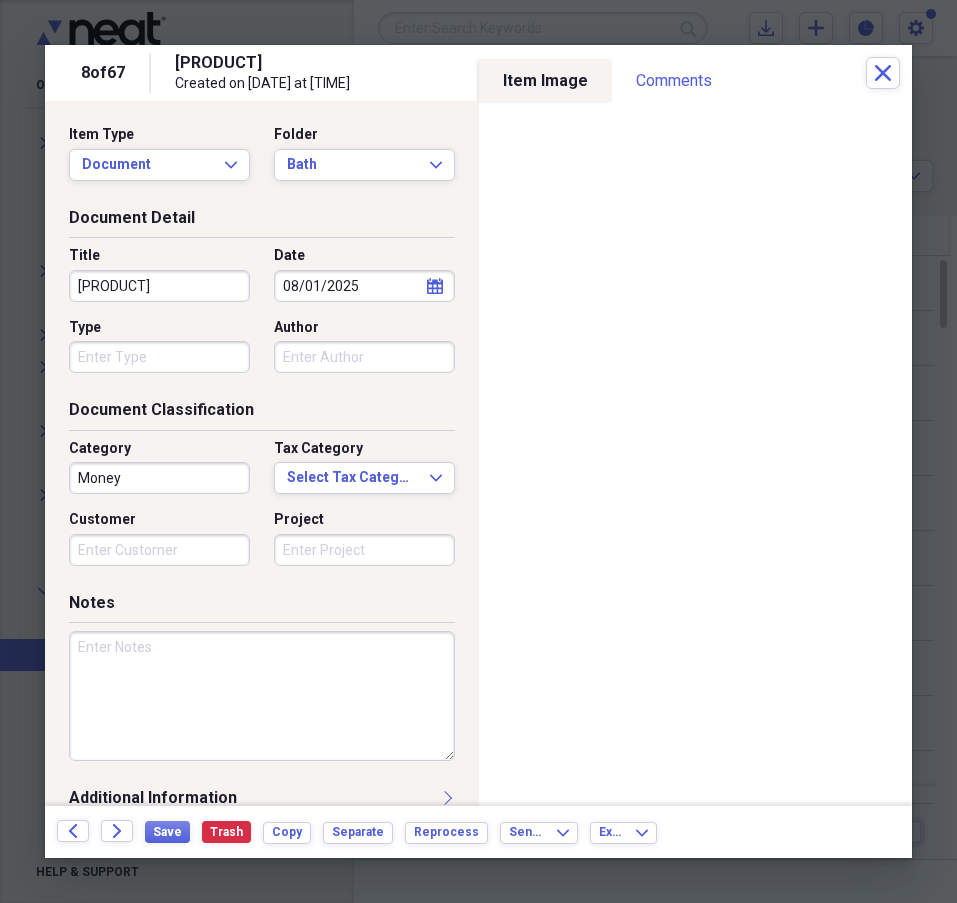 click on "Money" at bounding box center [159, 478] 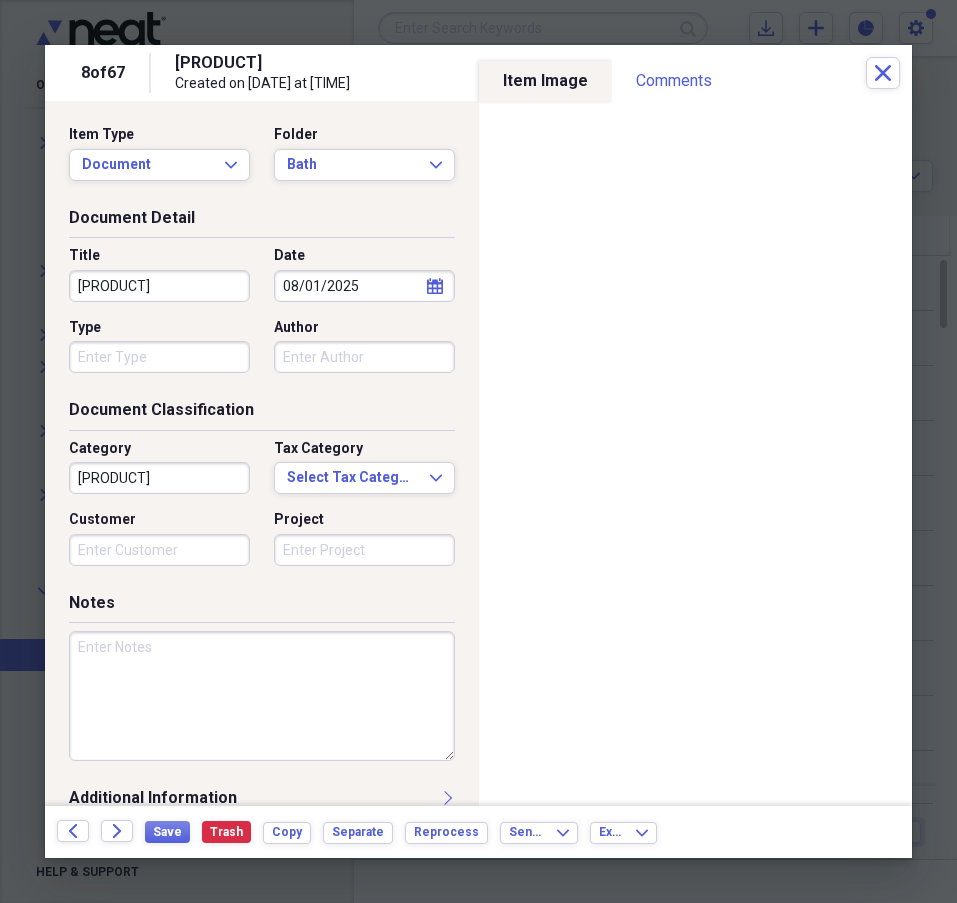 drag, startPoint x: 95, startPoint y: 286, endPoint x: 67, endPoint y: 289, distance: 28.160255 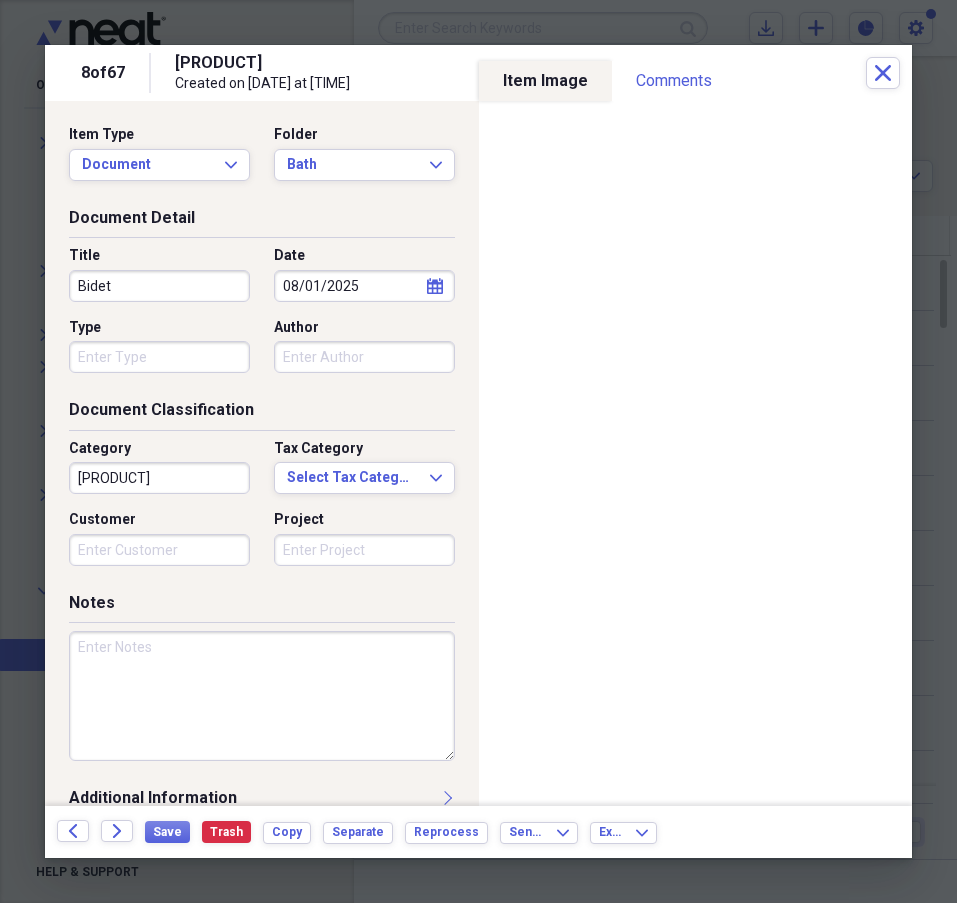 click on "Type" at bounding box center (159, 357) 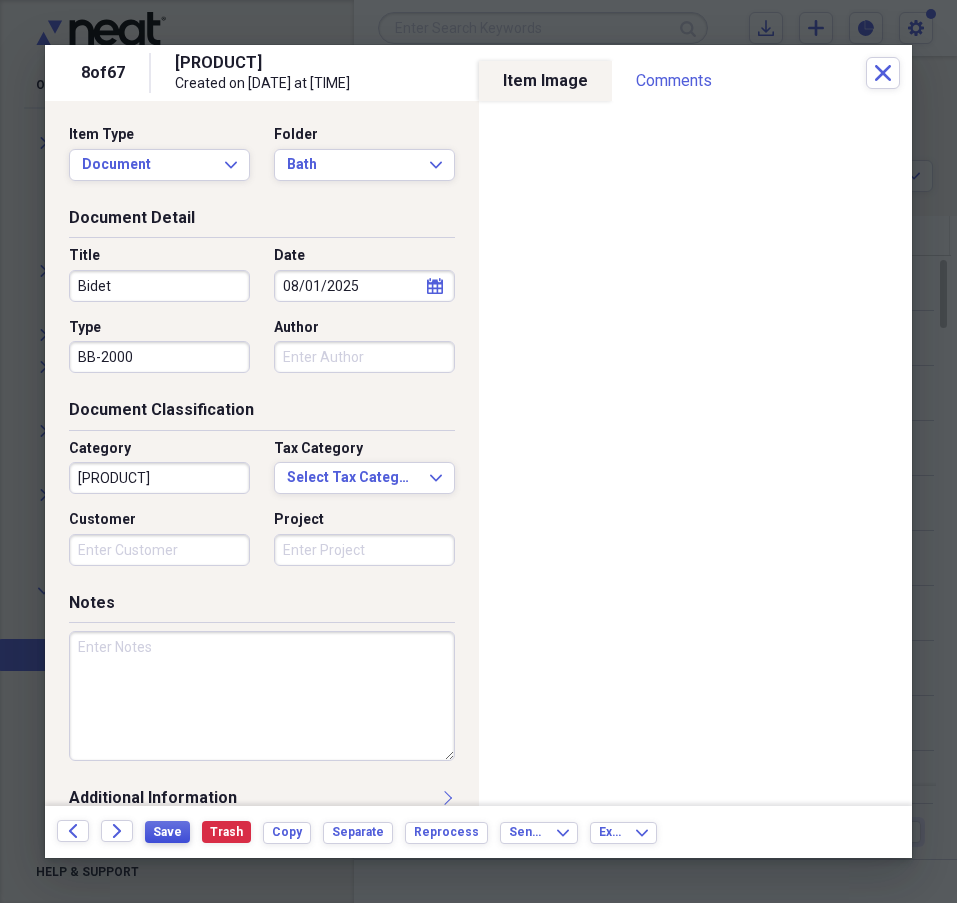 click on "Save" at bounding box center (167, 832) 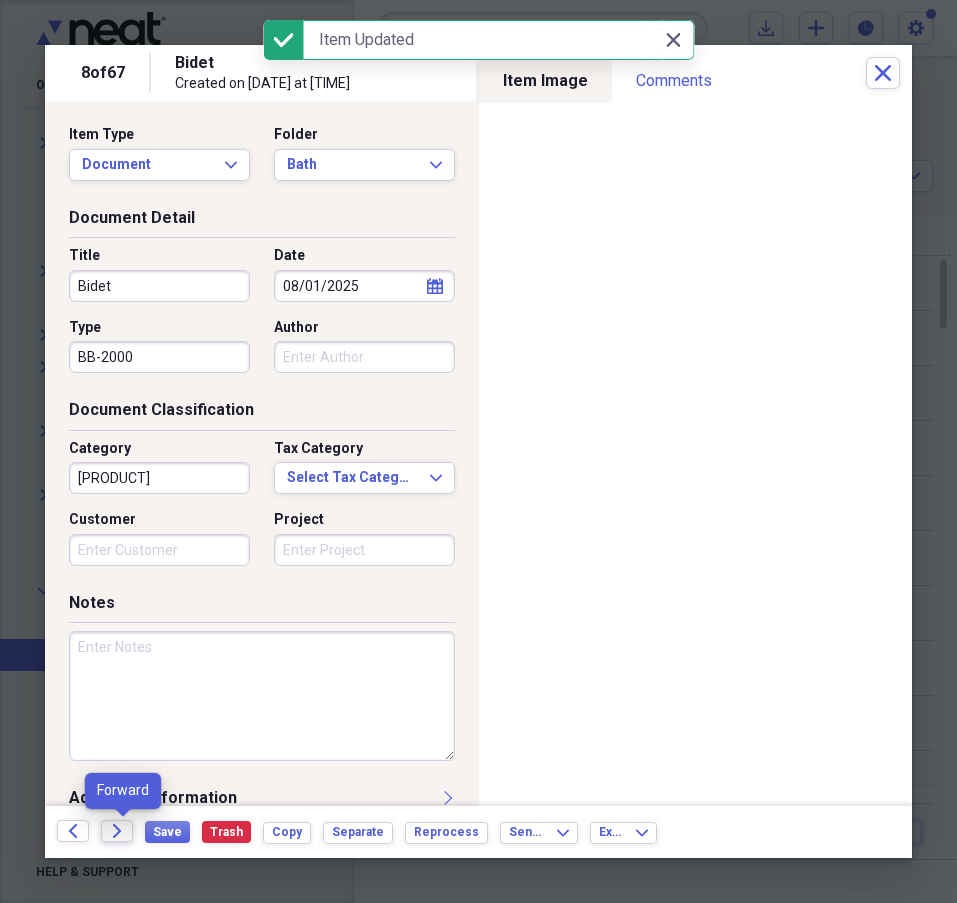 click 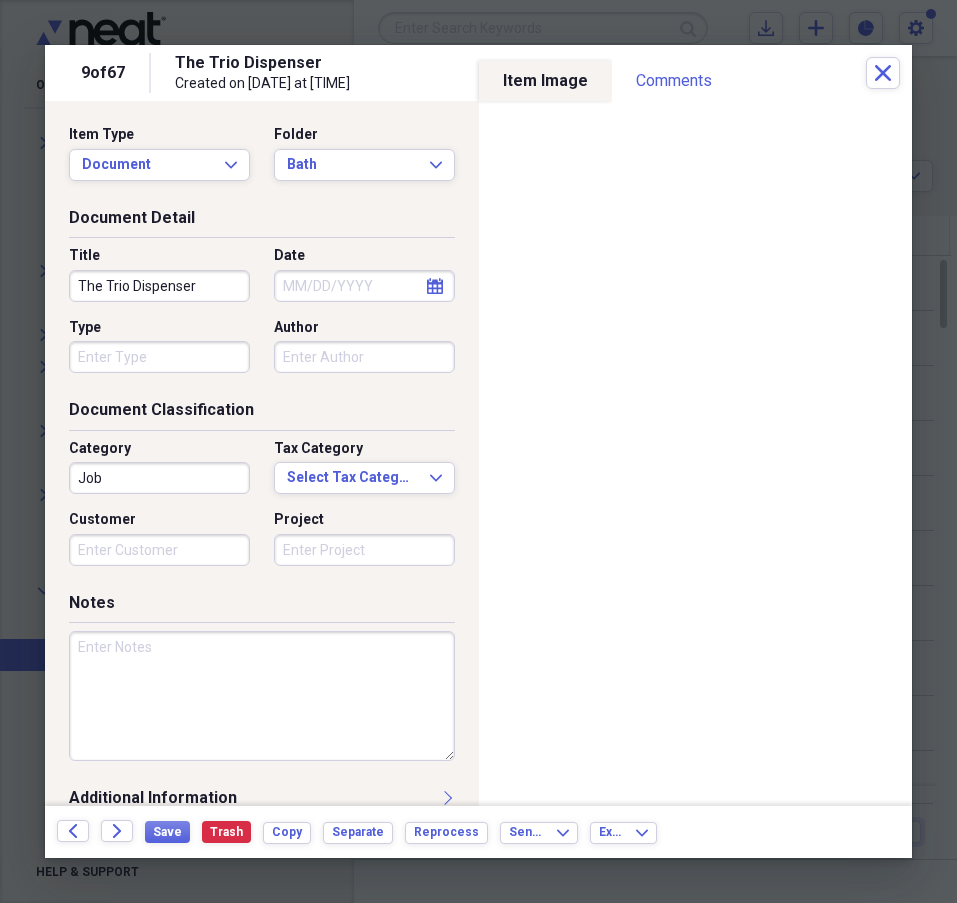click on "calendar" 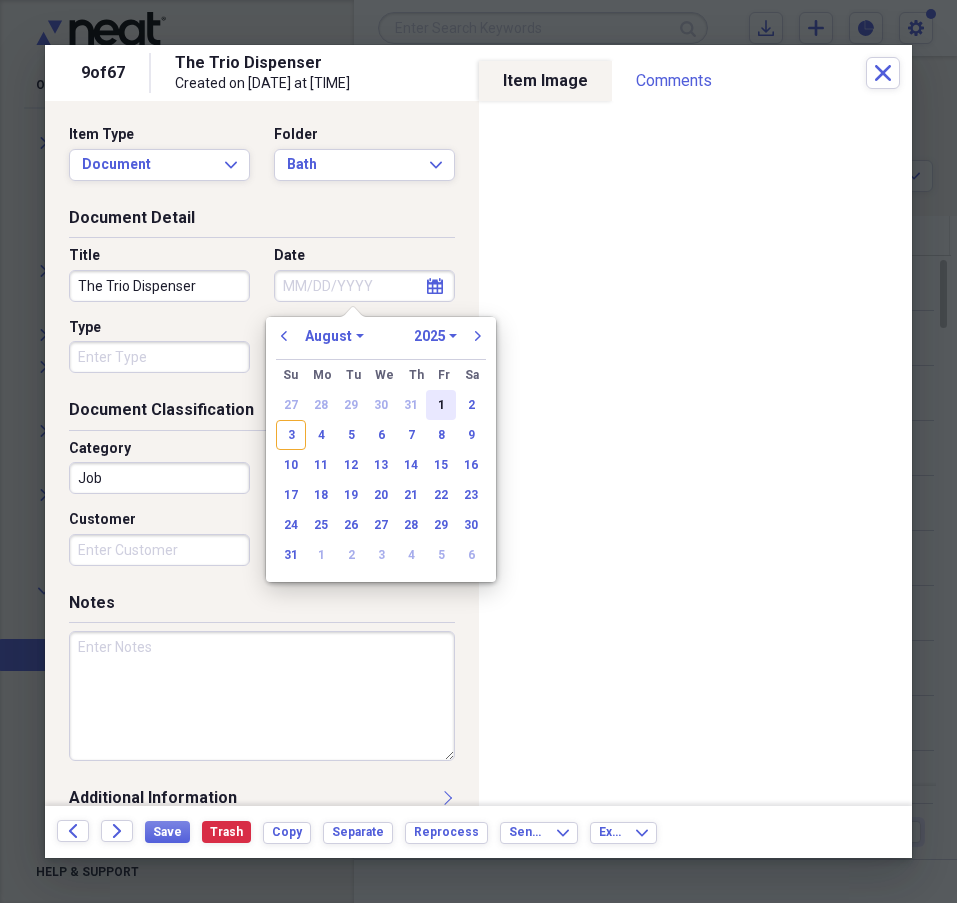 click on "1" at bounding box center (441, 405) 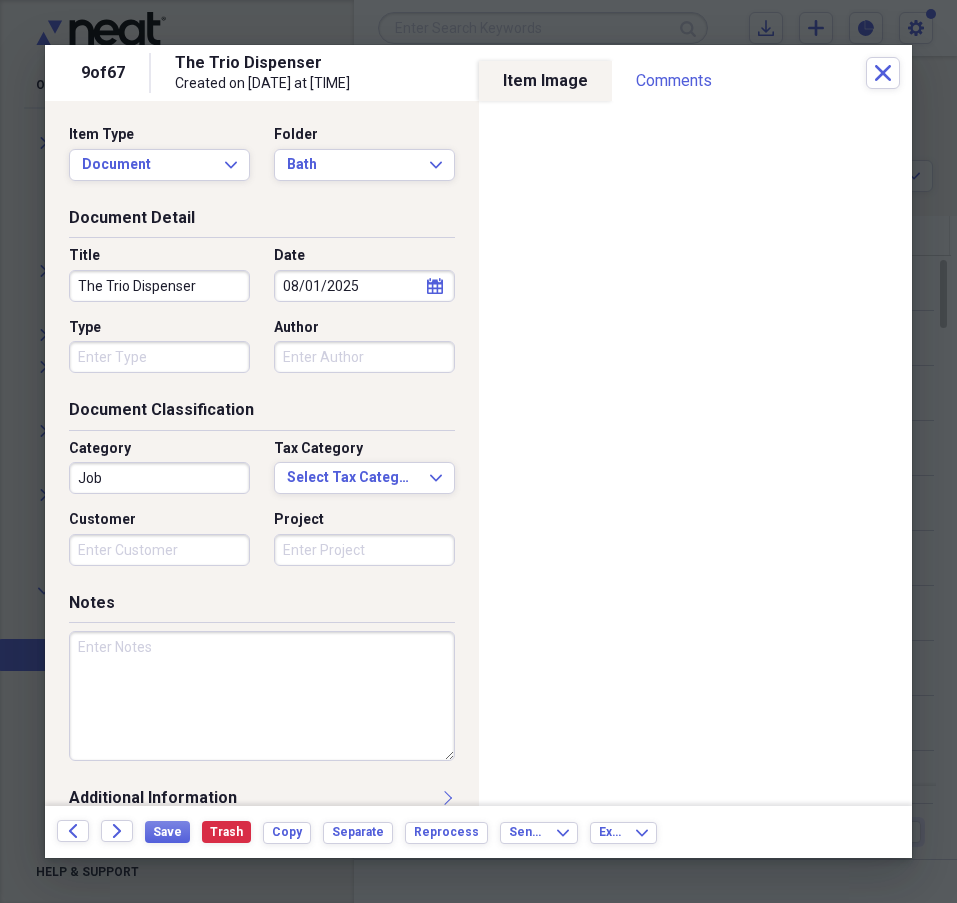 click on "Job" at bounding box center [159, 478] 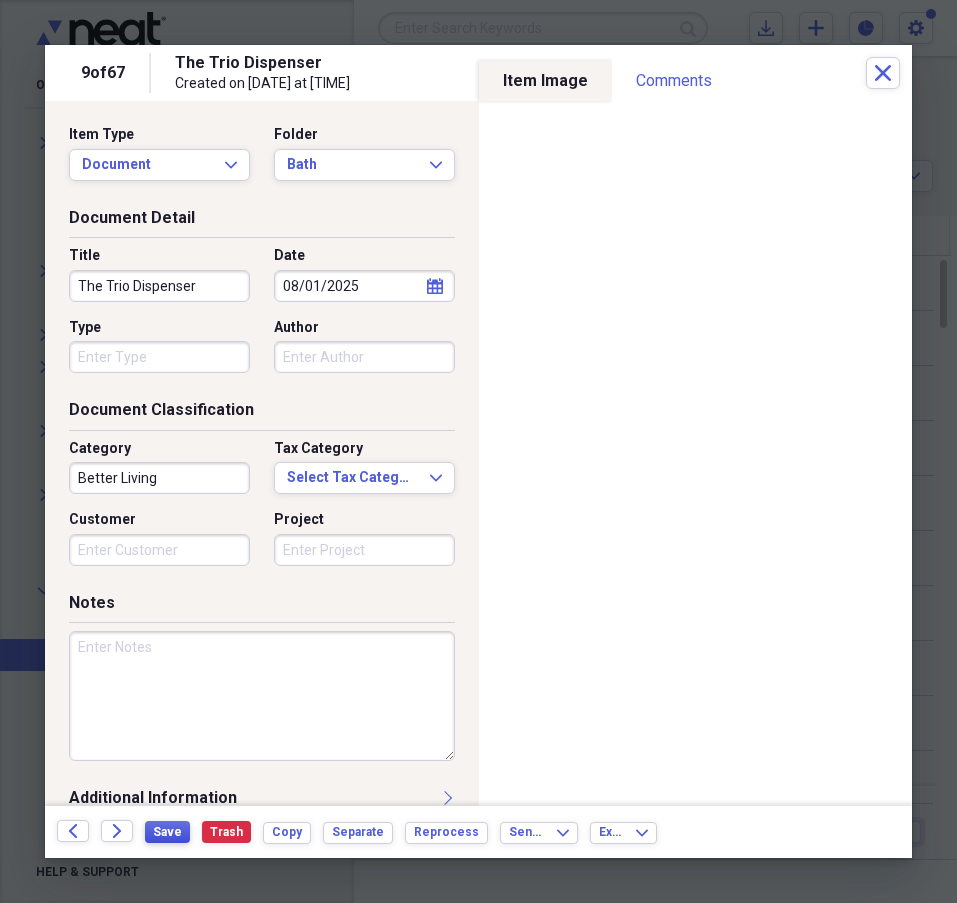 click on "Save" at bounding box center (167, 832) 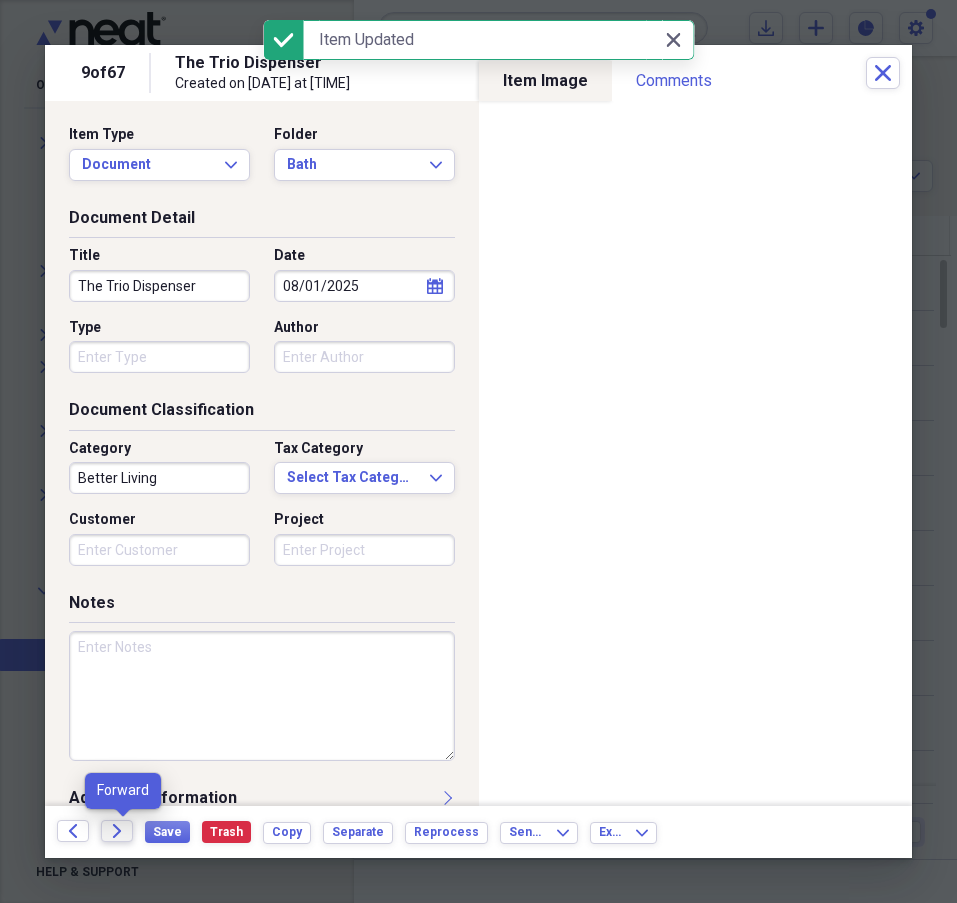 click on "Forward" 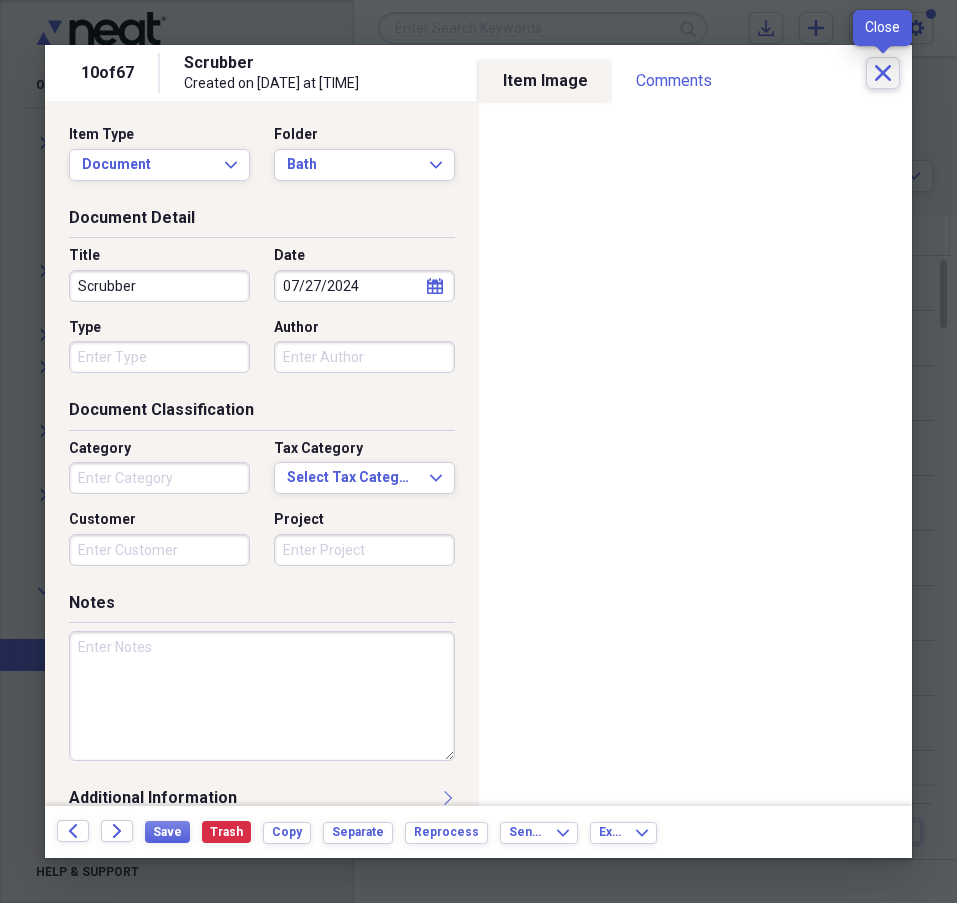 click on "Close" 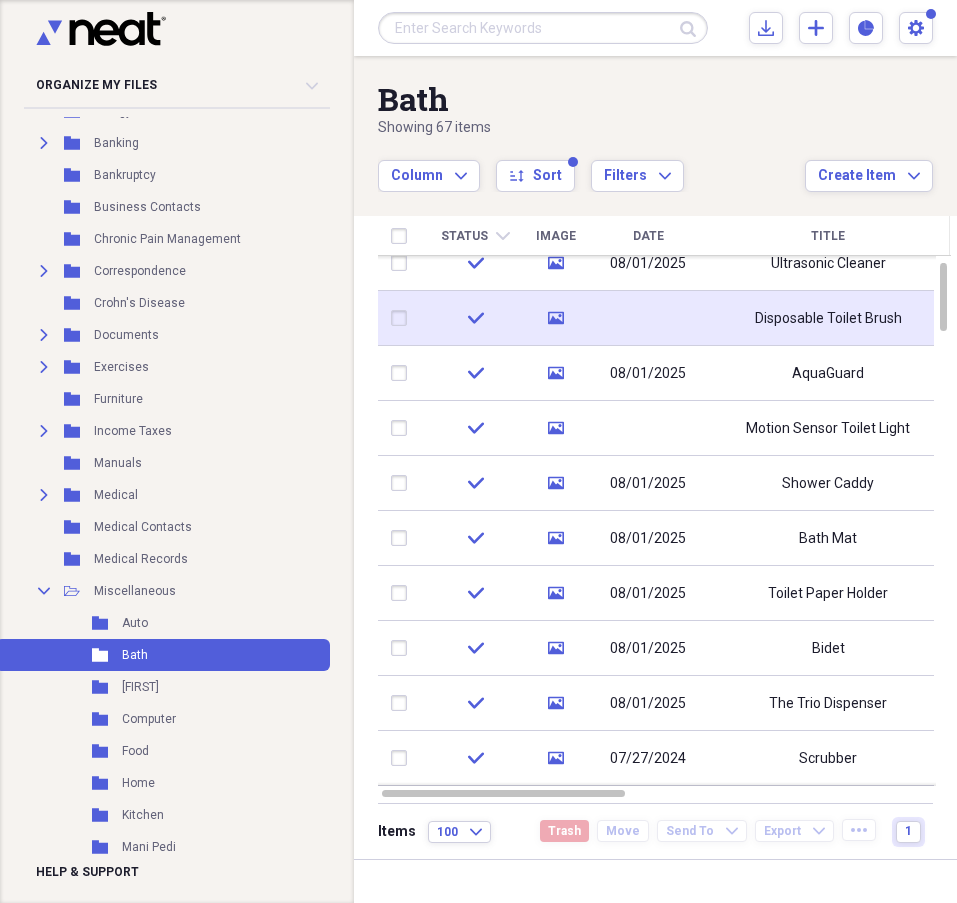 click at bounding box center [403, 318] 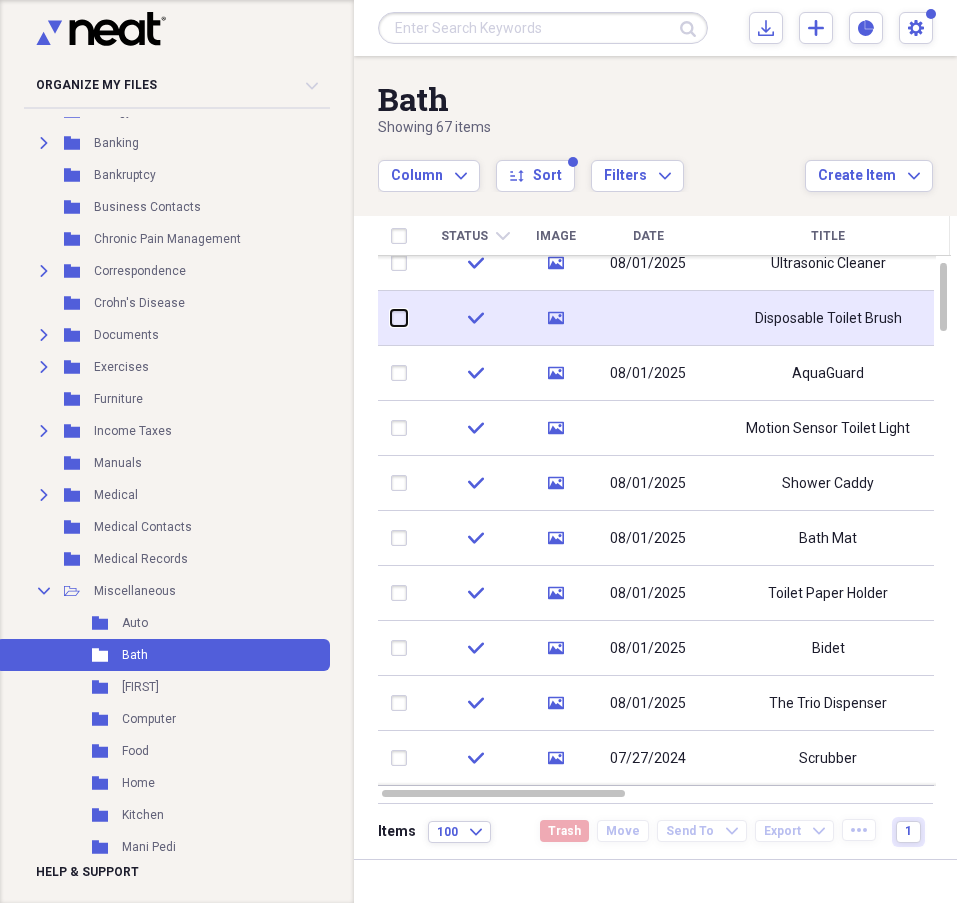 click at bounding box center [391, 318] 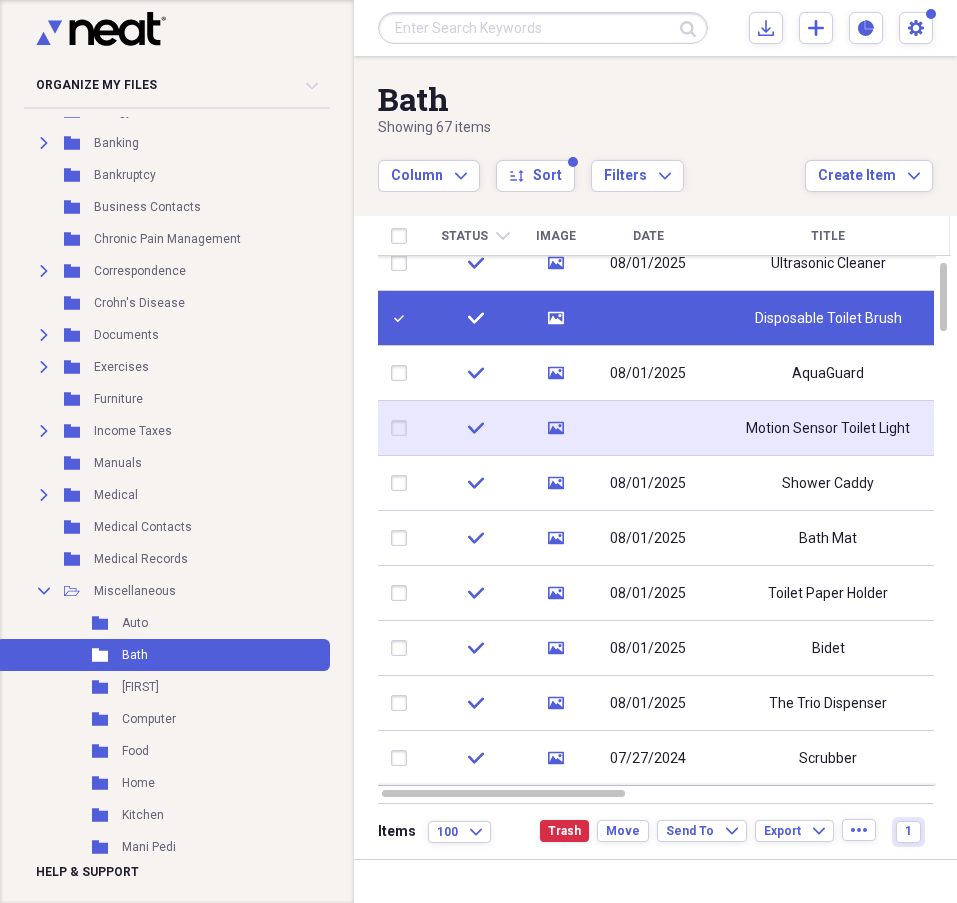 click at bounding box center [403, 428] 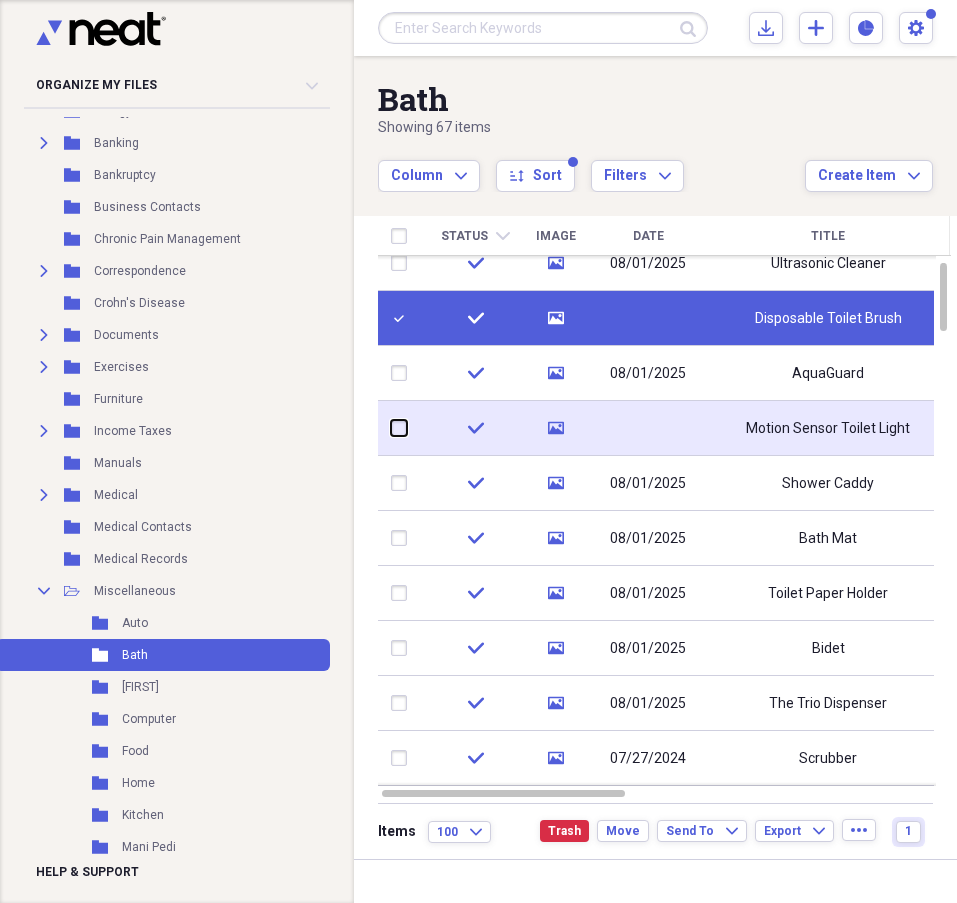 click at bounding box center [391, 428] 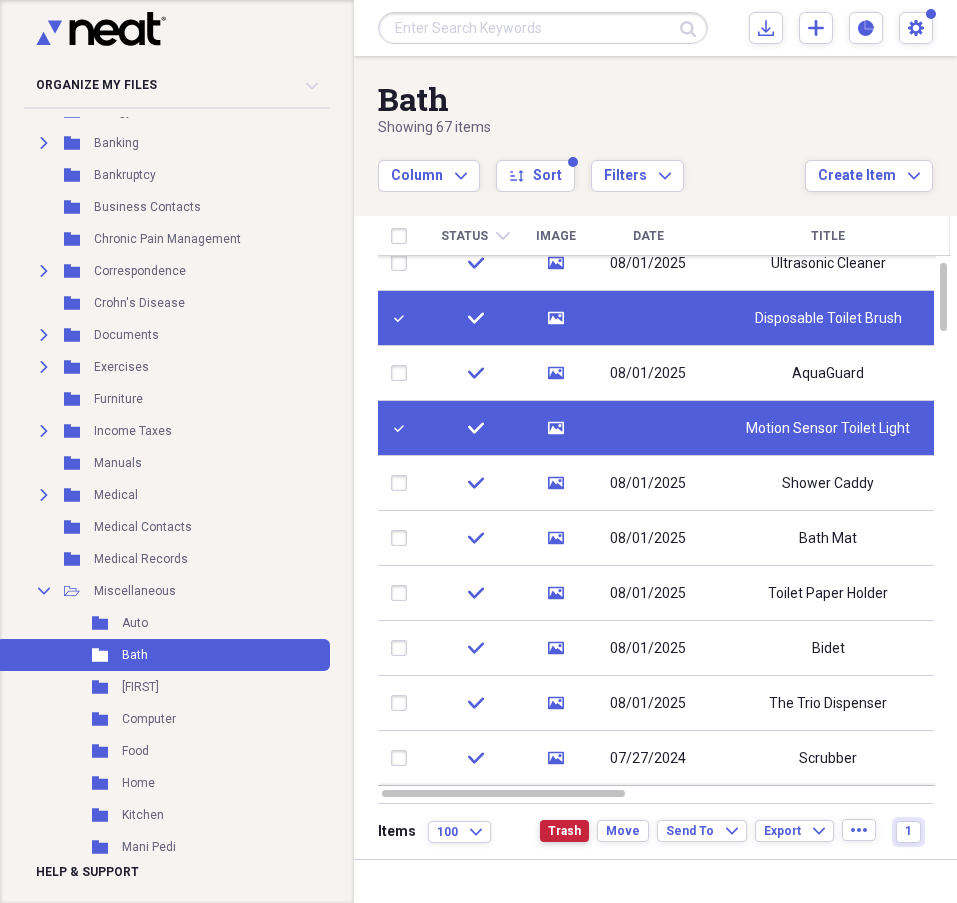click on "Trash" at bounding box center (564, 831) 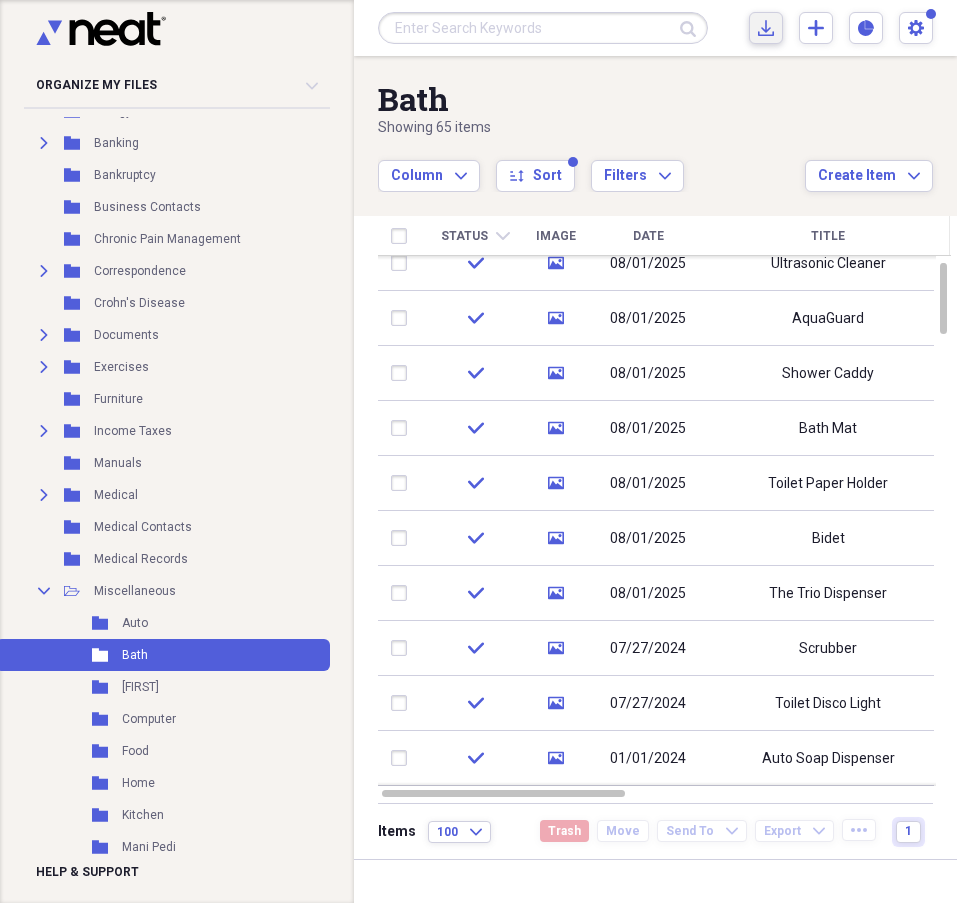 click on "Import" 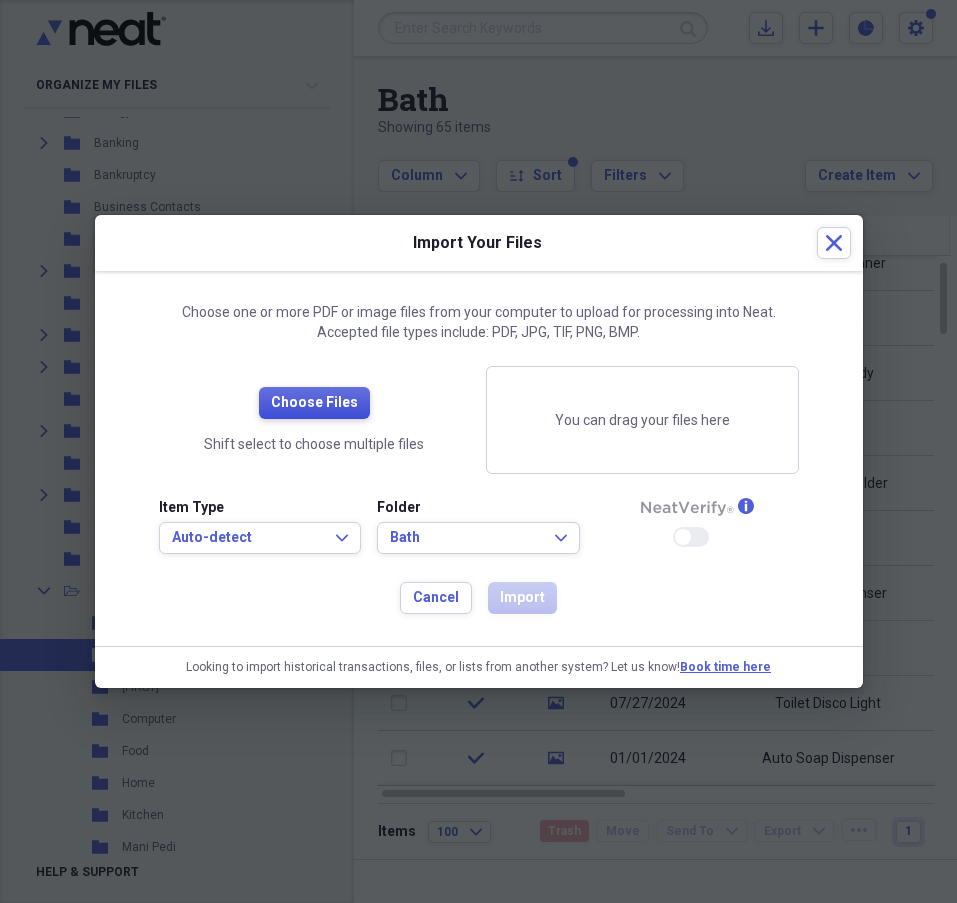 click on "Choose Files" at bounding box center (314, 403) 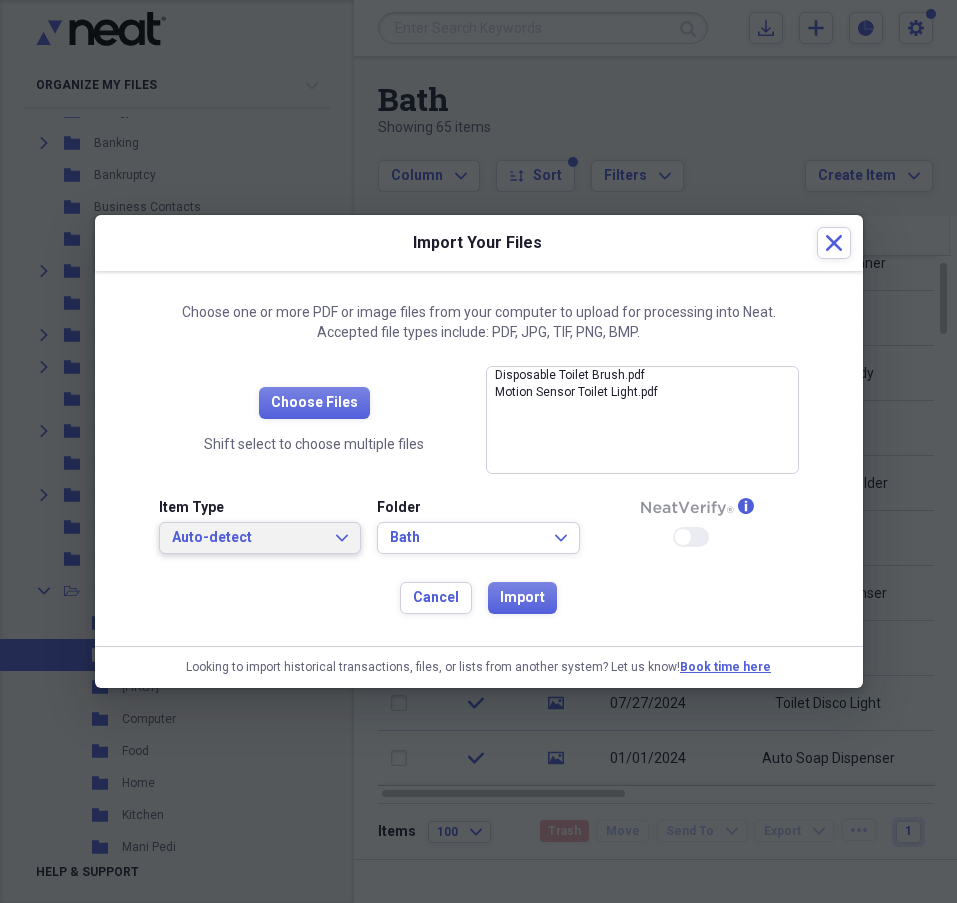 click on "Expand" 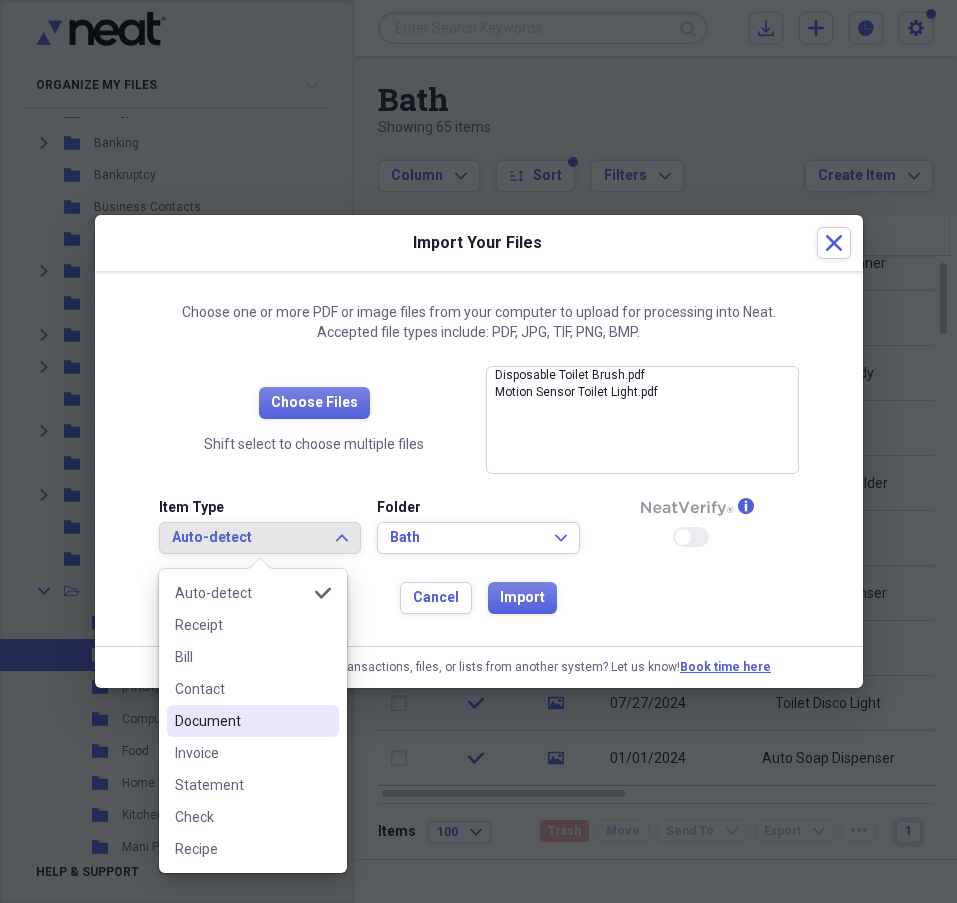 click on "Document" at bounding box center [241, 721] 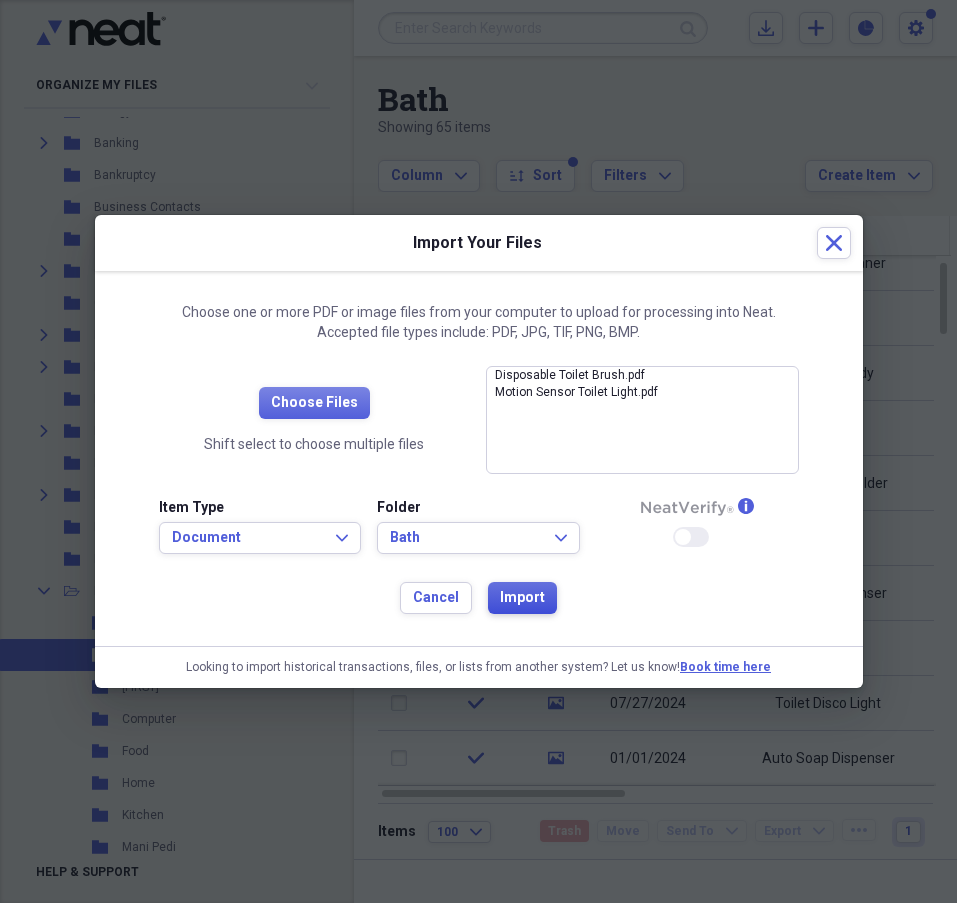 click on "Import" at bounding box center (522, 598) 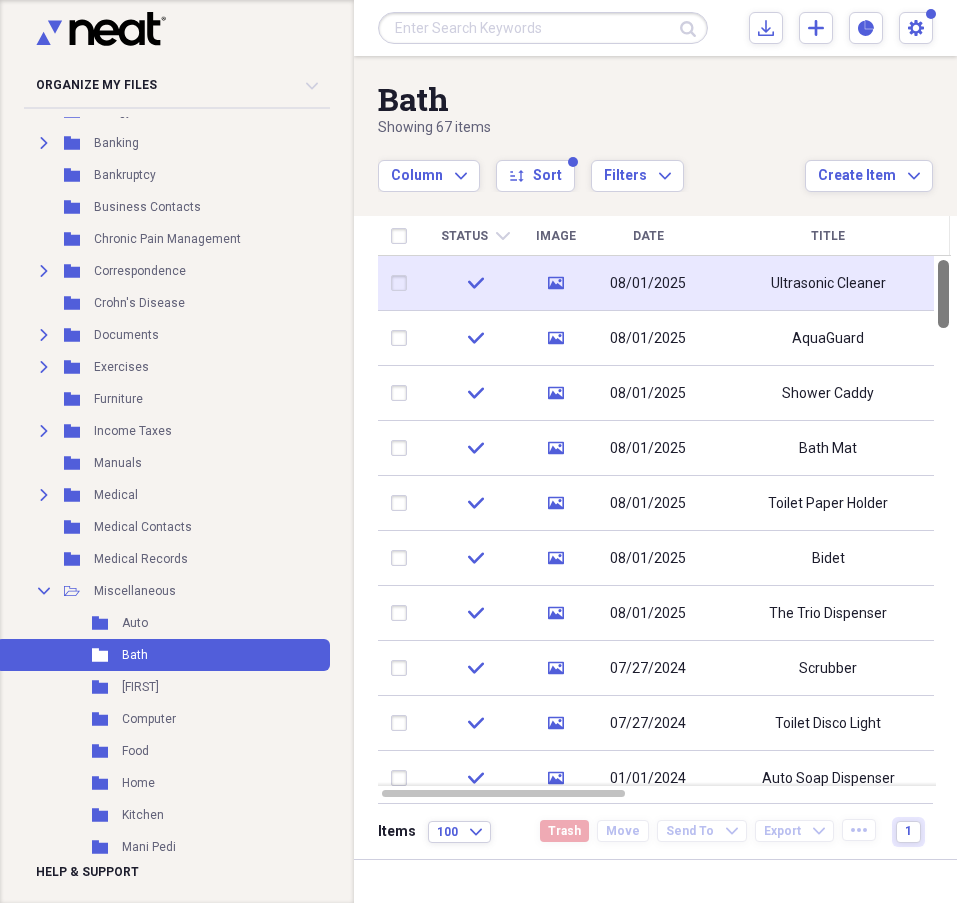 drag, startPoint x: 945, startPoint y: 297, endPoint x: 937, endPoint y: 279, distance: 19.697716 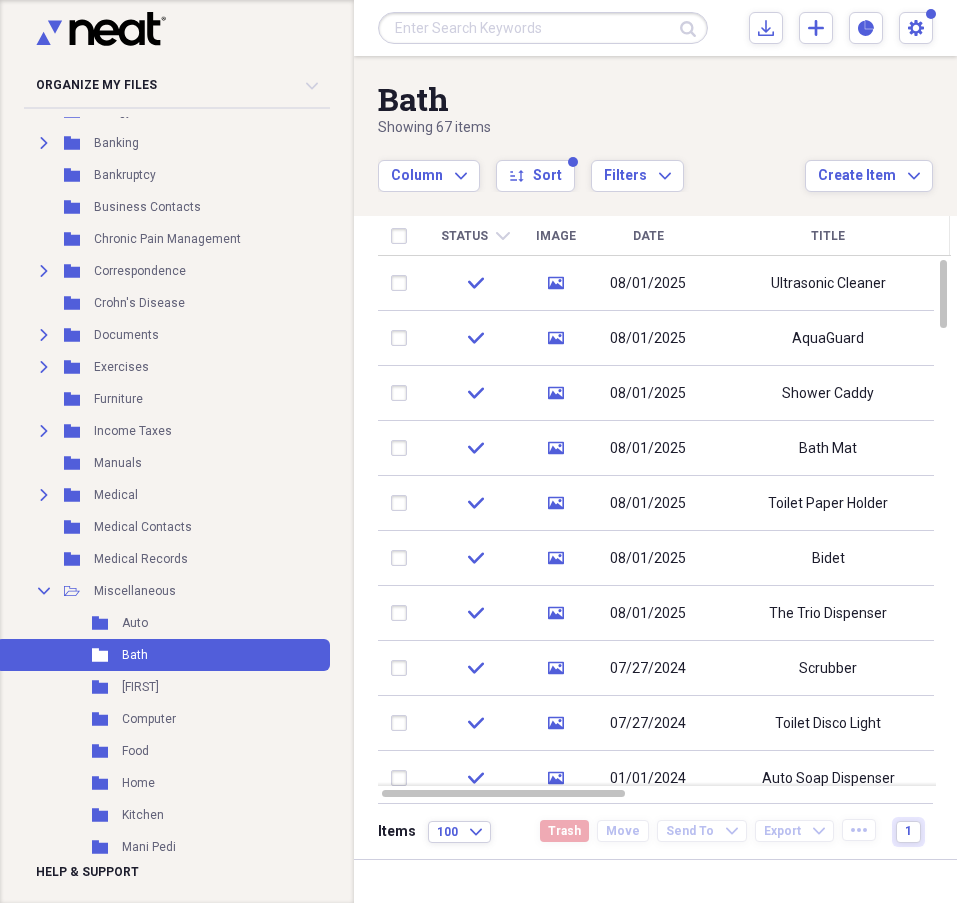 click on "Bath" at bounding box center (591, 99) 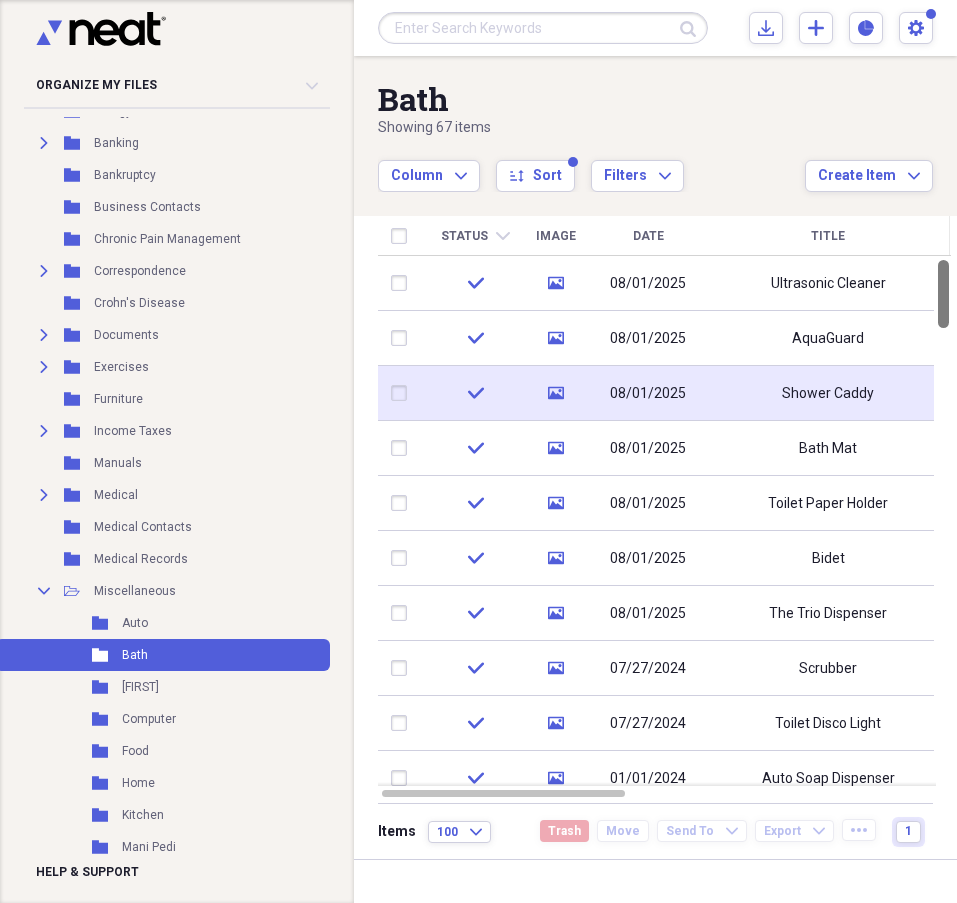 click on "check media [DATE] [PRODUCT] User Manual Import check media [DATE] [PRODUCT] [PRODUCT] [BRAND] Import check media [DATE] [PRODUCT] [BRAND] Import check media [DATE] [PRODUCT] [BRAND] Import check media [DATE] [PRODUCT] [BRAND] Import check media [DATE] [PRODUCT] [BRAND] Import check media [DATE] [PRODUCT] [BRAND] Import check media [DATE] [PRODUCT] Import check media [DATE] [PRODUCT] Import check media [DATE] [PRODUCT] [BRAND] Import check media [DATE] [PRODUCT] [BRAND] Import check media [DATE] [PRODUCT] [BRAND] Import check media [DATE] [PRODUCT] [BRAND] Import check media [DATE] [PRODUCT] [BRAND] Import" at bounding box center (664, 509) 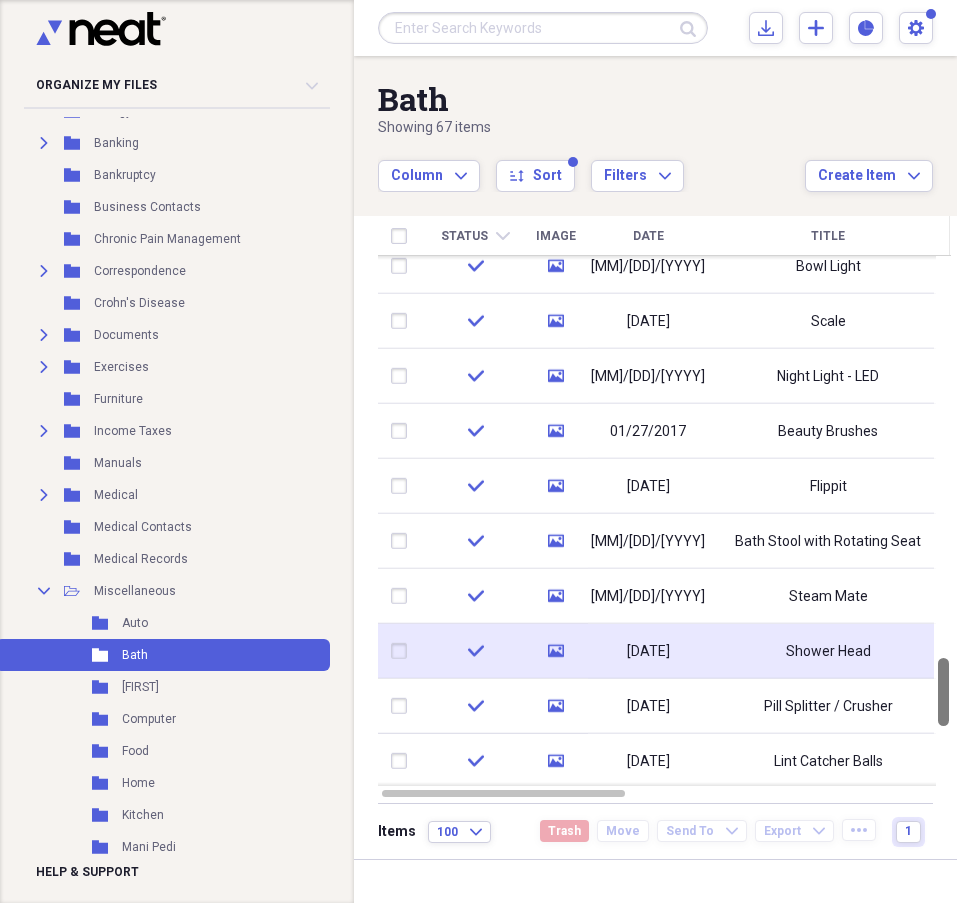 drag, startPoint x: 948, startPoint y: 420, endPoint x: 892, endPoint y: 643, distance: 229.9239 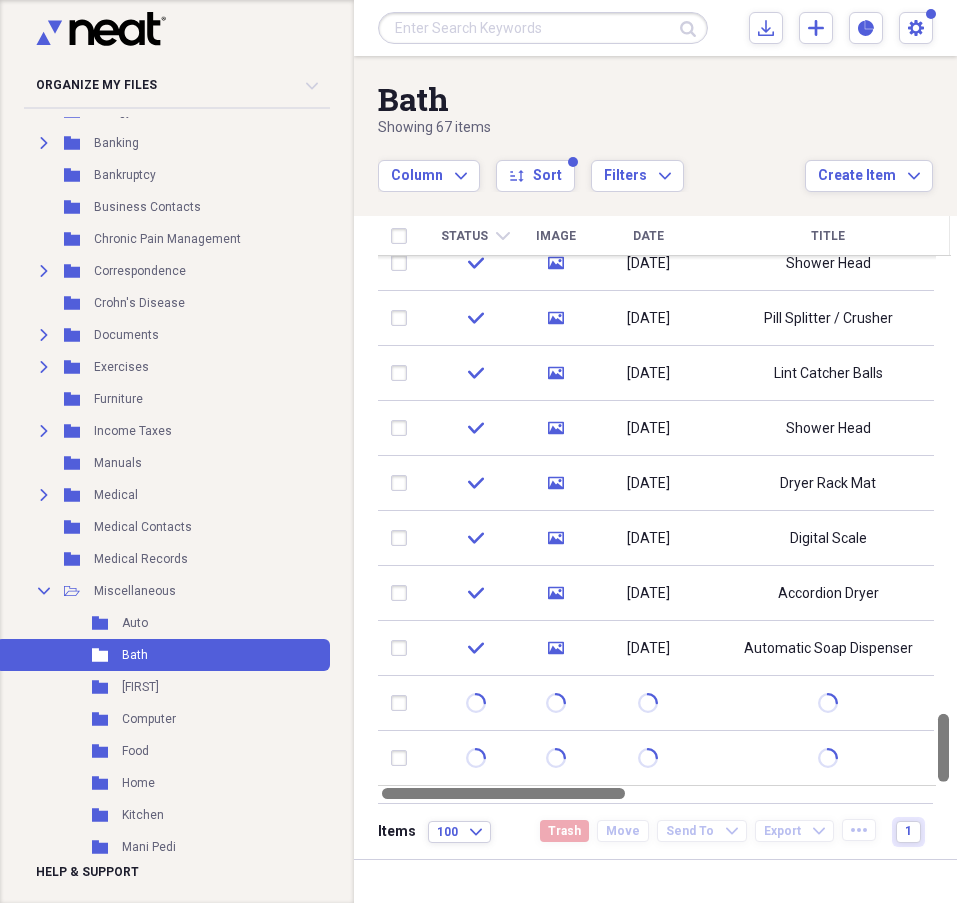 drag, startPoint x: 946, startPoint y: 698, endPoint x: 930, endPoint y: 786, distance: 89.44272 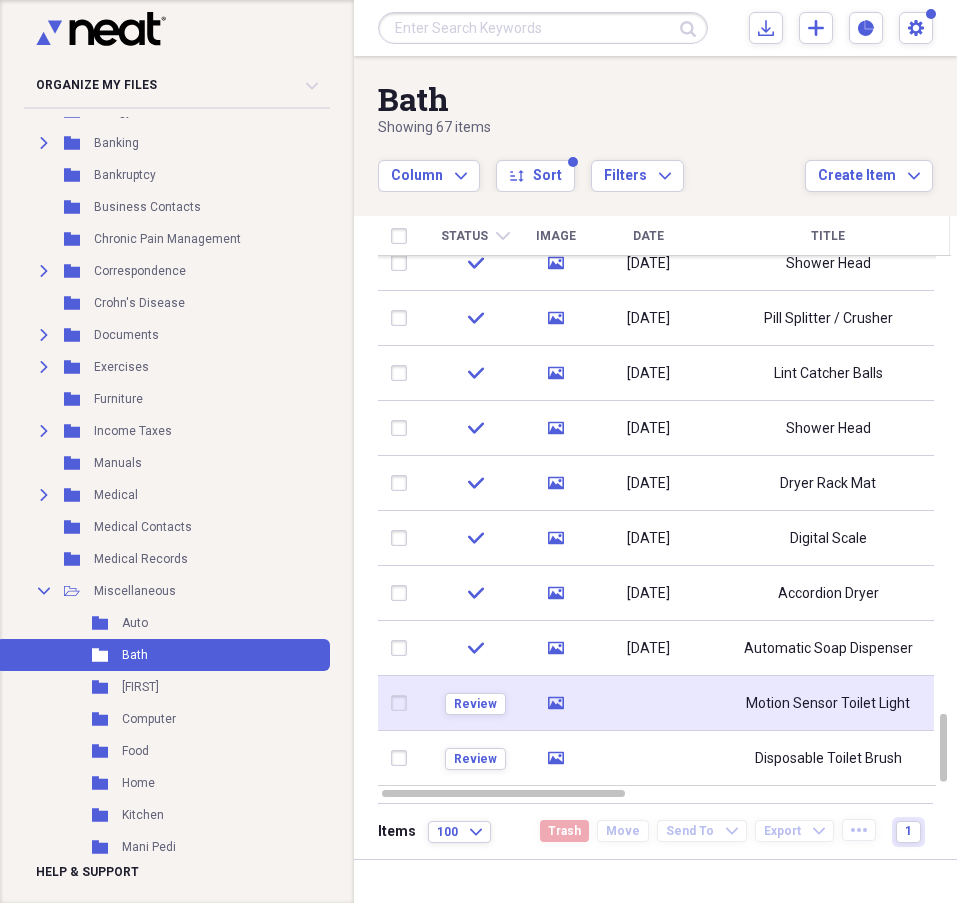 click on "Motion Sensor Toilet Light" at bounding box center (828, 704) 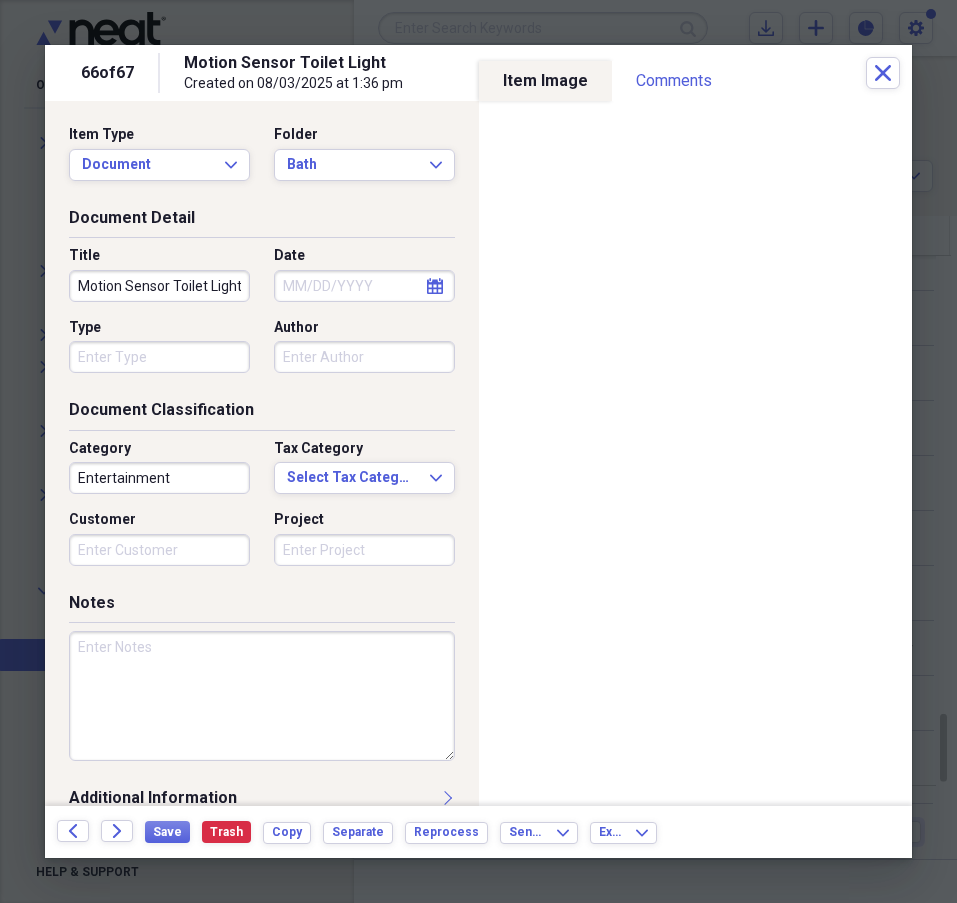 click on "calendar" 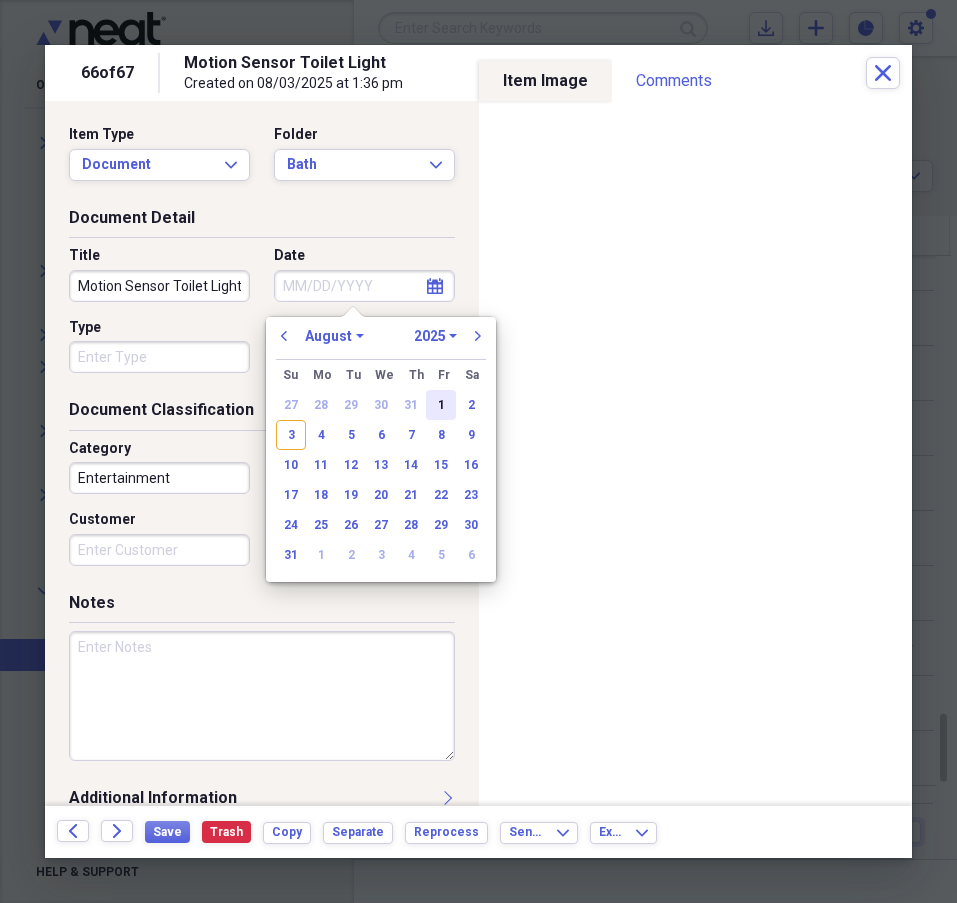 click on "1" at bounding box center [441, 405] 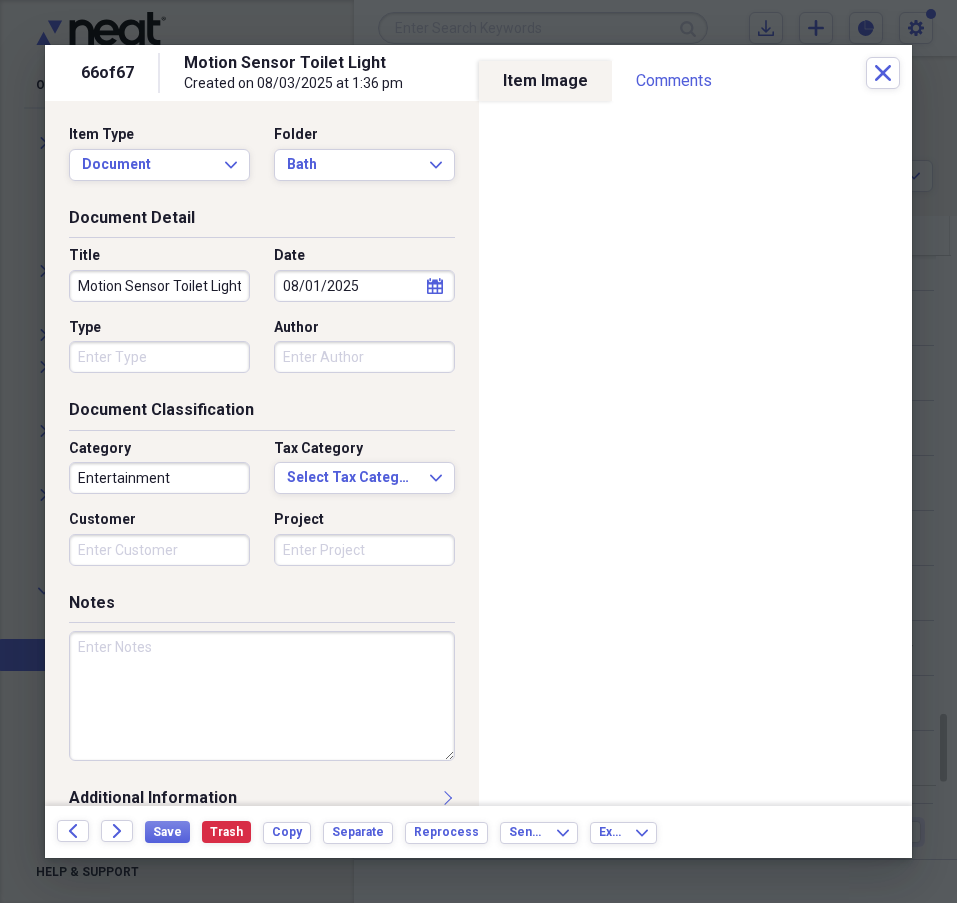 click on "Entertainment" at bounding box center (159, 478) 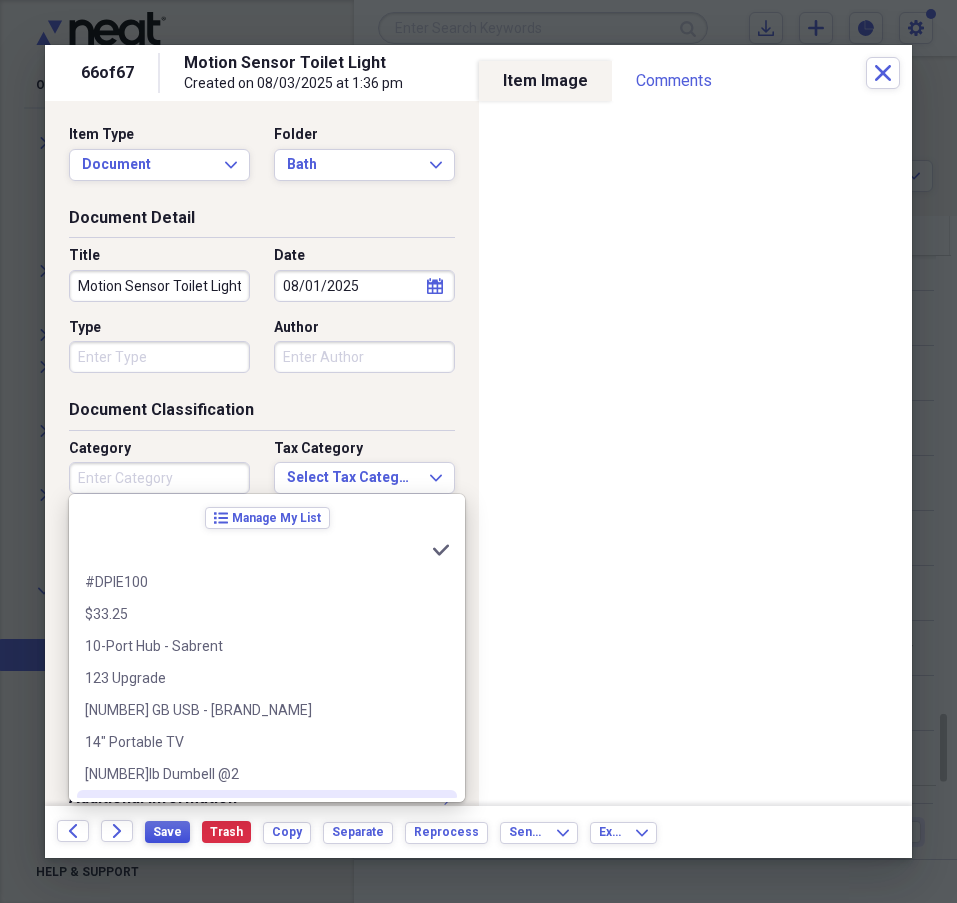 click on "Save" at bounding box center [167, 832] 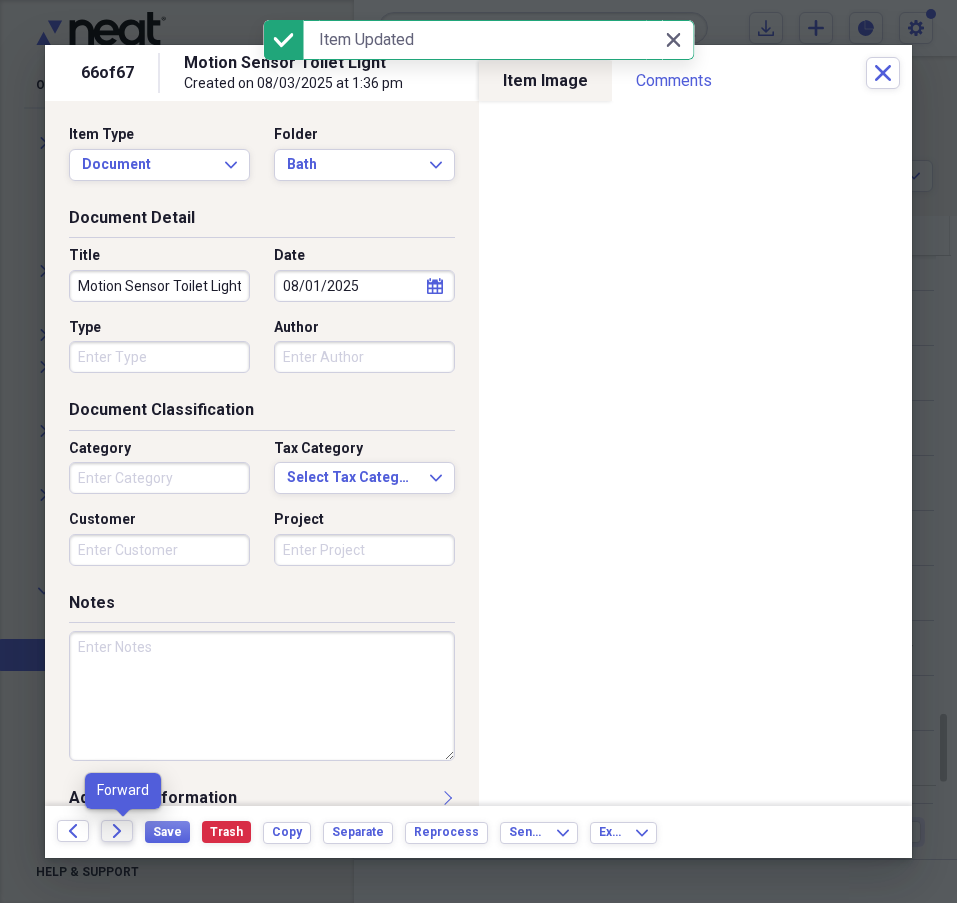 click on "Forward" at bounding box center [117, 831] 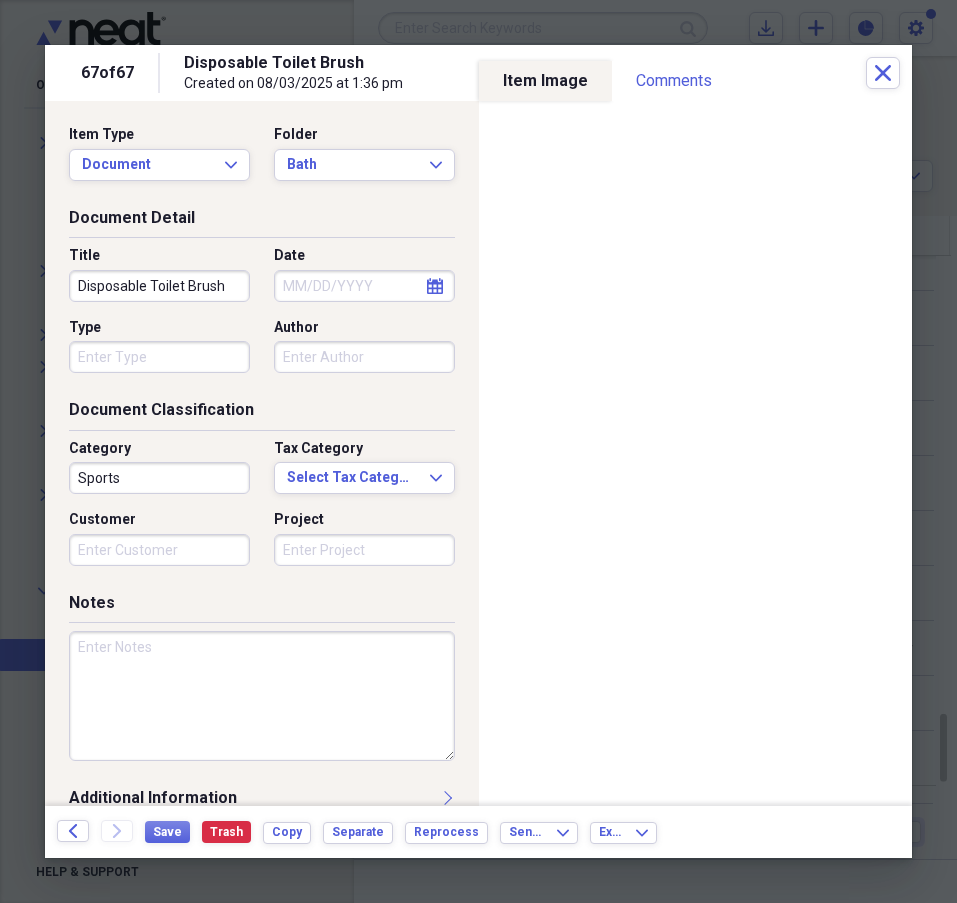 click on "calendar" 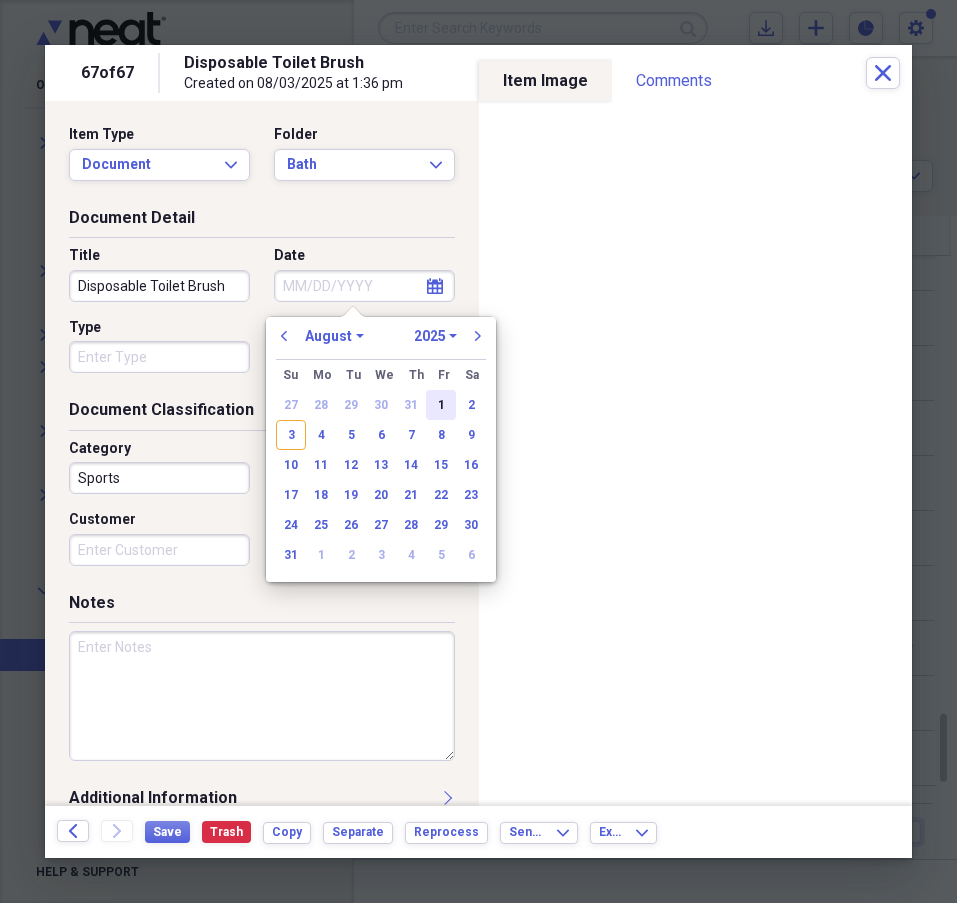 click on "1" at bounding box center [441, 405] 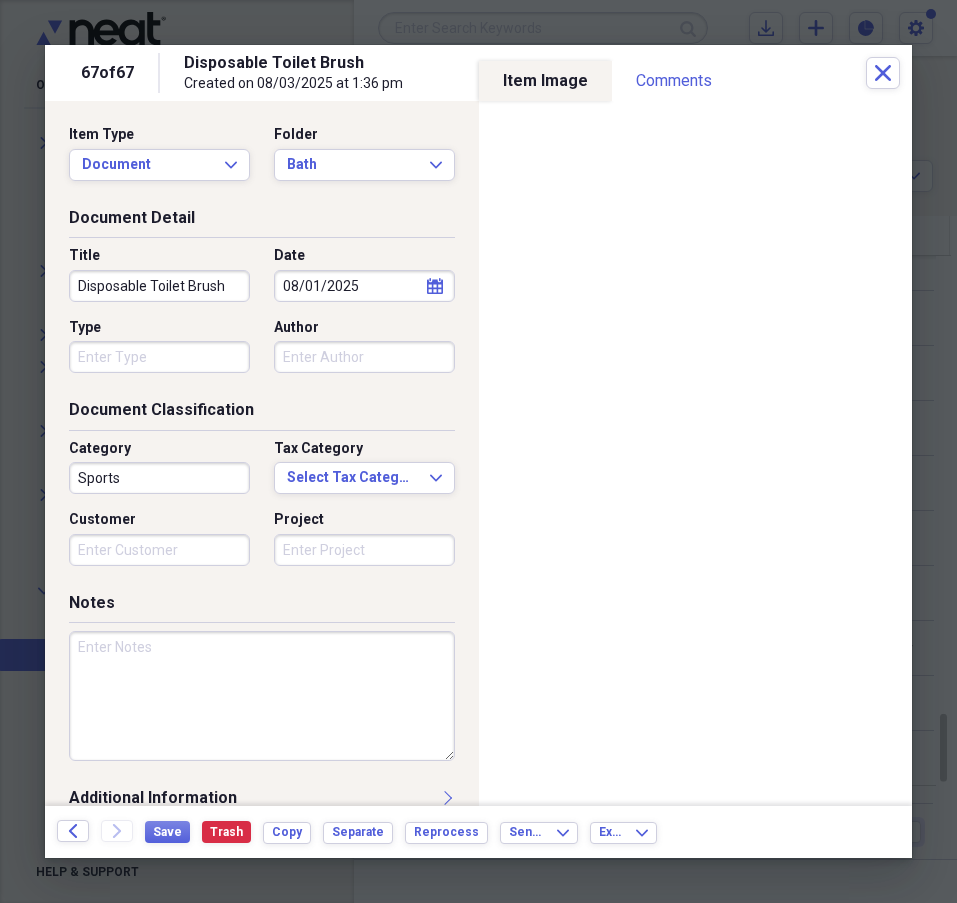click on "Sports" at bounding box center [159, 478] 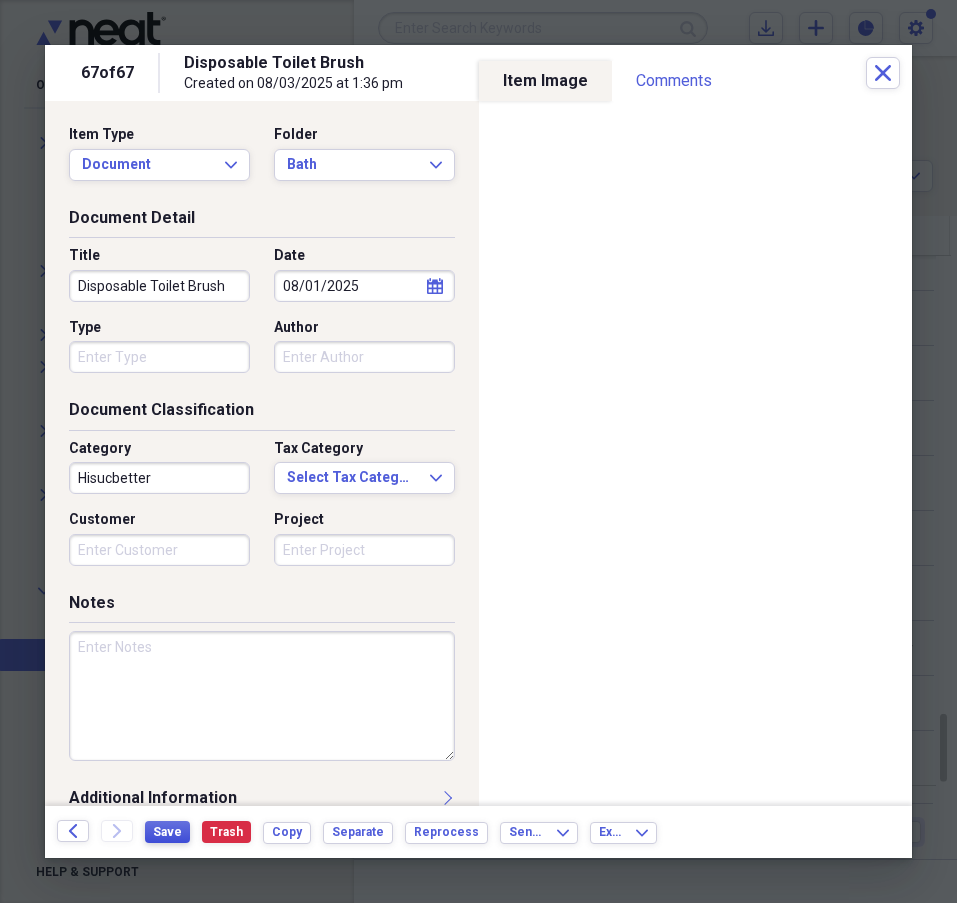 click on "Save" at bounding box center [167, 832] 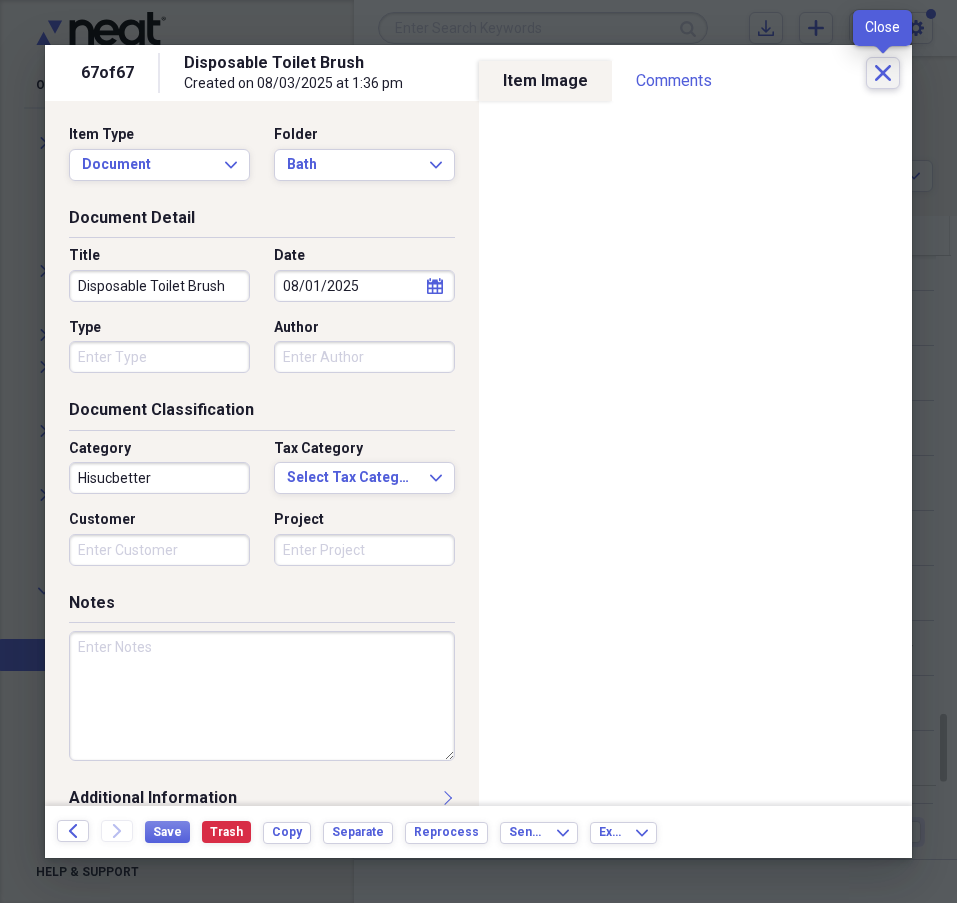 click 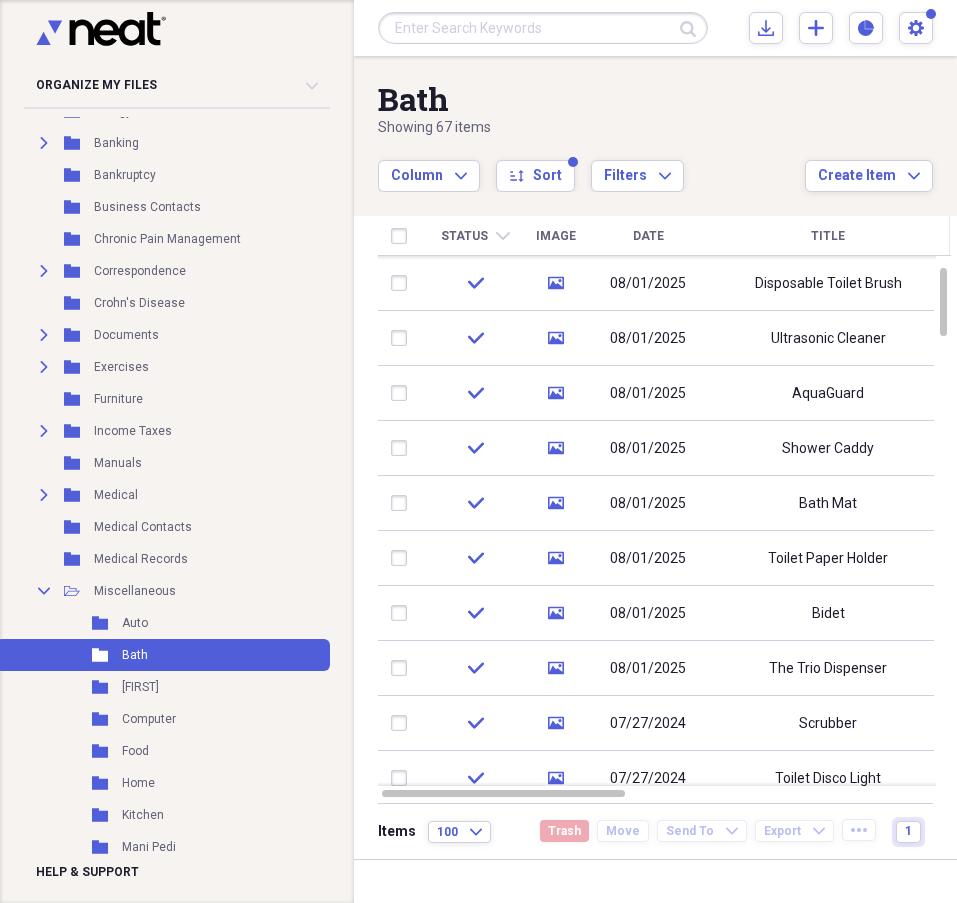 click on "Title" at bounding box center [828, 236] 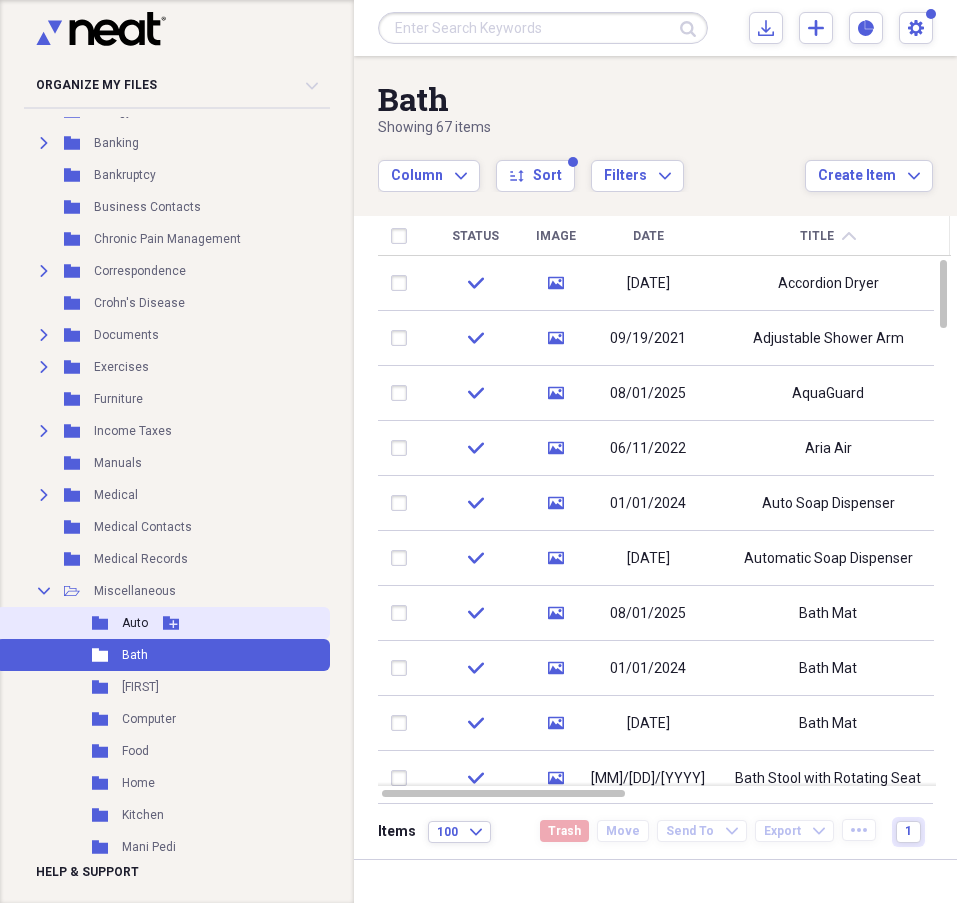 click on "Auto" at bounding box center [135, 623] 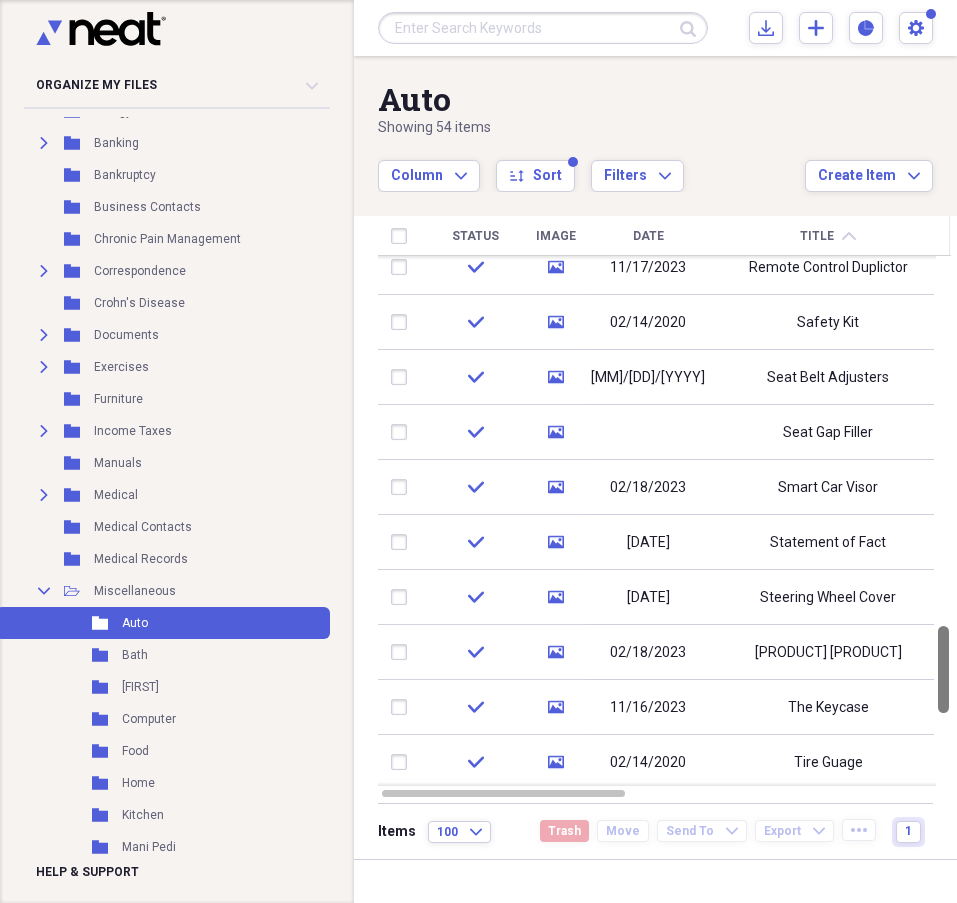 drag, startPoint x: 948, startPoint y: 295, endPoint x: 967, endPoint y: 661, distance: 366.49283 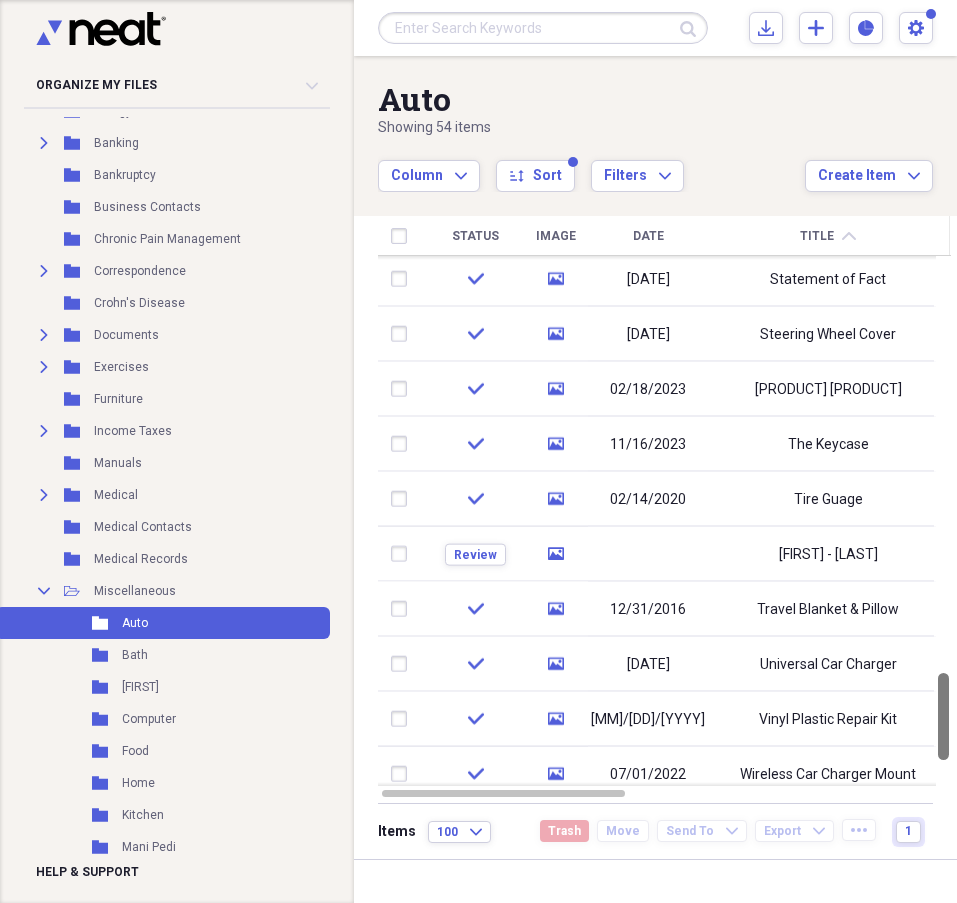 drag, startPoint x: 948, startPoint y: 664, endPoint x: 948, endPoint y: 711, distance: 47 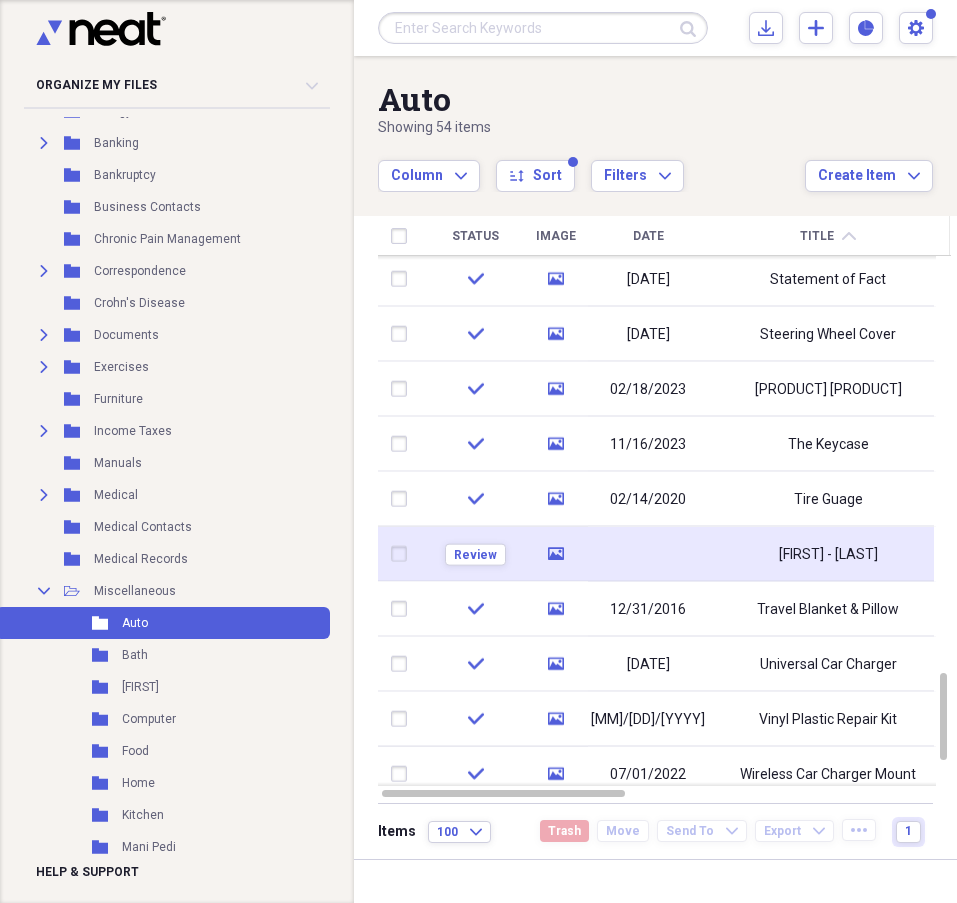 click on "[FIRST] - [LAST]" at bounding box center [828, 554] 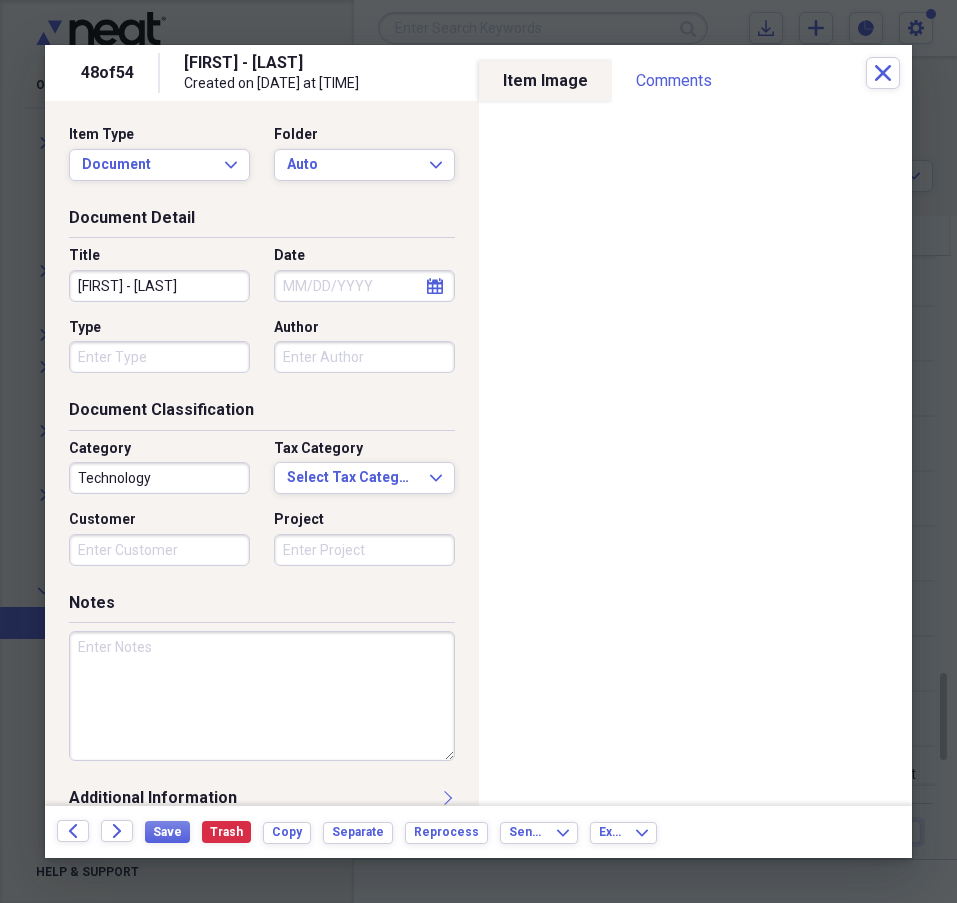 click on "calendar" 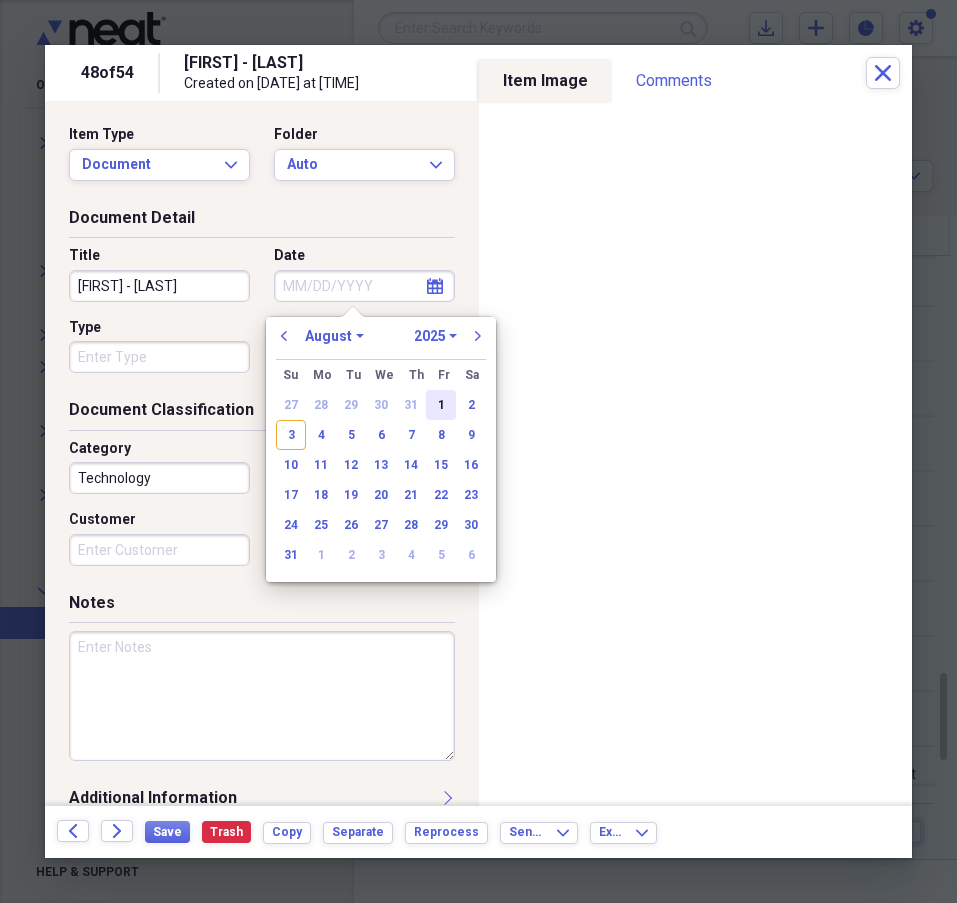 click on "1" at bounding box center [441, 405] 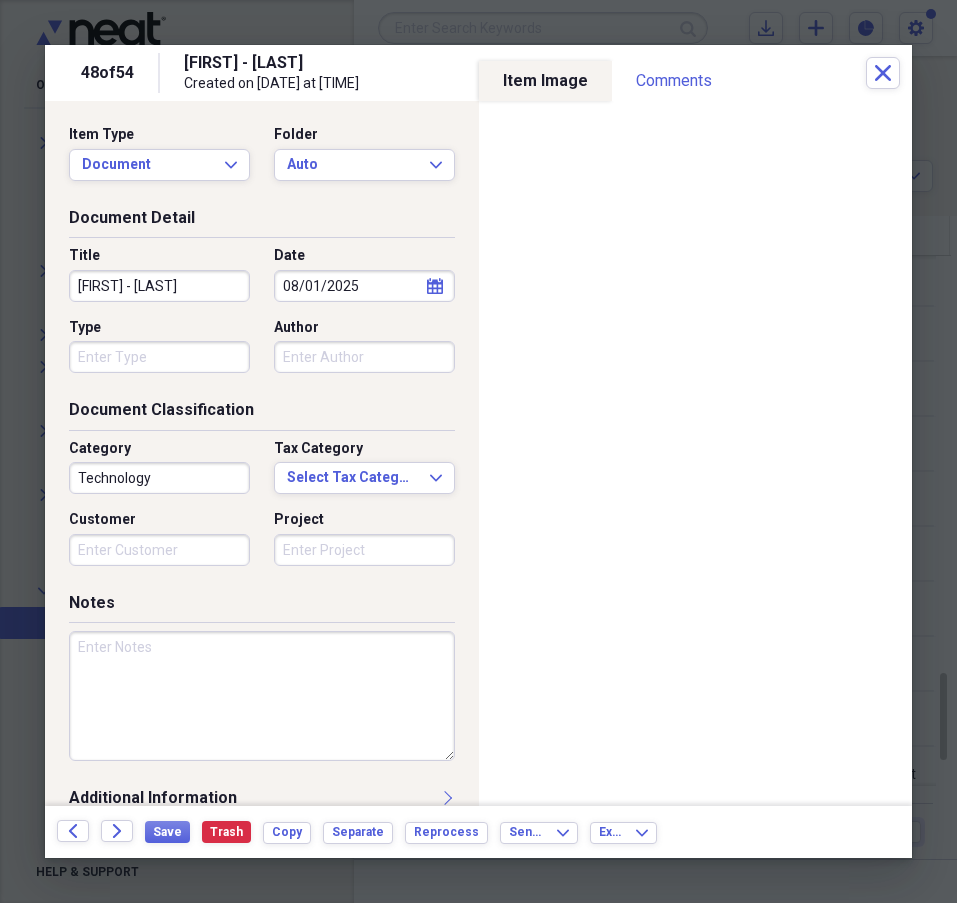 drag, startPoint x: 133, startPoint y: 278, endPoint x: 187, endPoint y: 286, distance: 54.589375 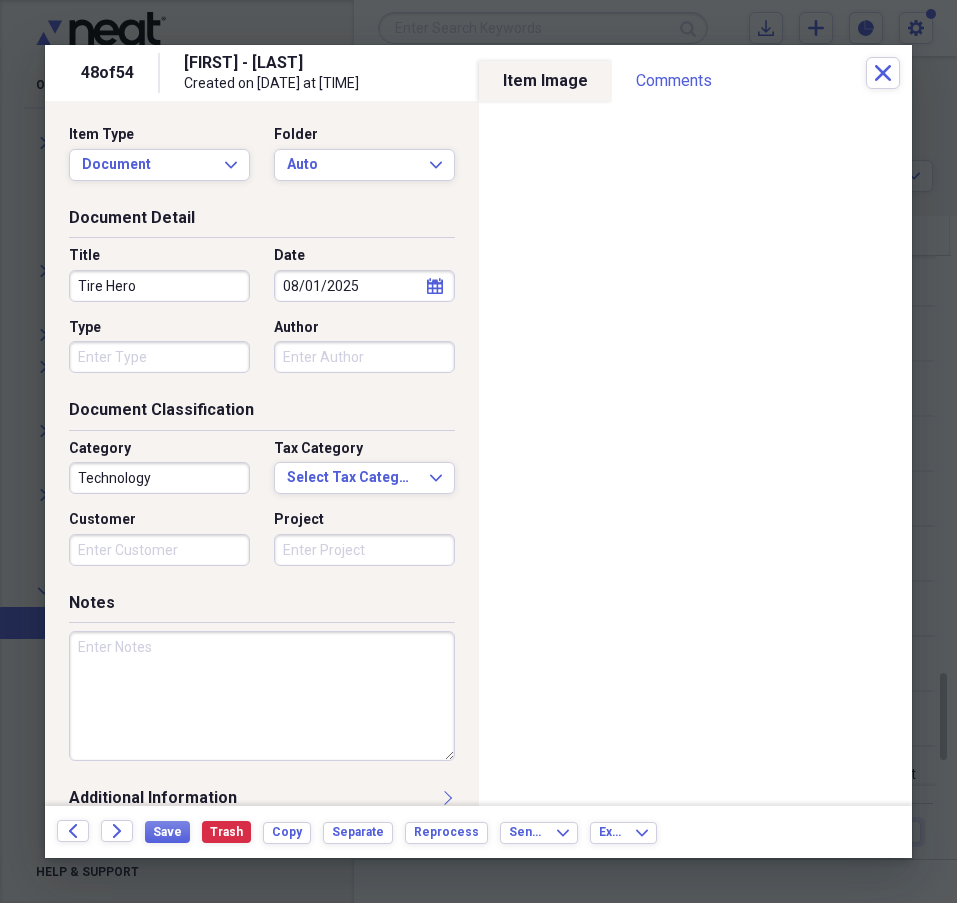 click on "Technology" at bounding box center [159, 478] 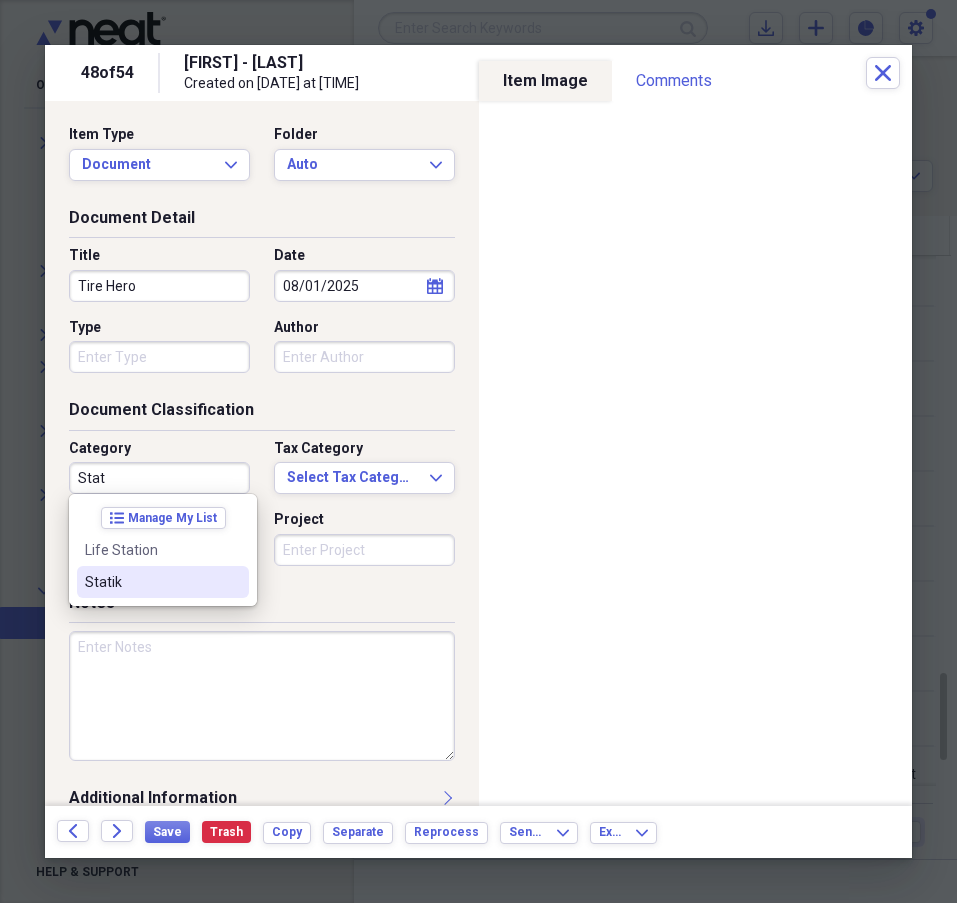 click on "Statik" at bounding box center [151, 582] 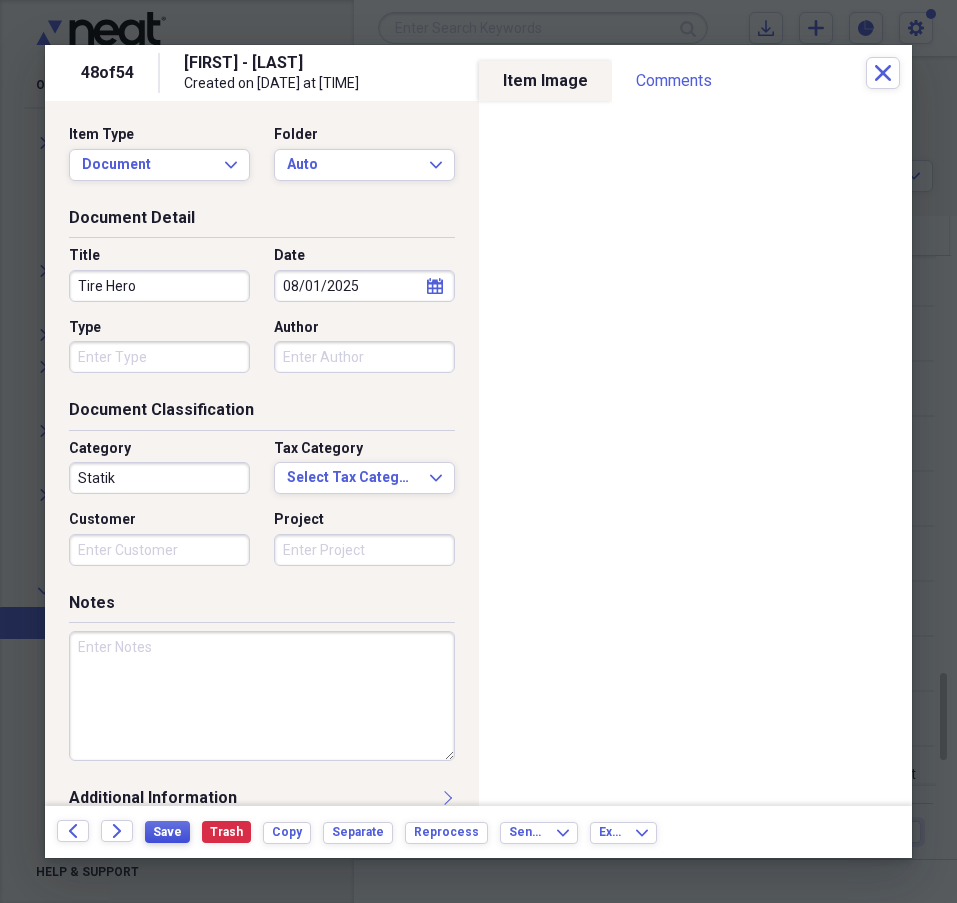 click on "Save" at bounding box center (167, 832) 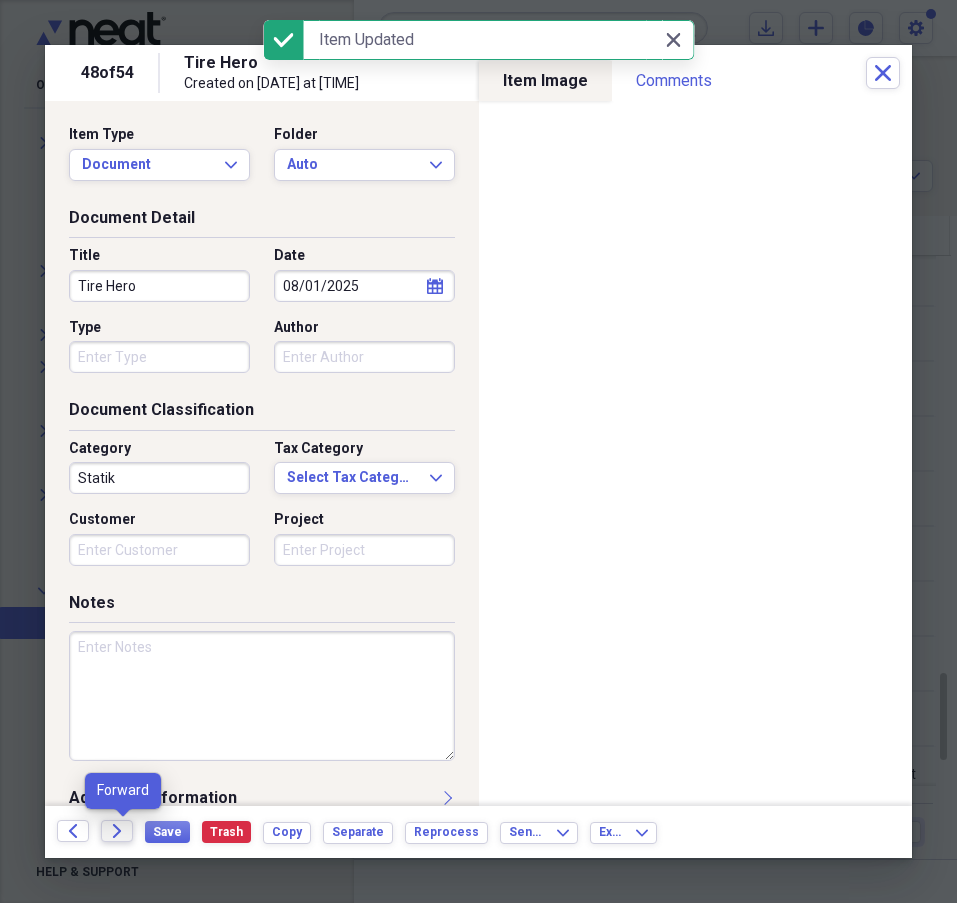 click on "Forward" 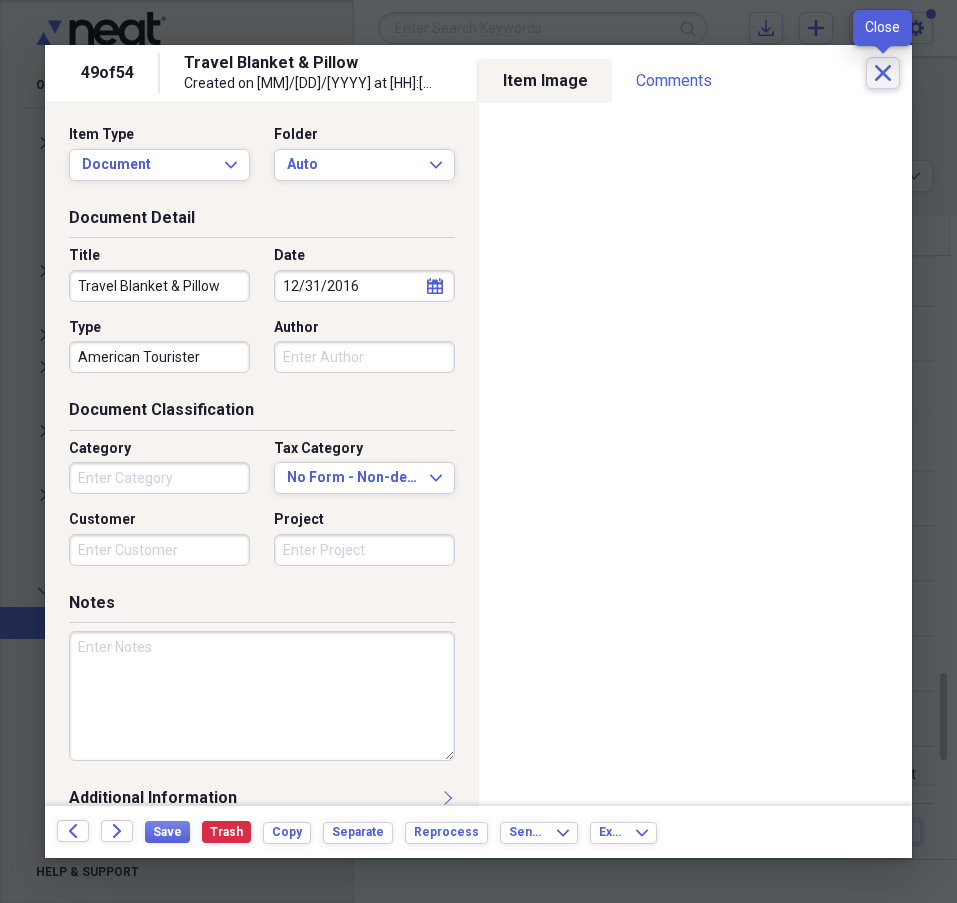 click on "Close" at bounding box center [883, 73] 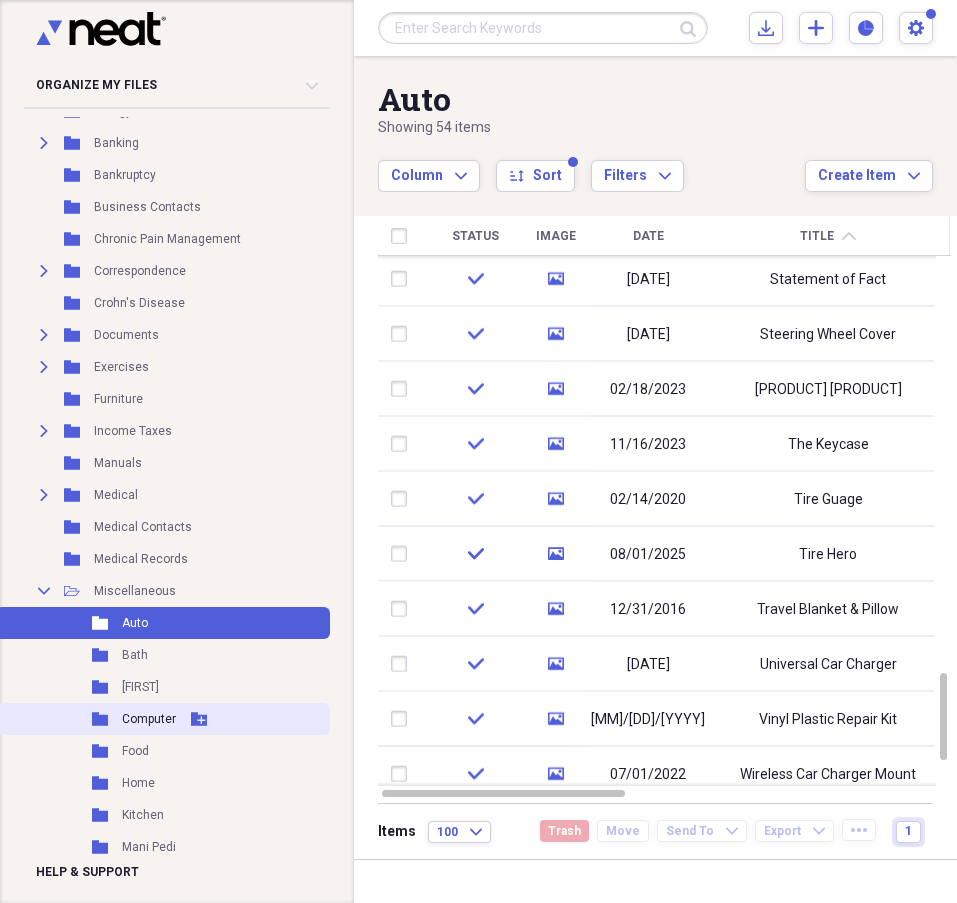 click on "Computer" at bounding box center (149, 719) 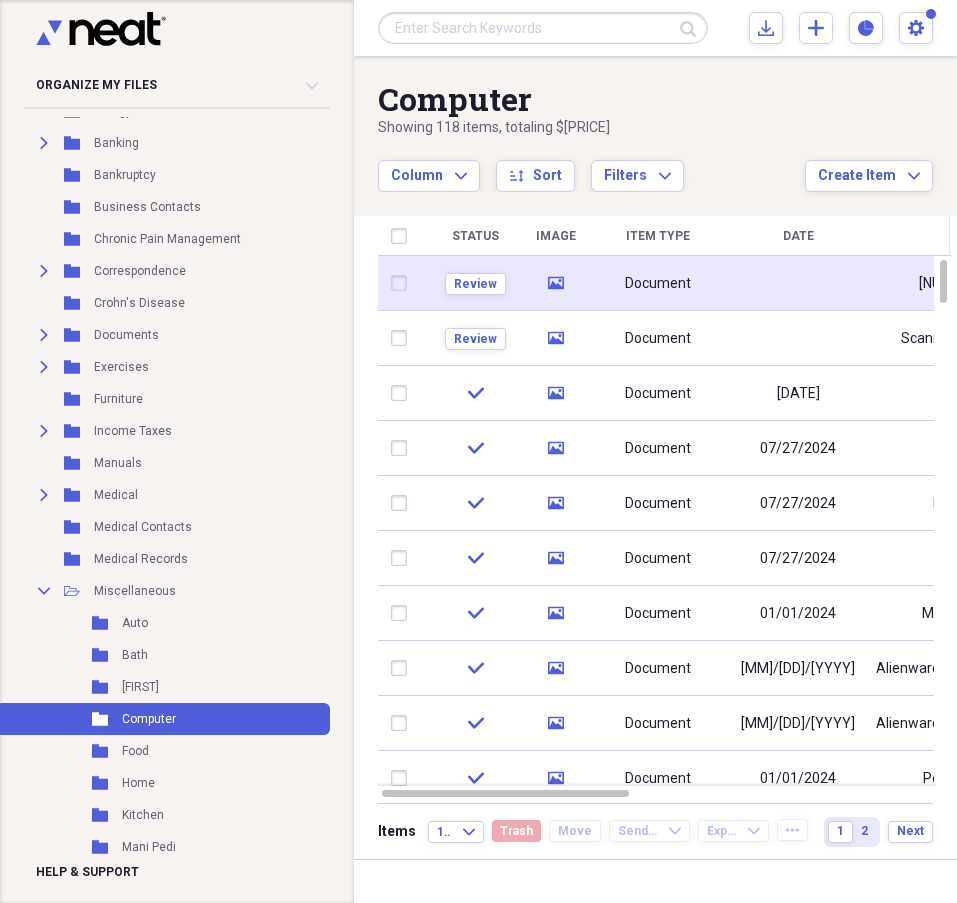 click at bounding box center [798, 283] 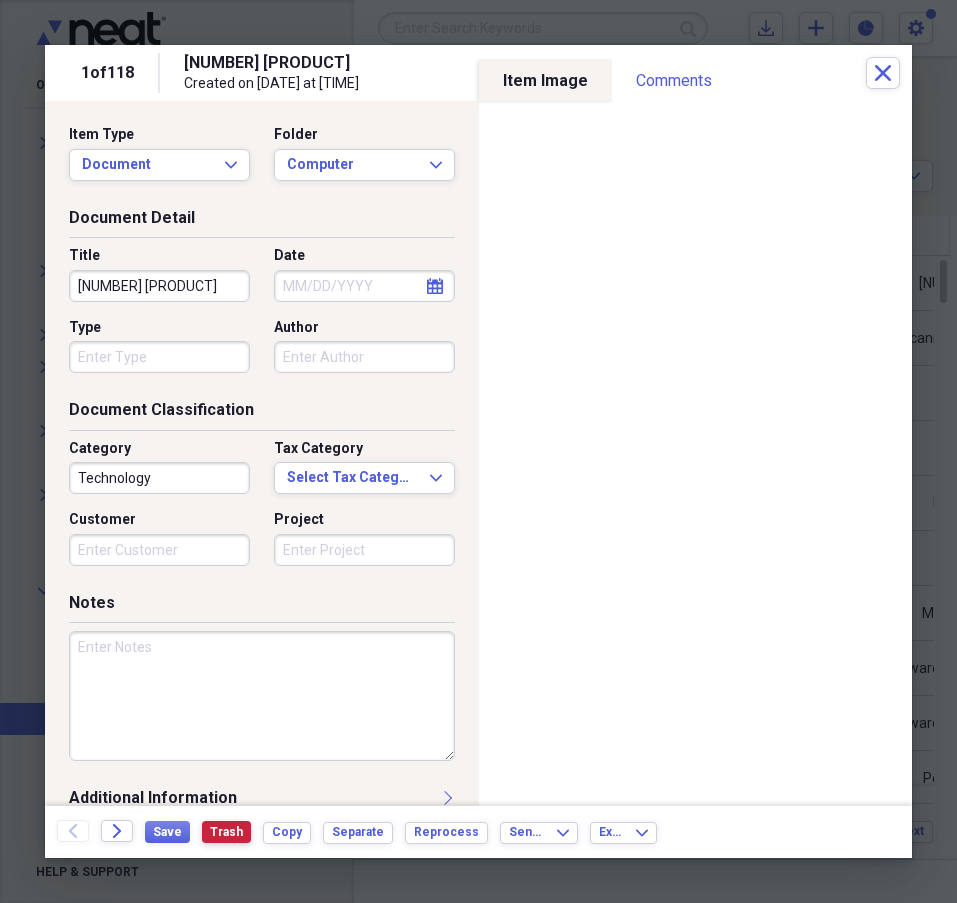 click on "Trash" at bounding box center [226, 832] 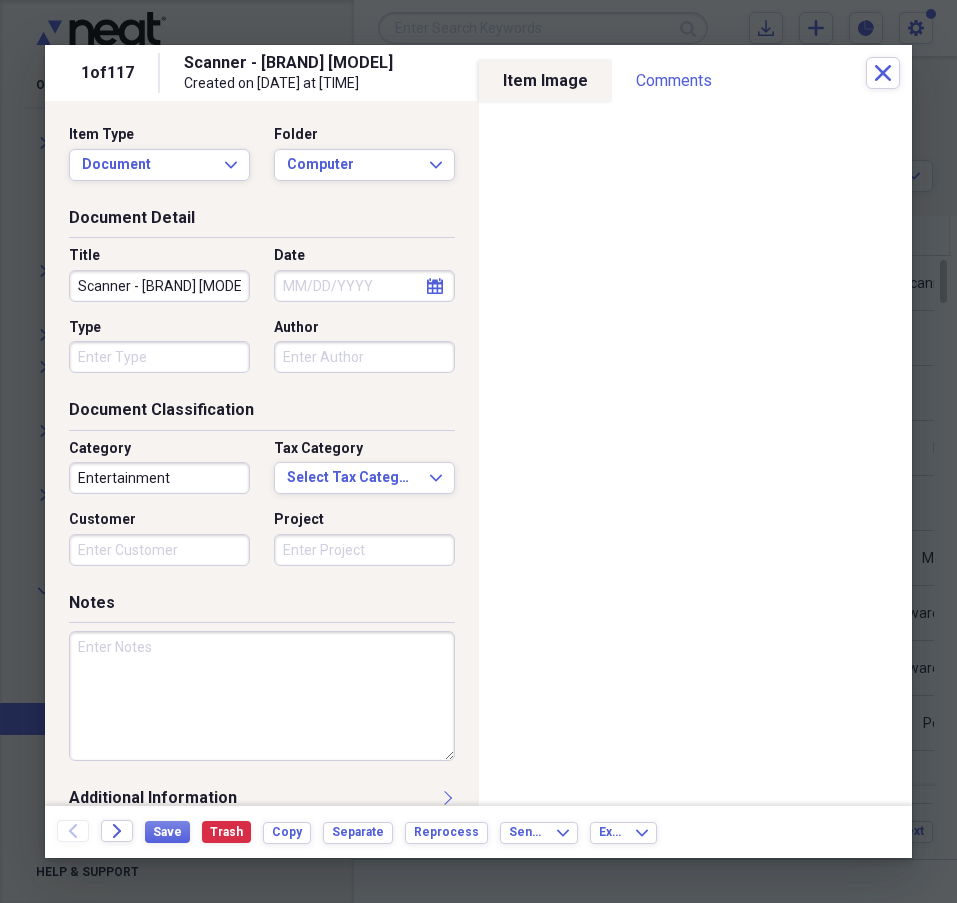 click 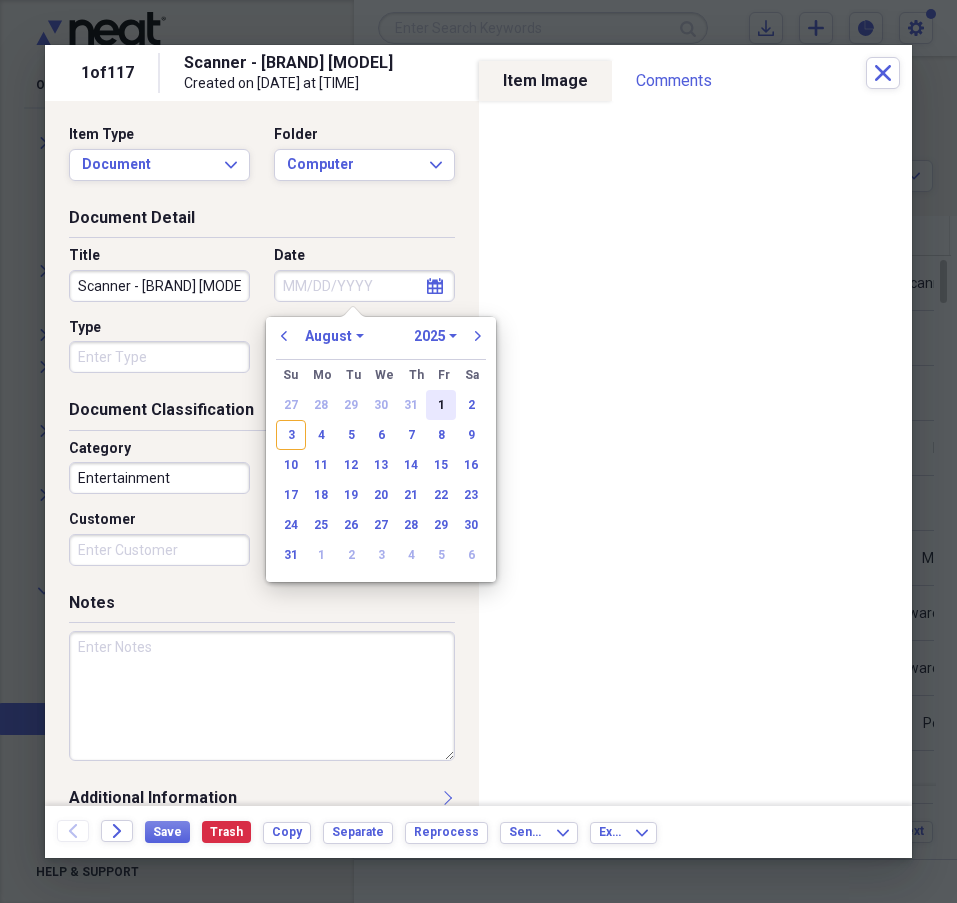 click on "1" at bounding box center [441, 405] 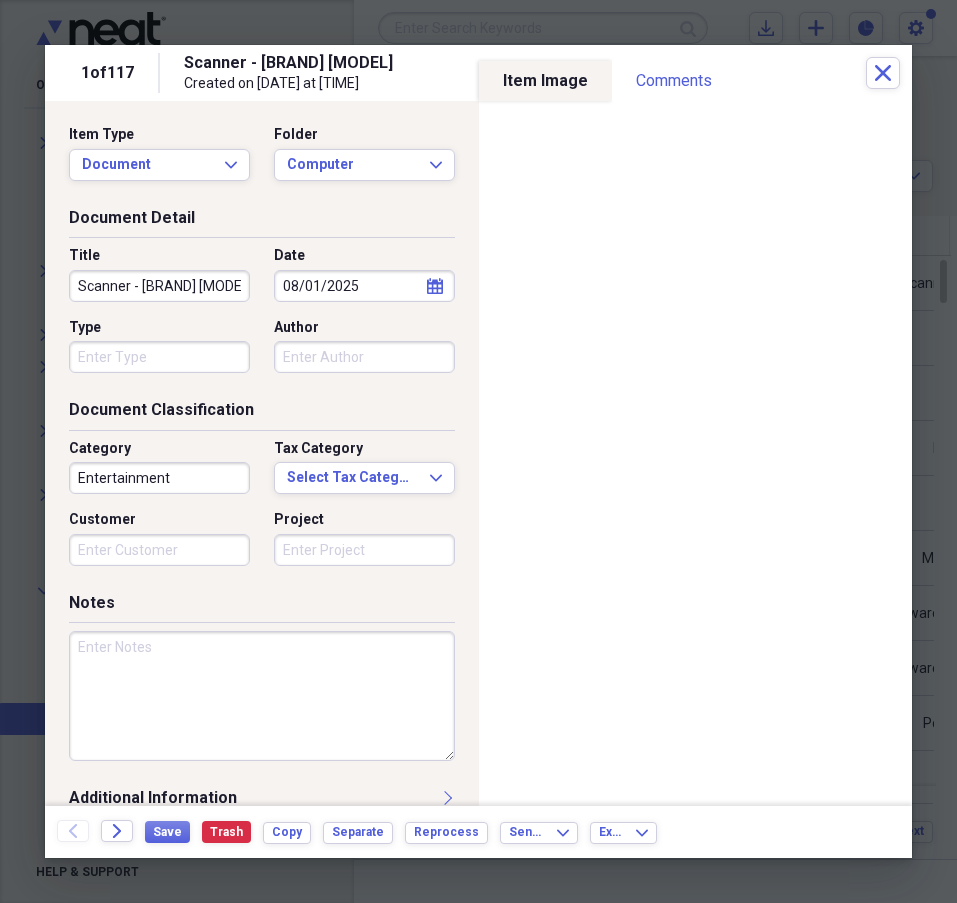 click on "Type" at bounding box center (159, 357) 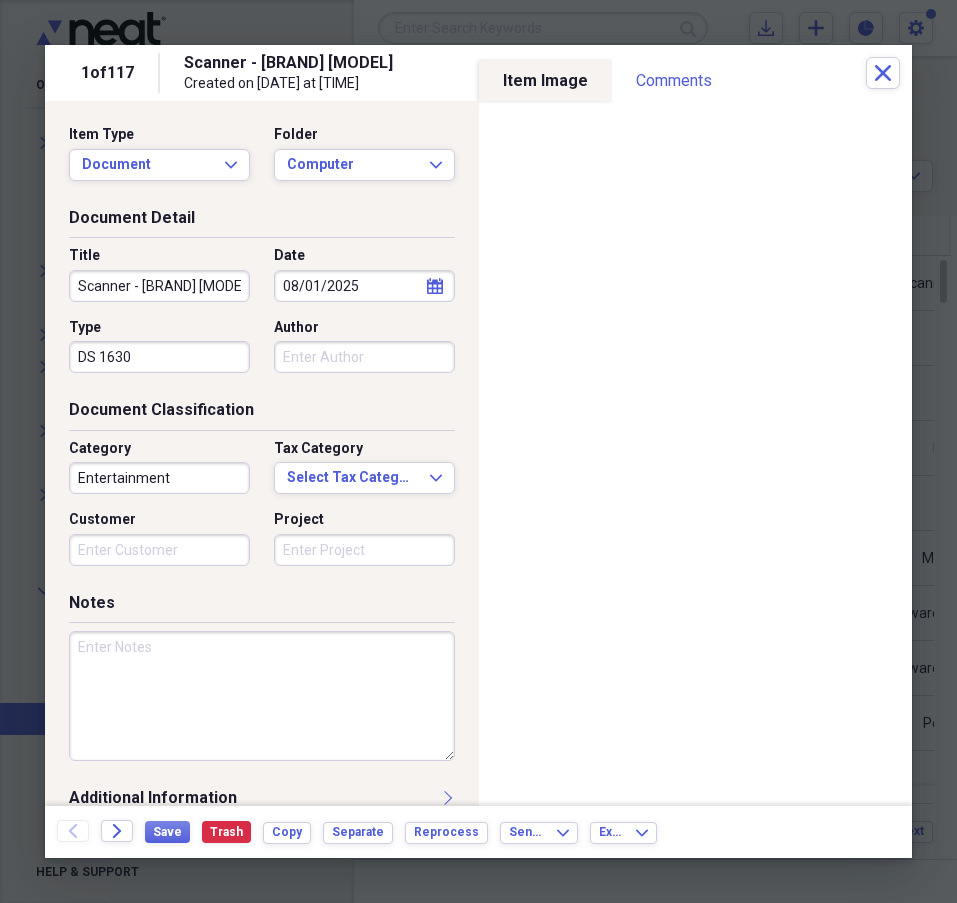 click on "Entertainment" at bounding box center (159, 478) 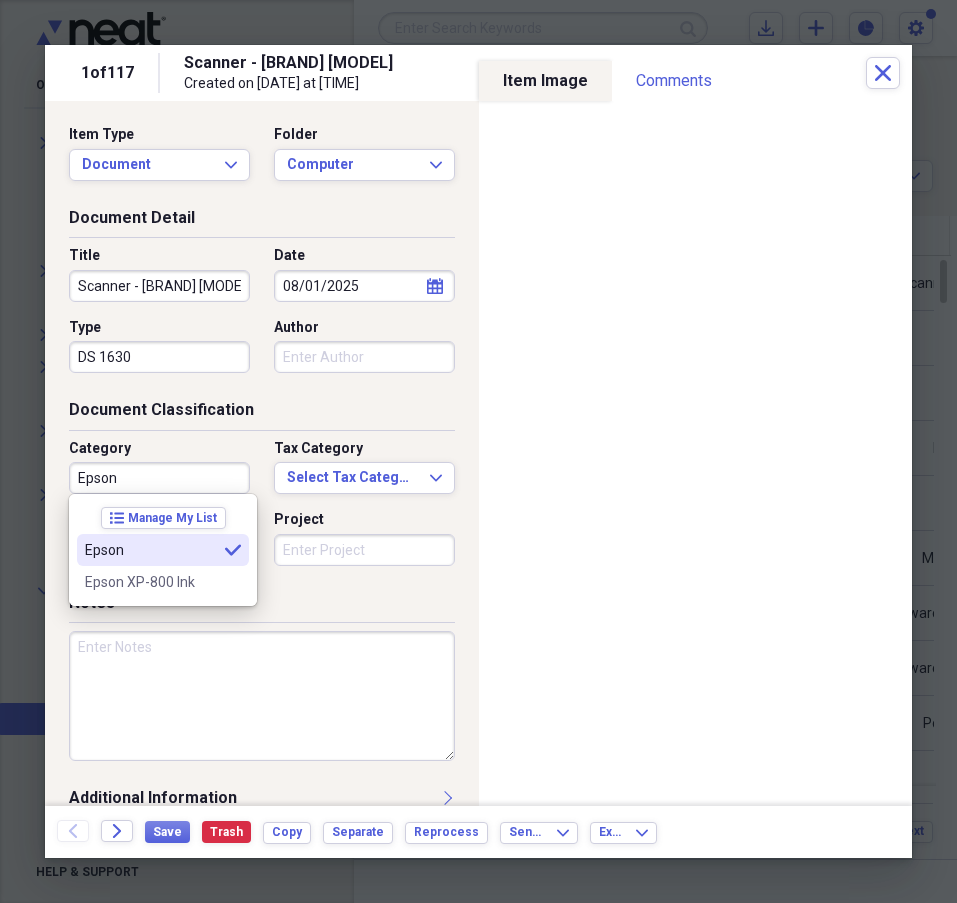 click on "Epson selected" at bounding box center (163, 550) 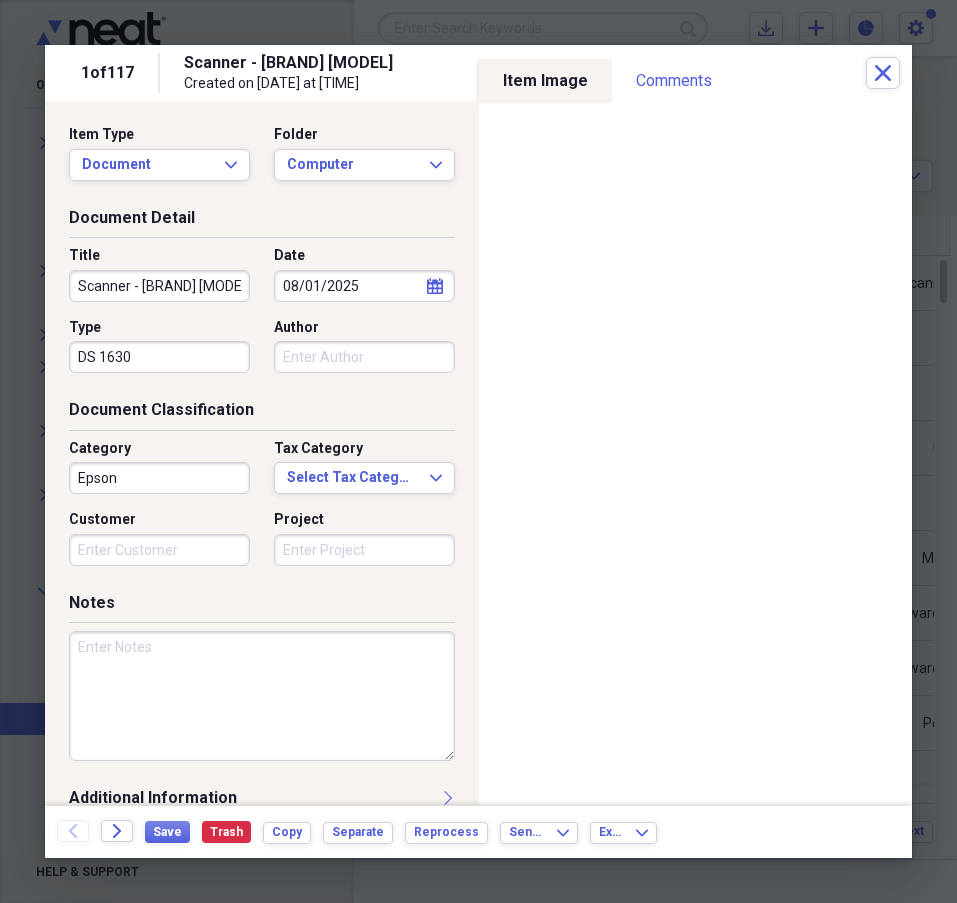 drag, startPoint x: 129, startPoint y: 283, endPoint x: 272, endPoint y: 291, distance: 143.2236 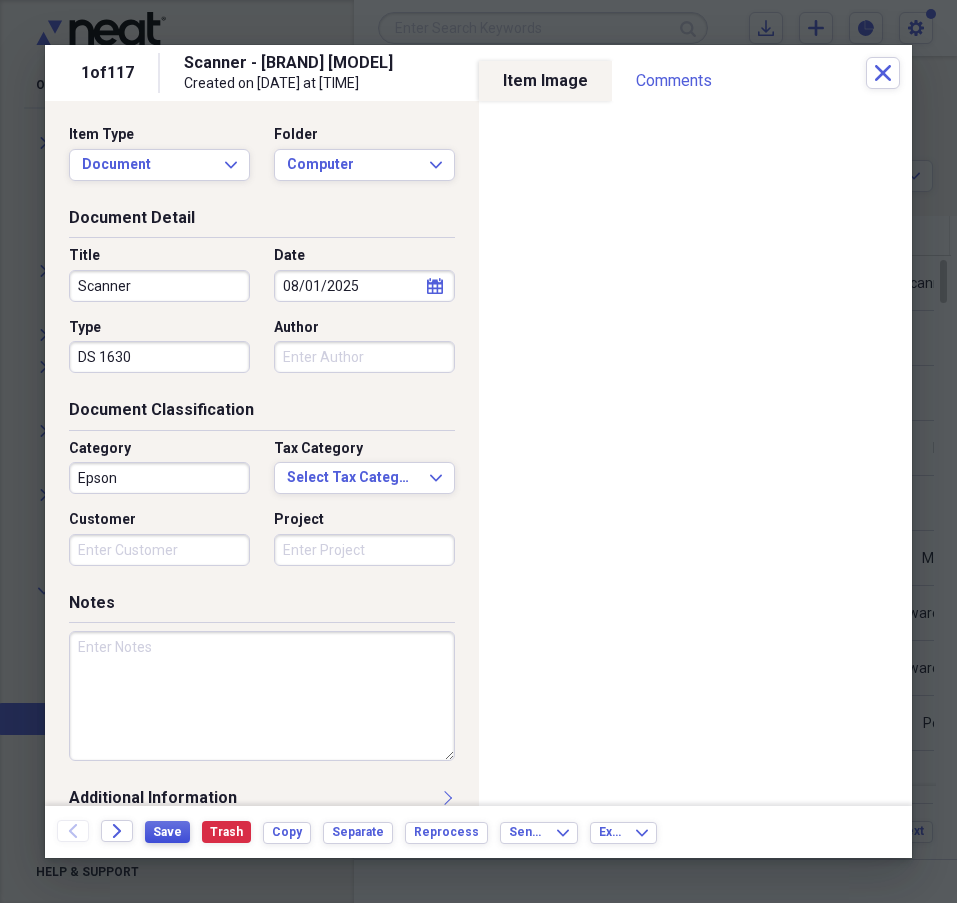 click on "Save" at bounding box center (167, 832) 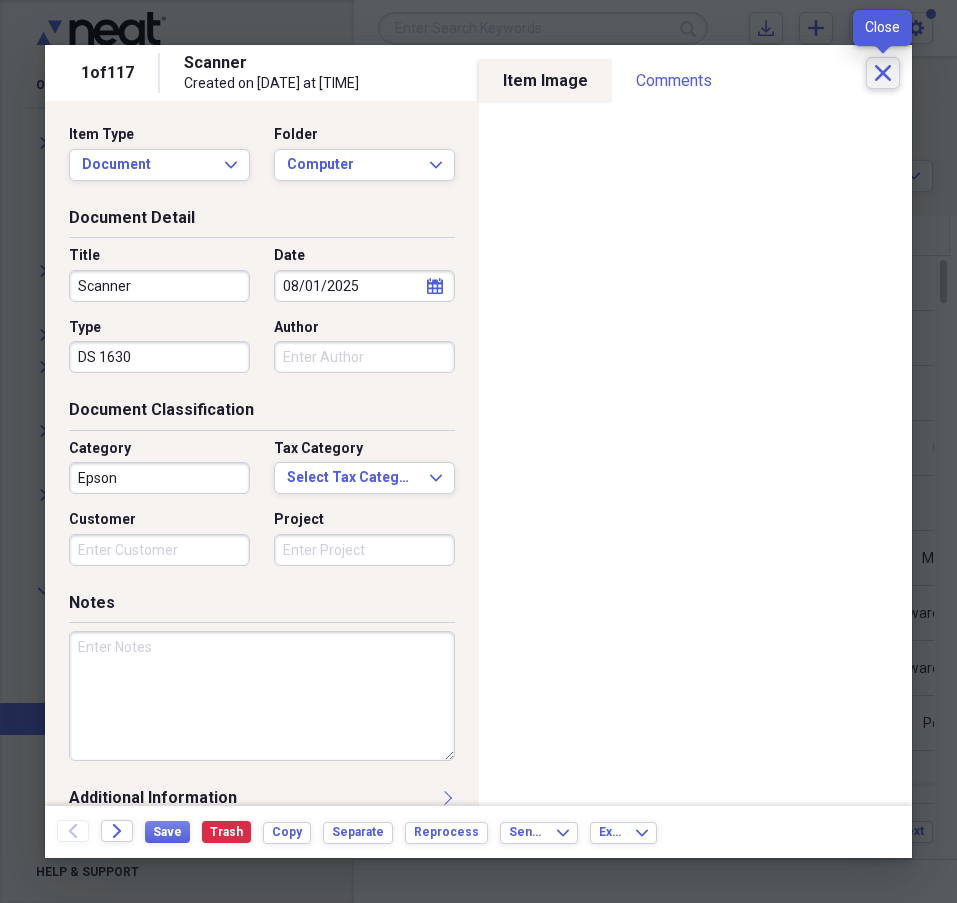 click on "Close" 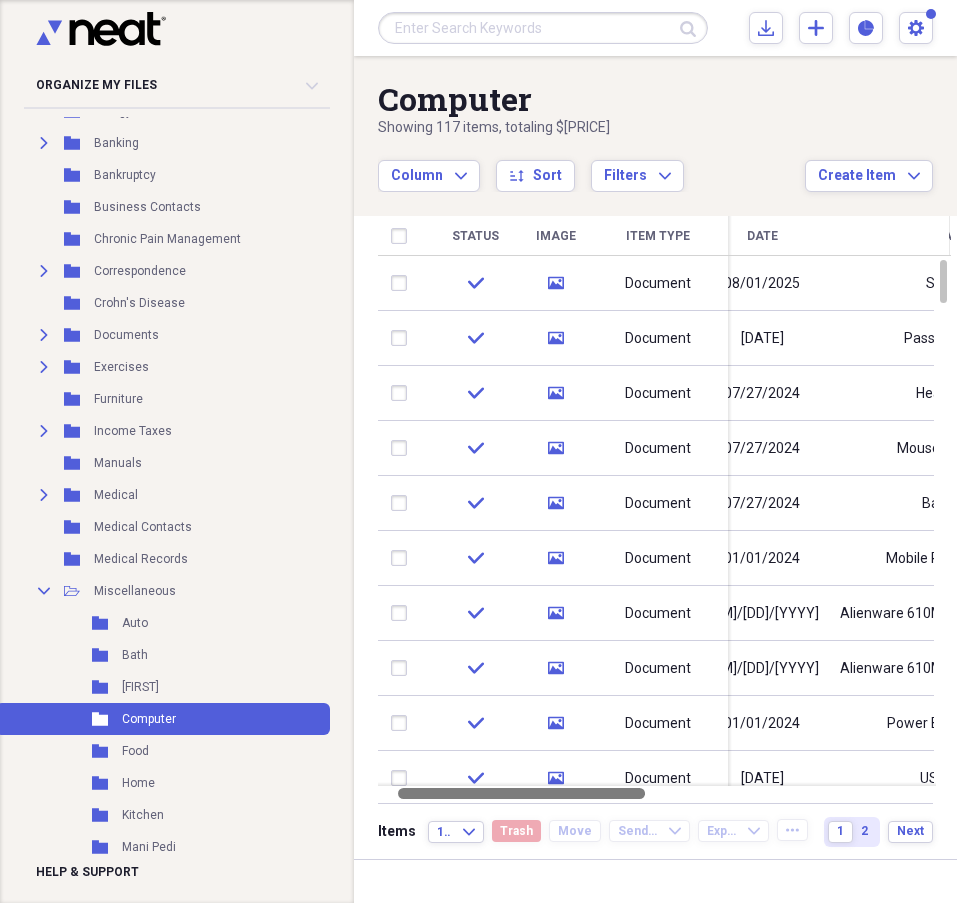 drag, startPoint x: 579, startPoint y: 795, endPoint x: 594, endPoint y: 806, distance: 18.601076 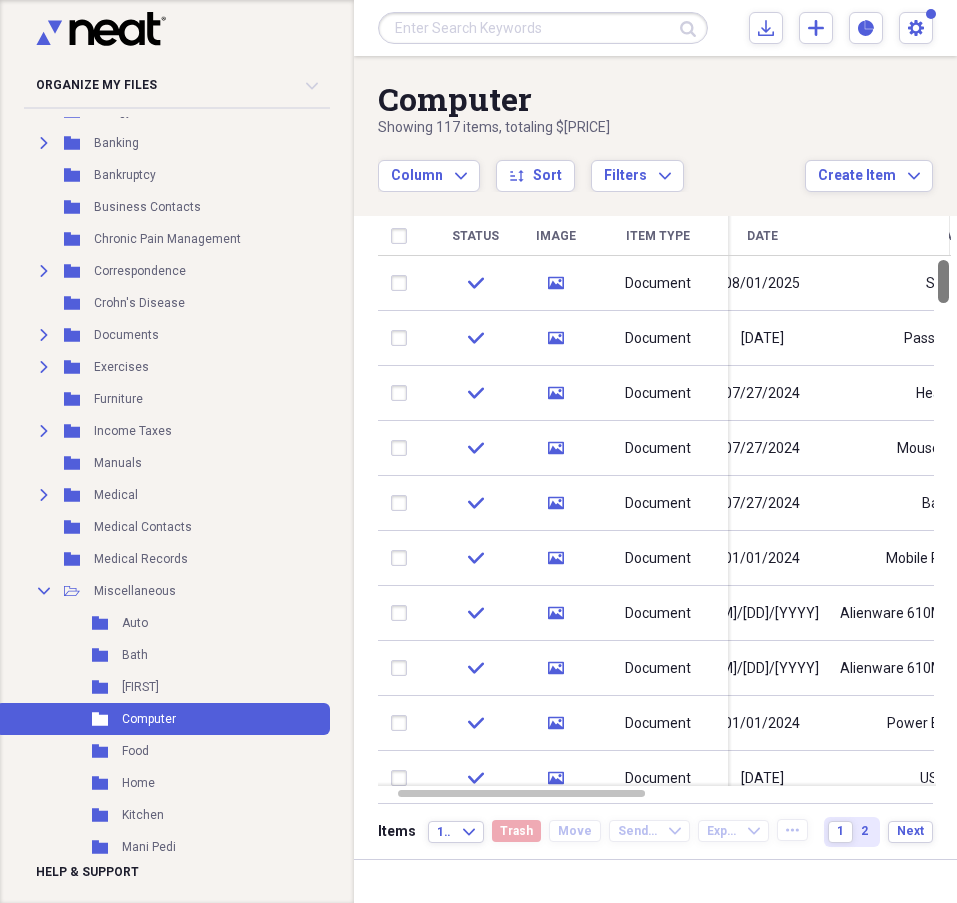 drag, startPoint x: 953, startPoint y: 284, endPoint x: 948, endPoint y: 272, distance: 13 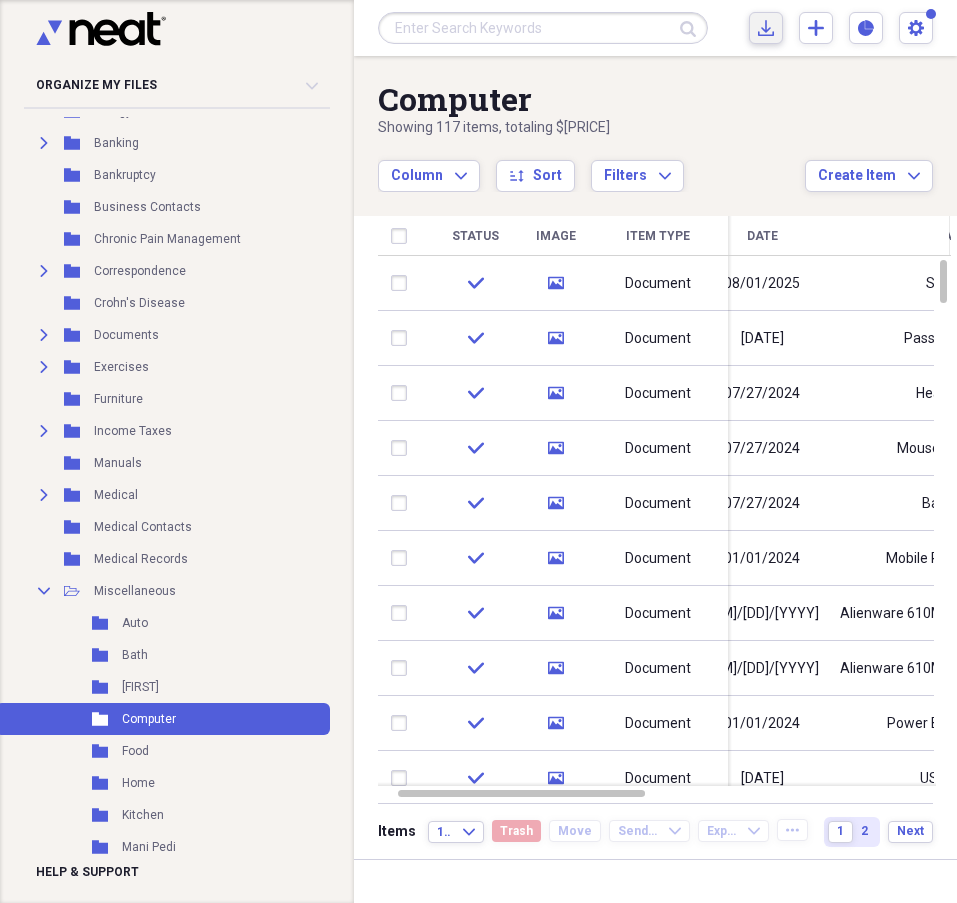 click on "Import" 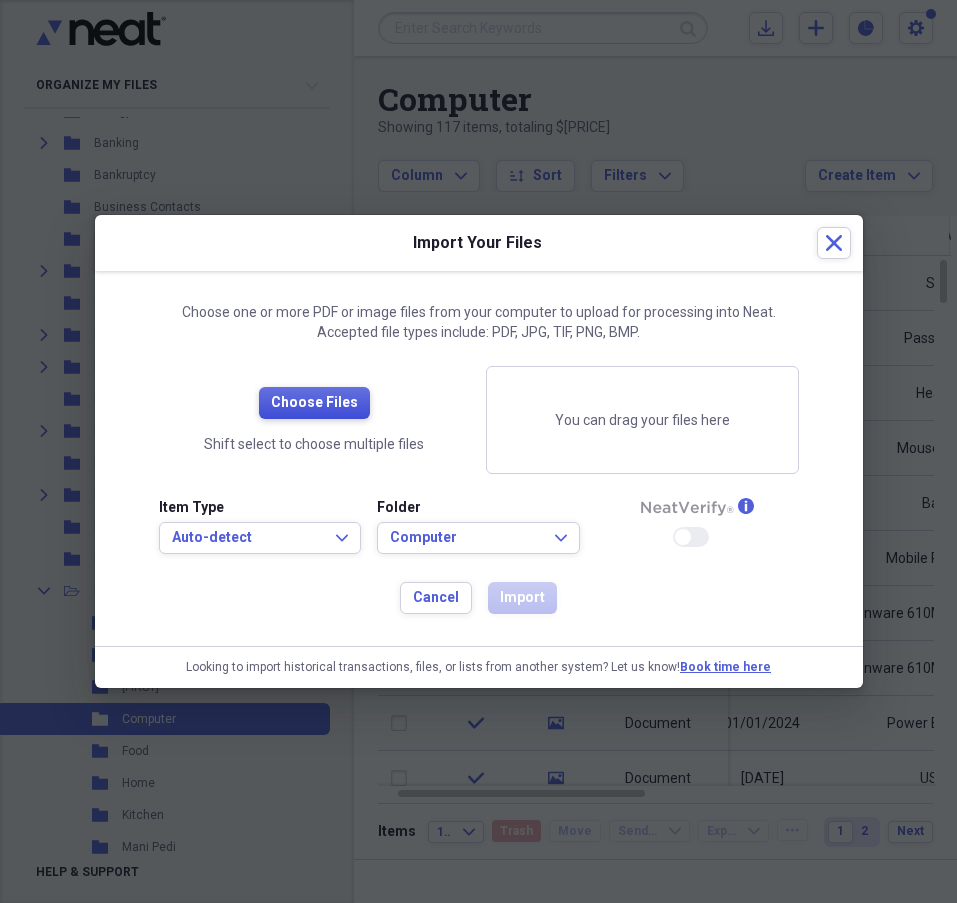 click on "Choose Files" at bounding box center (314, 403) 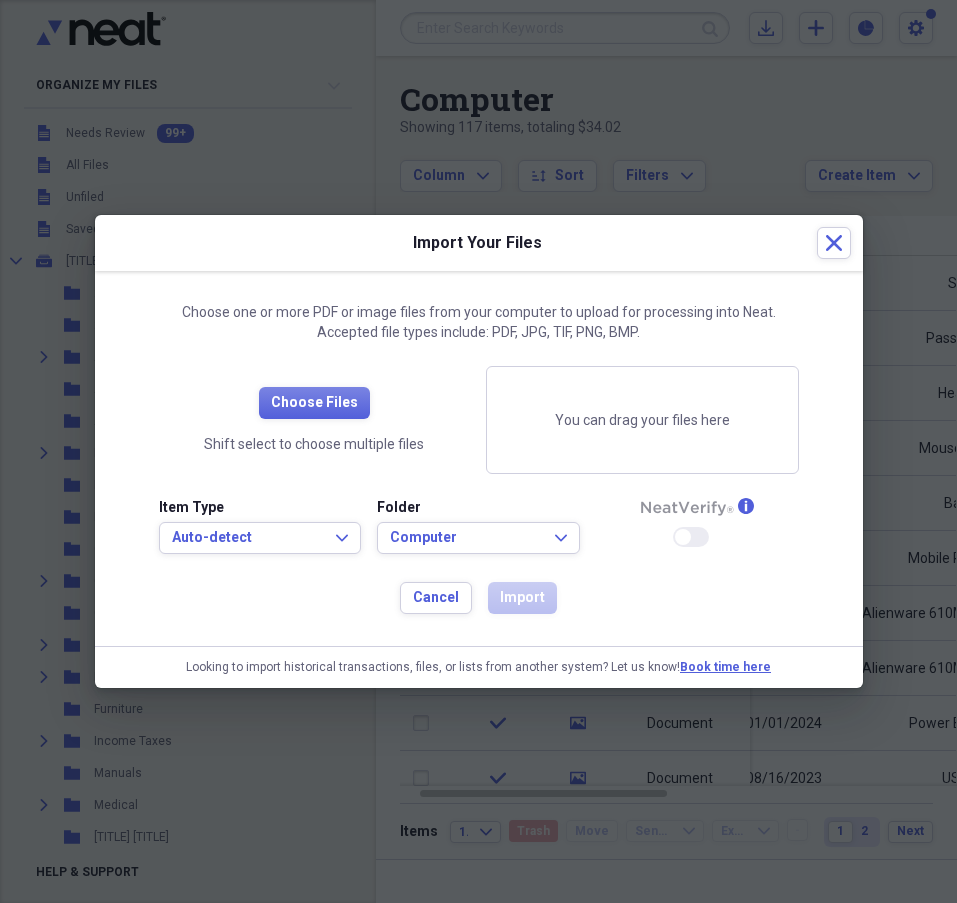 scroll, scrollTop: 0, scrollLeft: 0, axis: both 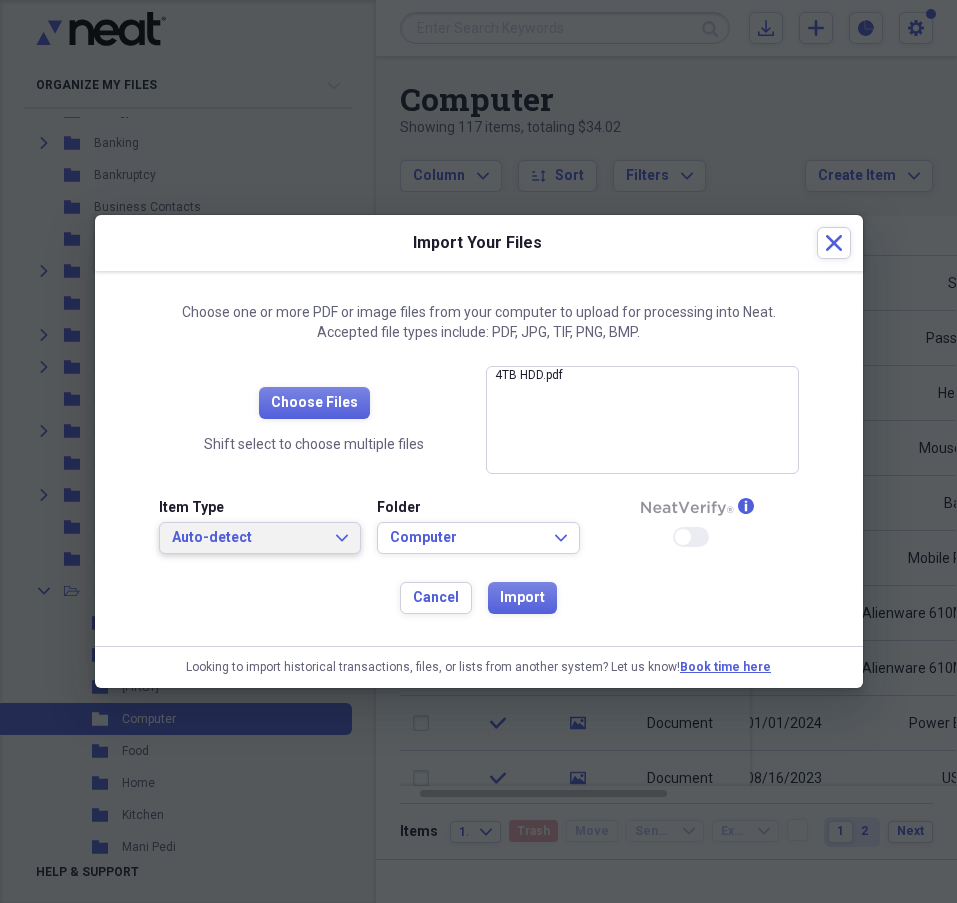 click on "Auto-detect Expand" at bounding box center [260, 538] 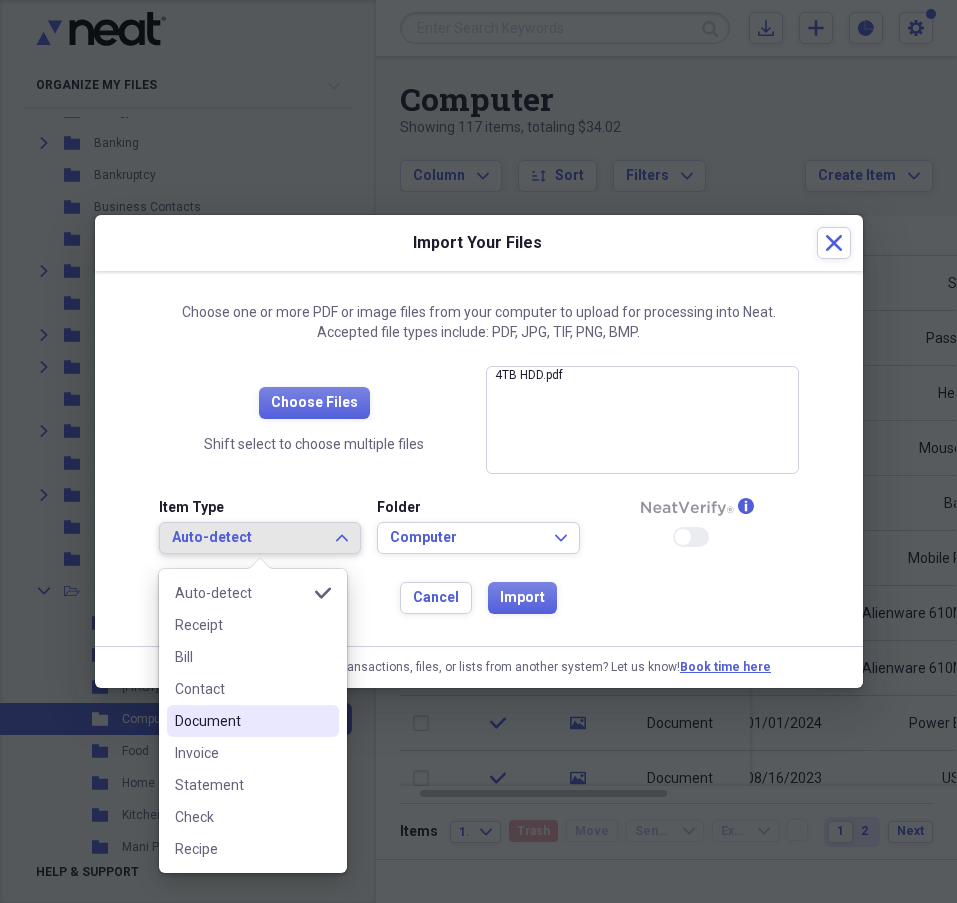 click on "Document" at bounding box center (241, 721) 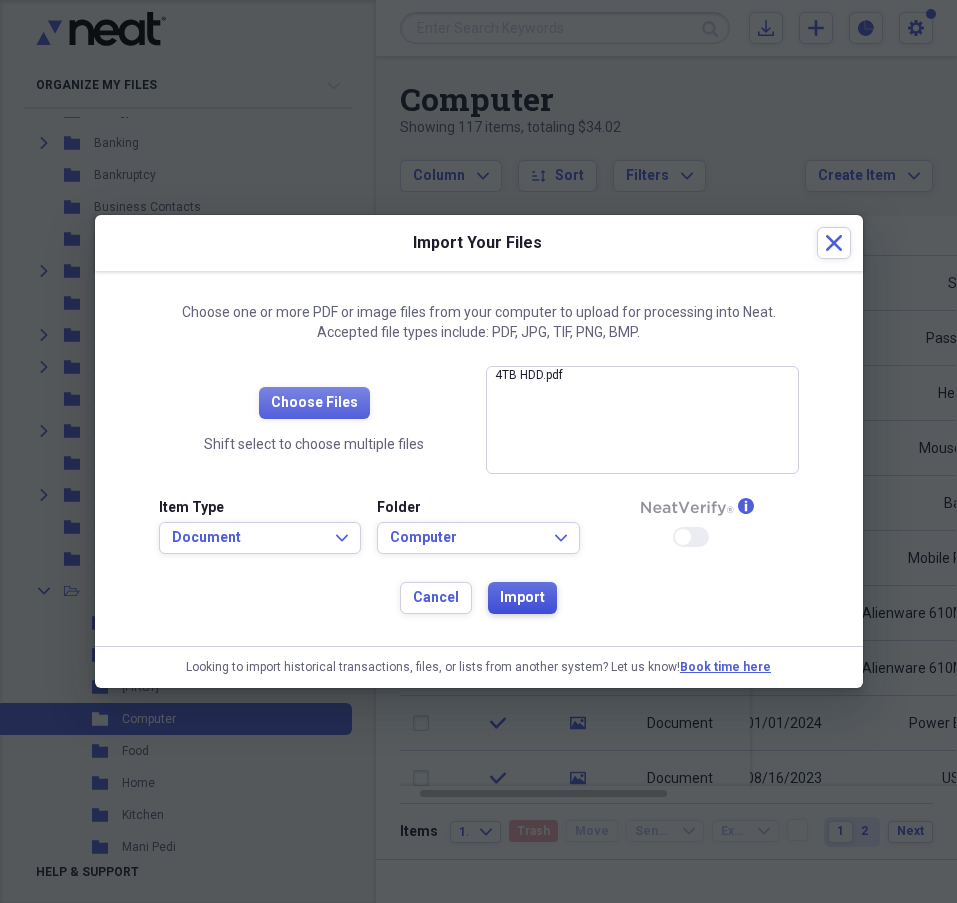 click on "Import" at bounding box center [522, 598] 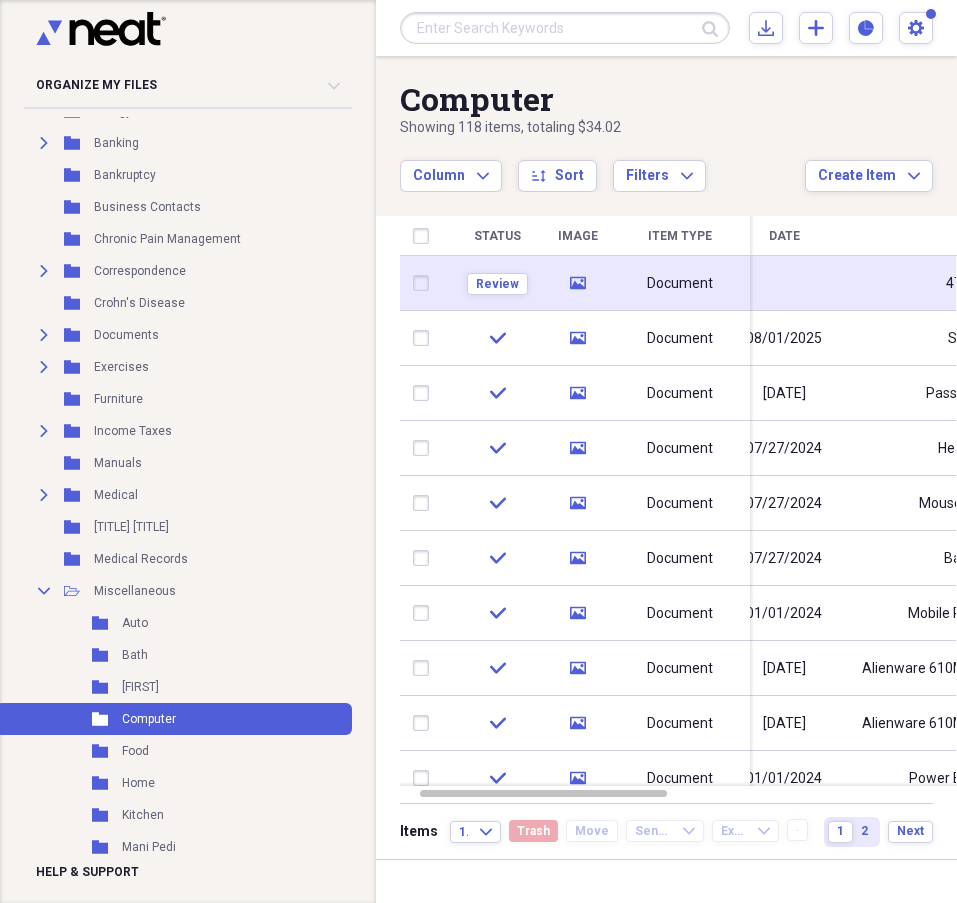 click on "Document" at bounding box center (680, 284) 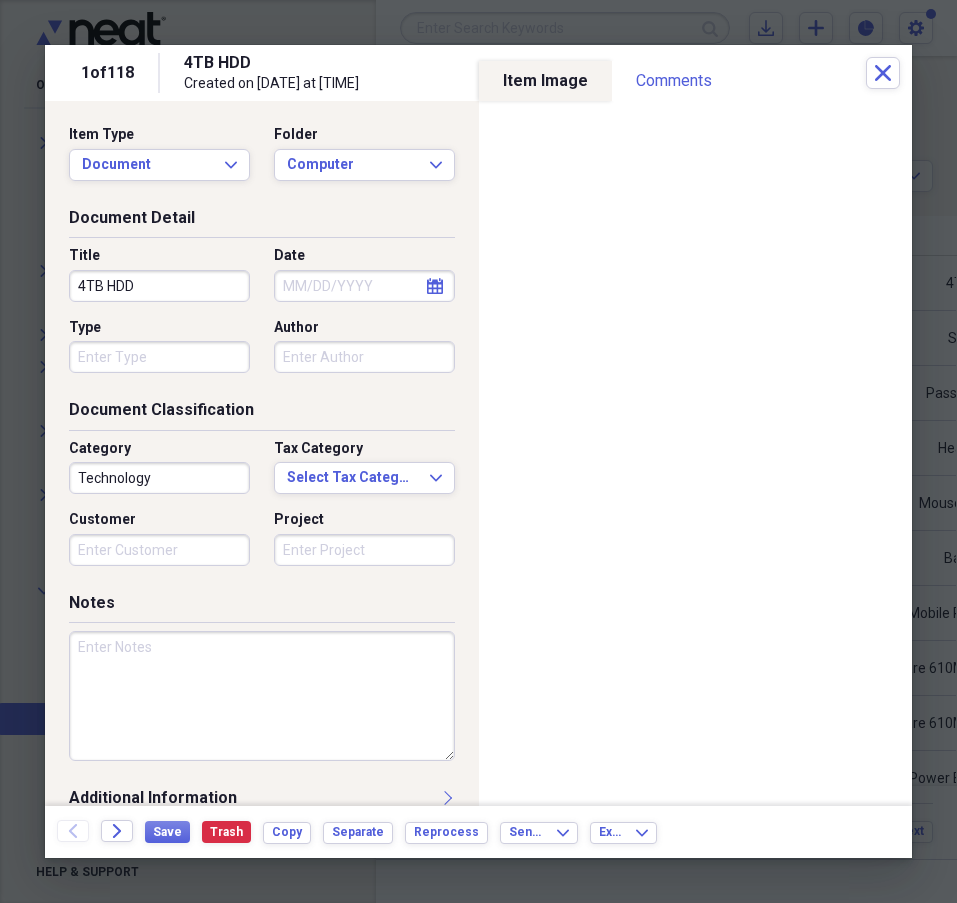 click on "calendar" 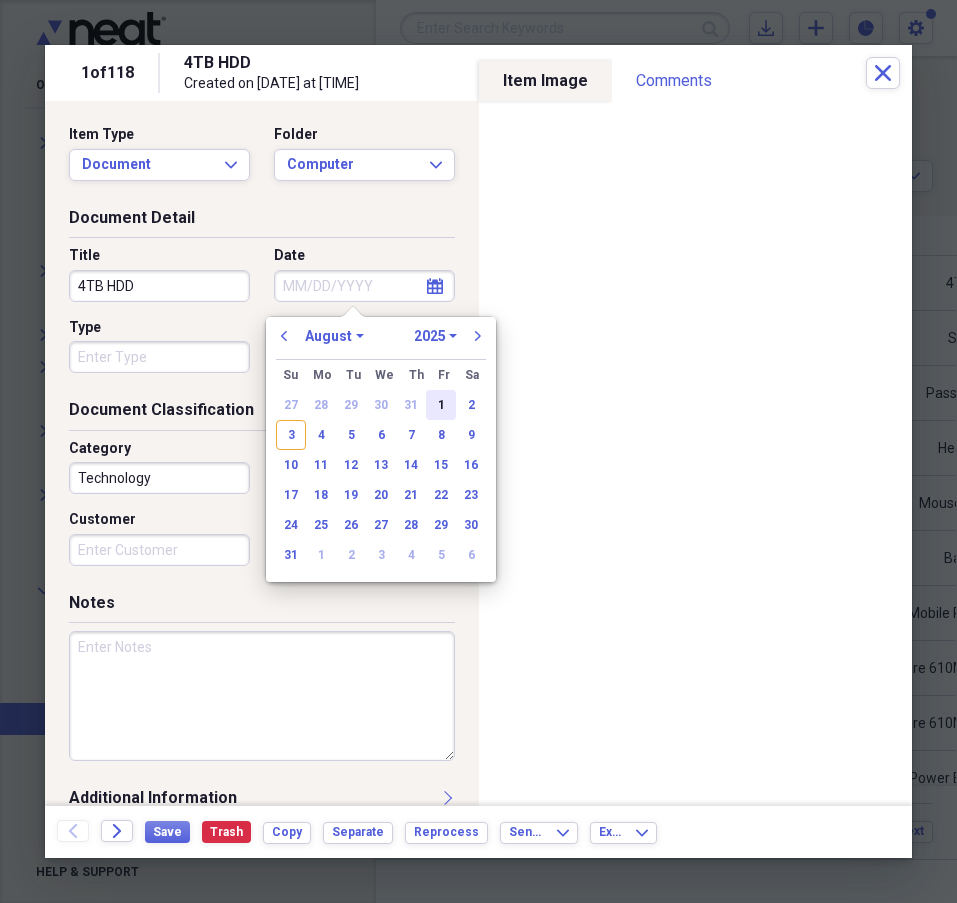 click on "1" at bounding box center [441, 405] 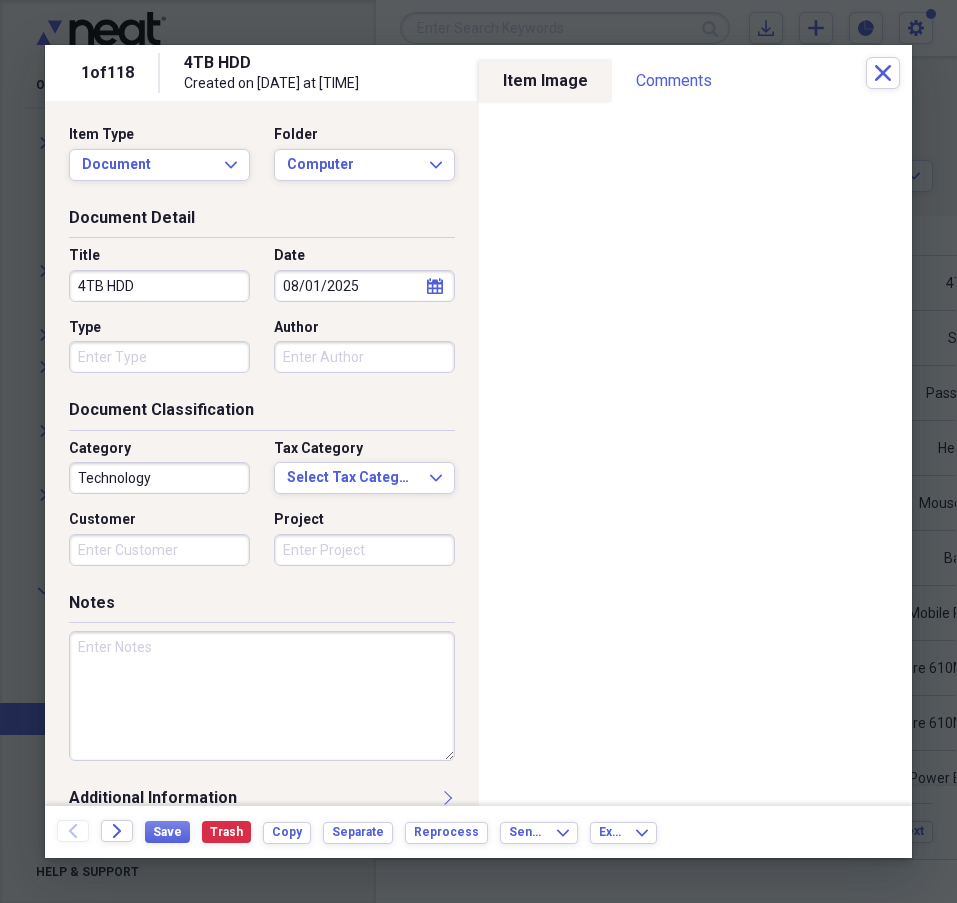 click on "Type" at bounding box center (159, 357) 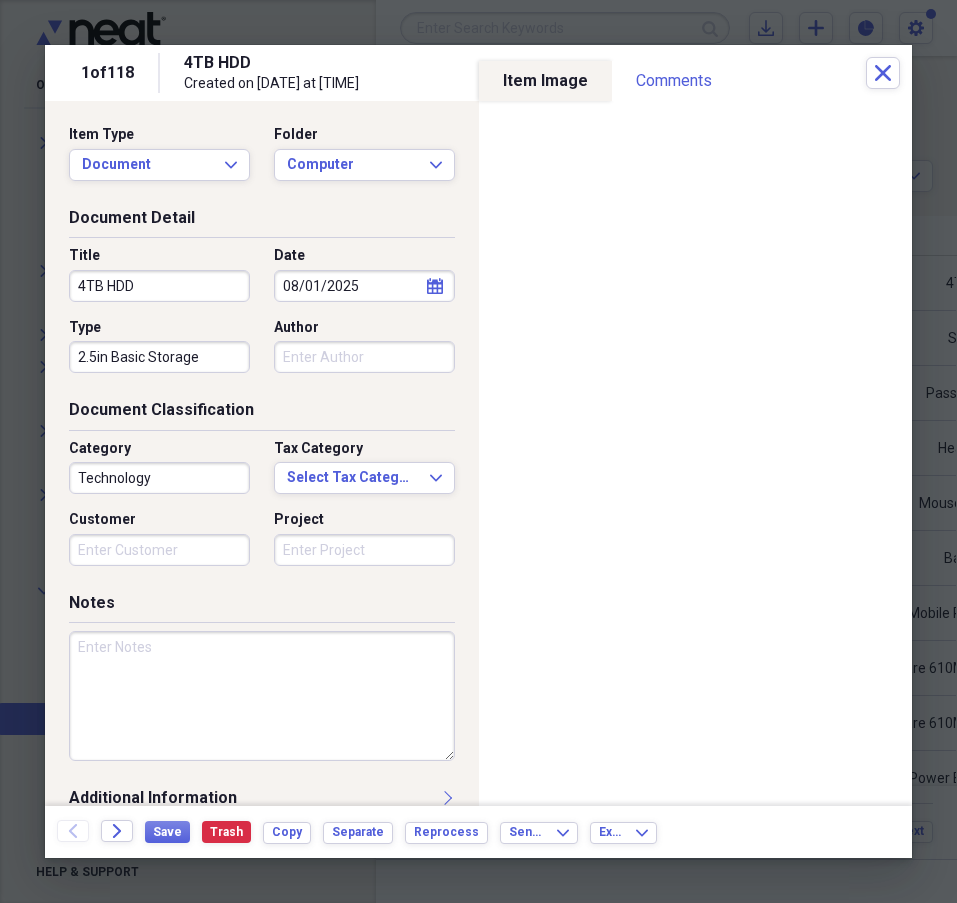 type on "2.5in Basic Storage" 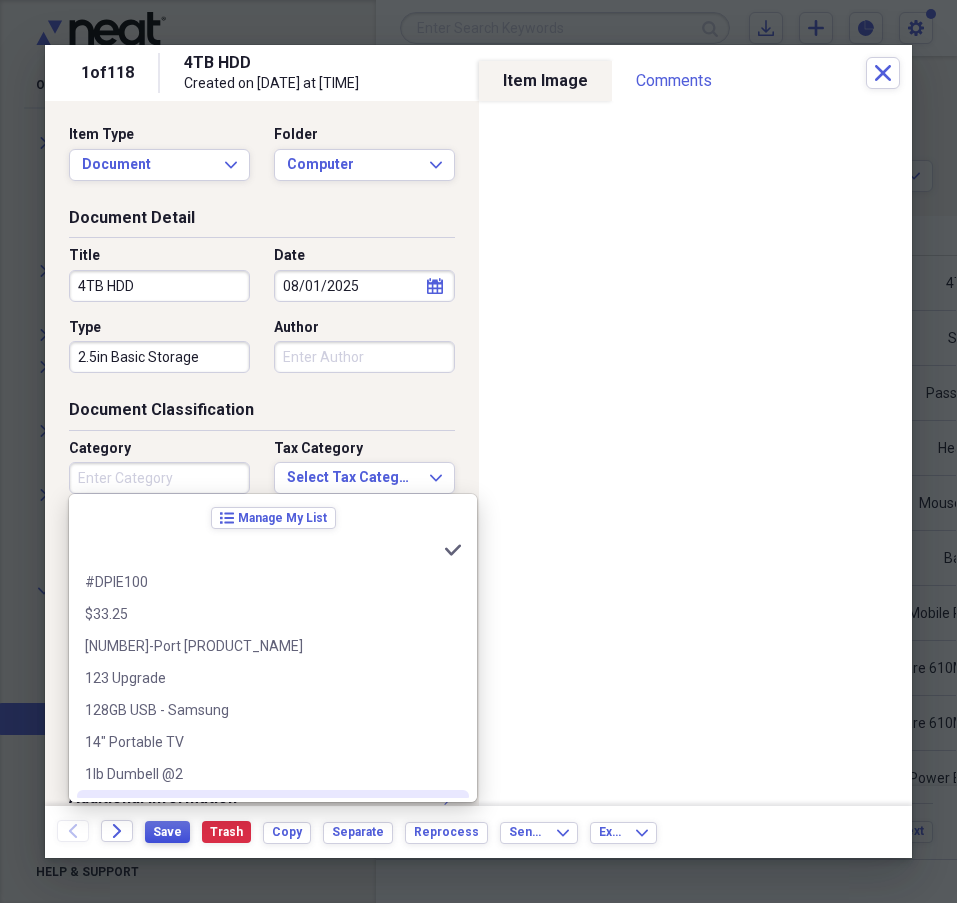 type 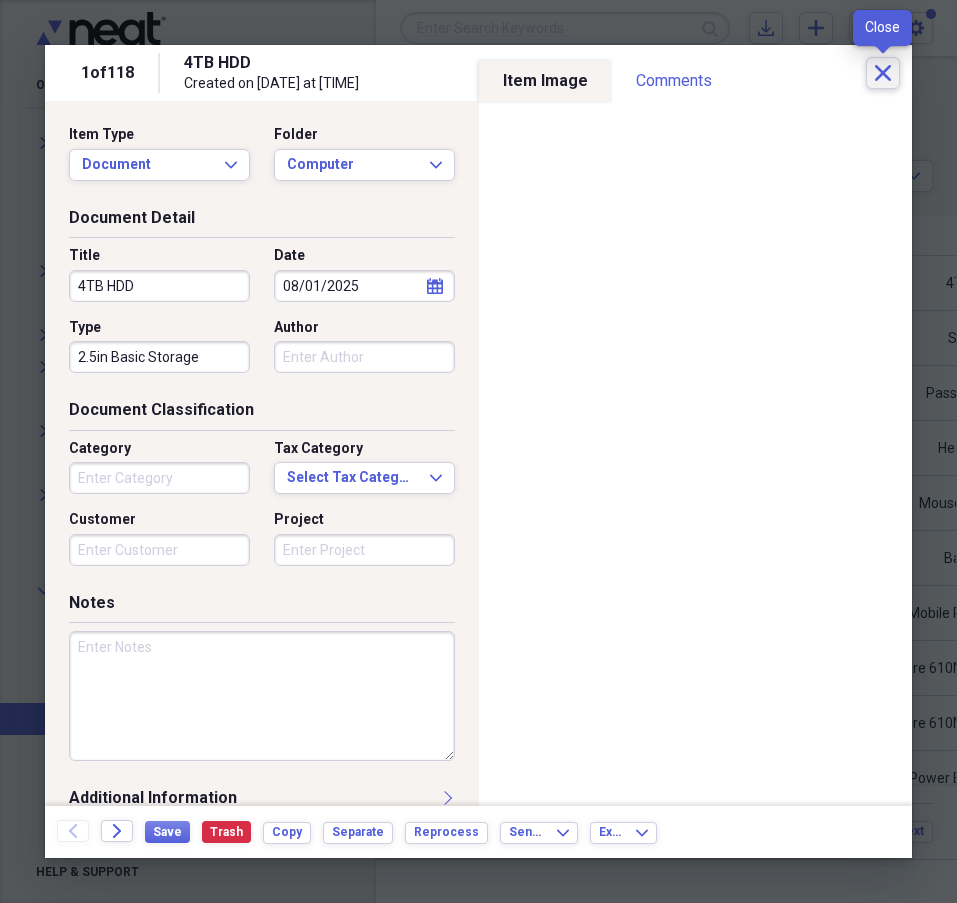 click on "Close" 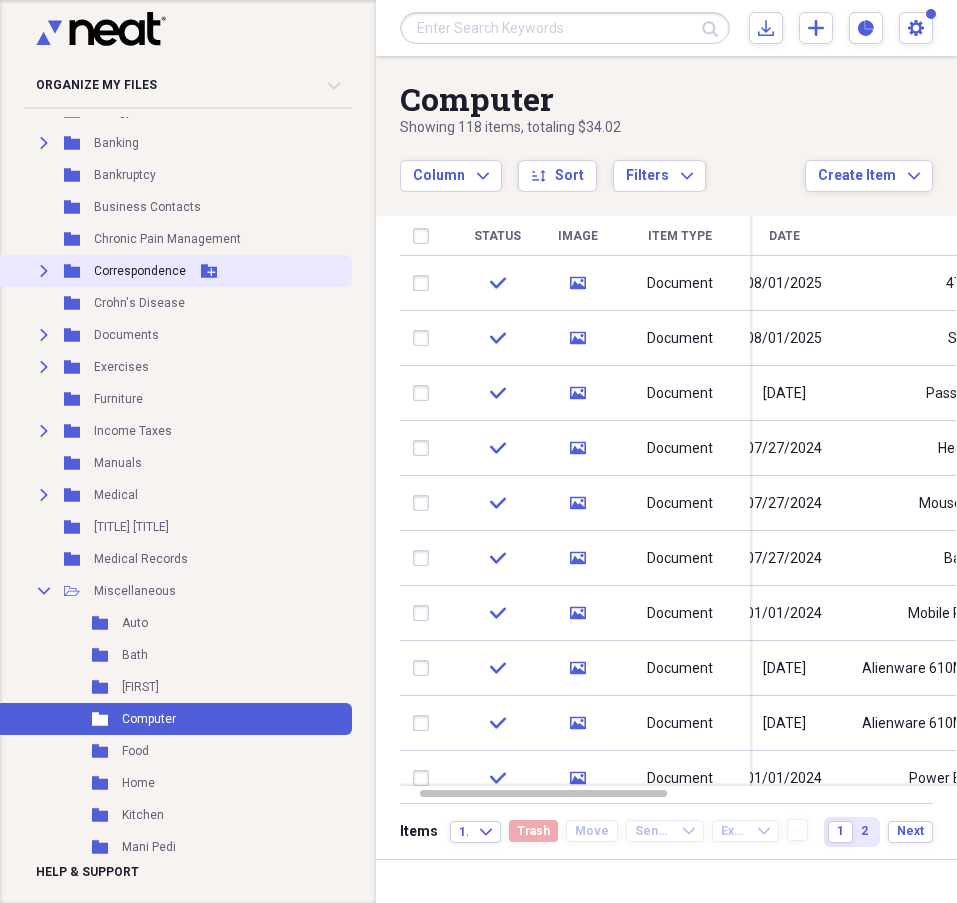 click on "Expand" 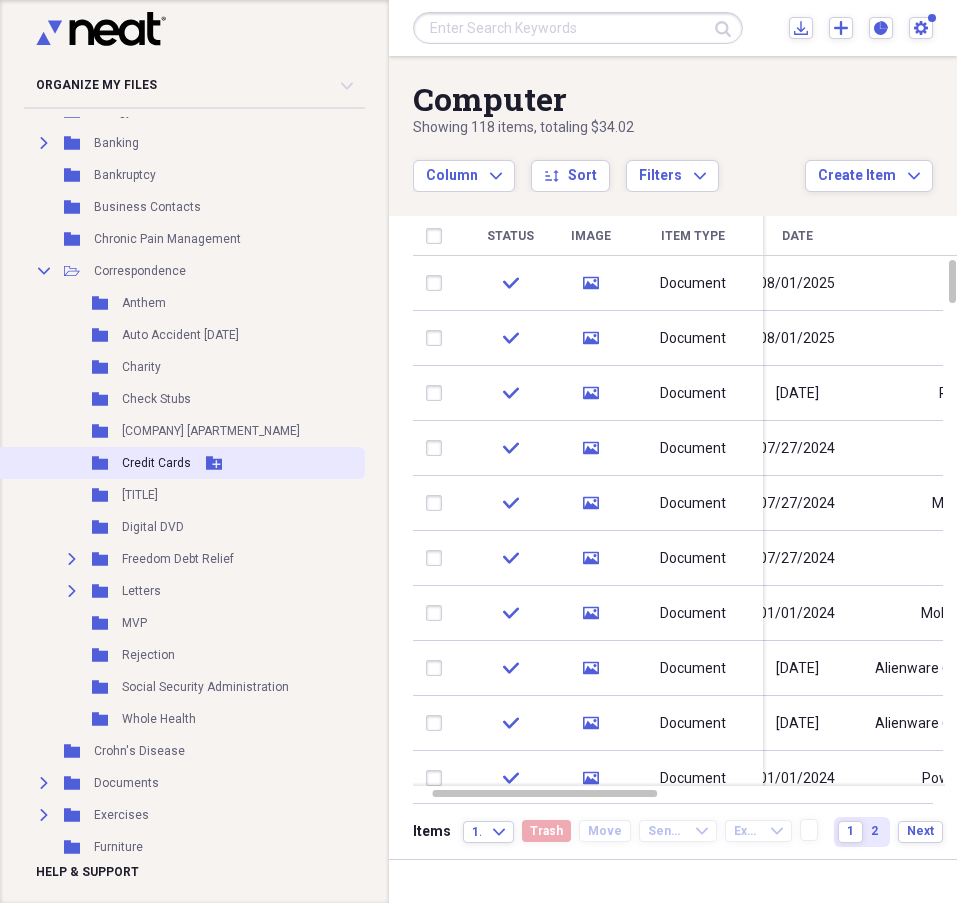 click on "Credit Cards" at bounding box center [156, 463] 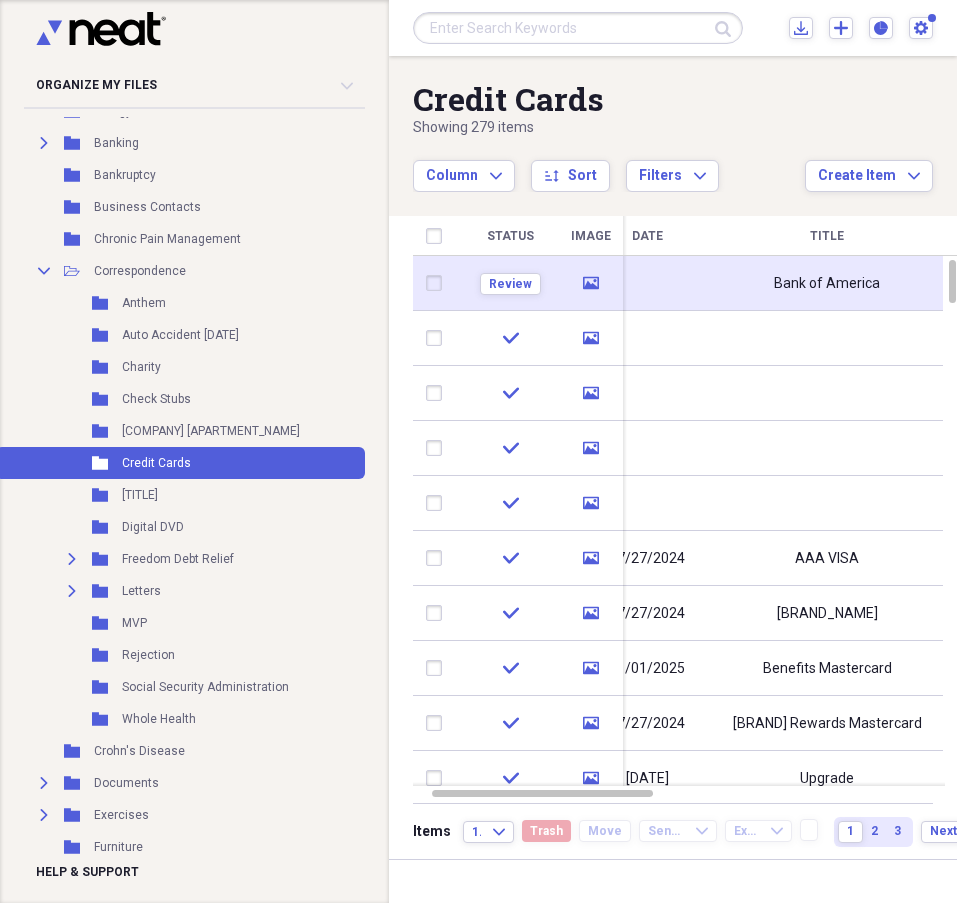 click on "Bank of America" at bounding box center (827, 283) 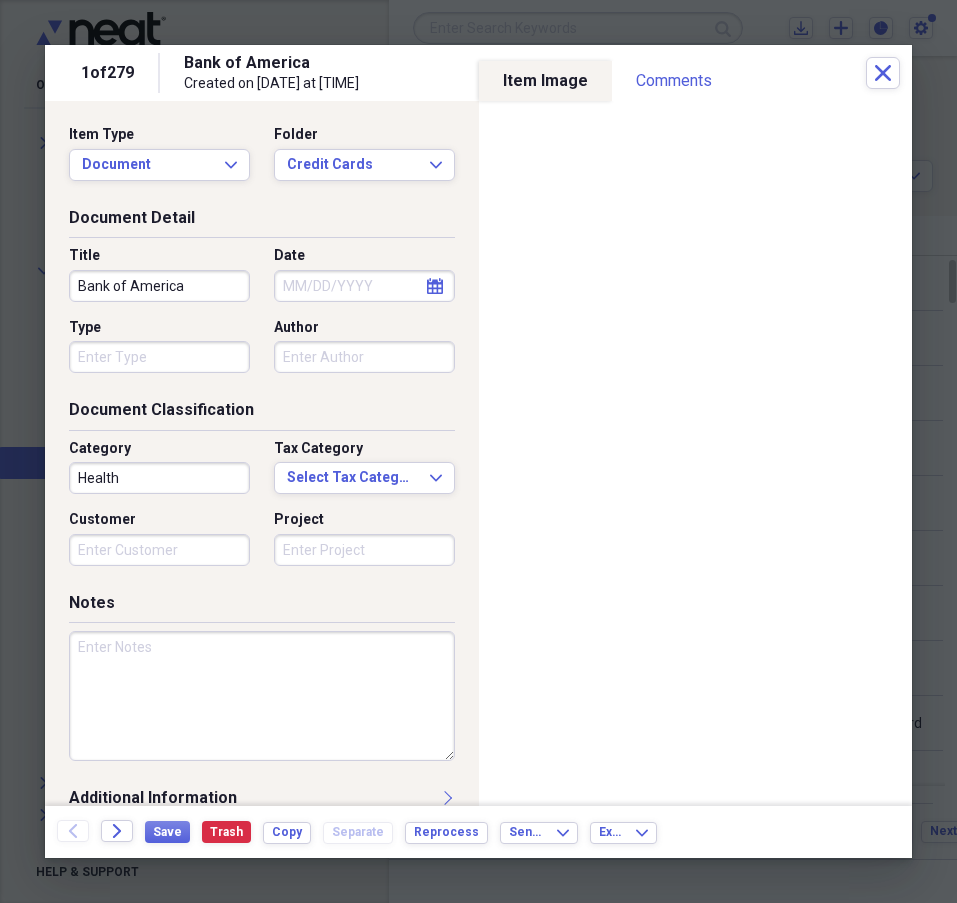 click on "Date" at bounding box center [364, 286] 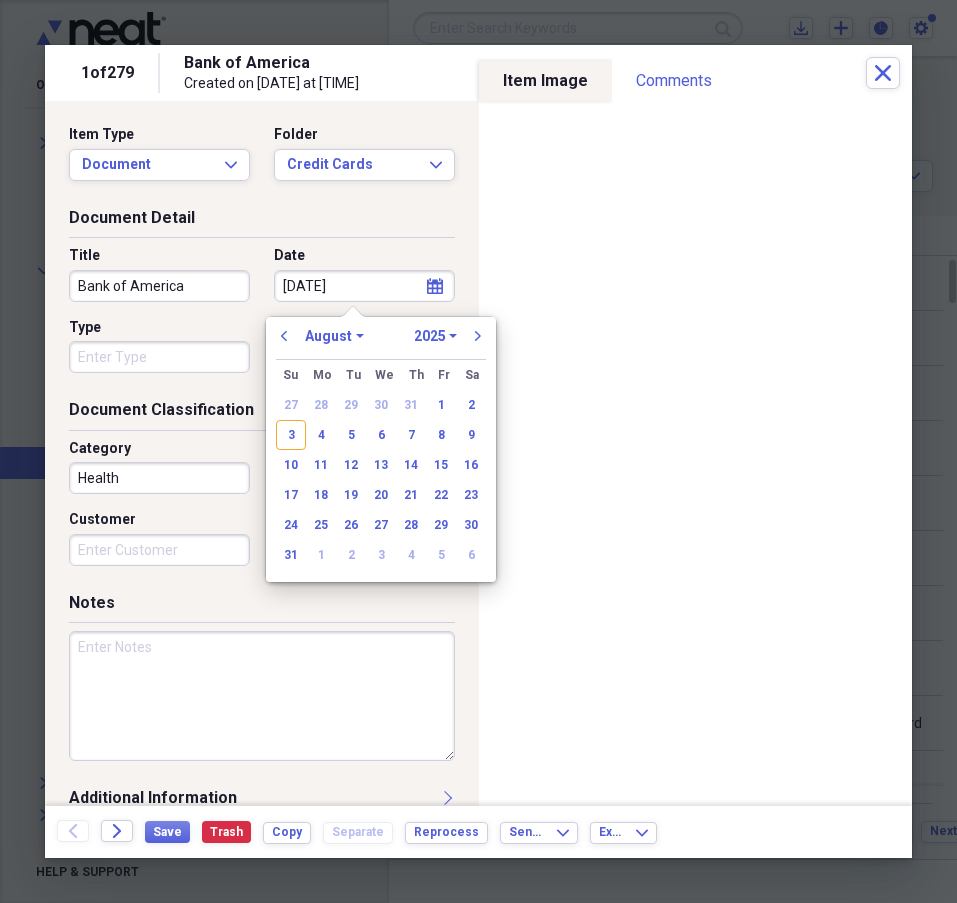 type on "7/16/25" 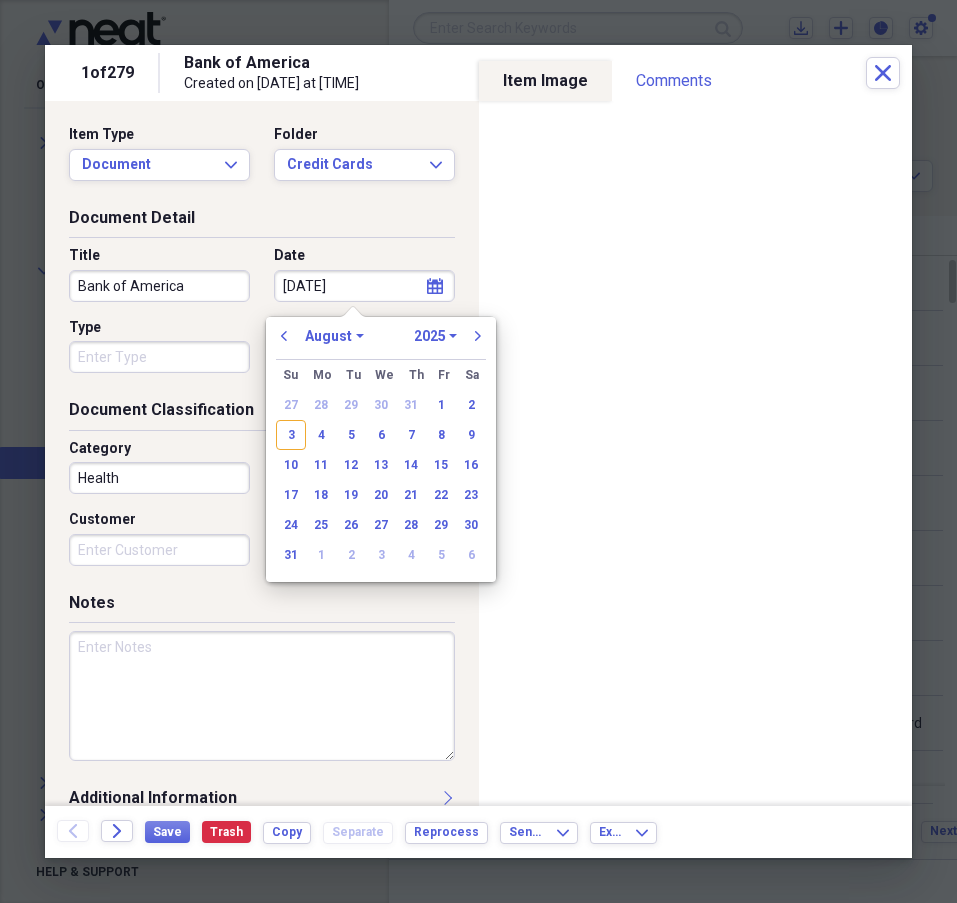 select on "6" 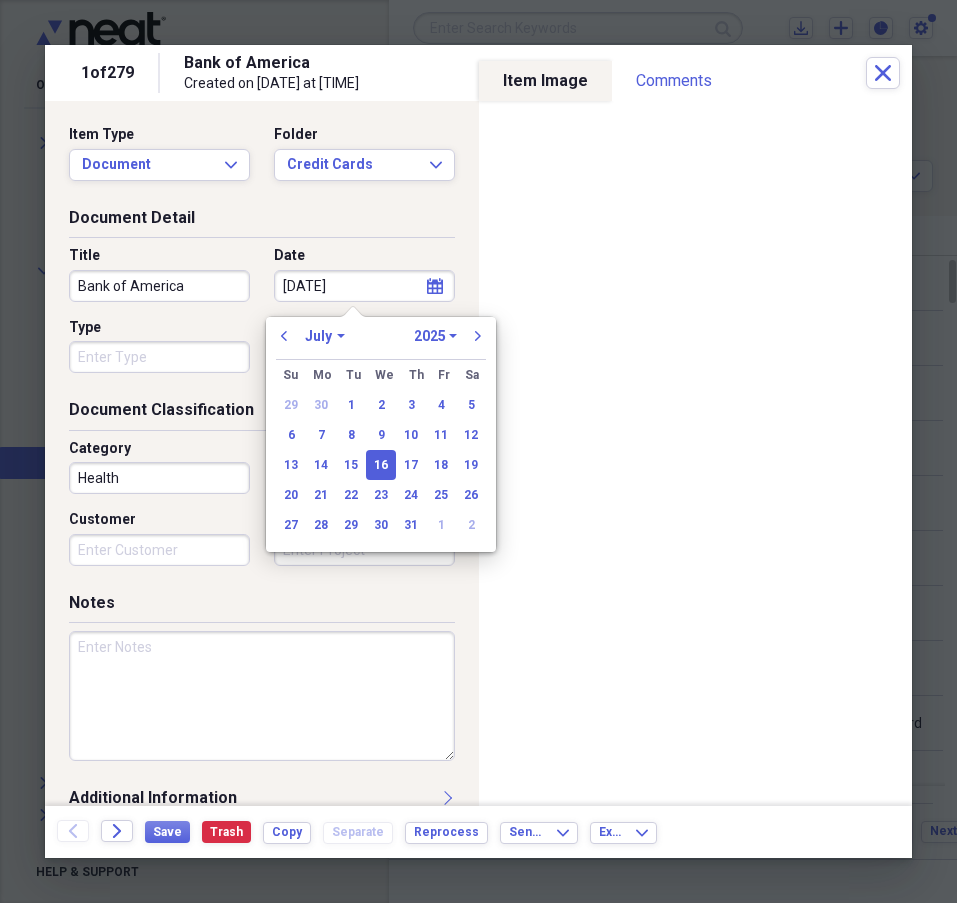 type on "07/16/2025" 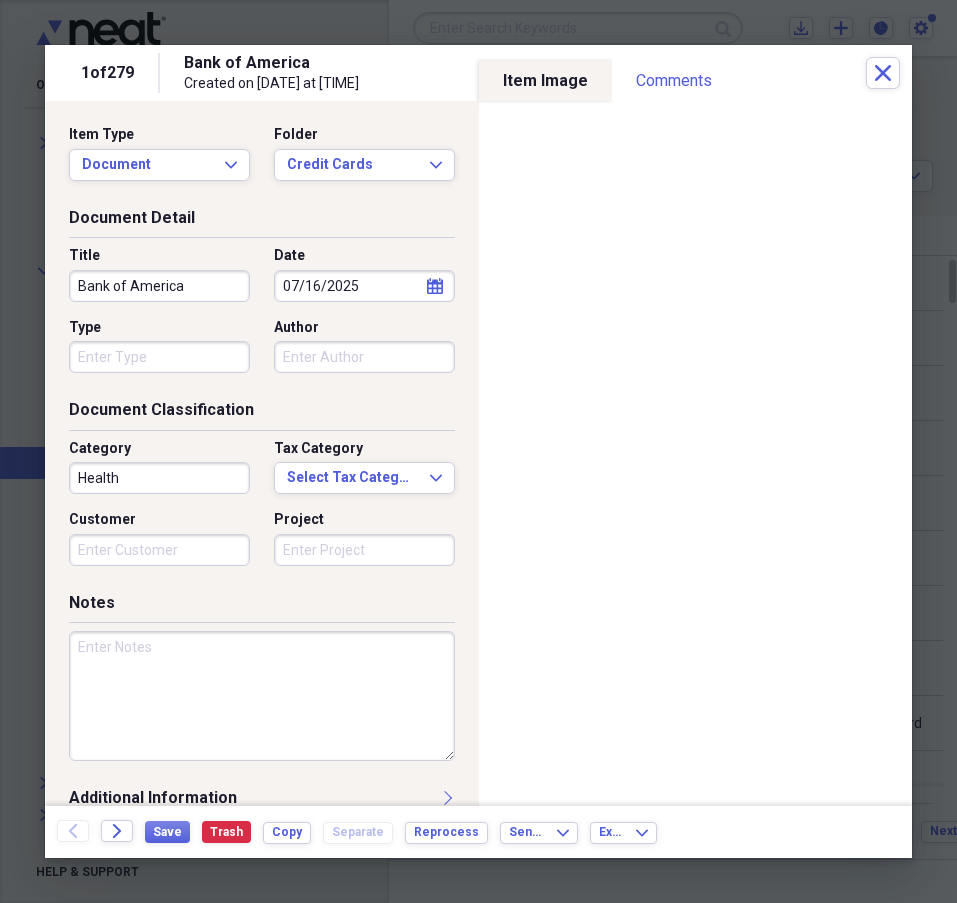 click on "Type" at bounding box center [159, 357] 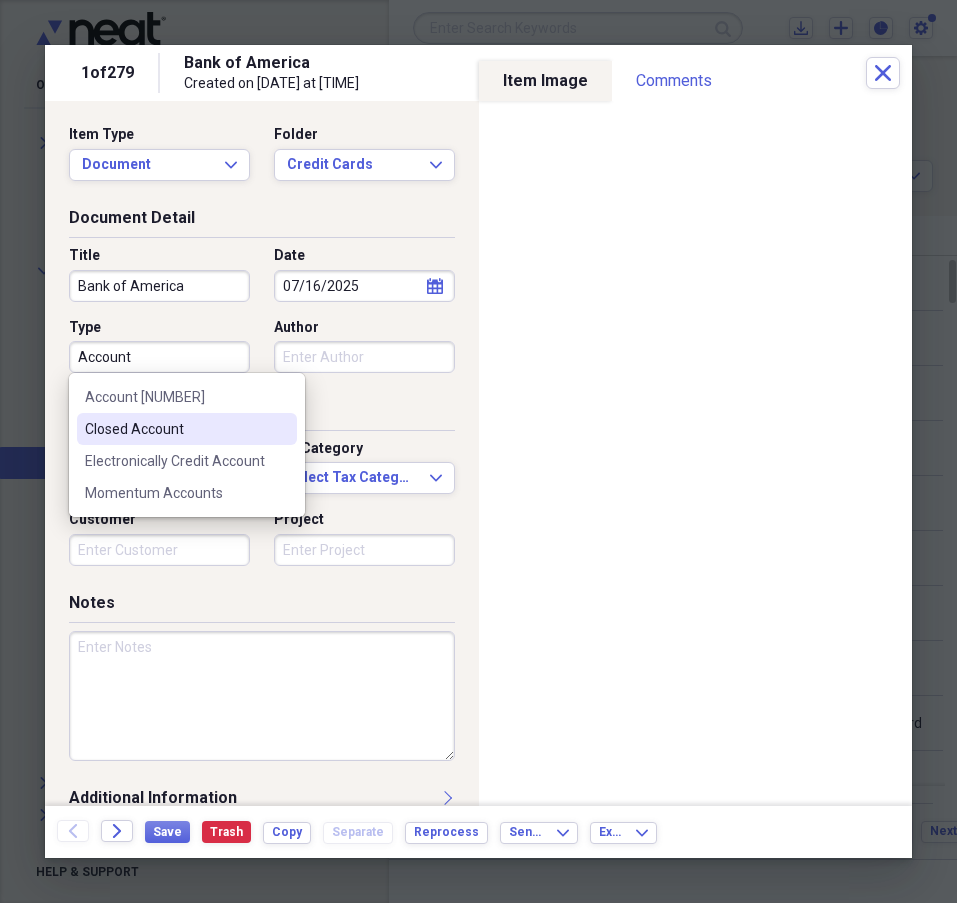 click on "Closed Account" at bounding box center [175, 429] 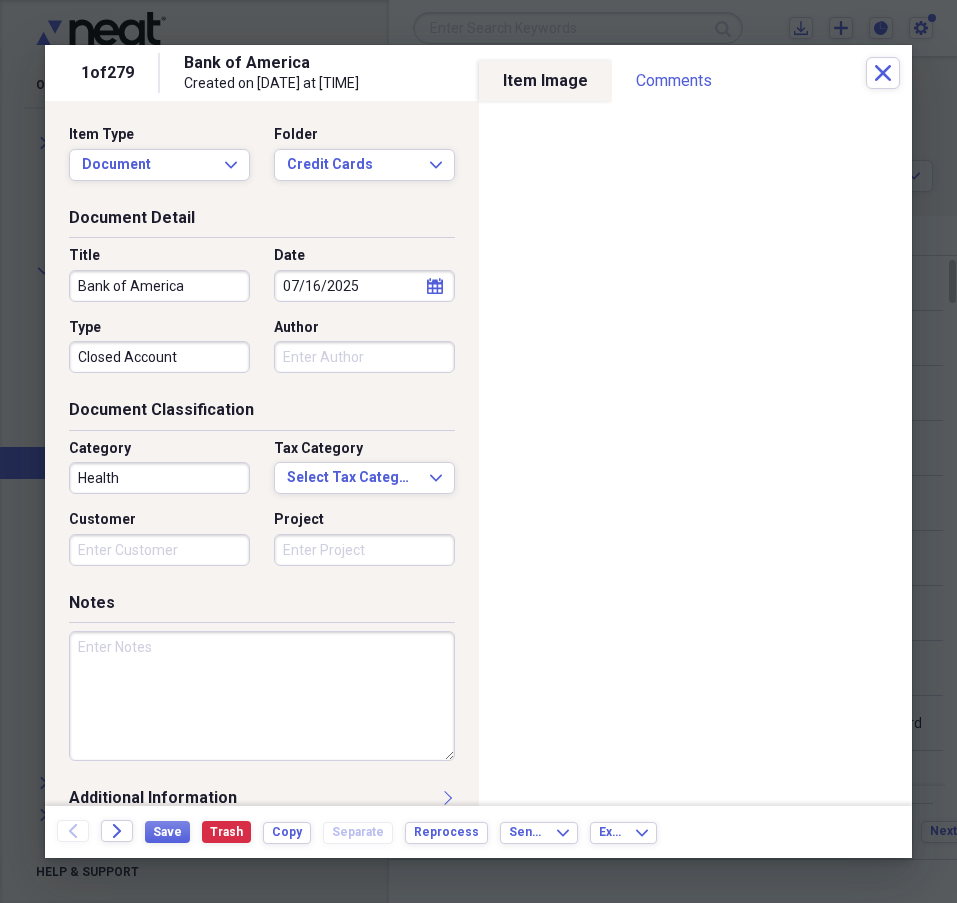 click on "Document Classification" at bounding box center [262, 414] 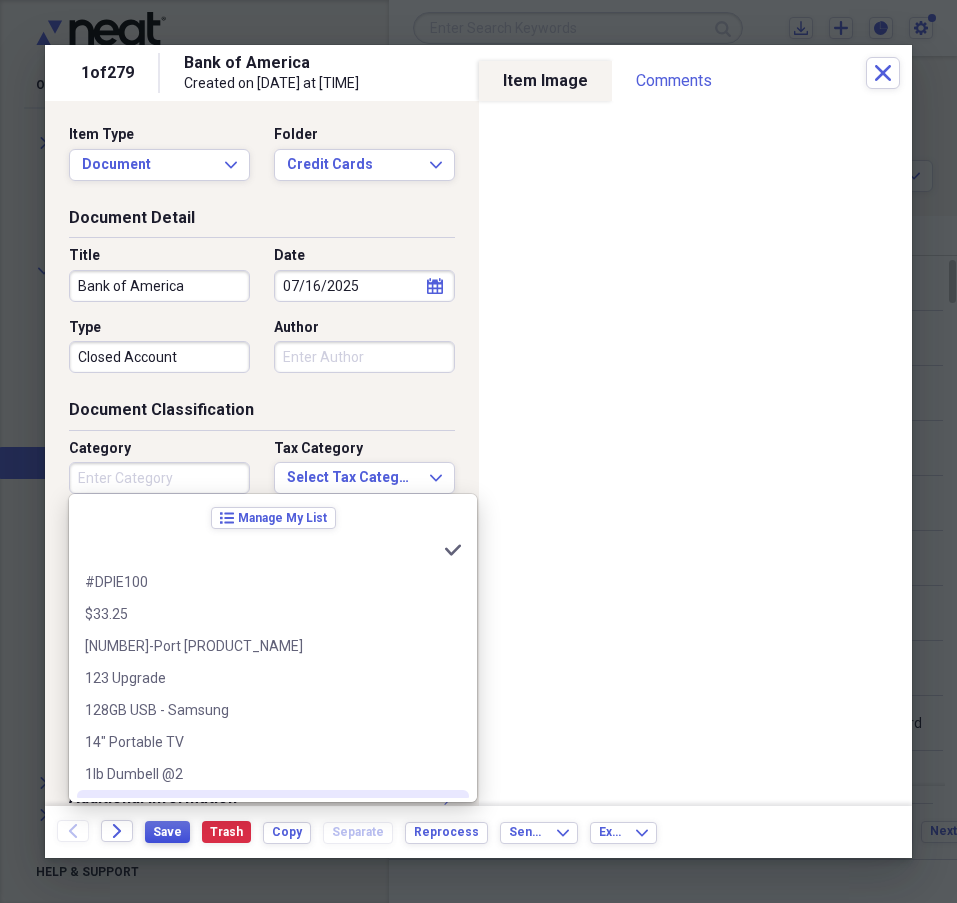 type 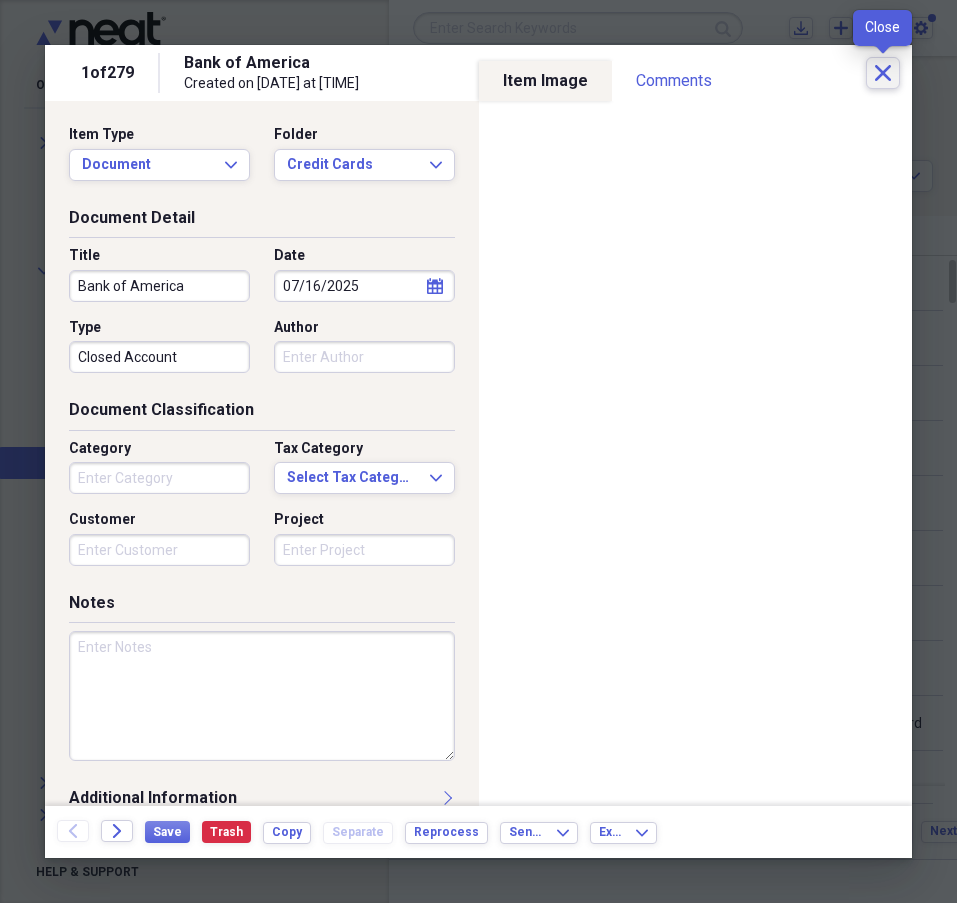 click 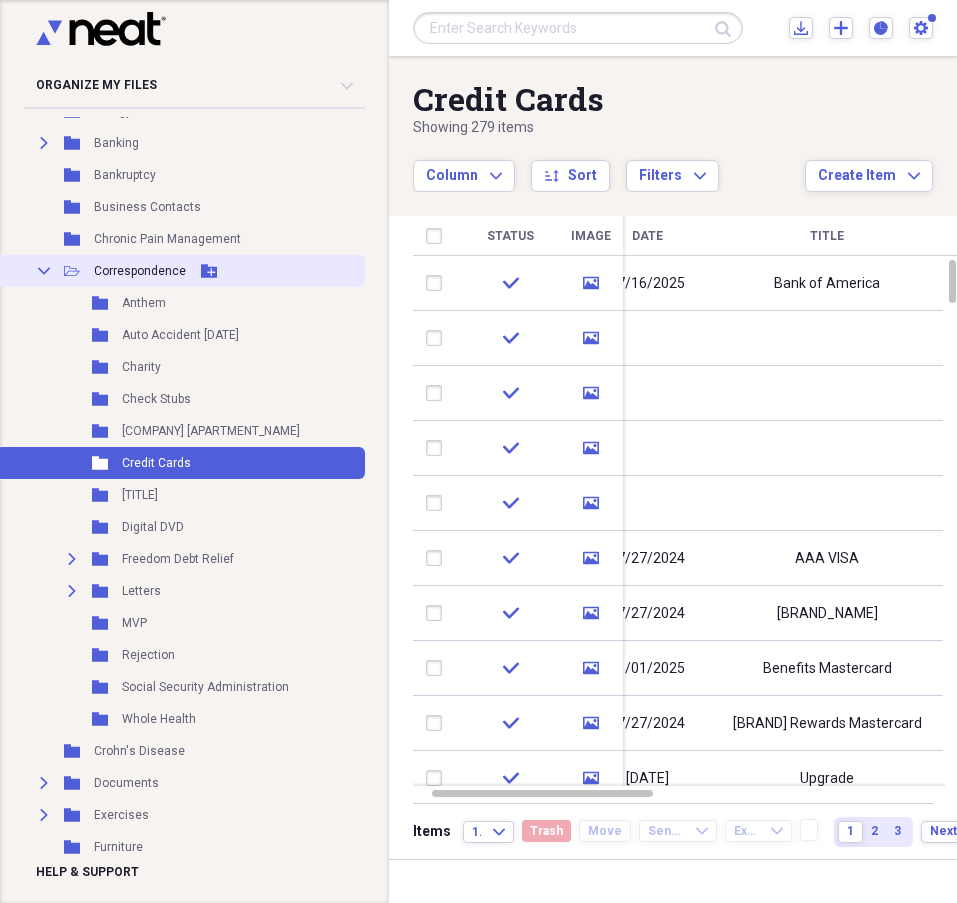 click on "Collapse" 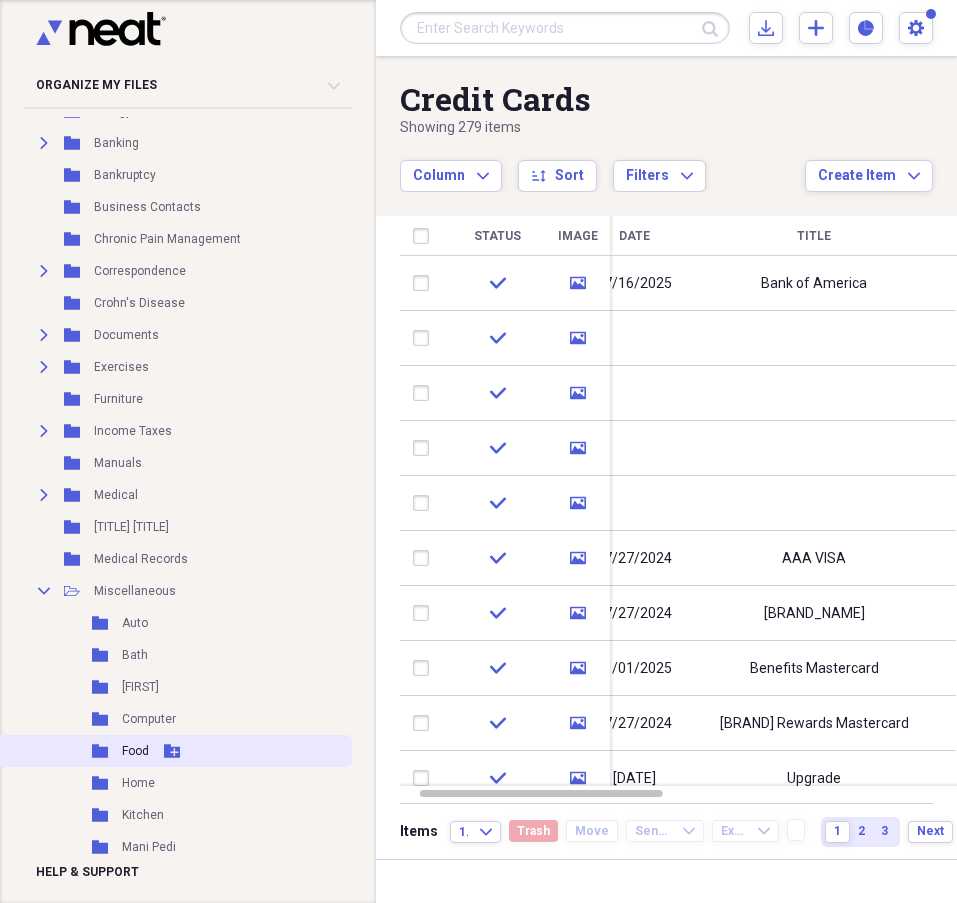 click on "Food" at bounding box center [135, 751] 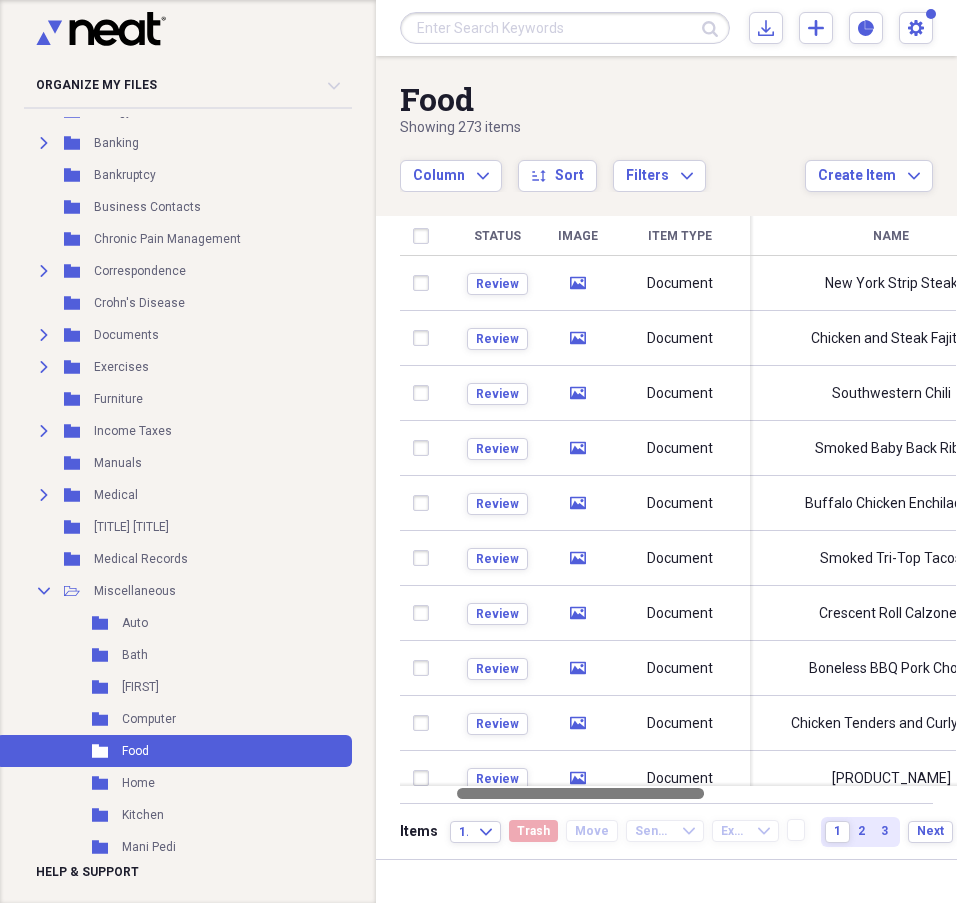 drag, startPoint x: 629, startPoint y: 791, endPoint x: 669, endPoint y: 791, distance: 40 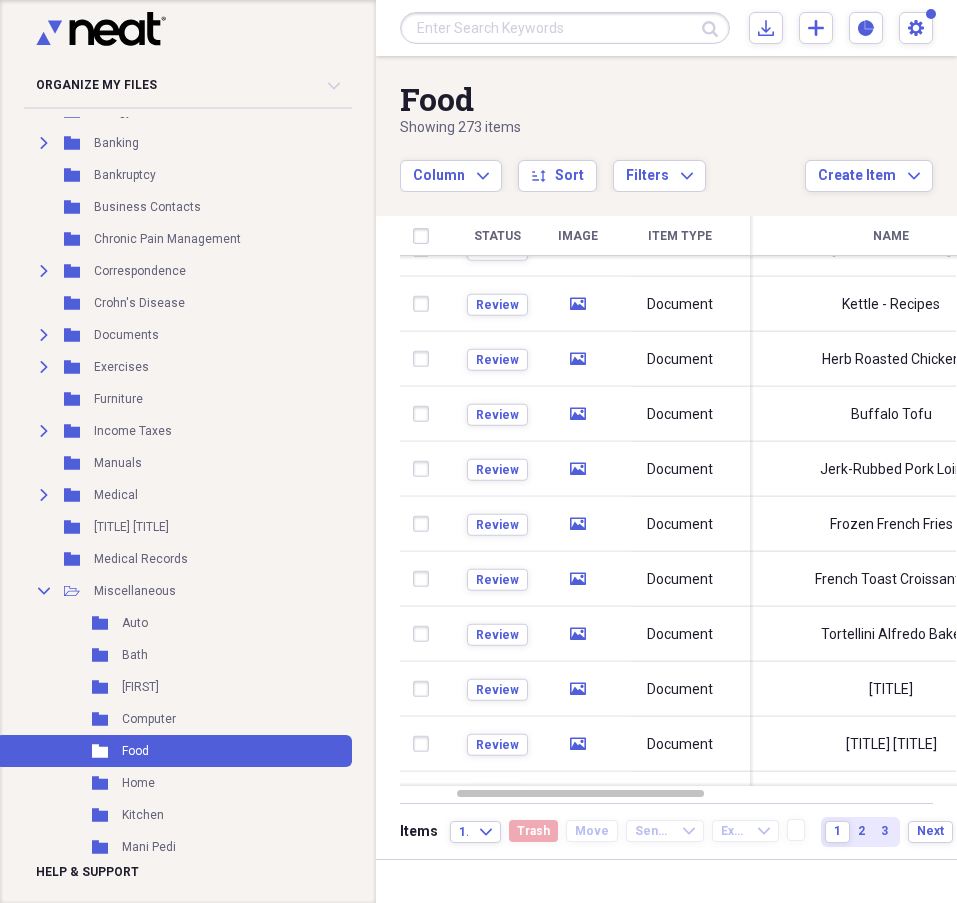 drag, startPoint x: 953, startPoint y: 273, endPoint x: 950, endPoint y: 324, distance: 51.088158 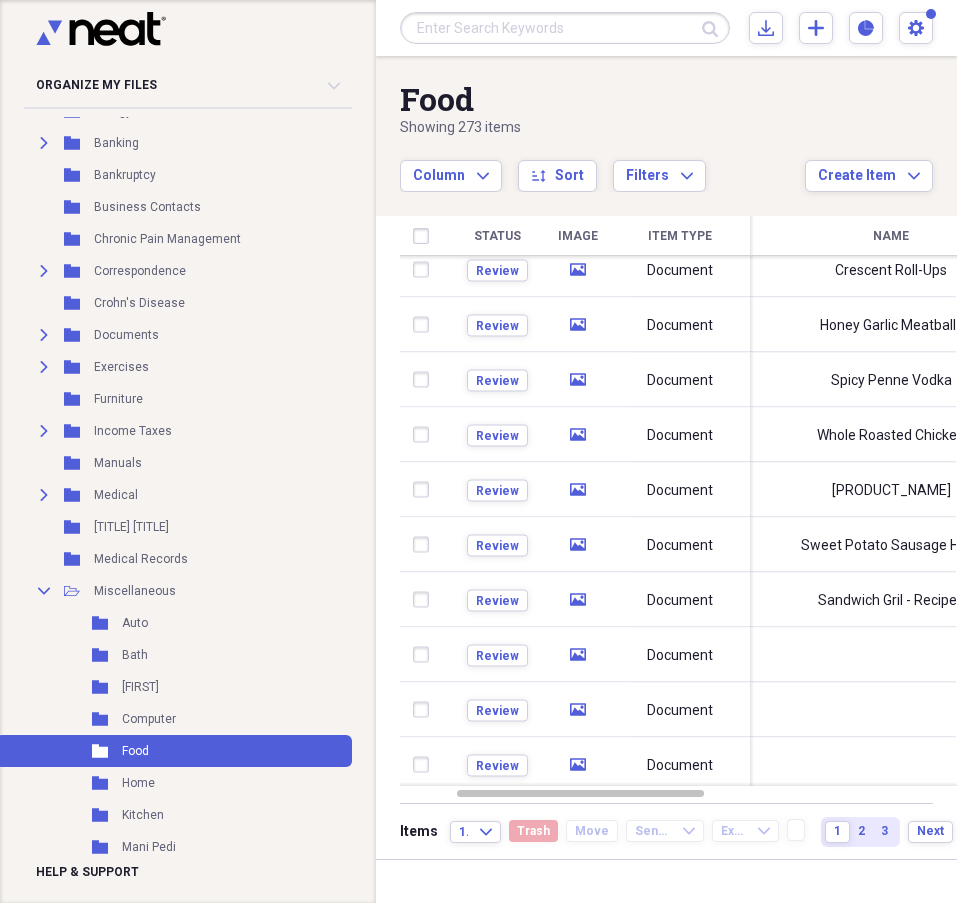 drag, startPoint x: 946, startPoint y: 335, endPoint x: 948, endPoint y: 386, distance: 51.0392 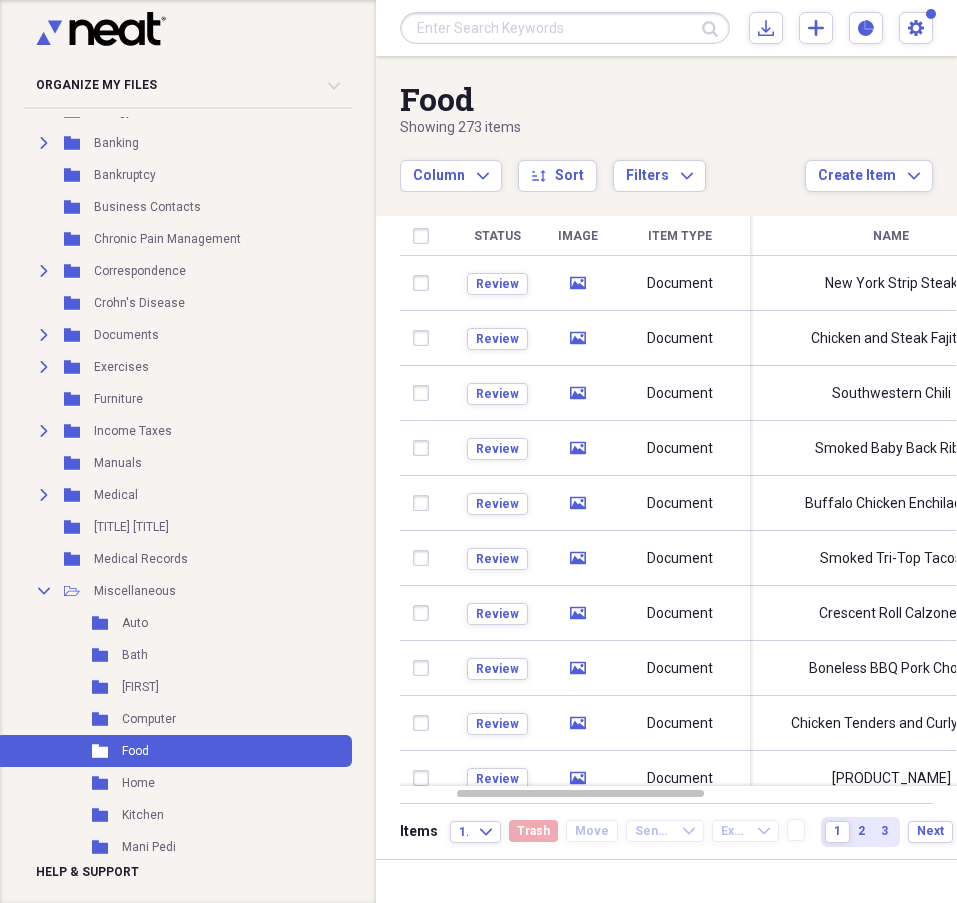 drag, startPoint x: 949, startPoint y: 394, endPoint x: 946, endPoint y: 252, distance: 142.0317 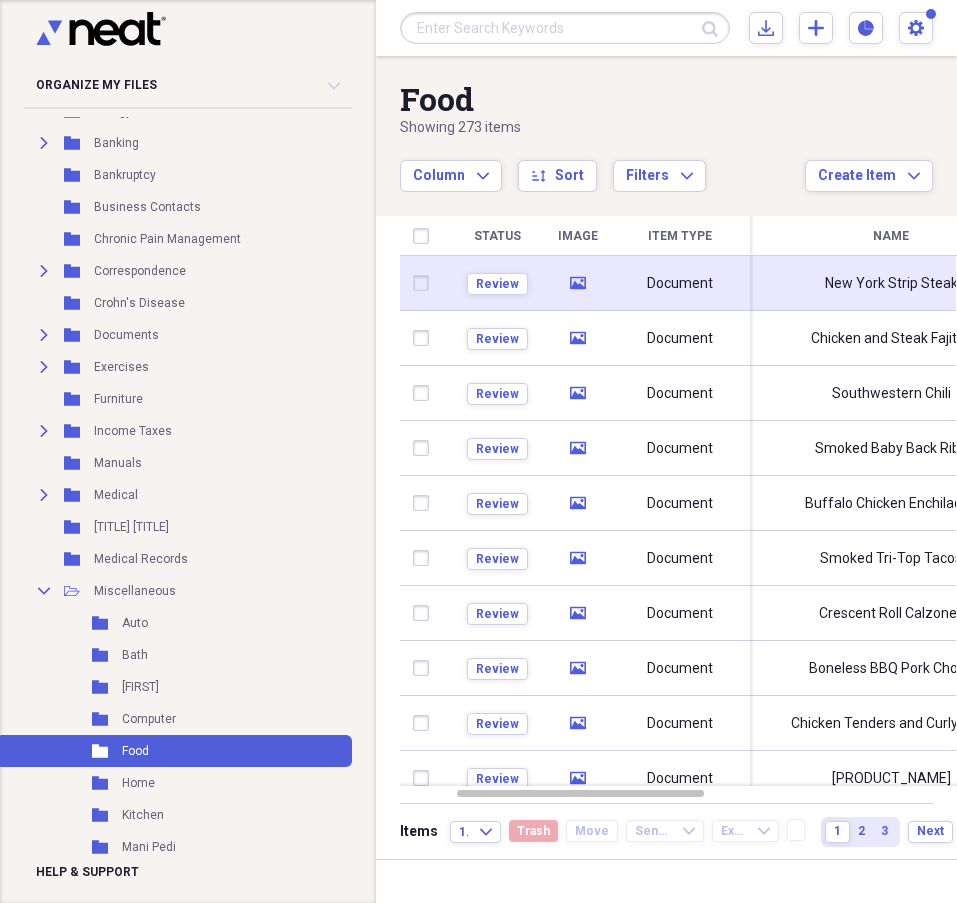 click on "New York Strip Steak" at bounding box center [891, 284] 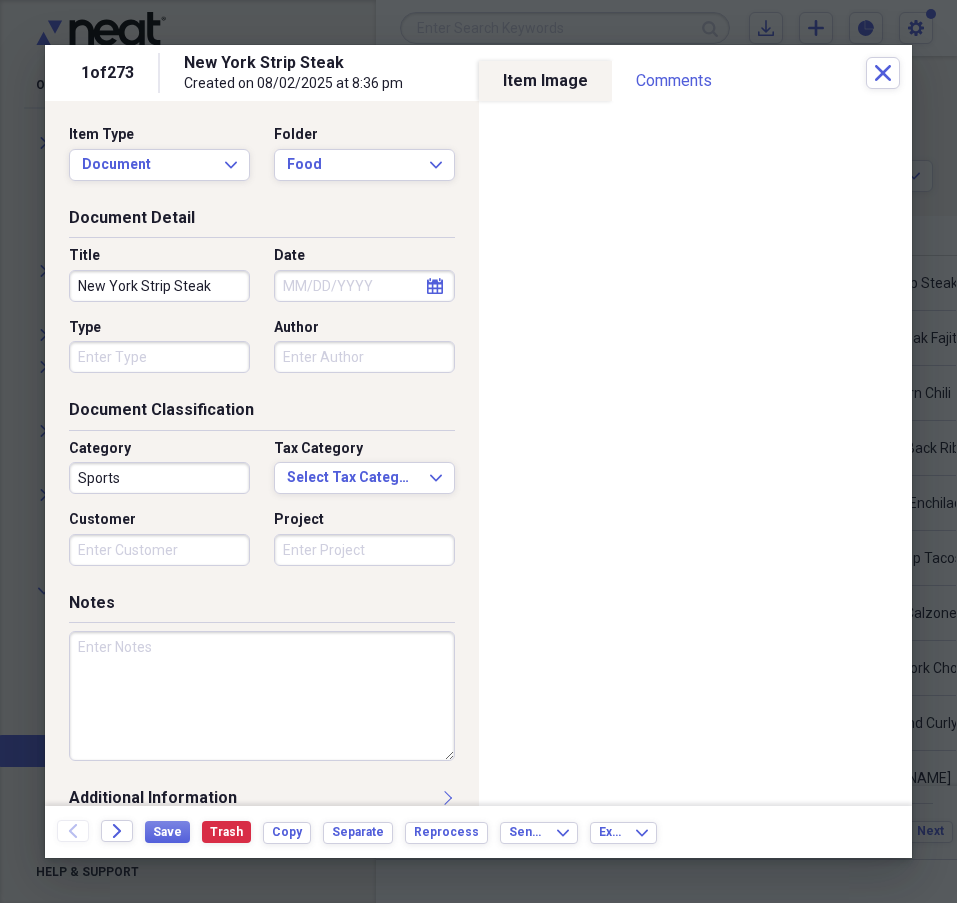 click on "calendar Calendar" at bounding box center (435, 286) 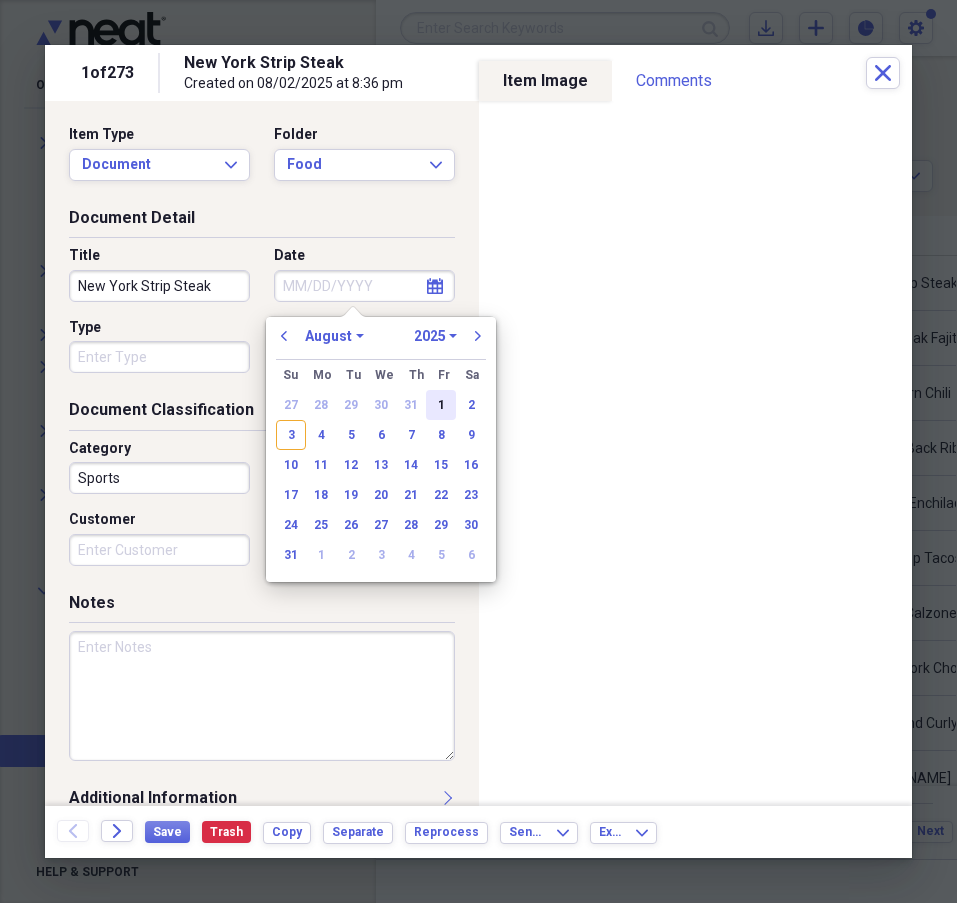 click on "1" at bounding box center (441, 405) 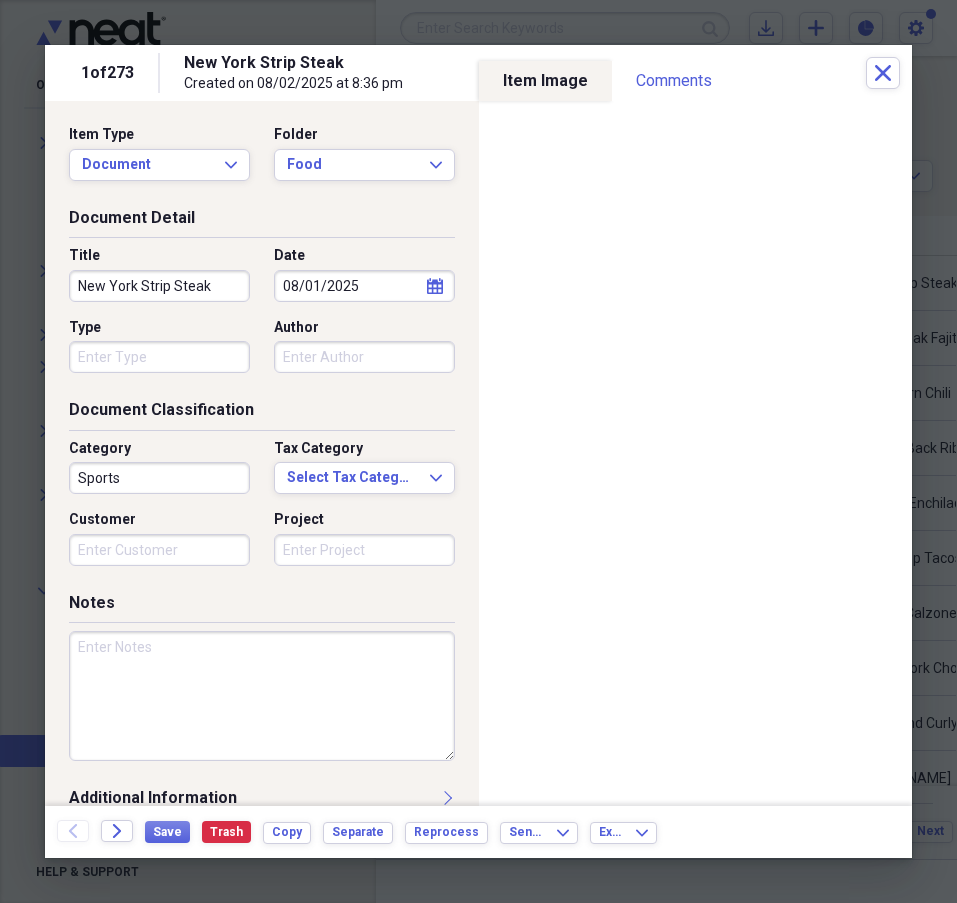 click on "Type" at bounding box center [159, 357] 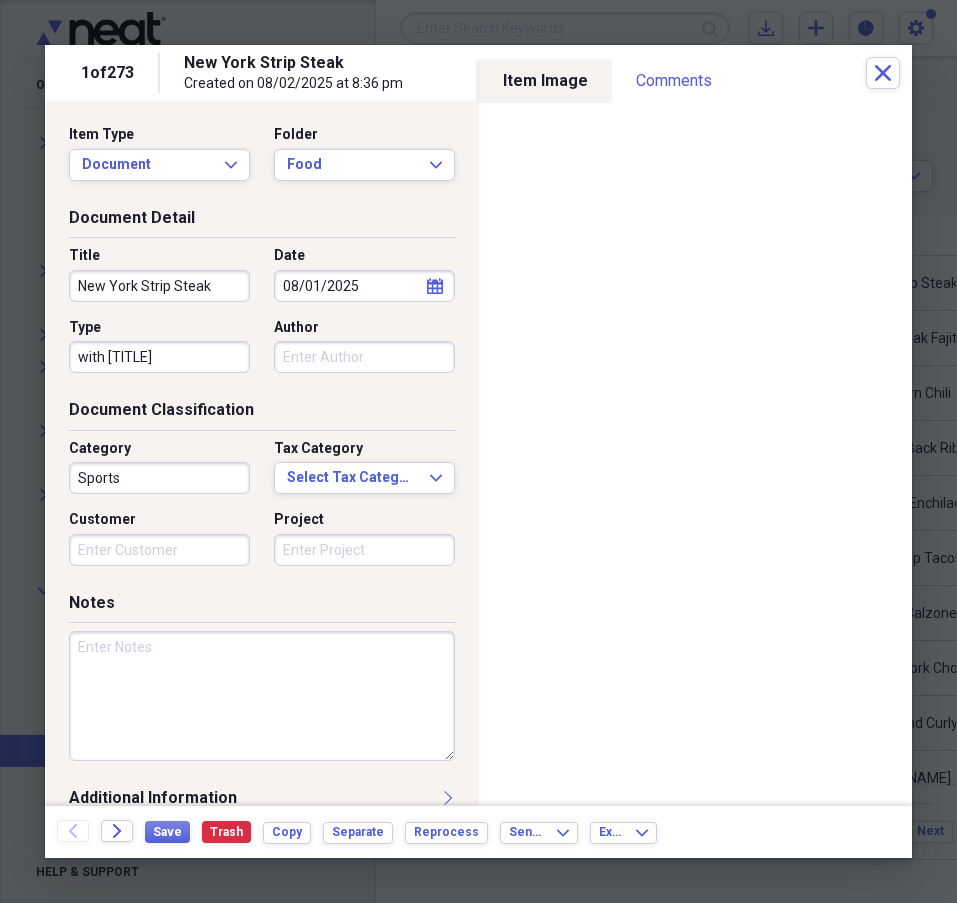 type on "with Asparagus" 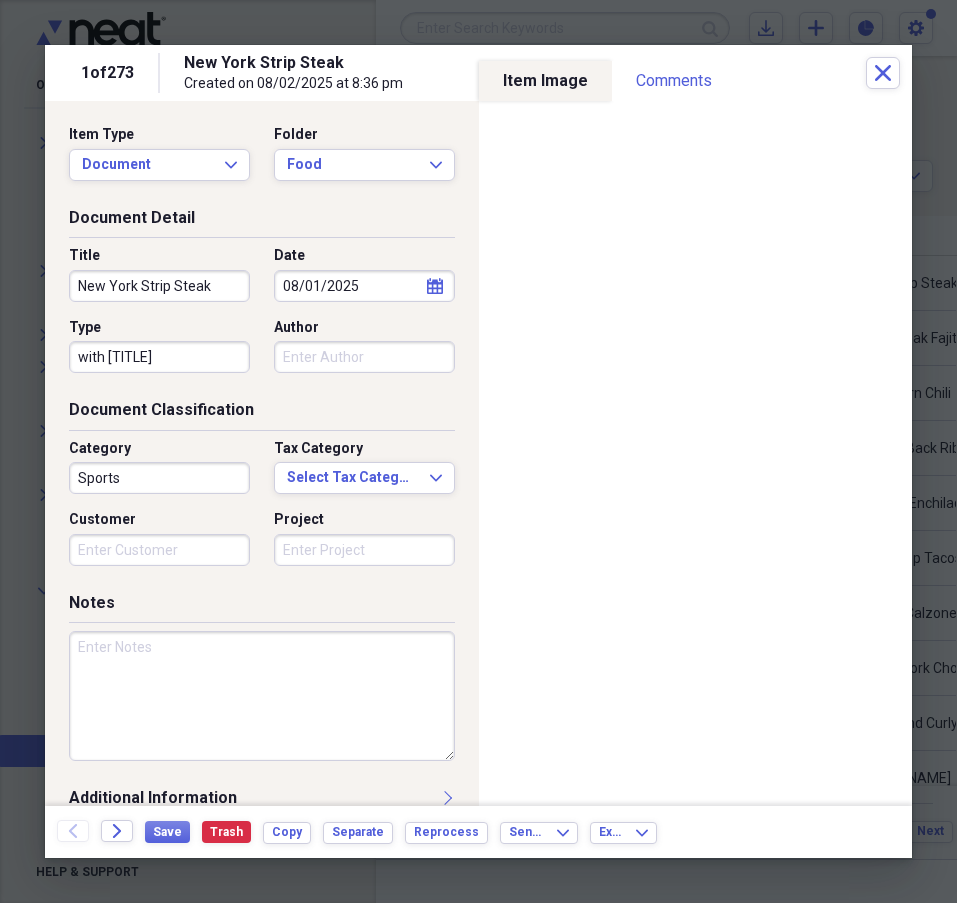 click on "Sports" at bounding box center (159, 478) 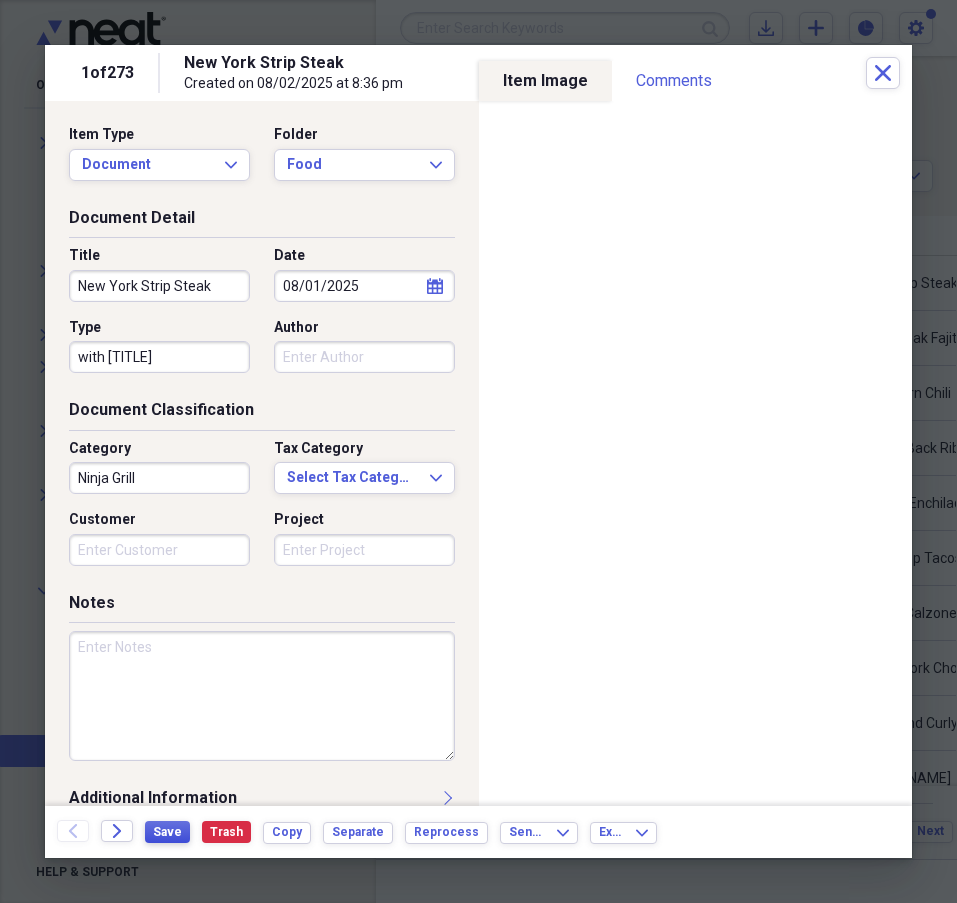 type on "Ninja Grill" 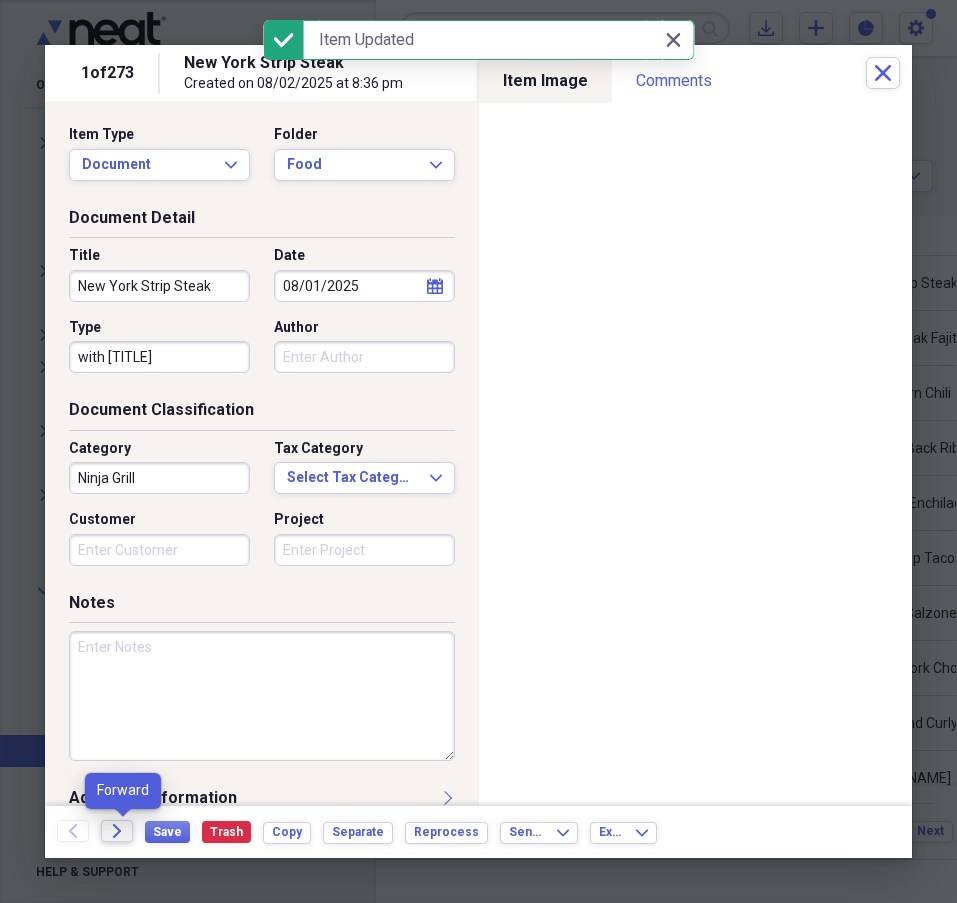 click on "Forward" 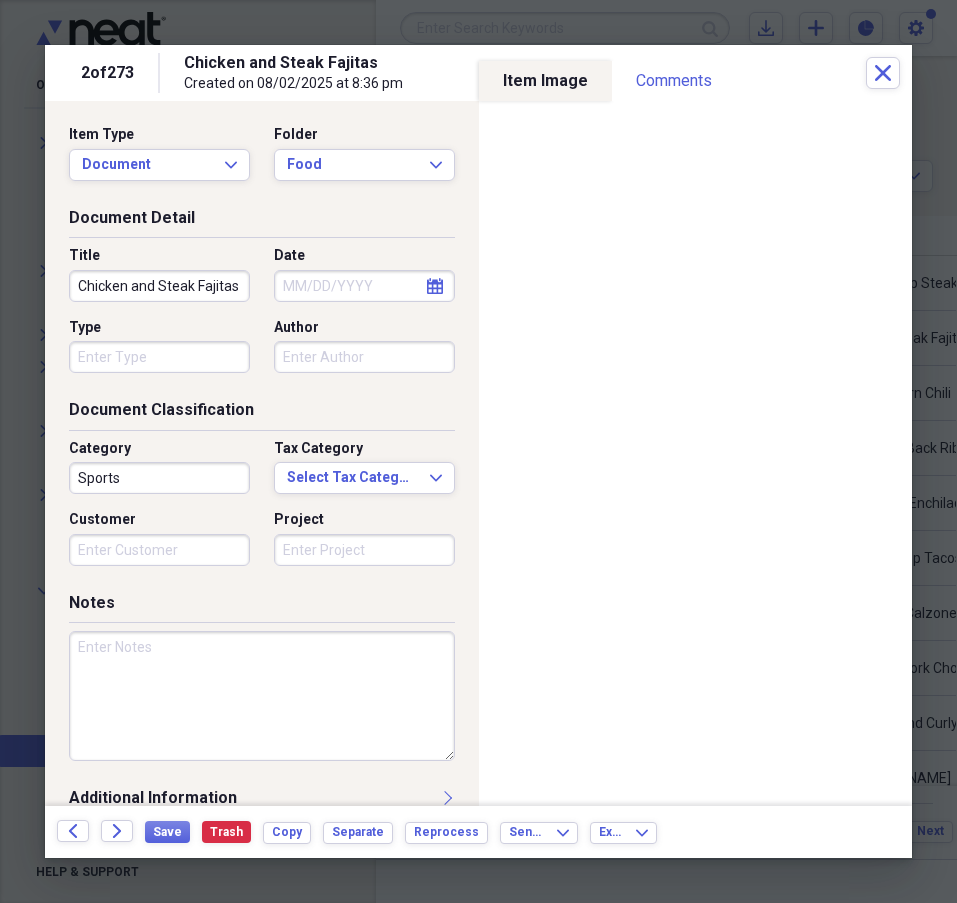 click 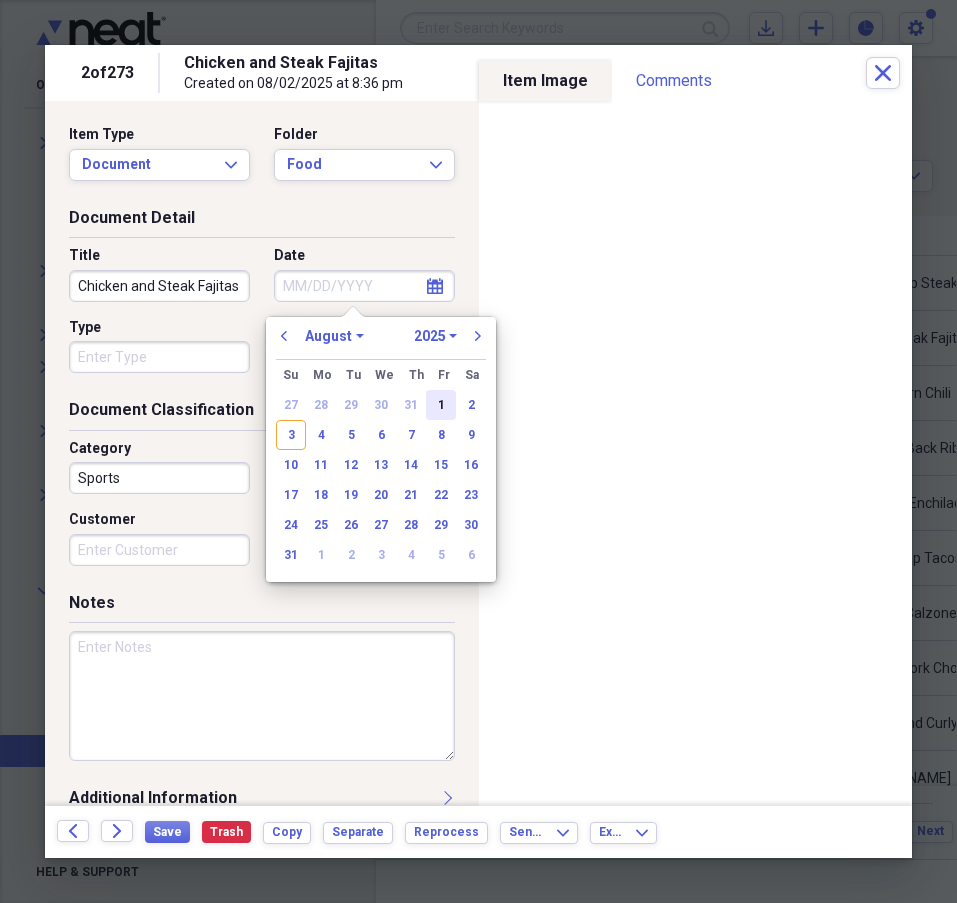 click on "1" at bounding box center [441, 405] 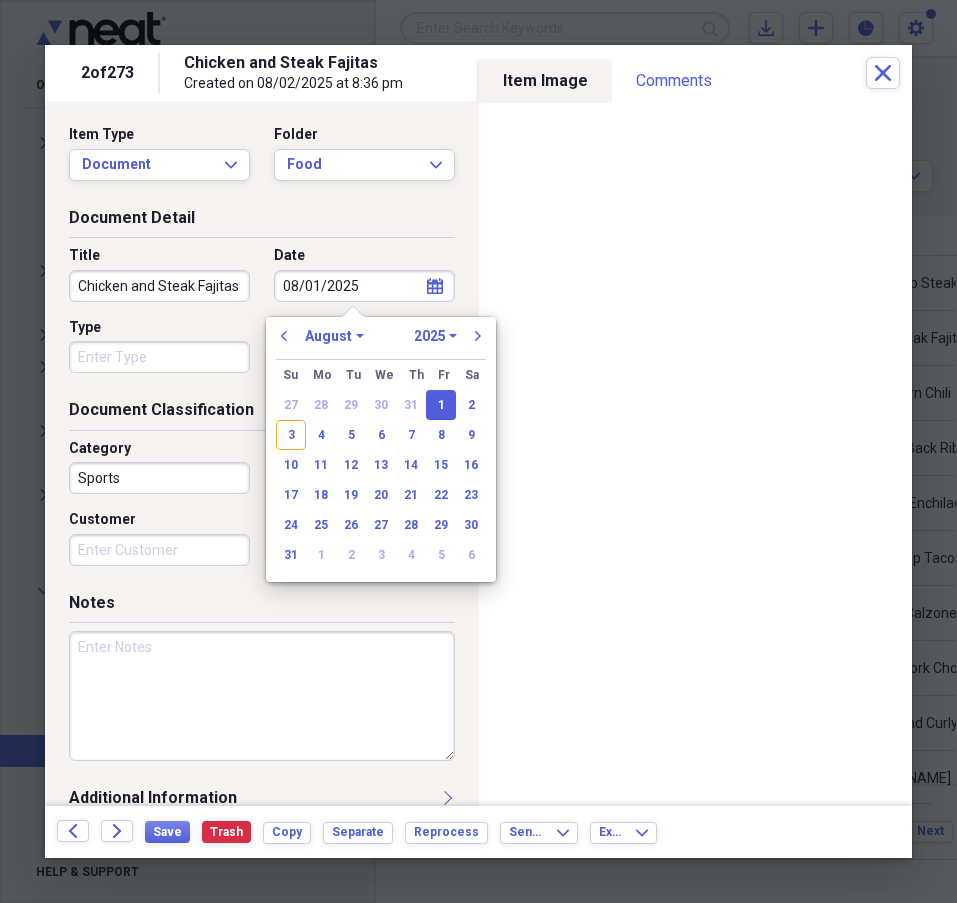 type on "08/01/2025" 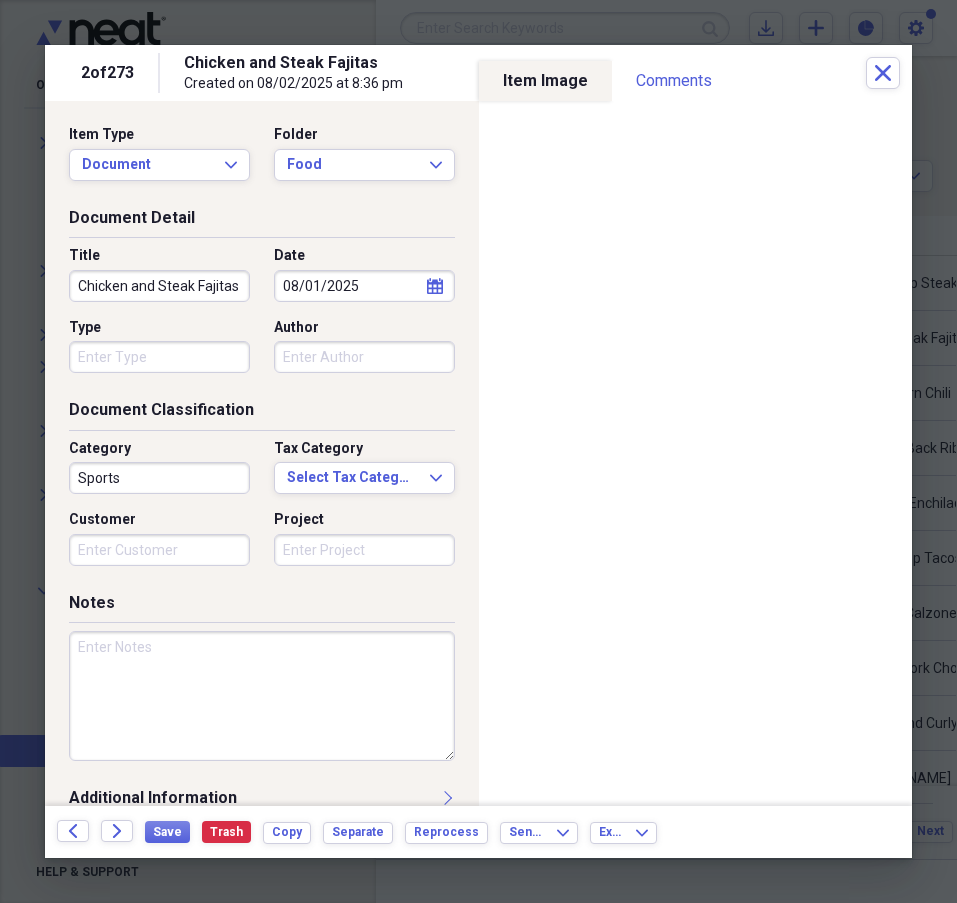 click on "Sports" at bounding box center [159, 478] 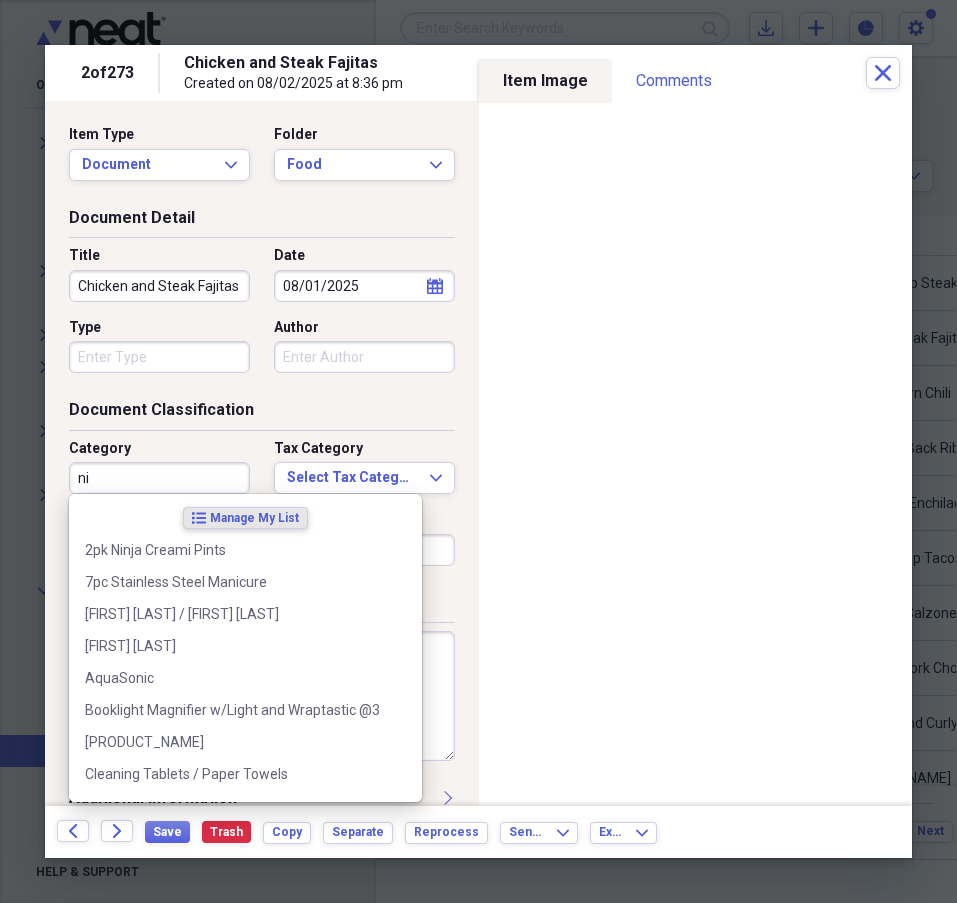 type on "n" 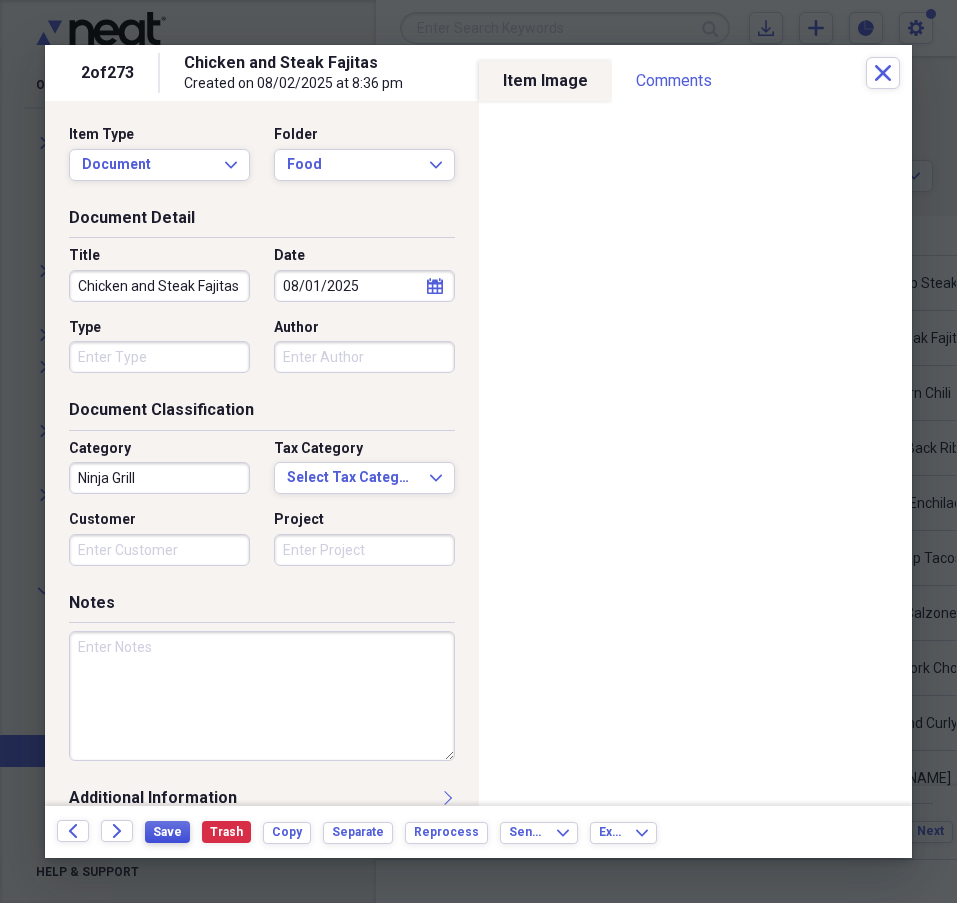 type on "Ninja Grill" 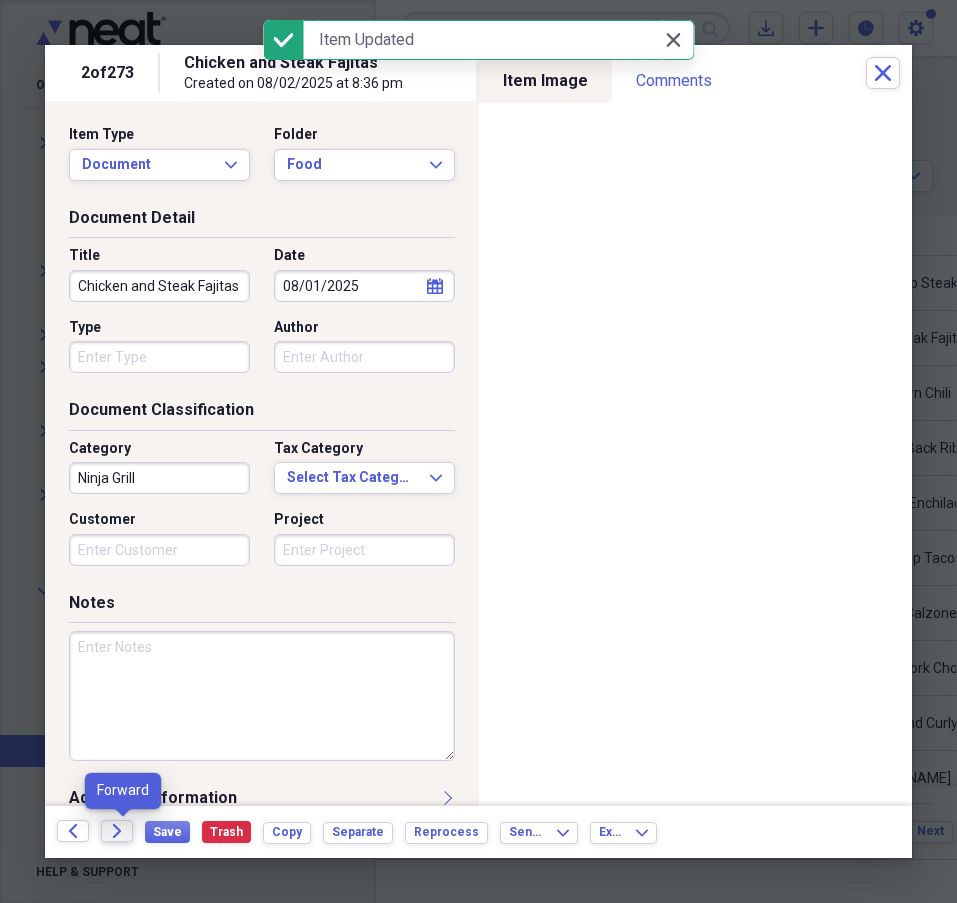 click on "Forward" 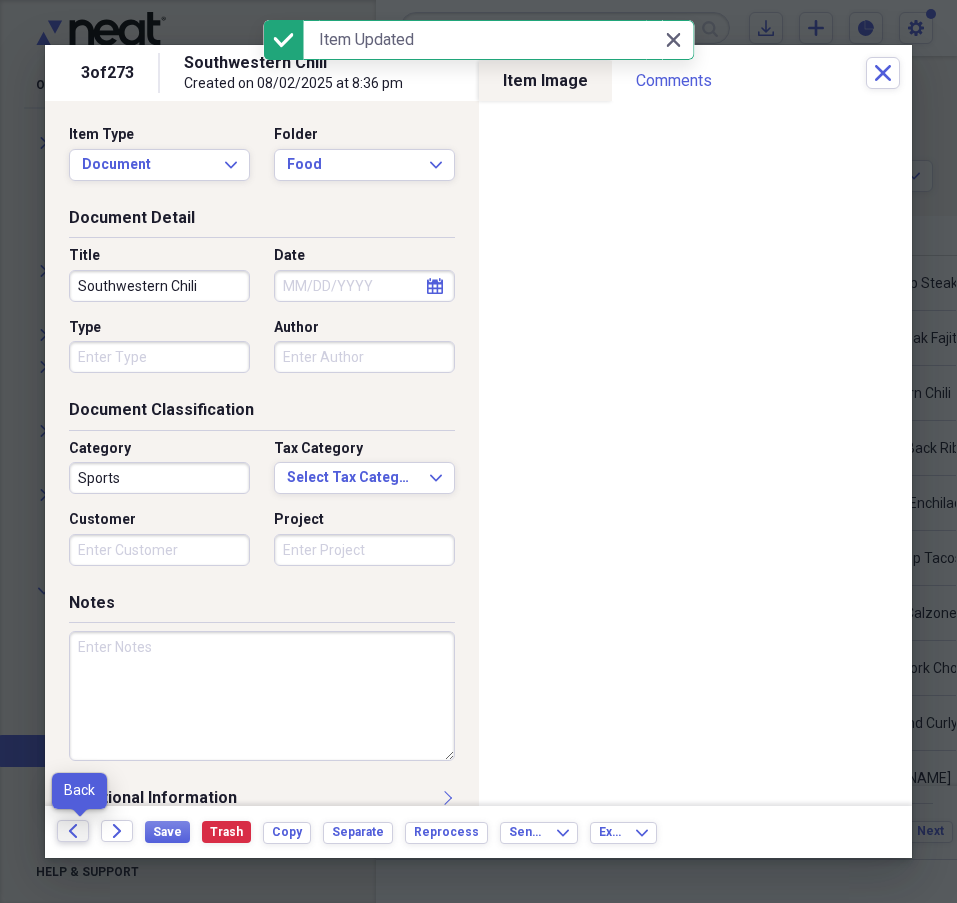 click 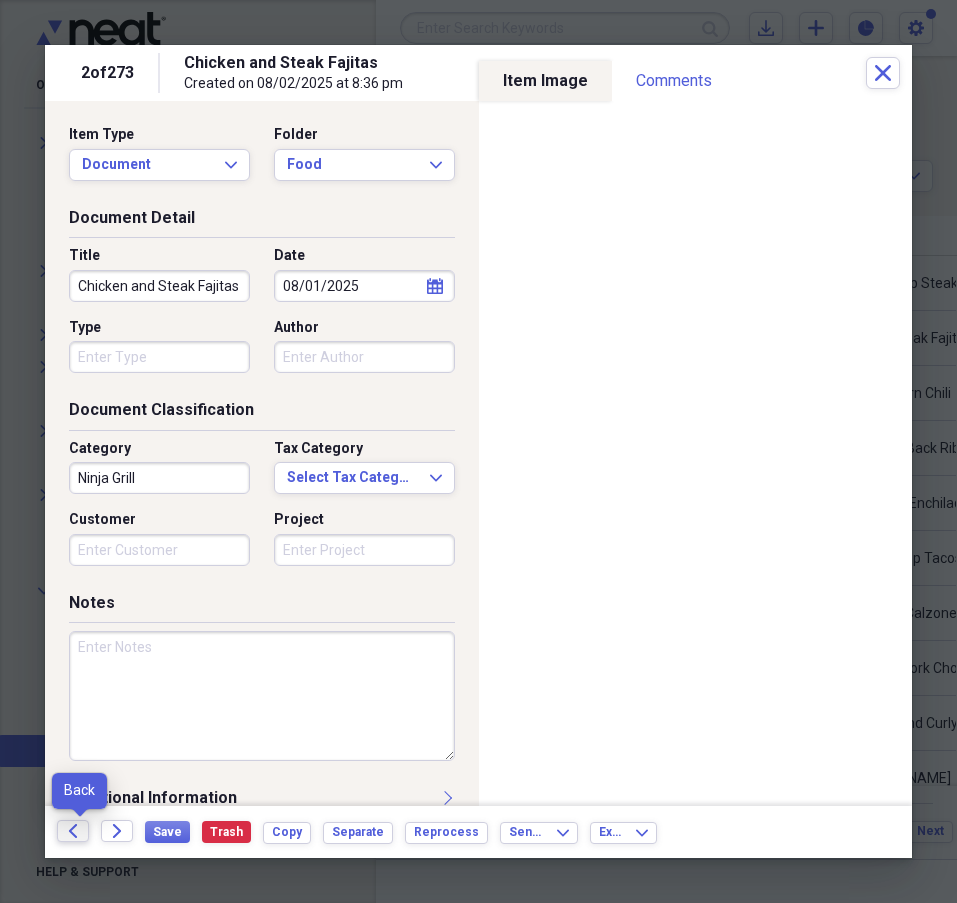 click 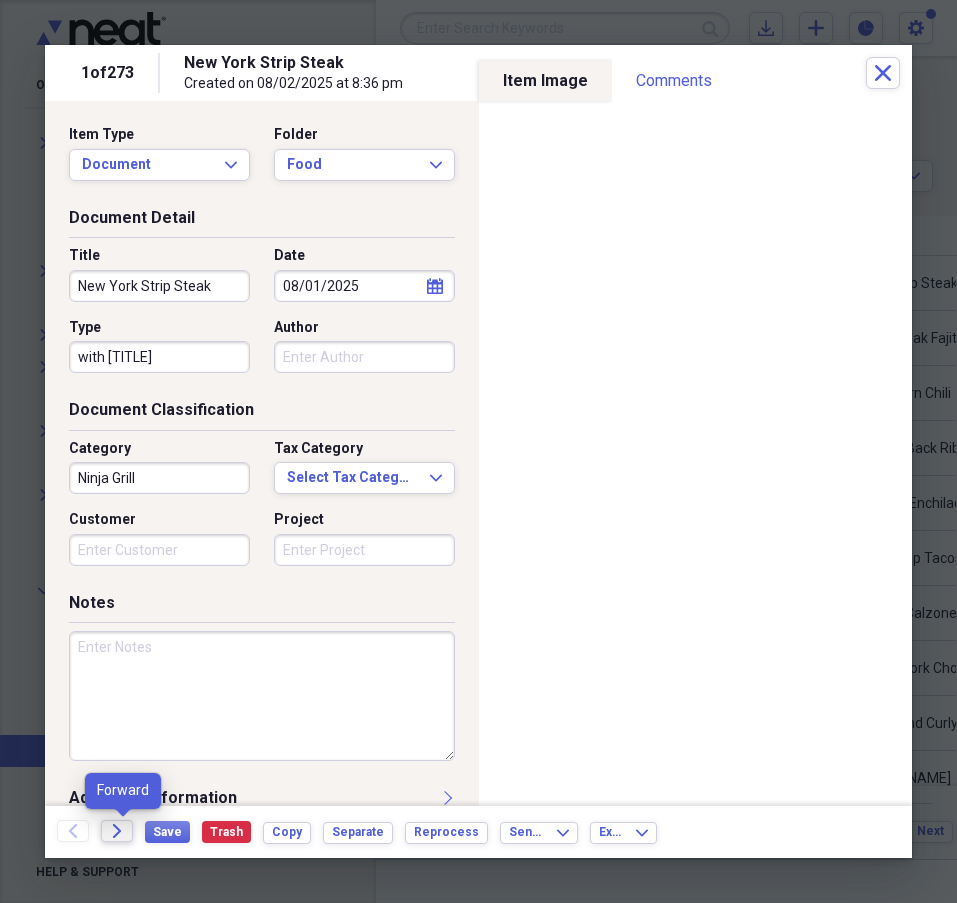 click on "Forward" 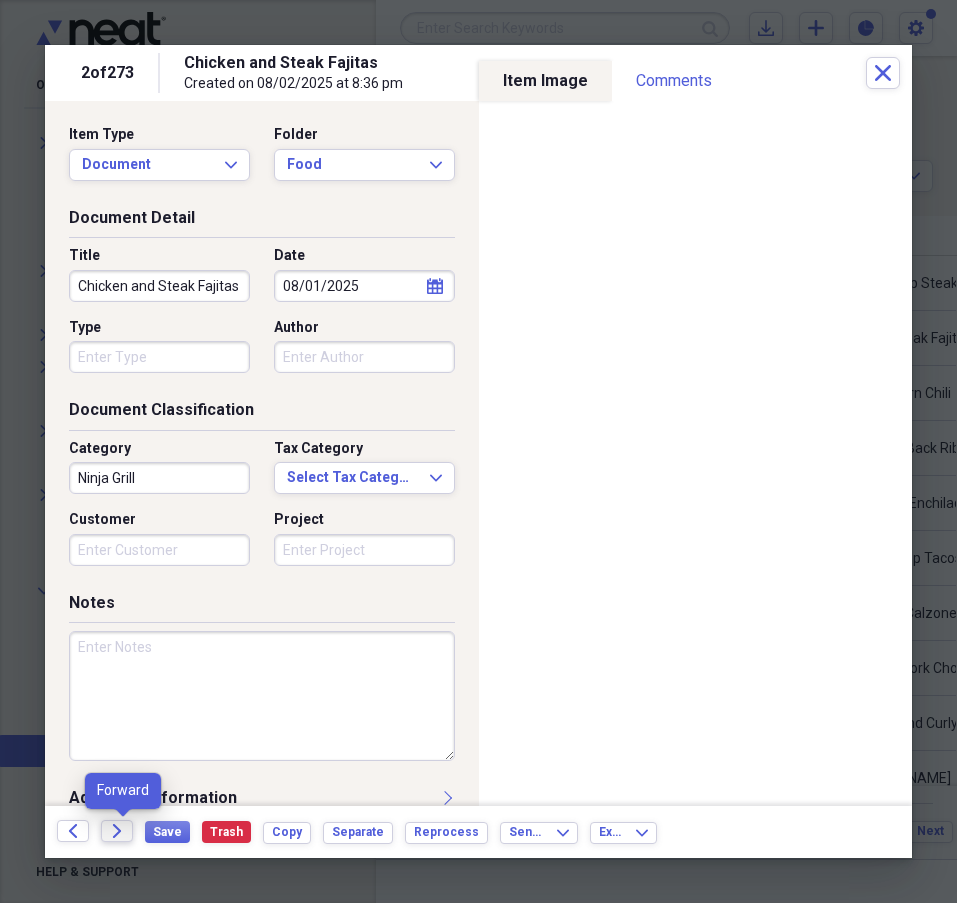 click on "Forward" 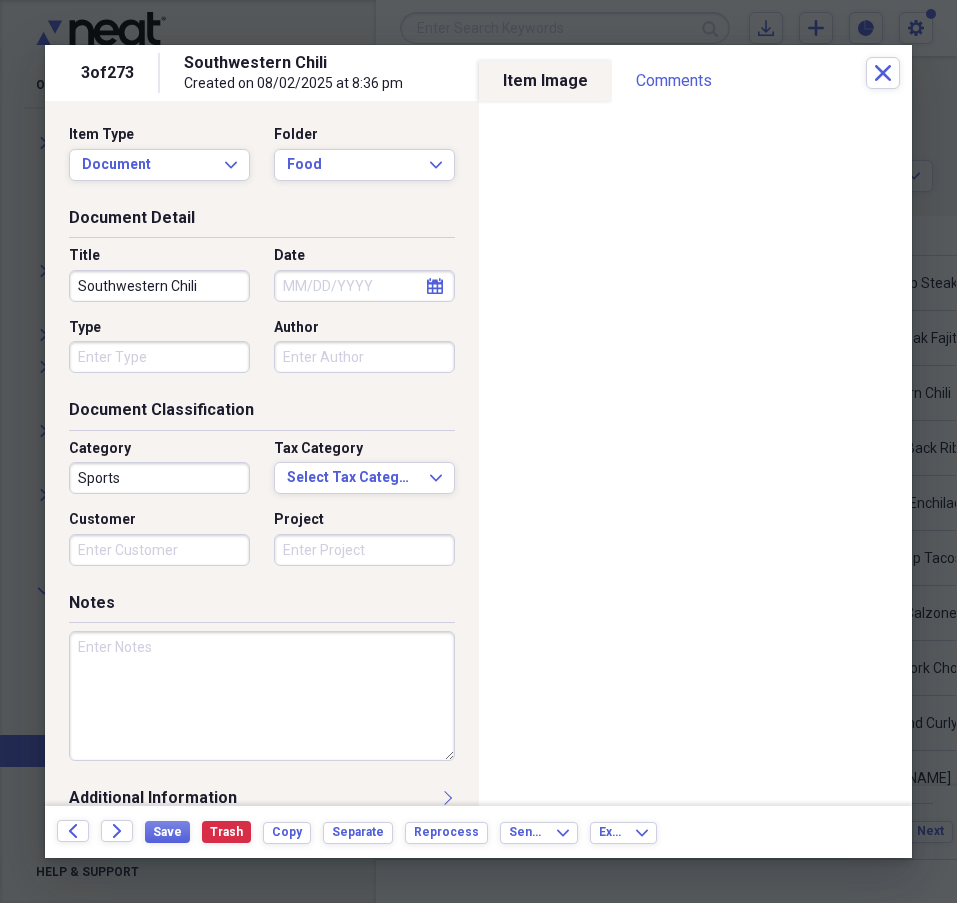 click on "Sports" at bounding box center [159, 478] 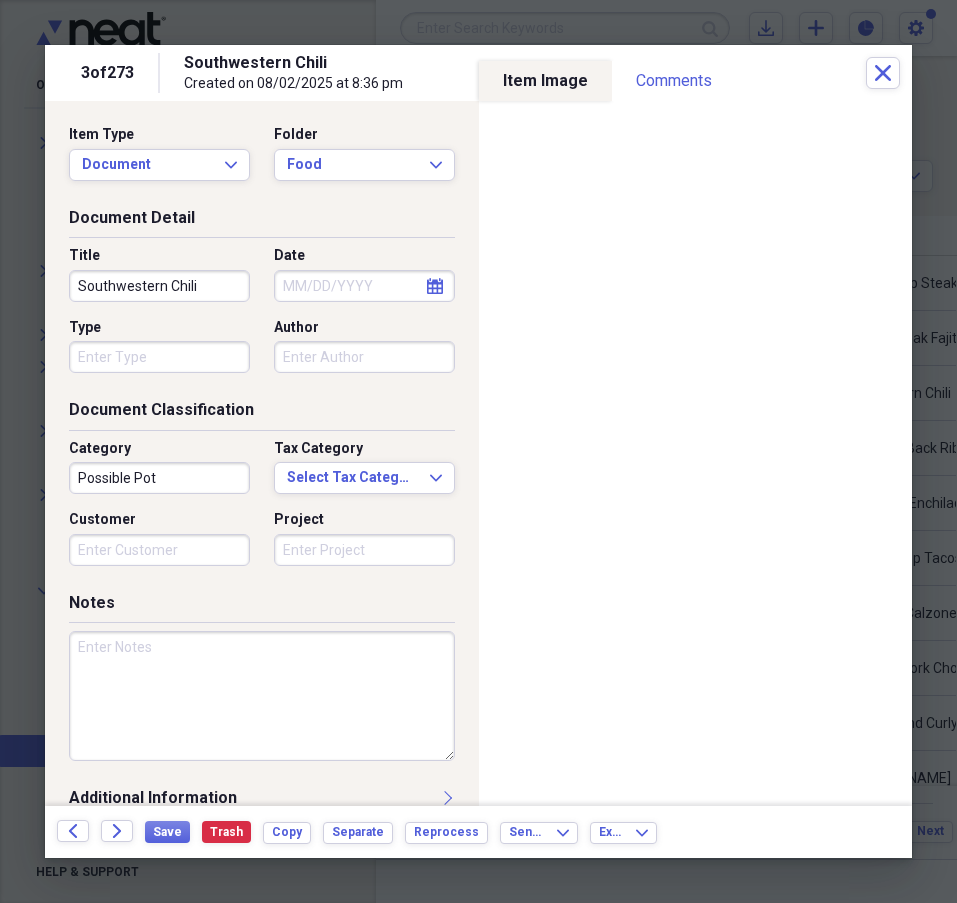 type on "Possible Pot" 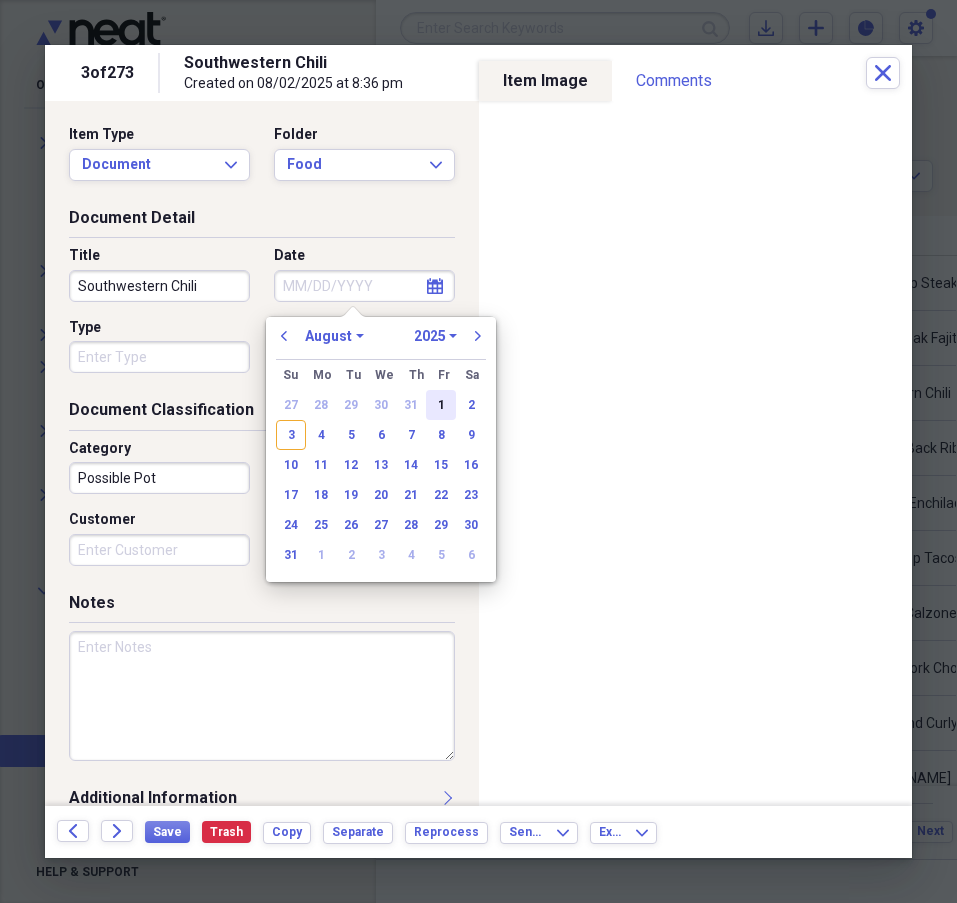 click on "1" at bounding box center [441, 405] 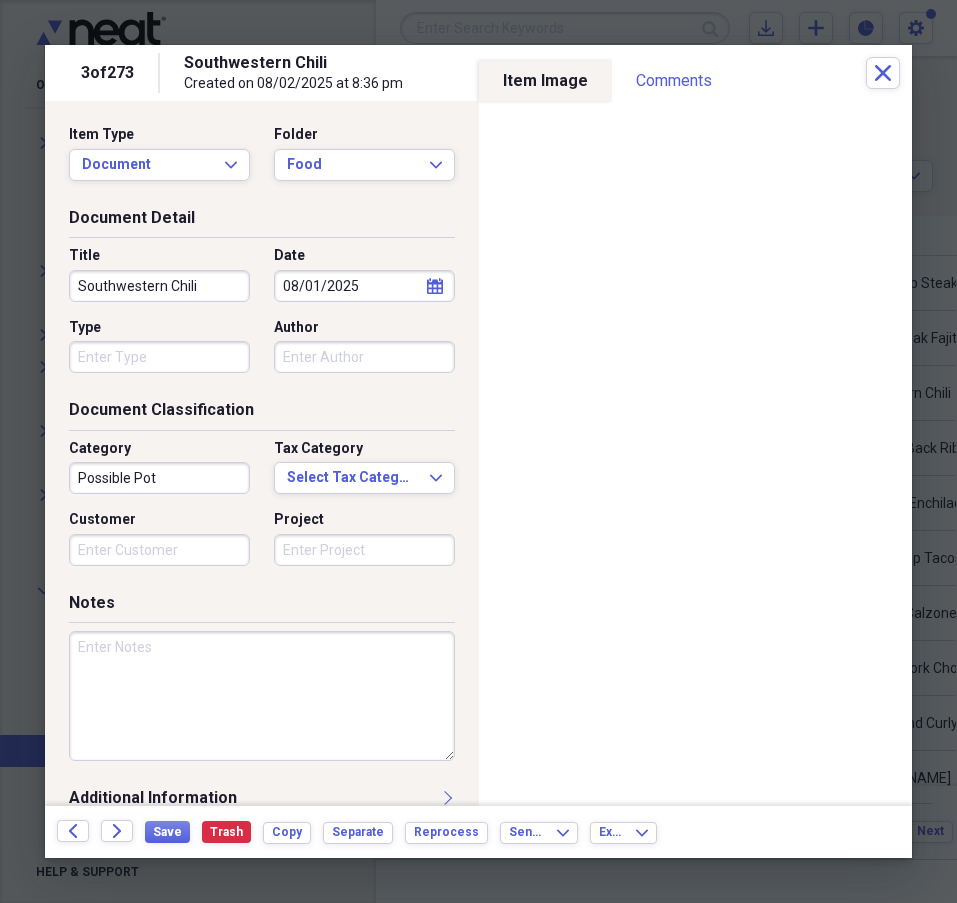 type on "08/01/2025" 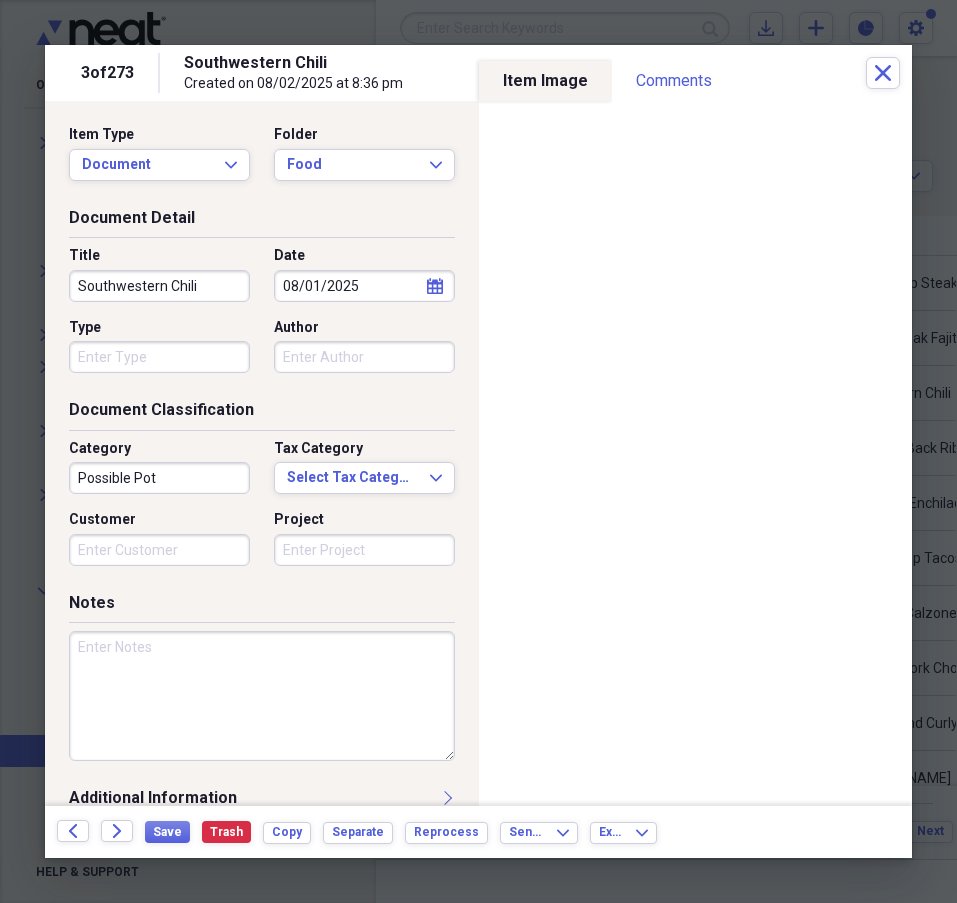 click on "Possible Pot" at bounding box center (159, 478) 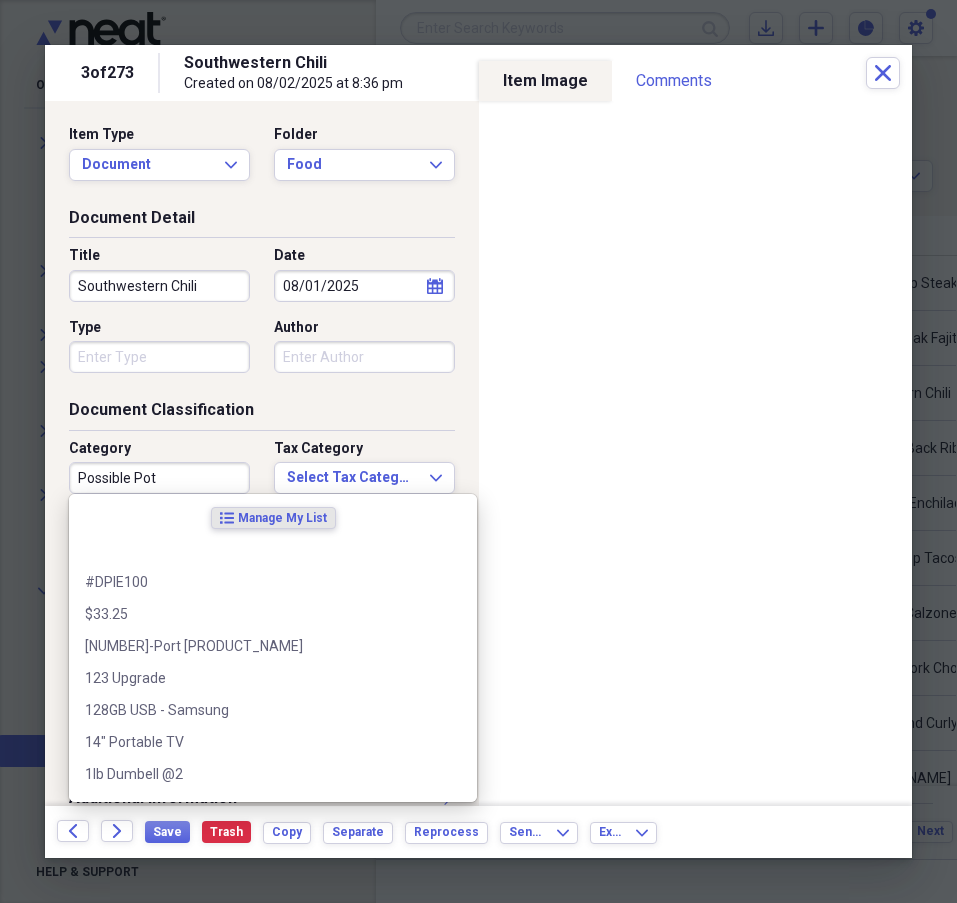 click on "Possible Pot" at bounding box center (159, 478) 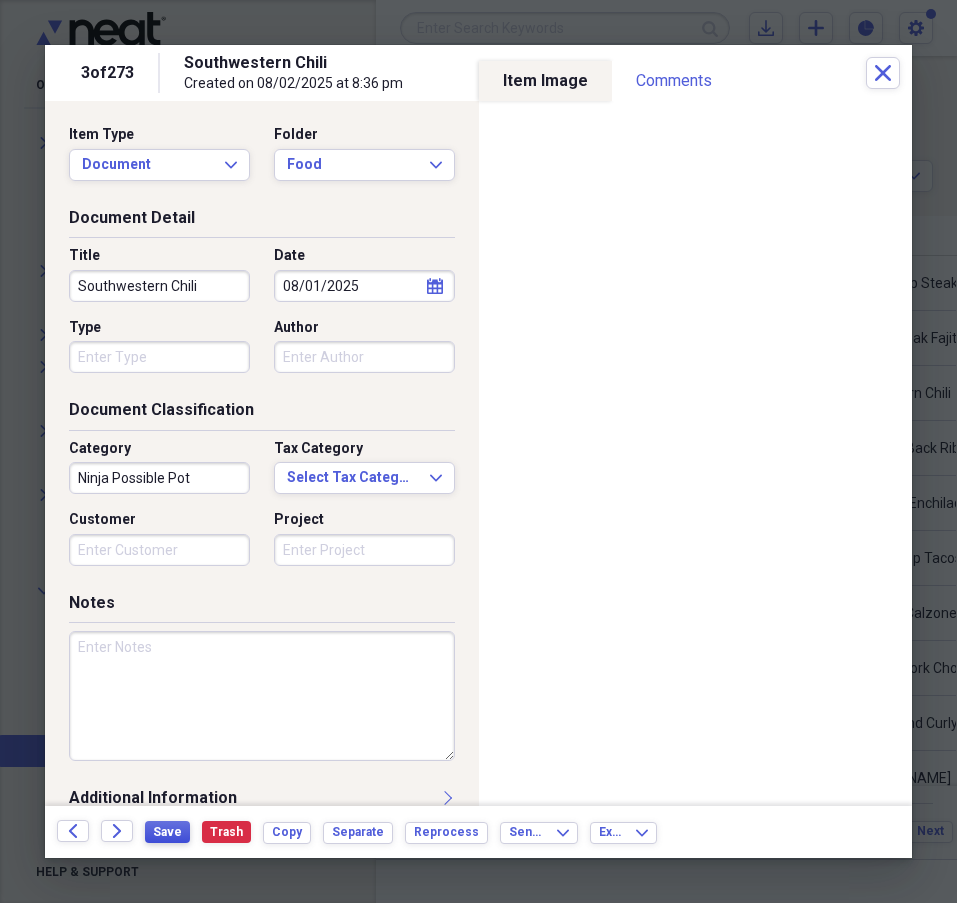type on "Ninja Possible Pot" 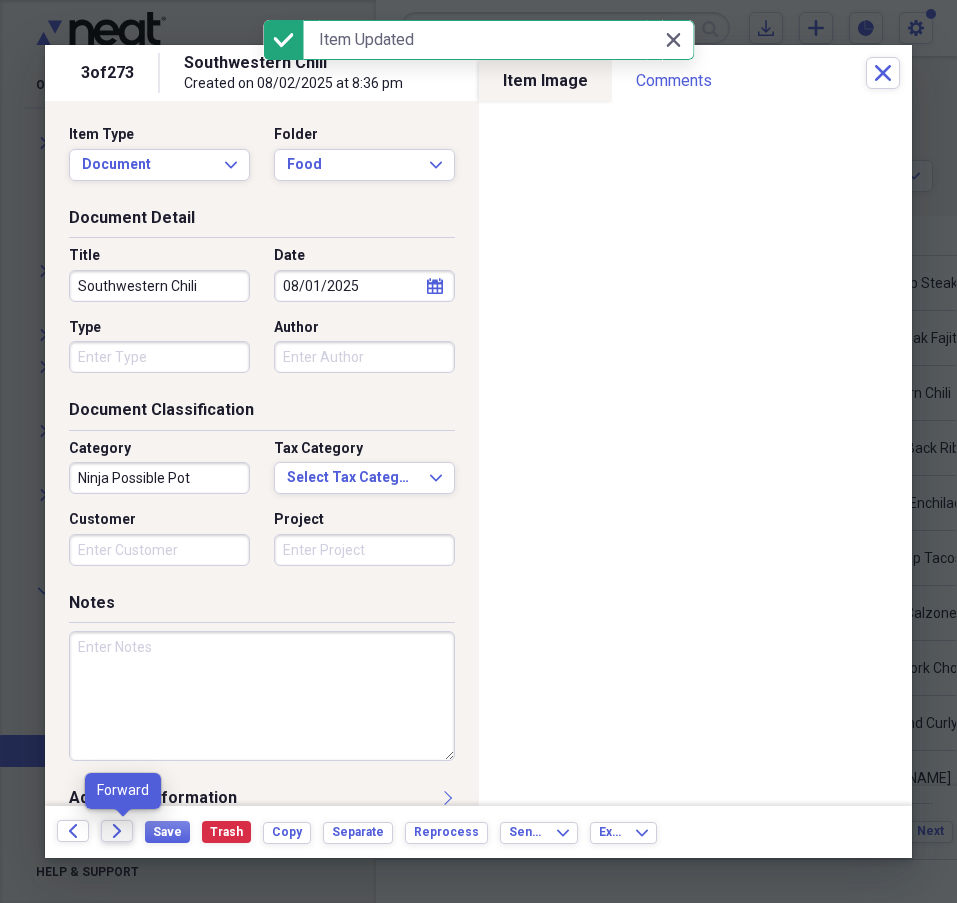 click on "Forward" at bounding box center (117, 831) 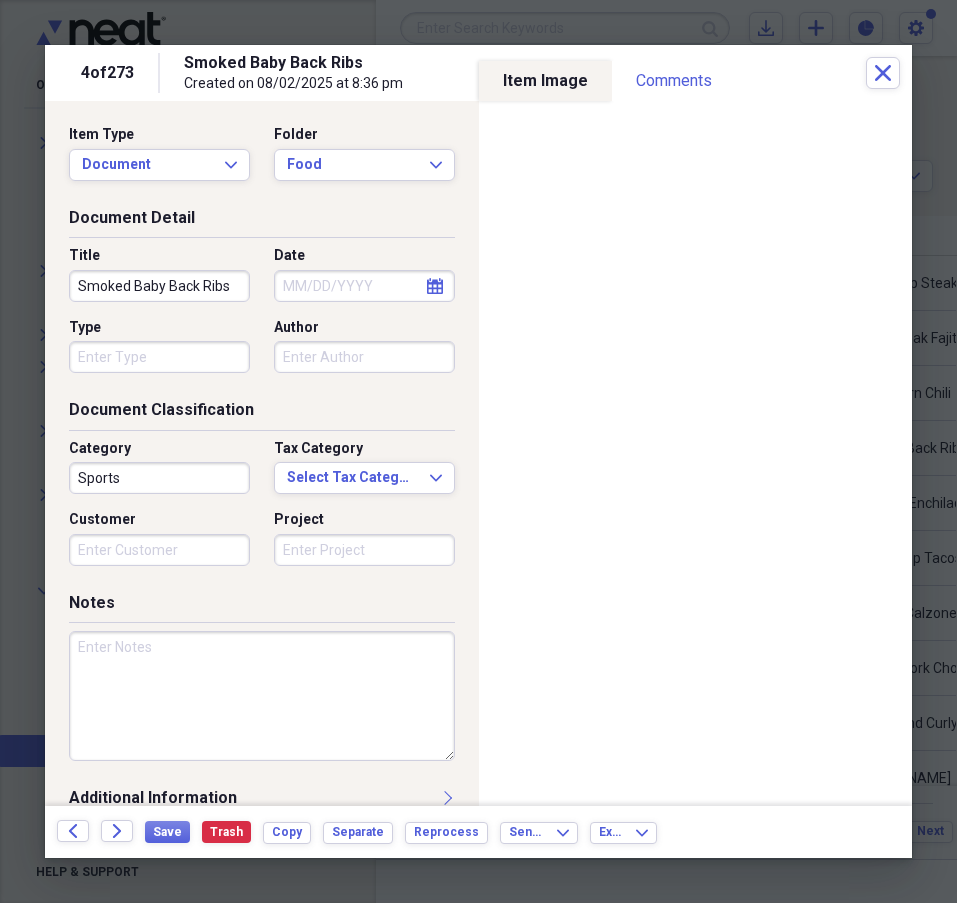 click 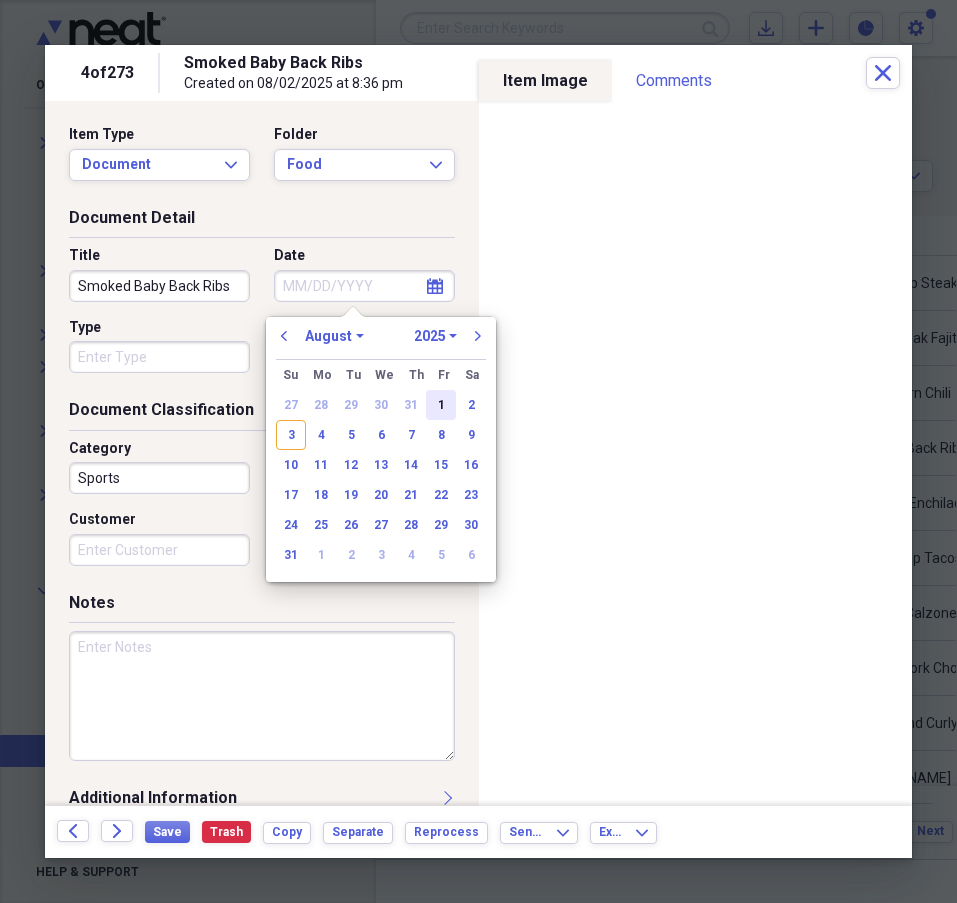click on "1" at bounding box center [441, 405] 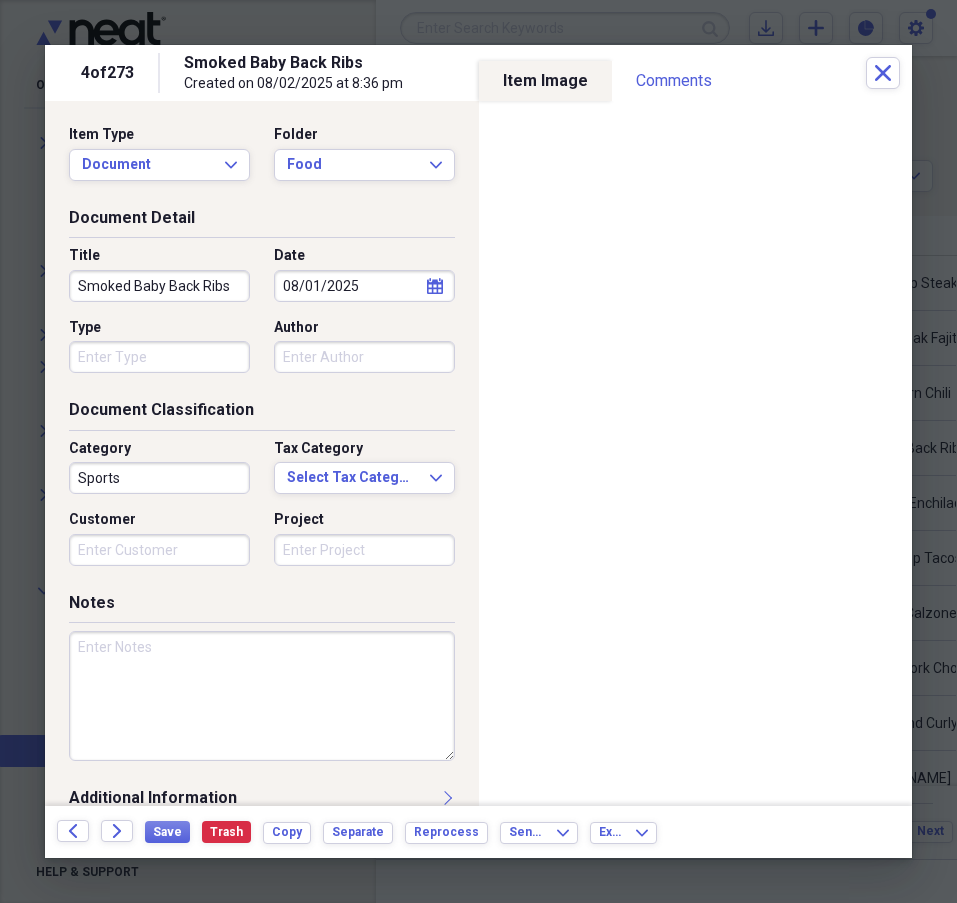 click on "Sports" at bounding box center (159, 478) 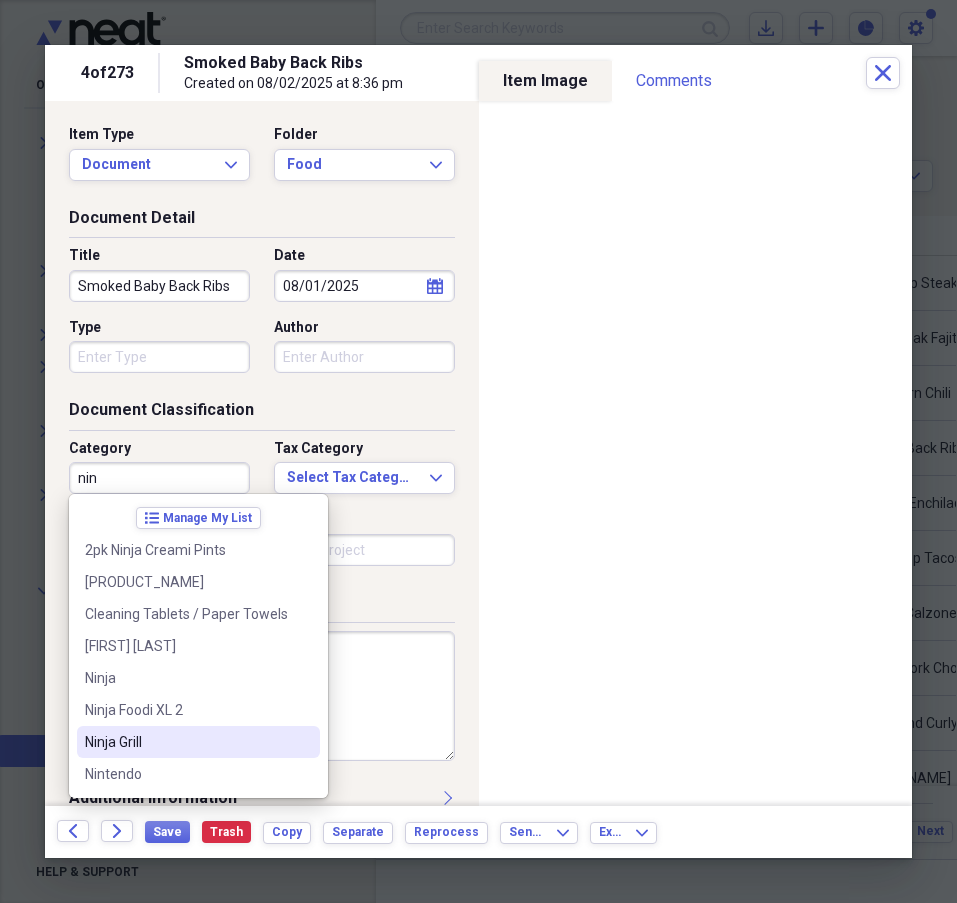 click on "Ninja Grill" at bounding box center (186, 742) 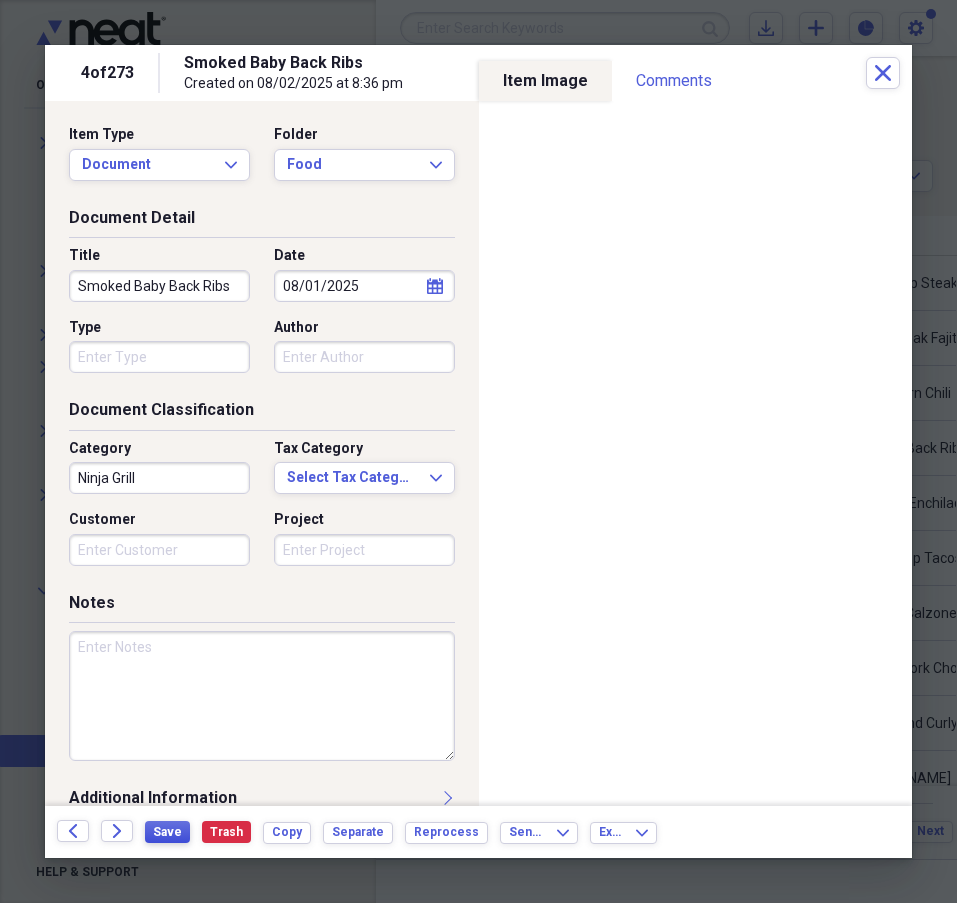 click on "Save" at bounding box center (167, 832) 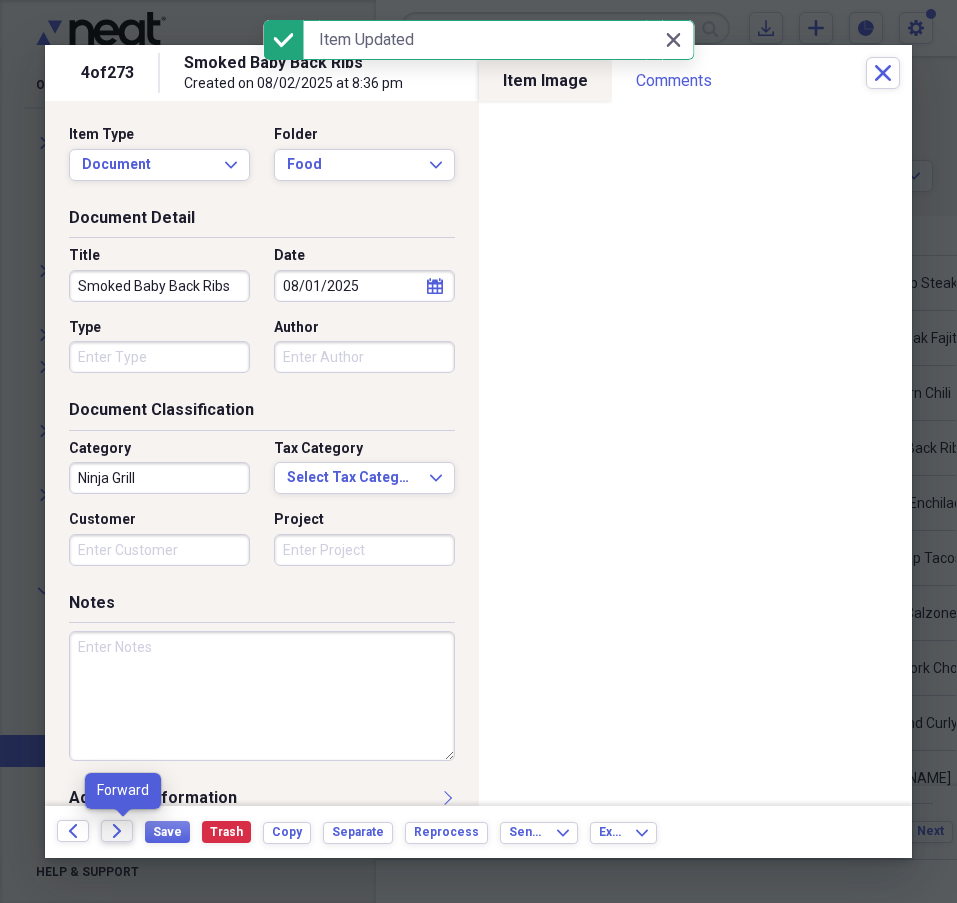 click on "Forward" 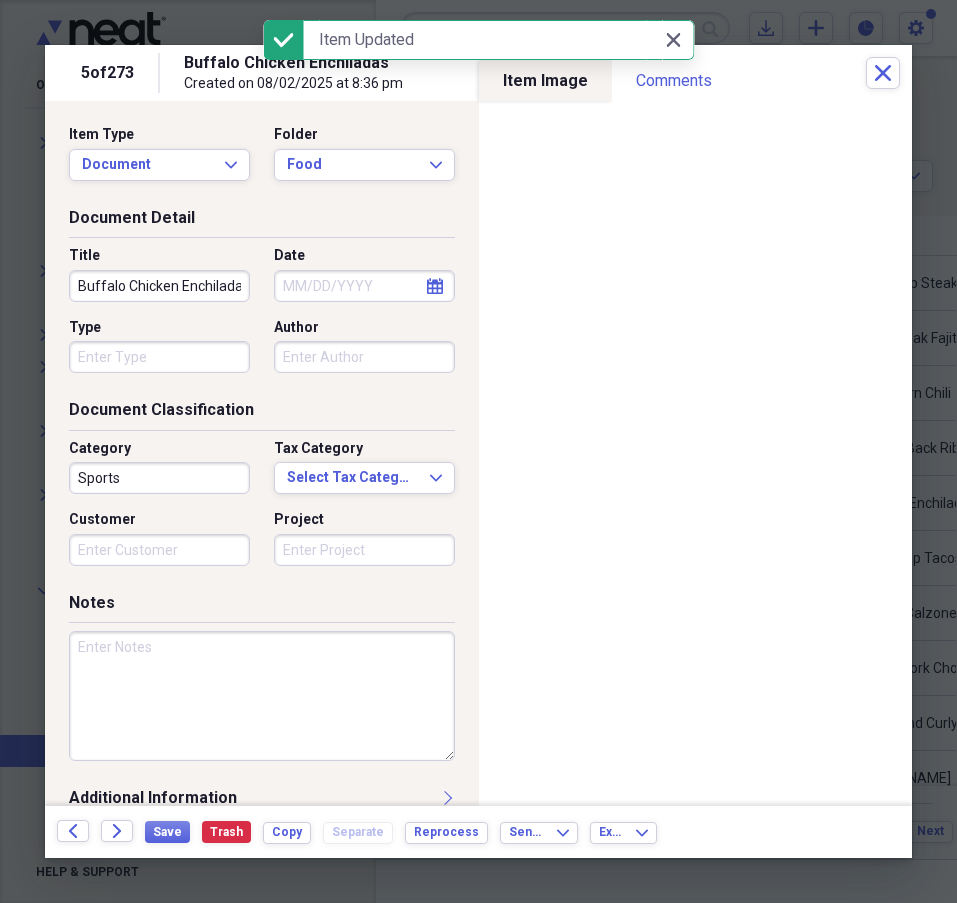 click on "calendar" 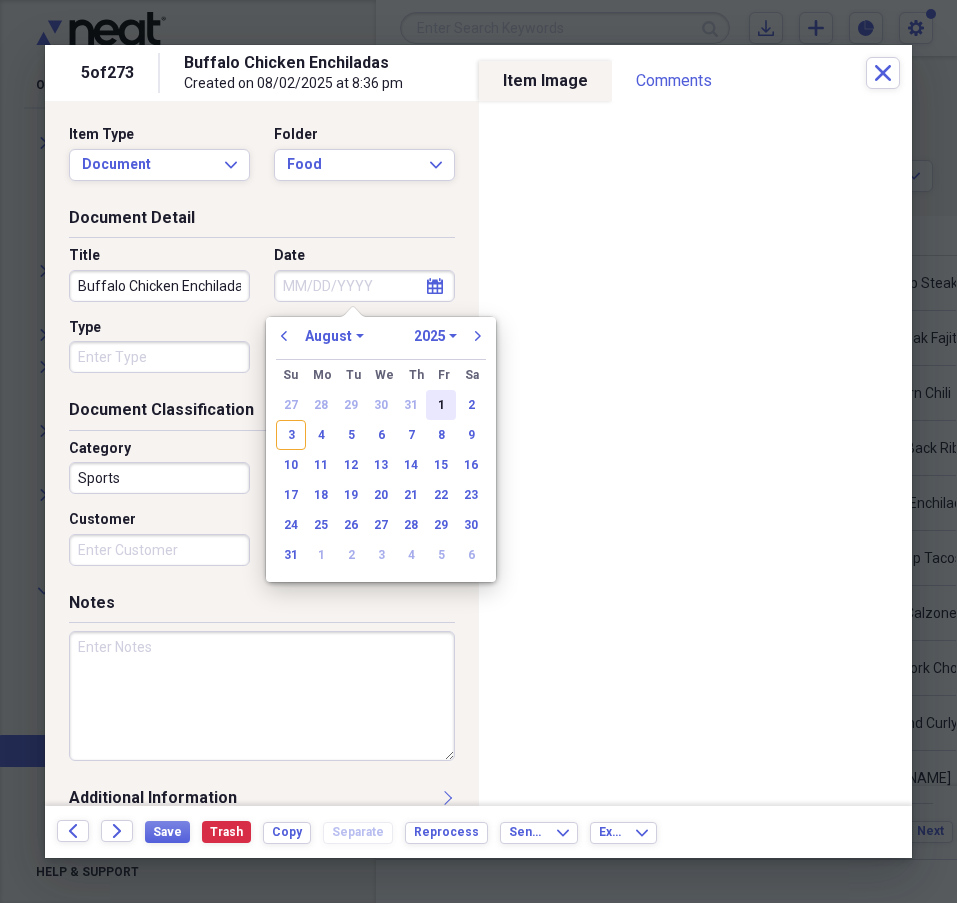 click on "1" at bounding box center [441, 405] 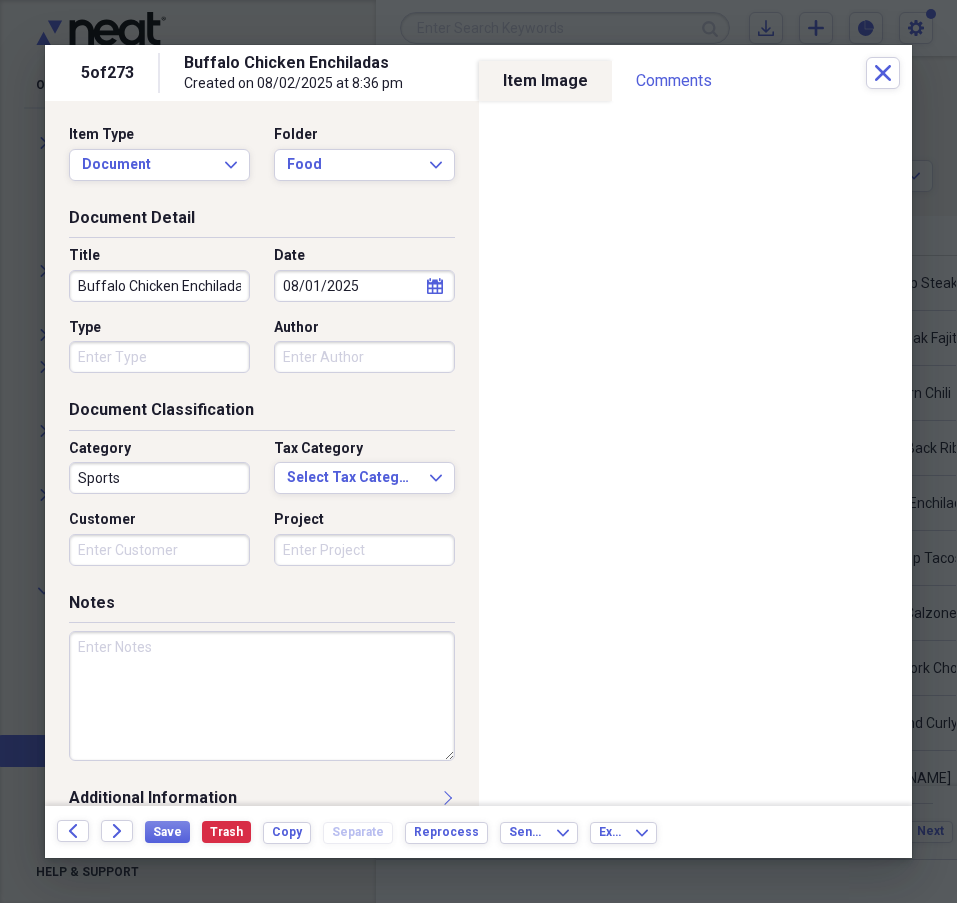 click on "Sports" at bounding box center [159, 478] 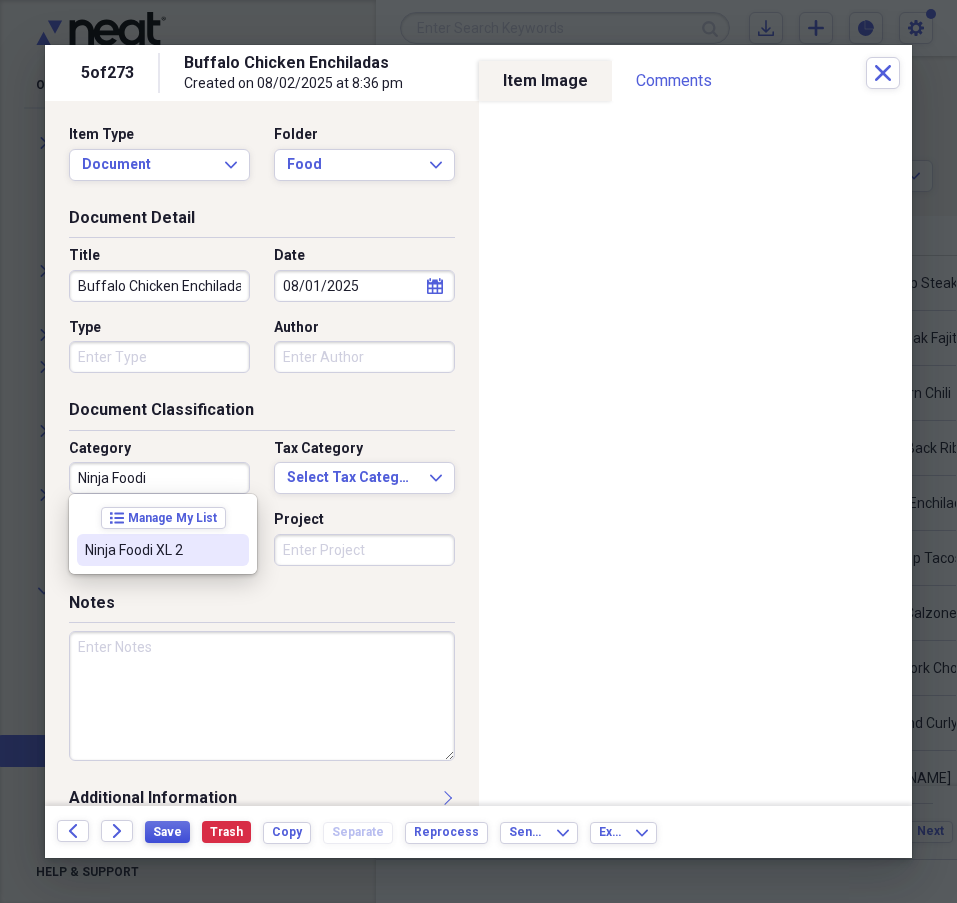 type on "Ninja Foodi" 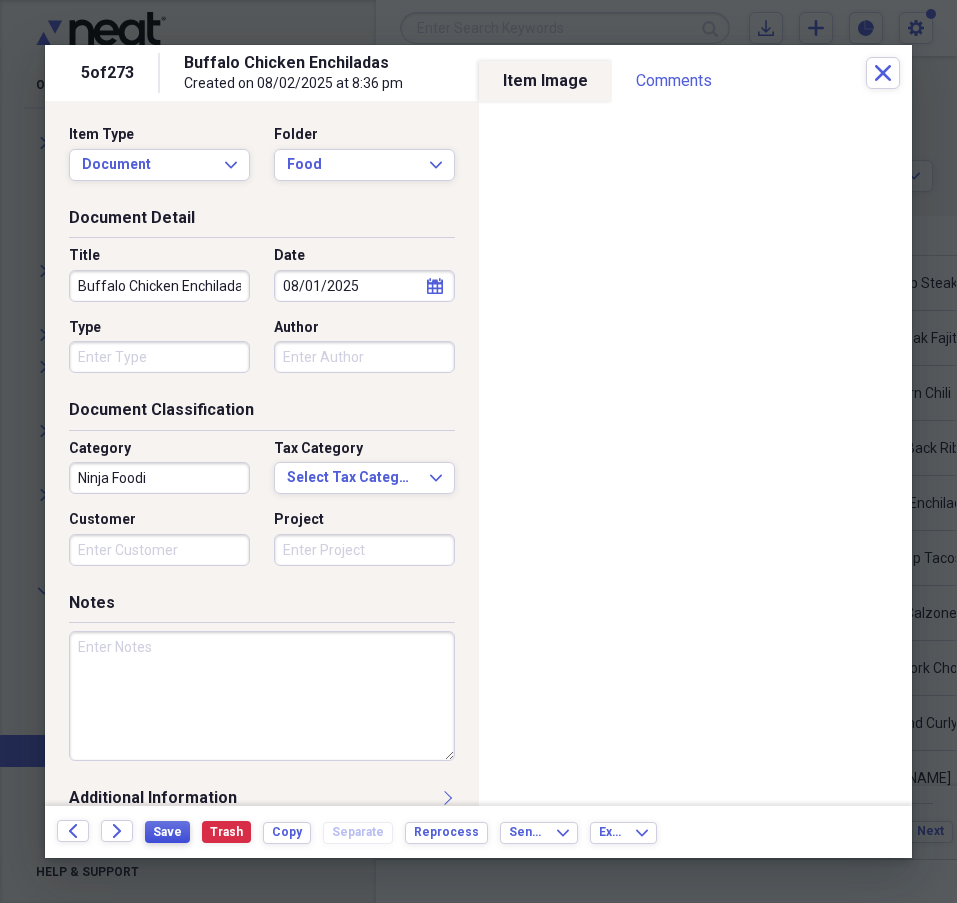 click on "Save" at bounding box center [167, 832] 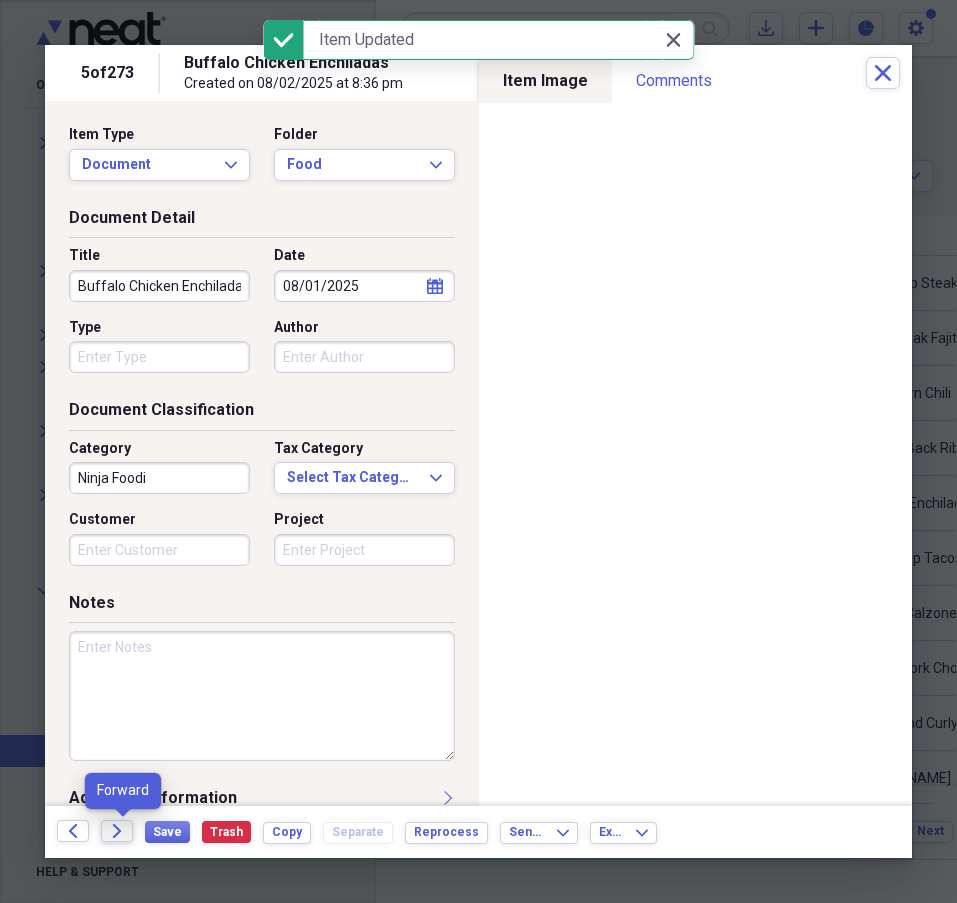 click on "Forward" at bounding box center [117, 831] 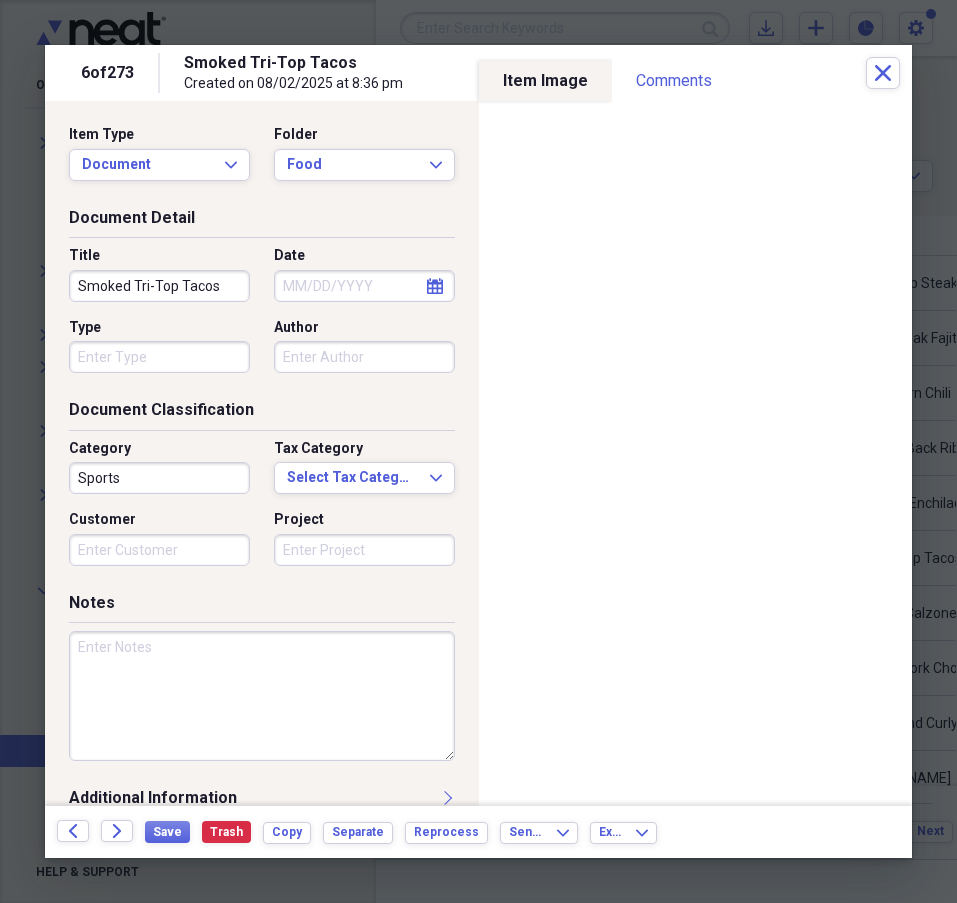 click on "calendar" 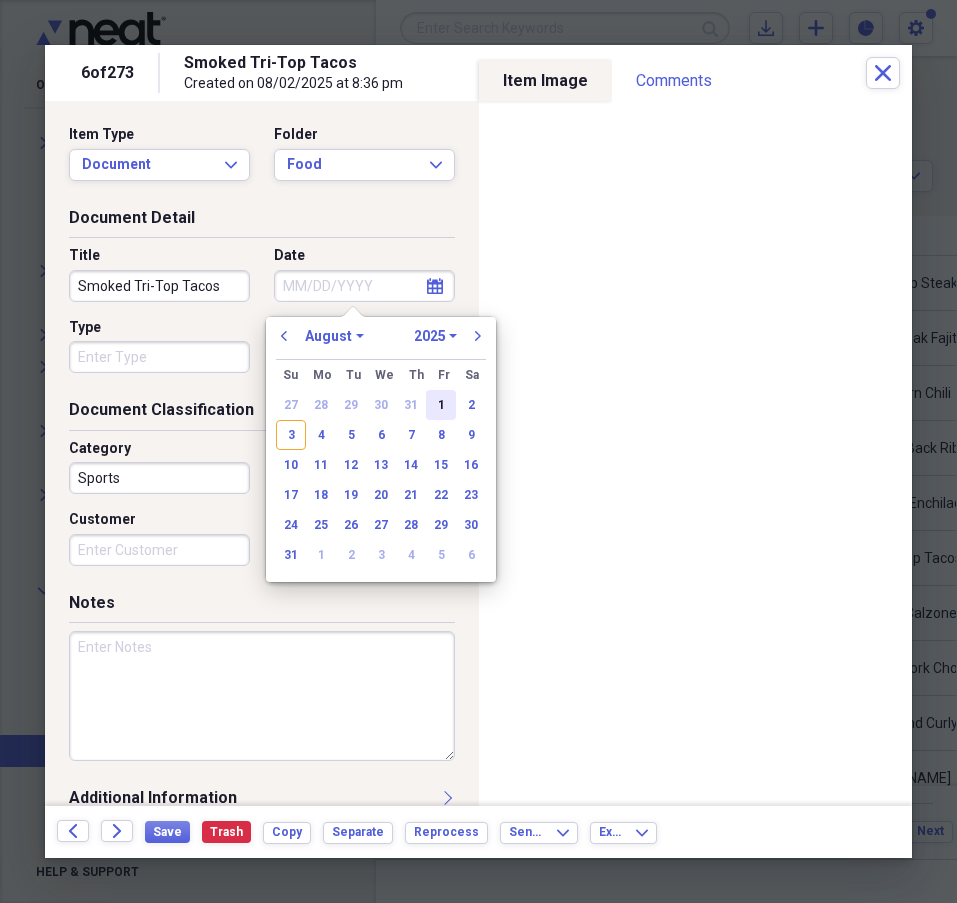 click on "1" at bounding box center (441, 405) 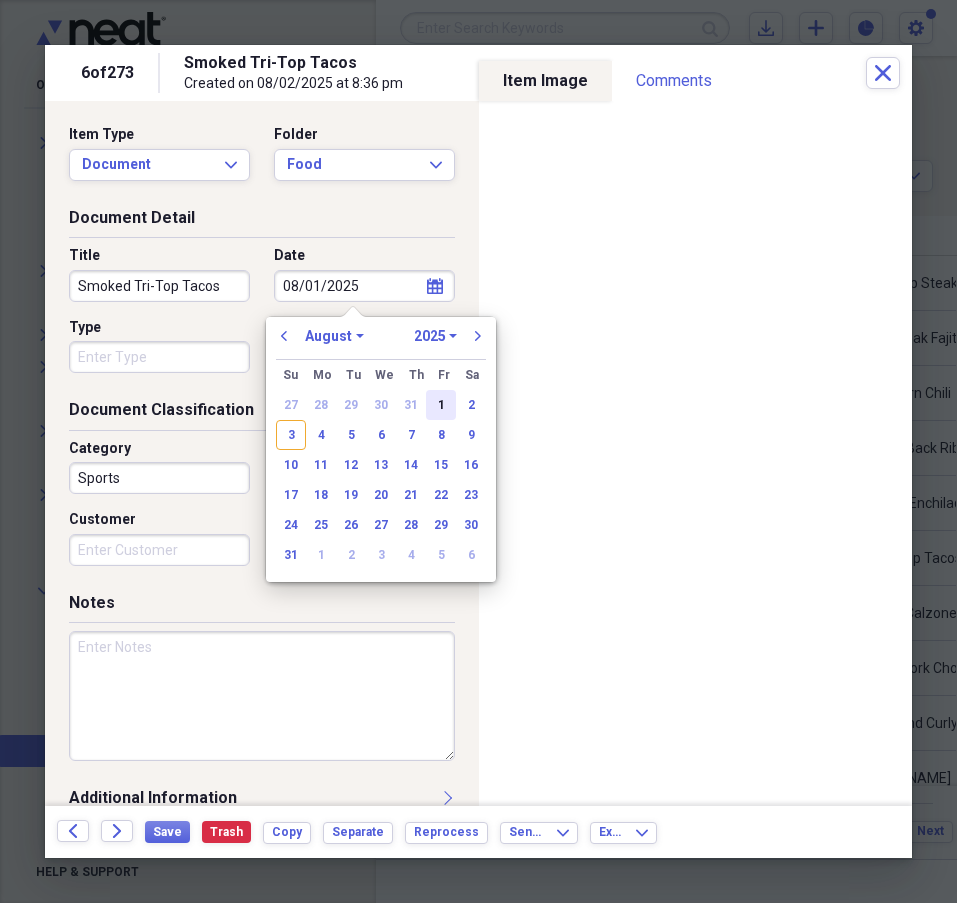 type on "08/01/2025" 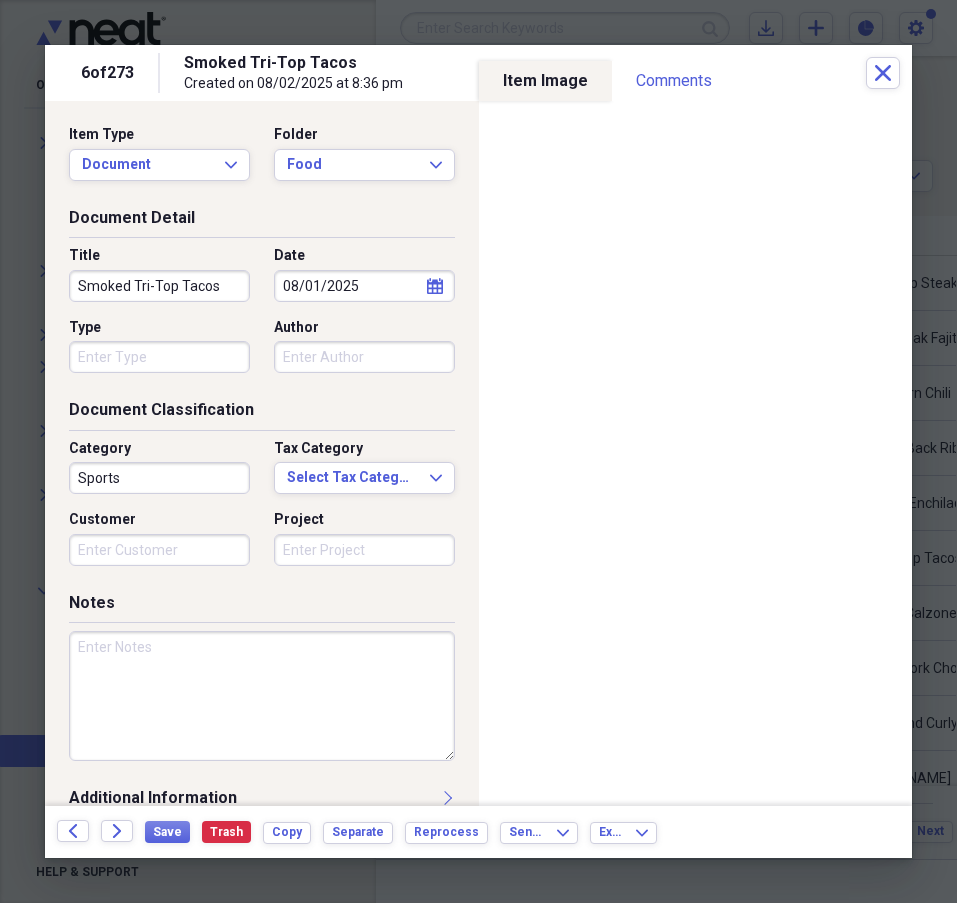 click on "Sports" at bounding box center (159, 478) 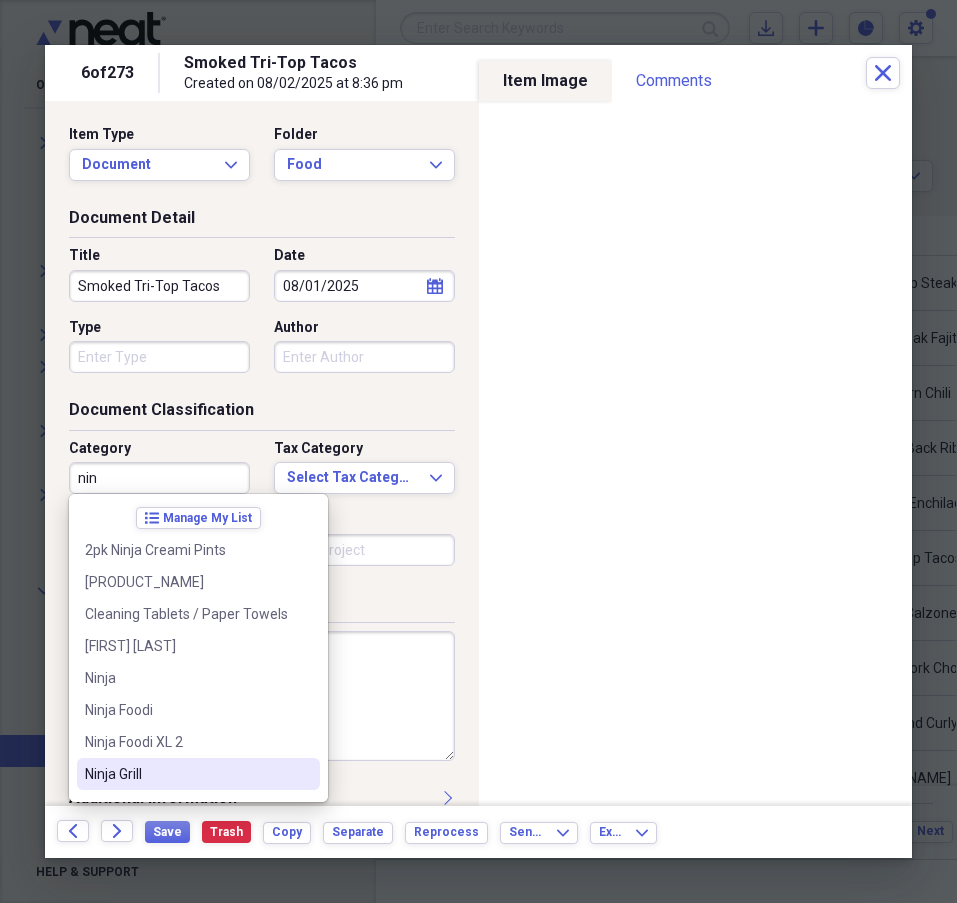 click on "Ninja Grill" at bounding box center (186, 774) 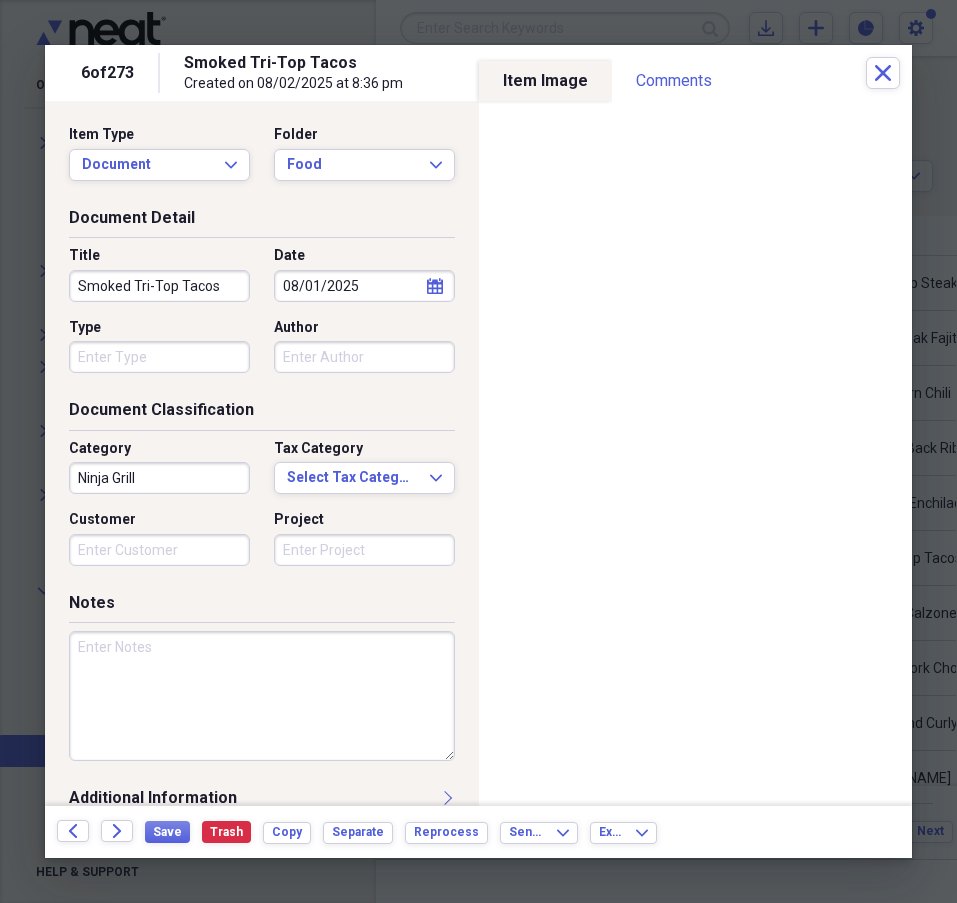 click on "Type" at bounding box center (159, 357) 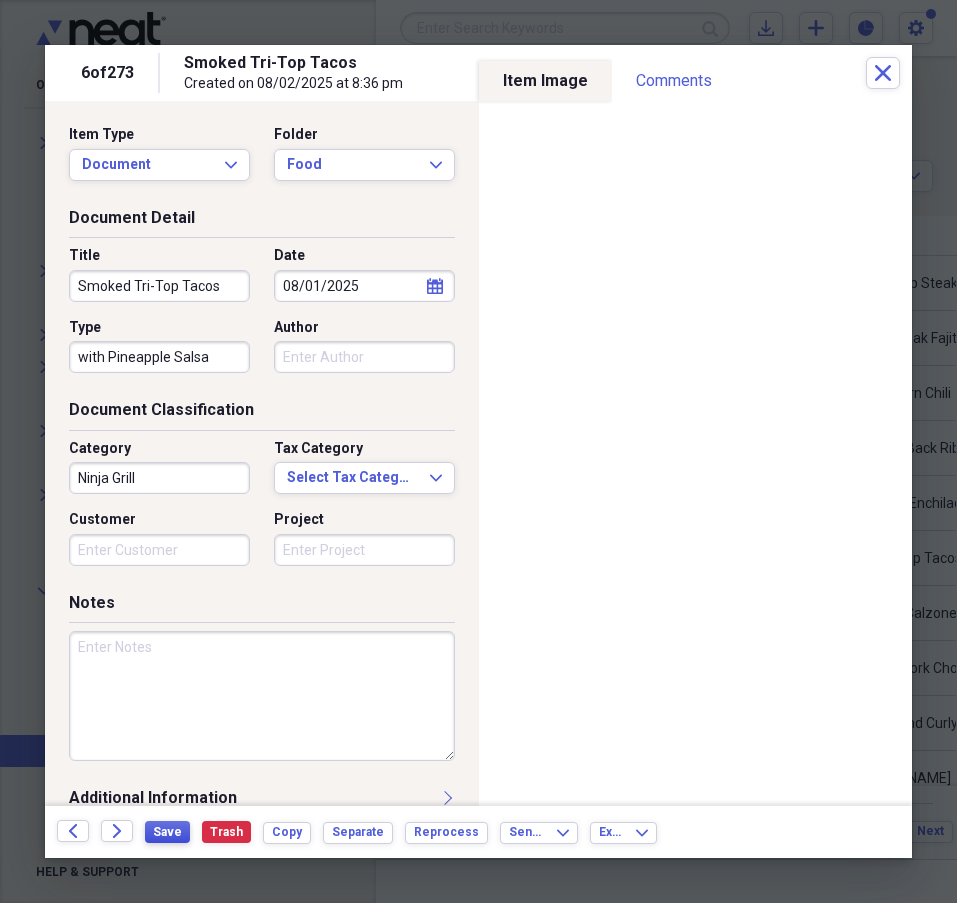 type on "with Pineapple Salsa" 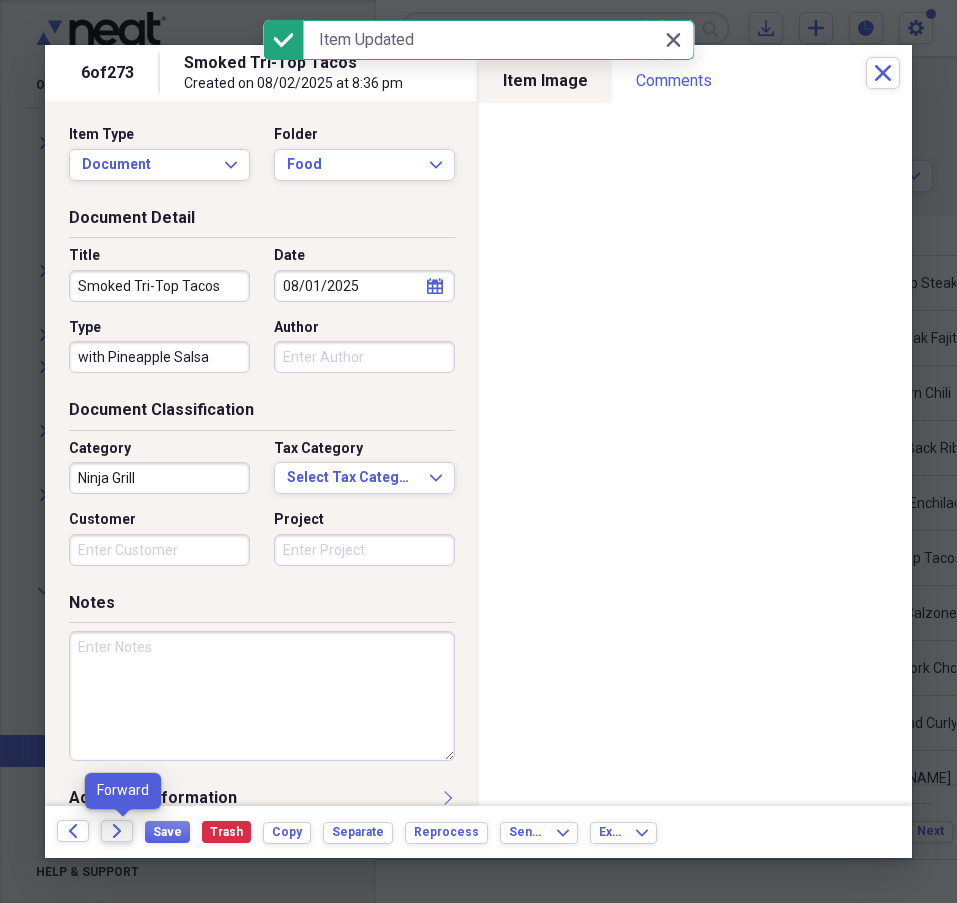 click 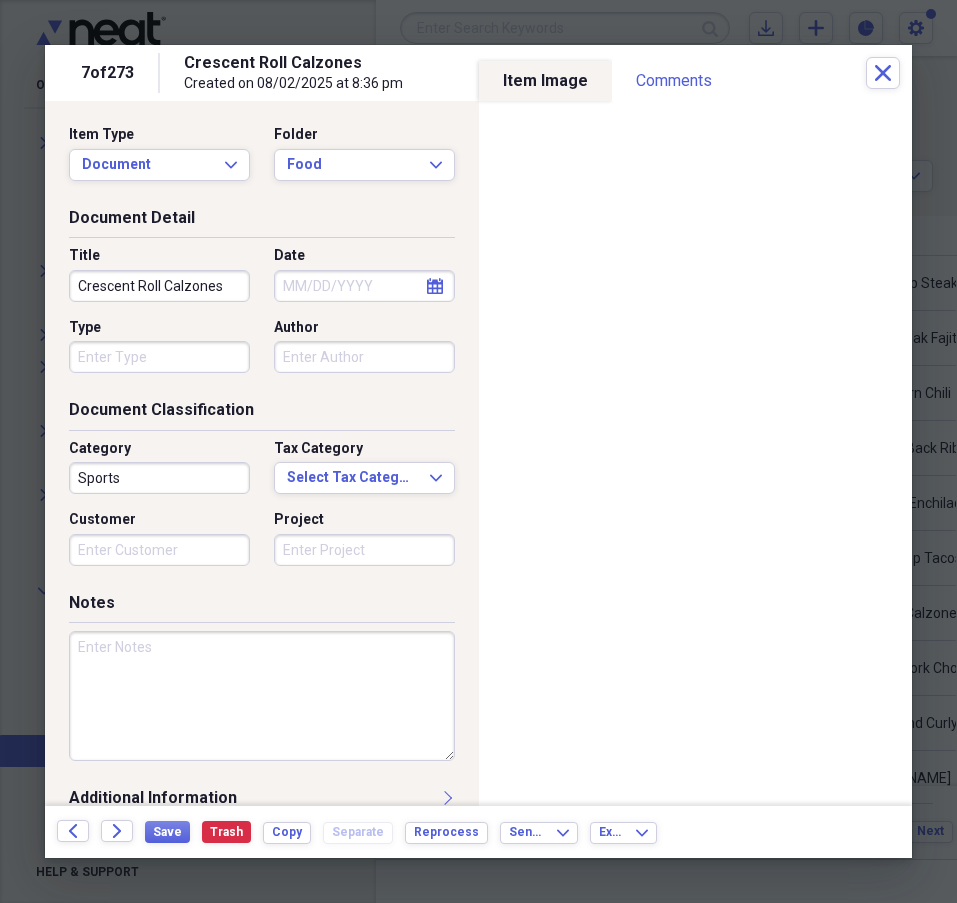 click 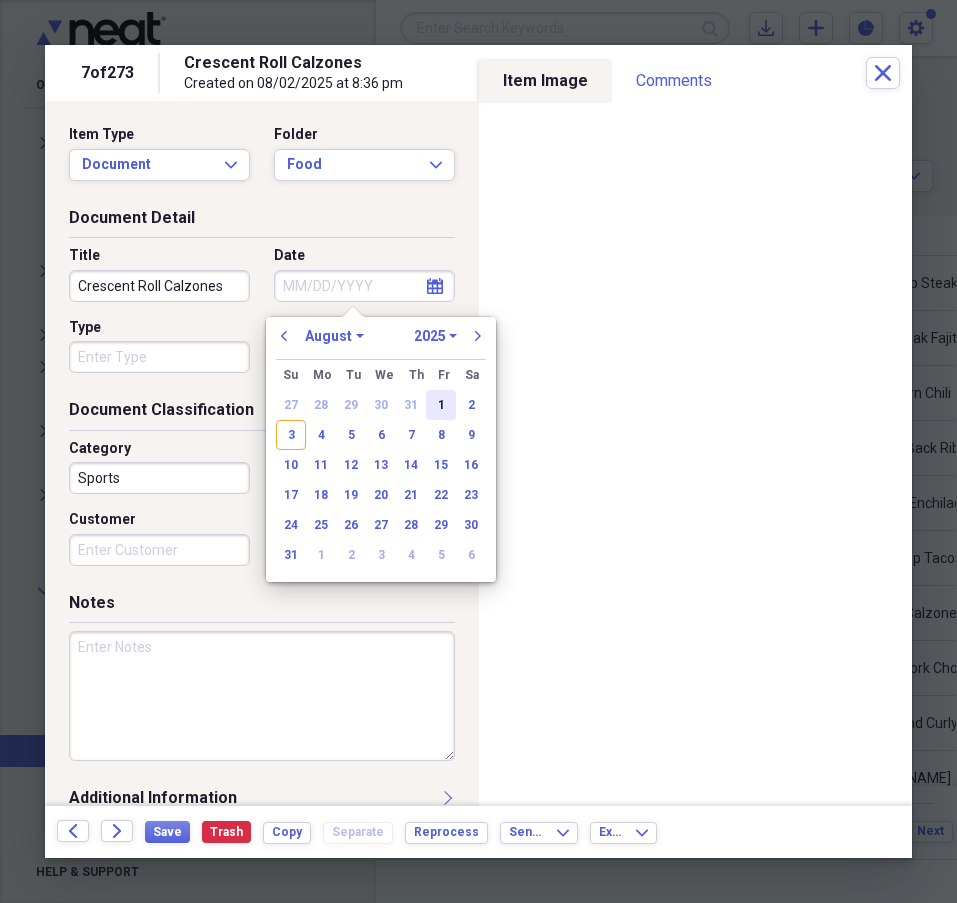 click on "1" at bounding box center [441, 405] 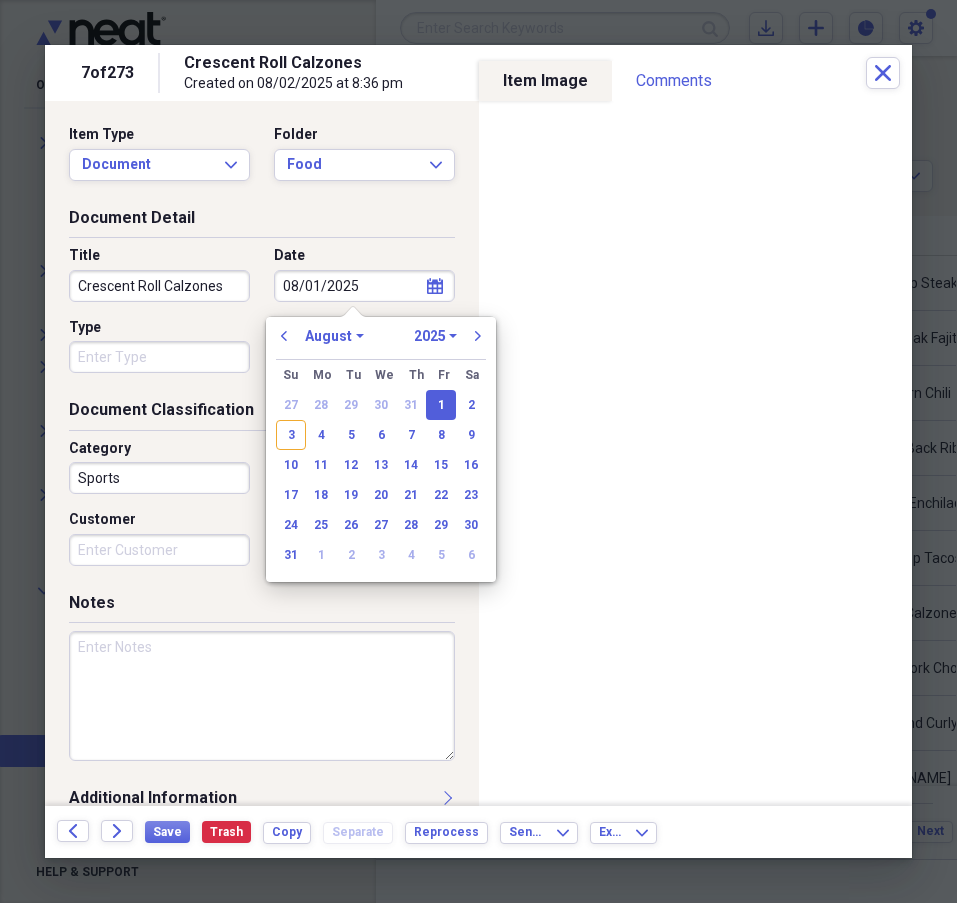 type on "08/01/2025" 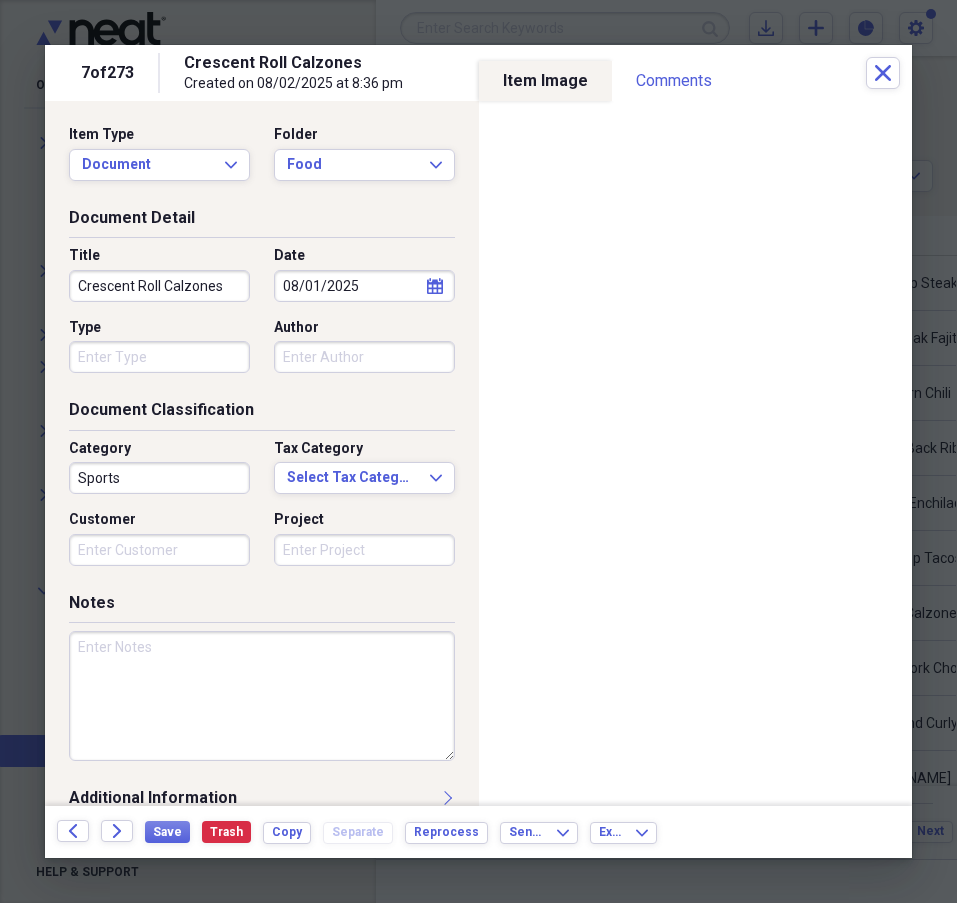 click on "Sports" at bounding box center [159, 478] 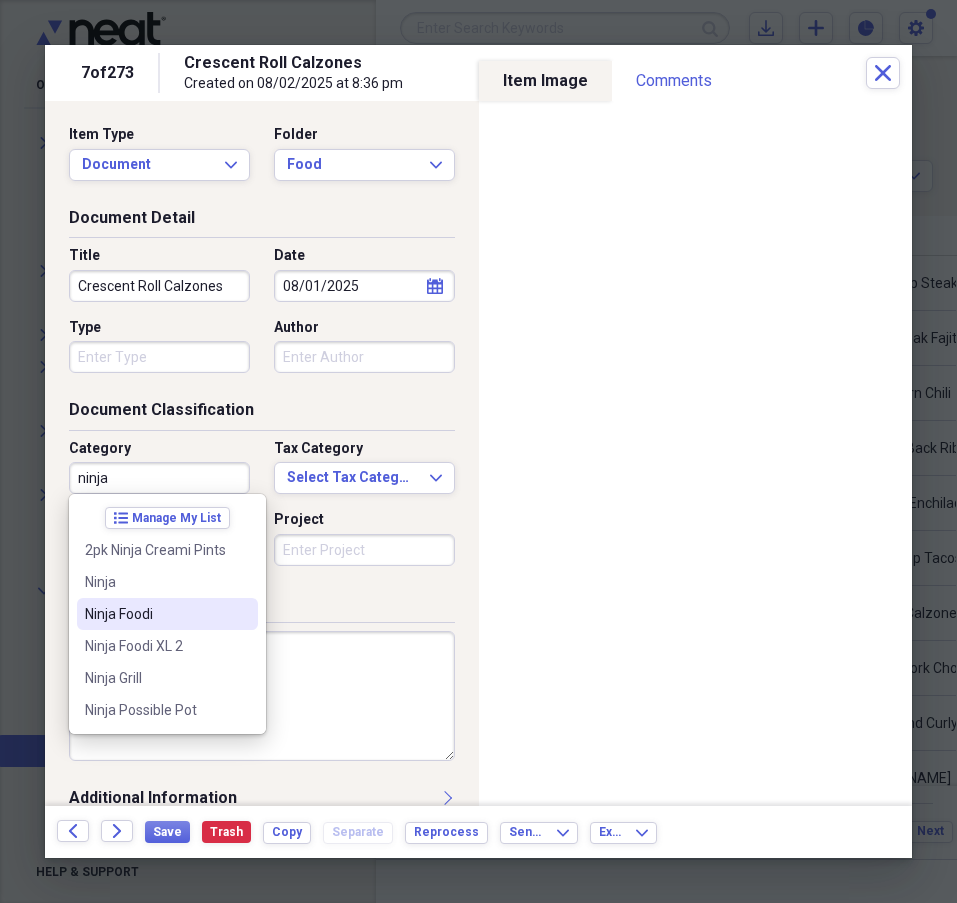 click on "Ninja Foodi" at bounding box center (167, 614) 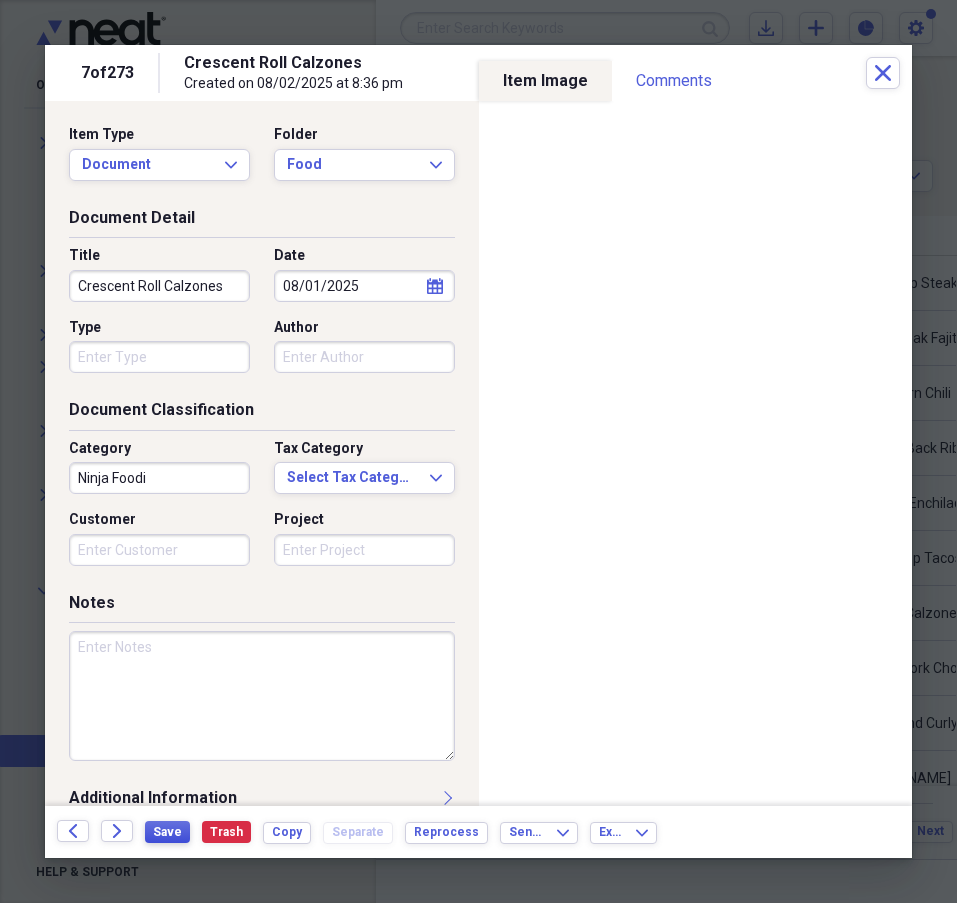 click on "Save" at bounding box center (167, 832) 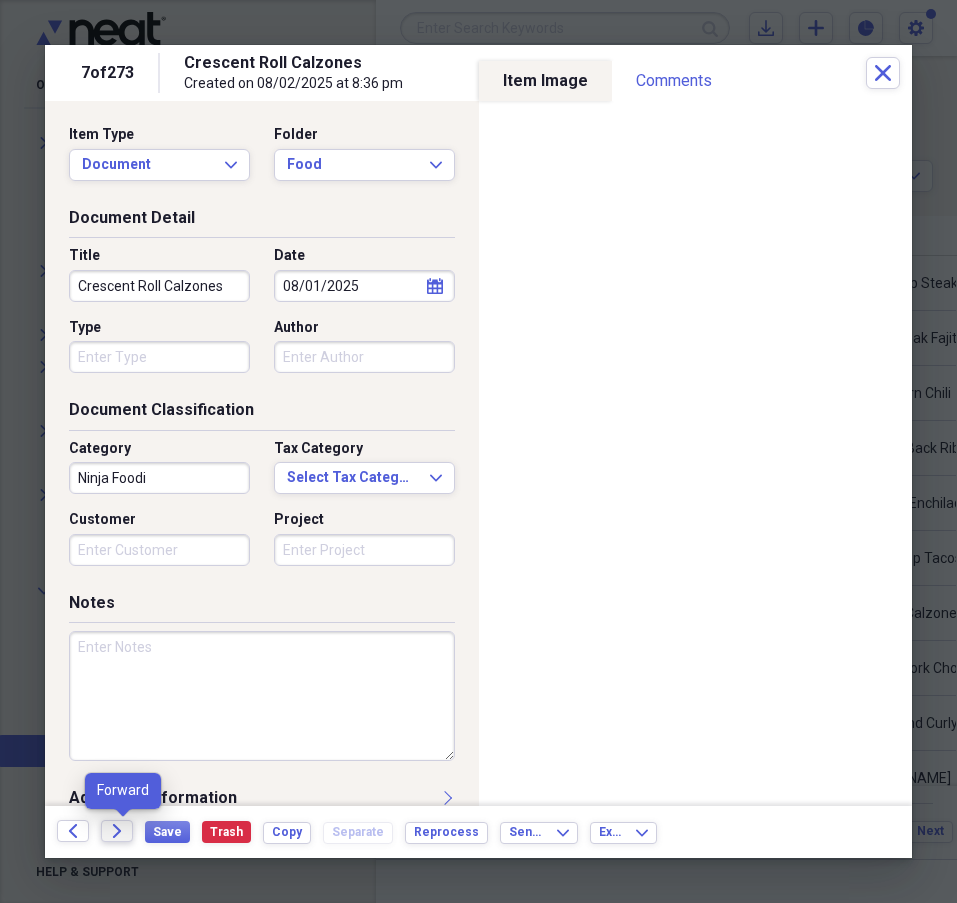 click 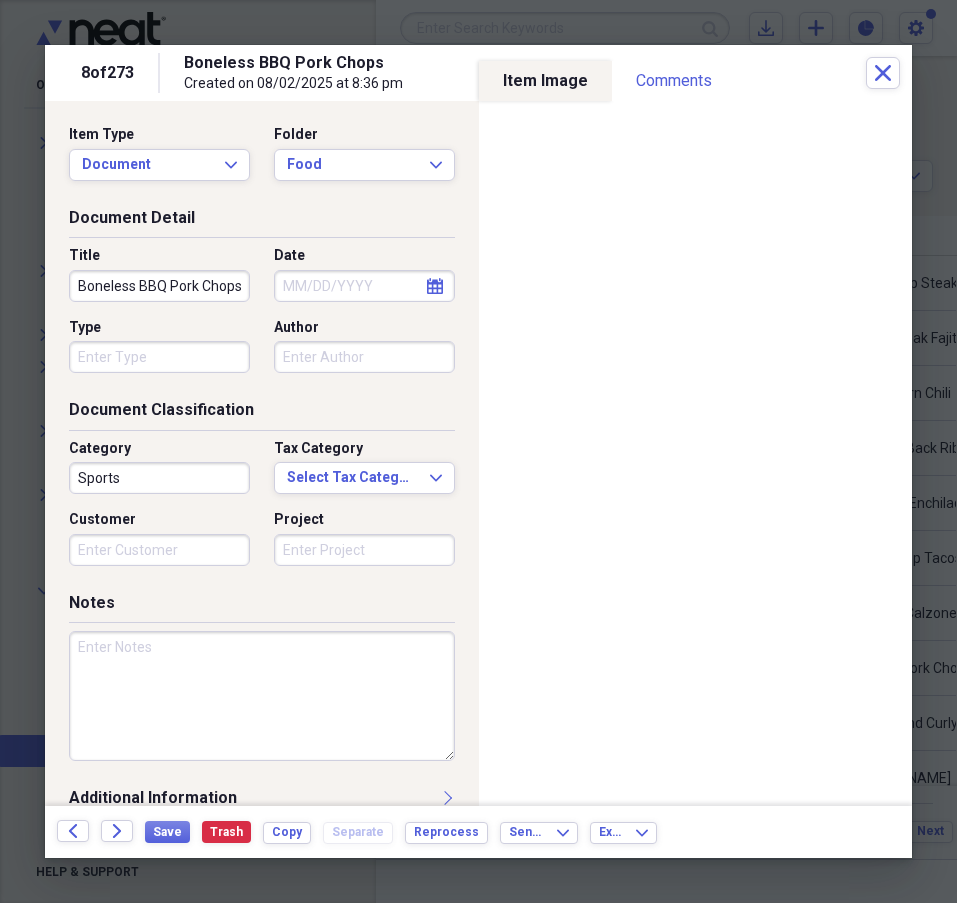 click 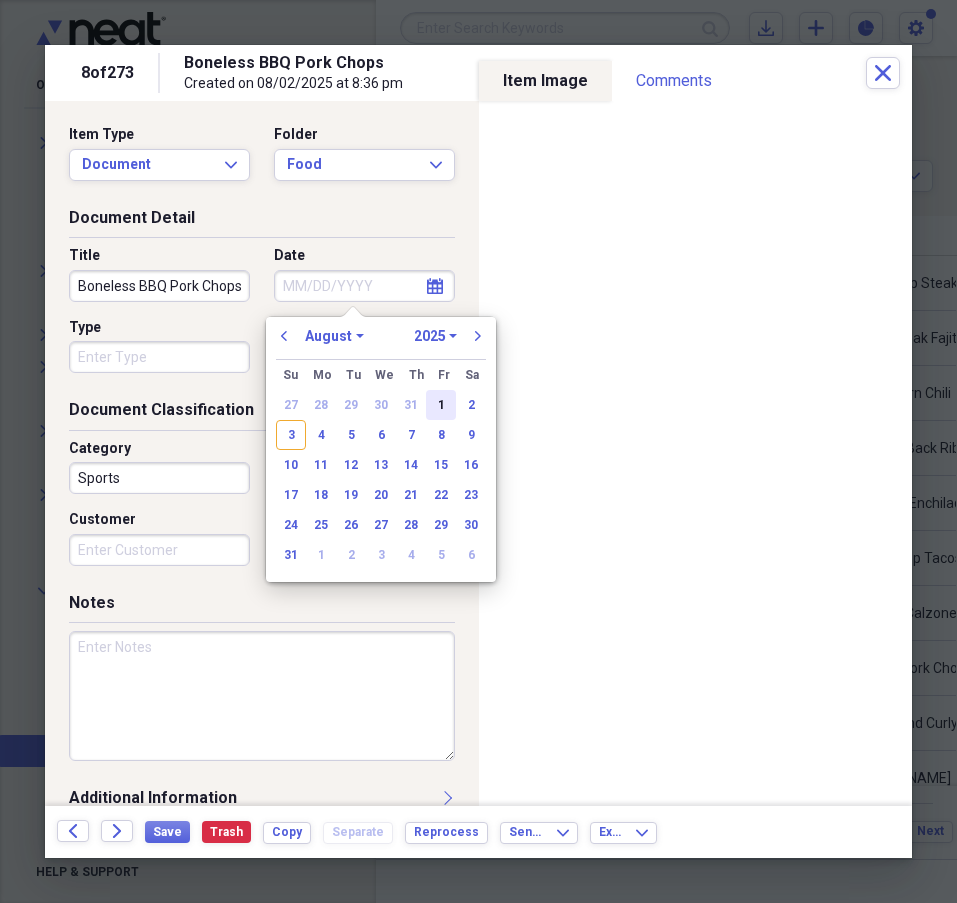 click on "1" at bounding box center (441, 405) 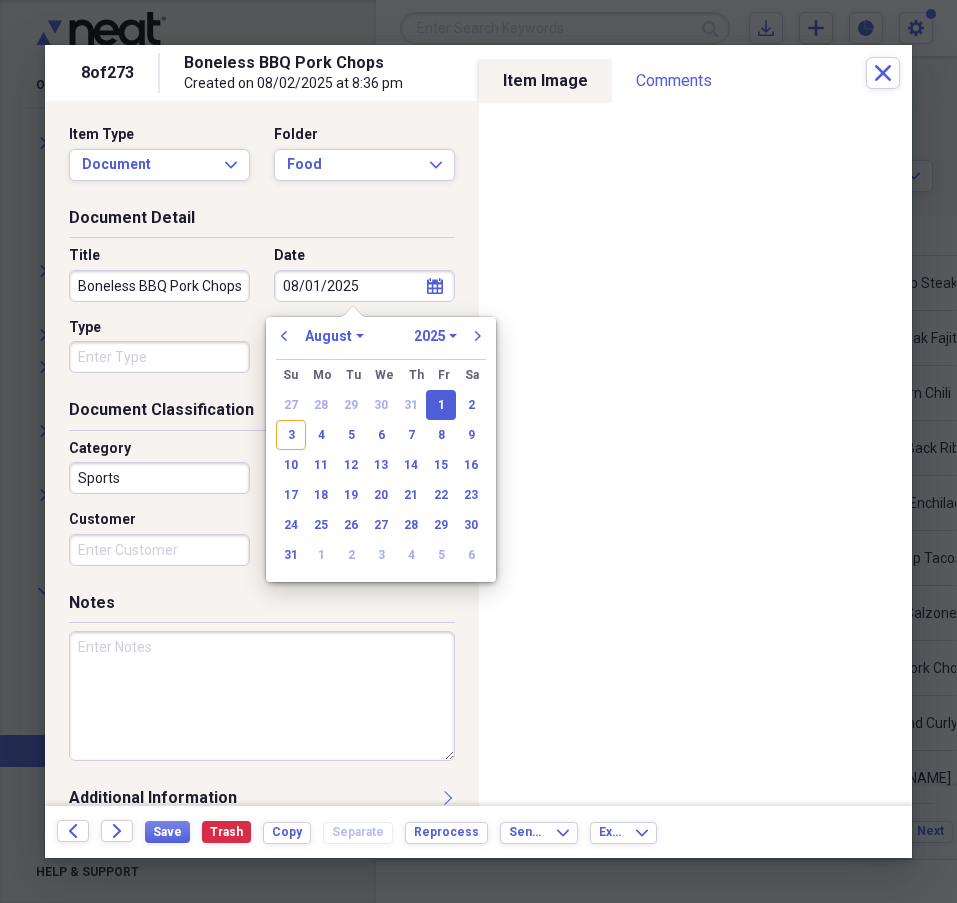 type on "08/01/2025" 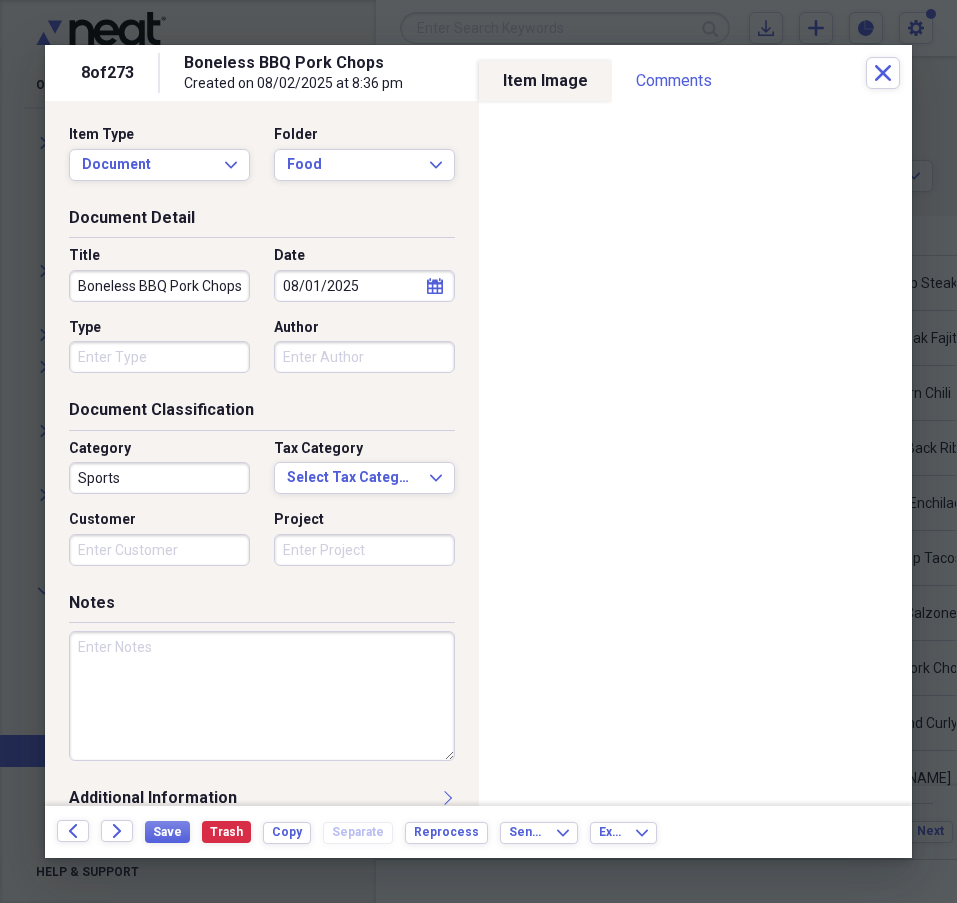click on "Type" at bounding box center (159, 357) 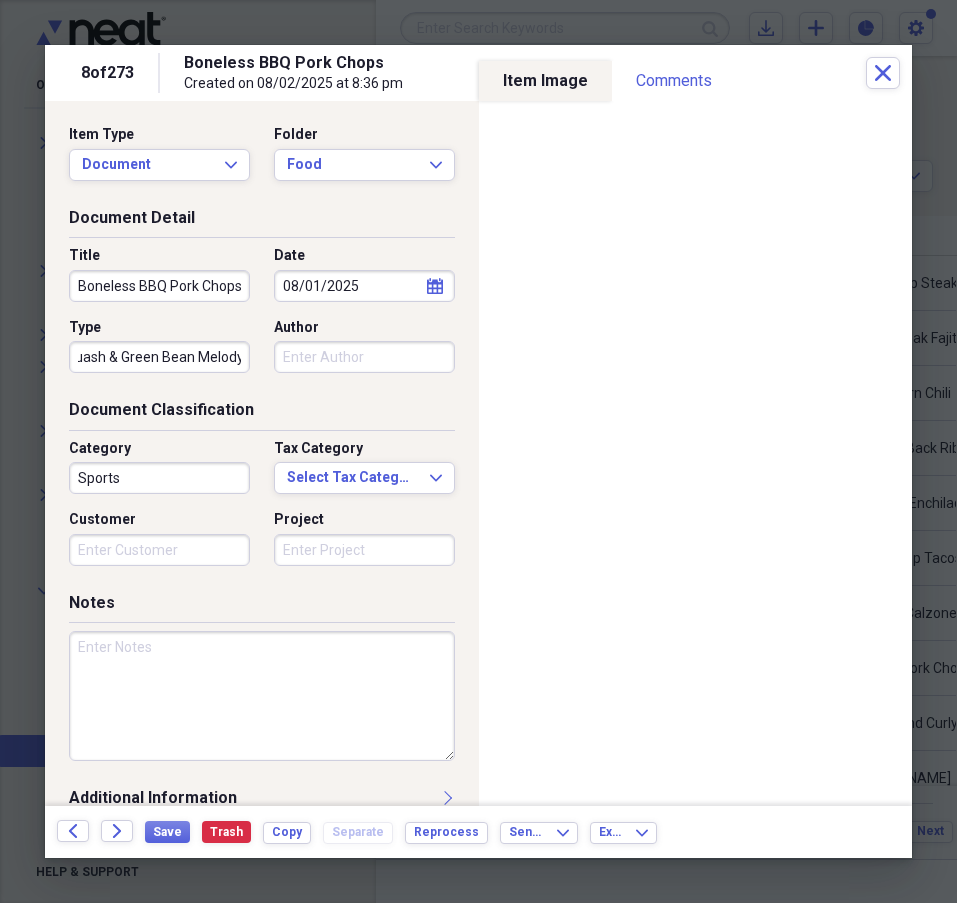 scroll, scrollTop: 0, scrollLeft: 57, axis: horizontal 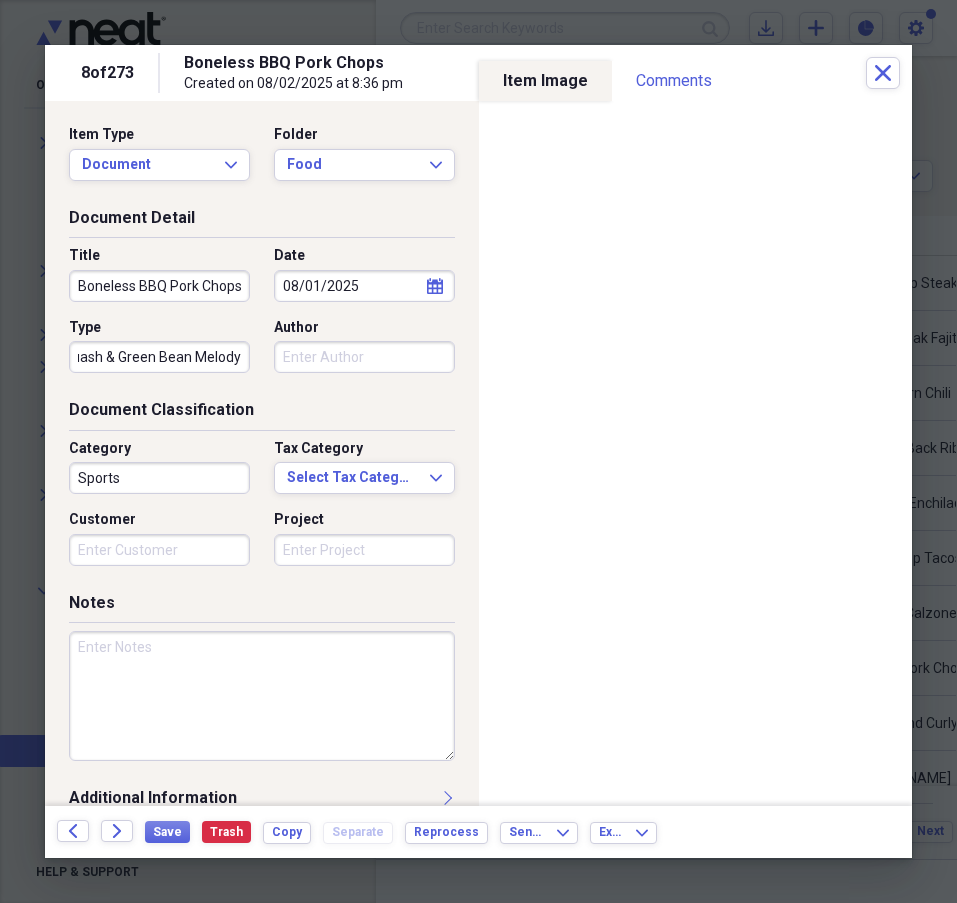 type on "with Squash & Green Bean Melody" 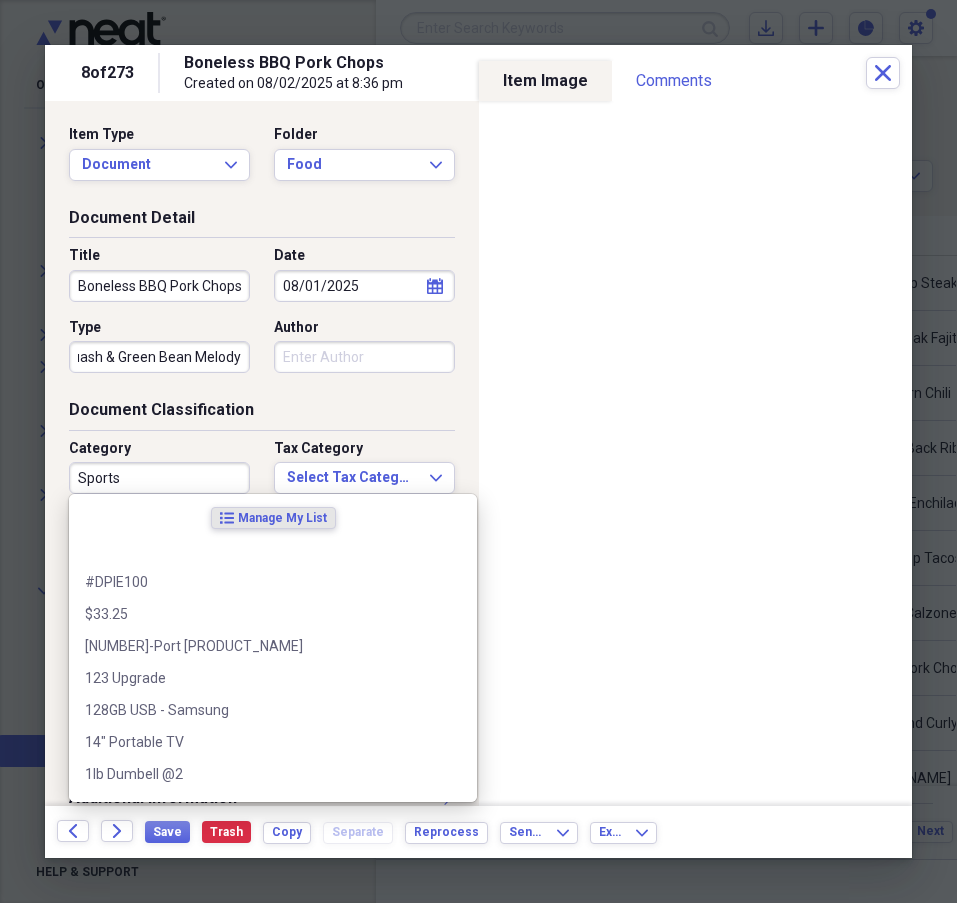 scroll, scrollTop: 0, scrollLeft: 0, axis: both 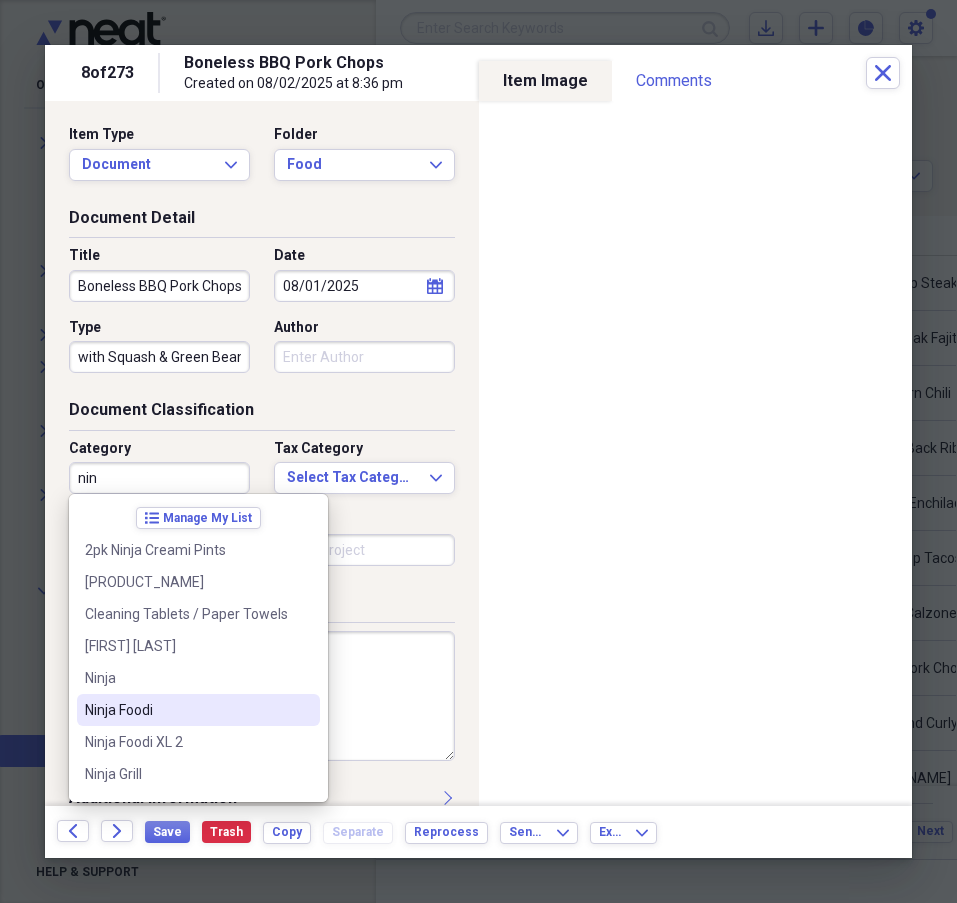 click on "Ninja Foodi" at bounding box center [186, 710] 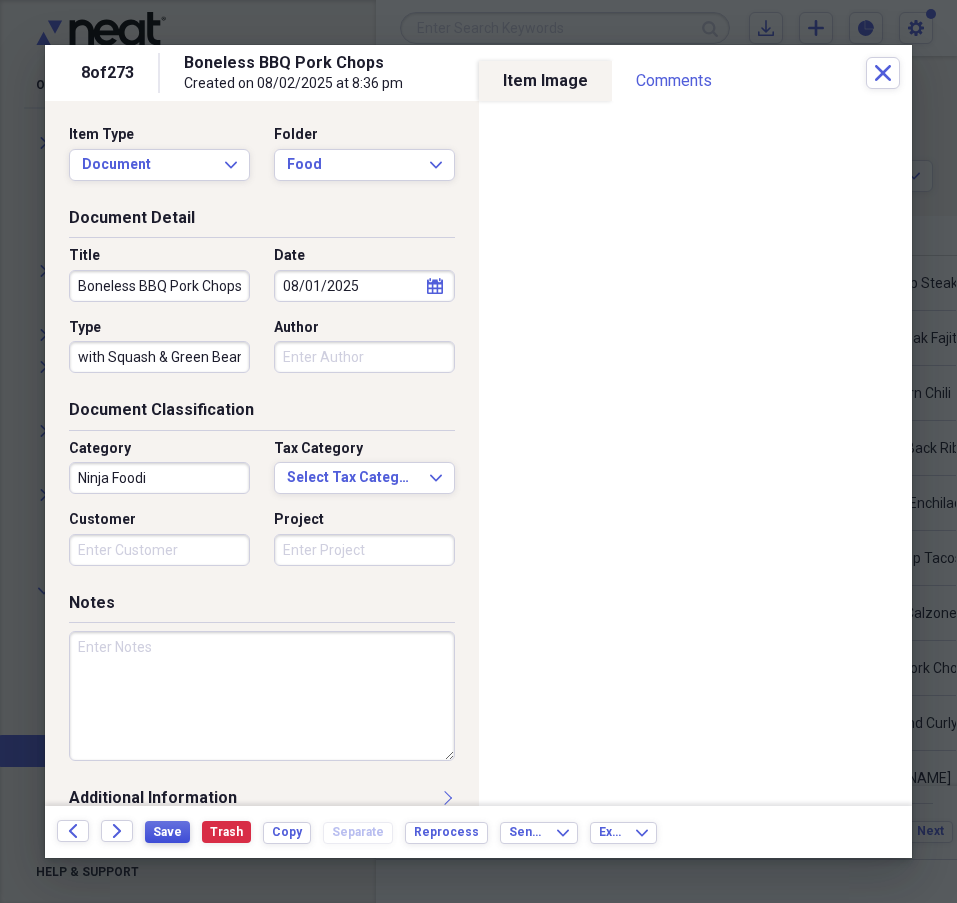 click on "Save" at bounding box center (167, 832) 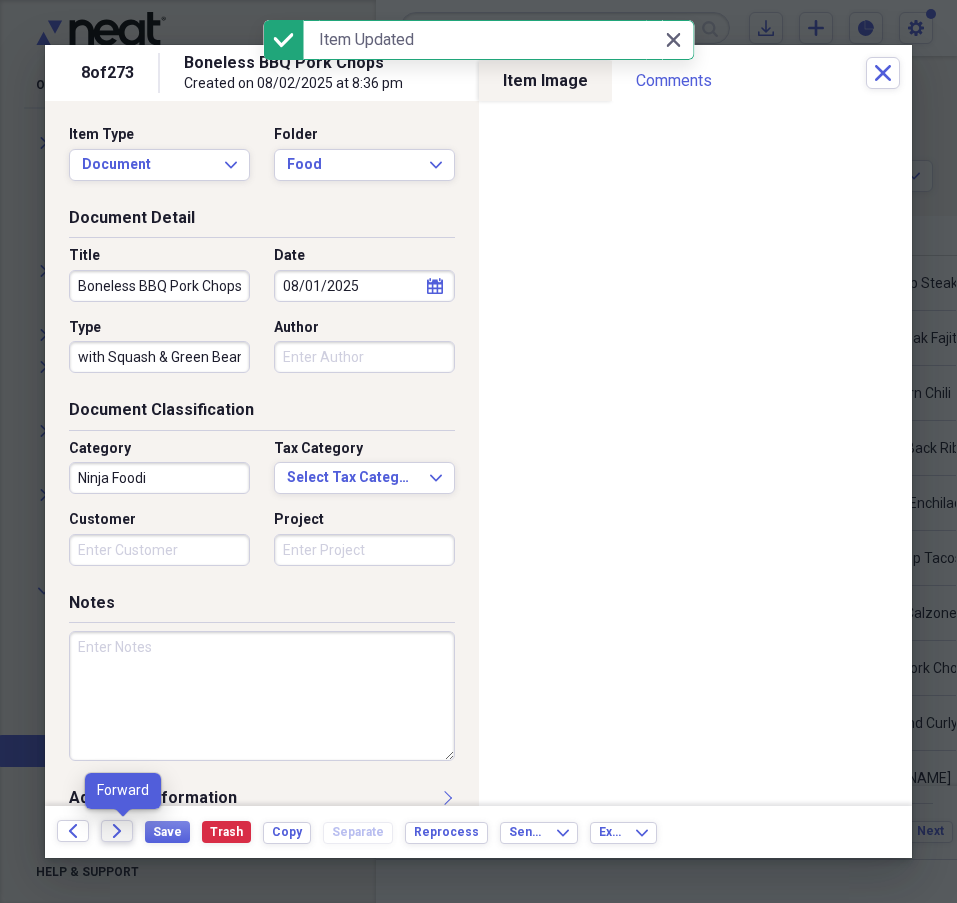 click on "Forward" 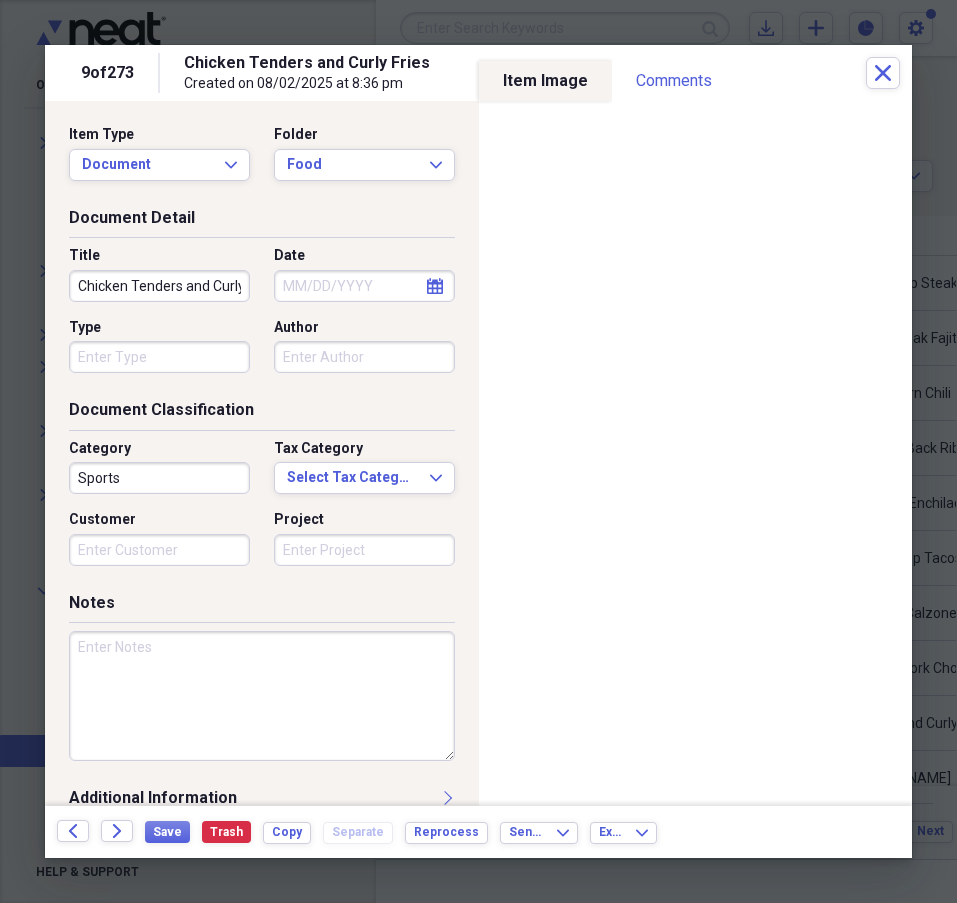 click on "calendar" 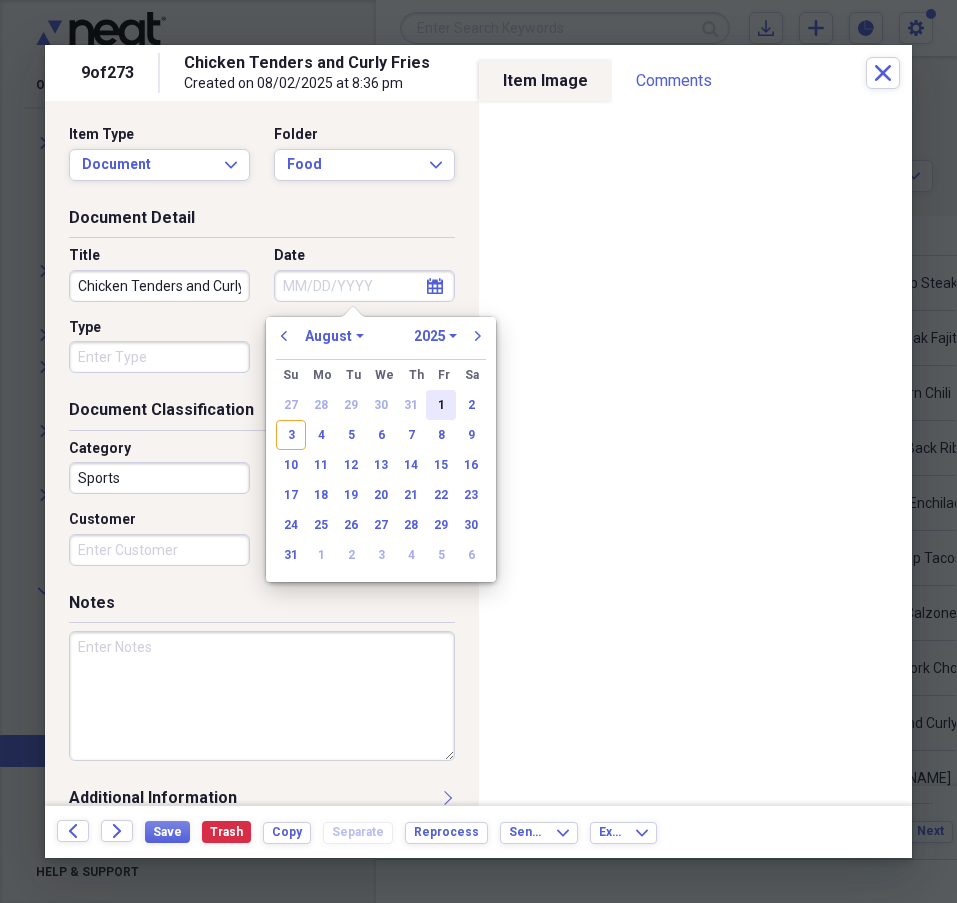 click on "1" at bounding box center (441, 405) 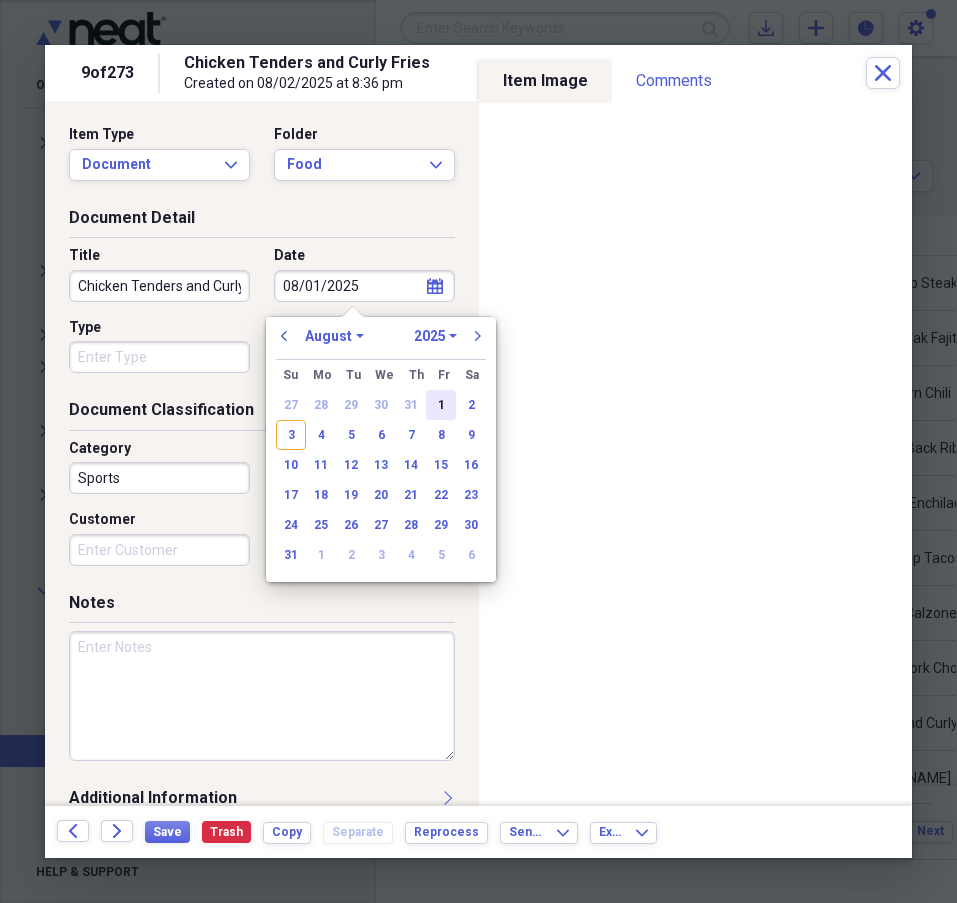 type on "08/01/2025" 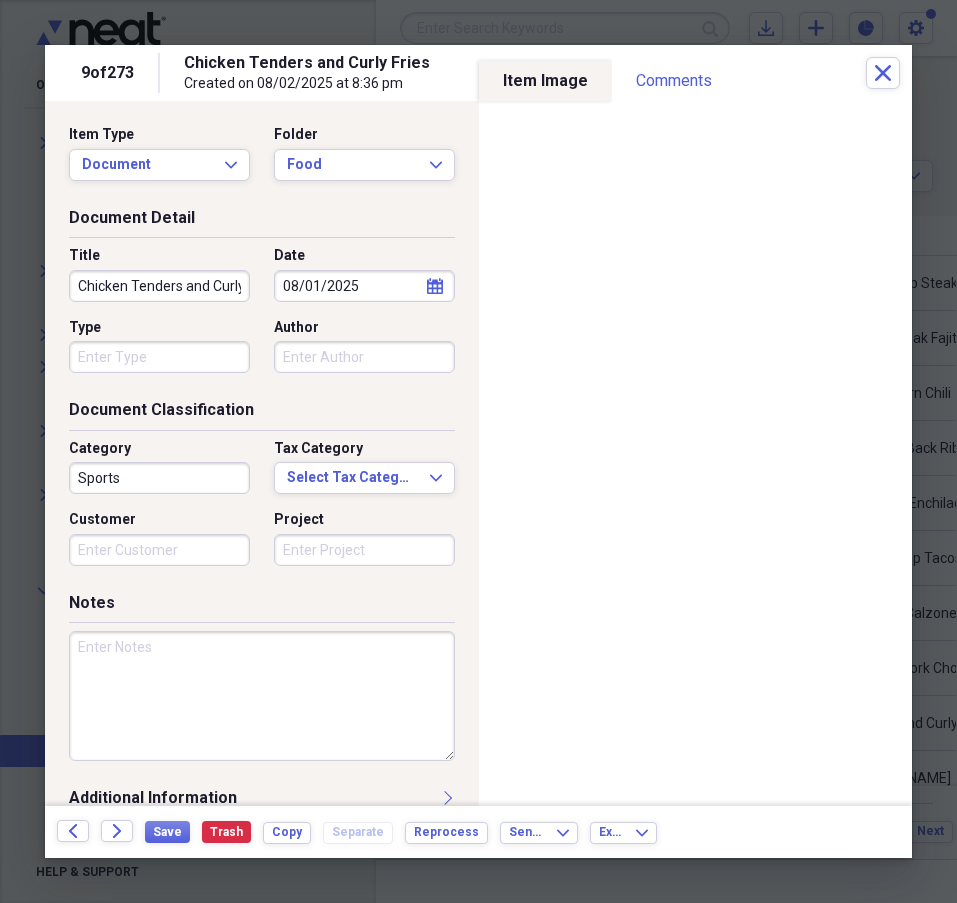 click on "Sports" at bounding box center [159, 478] 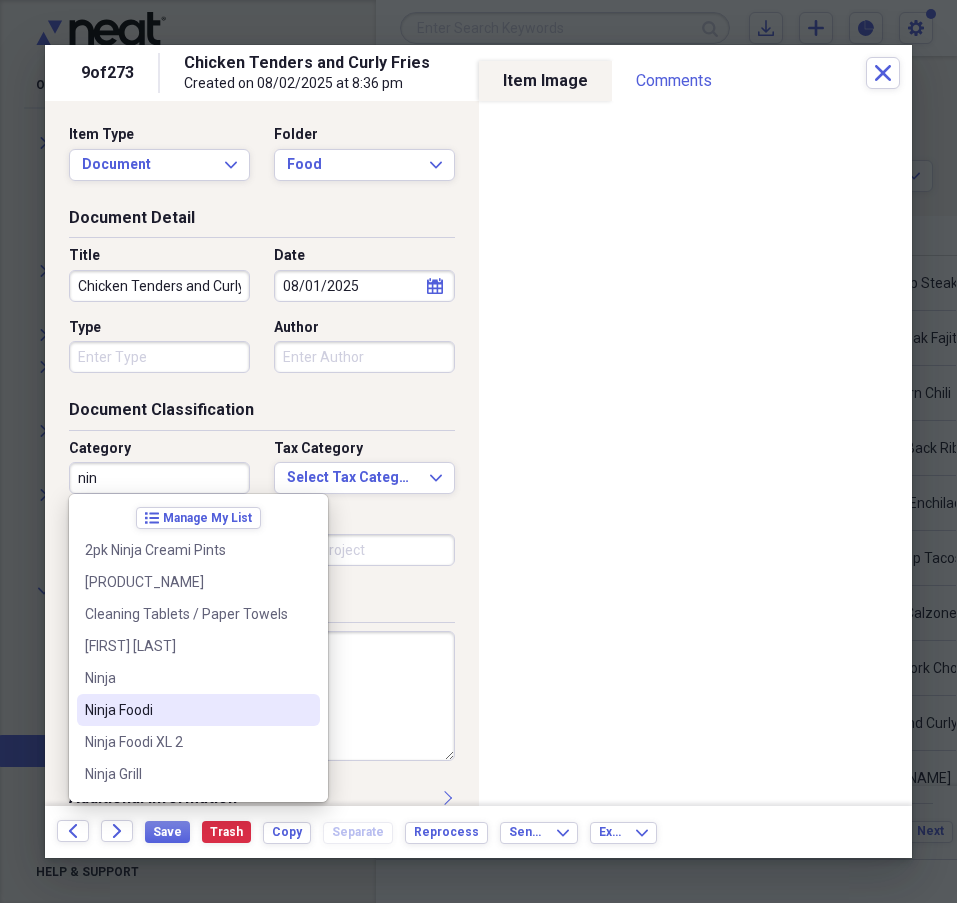 click on "Ninja Foodi" at bounding box center (198, 710) 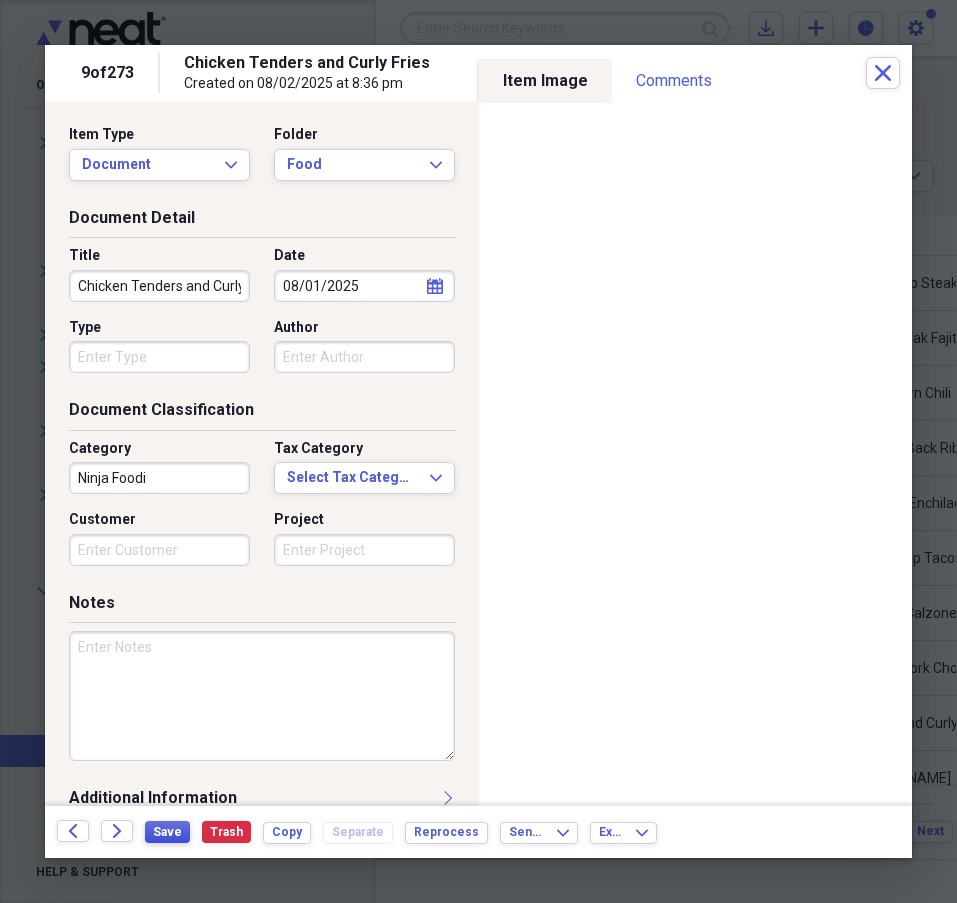 click on "Save" at bounding box center [167, 832] 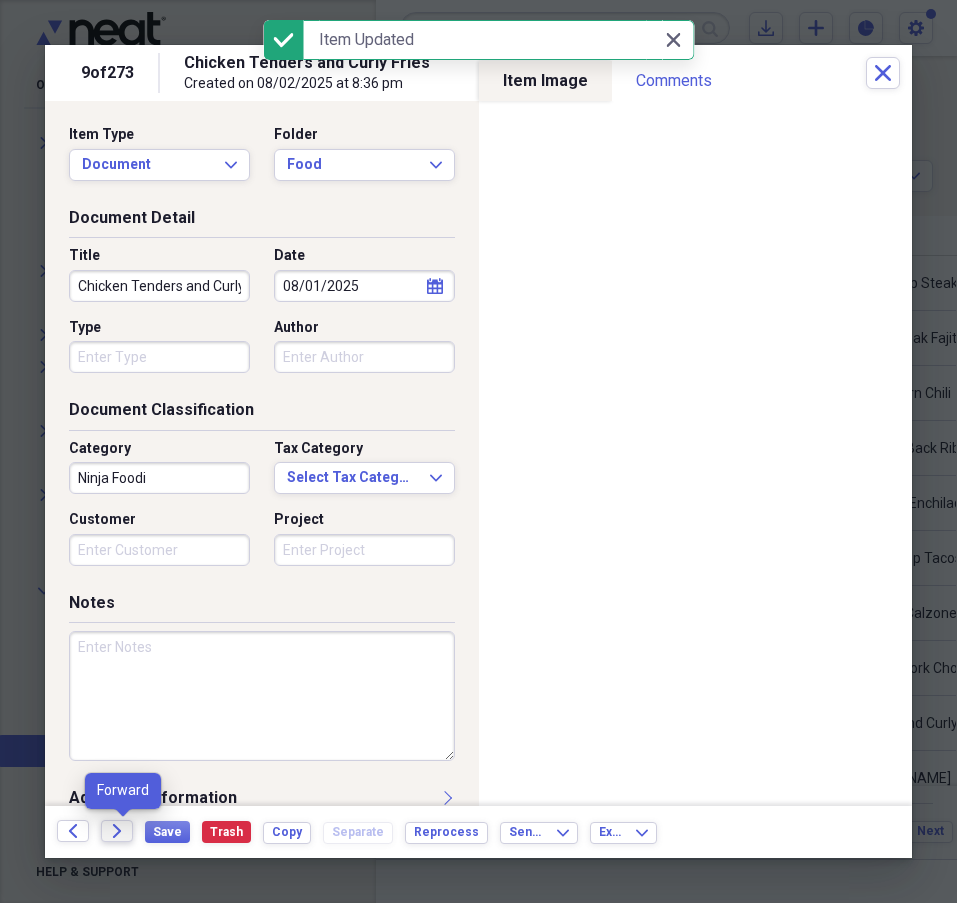 click on "Forward" 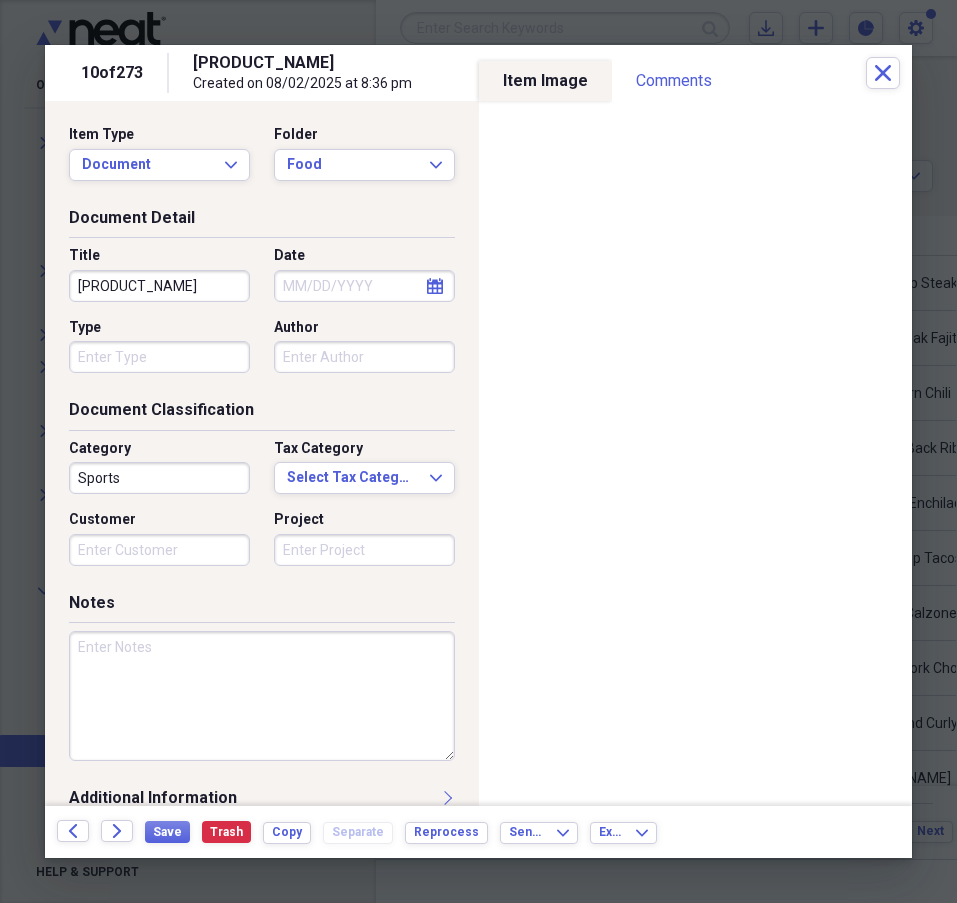 click on "Frozen Salmon And Parmesan Asparagus" at bounding box center [159, 286] 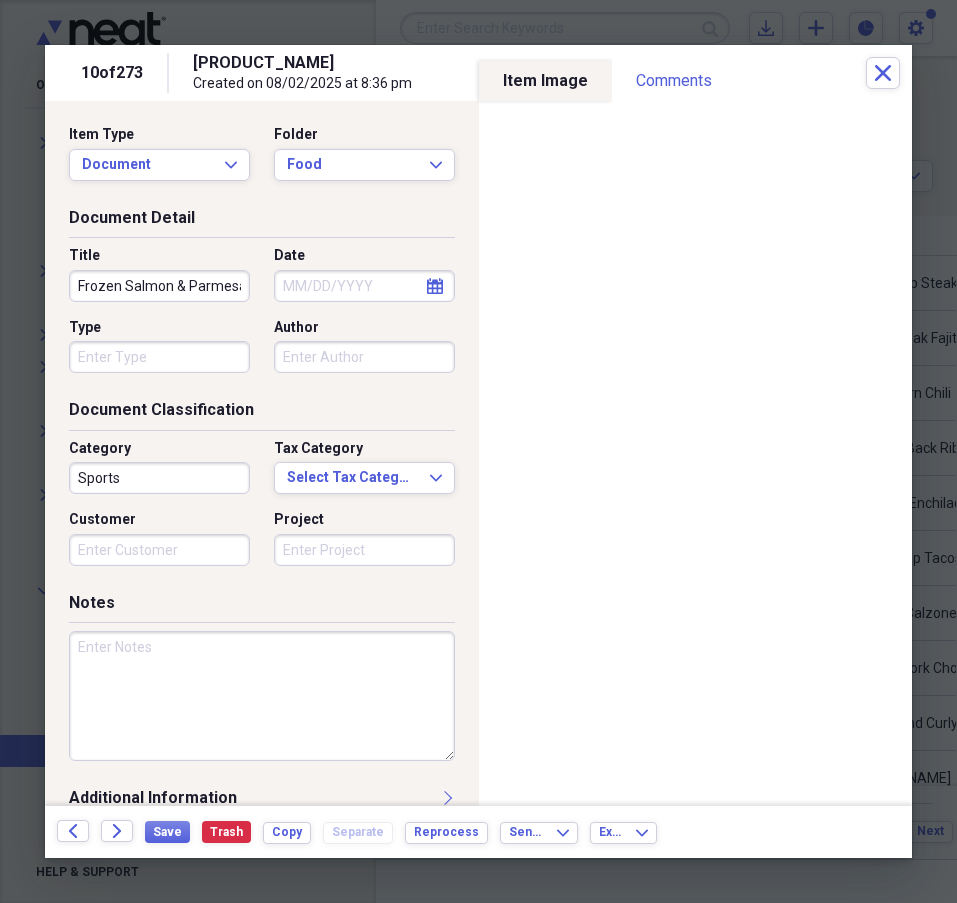 type on "Frozen Salmon & Parmesan Asparagus" 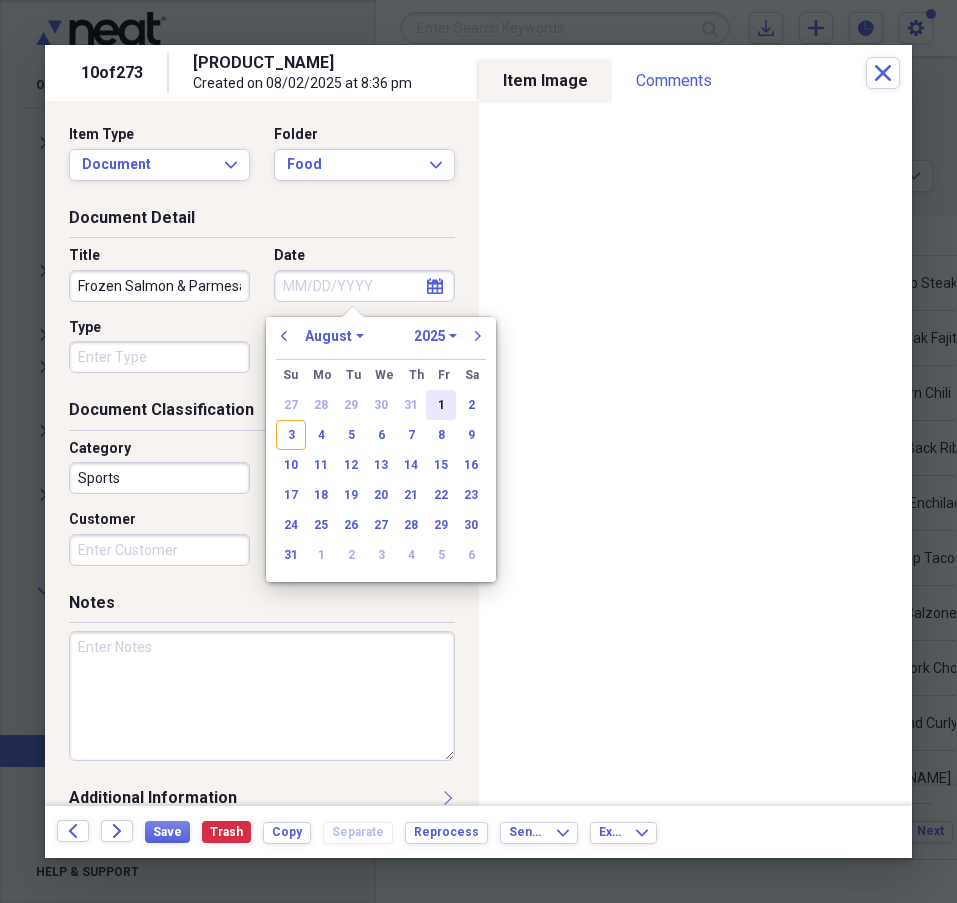 click on "1" at bounding box center [441, 405] 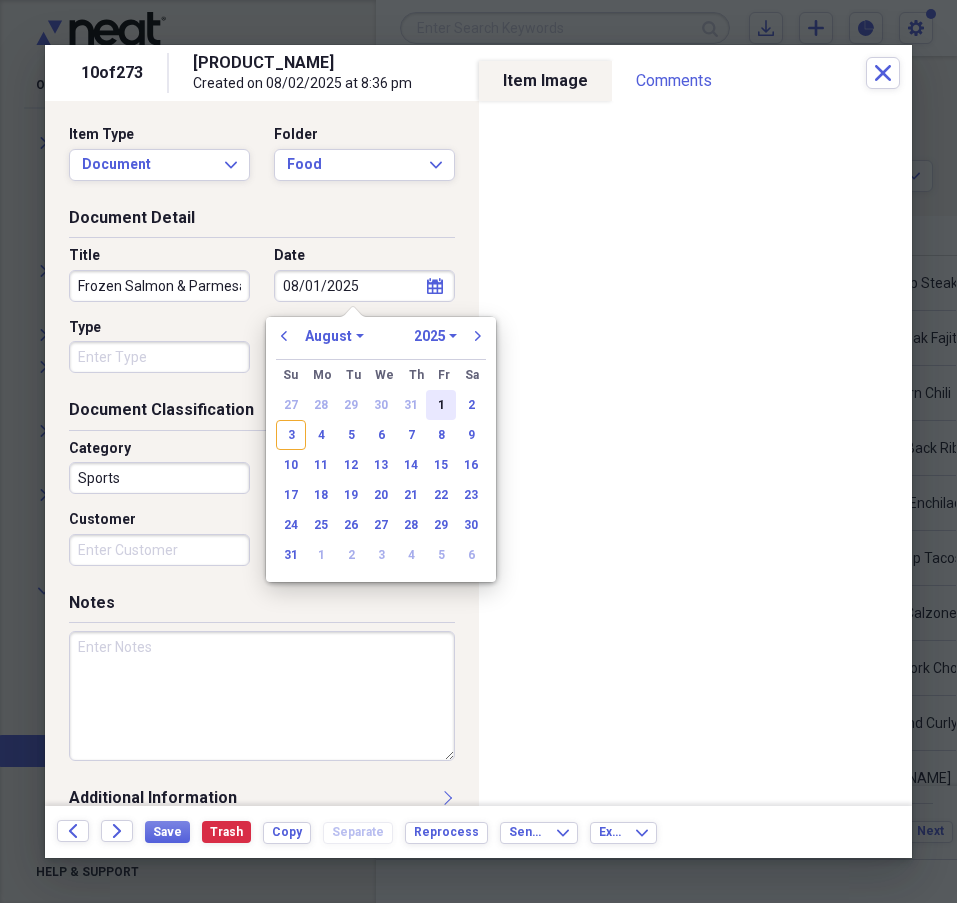 type on "08/01/2025" 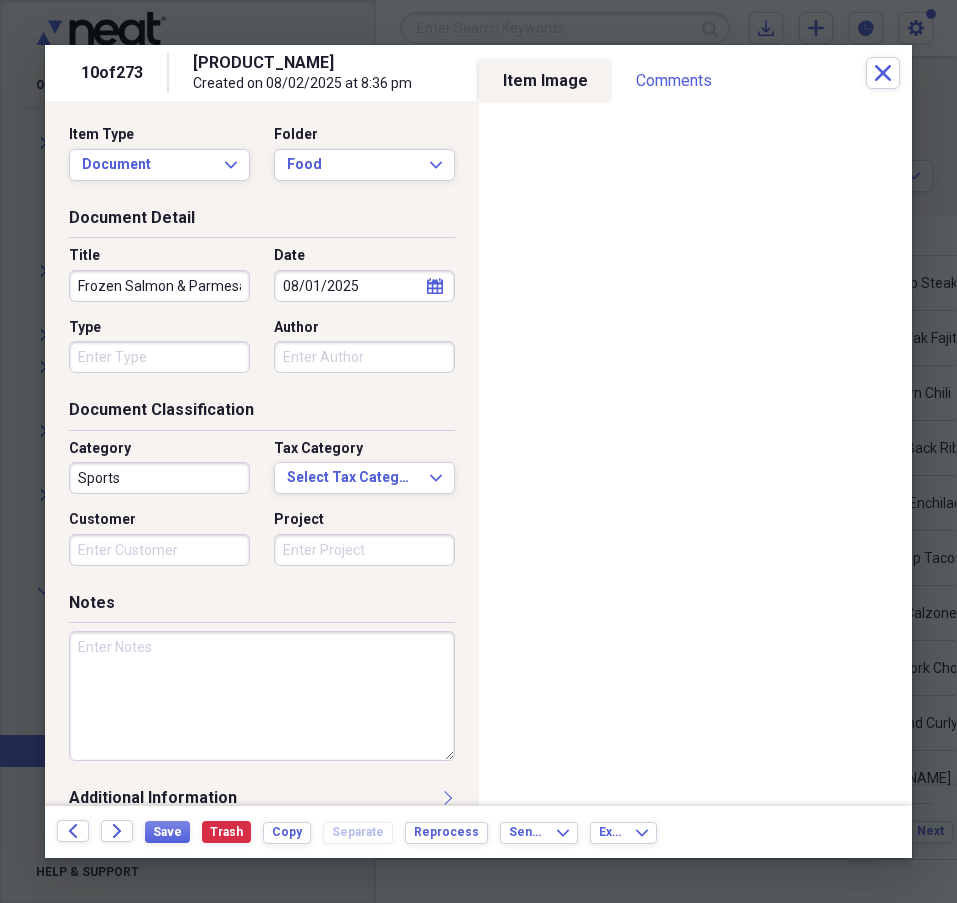 click on "Sports" at bounding box center (159, 478) 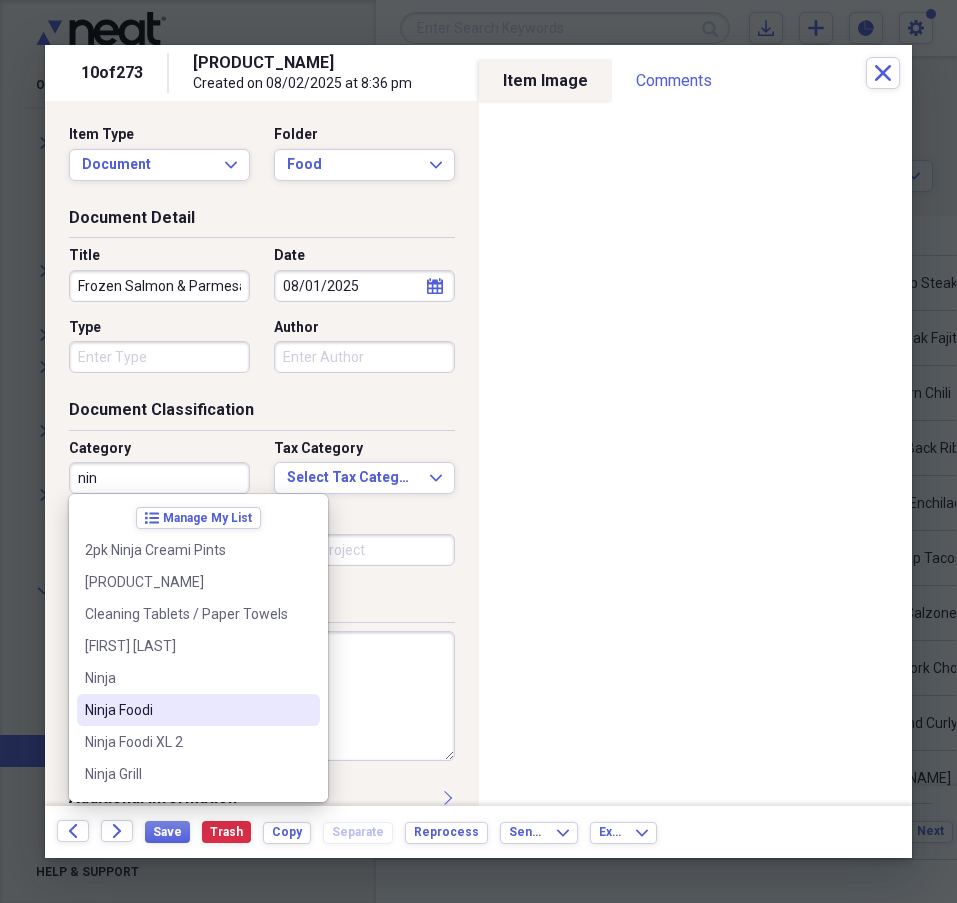 click on "Ninja Foodi" at bounding box center (186, 710) 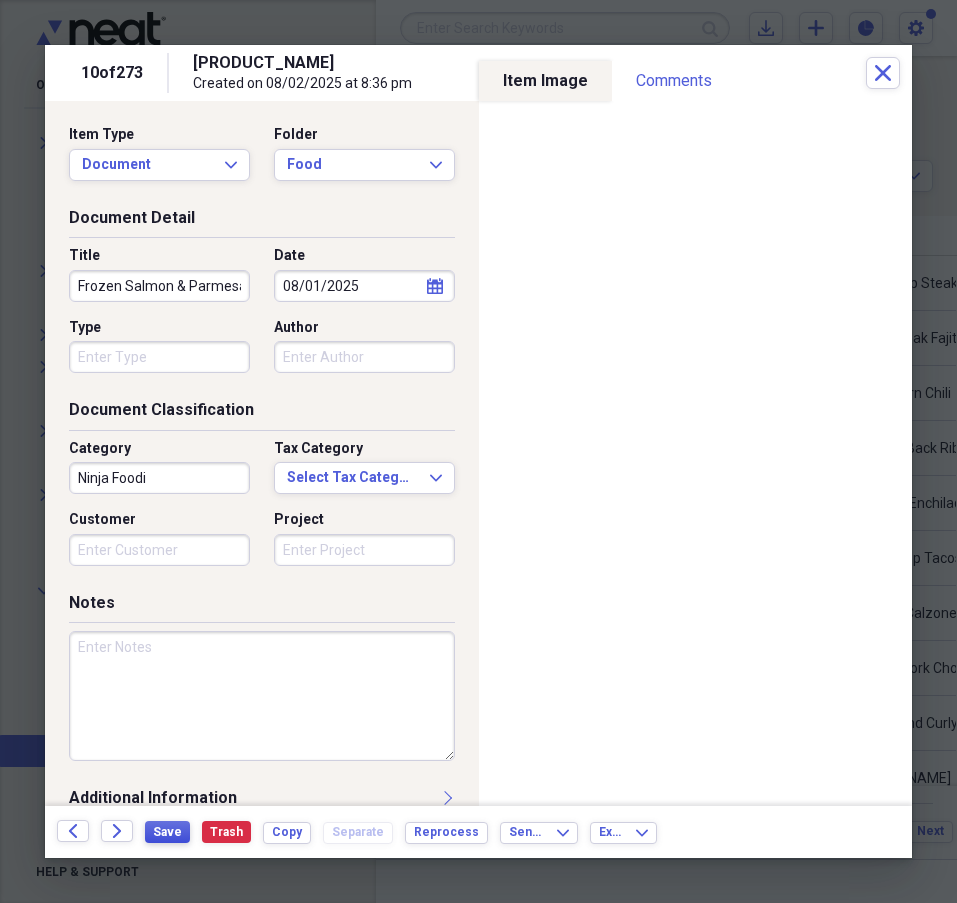 click on "Save" at bounding box center [167, 832] 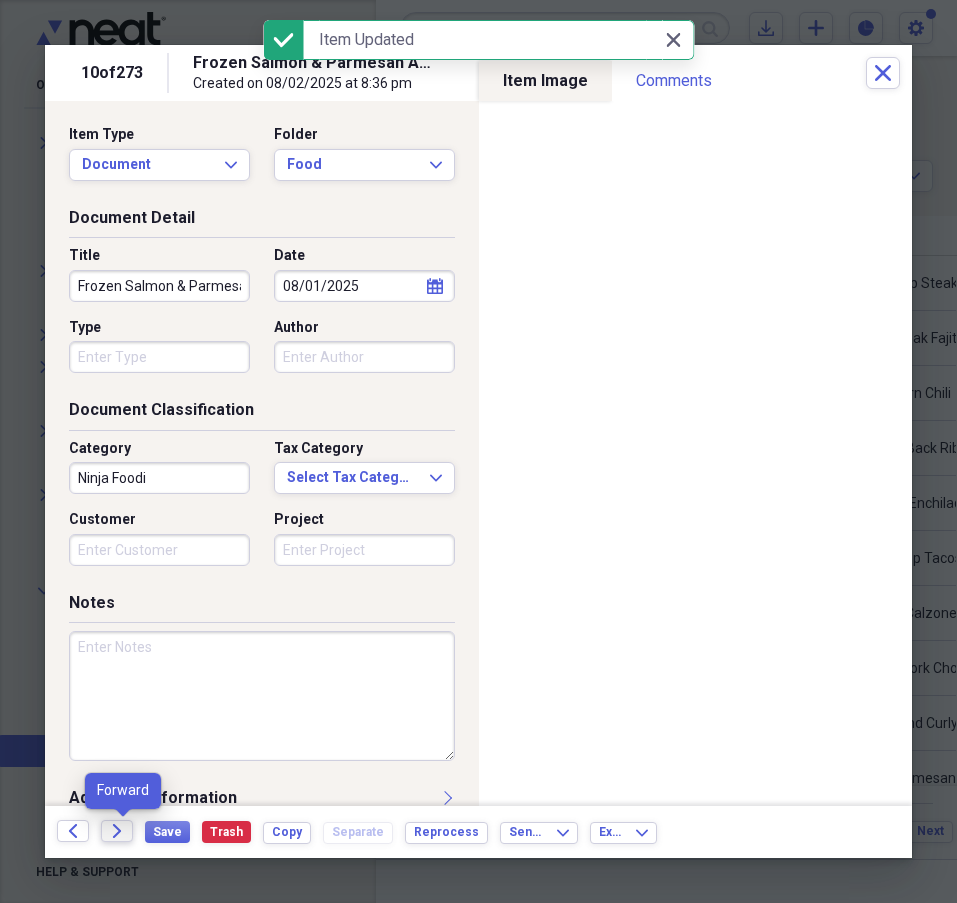 click on "Forward" 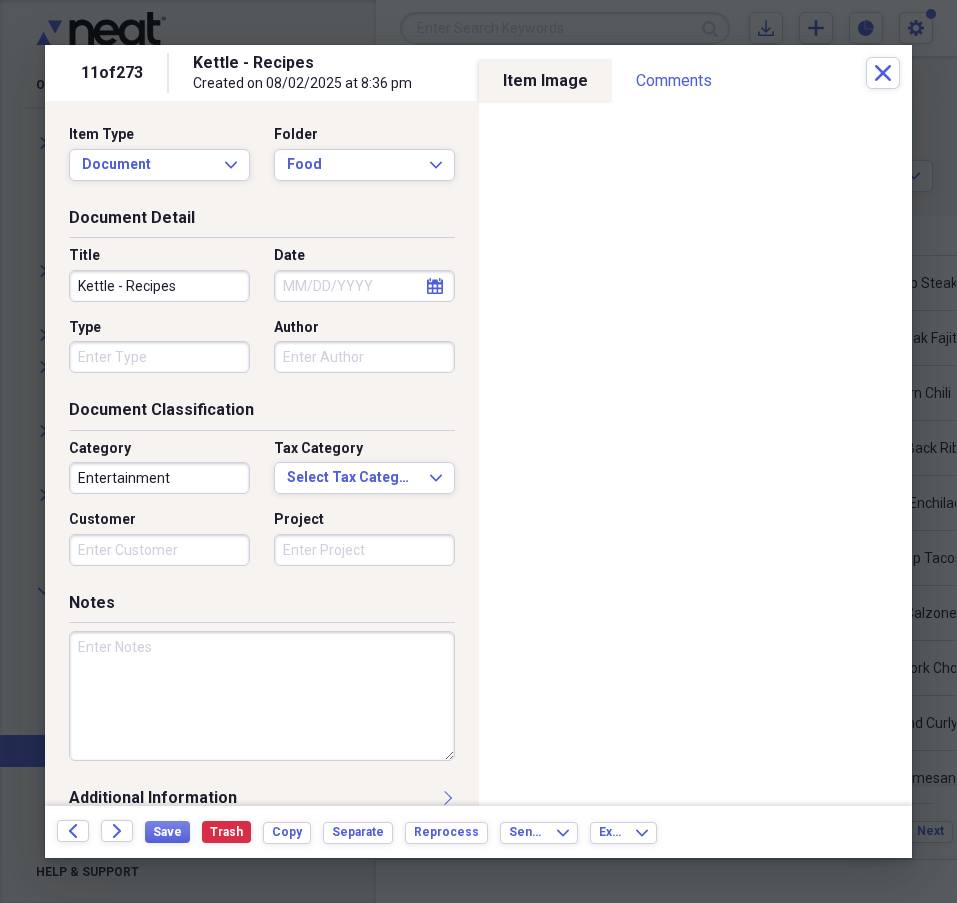 click on "calendar" 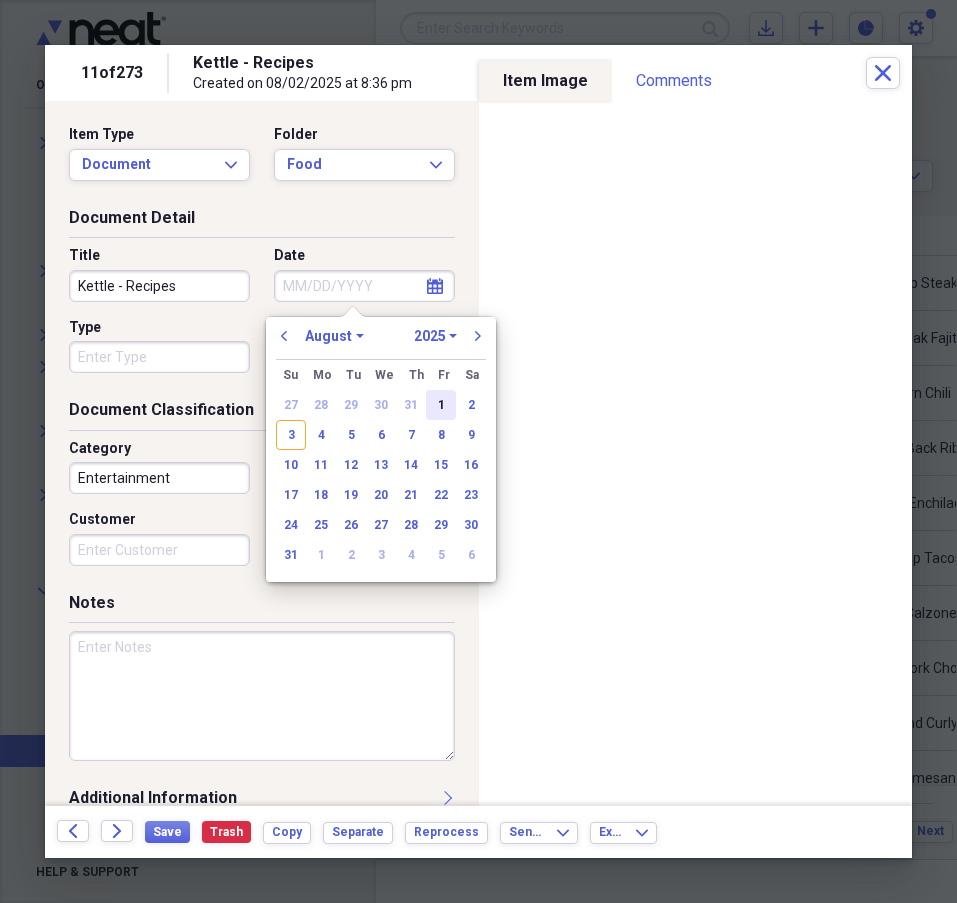 click on "1" at bounding box center [441, 405] 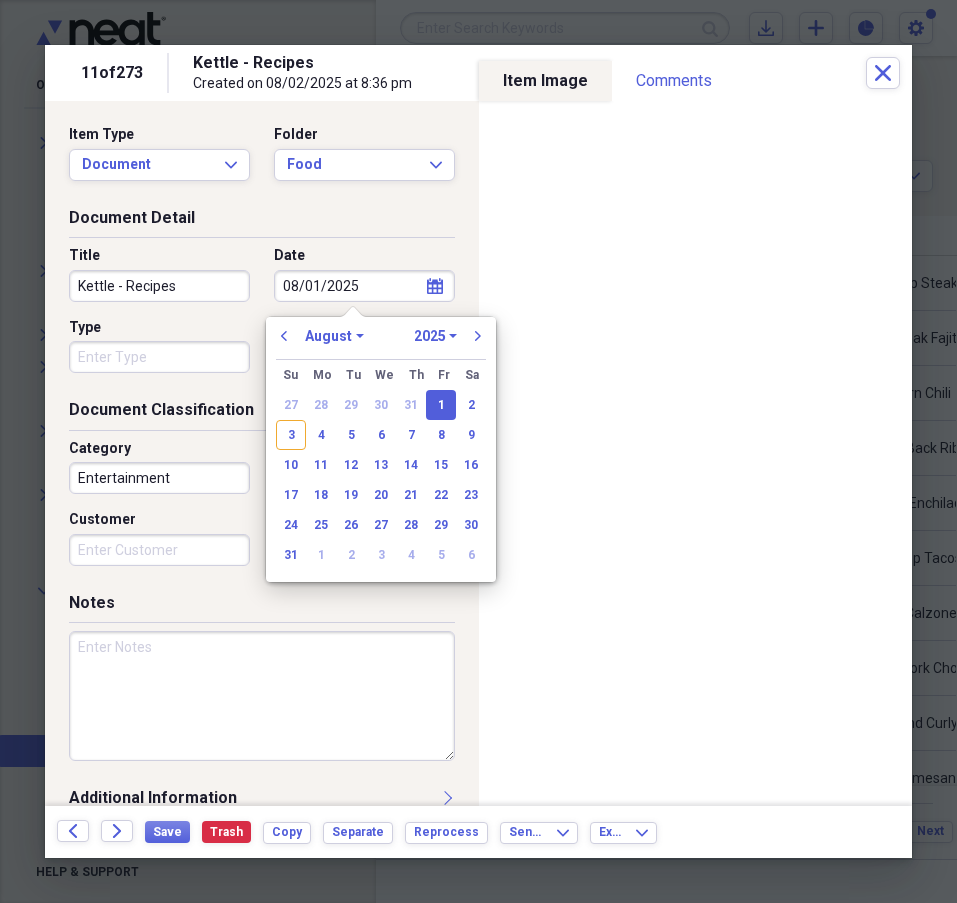 type on "08/01/2025" 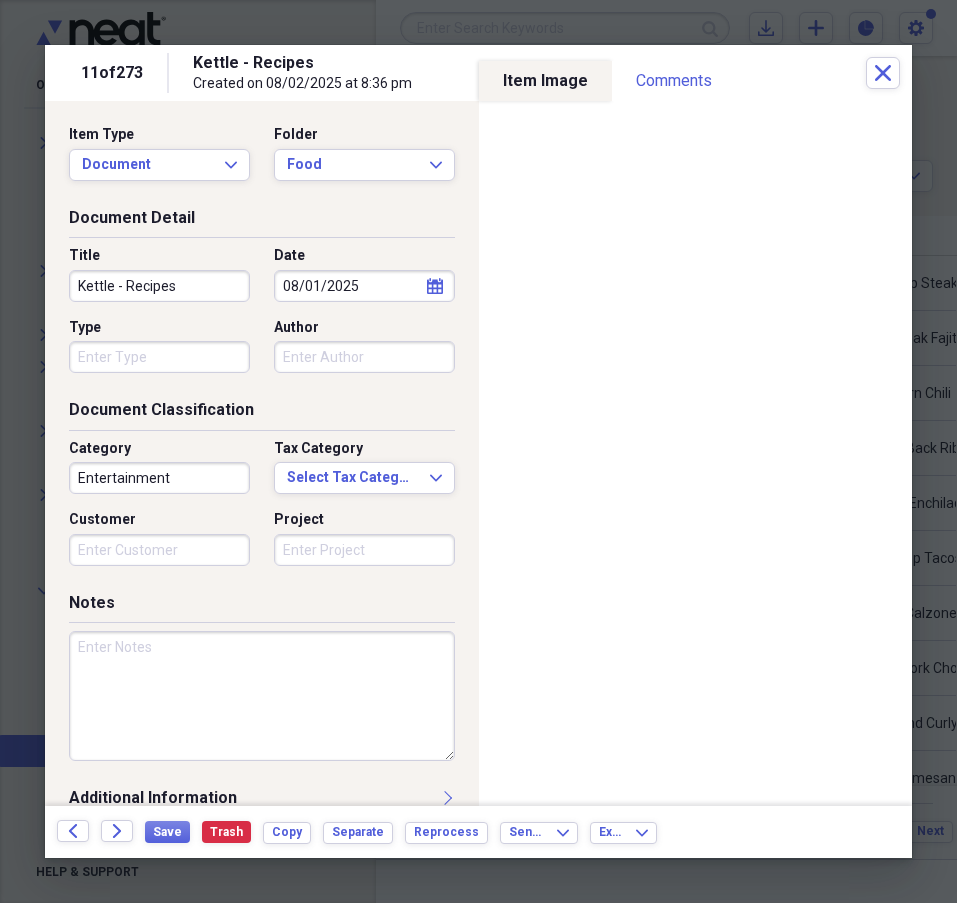 drag, startPoint x: 124, startPoint y: 283, endPoint x: 43, endPoint y: 283, distance: 81 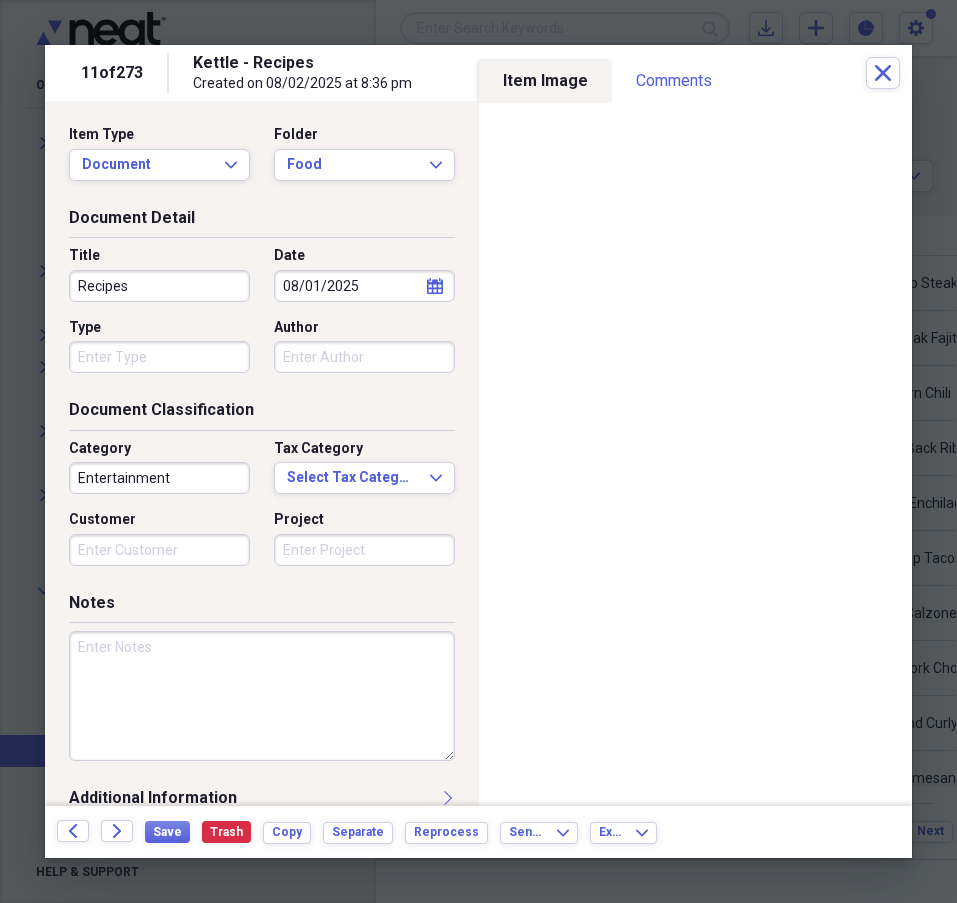 type on "Recipes" 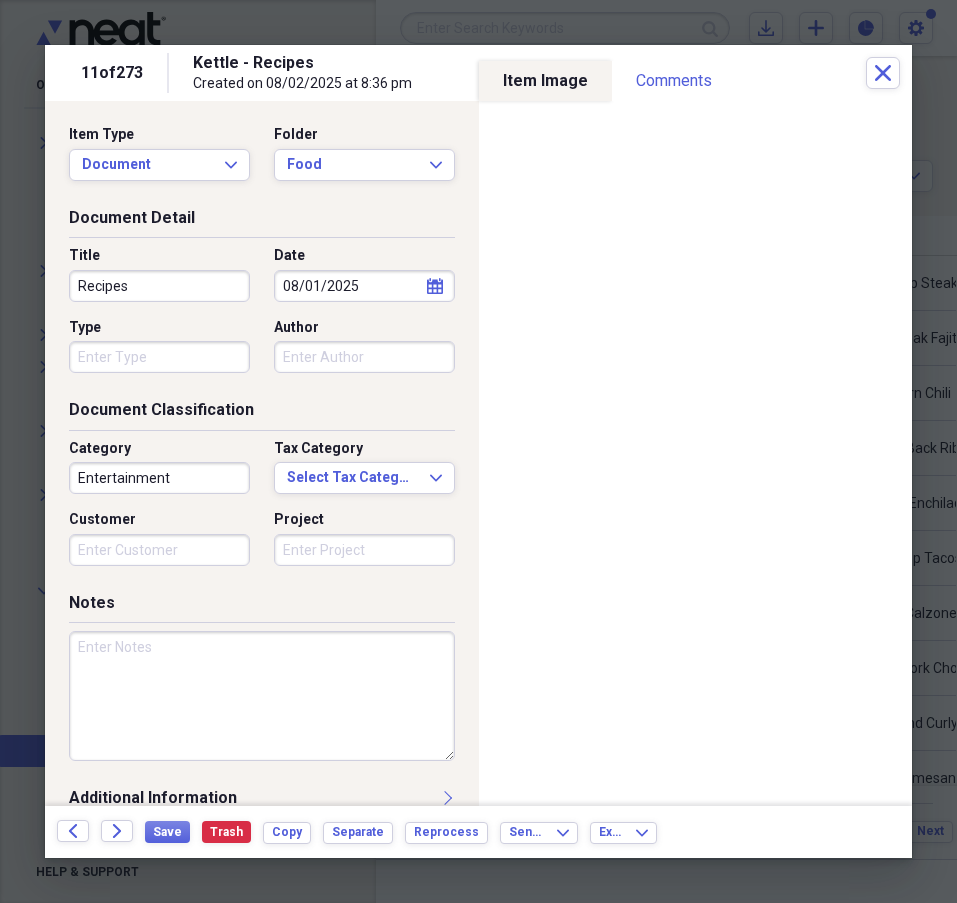click on "Entertainment" at bounding box center (159, 478) 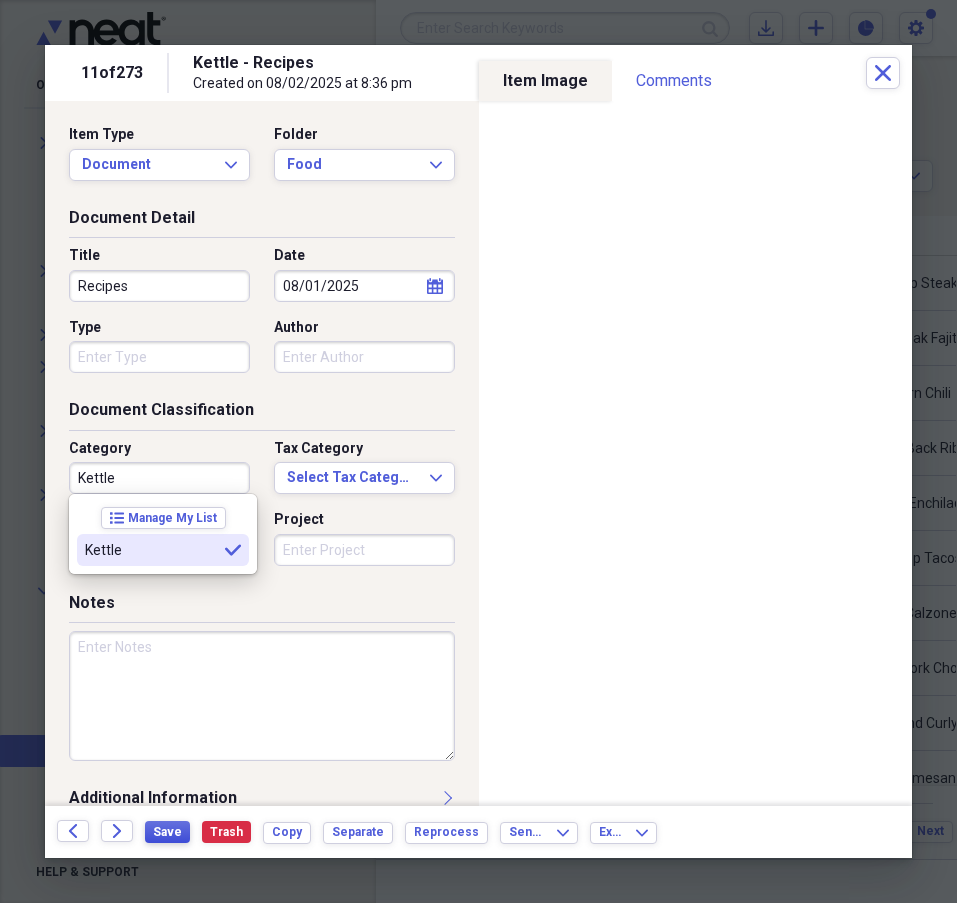 type on "Kettle" 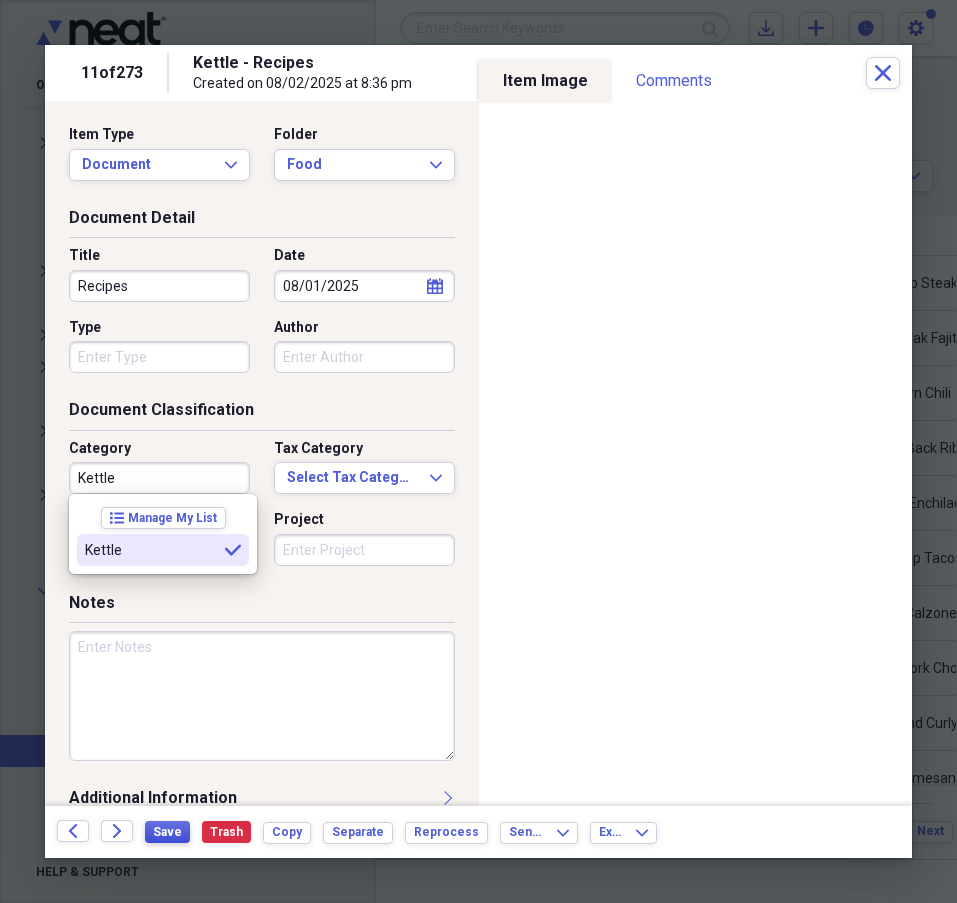 click on "Save" at bounding box center [167, 832] 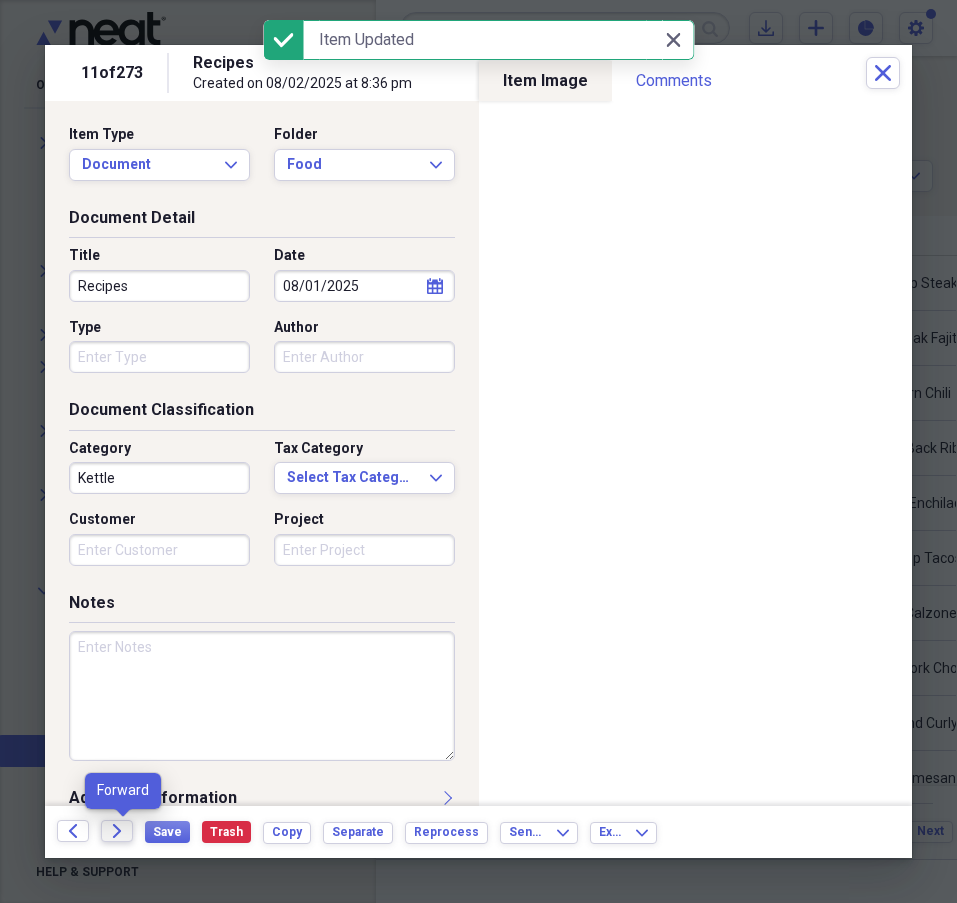 click on "Forward" 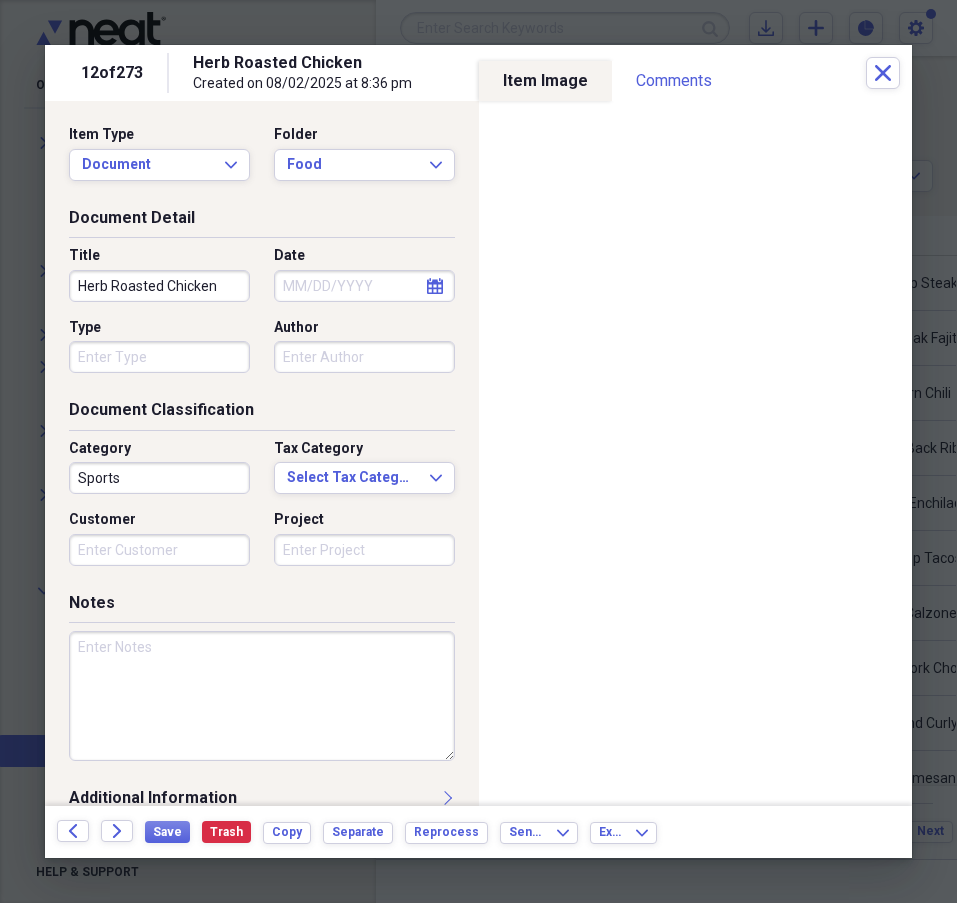 click on "Type" at bounding box center (159, 357) 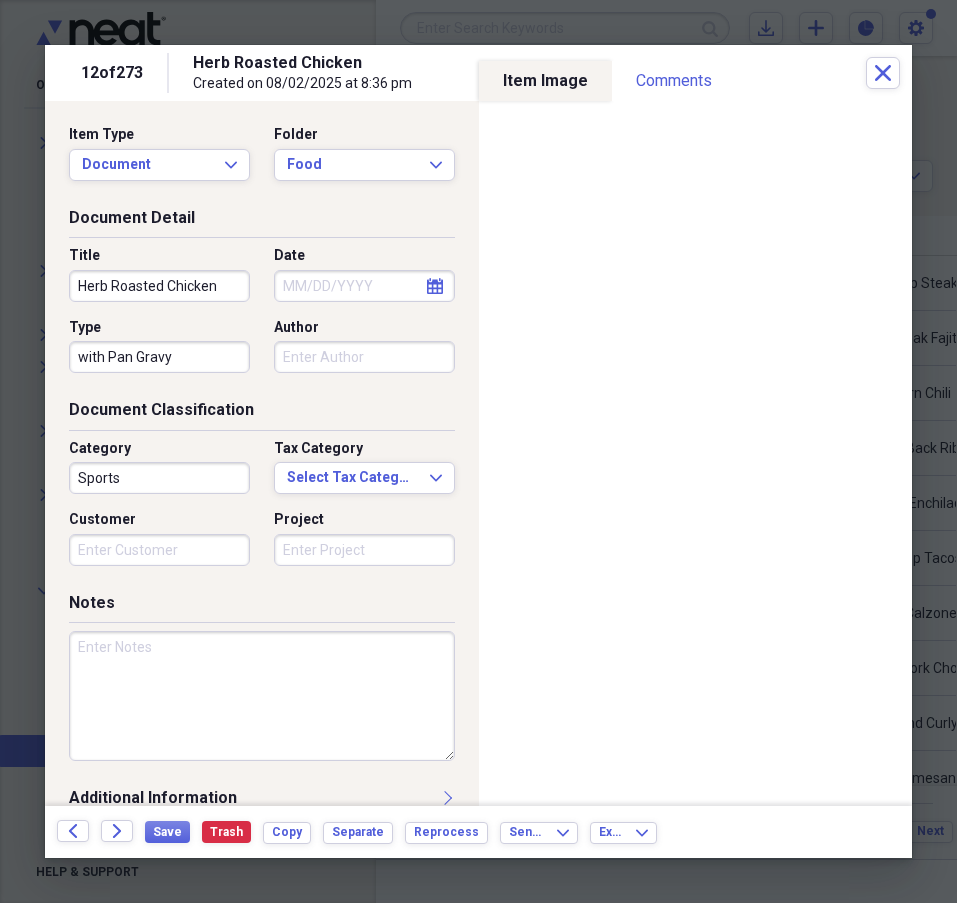 type on "with Pan Gravy" 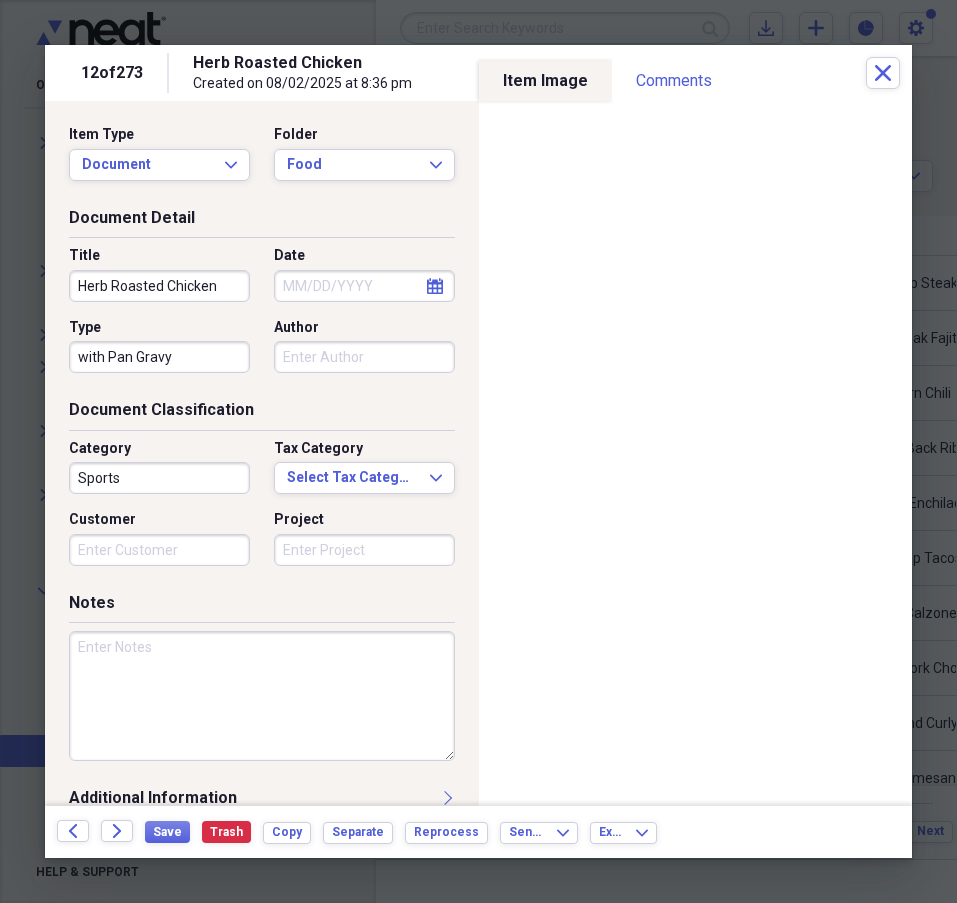 click on "Sports" at bounding box center (159, 478) 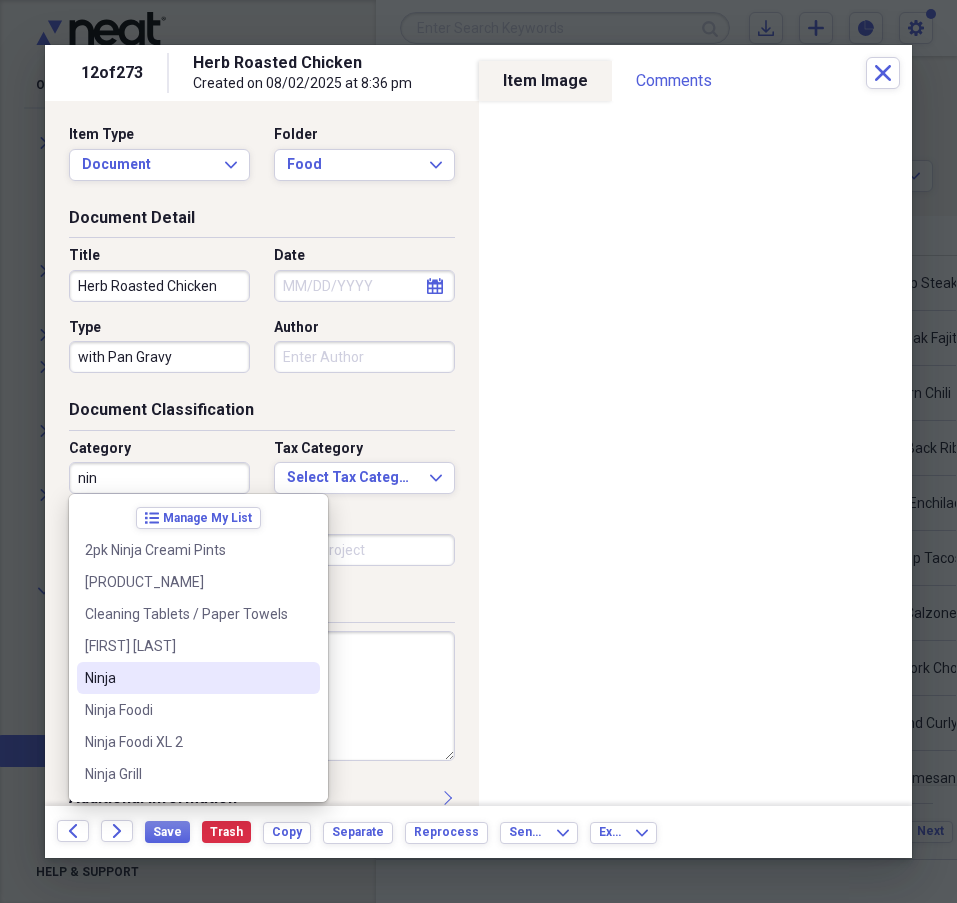 scroll, scrollTop: 60, scrollLeft: 0, axis: vertical 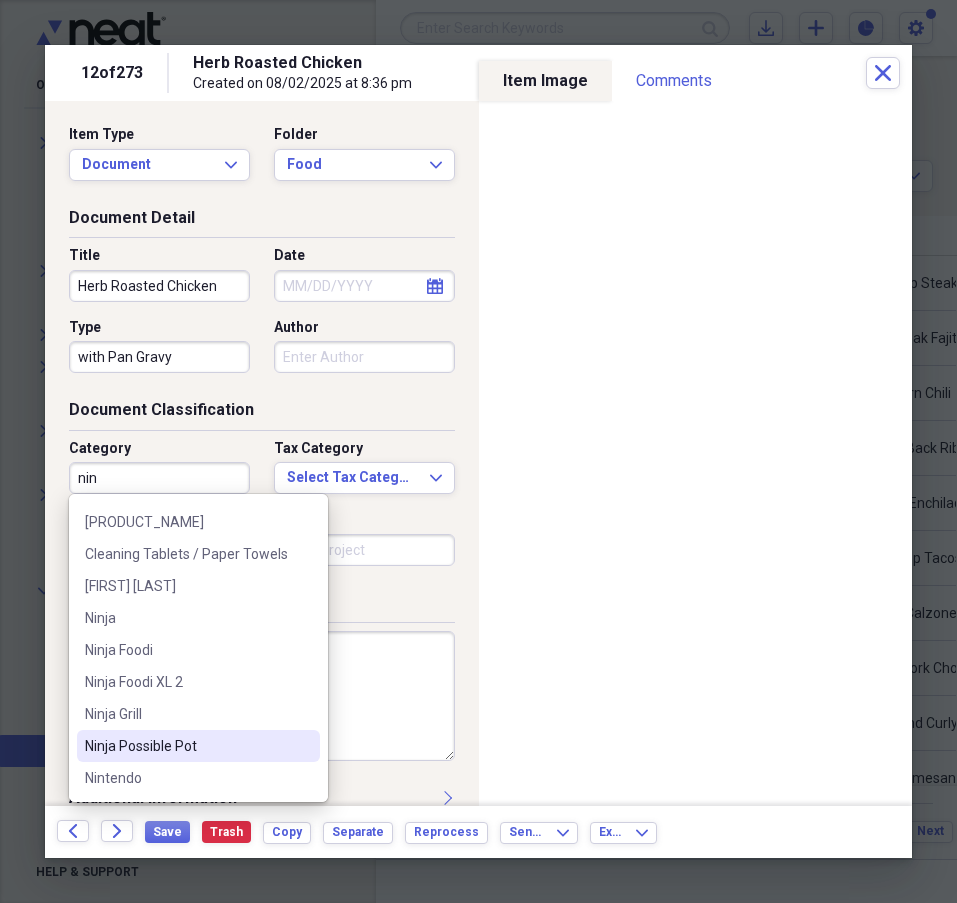 click on "Ninja Possible Pot" at bounding box center (198, 746) 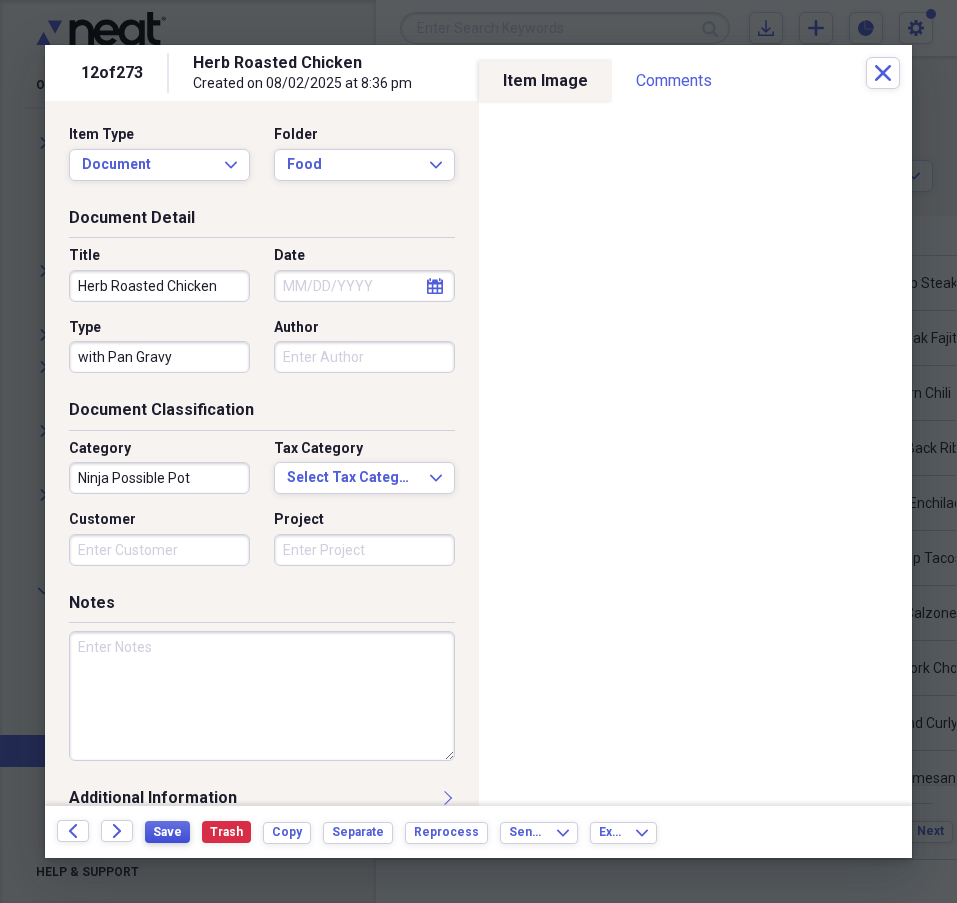 click on "Save" at bounding box center (167, 832) 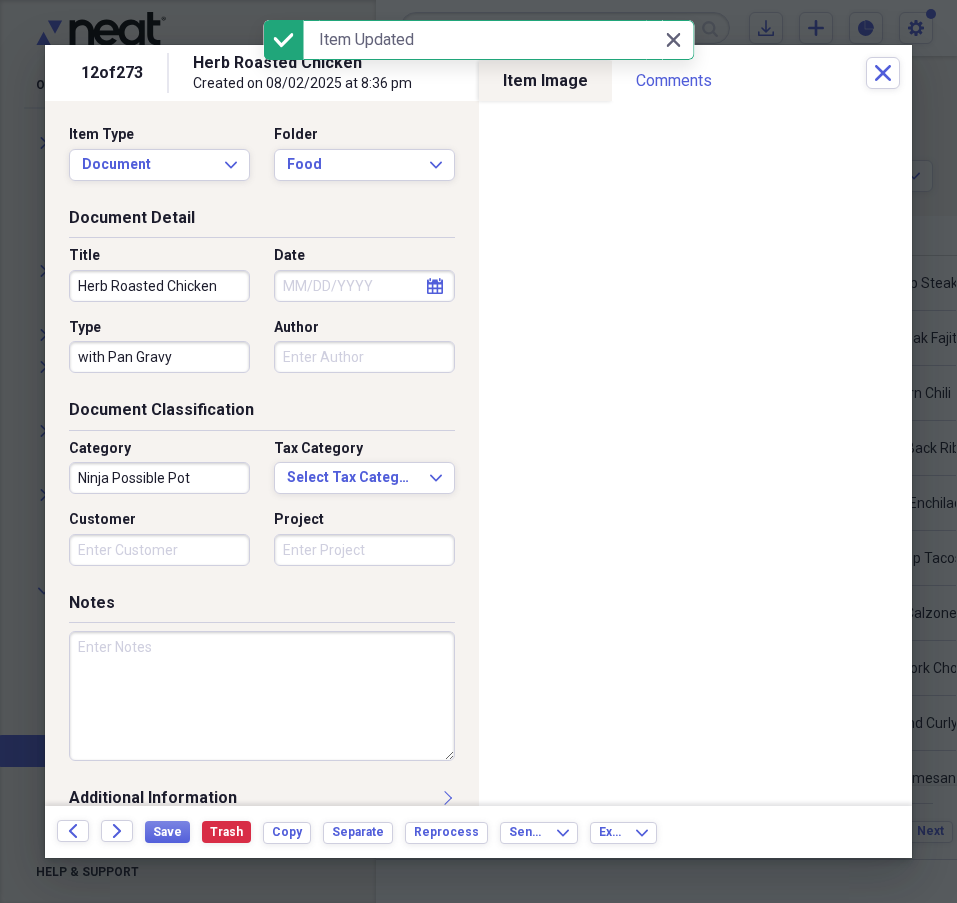 click 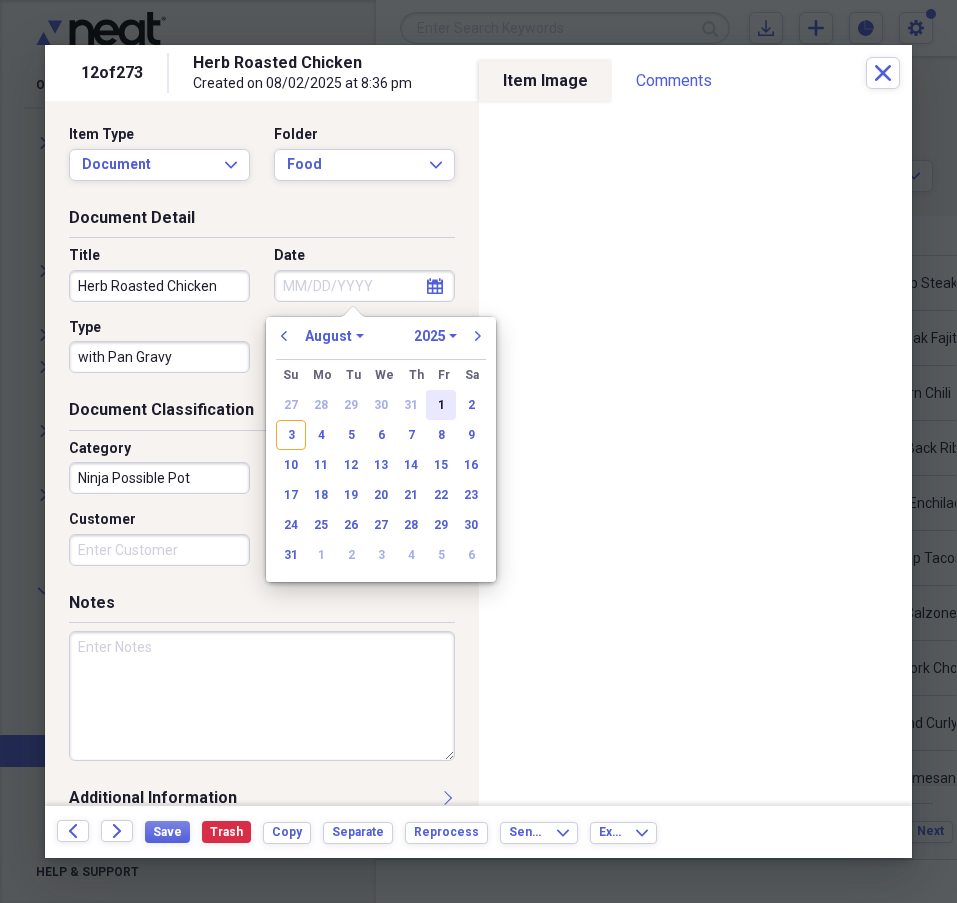 click on "1" at bounding box center (441, 405) 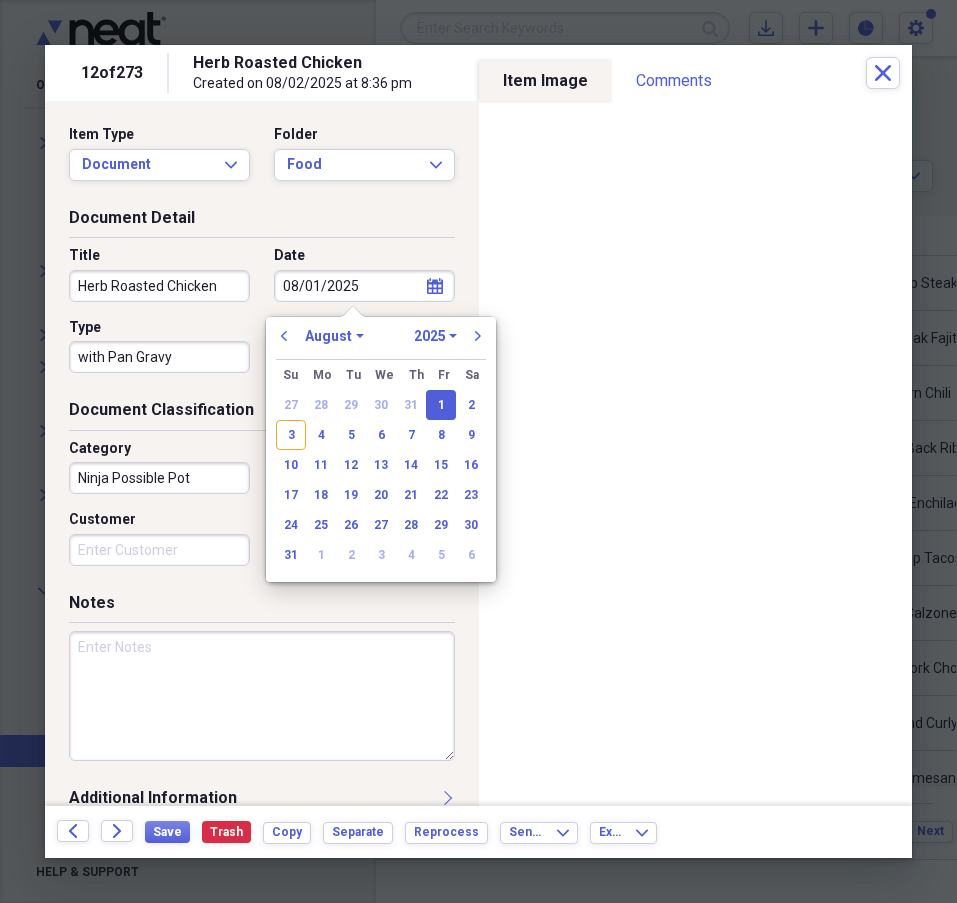 type on "08/01/2025" 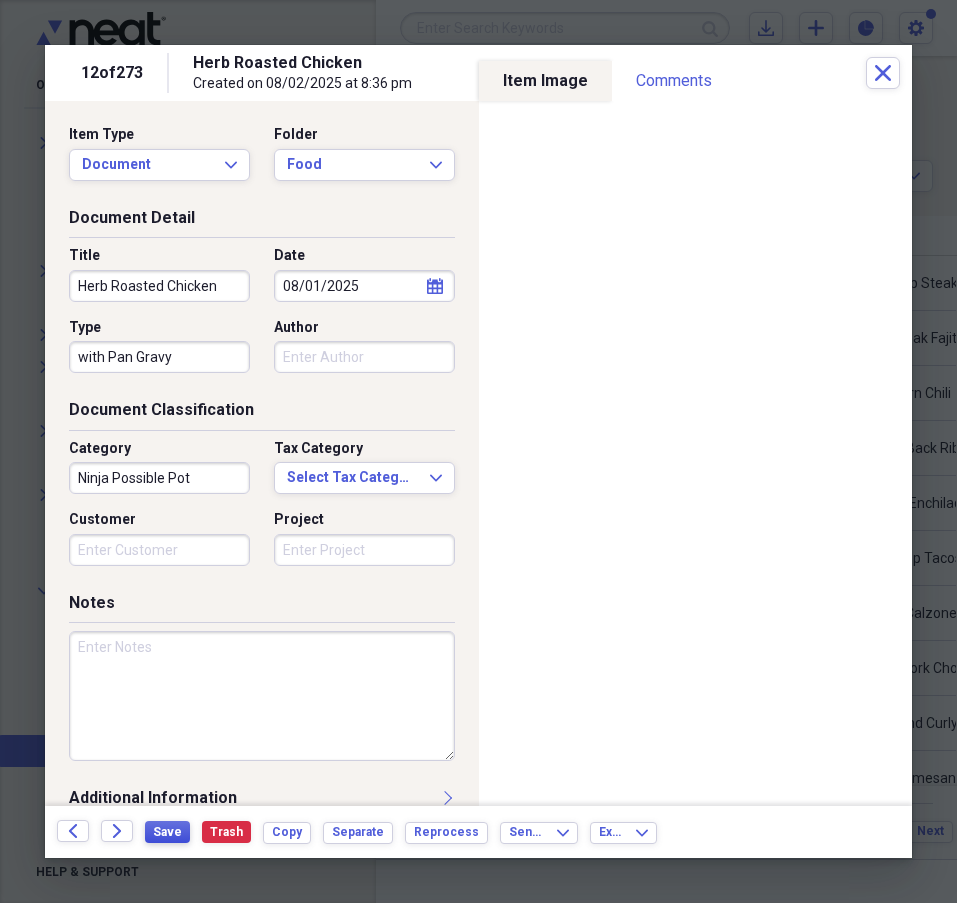 click on "Save" at bounding box center (167, 832) 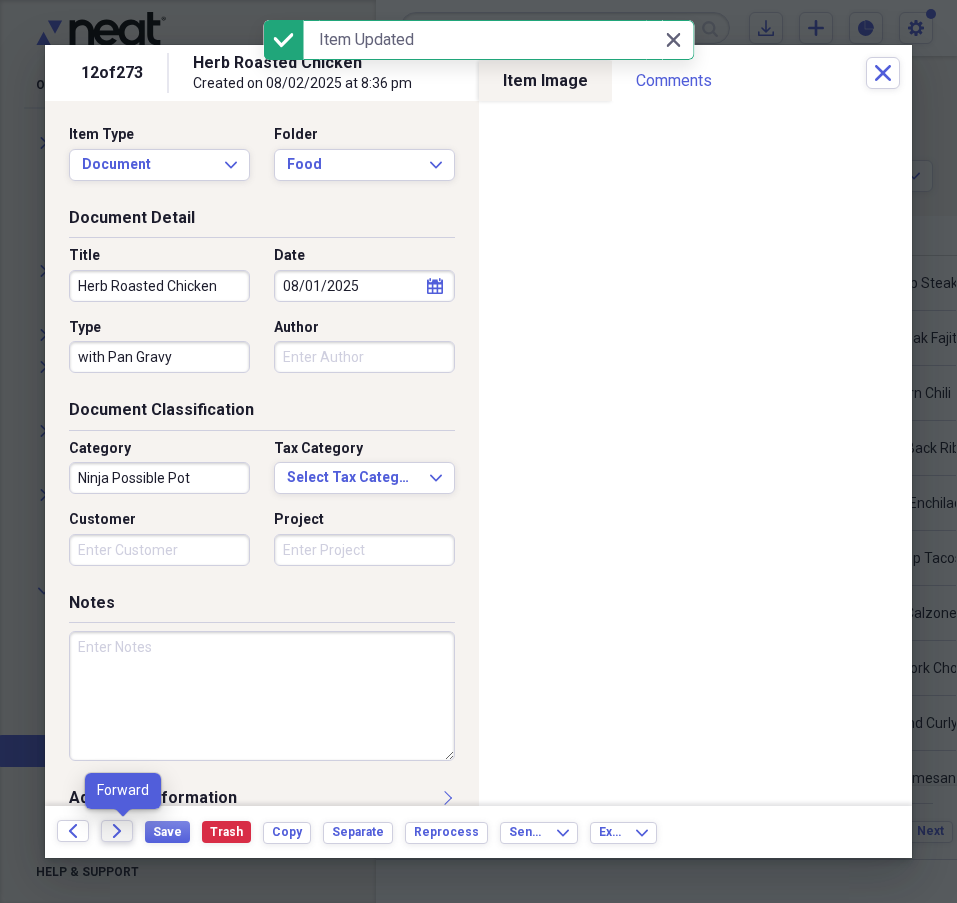 click on "Forward" at bounding box center [117, 831] 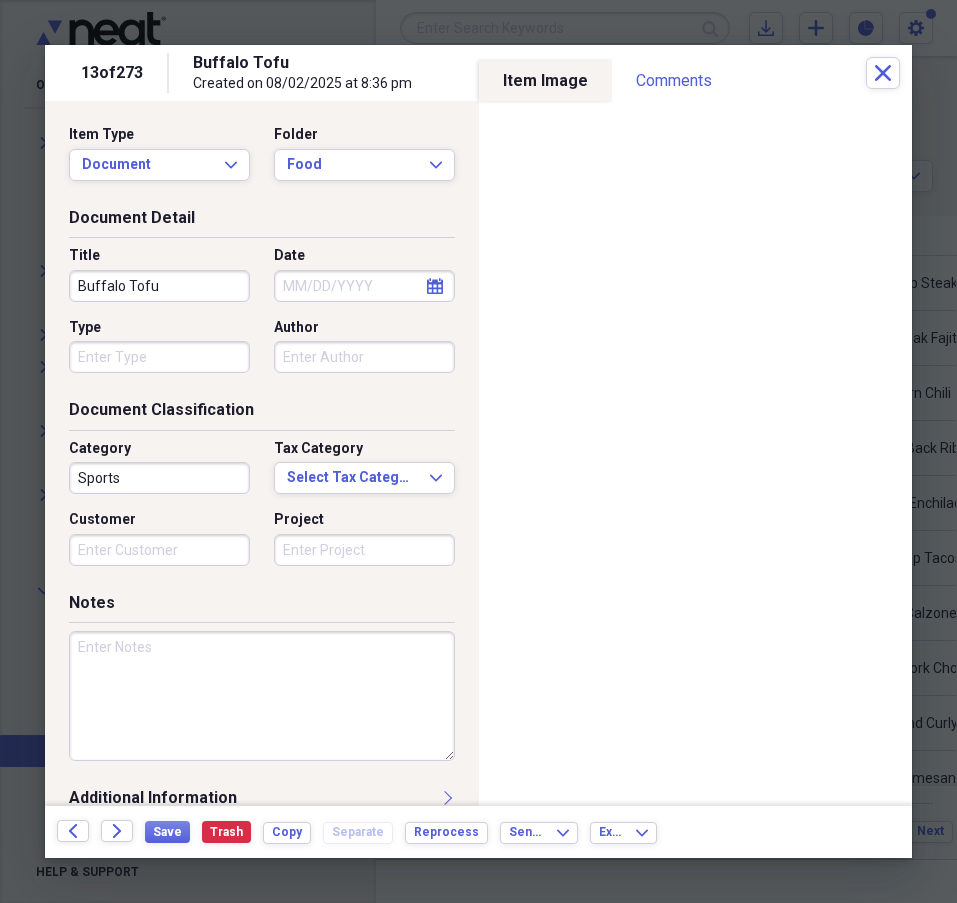 click on "Type" at bounding box center [159, 357] 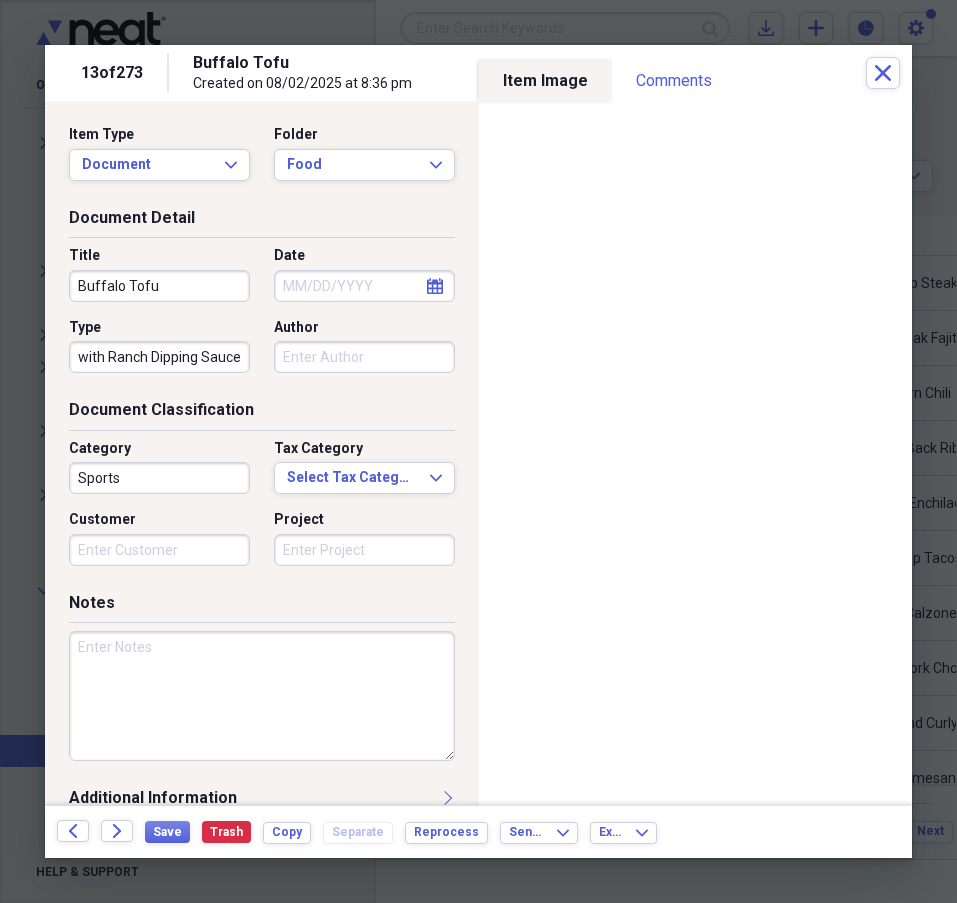 scroll, scrollTop: 0, scrollLeft: 6, axis: horizontal 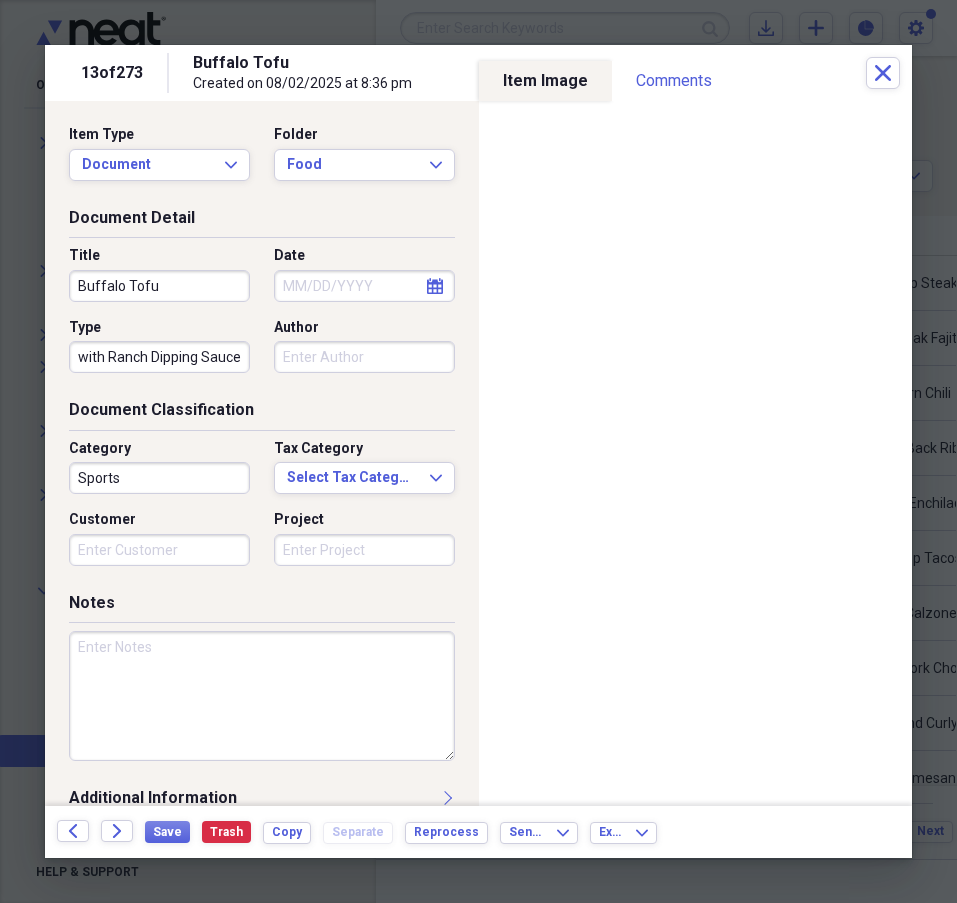 type on "with Ranch Dipping Sauce" 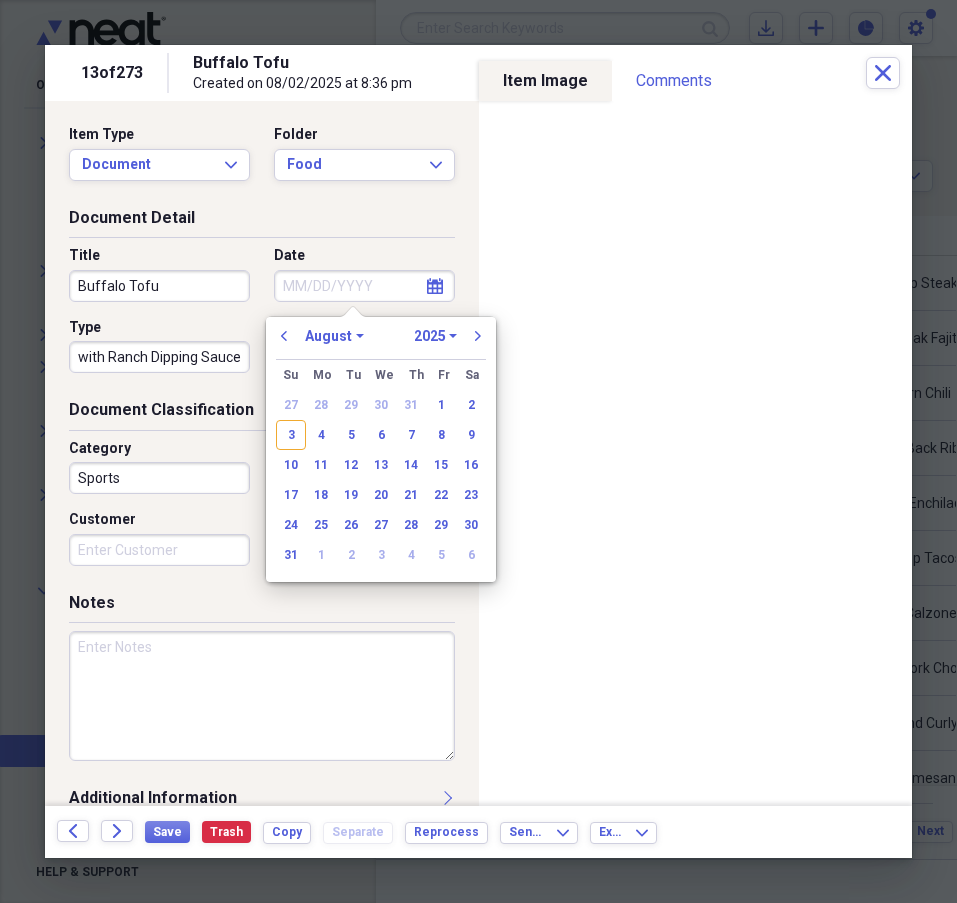 scroll, scrollTop: 0, scrollLeft: 0, axis: both 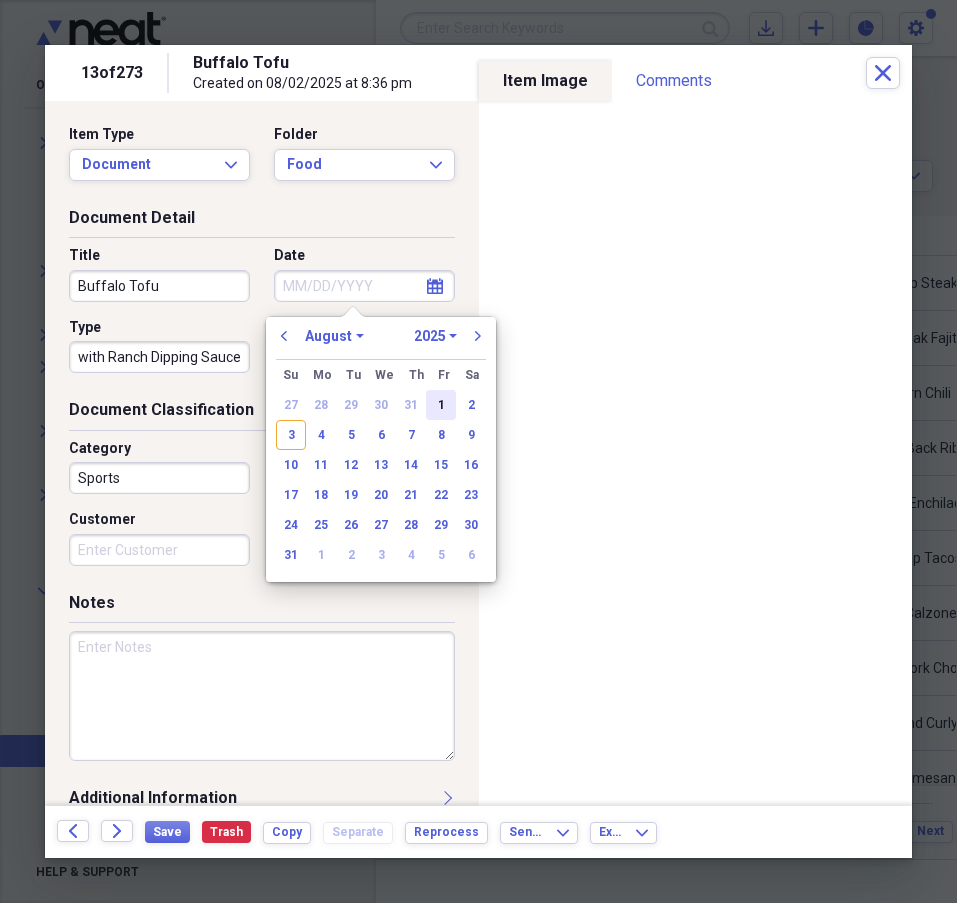 click on "1" at bounding box center [441, 405] 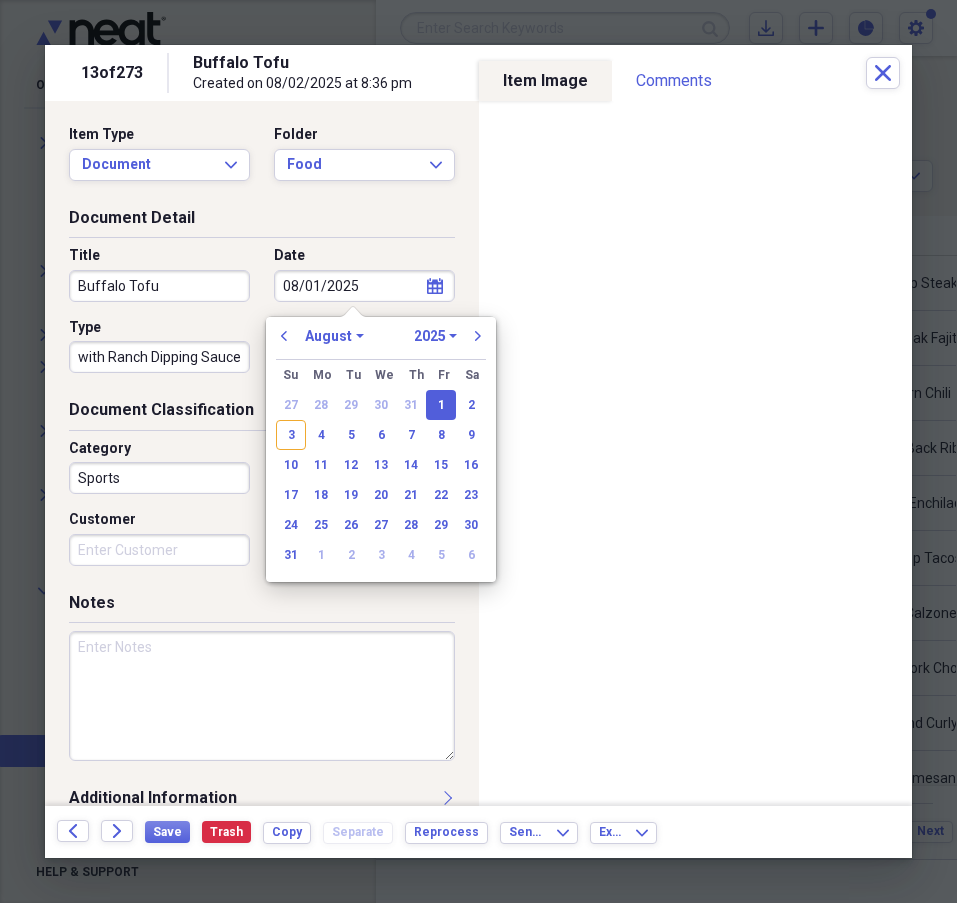 type on "08/01/2025" 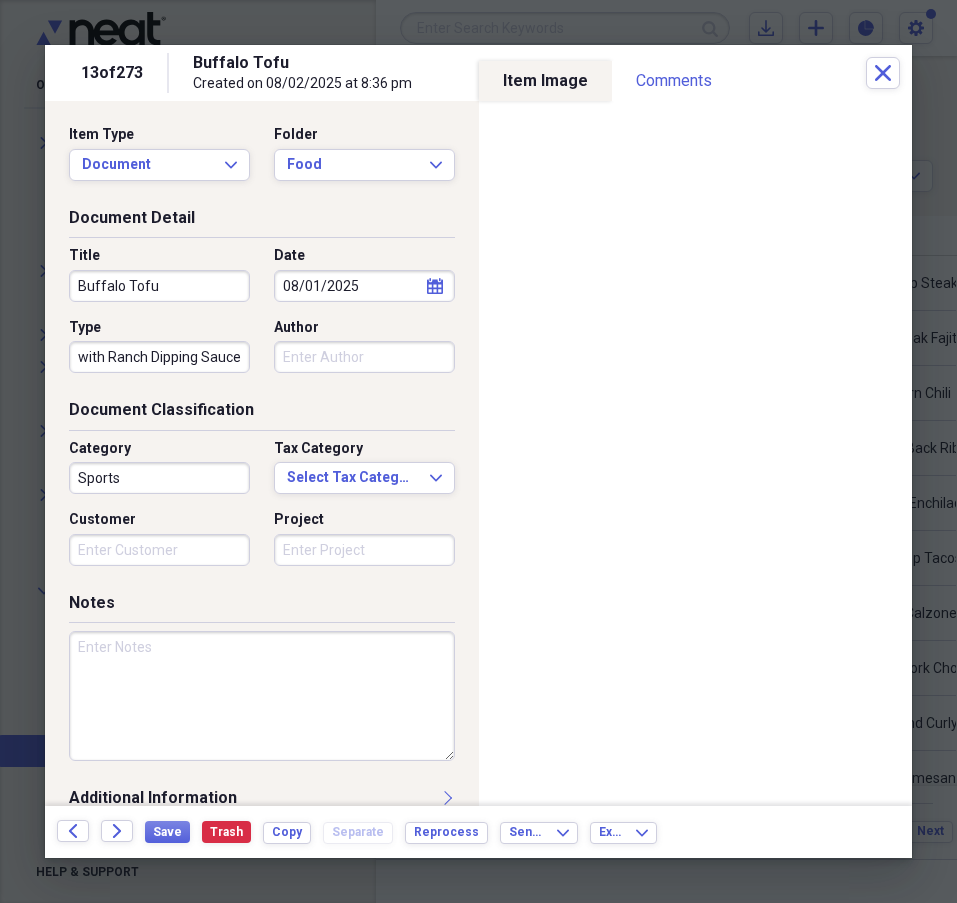 click on "Sports" at bounding box center [159, 478] 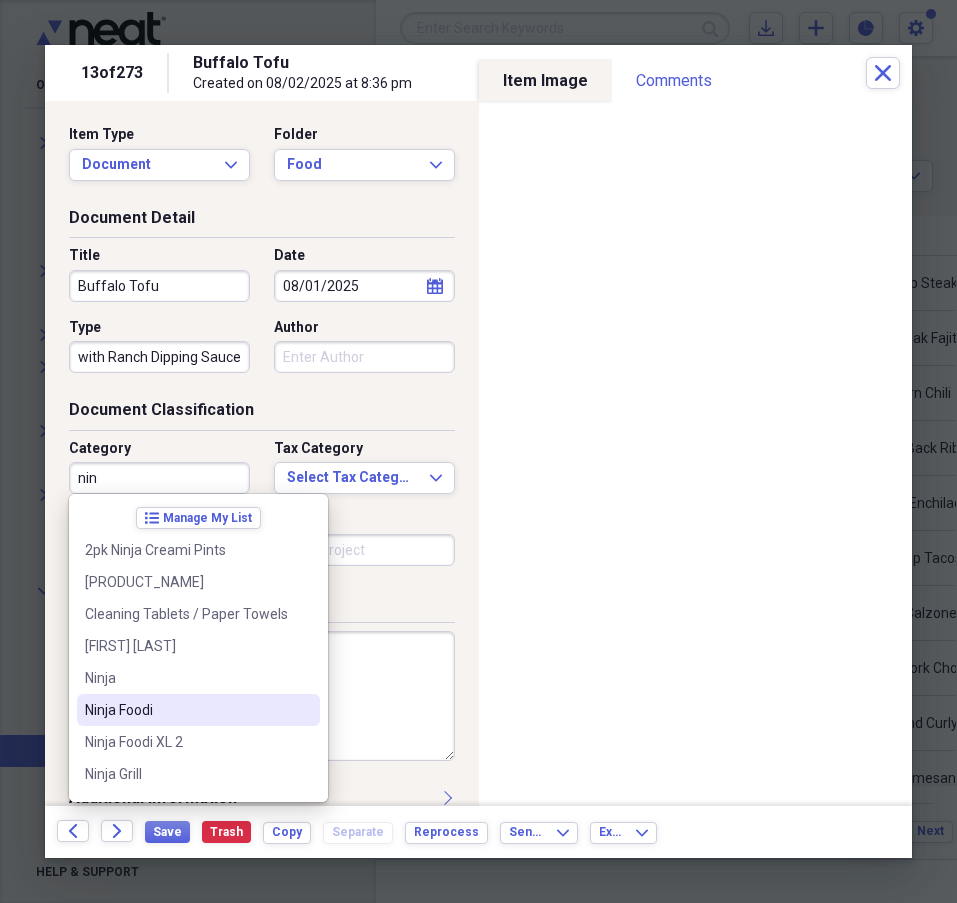 click on "Ninja Foodi" at bounding box center [198, 710] 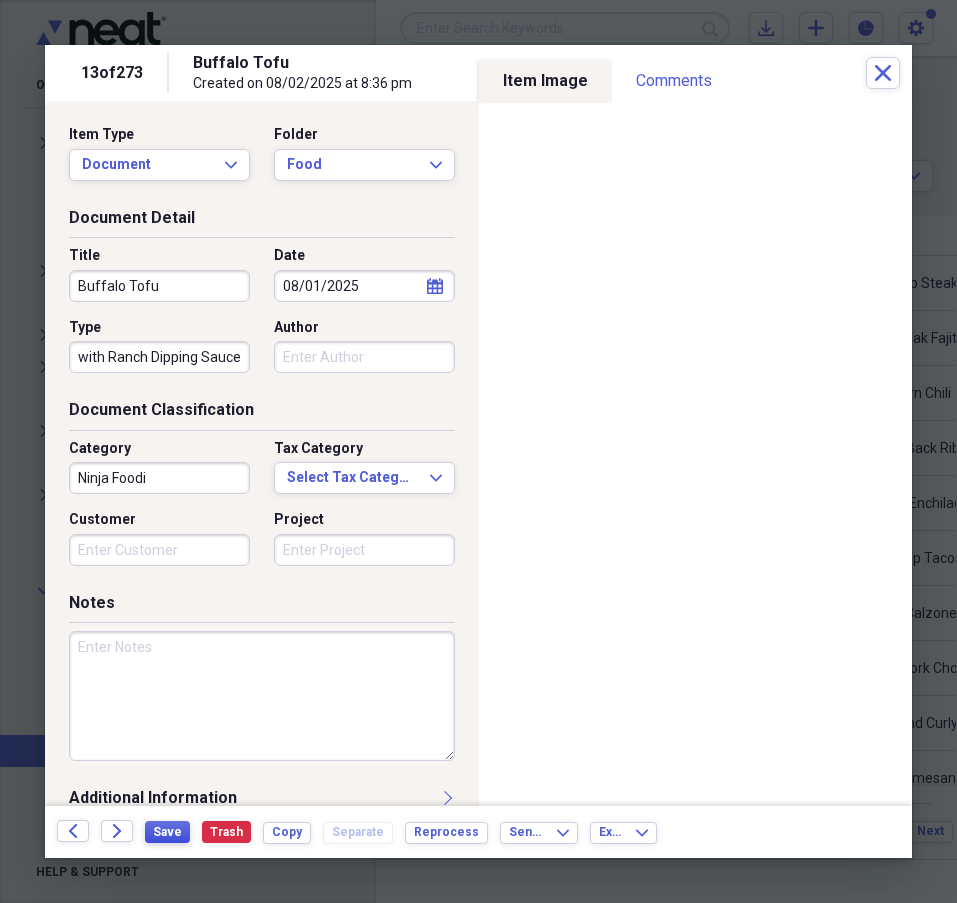 click on "Save" at bounding box center [167, 832] 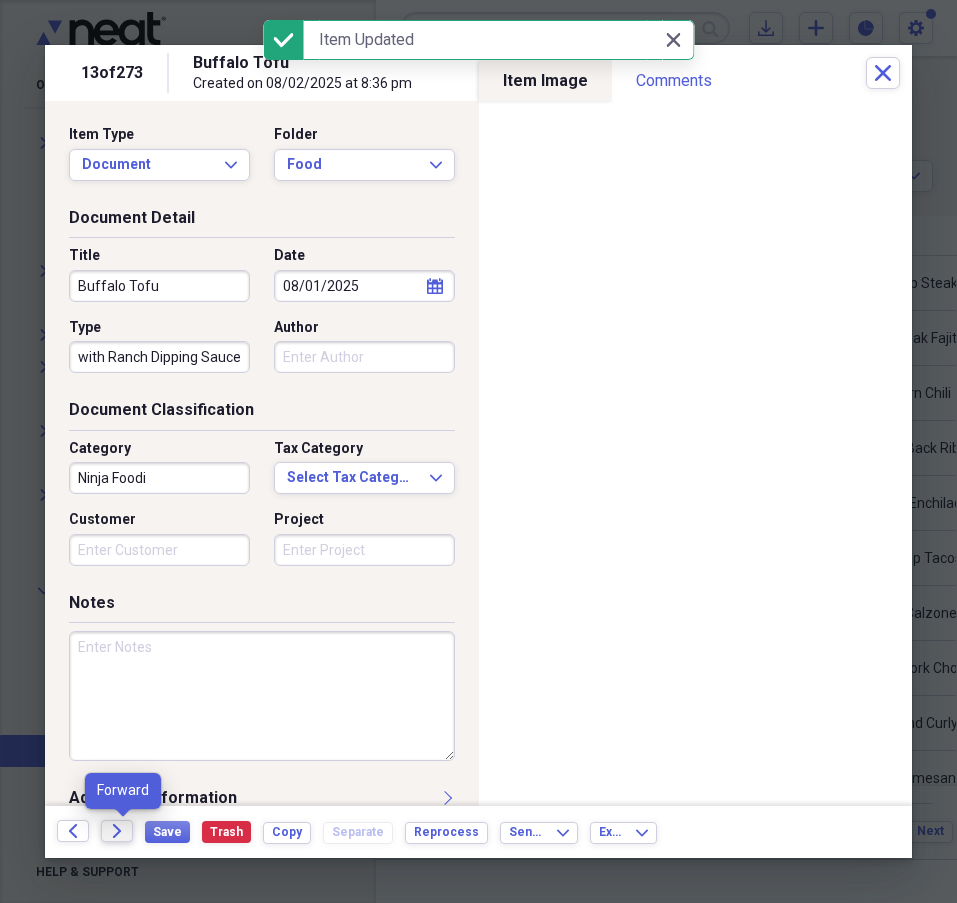 click on "Forward" 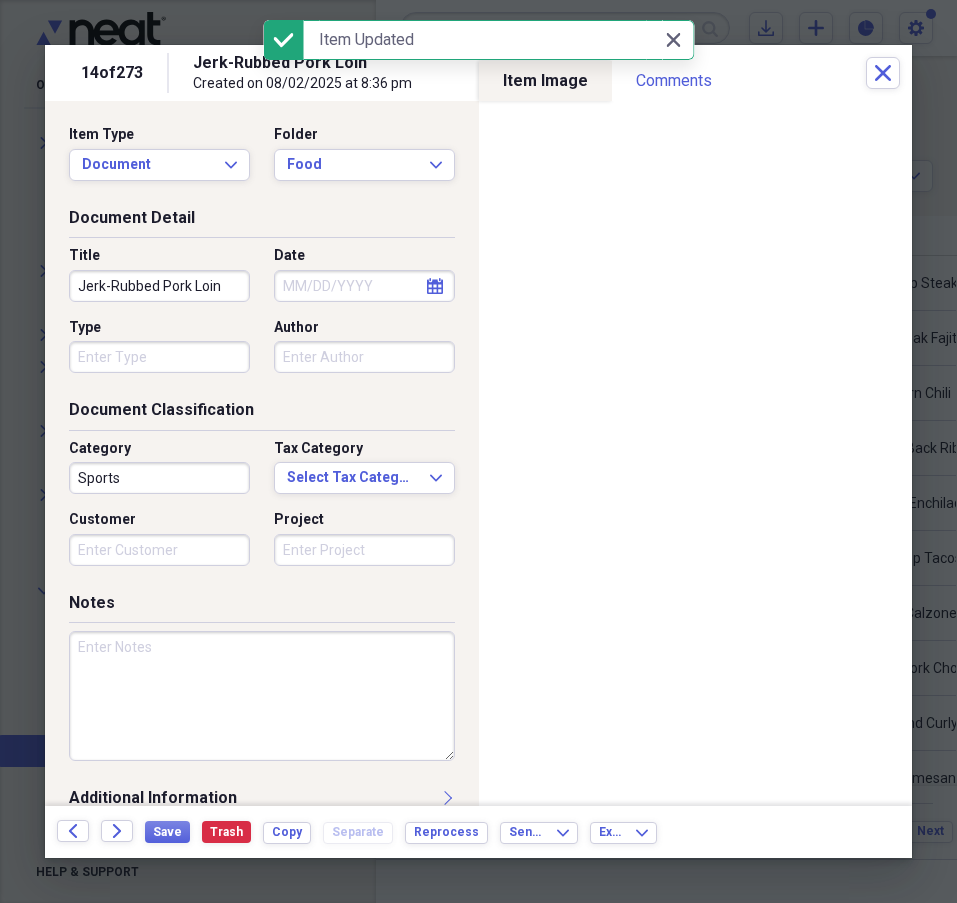 click on "Type" at bounding box center [159, 357] 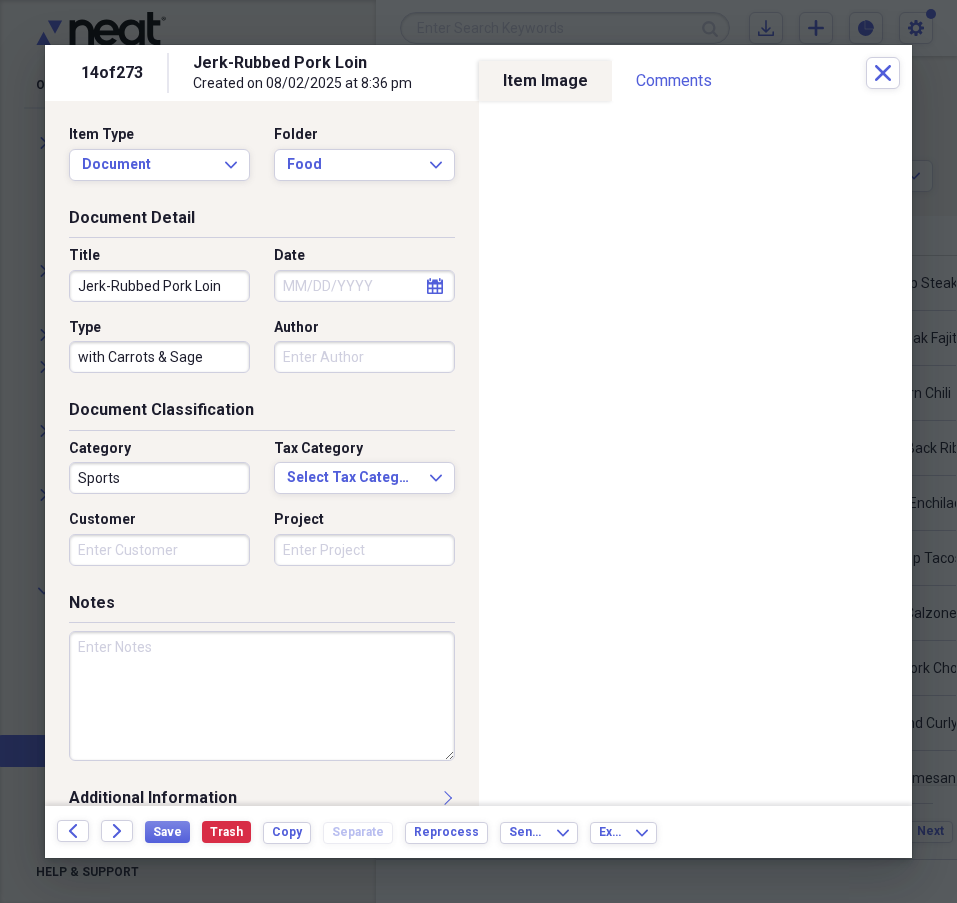 type on "with Carrots & Sage" 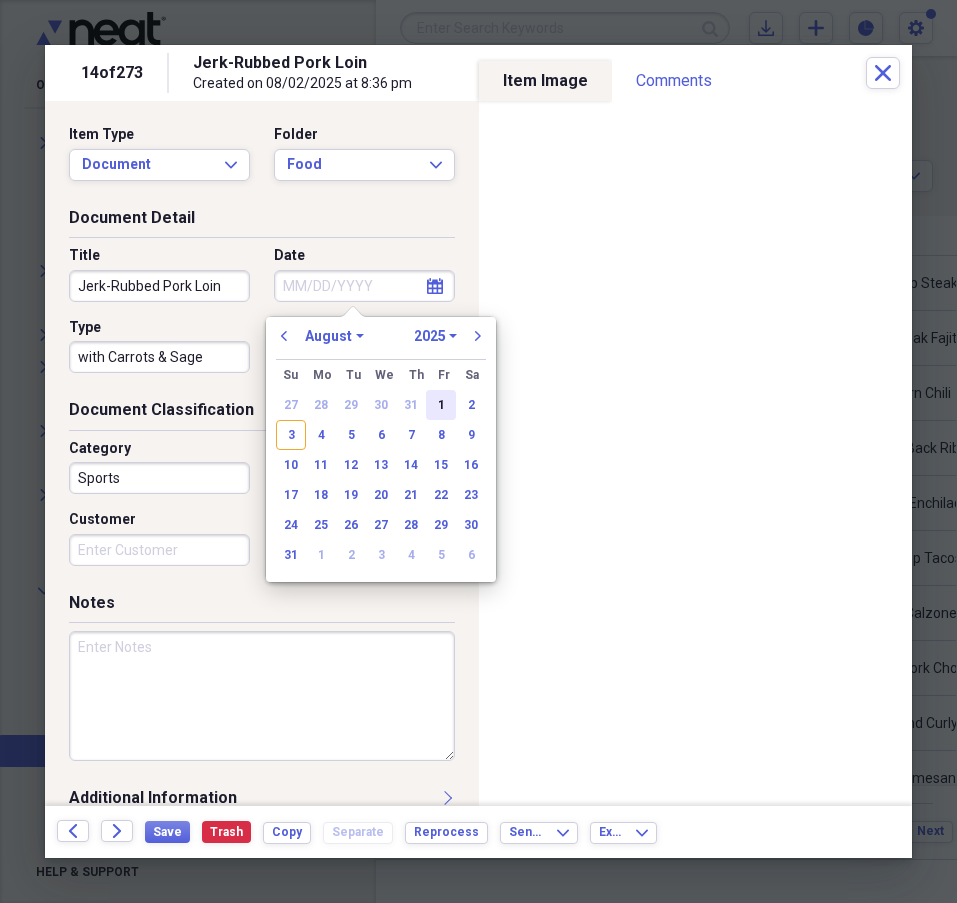 click on "1" at bounding box center [441, 405] 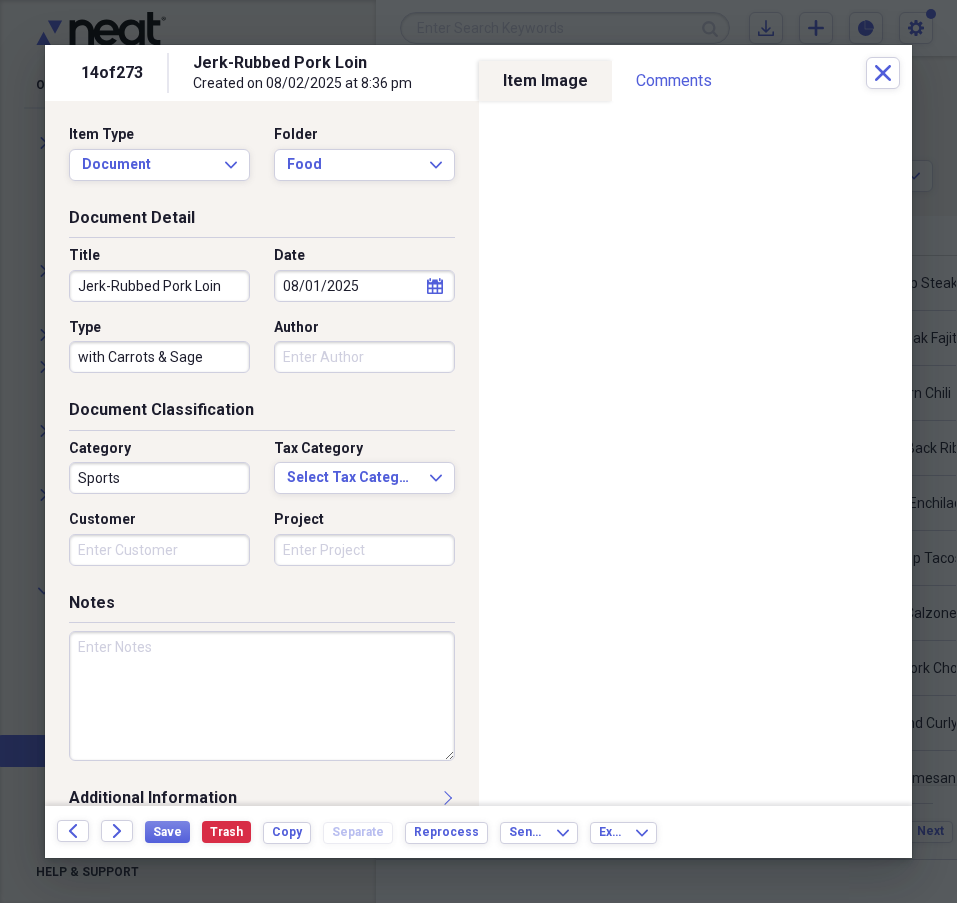 click on "Sports" at bounding box center [159, 478] 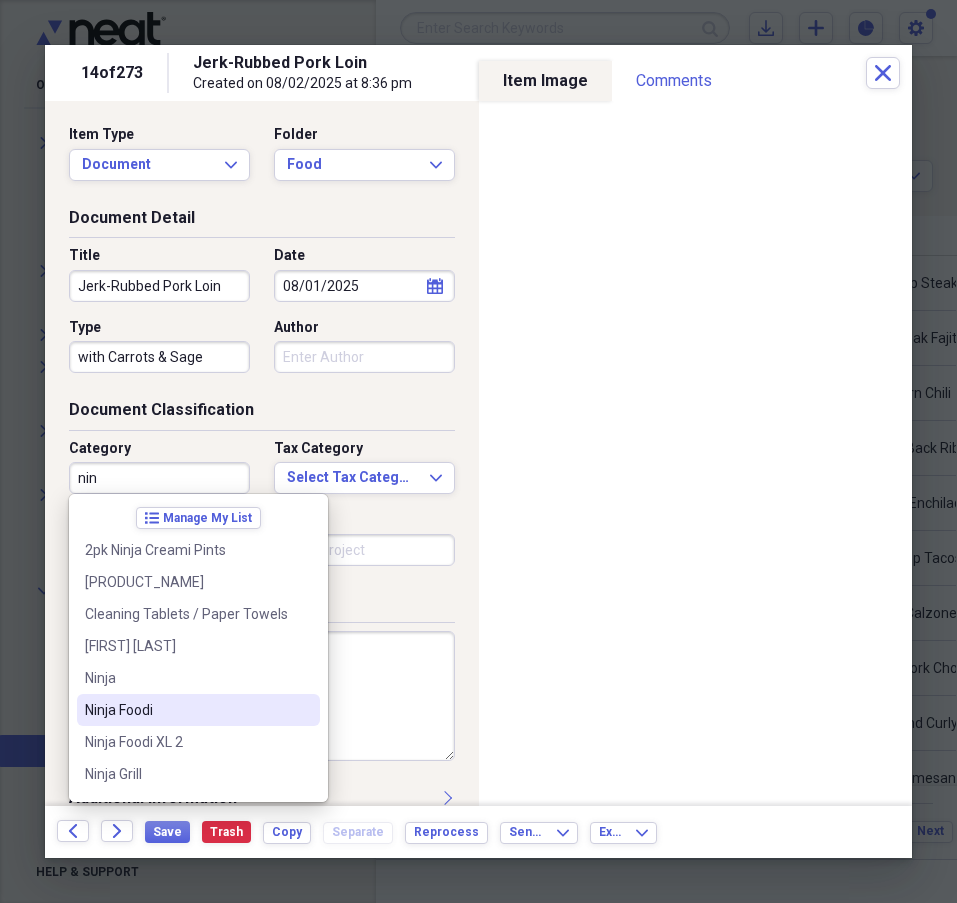click on "Ninja Foodi" at bounding box center (186, 710) 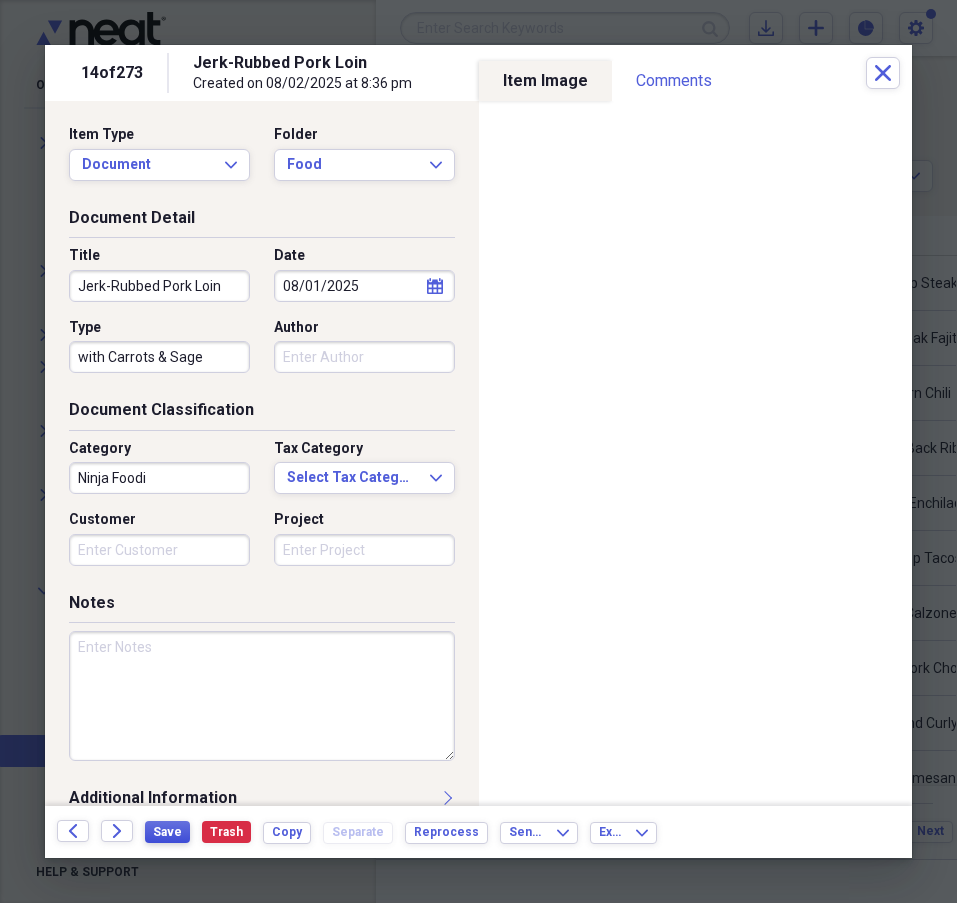 click on "Save" at bounding box center [167, 832] 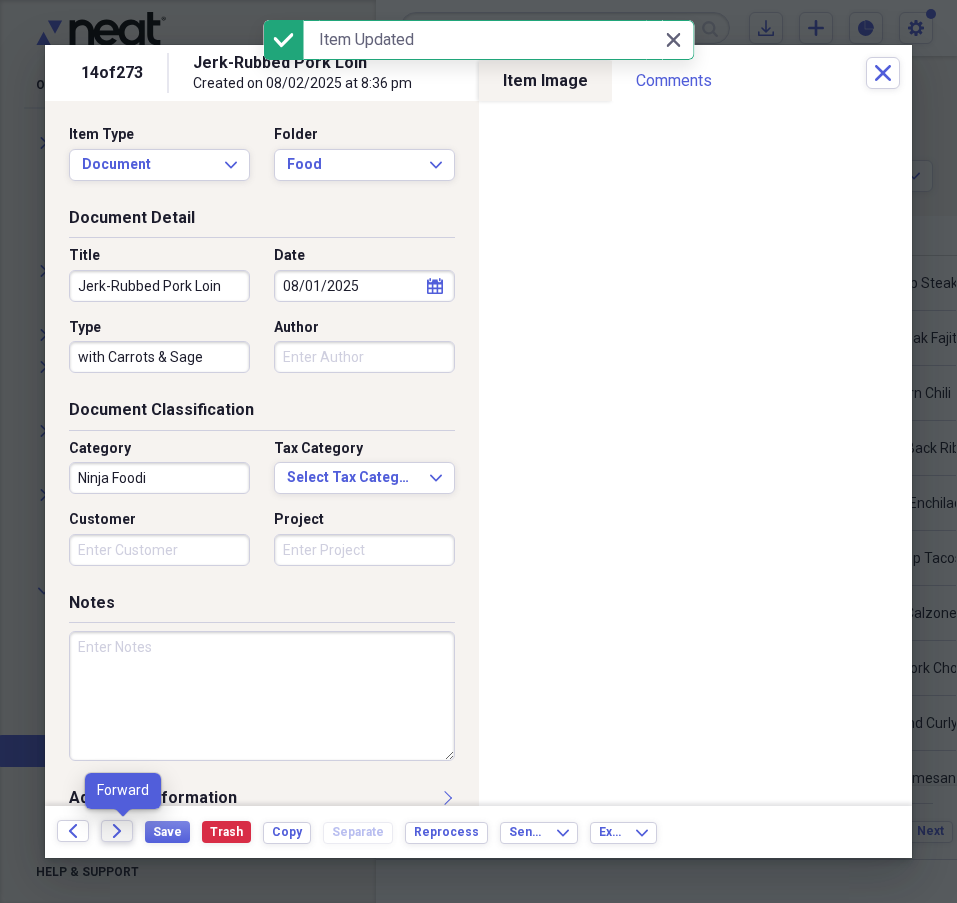 click on "Forward" 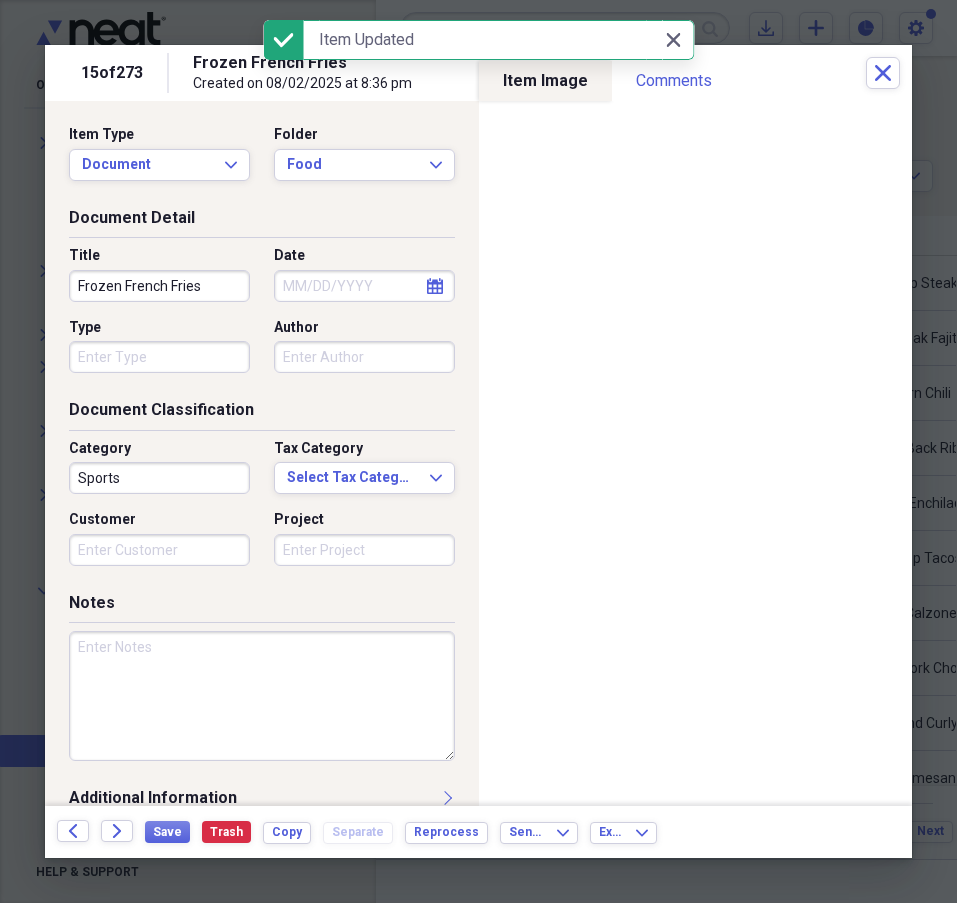 click on "calendar" 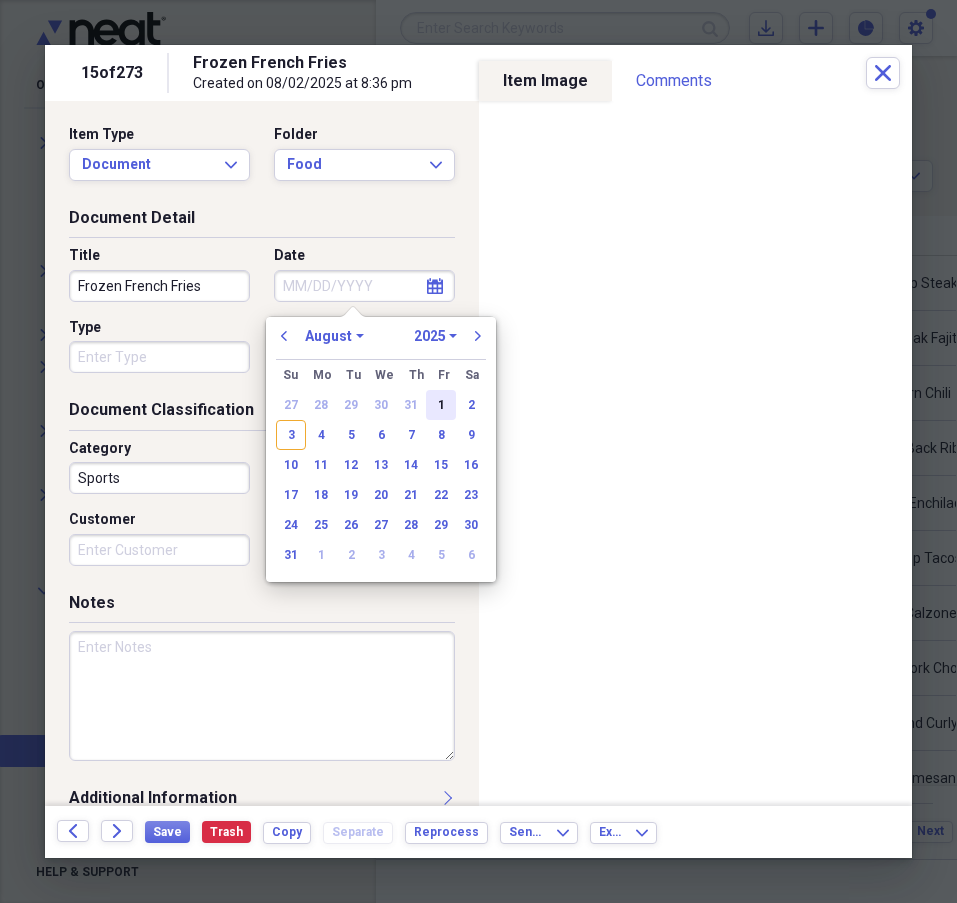 click on "1" at bounding box center [441, 405] 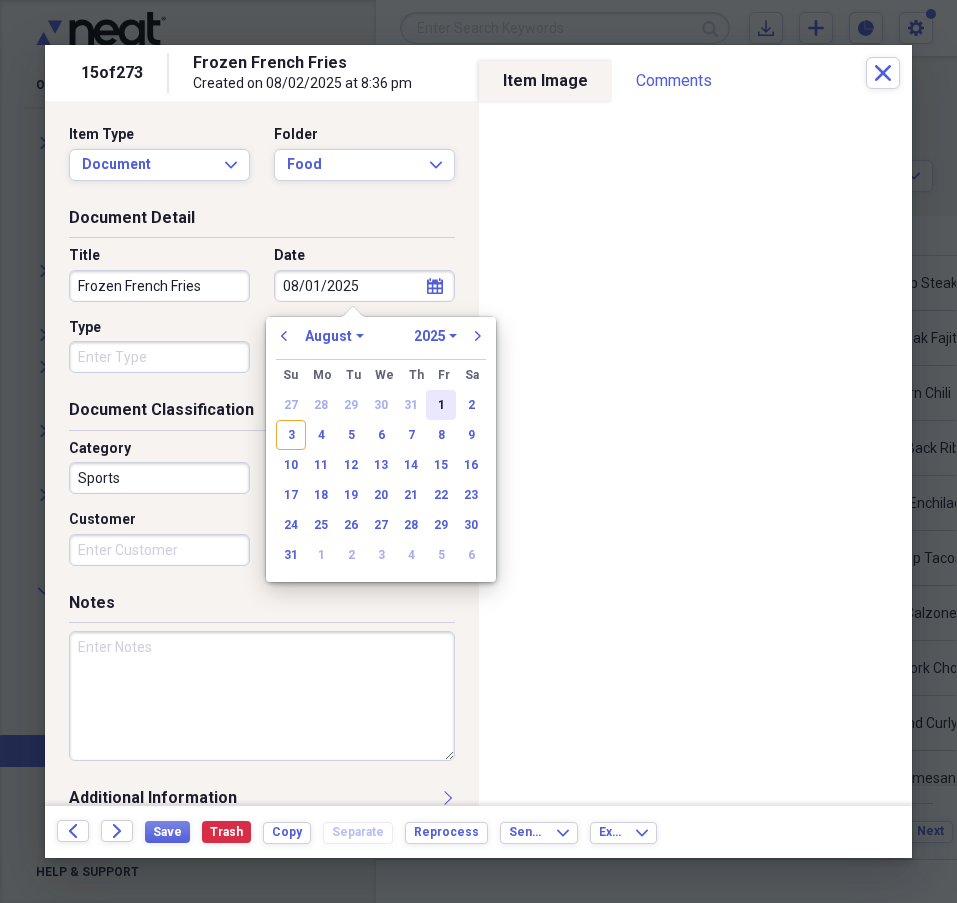 type on "08/01/2025" 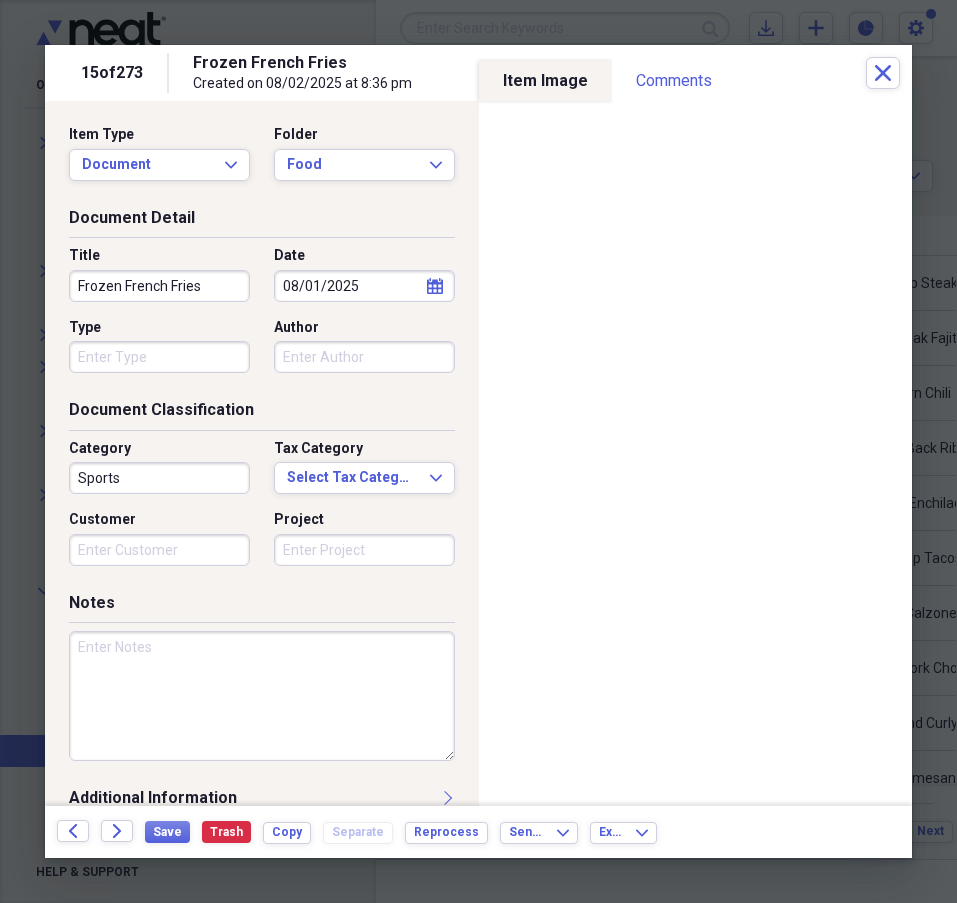 click on "Sports" at bounding box center [159, 478] 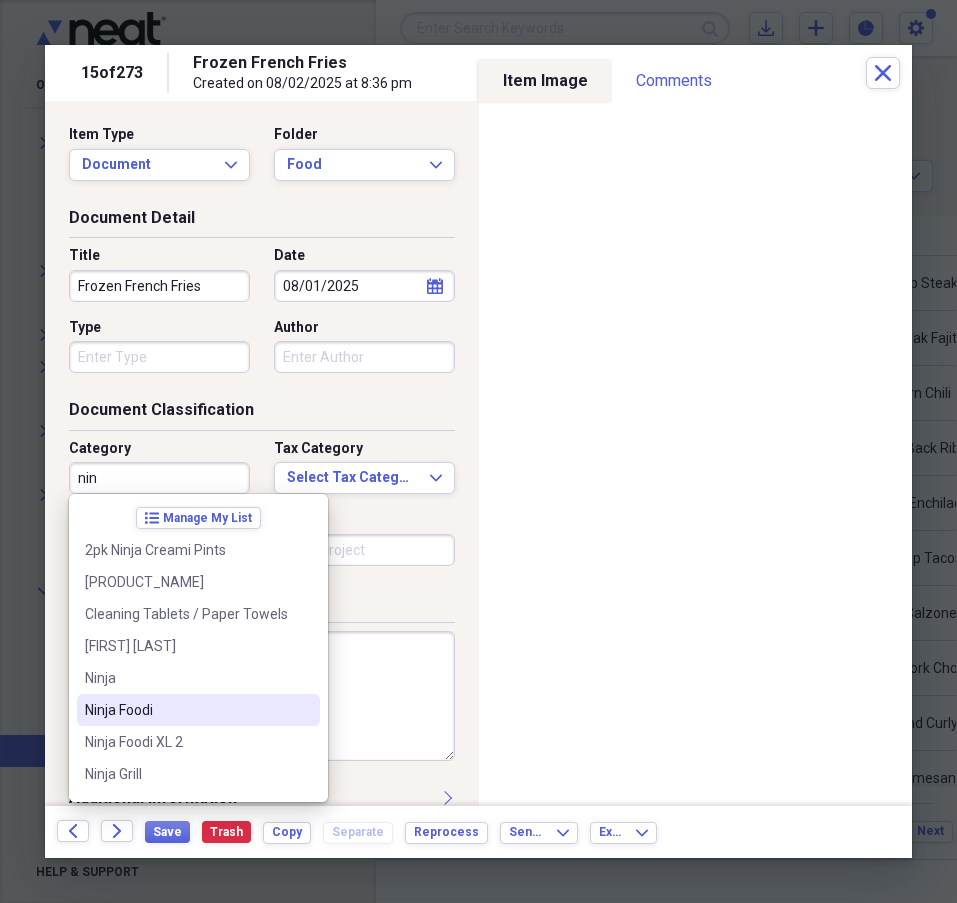 click on "Ninja Foodi" at bounding box center [186, 710] 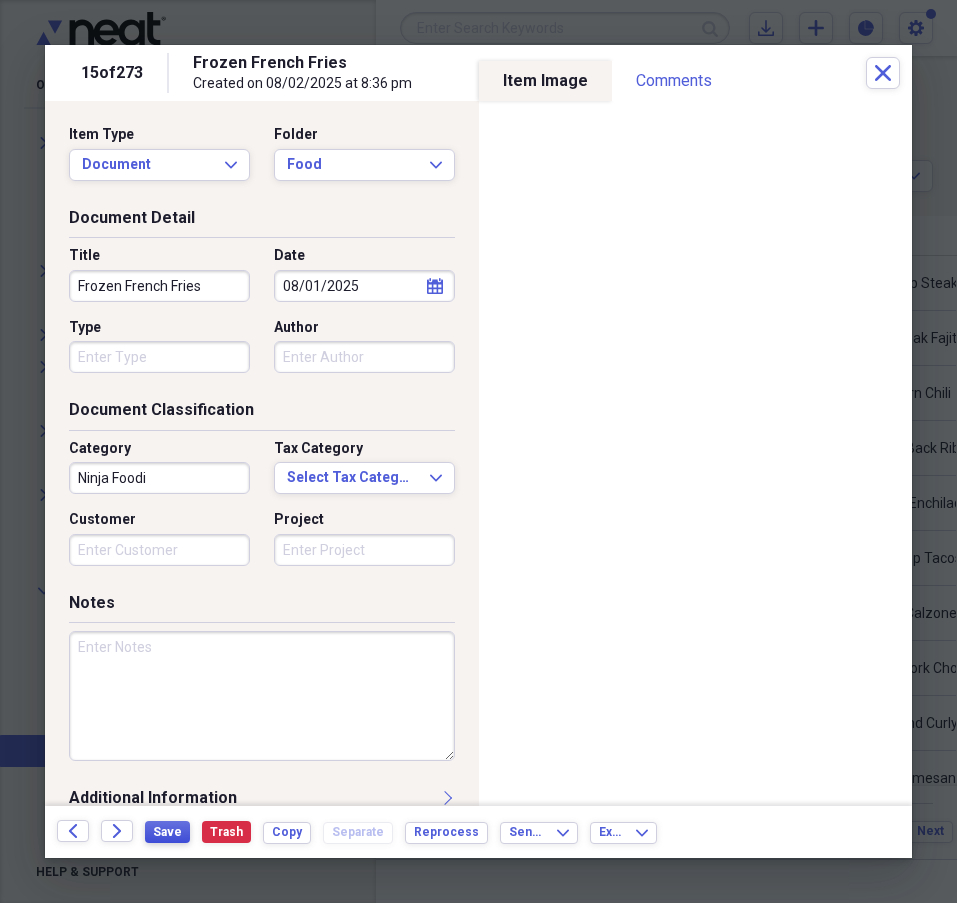 click on "Save" at bounding box center (167, 832) 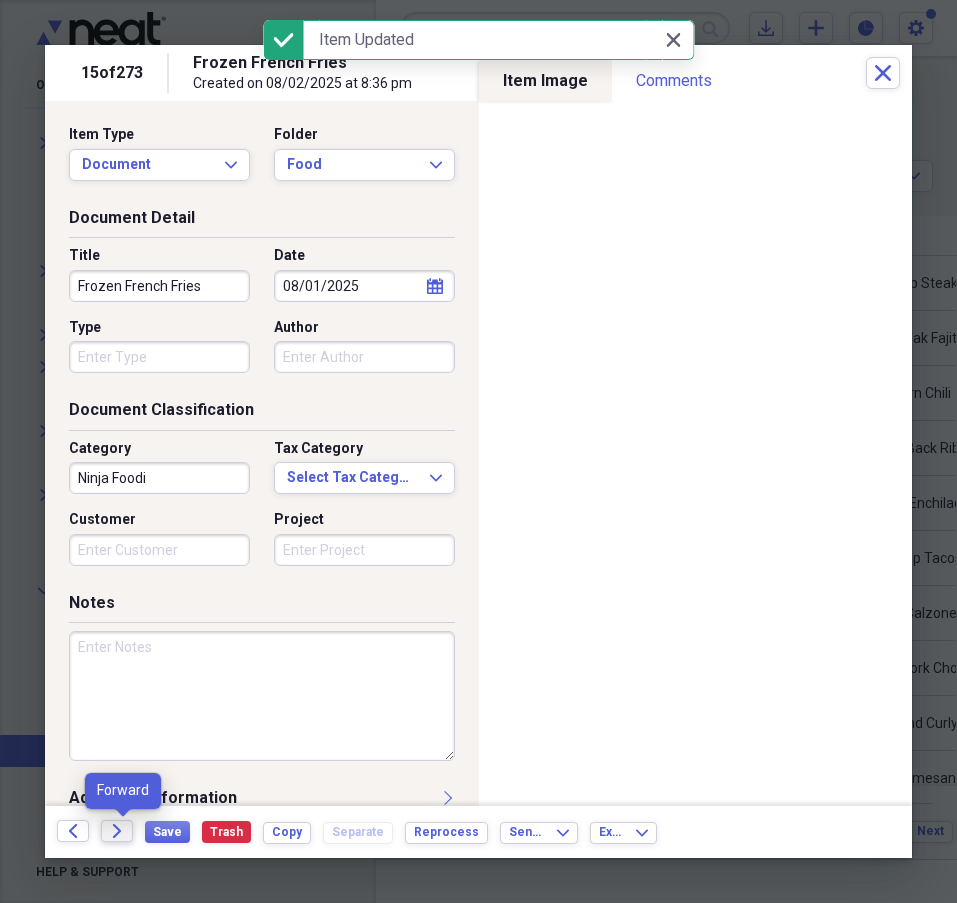 click on "Forward" 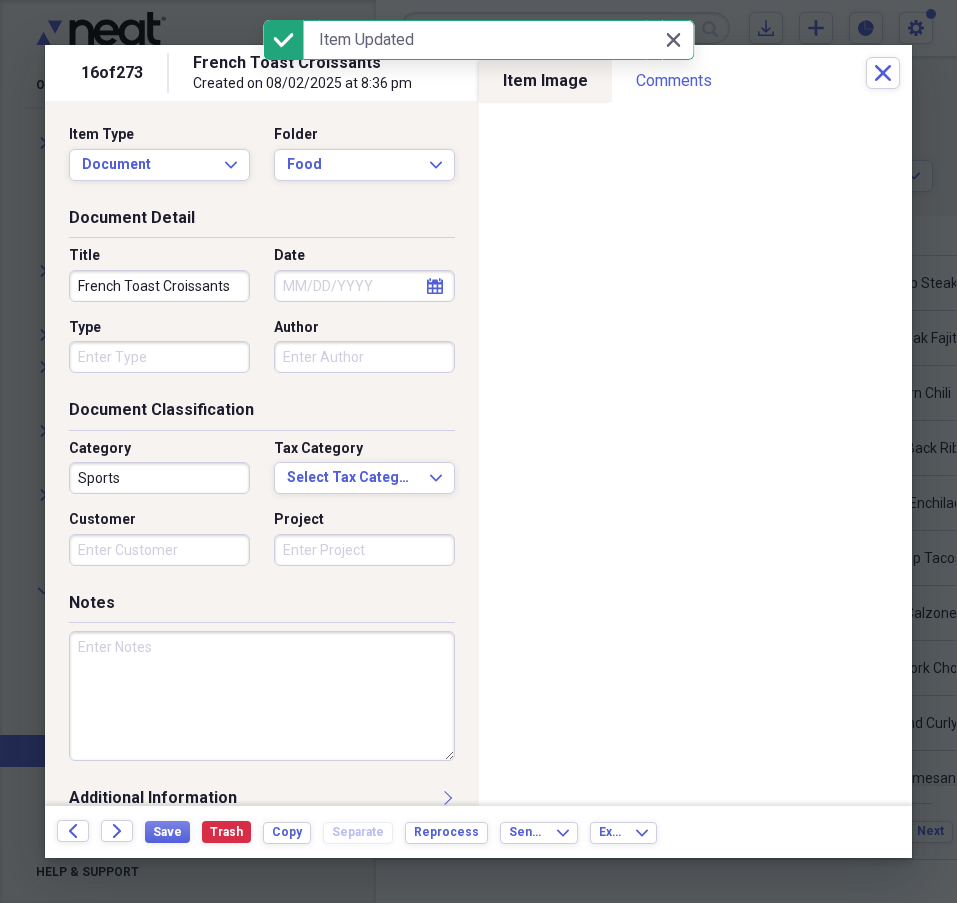 click on "calendar" 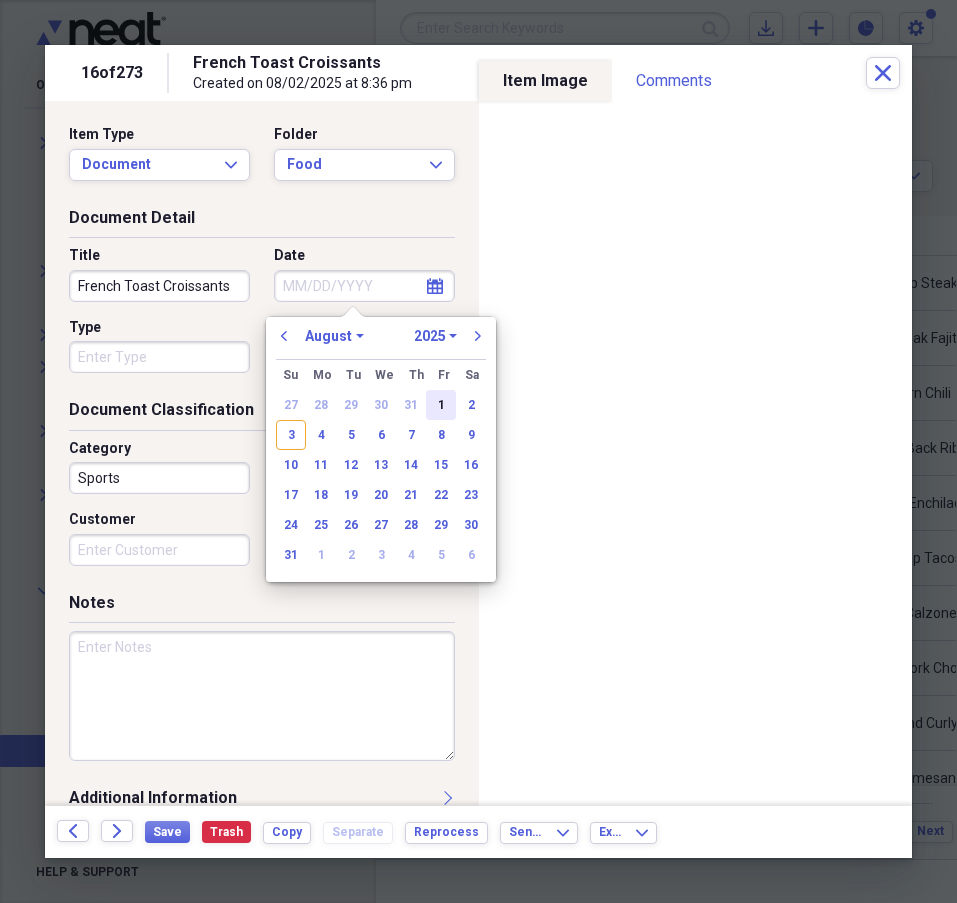 click on "1" at bounding box center (441, 405) 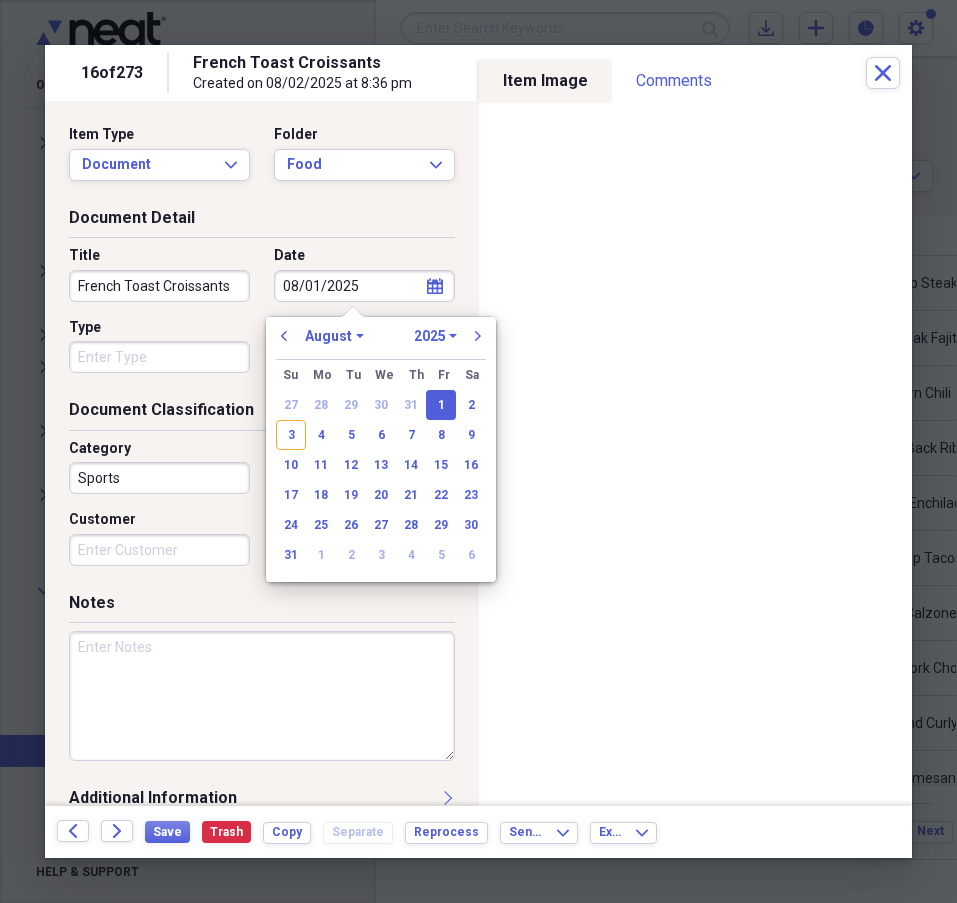 type on "08/01/2025" 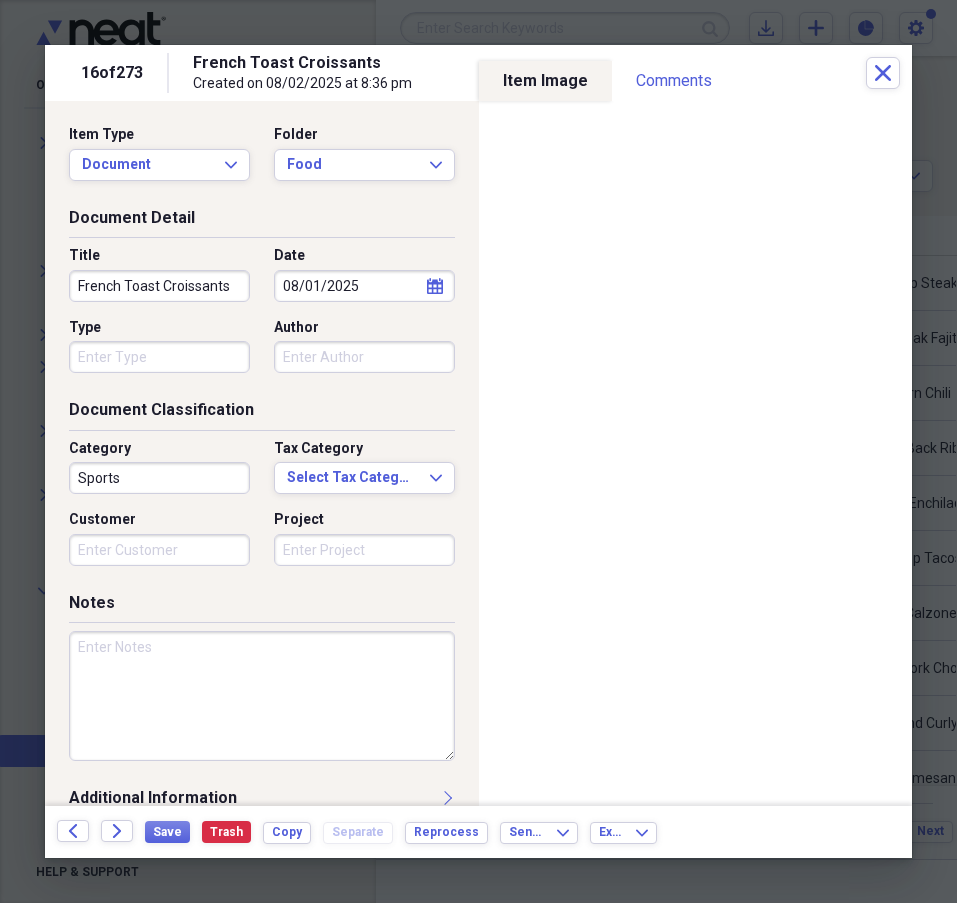 click on "Type" at bounding box center [159, 357] 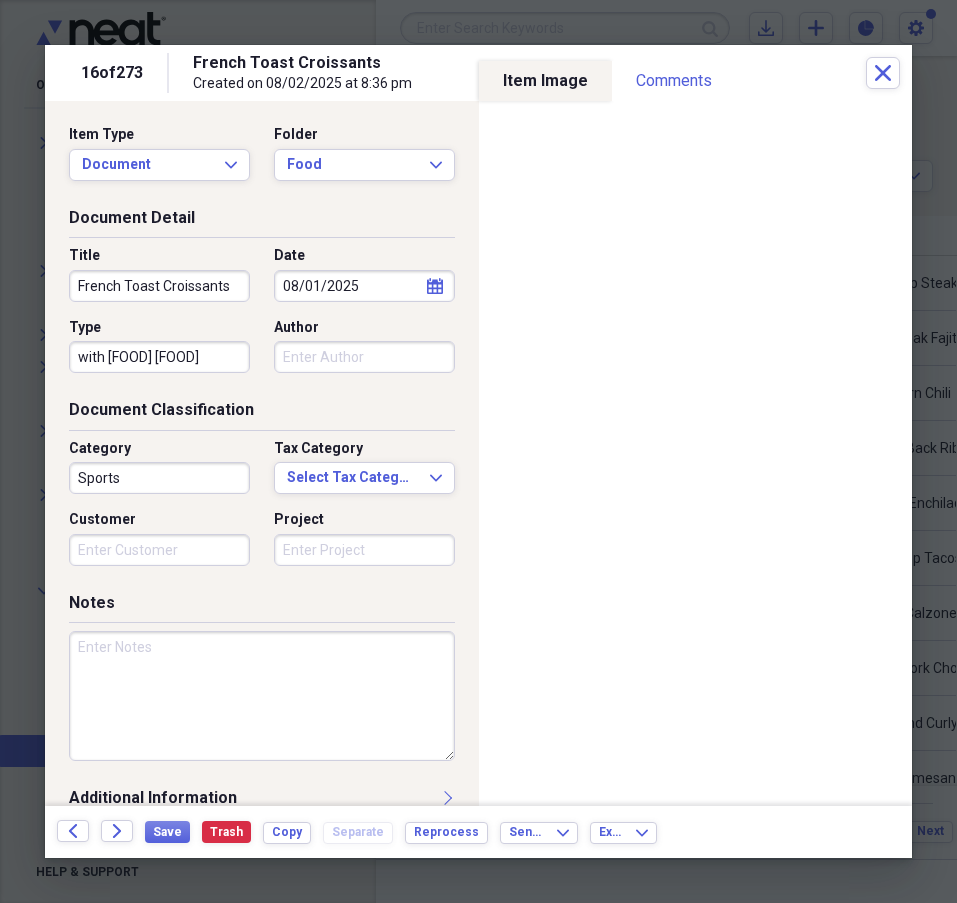 type on "with Breakfast Sausage" 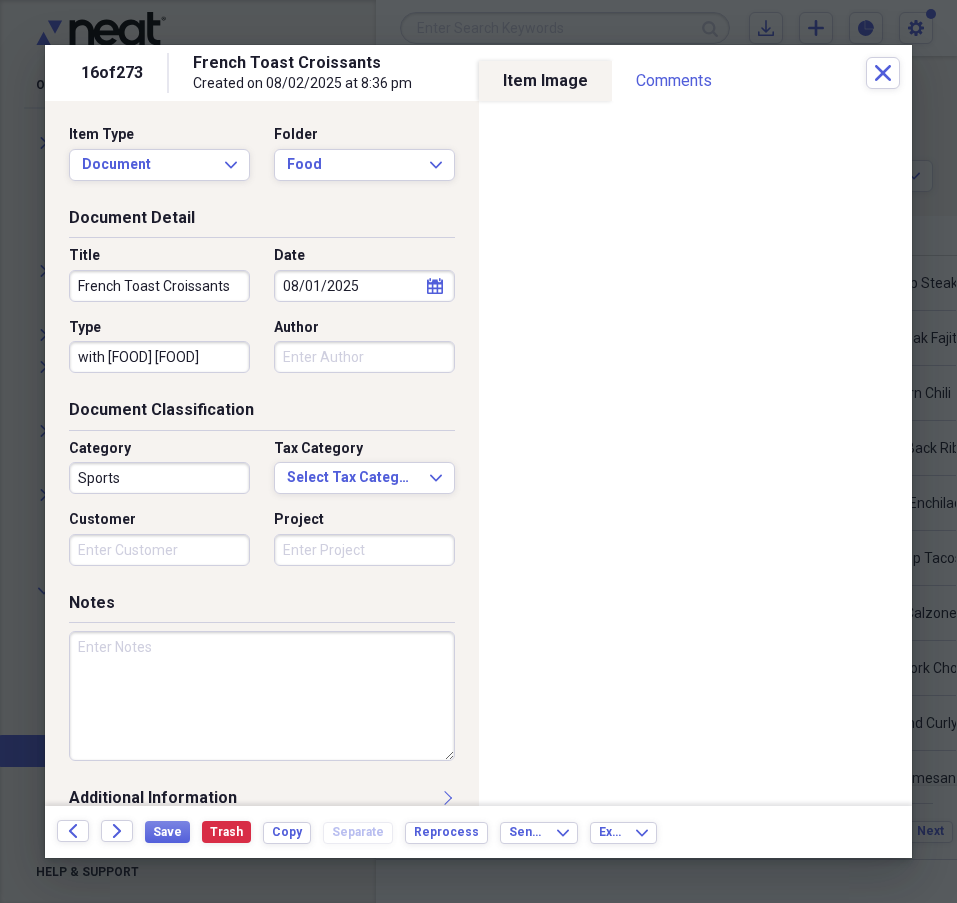 click on "Sports" at bounding box center (159, 478) 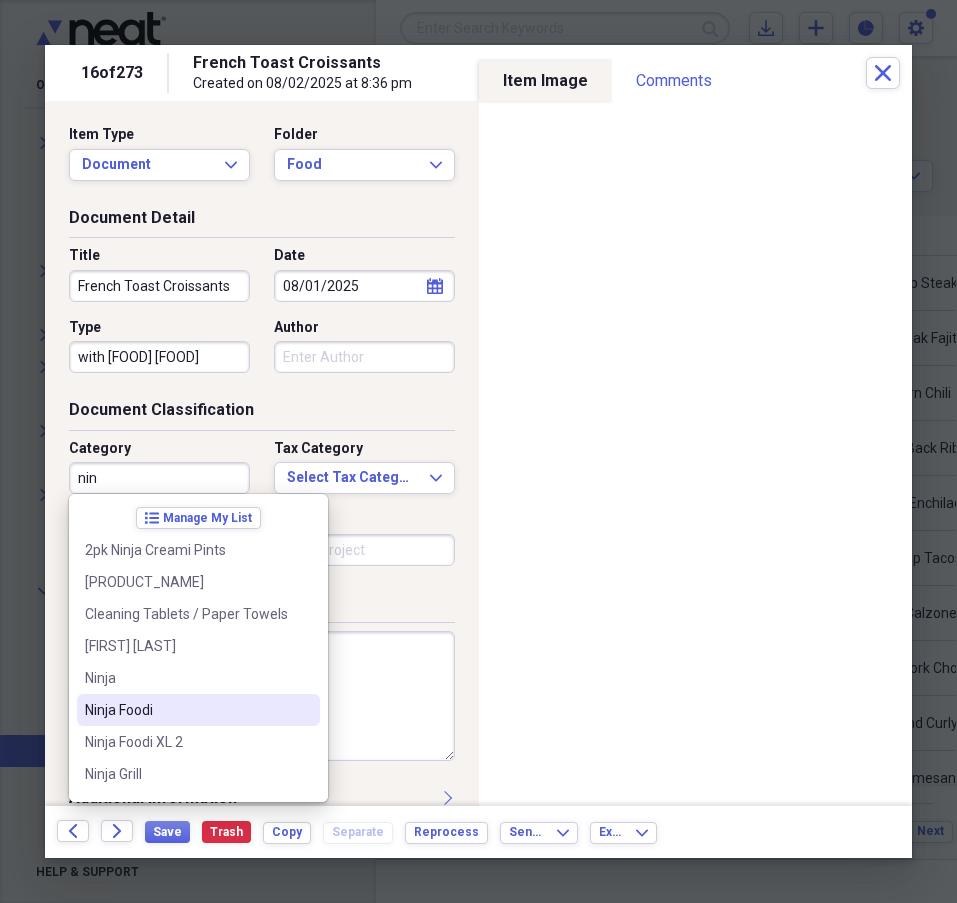 click on "Ninja Foodi" at bounding box center (198, 710) 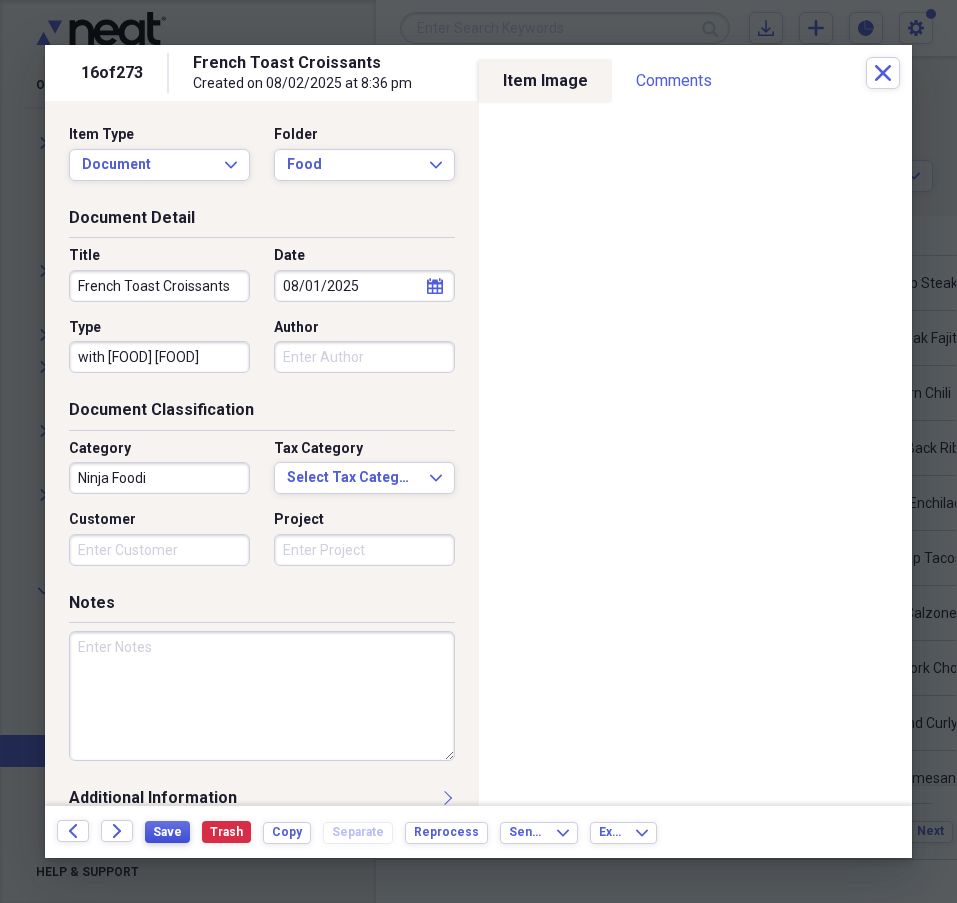 click on "Save" at bounding box center [167, 832] 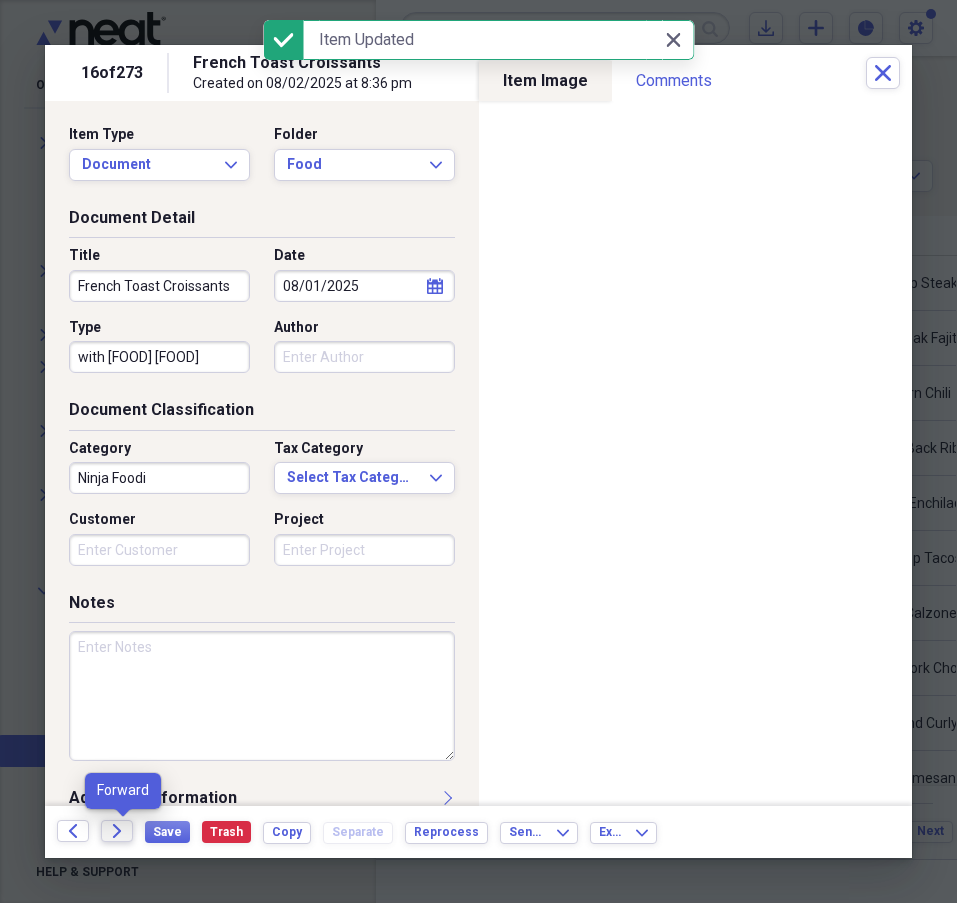 click on "Forward" at bounding box center (117, 831) 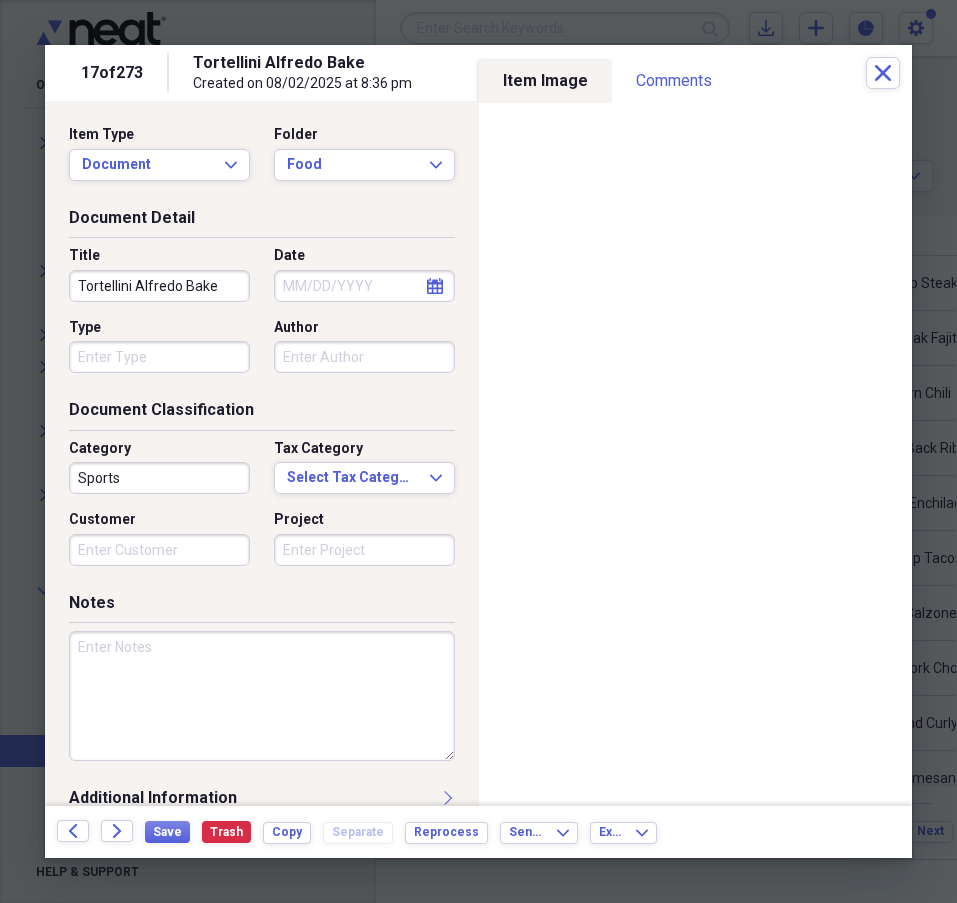click on "calendar" 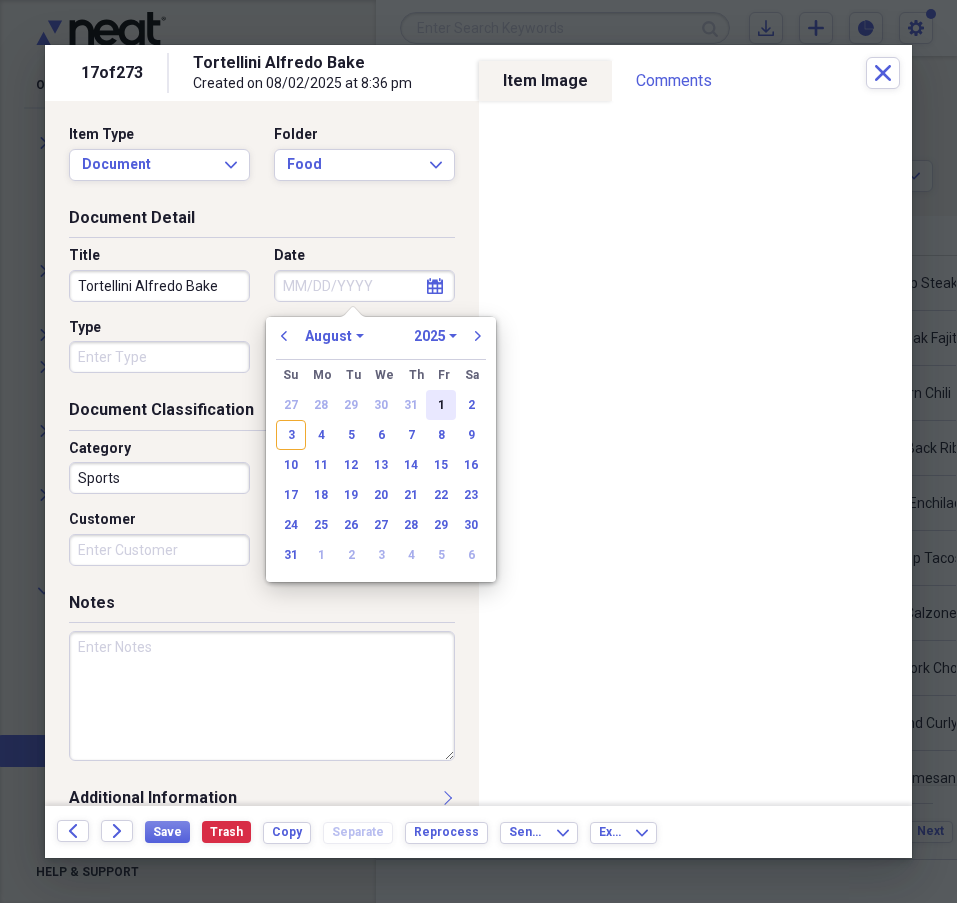 click on "1" at bounding box center [441, 405] 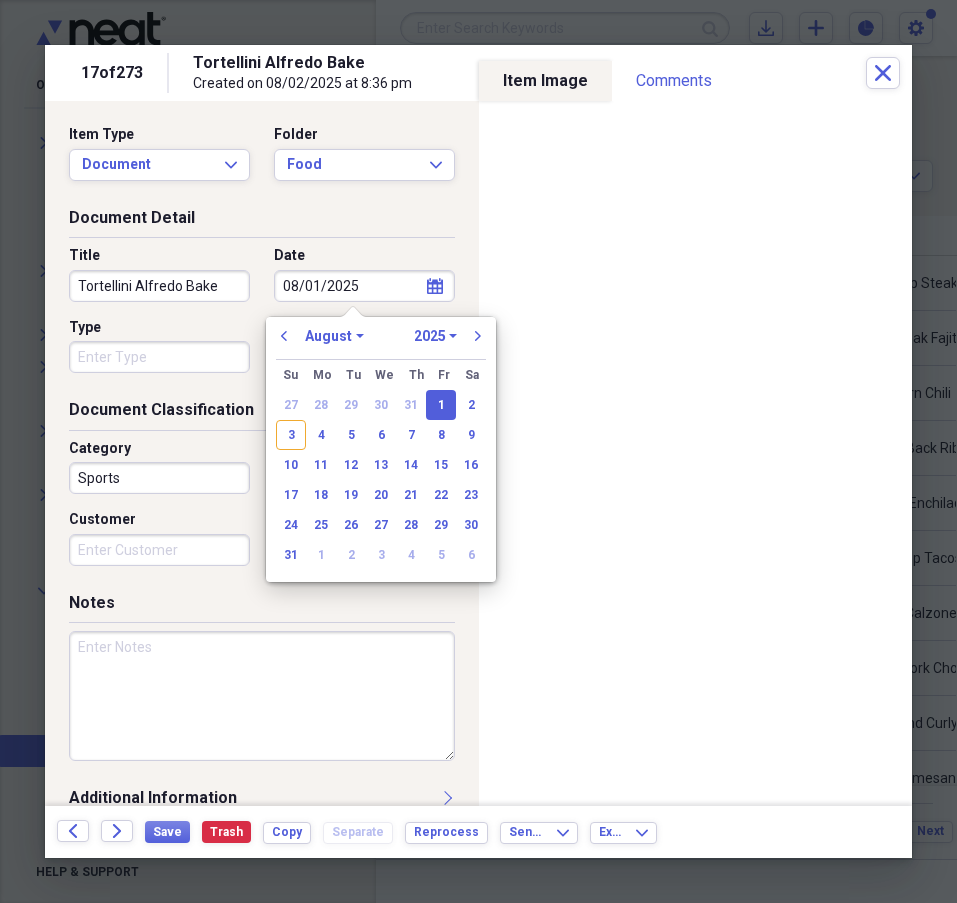 type on "08/01/2025" 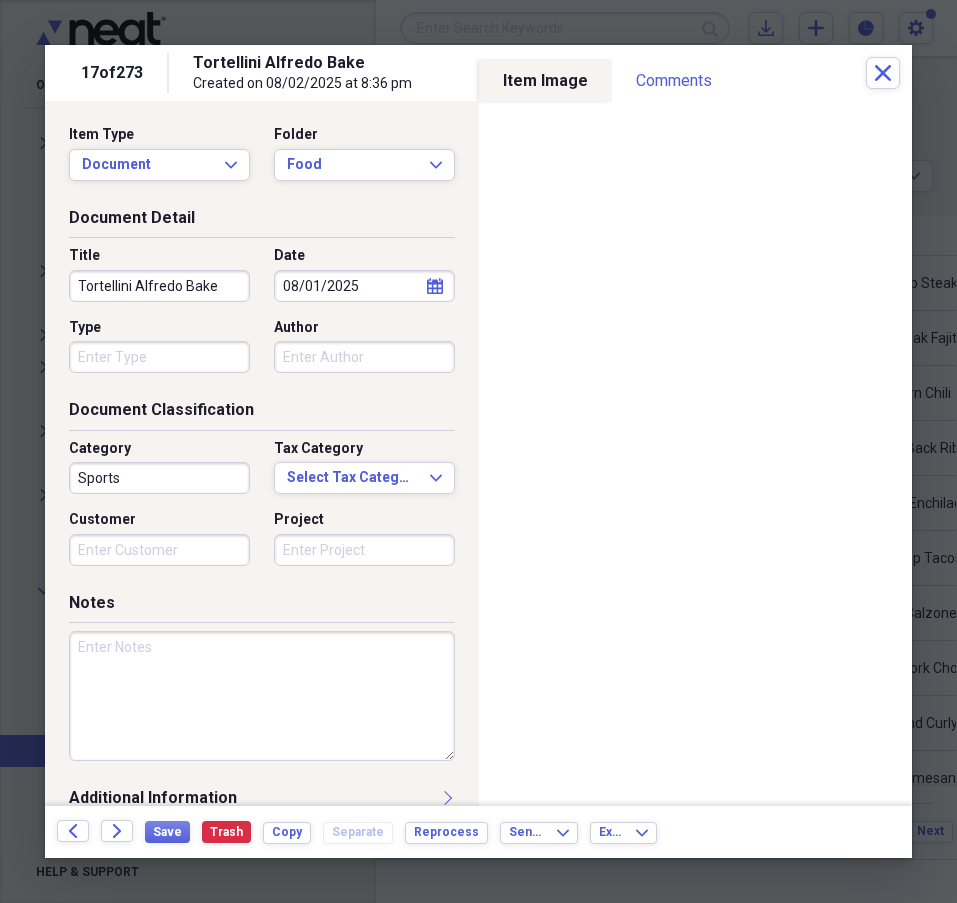 click on "Type" at bounding box center [159, 357] 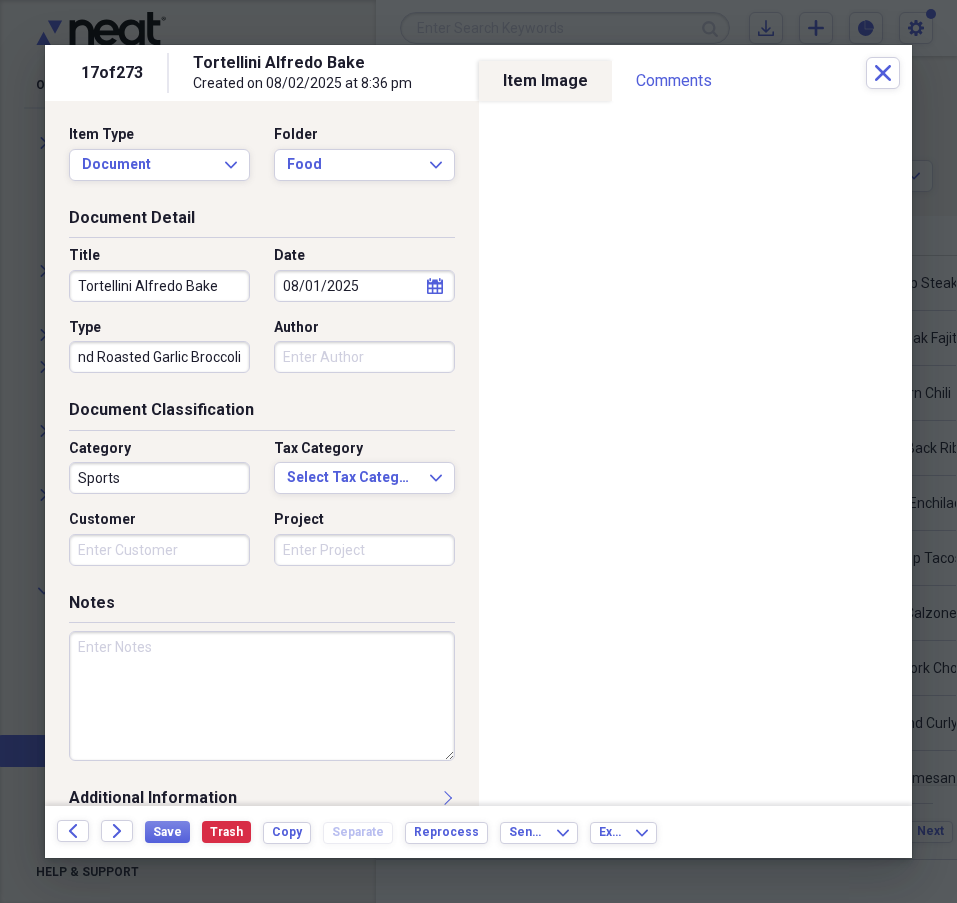scroll, scrollTop: 0, scrollLeft: 16, axis: horizontal 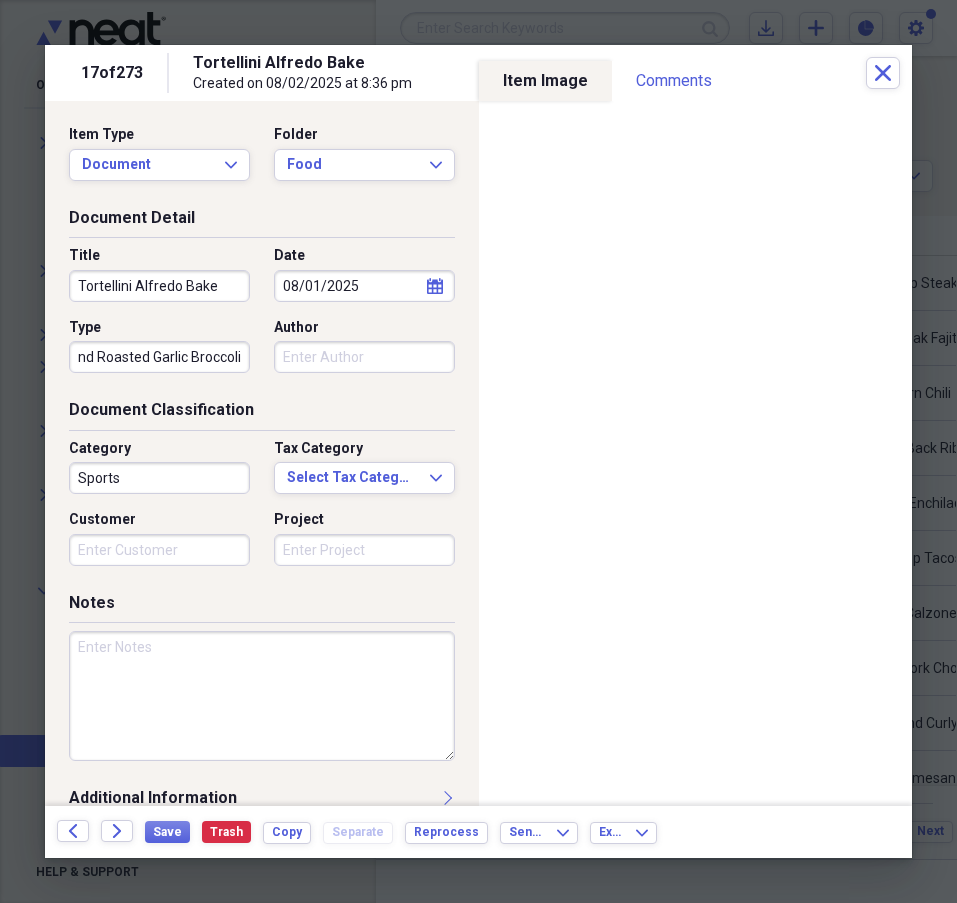 type on "and Roasted Garlic Broccoli" 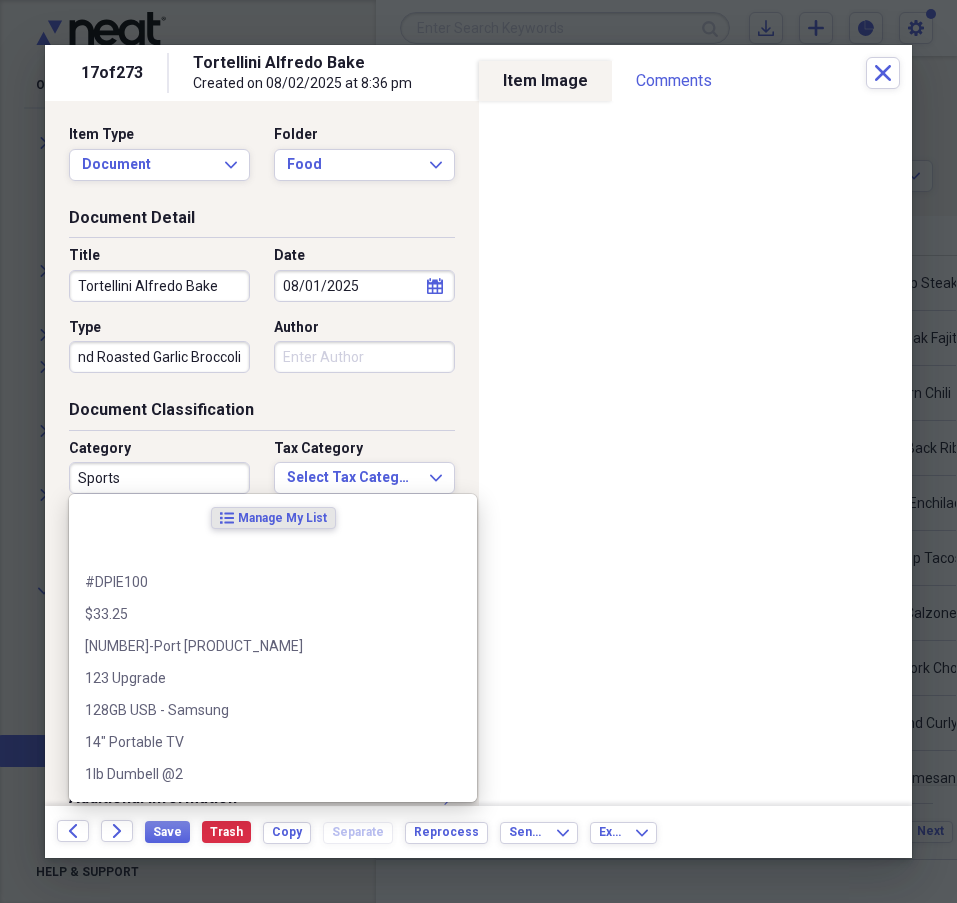 scroll, scrollTop: 0, scrollLeft: 0, axis: both 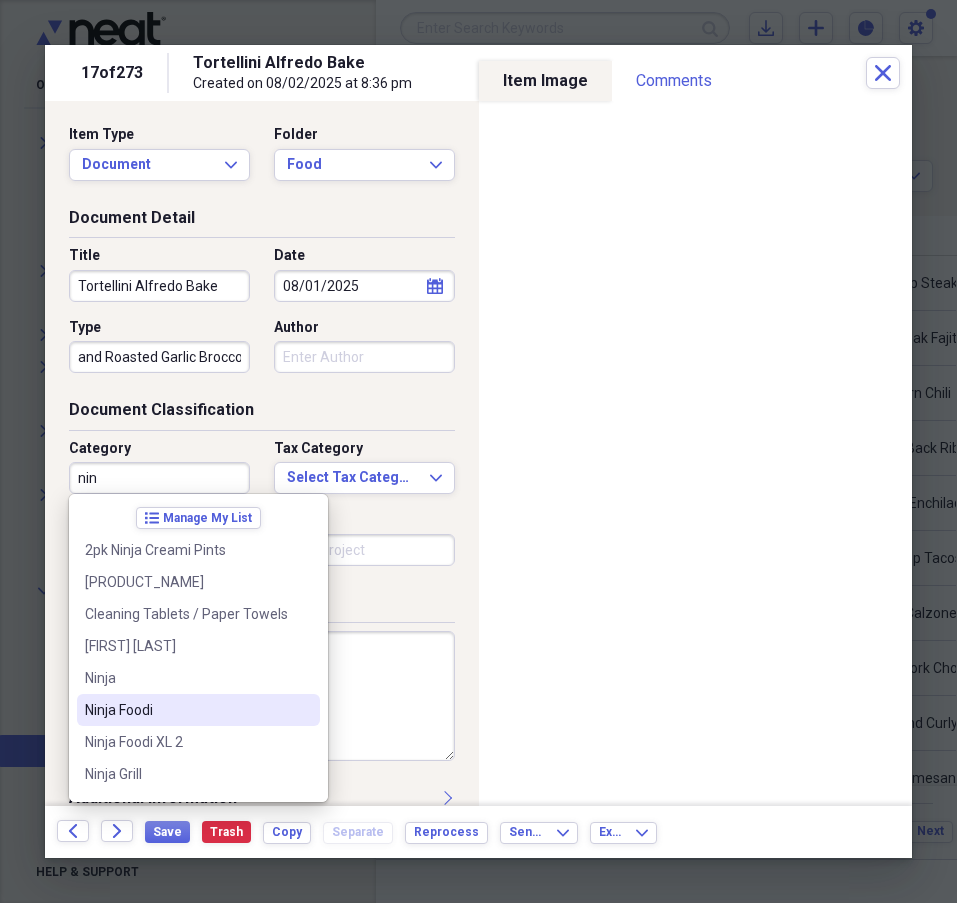 click on "Ninja Foodi" at bounding box center [186, 710] 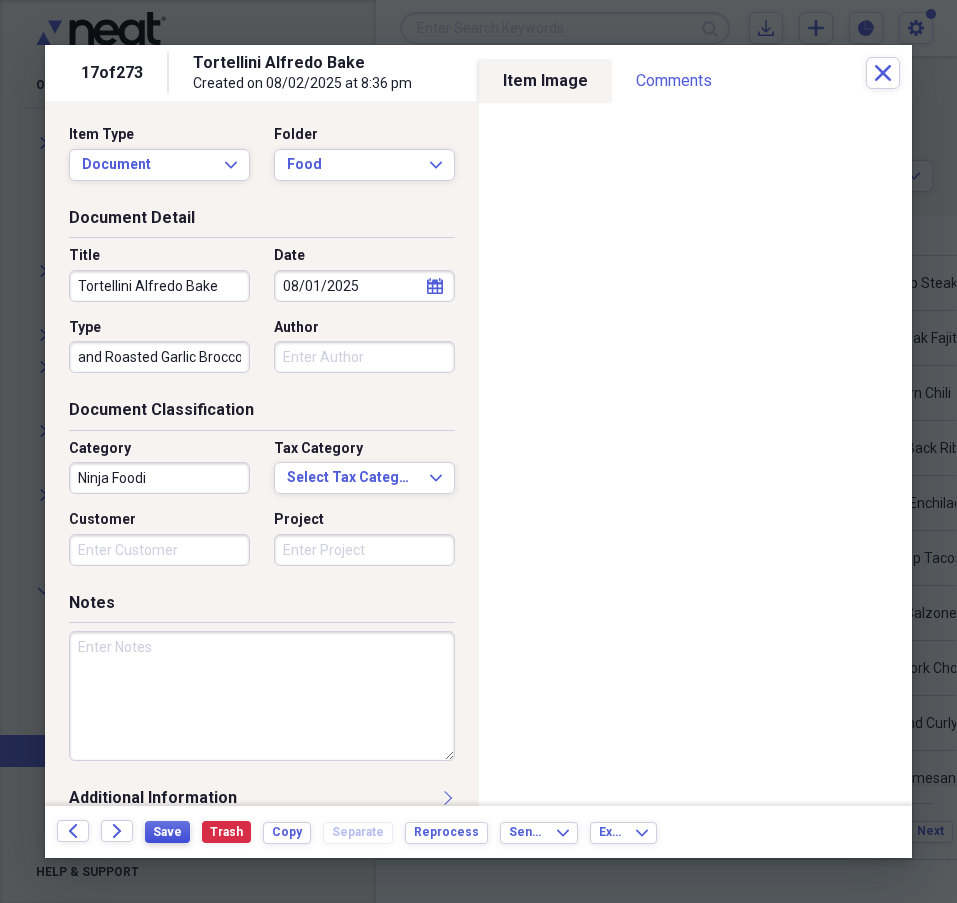 click on "Save" at bounding box center [167, 832] 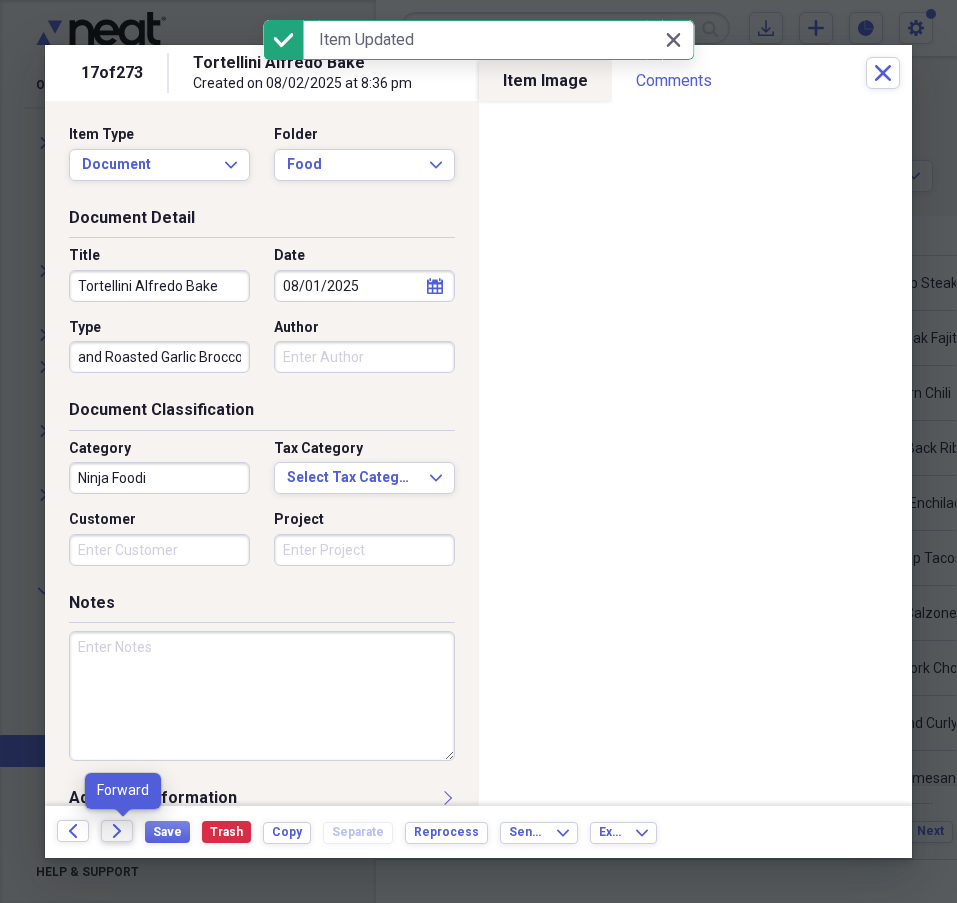 click 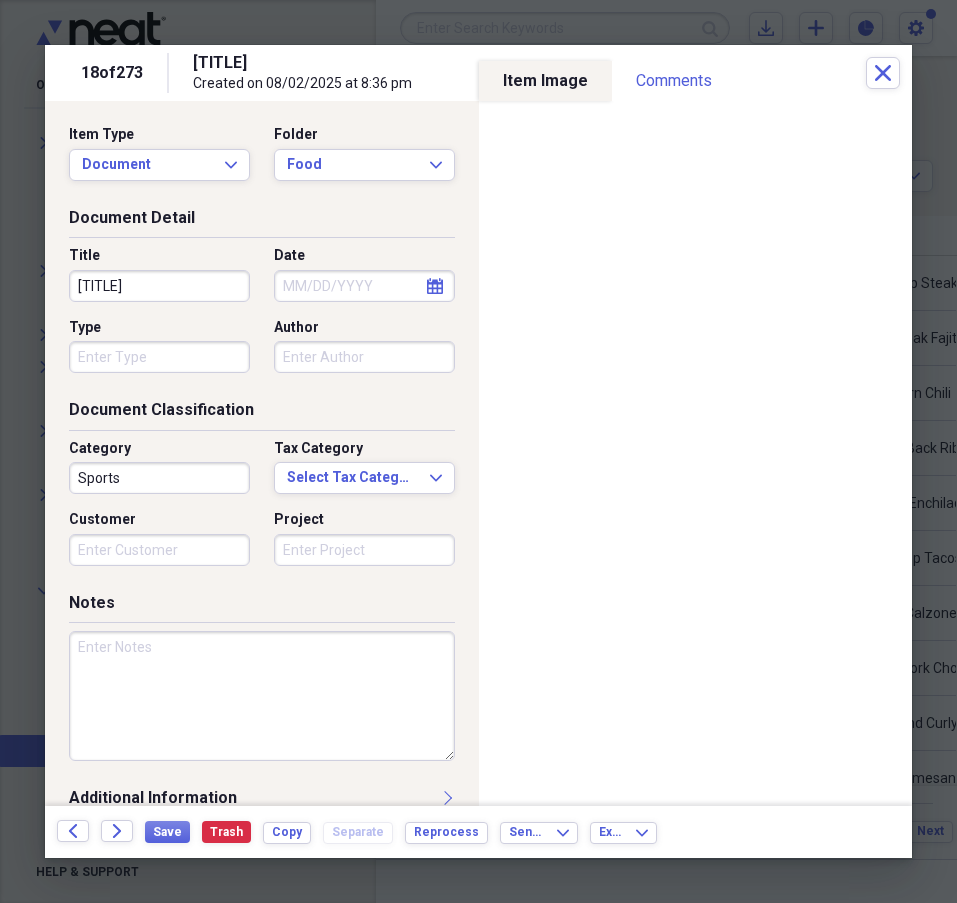 select on "7" 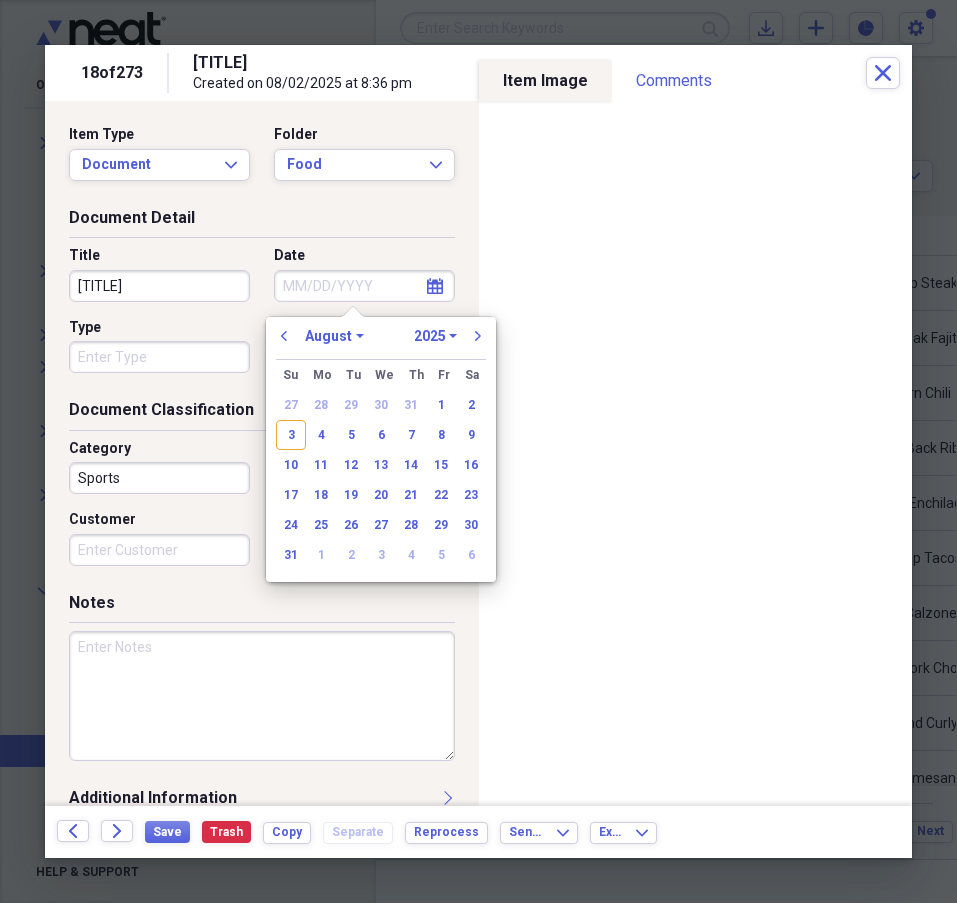 click on "Date" at bounding box center (364, 286) 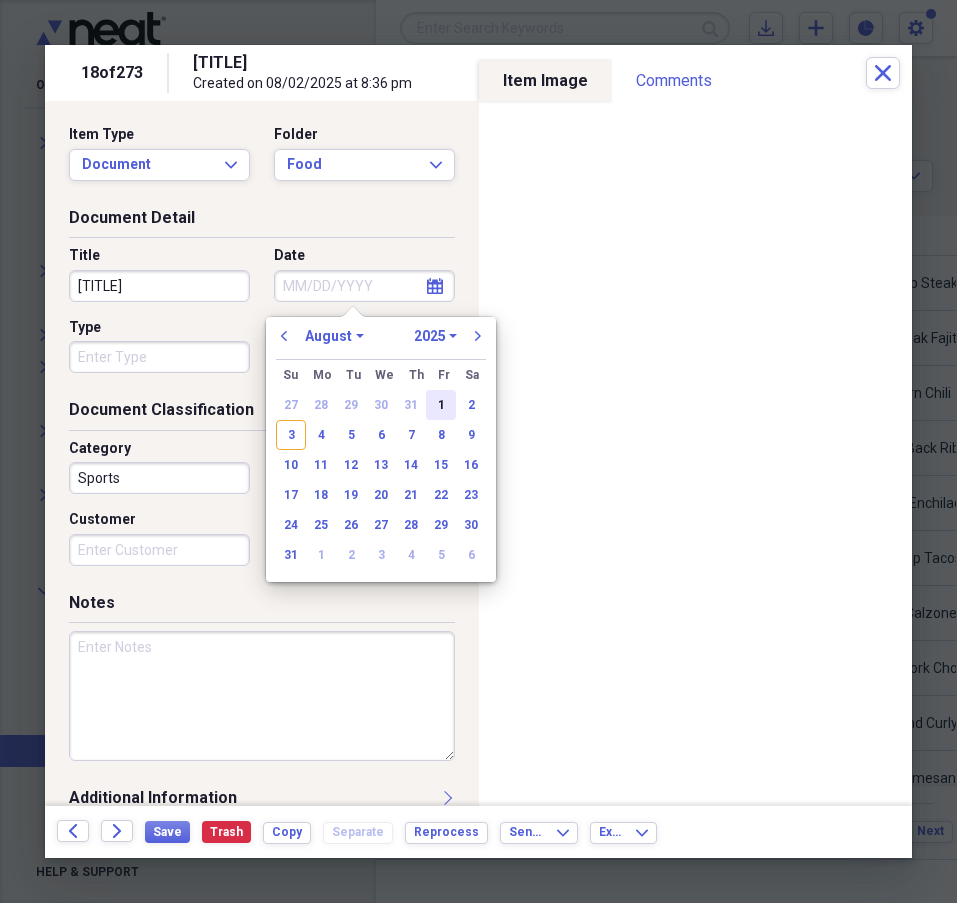 click on "1" at bounding box center (441, 405) 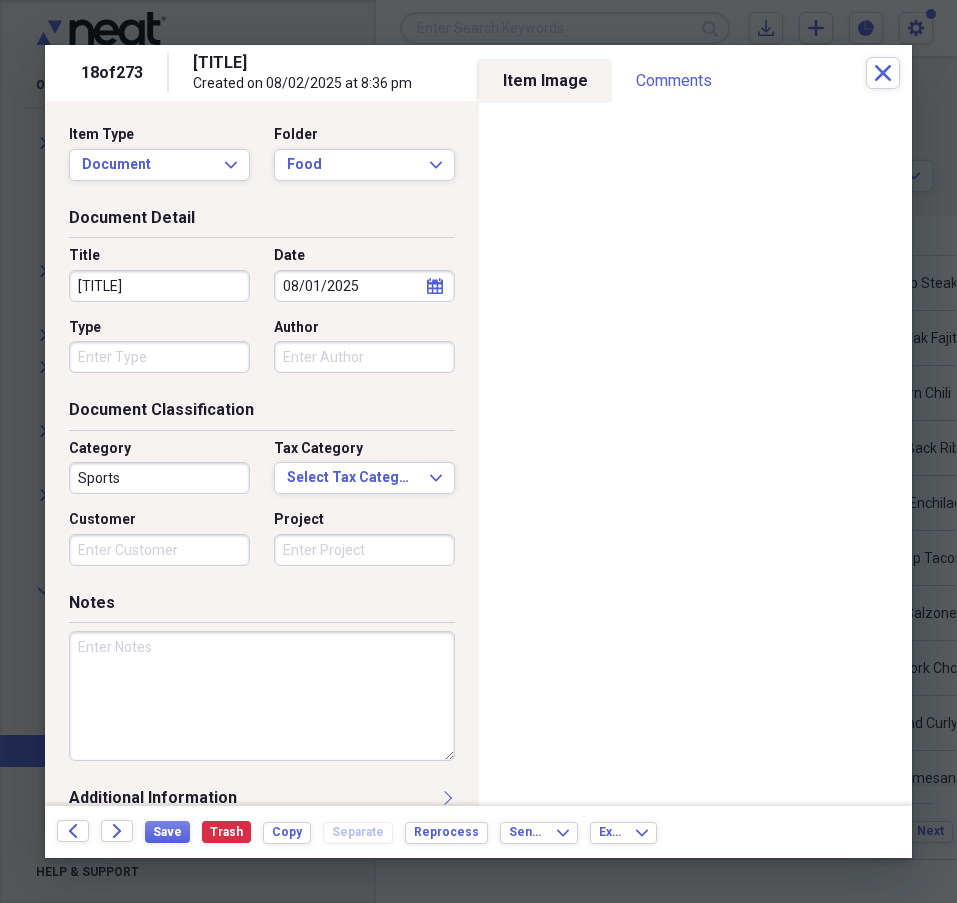 click on "Type" at bounding box center (159, 357) 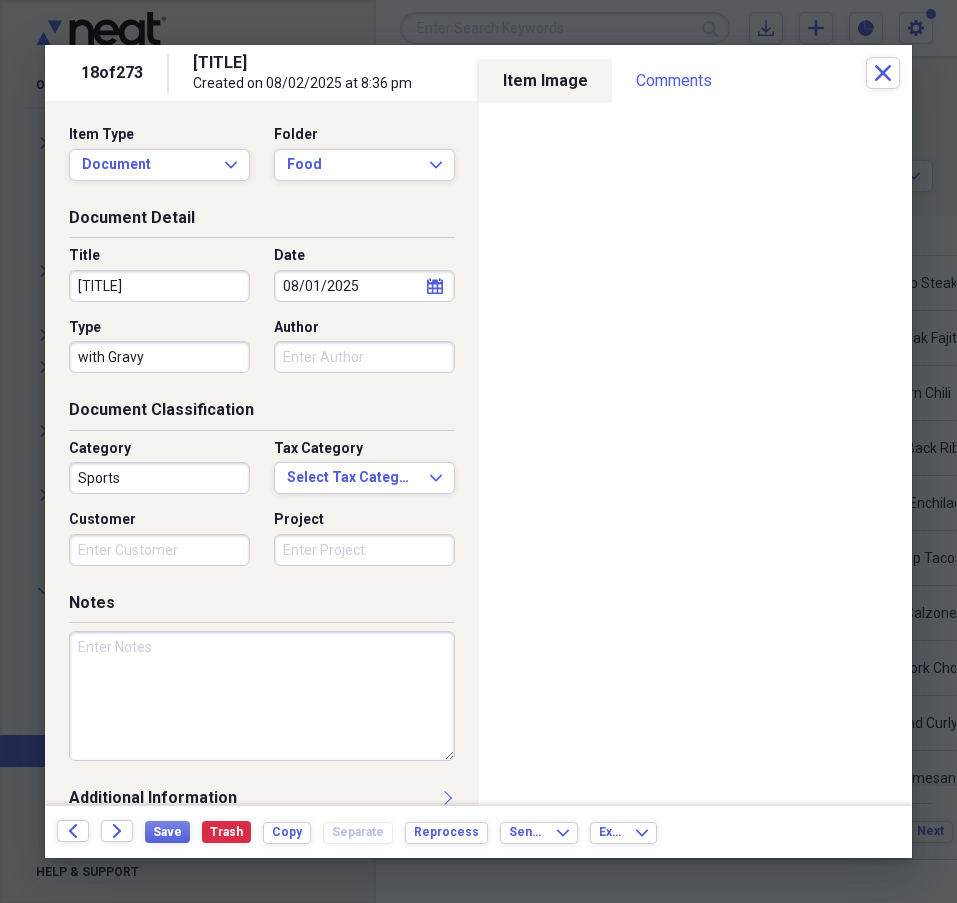 type on "with Gravy" 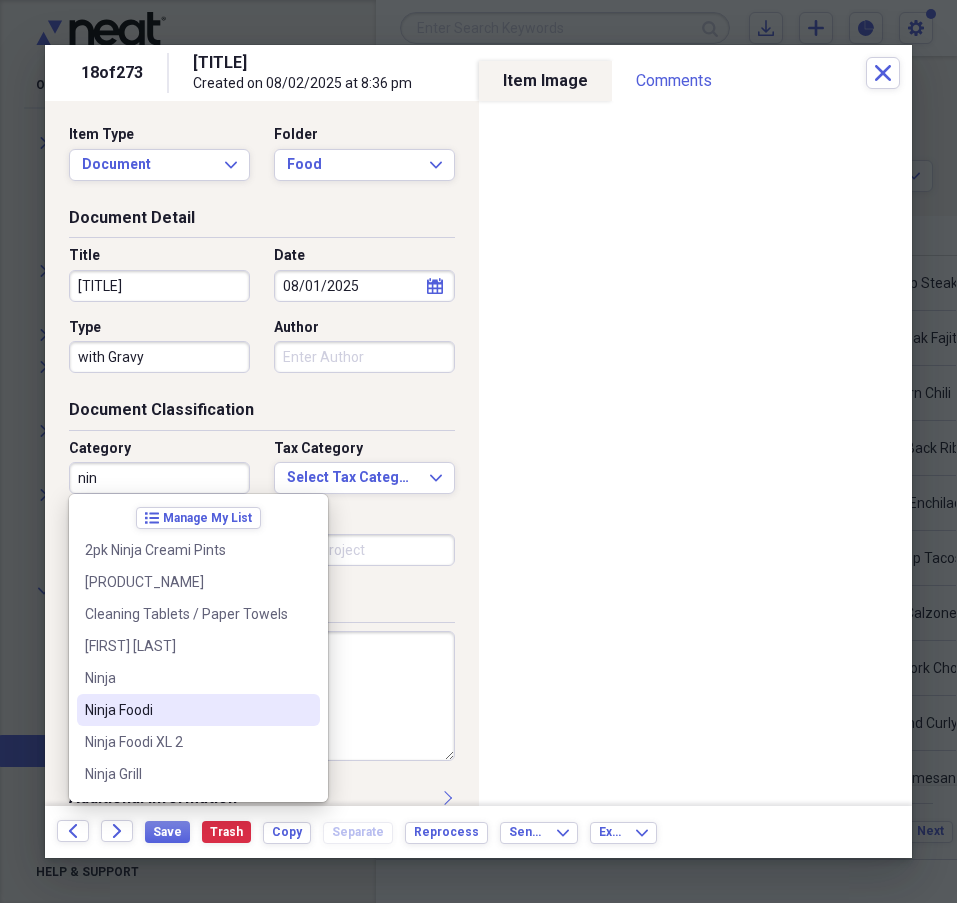 click on "Ninja Foodi" at bounding box center (186, 710) 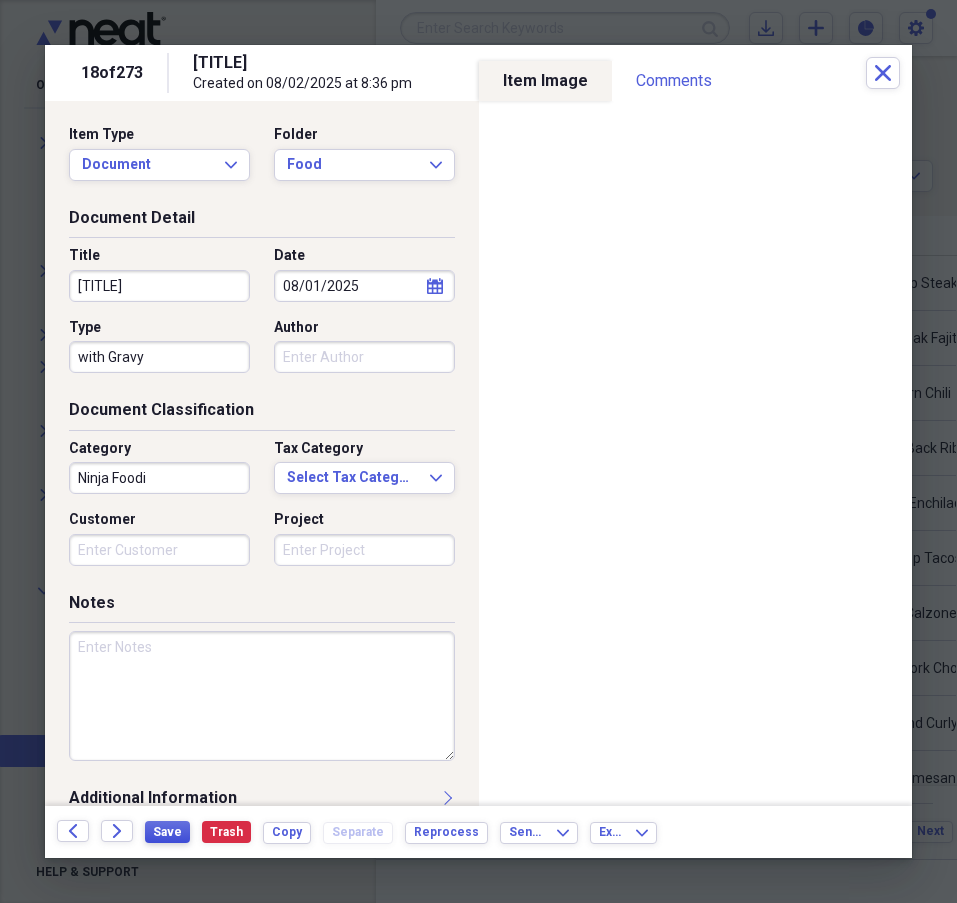 click on "Save" at bounding box center [167, 832] 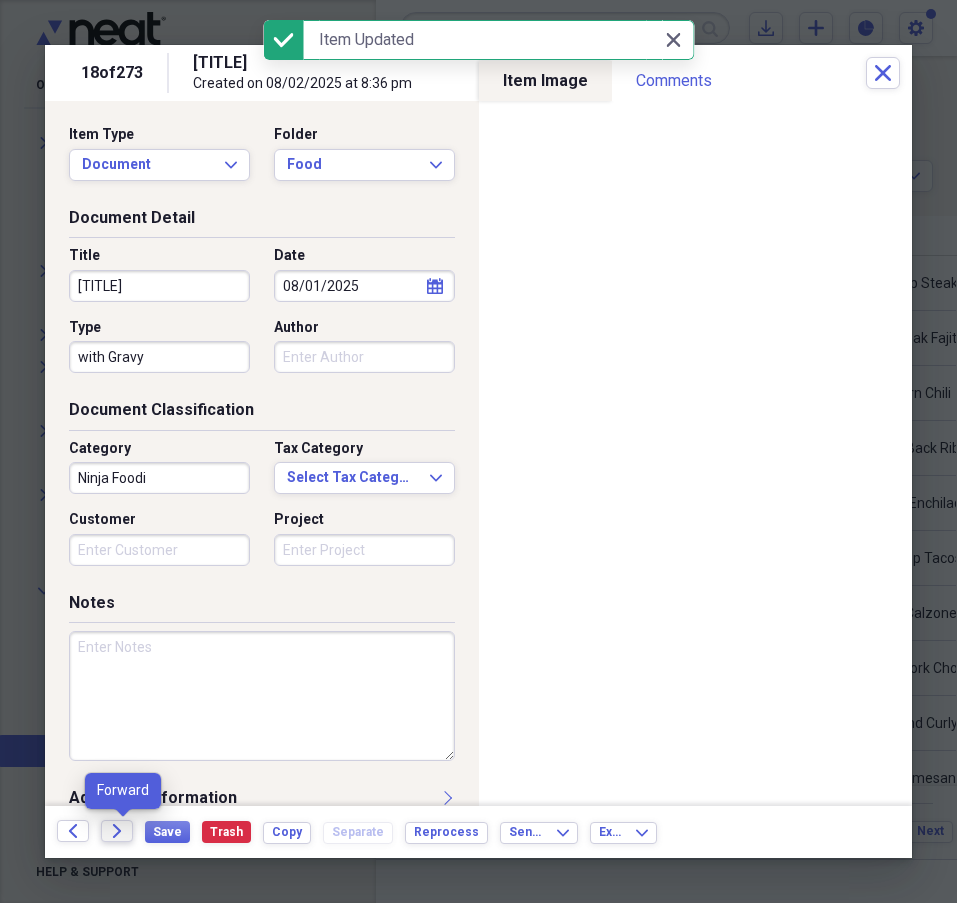click on "Forward" 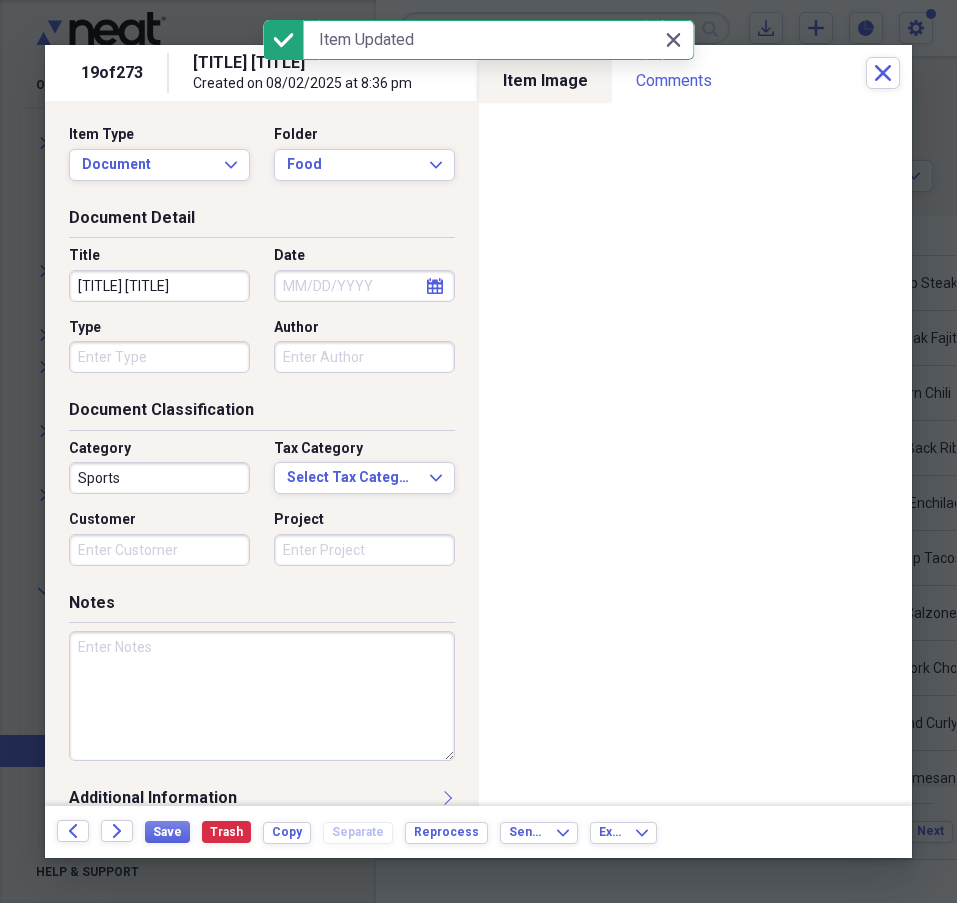 click 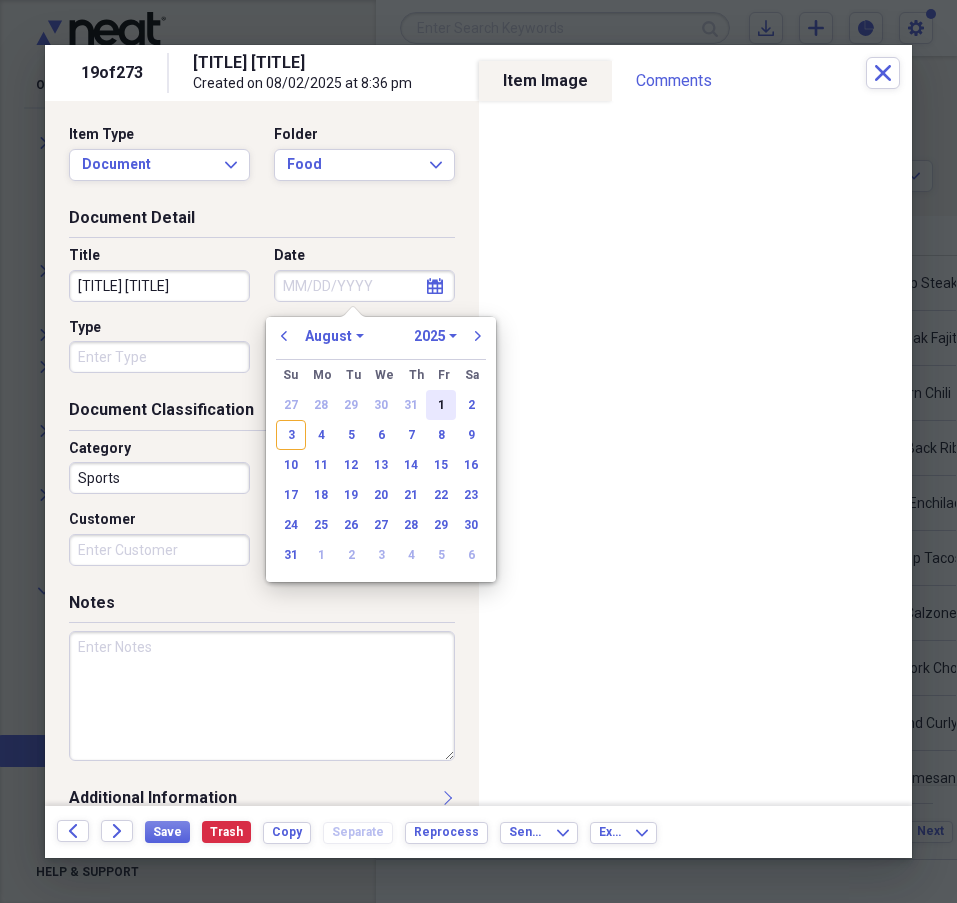 click on "1" at bounding box center [441, 405] 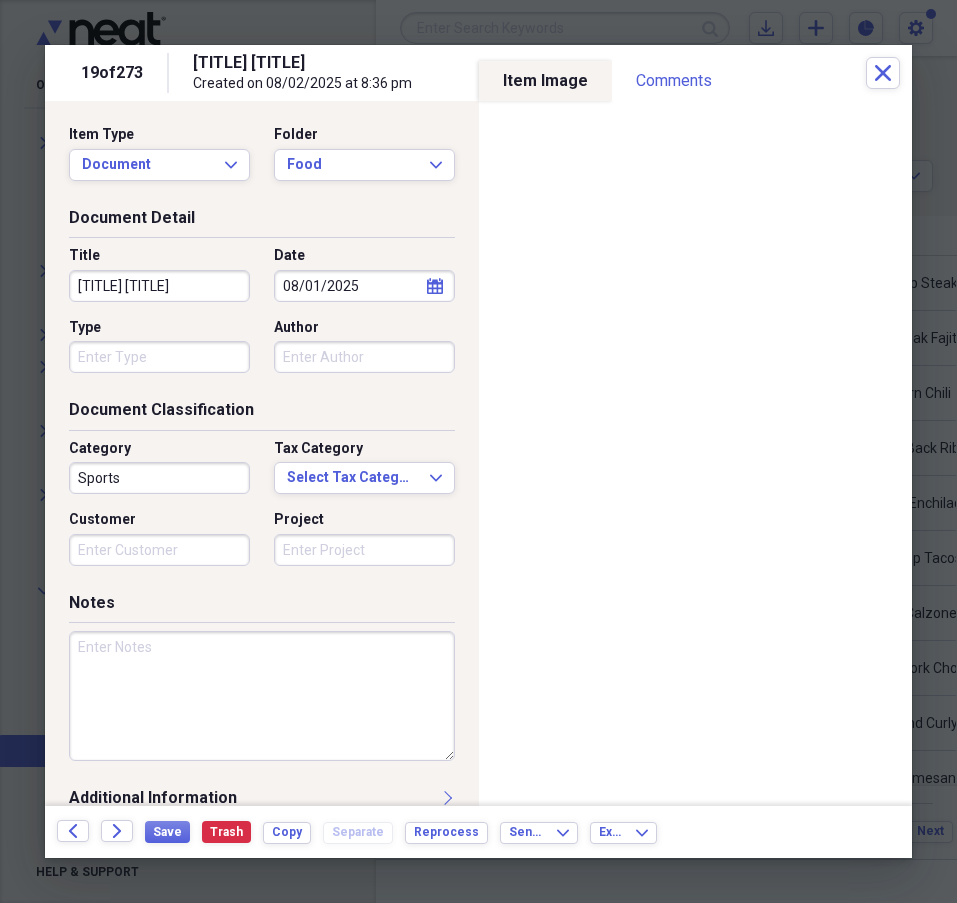click on "Sports" at bounding box center (159, 478) 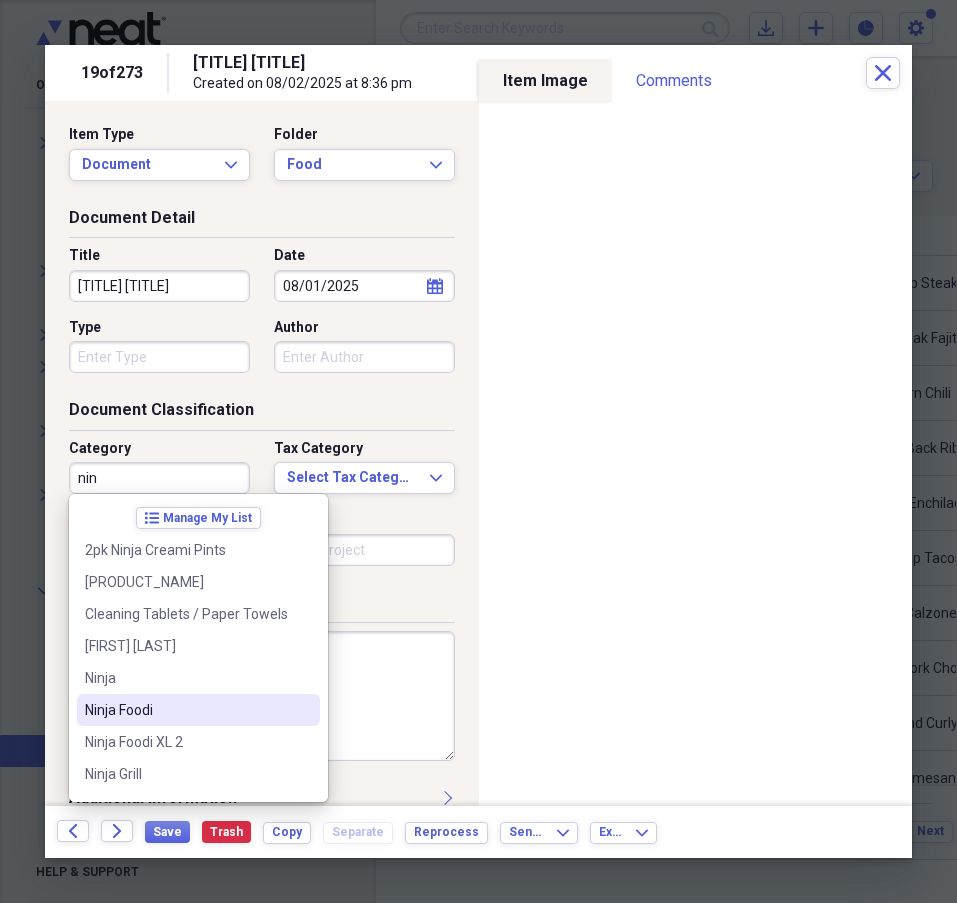 click on "Ninja Foodi" at bounding box center (186, 710) 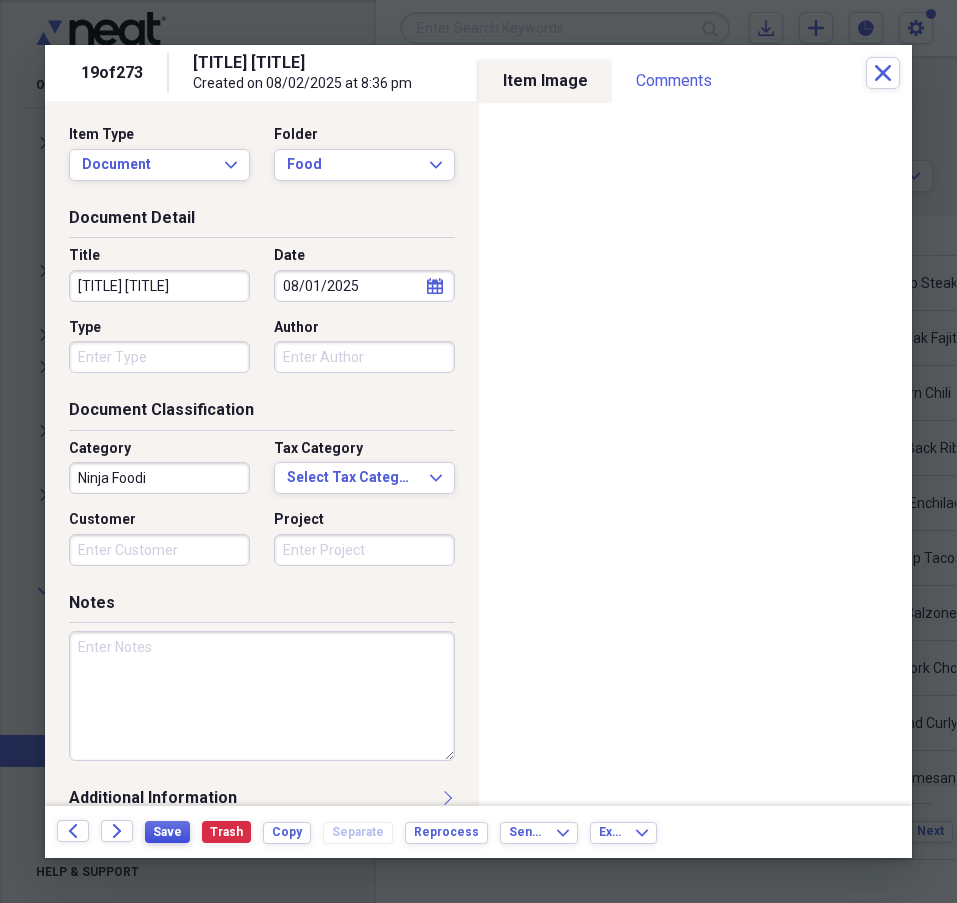 click on "Save" at bounding box center (167, 832) 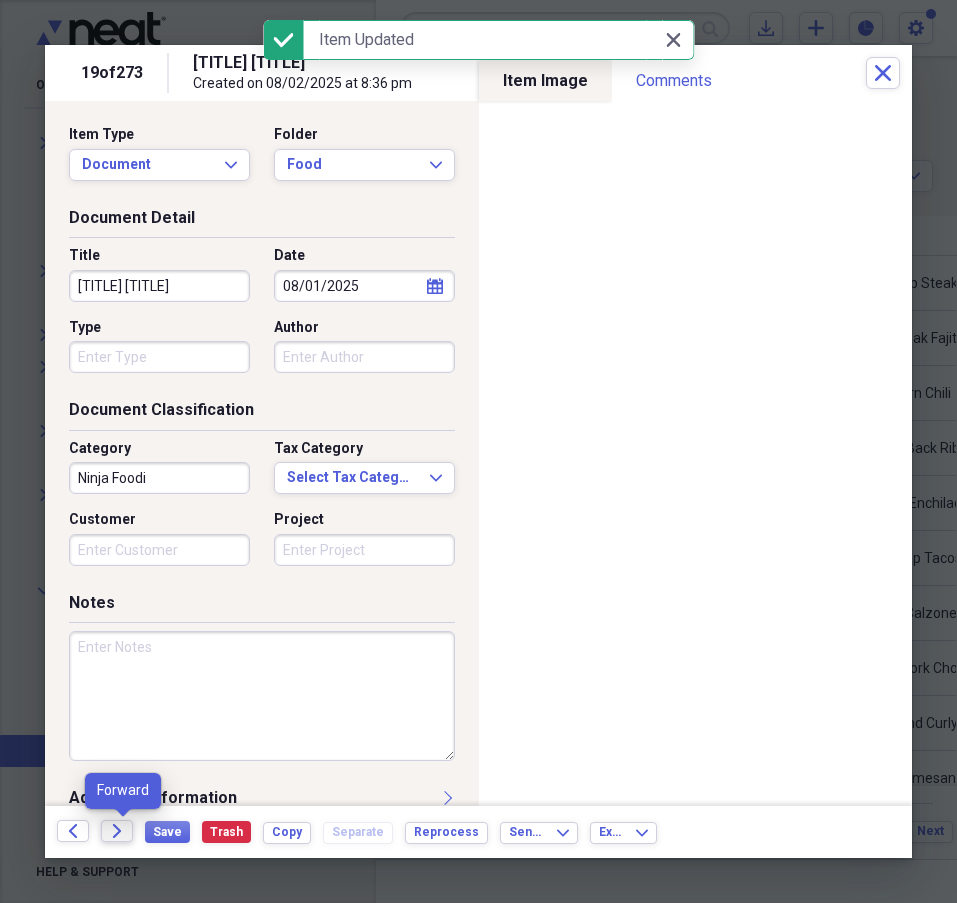 click on "Forward" 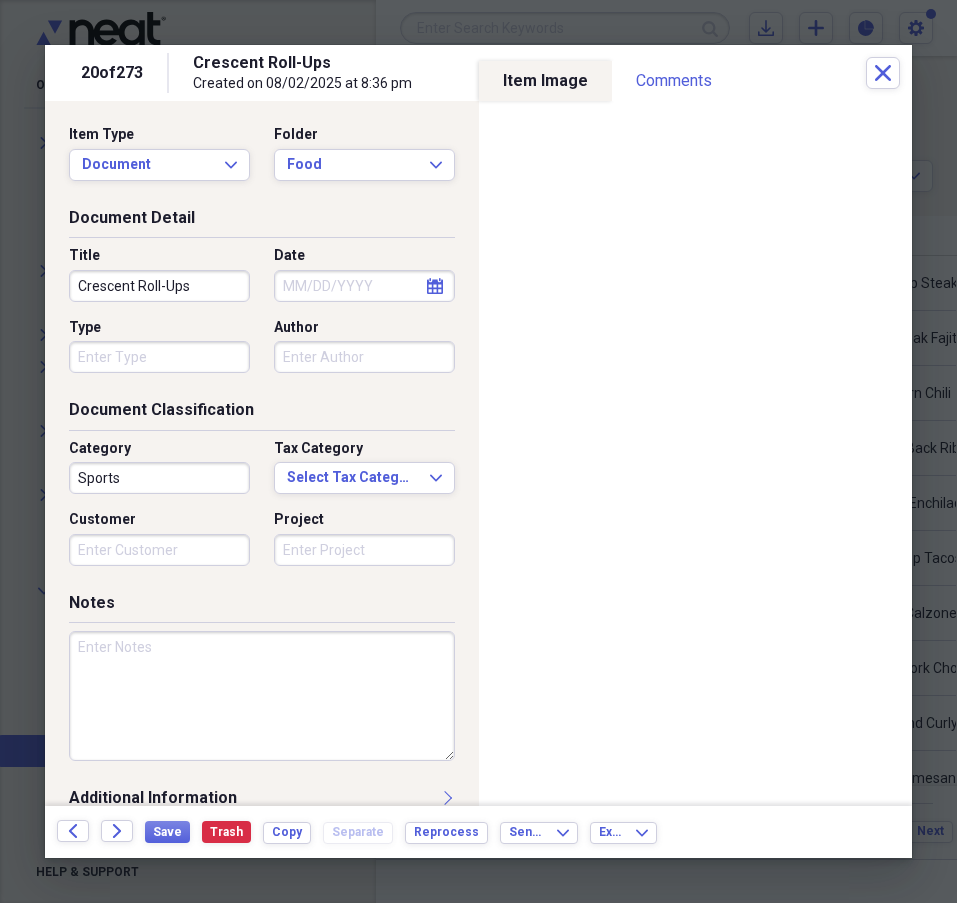 click on "Date" at bounding box center [364, 286] 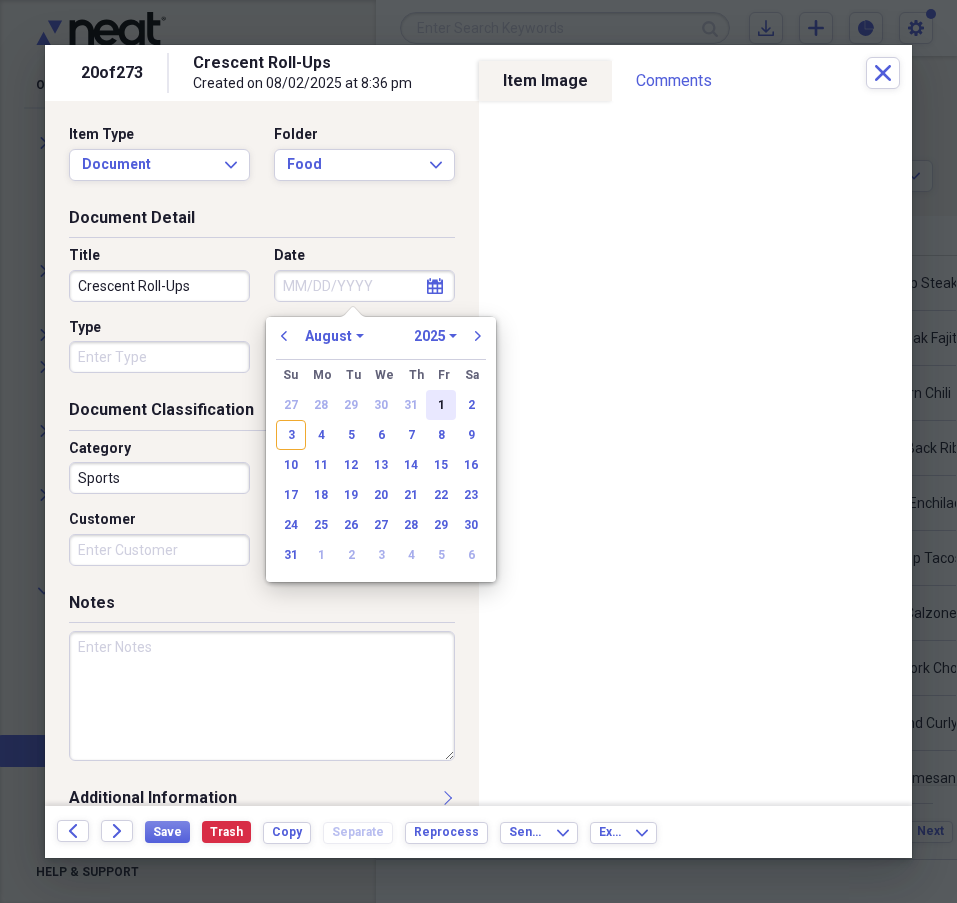 click on "1" at bounding box center [441, 405] 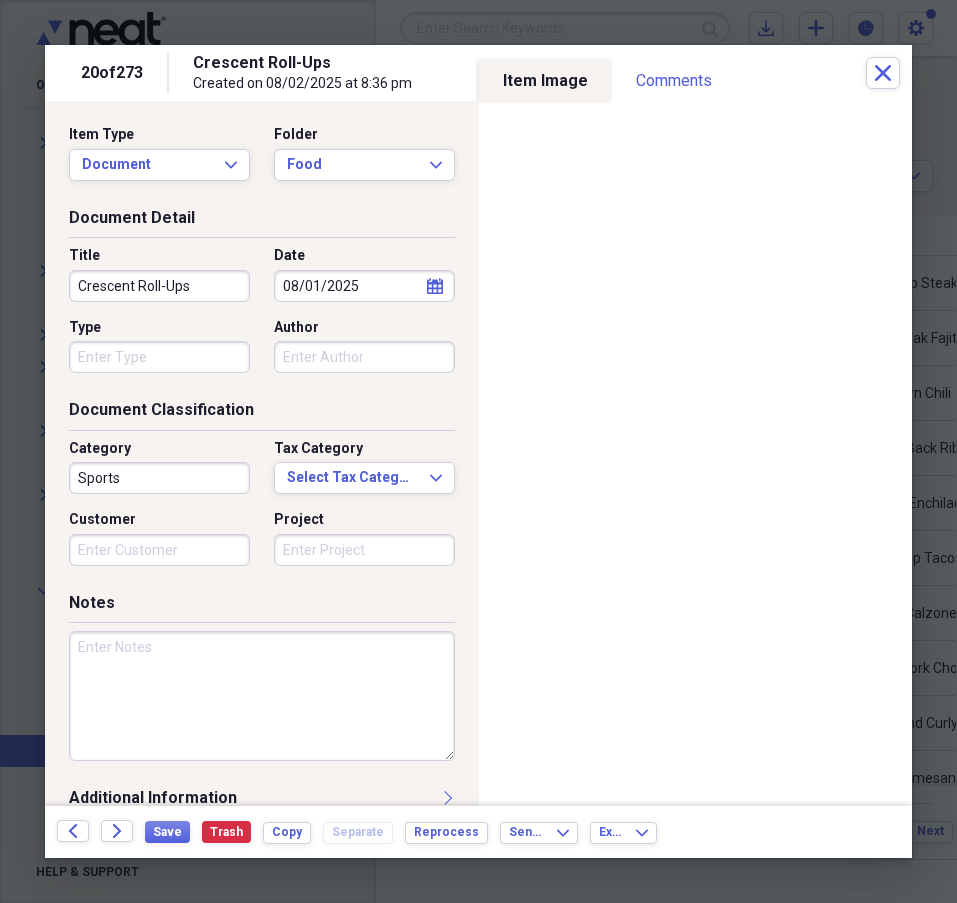 click on "Type" at bounding box center [159, 357] 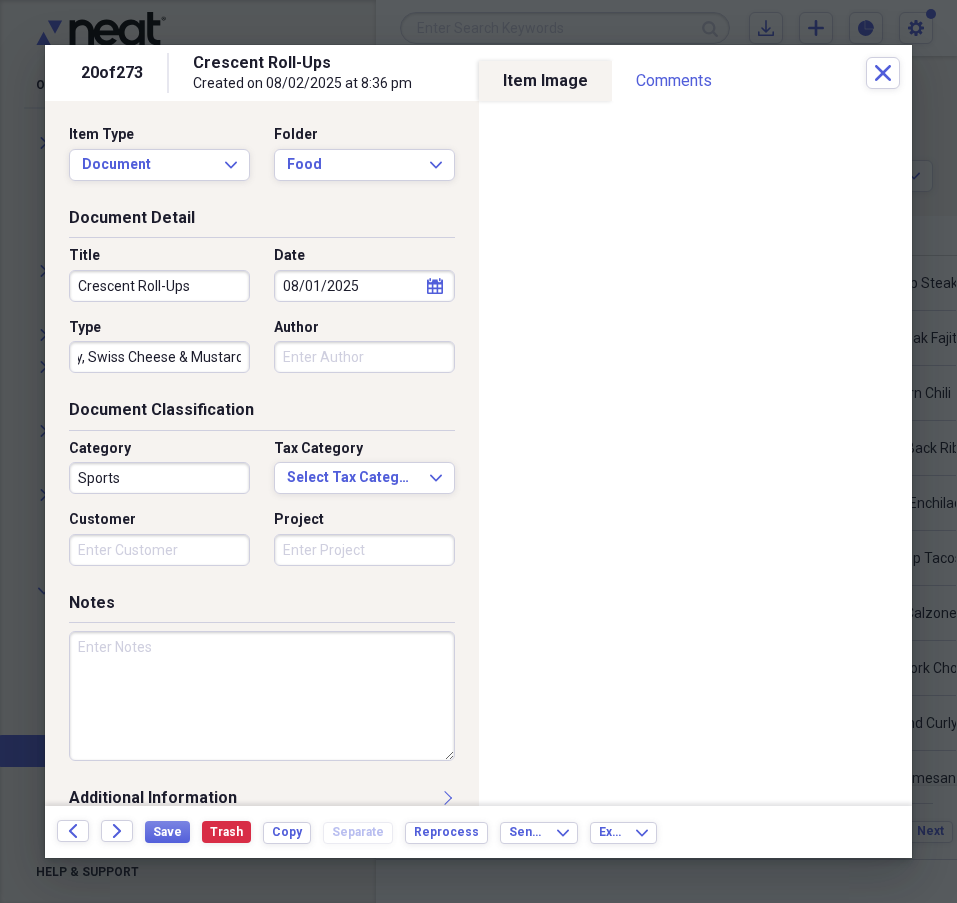 scroll, scrollTop: 0, scrollLeft: 91, axis: horizontal 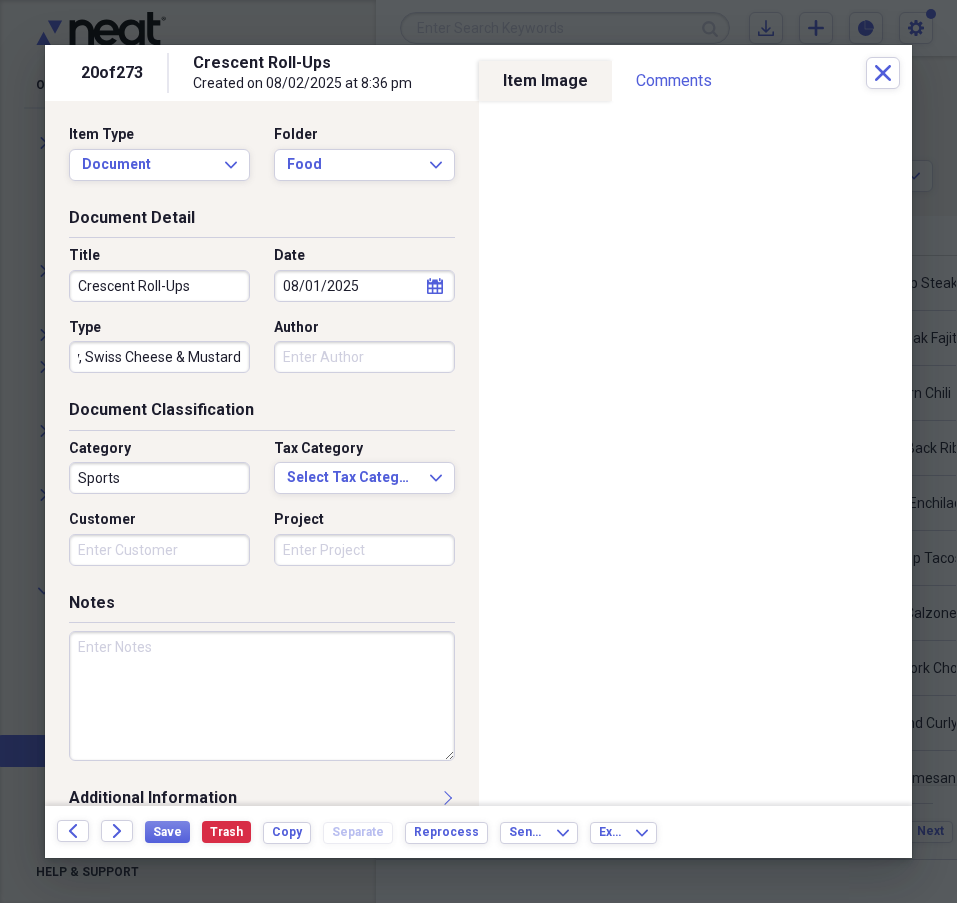 type on "ith Deli Turkey, Swiss Cheese & Mustard" 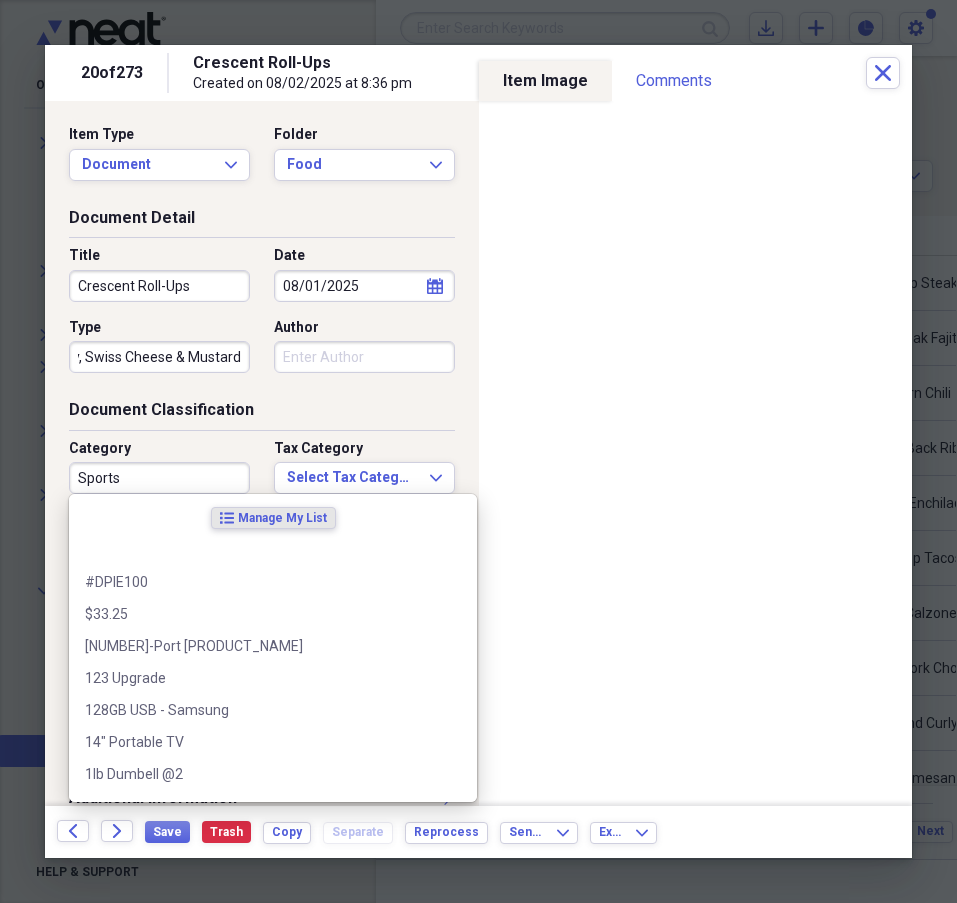 scroll, scrollTop: 0, scrollLeft: 0, axis: both 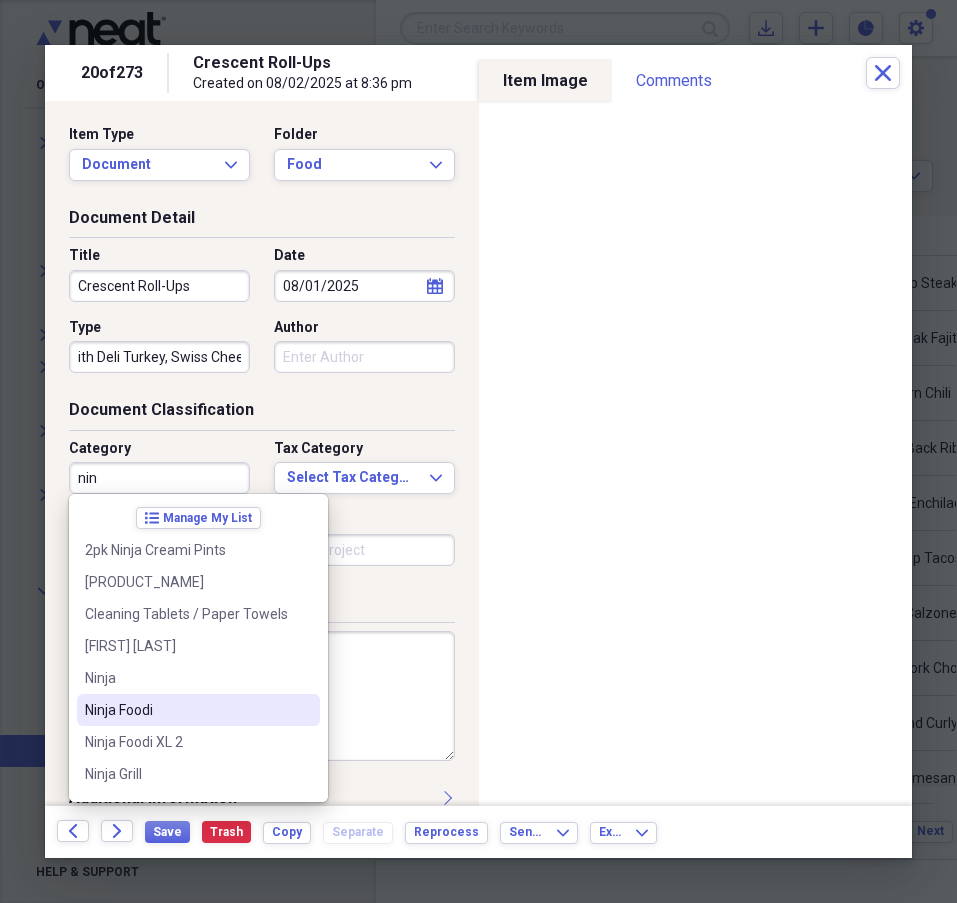 click on "Ninja Foodi" at bounding box center [186, 710] 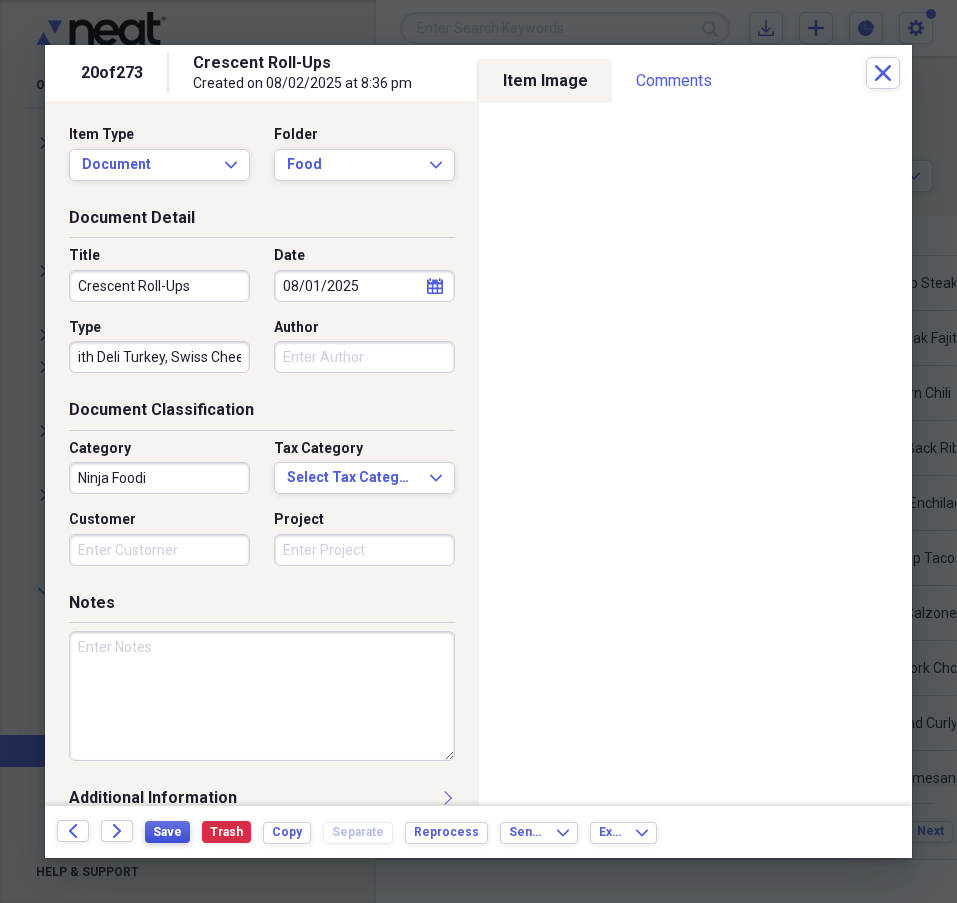click on "Save" at bounding box center [167, 832] 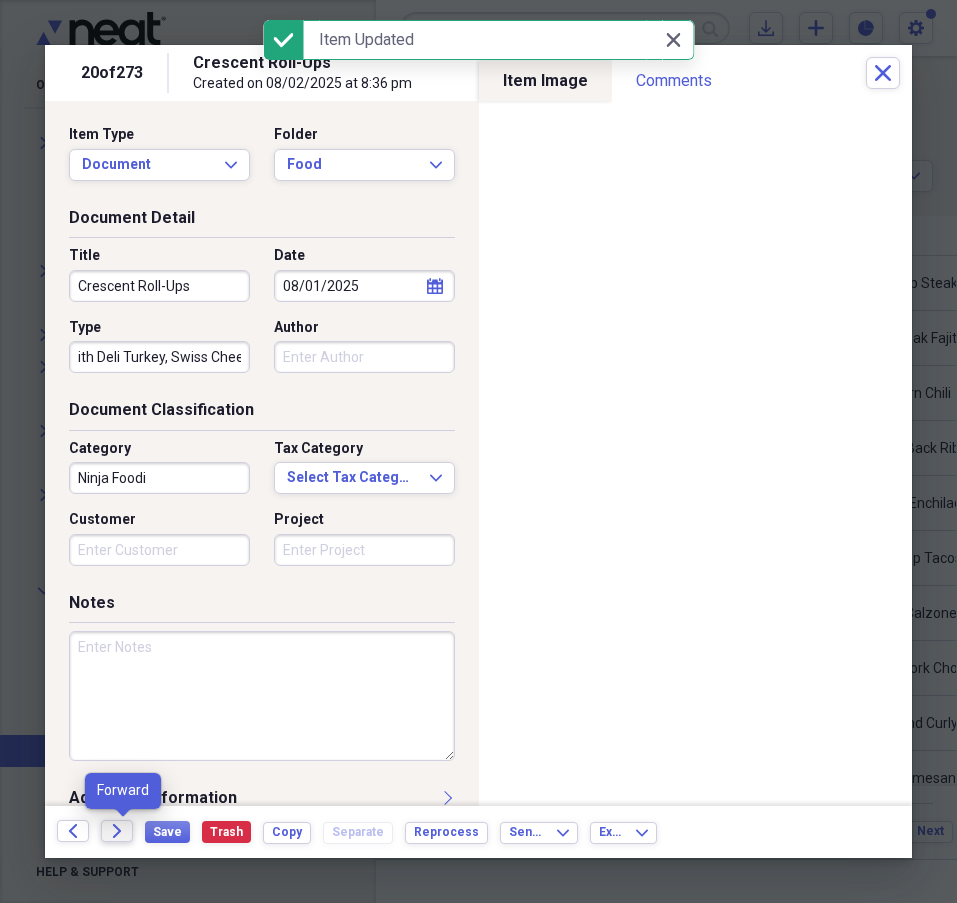 click on "Forward" 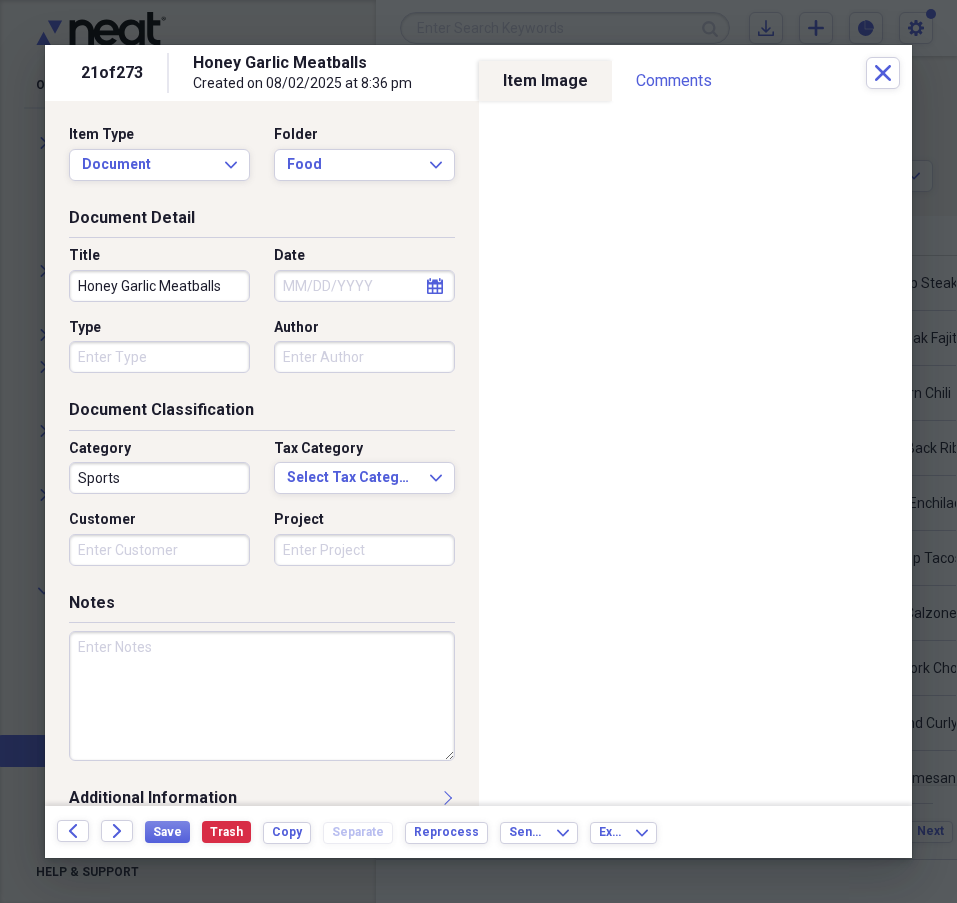 click 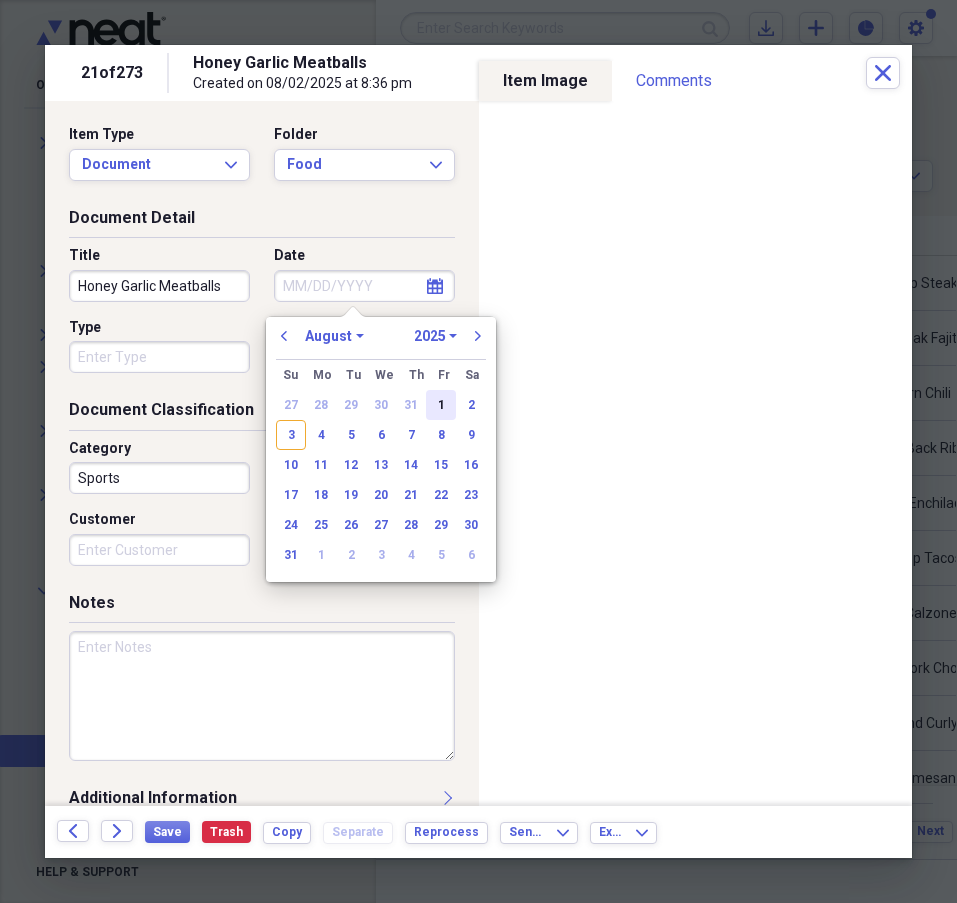 click on "1" at bounding box center (441, 405) 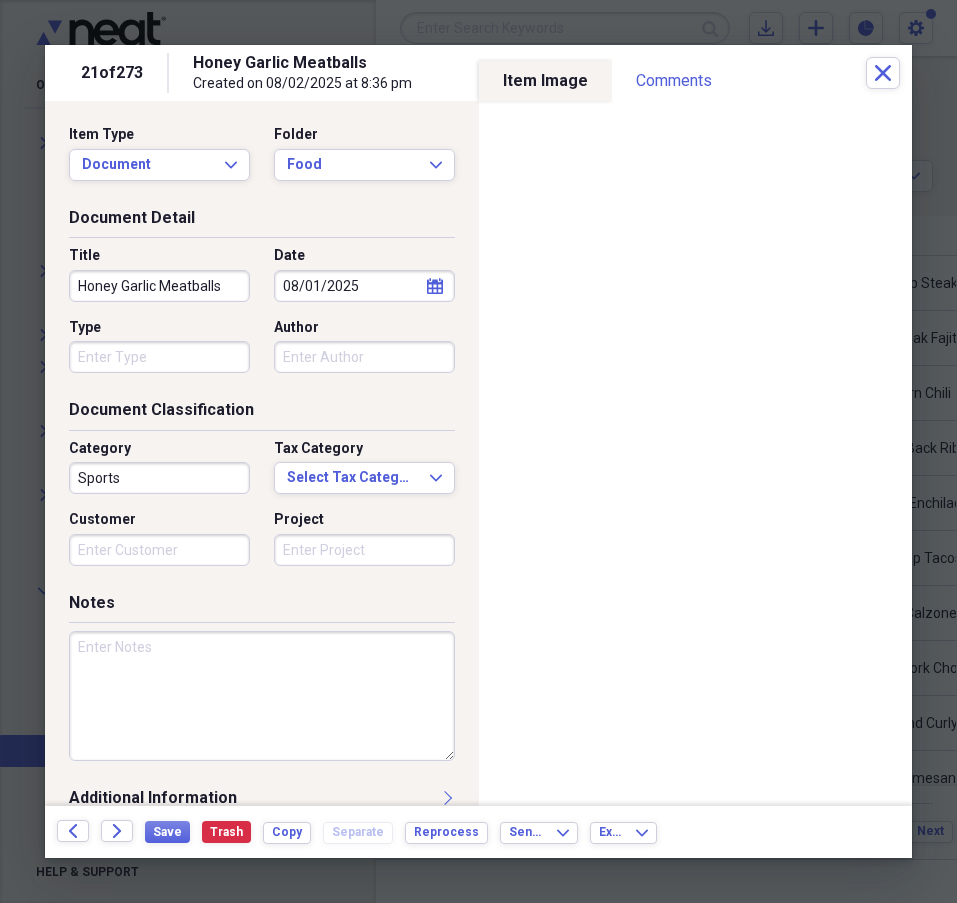 click on "Sports" at bounding box center [159, 478] 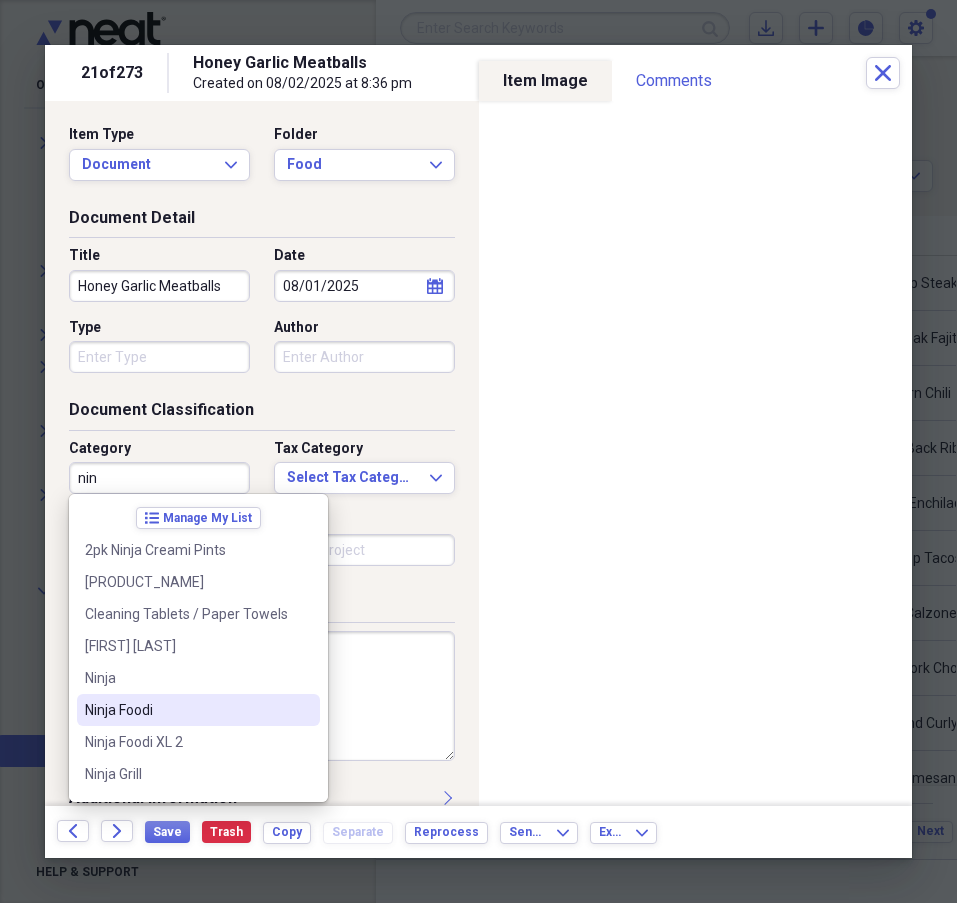 click on "Ninja Foodi" at bounding box center (186, 710) 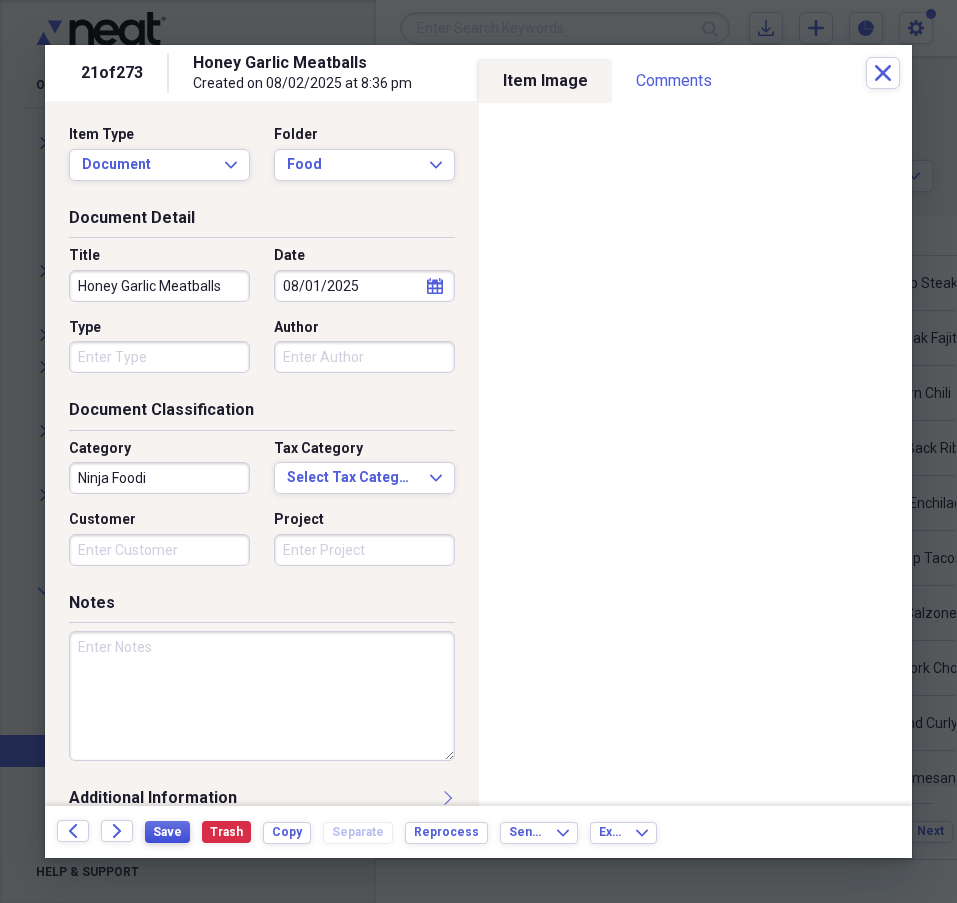 click on "Save" at bounding box center [167, 832] 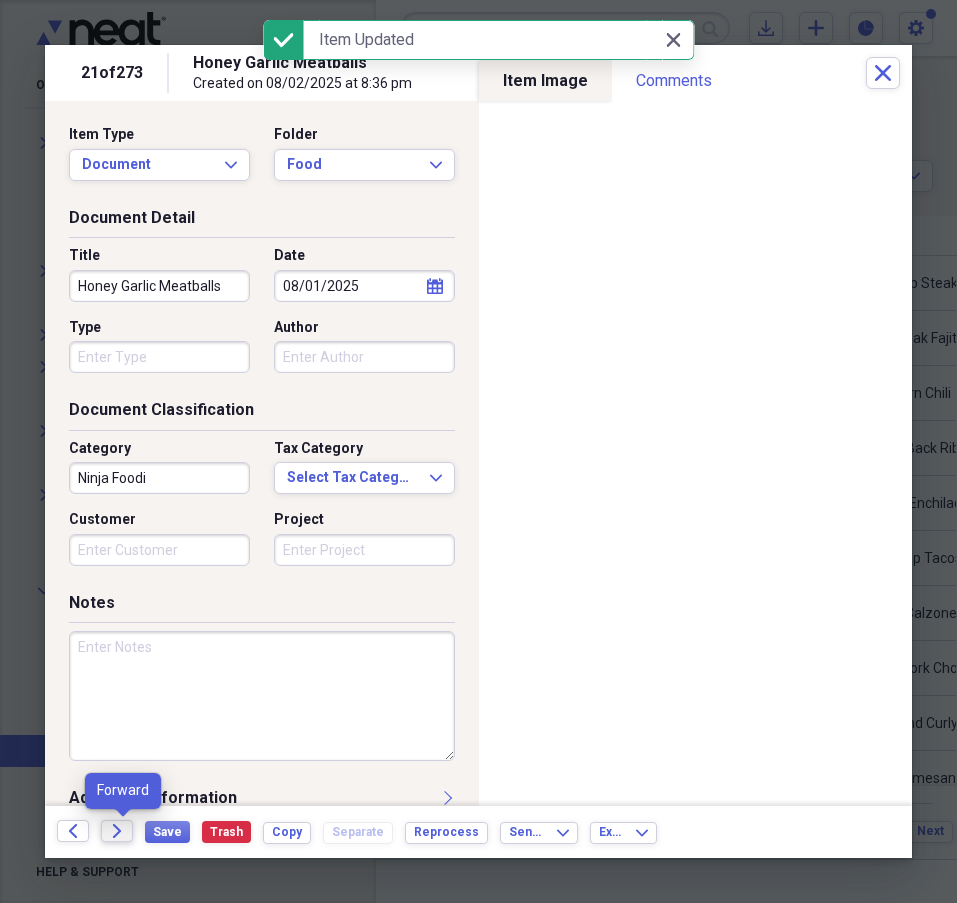 click on "Forward" at bounding box center [117, 831] 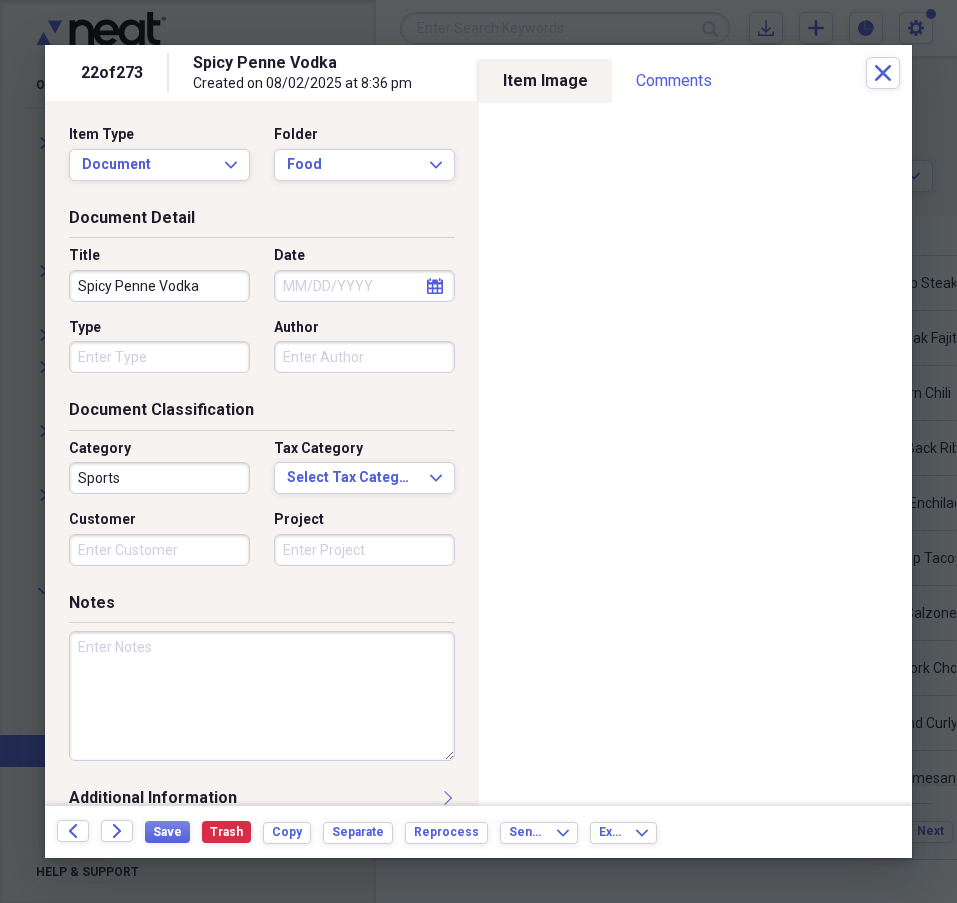 click 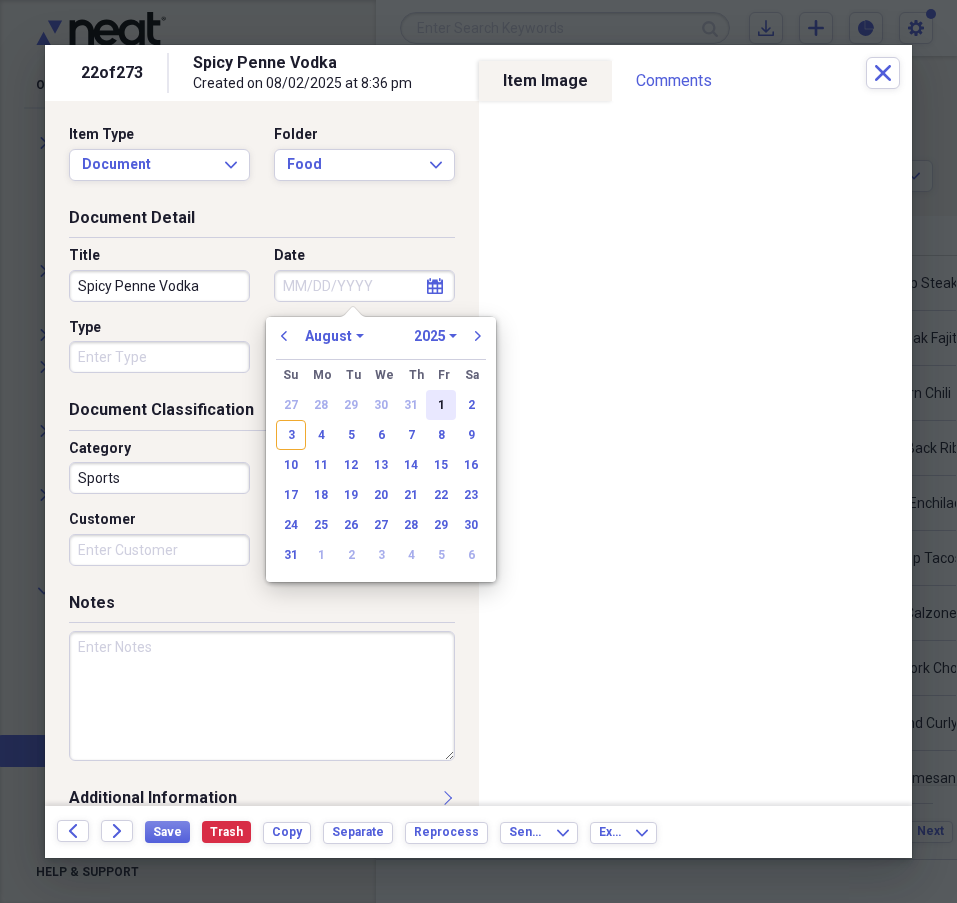 click on "1" at bounding box center [441, 405] 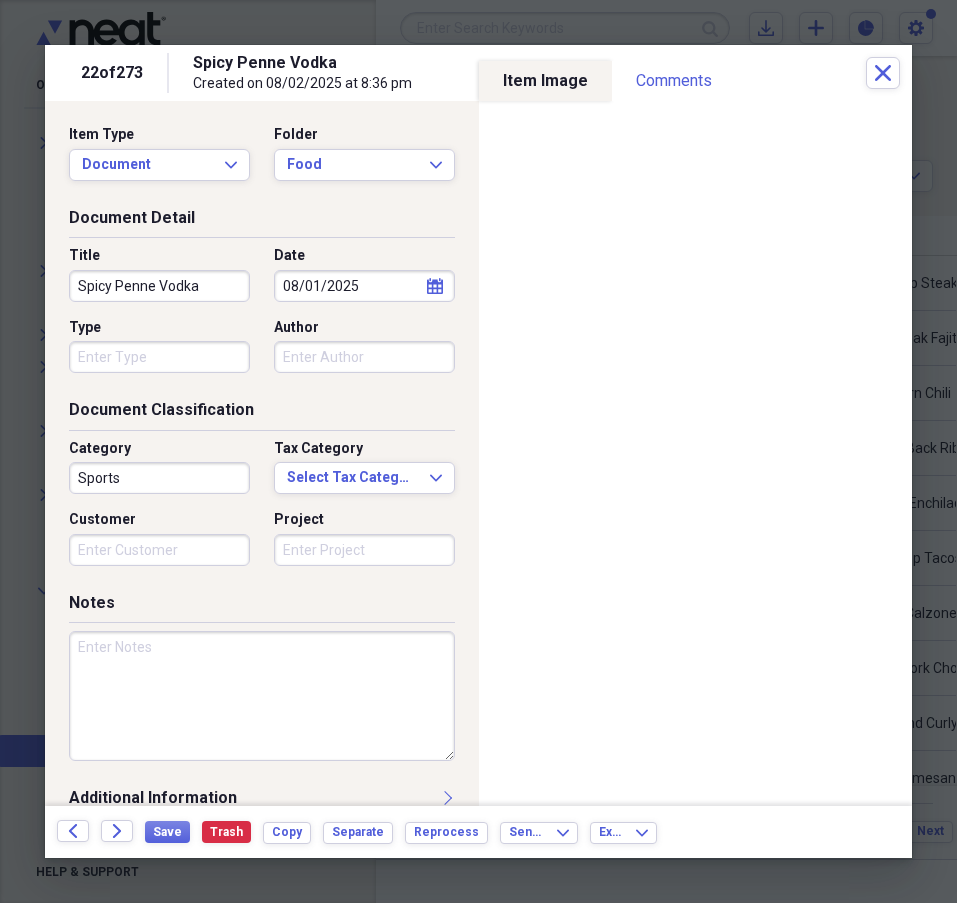 click on "Sports" at bounding box center (159, 478) 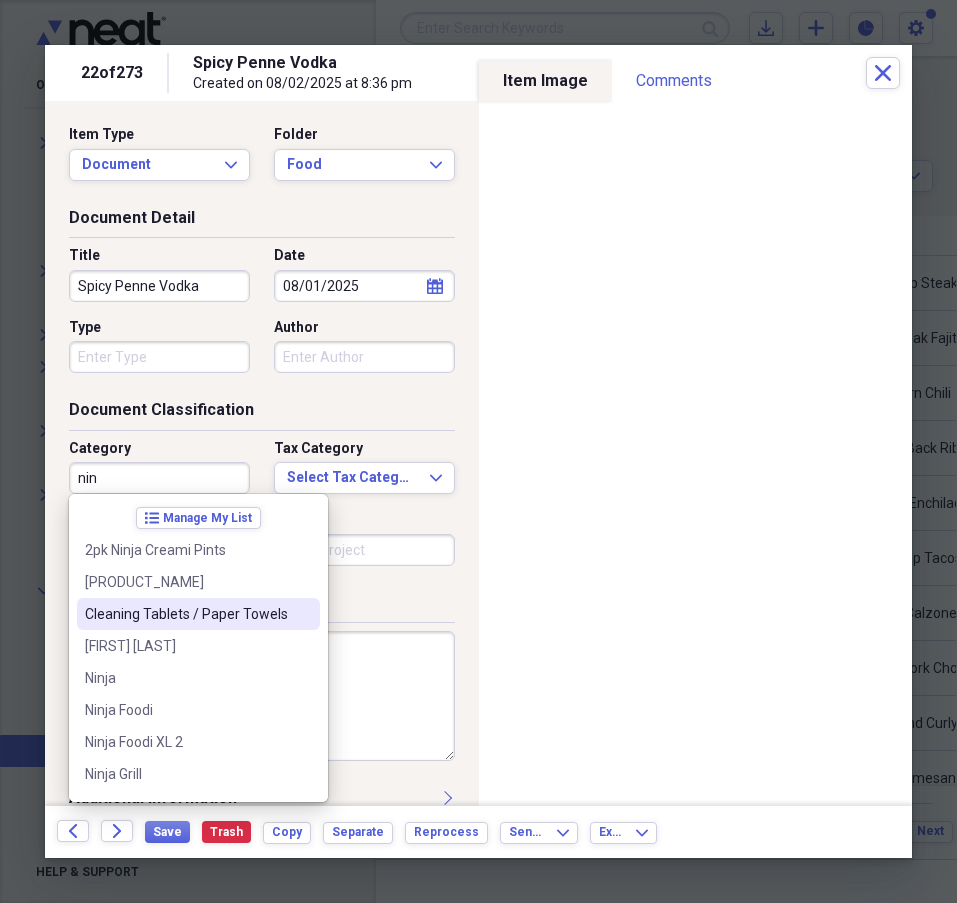 scroll, scrollTop: 60, scrollLeft: 0, axis: vertical 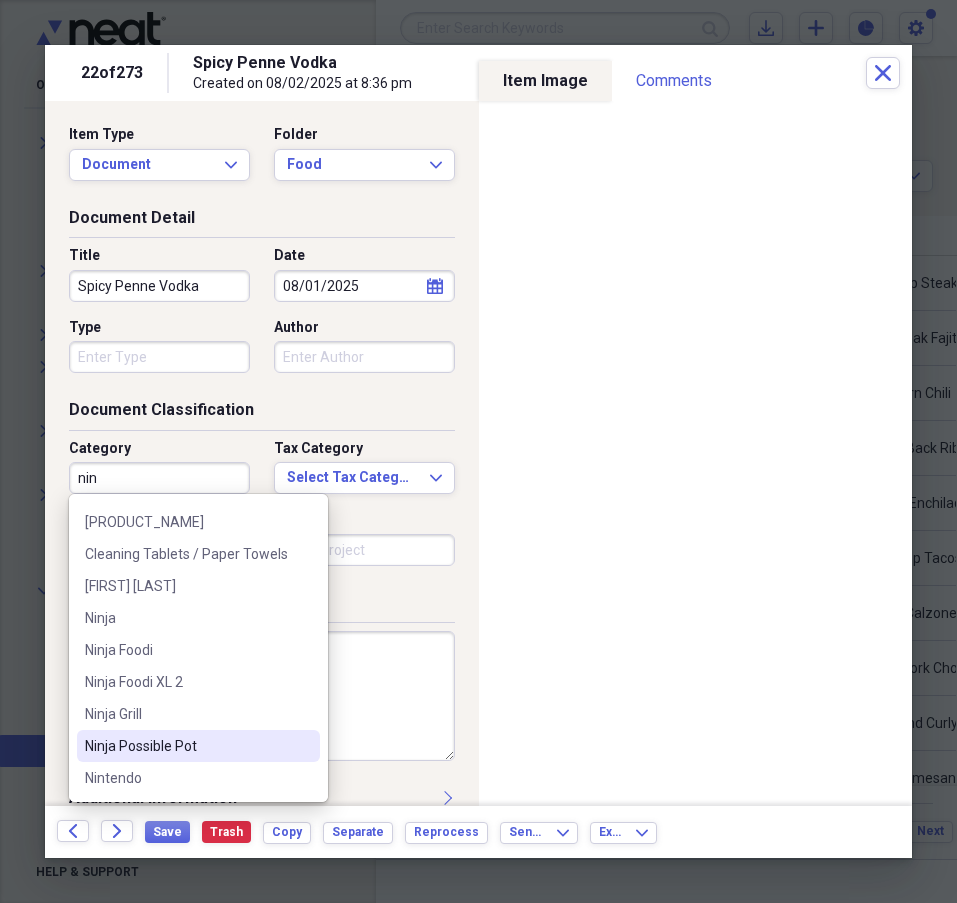 click on "Ninja Possible Pot" at bounding box center (186, 746) 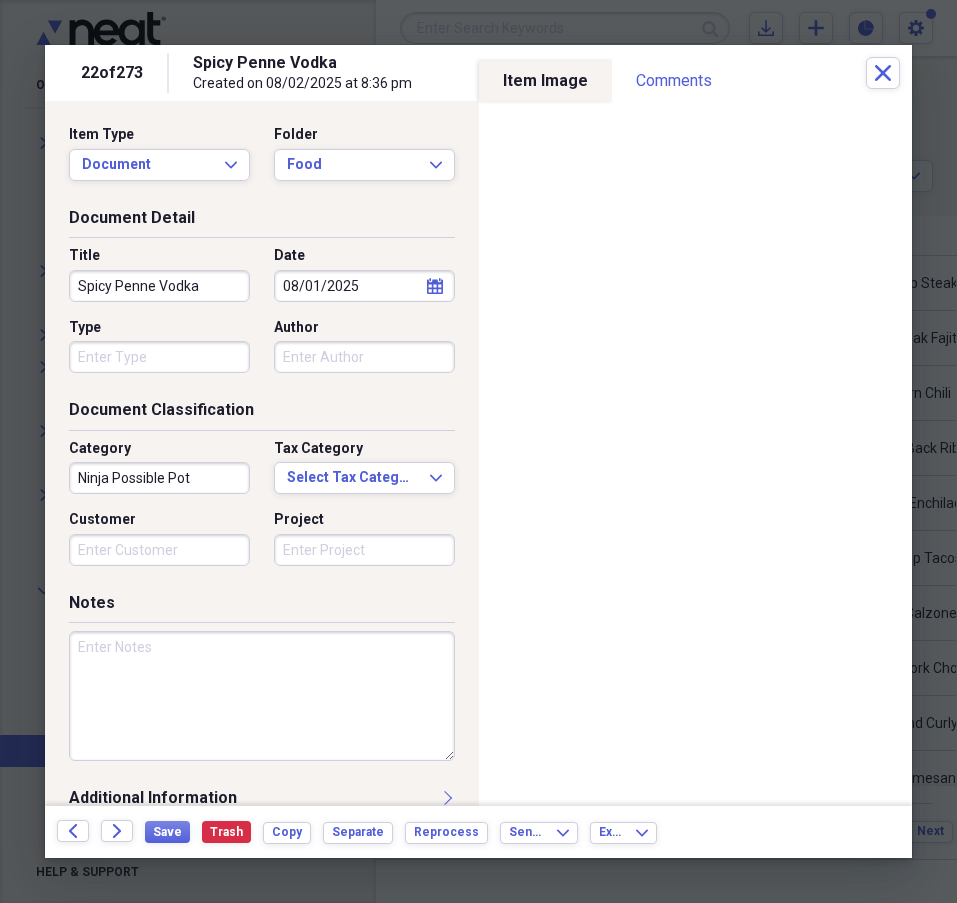 click on "Type" at bounding box center (159, 357) 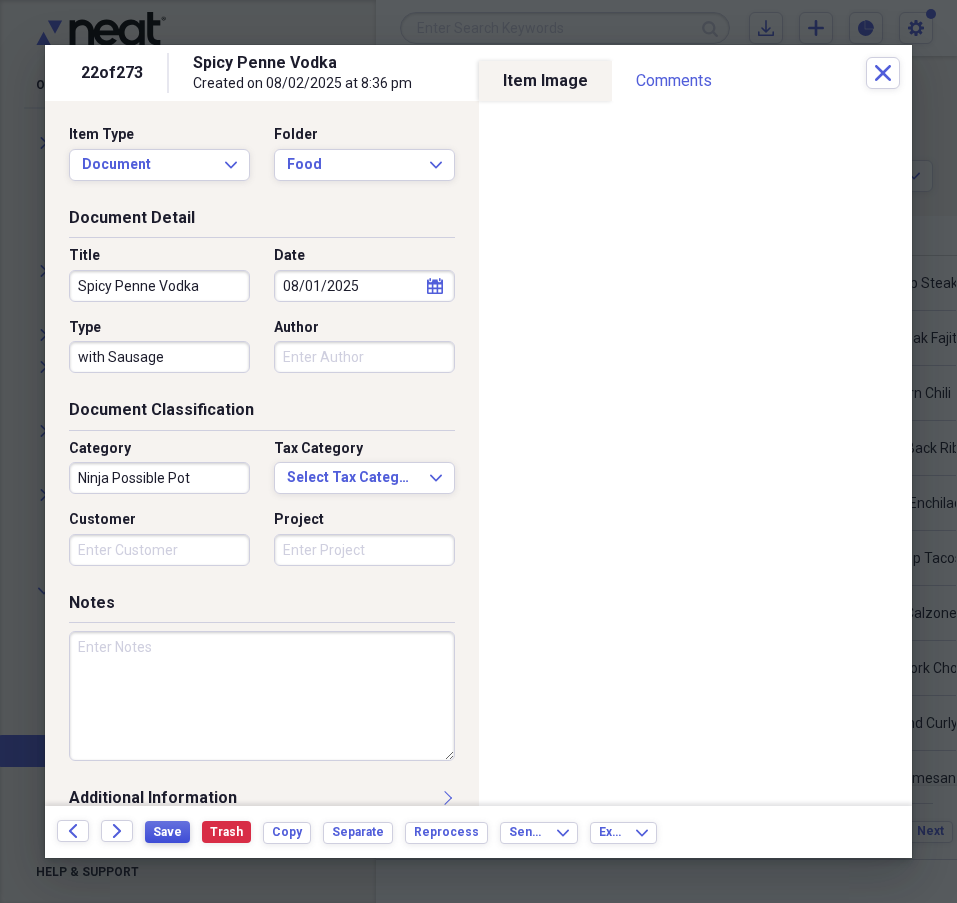 type on "with Sausage" 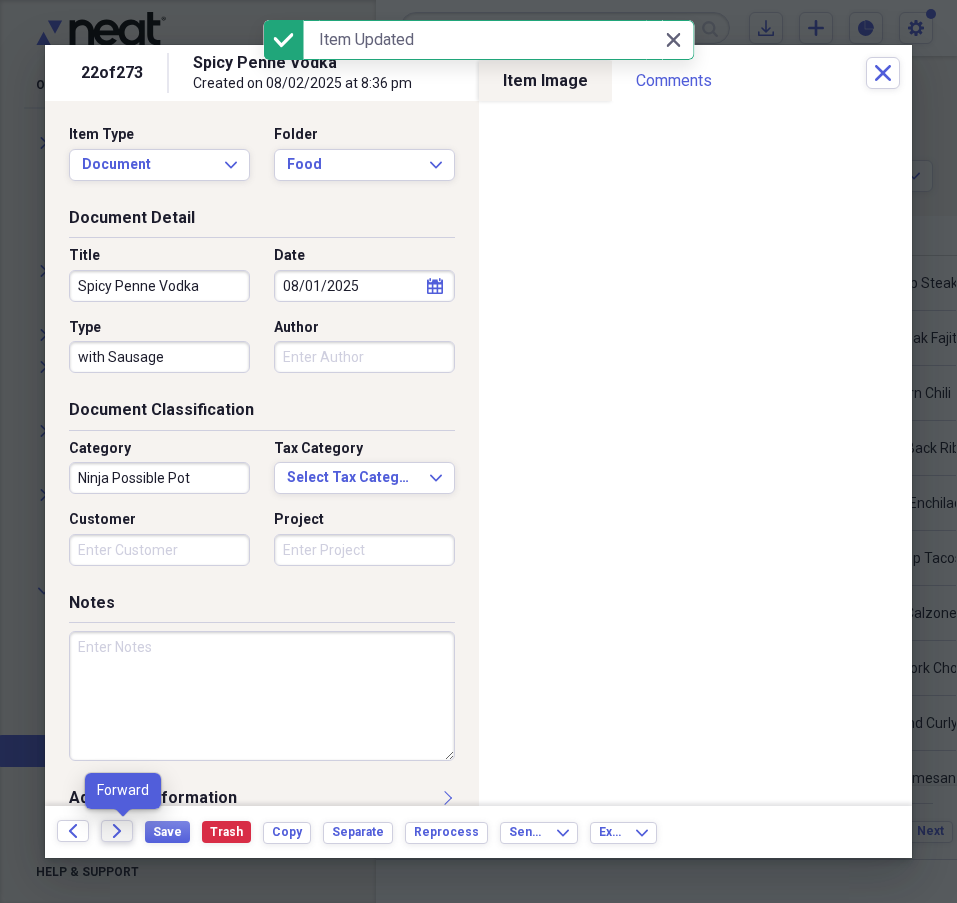 click on "Forward" 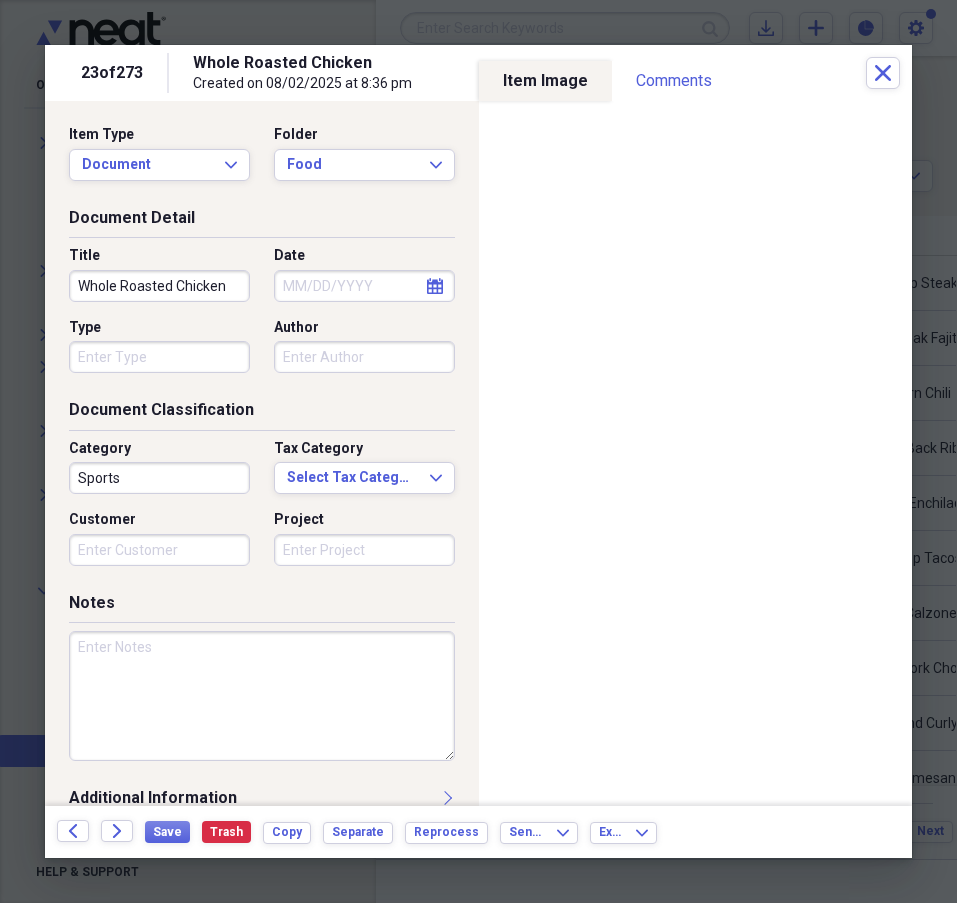 click on "Type" at bounding box center [159, 357] 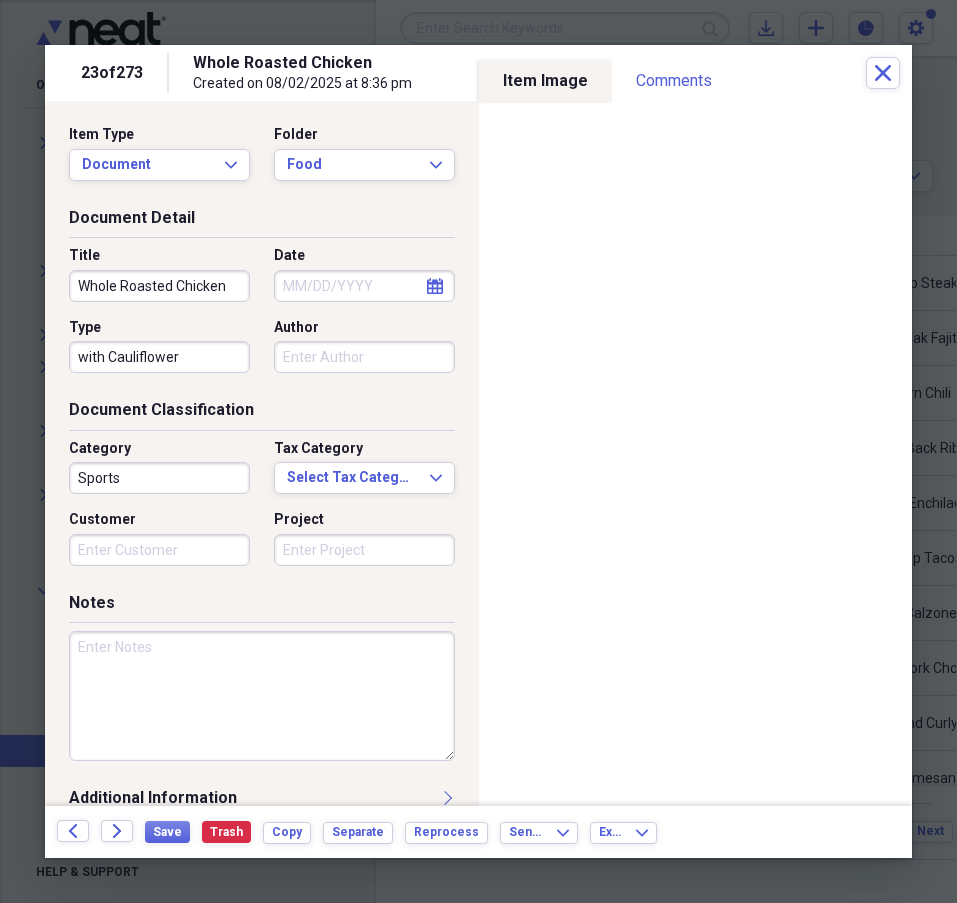 type on "with Cauliflower" 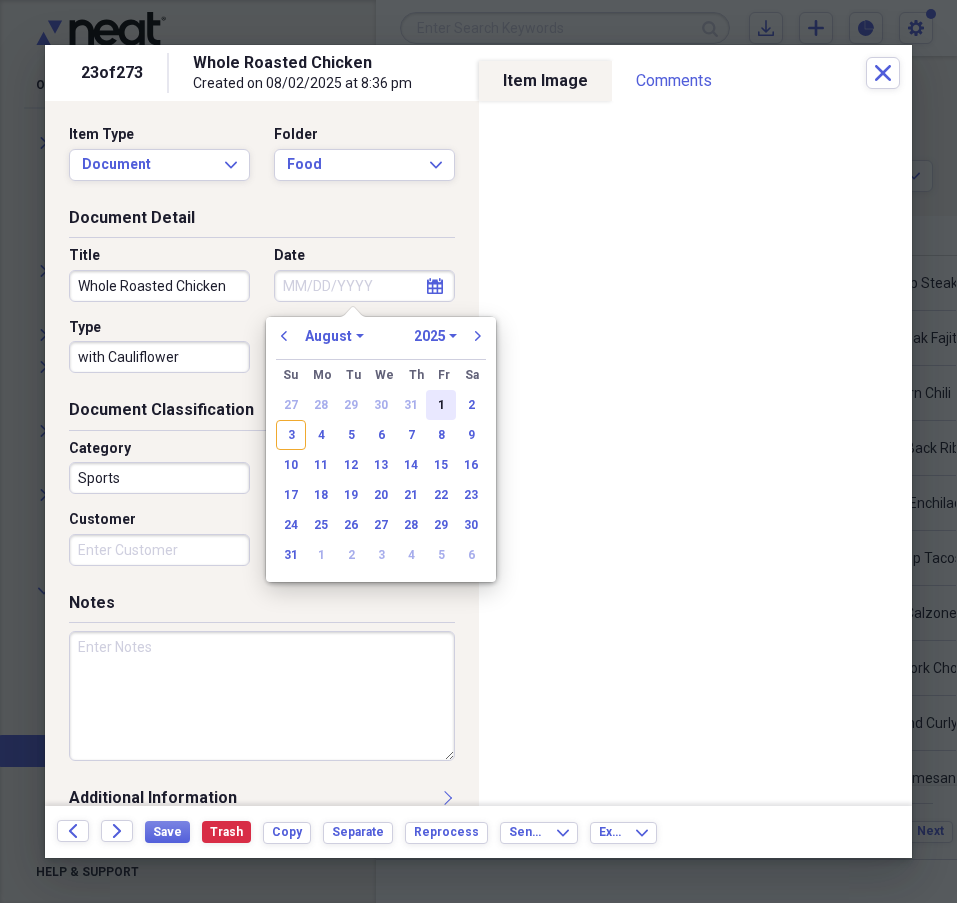 click on "1" at bounding box center (441, 405) 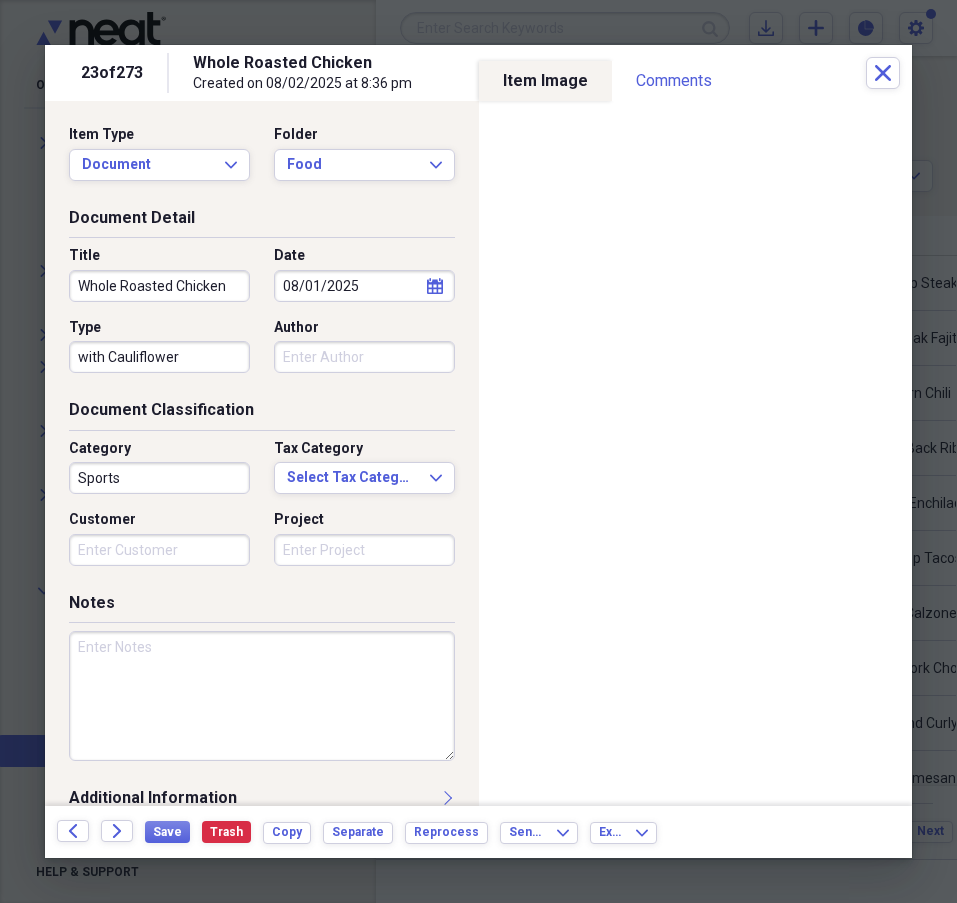 click on "Sports" at bounding box center (159, 478) 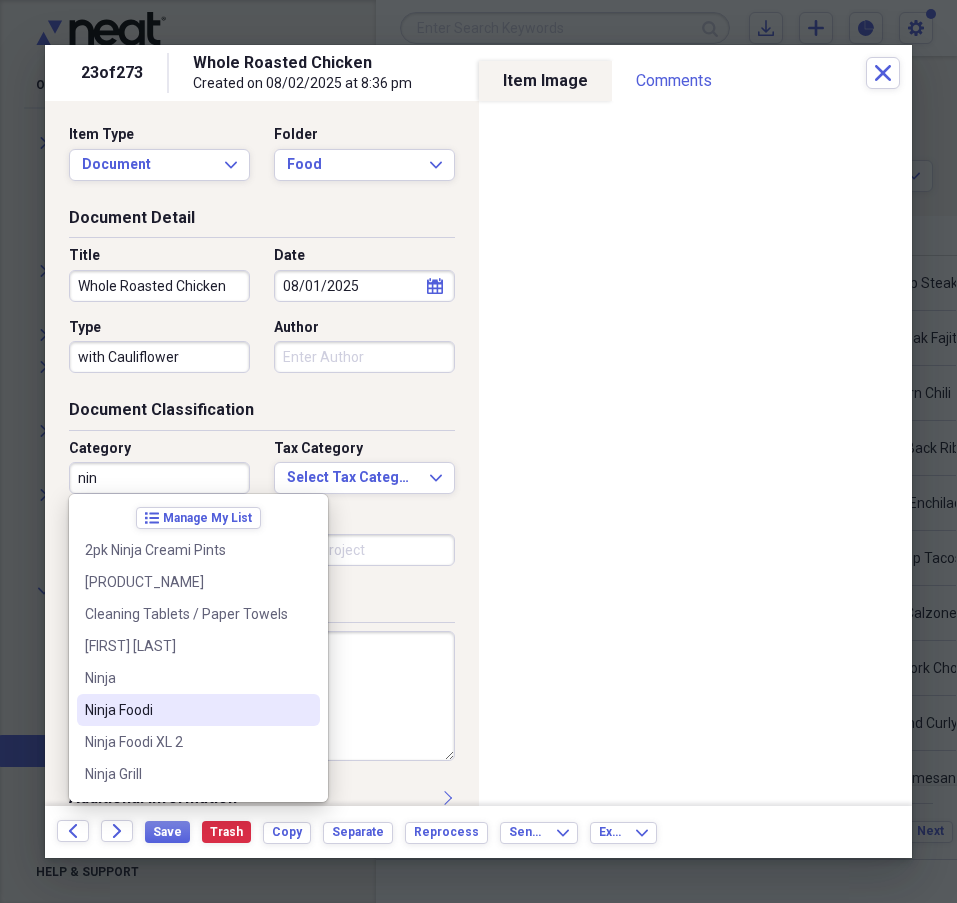click on "Ninja Foodi" at bounding box center [186, 710] 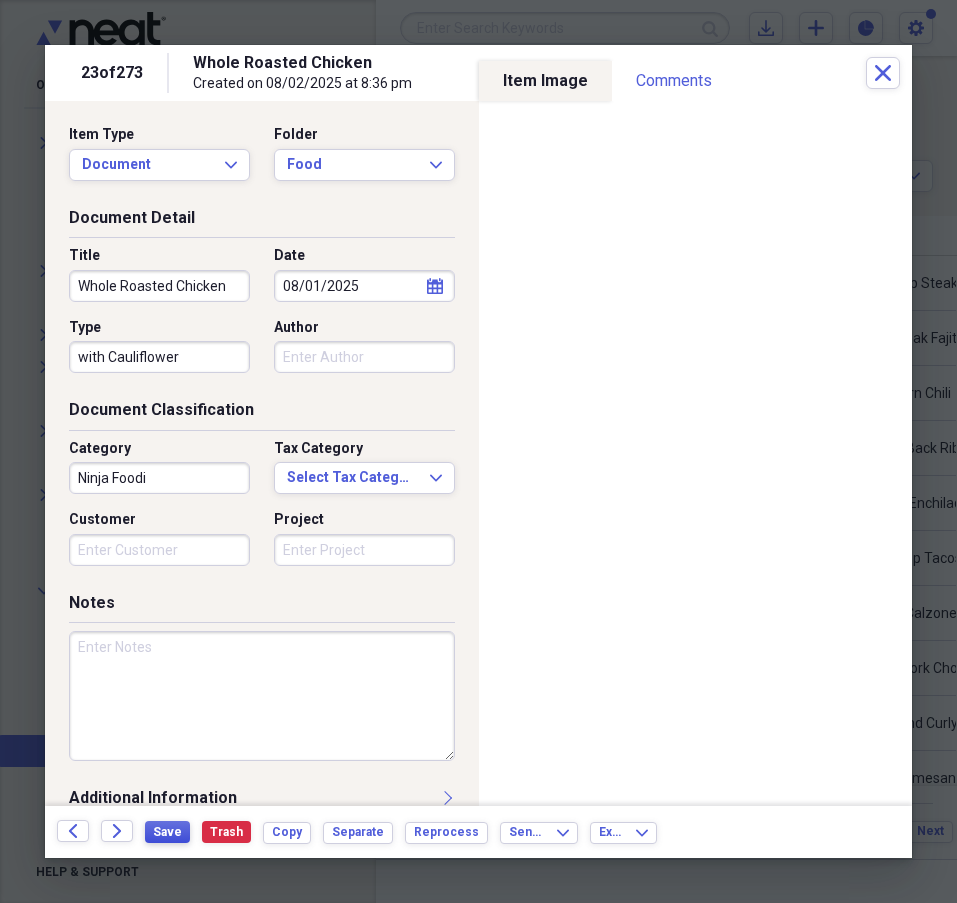 click on "Save" at bounding box center (167, 832) 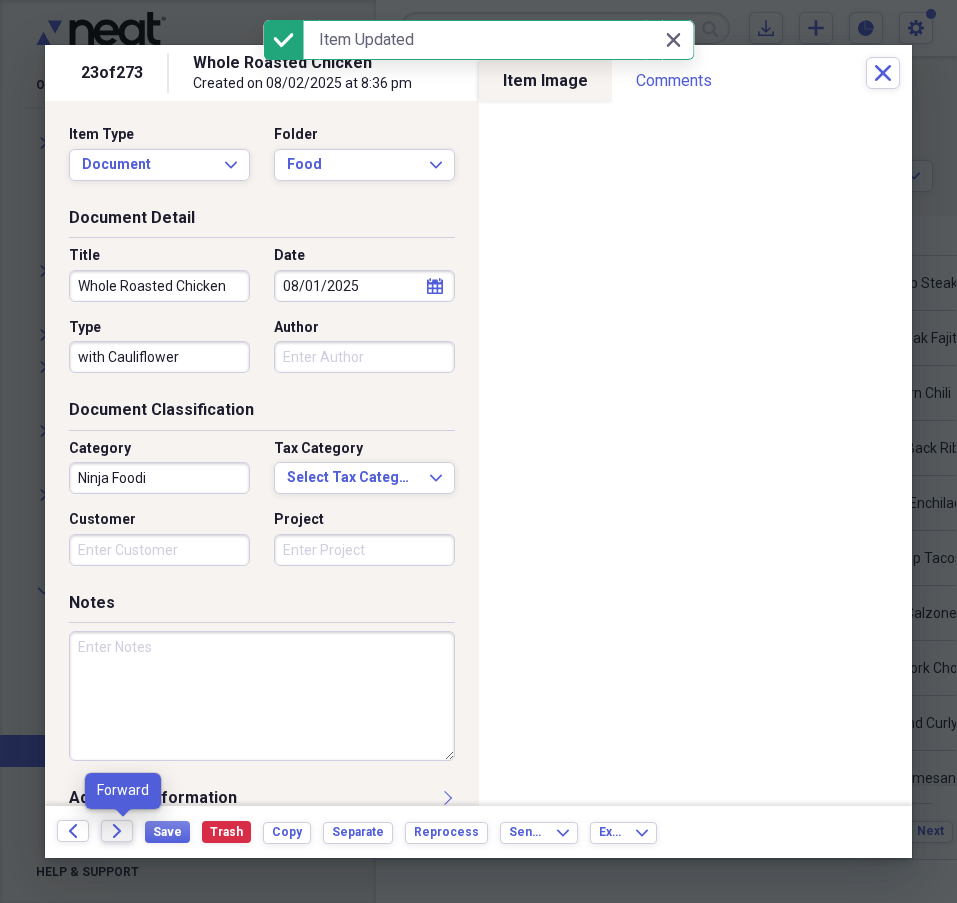 click on "Forward" 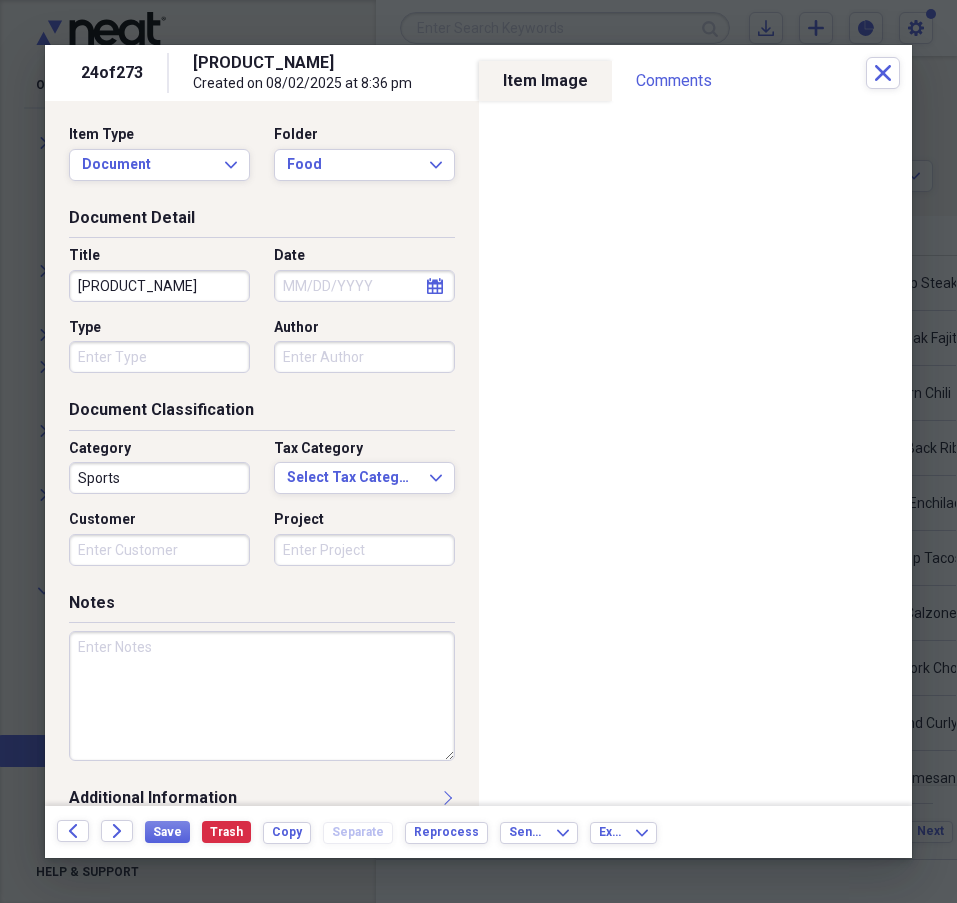 click on "Type" at bounding box center [159, 357] 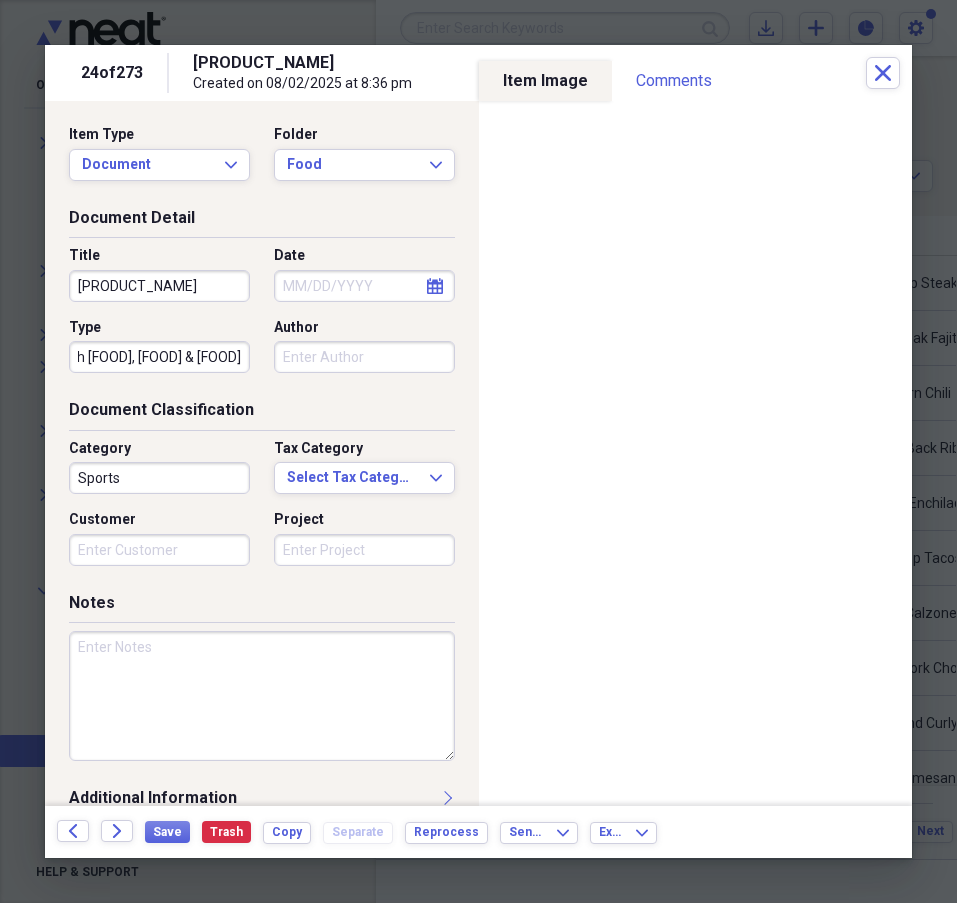 scroll, scrollTop: 0, scrollLeft: 70, axis: horizontal 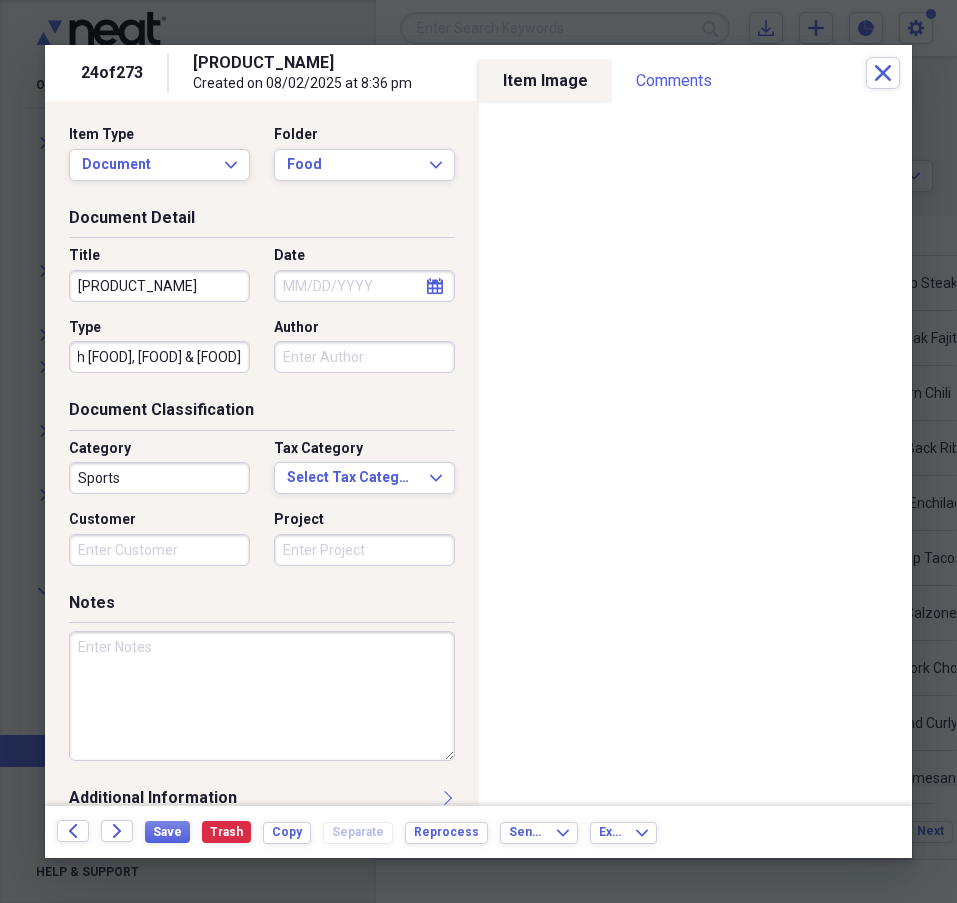 type on "with Bell Pepper, Mushroom & Onion" 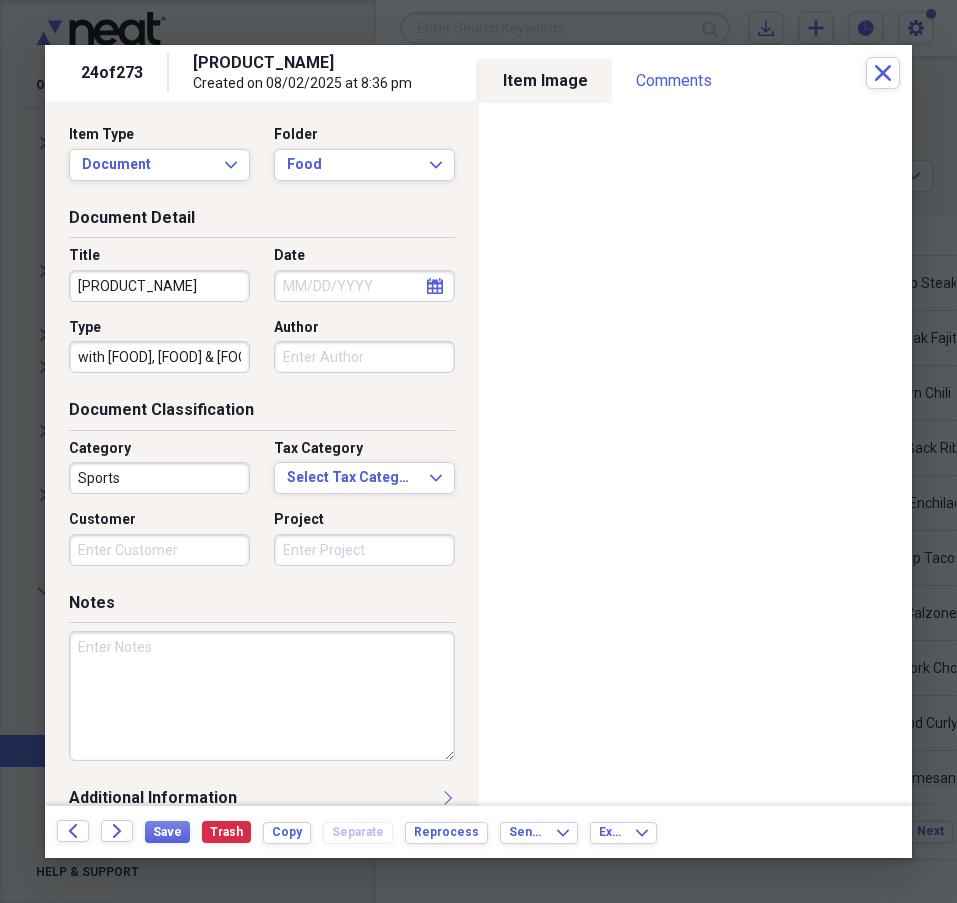 select on "7" 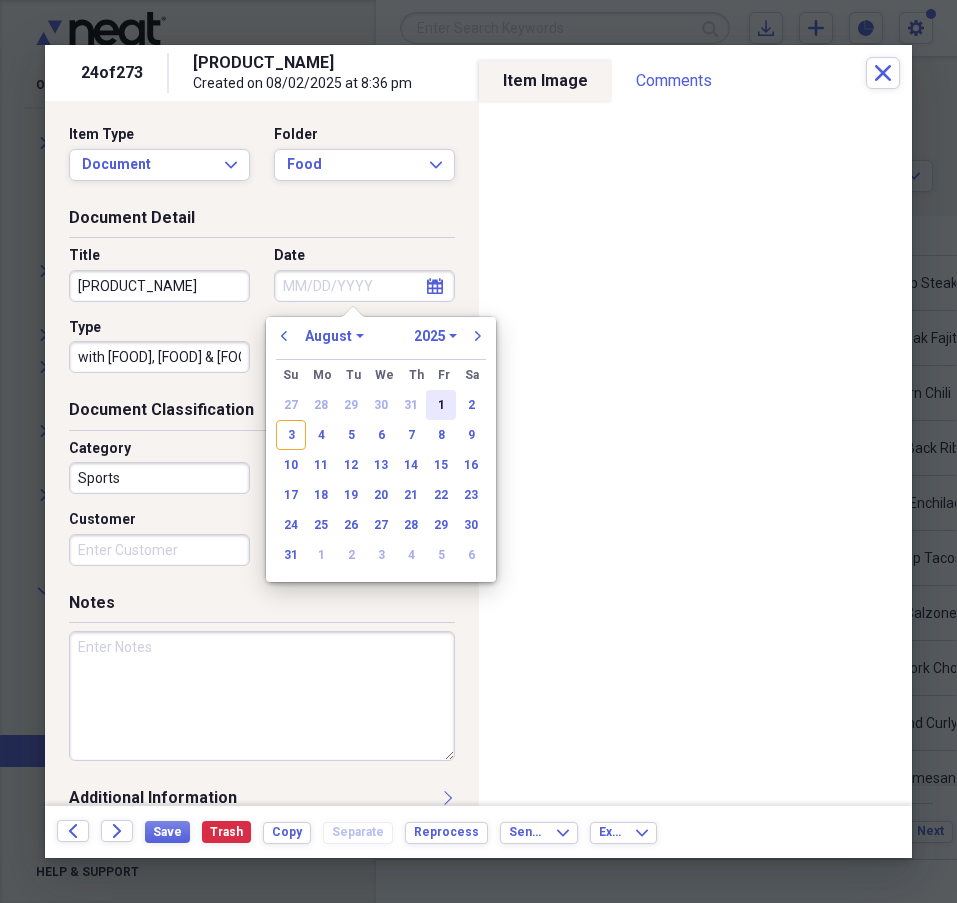 click on "1" at bounding box center (441, 405) 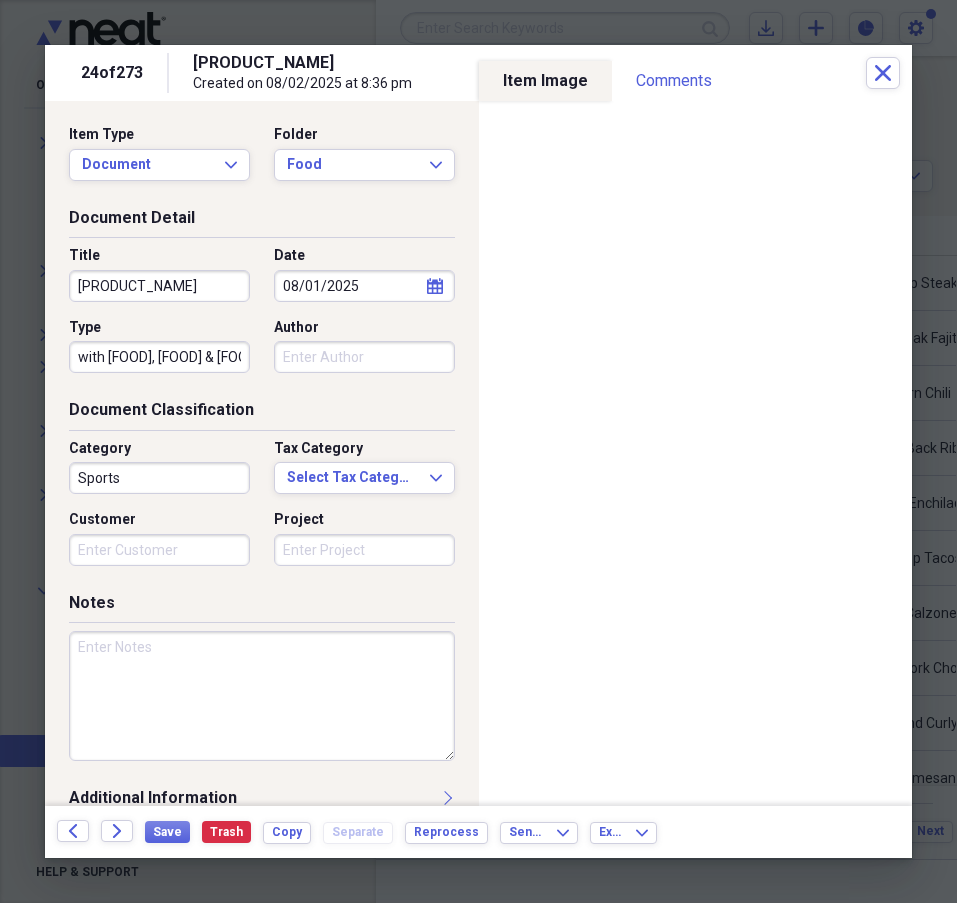 type on "08/01/2025" 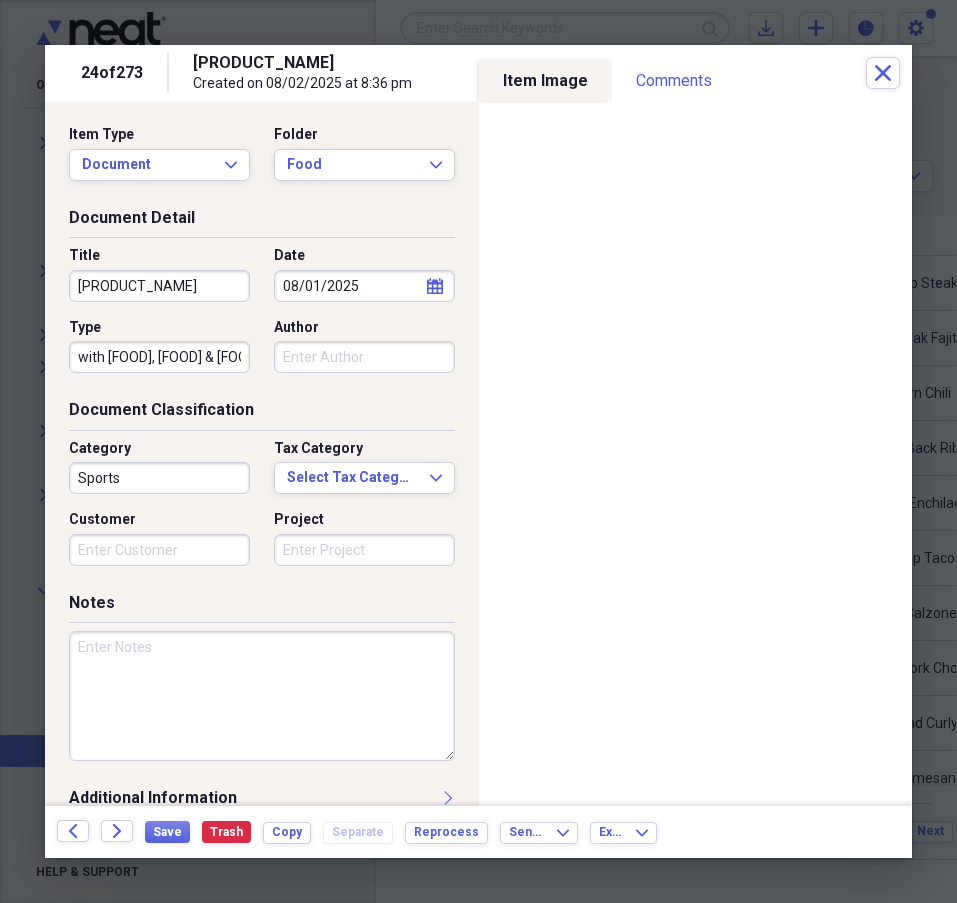 click on "Sports" at bounding box center [159, 478] 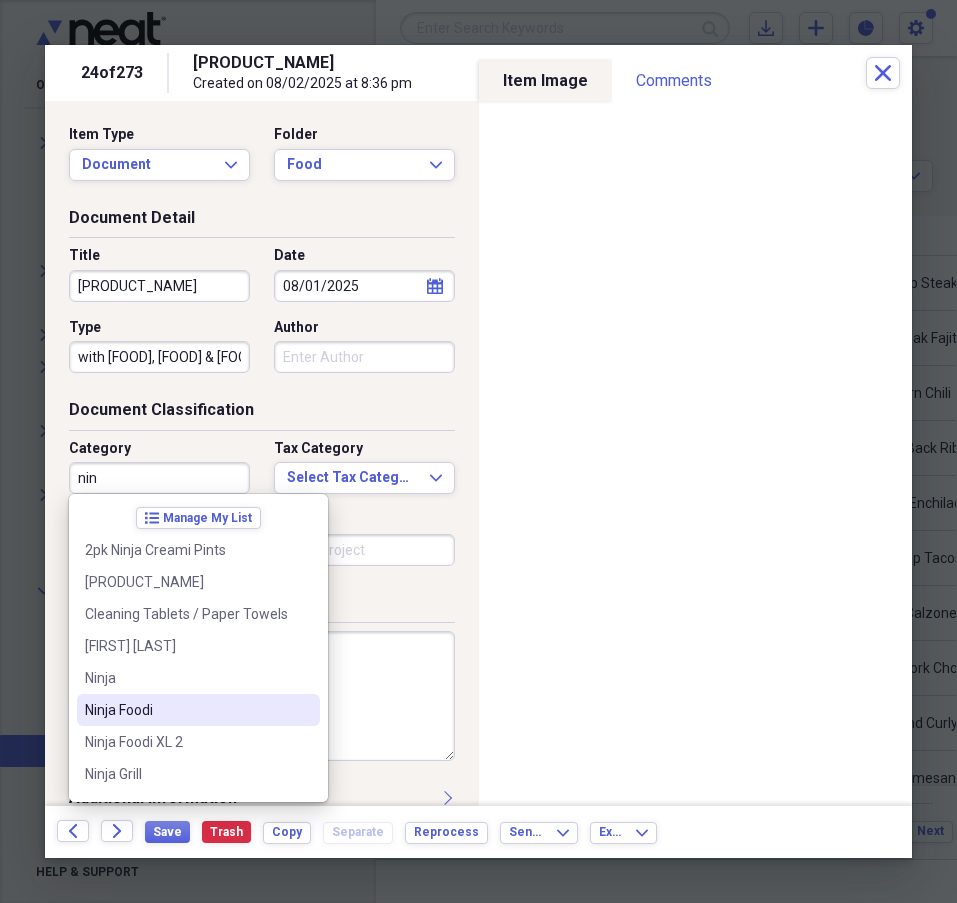 click on "Ninja Foodi" at bounding box center [186, 710] 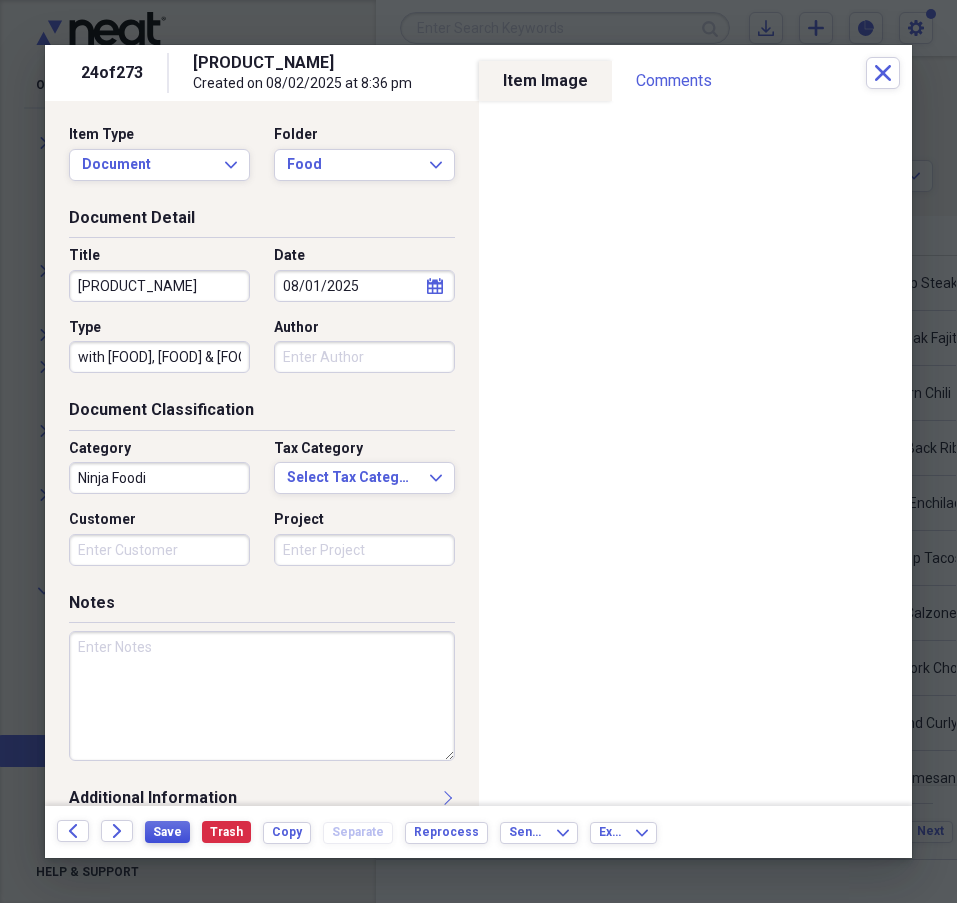 click on "Save" at bounding box center [167, 832] 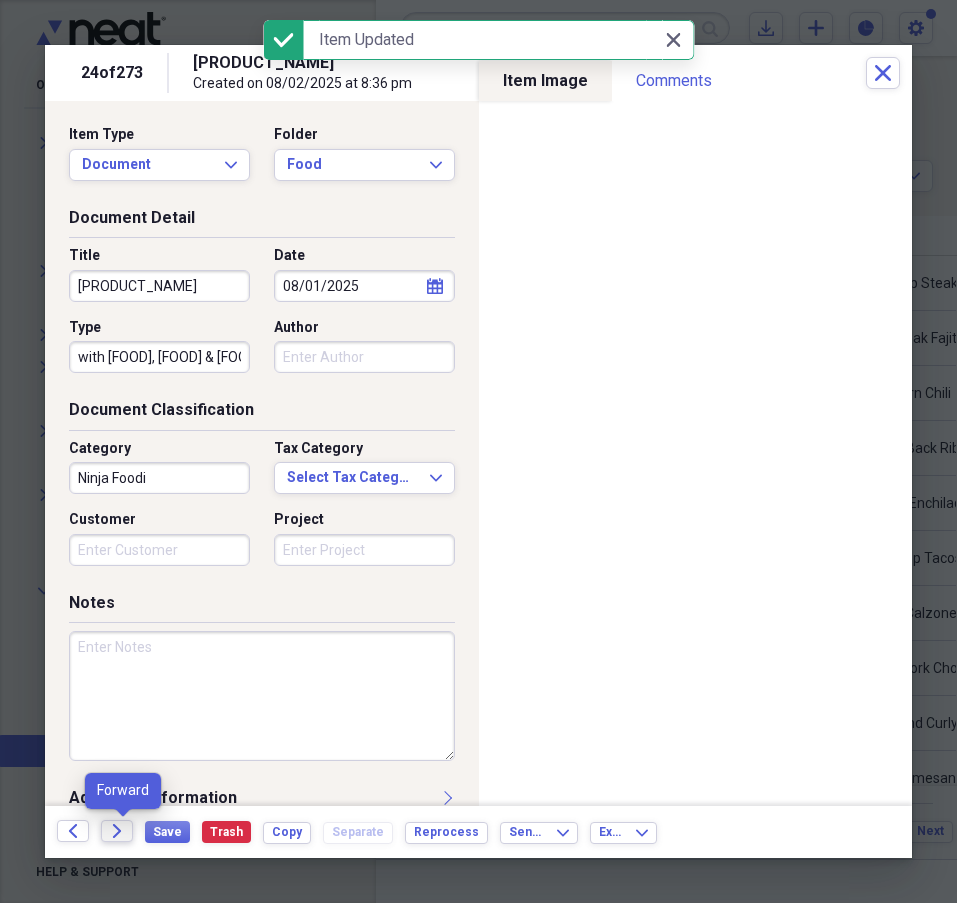 click on "Forward" 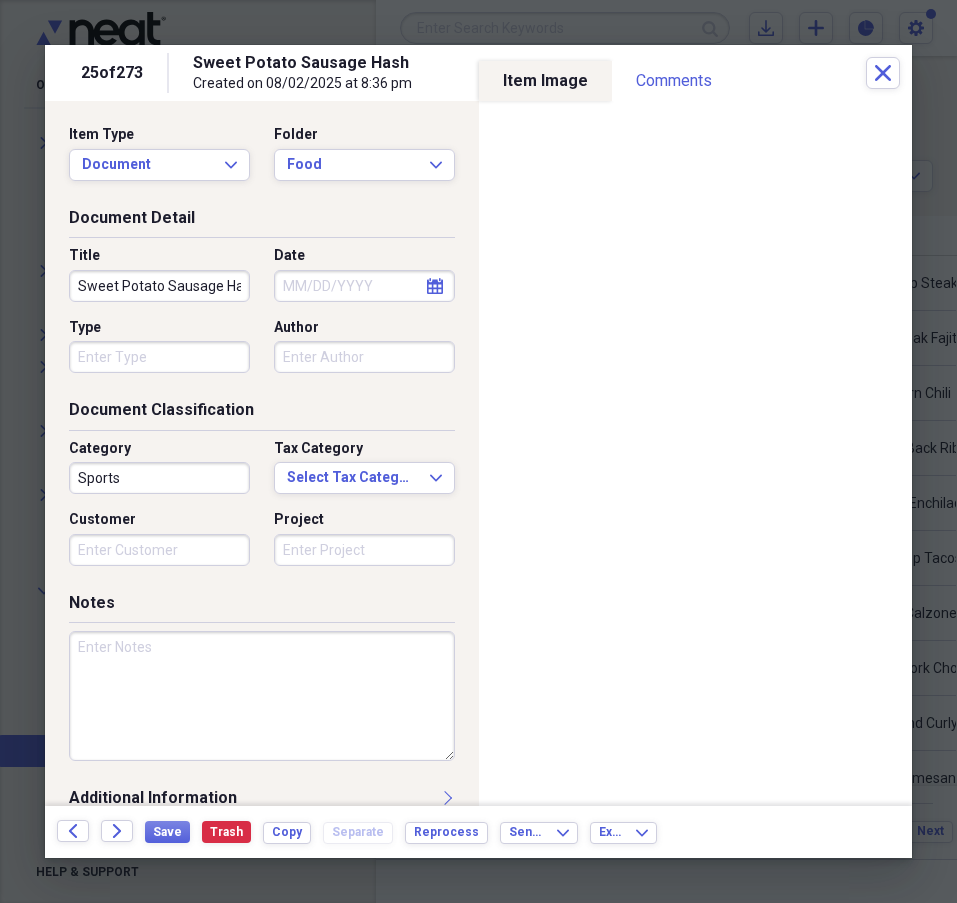 click 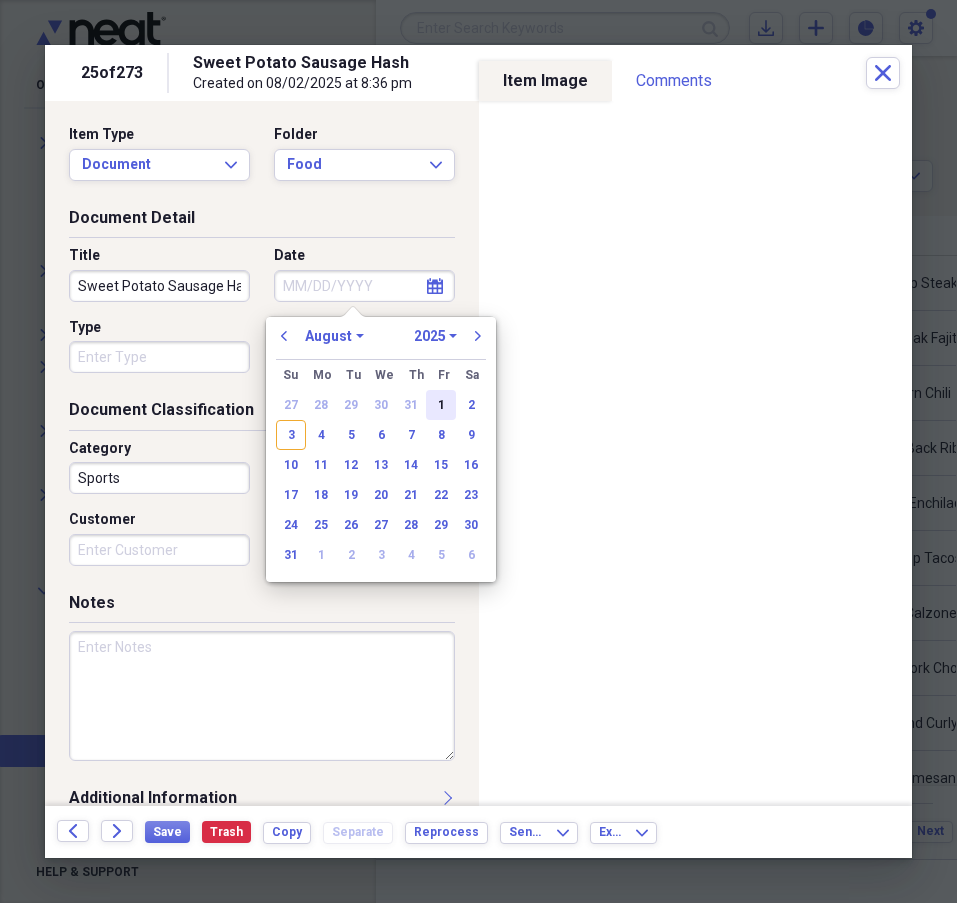 click on "1" at bounding box center (441, 405) 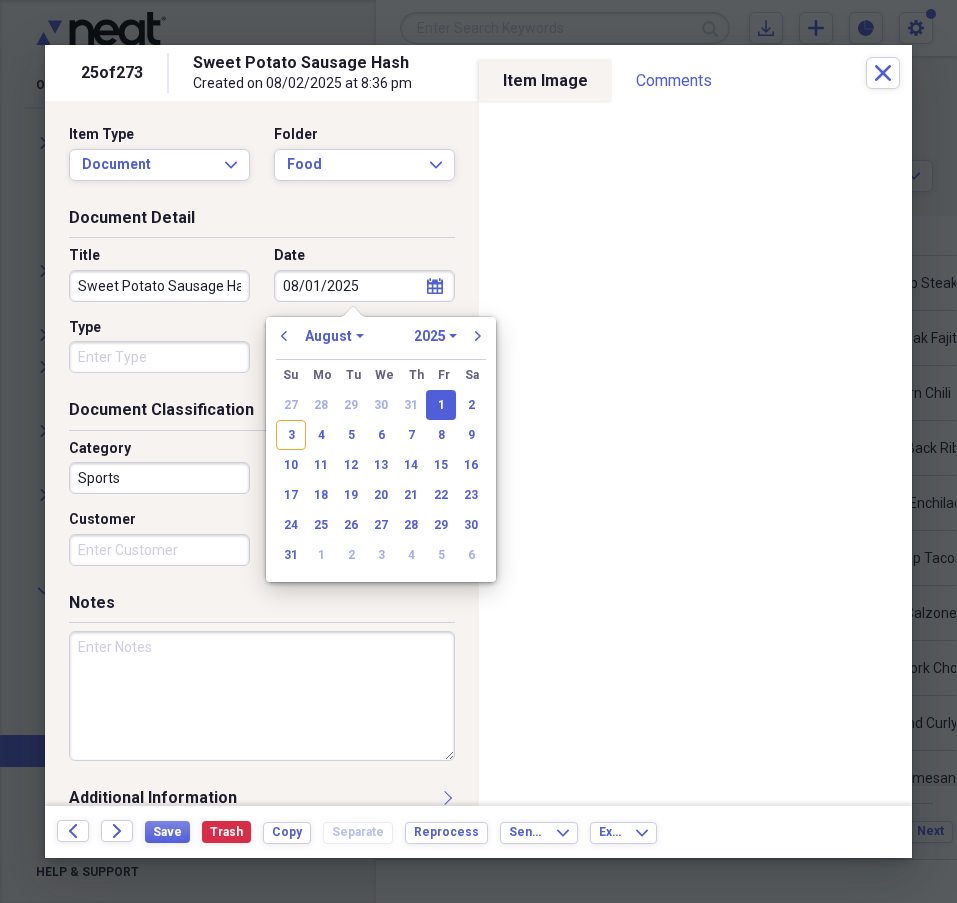 type on "08/01/2025" 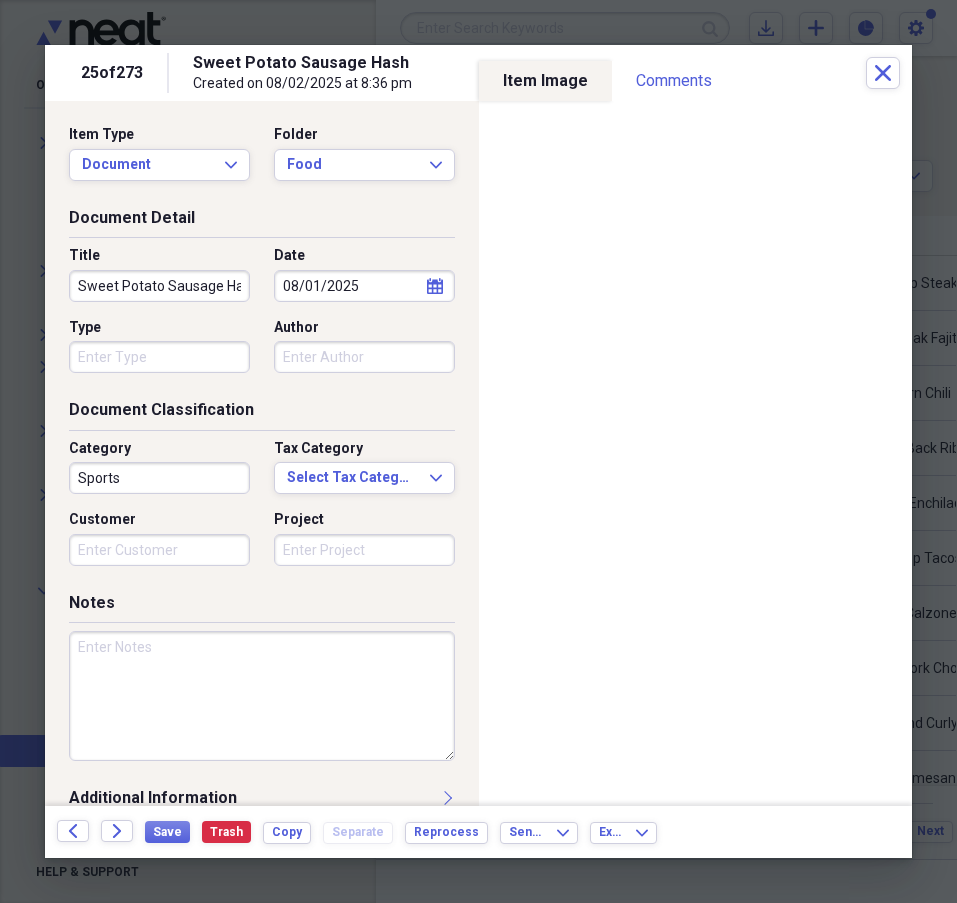 click on "Sports" at bounding box center [159, 478] 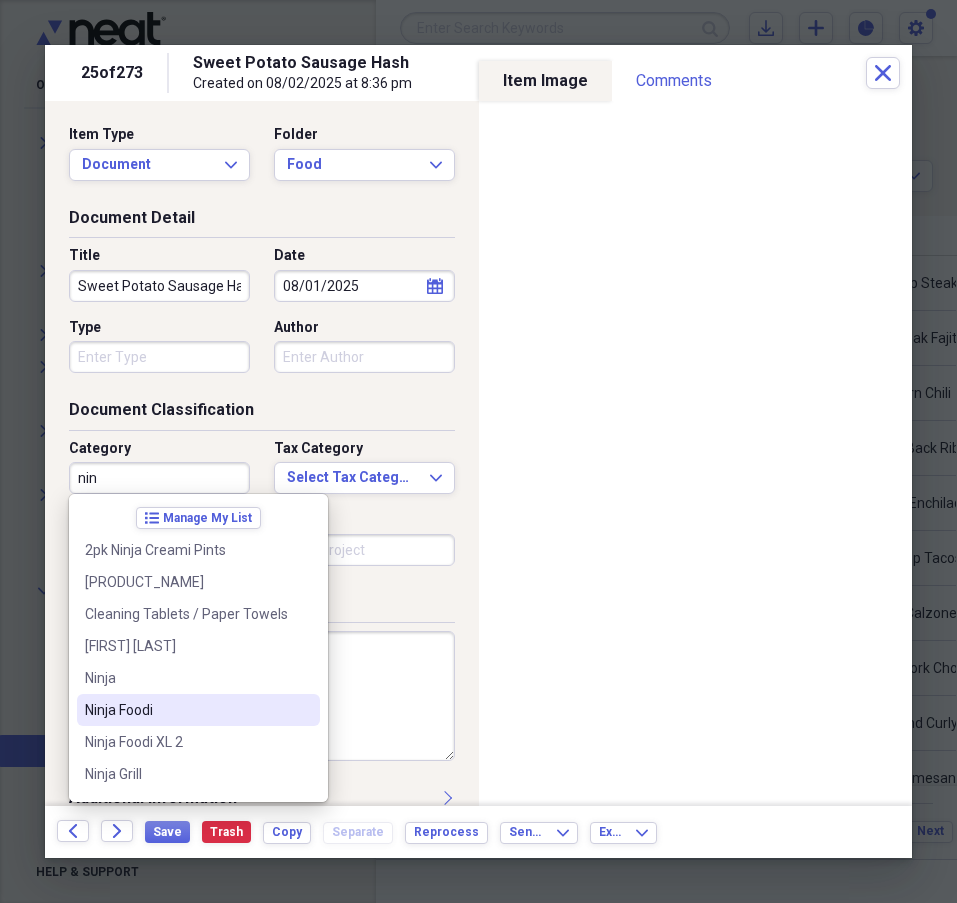 click on "Ninja Foodi" at bounding box center (186, 710) 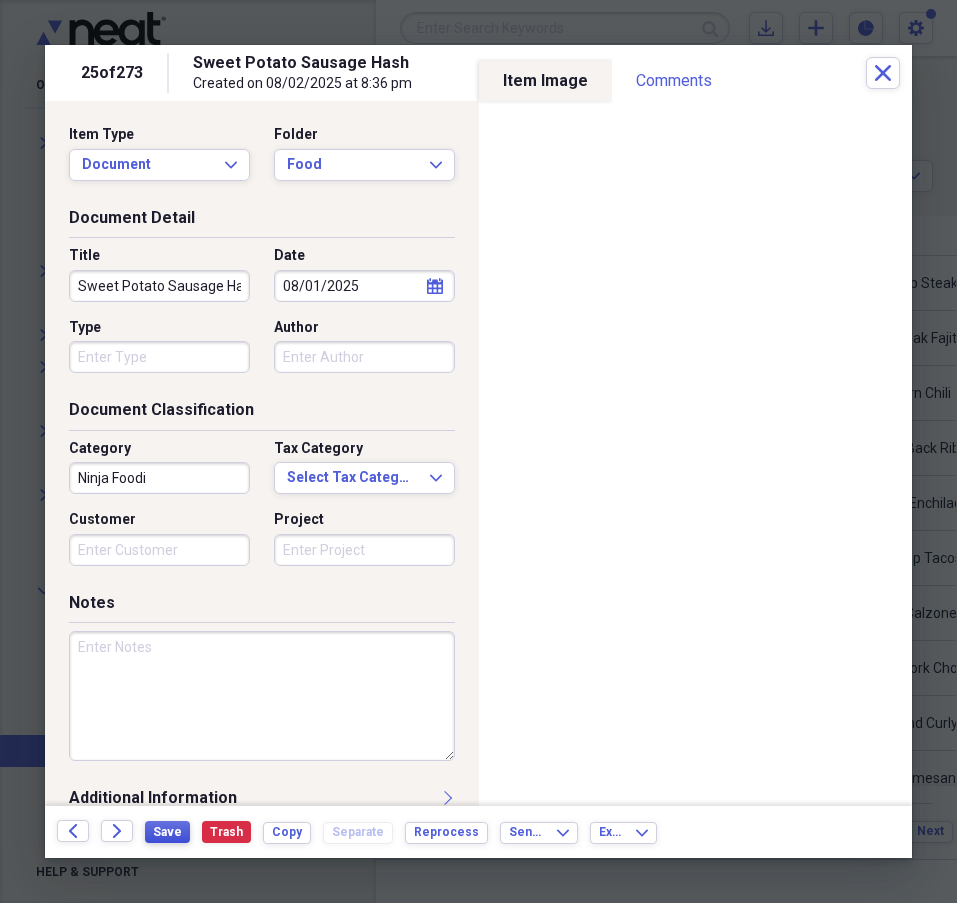 click on "Save" at bounding box center (167, 832) 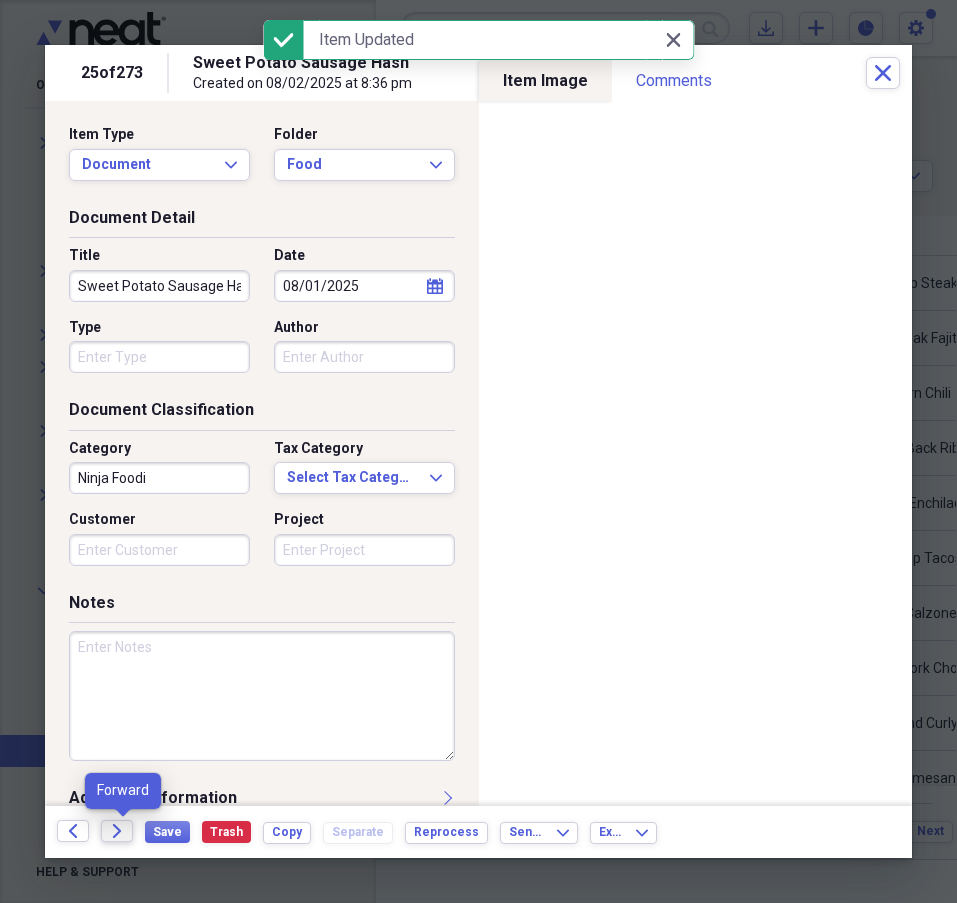 click on "Forward" 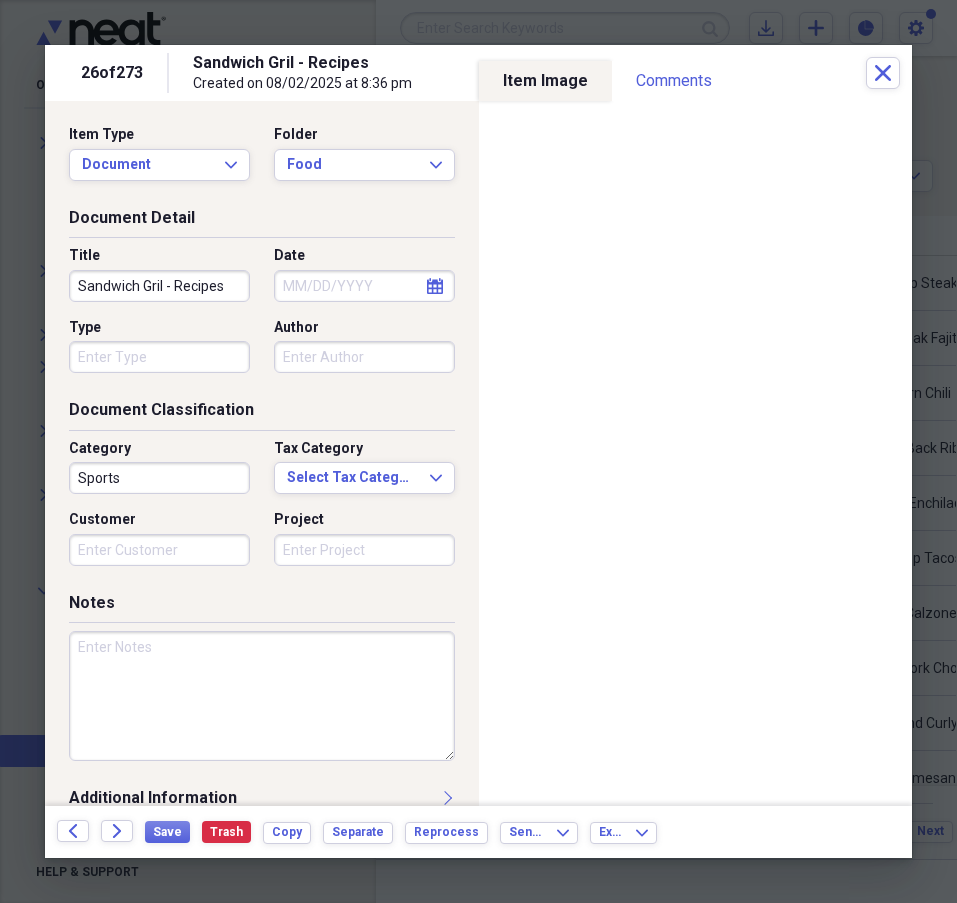 click 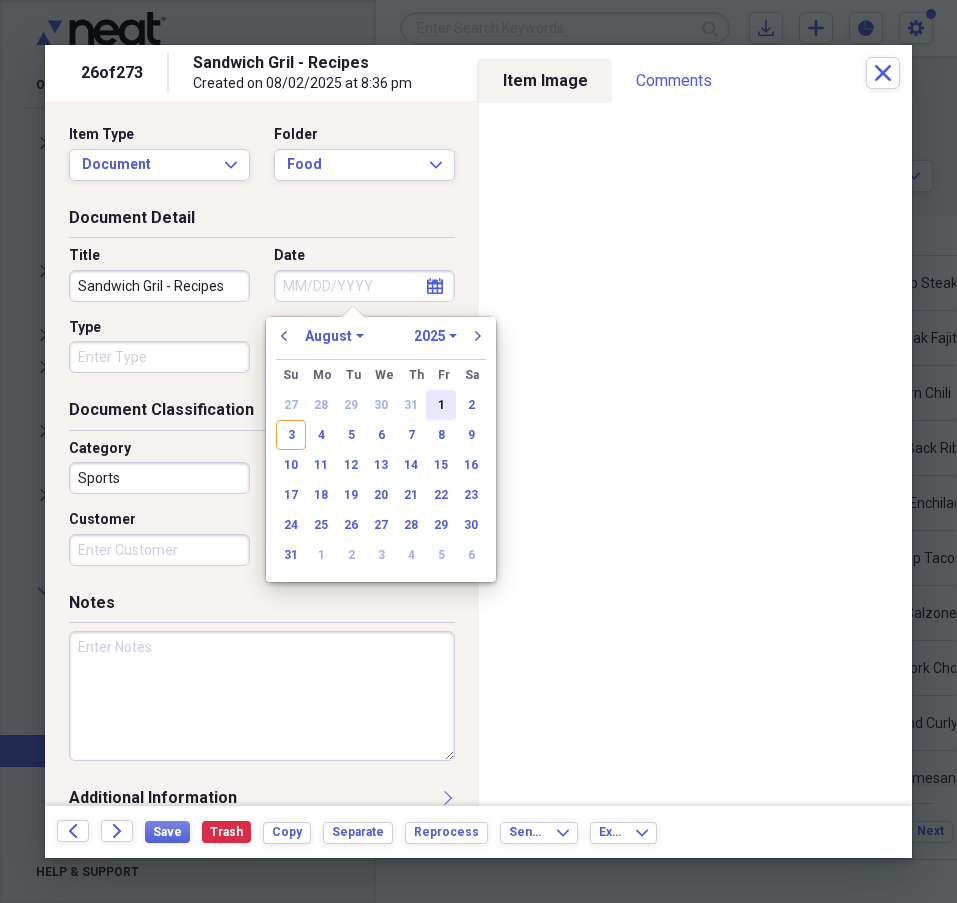 click on "1" at bounding box center [441, 405] 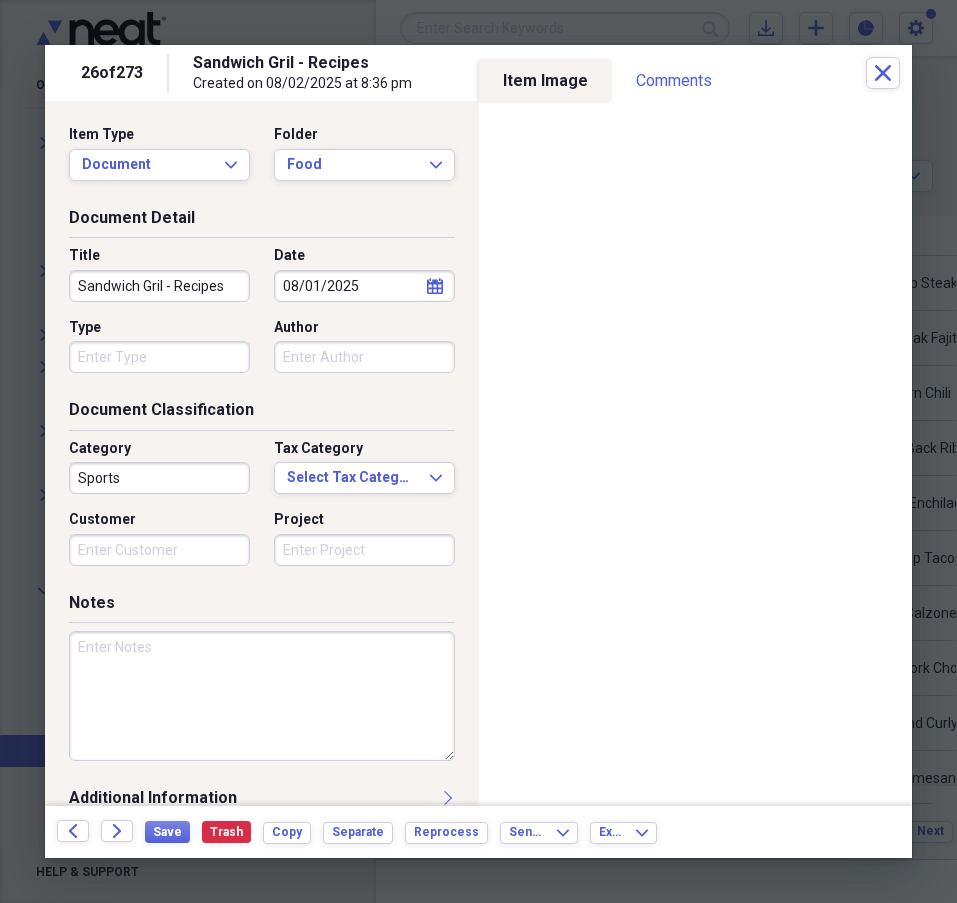 click on "Sports" at bounding box center [159, 478] 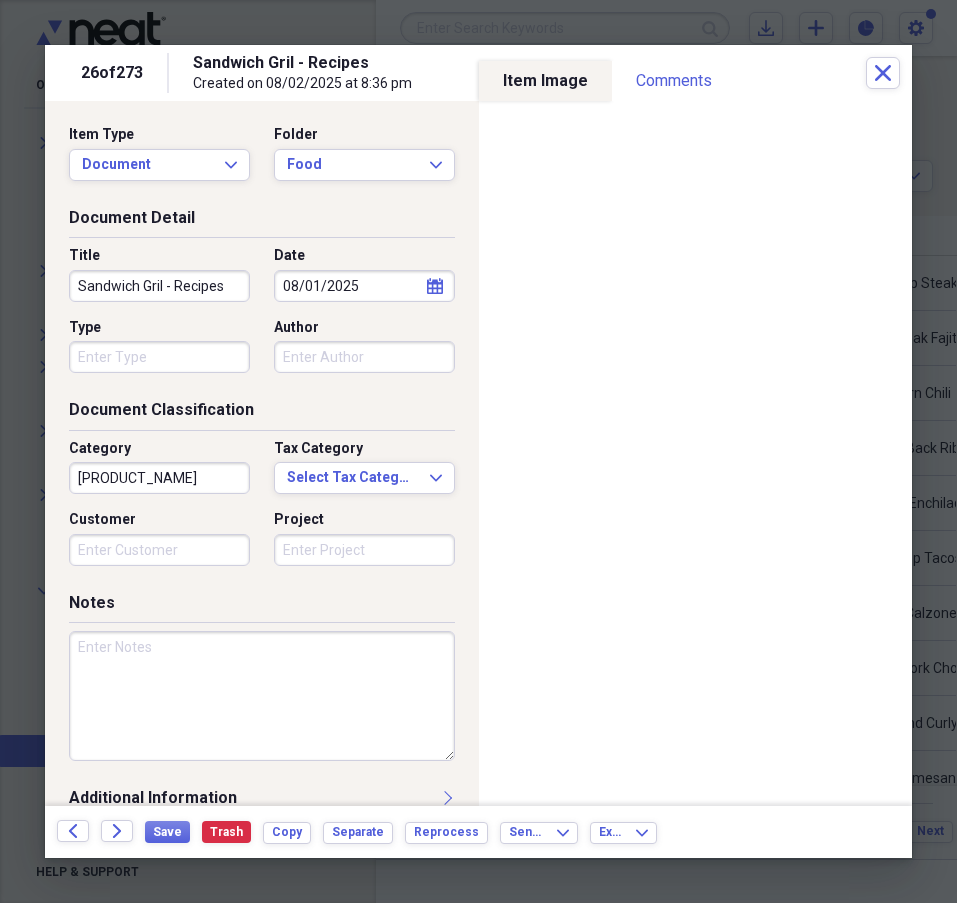 type on "Sandwich Grill" 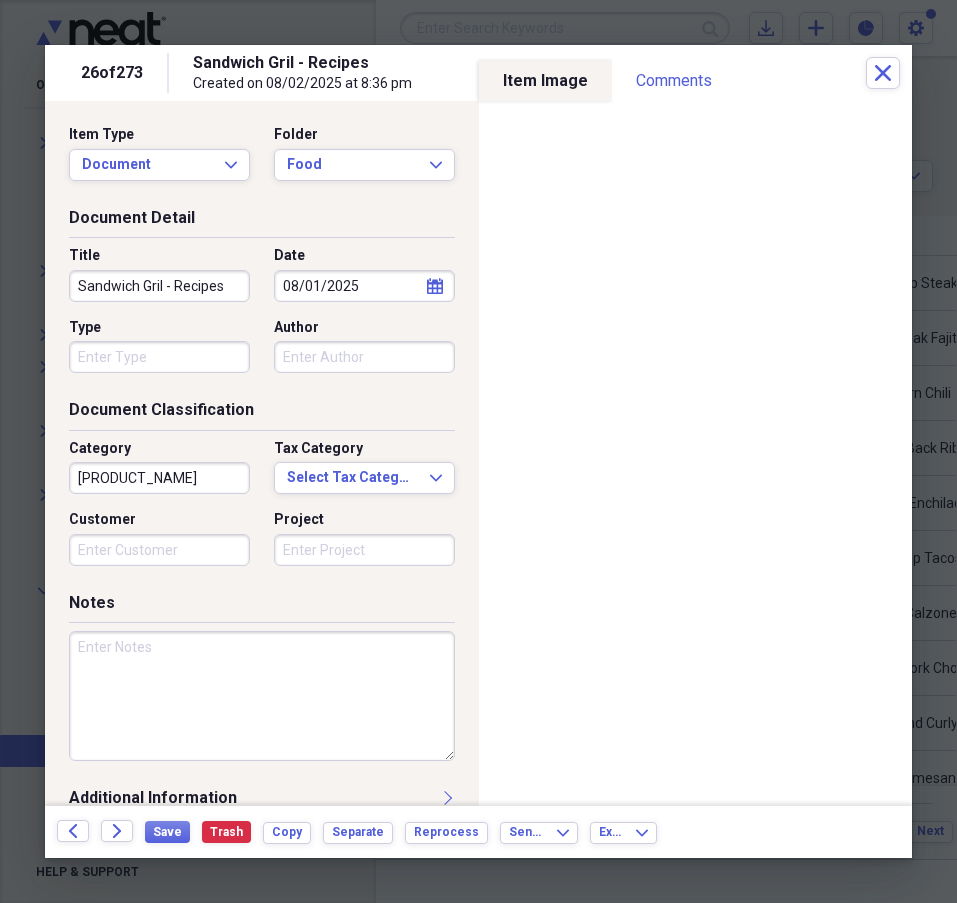 drag, startPoint x: 176, startPoint y: 282, endPoint x: 62, endPoint y: 282, distance: 114 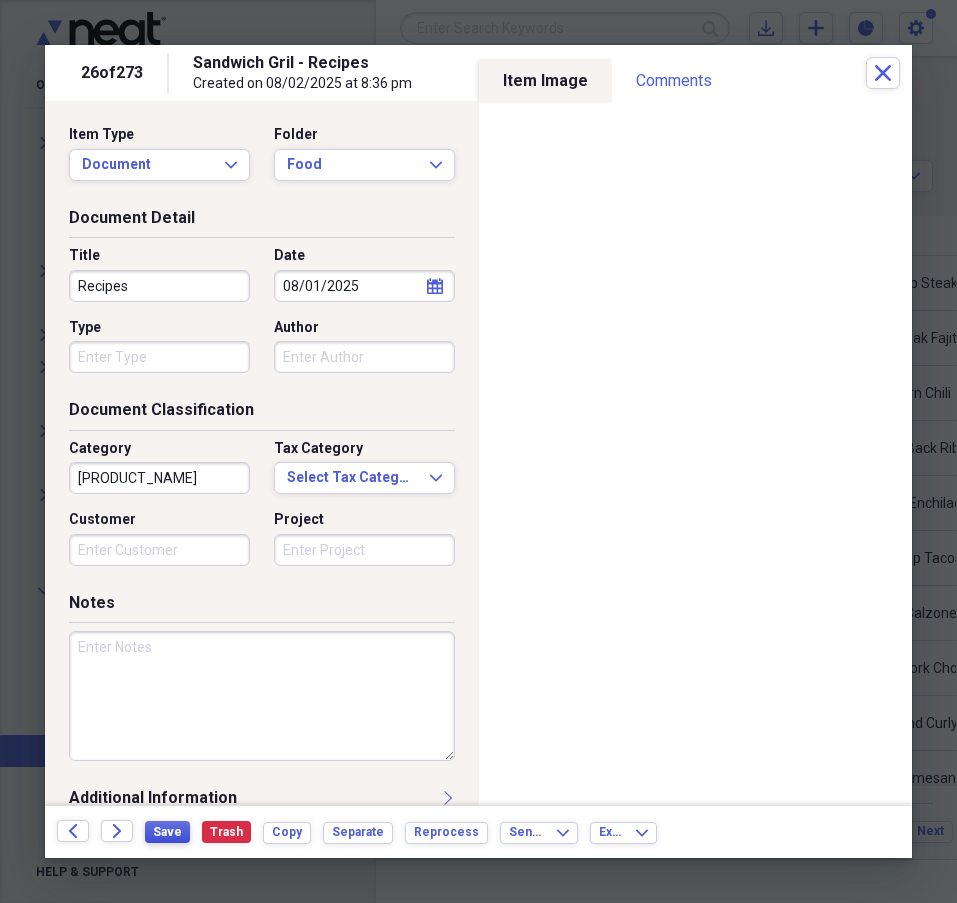 type on "Recipes" 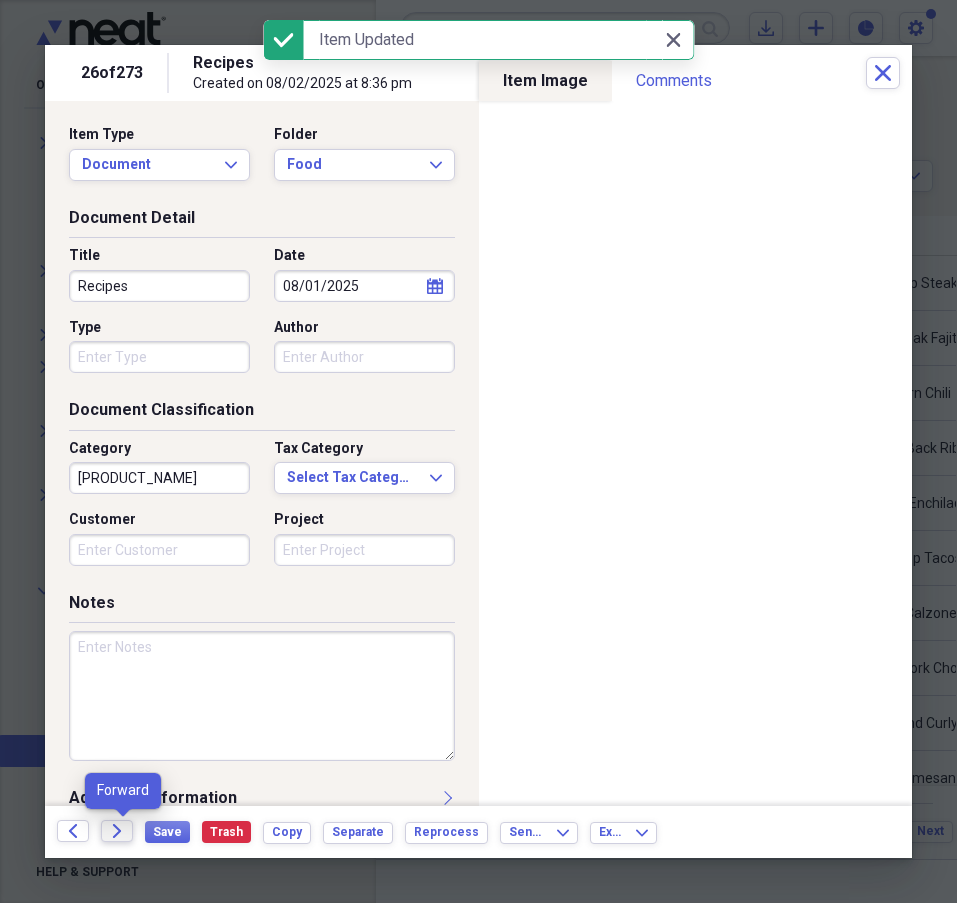 click on "Forward" 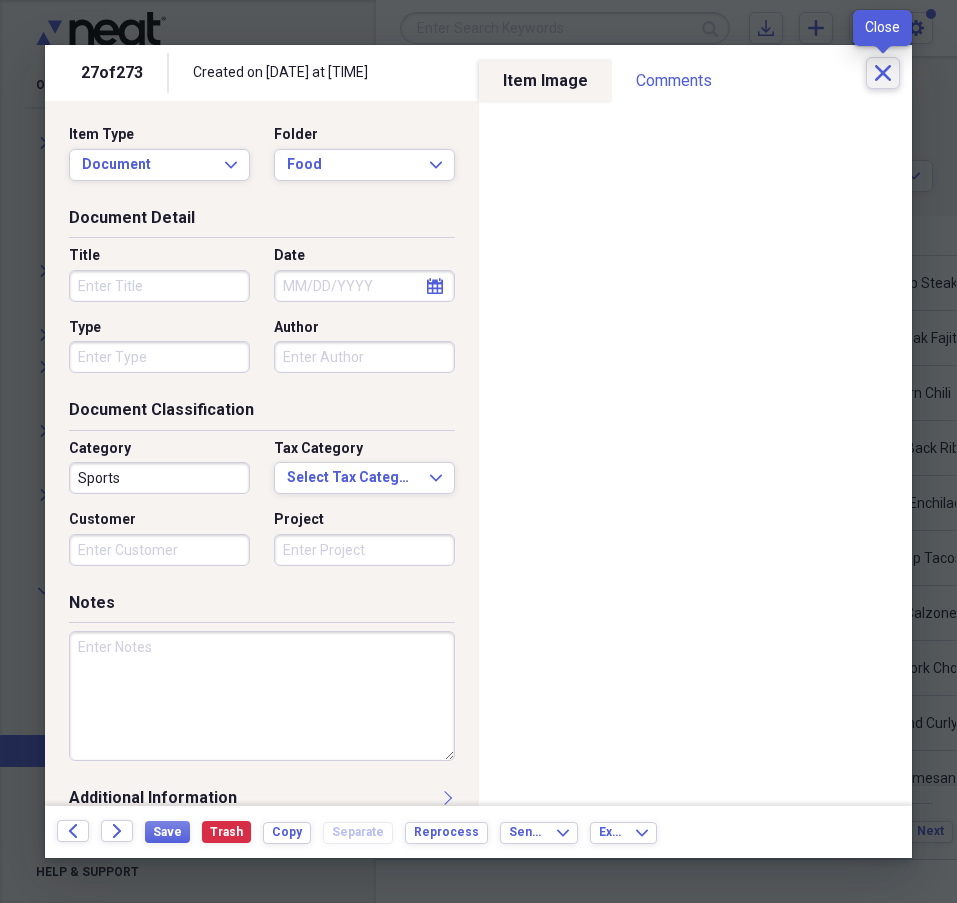 click 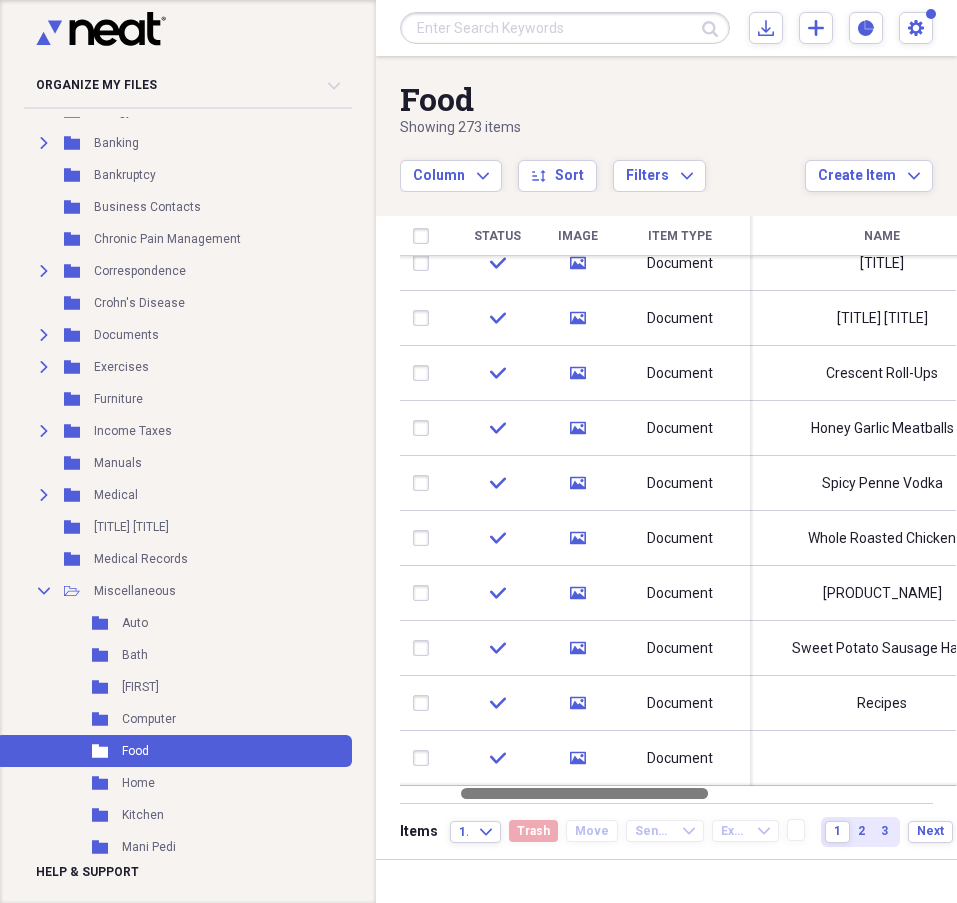 drag, startPoint x: 638, startPoint y: 790, endPoint x: 606, endPoint y: 795, distance: 32.38827 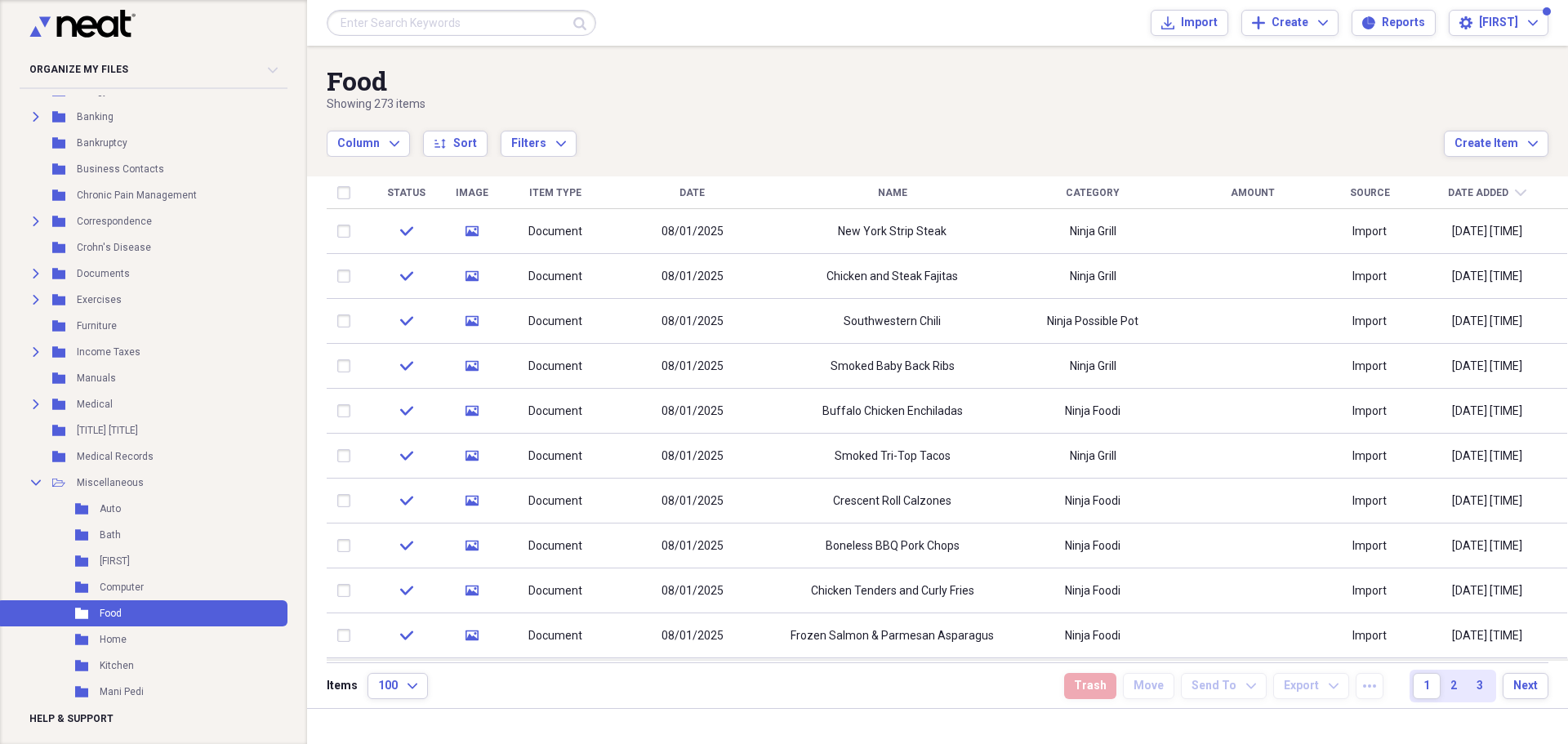 drag, startPoint x: 1559, startPoint y: 315, endPoint x: 1557, endPoint y: 221, distance: 94.02127 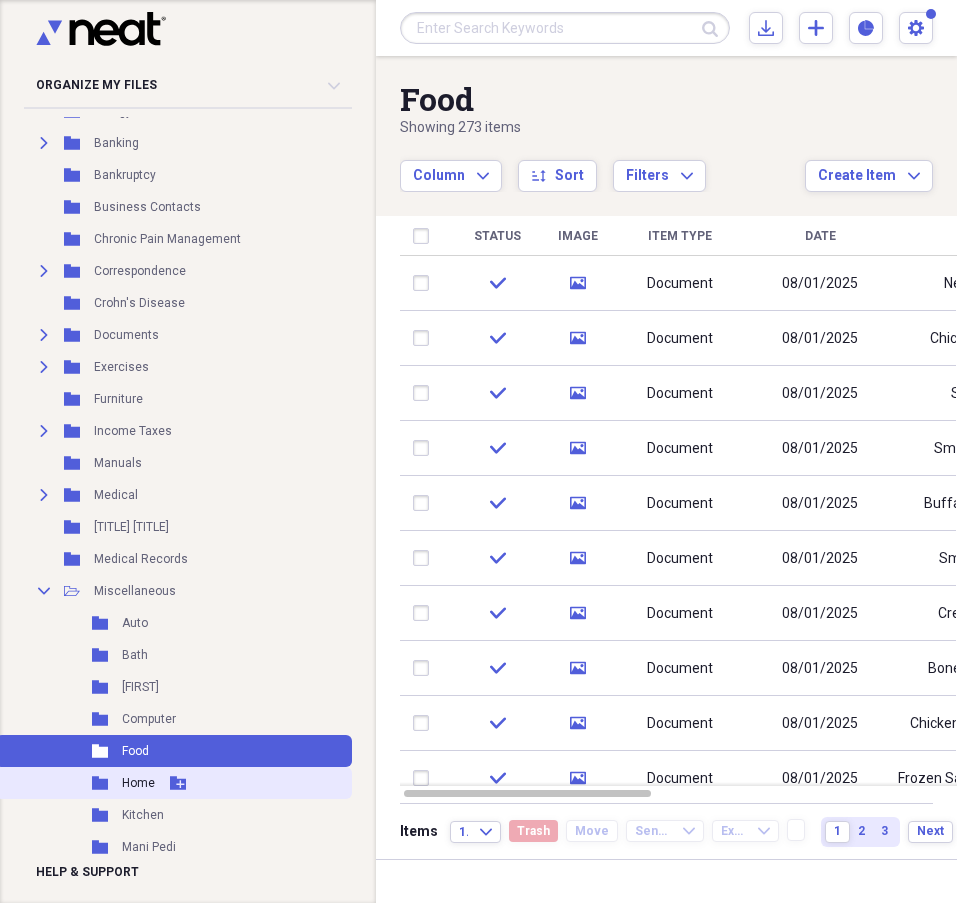 click on "Home" at bounding box center (138, 783) 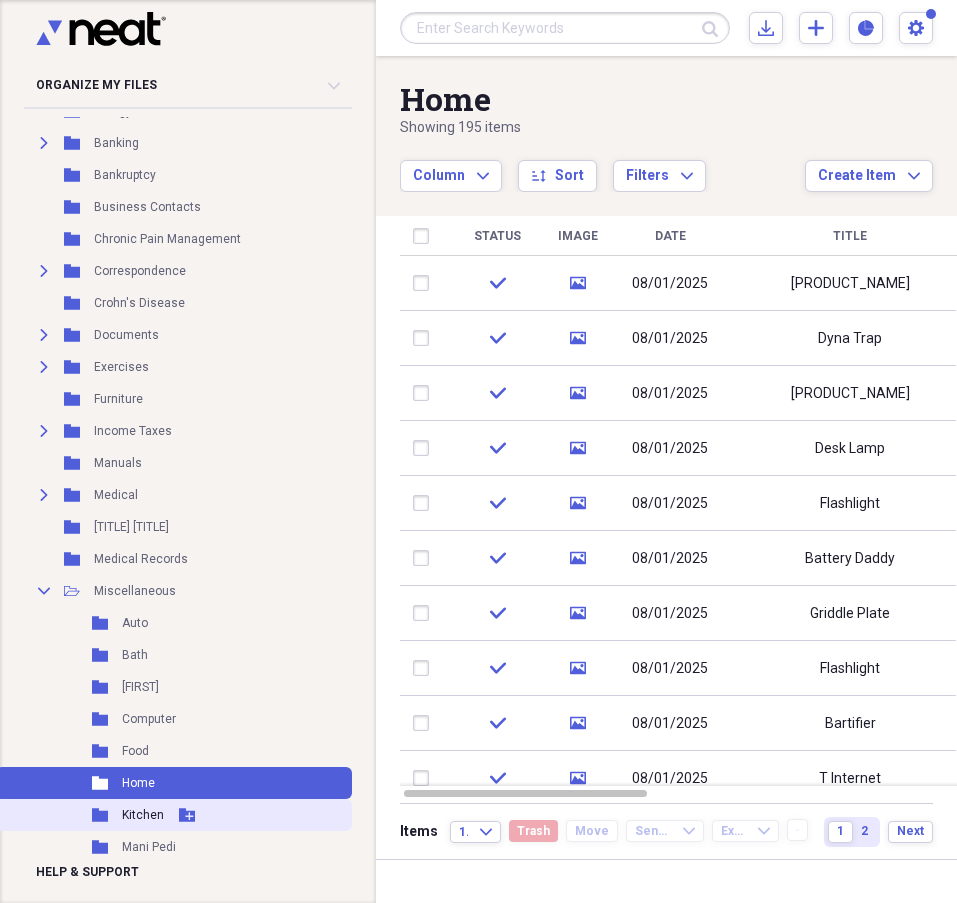 click on "Kitchen" at bounding box center [143, 815] 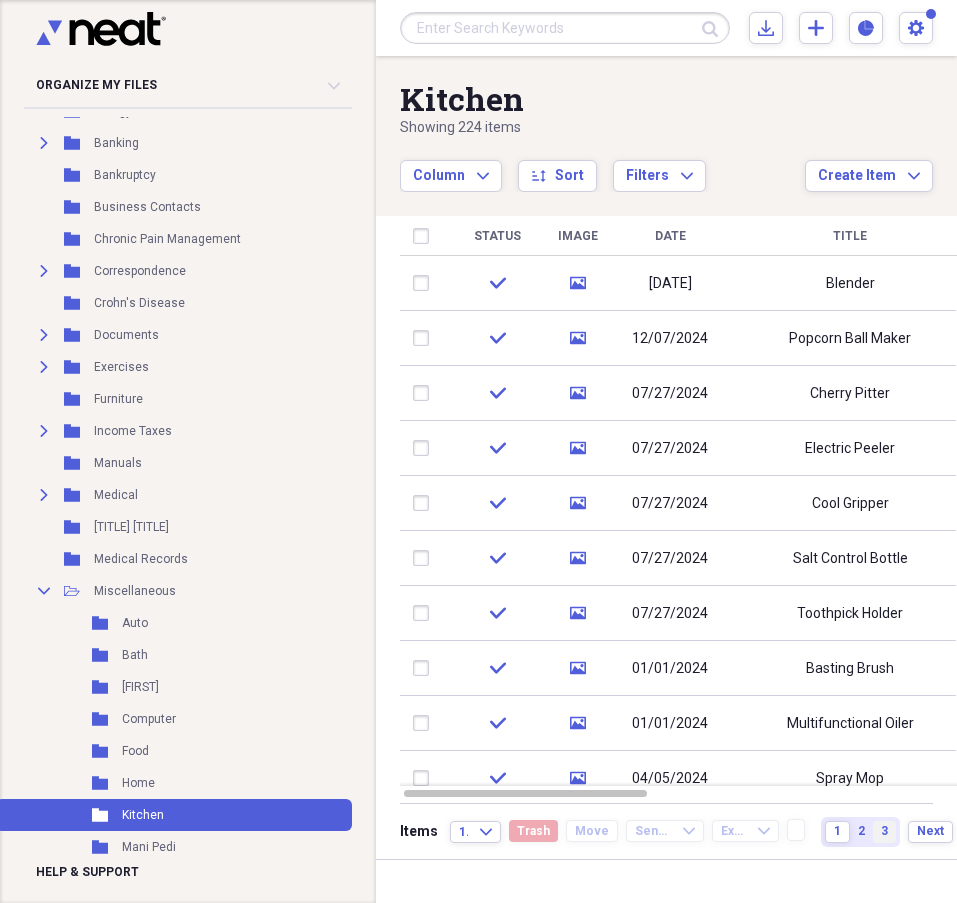 click on "3" at bounding box center (884, 831) 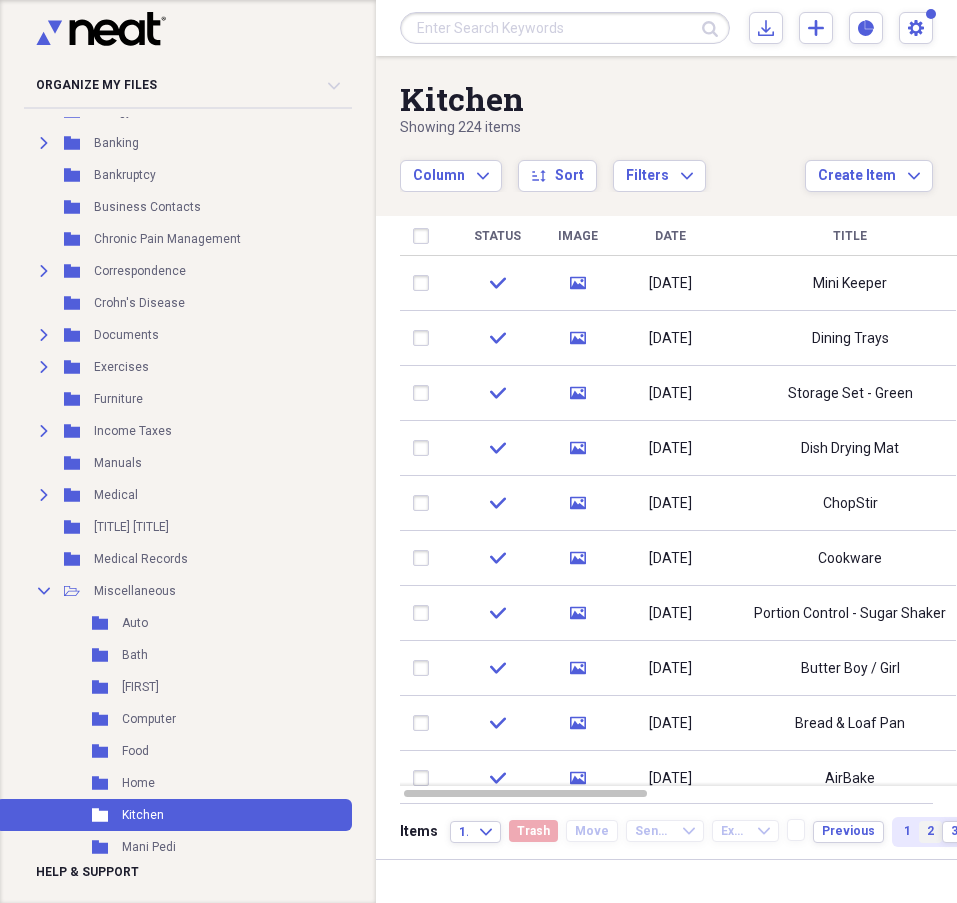 click on "2" at bounding box center (930, 831) 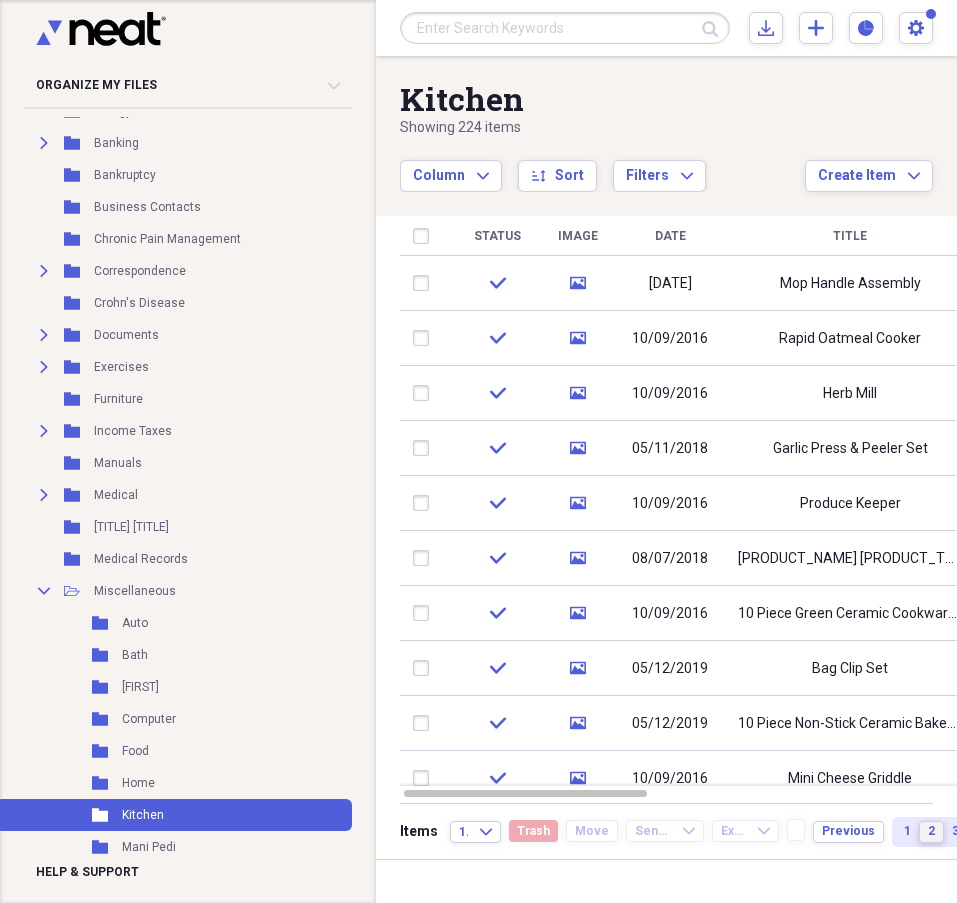 drag, startPoint x: 946, startPoint y: 281, endPoint x: 961, endPoint y: 258, distance: 27.45906 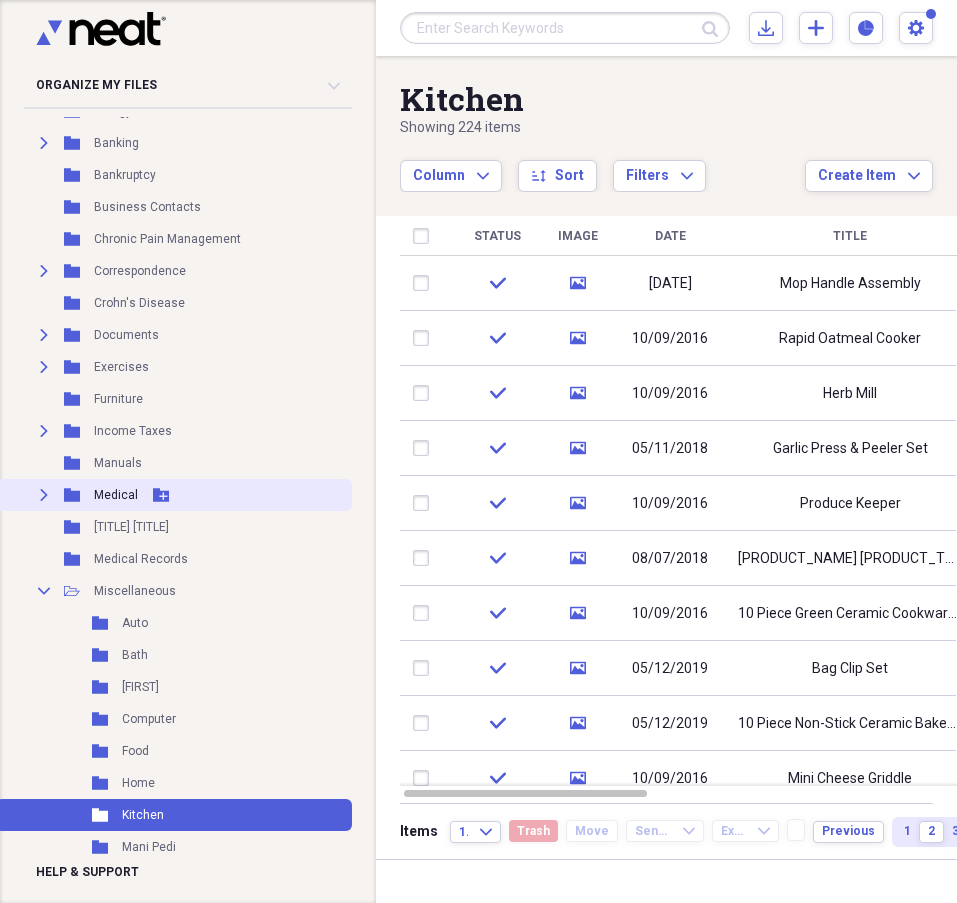 click 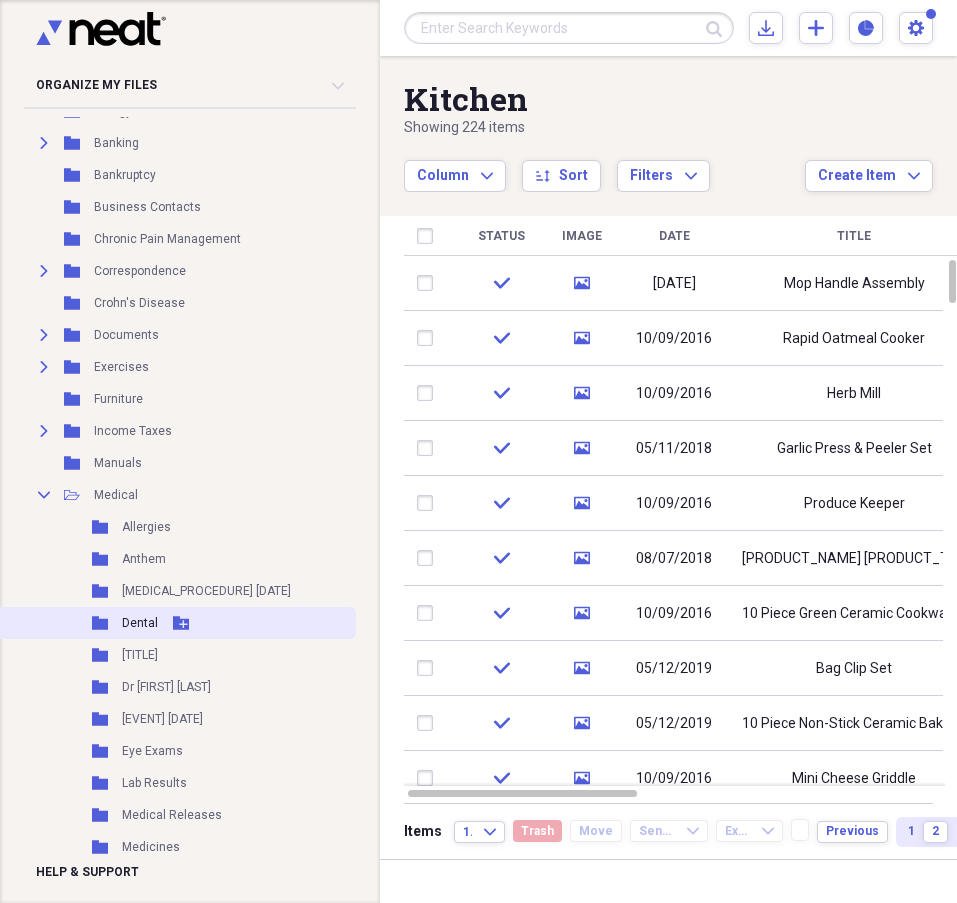 click on "Dental" at bounding box center (140, 623) 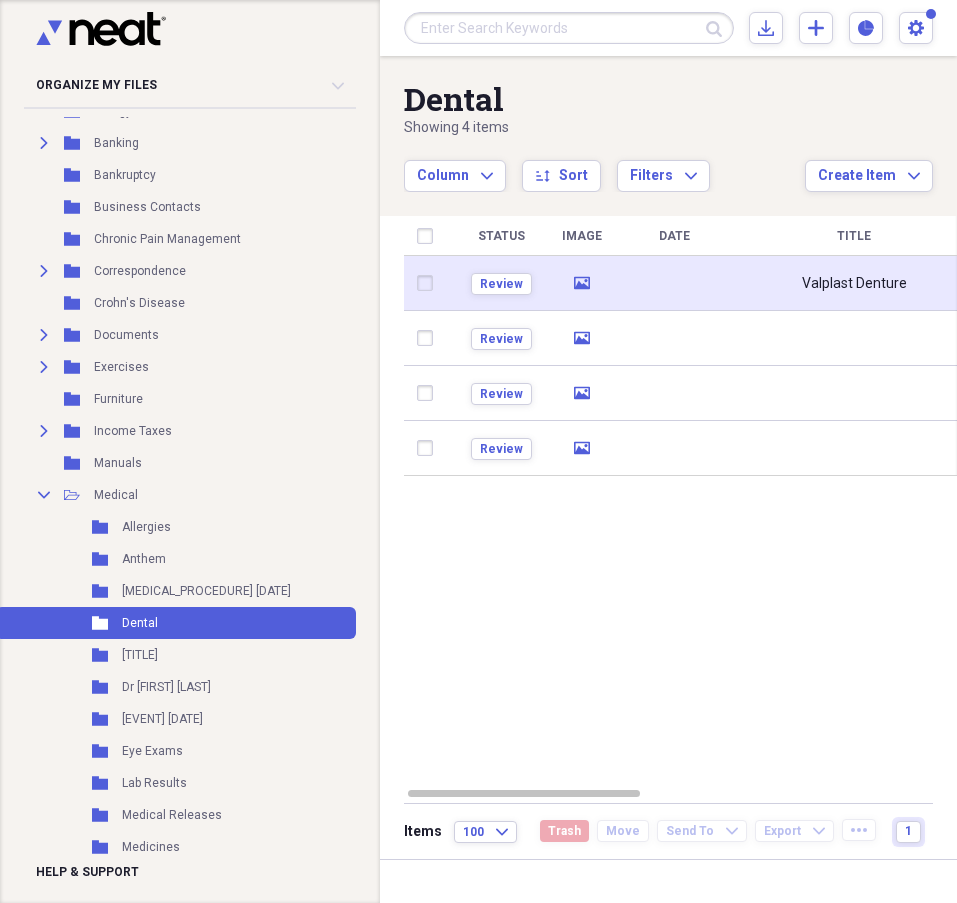 click on "Valplast Denture" at bounding box center (854, 284) 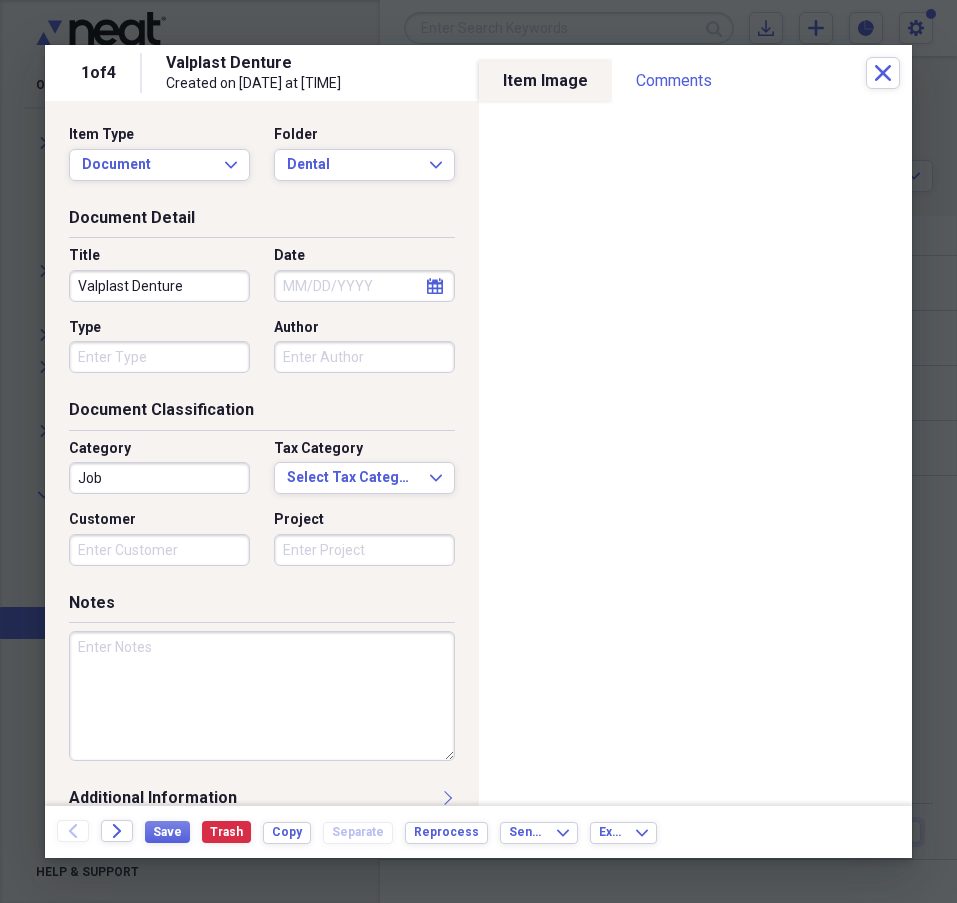 click on "calendar" 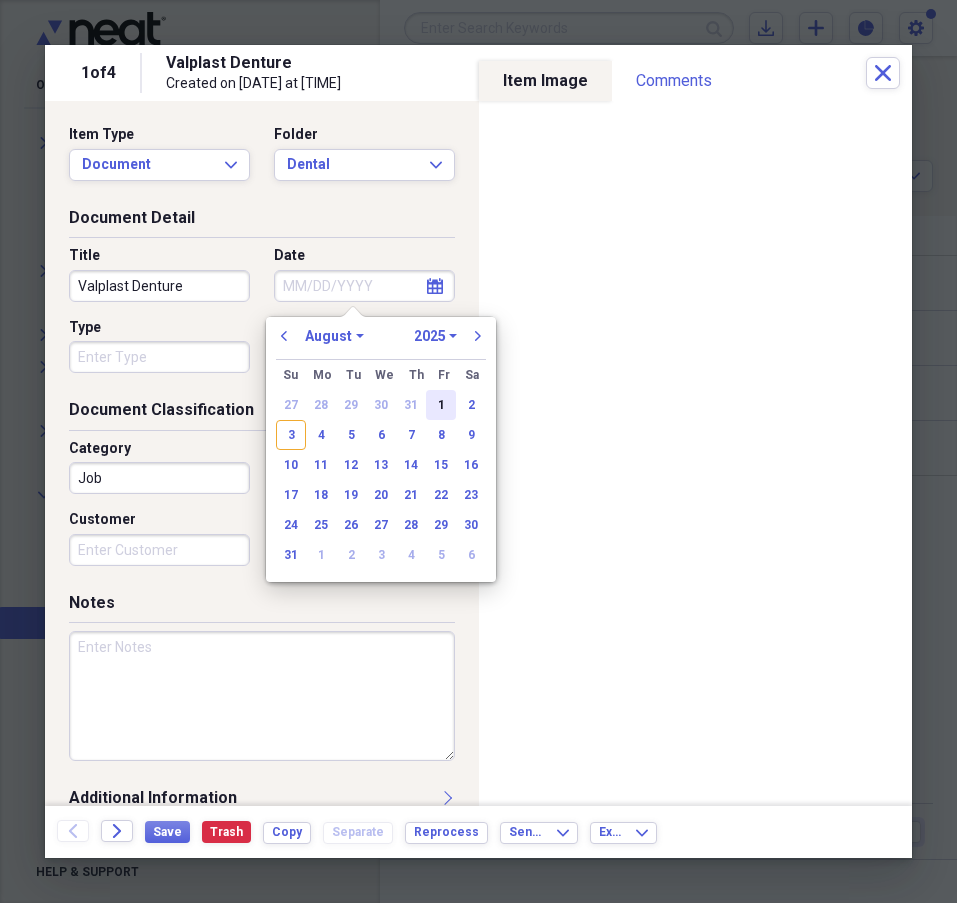 click on "1" at bounding box center (441, 405) 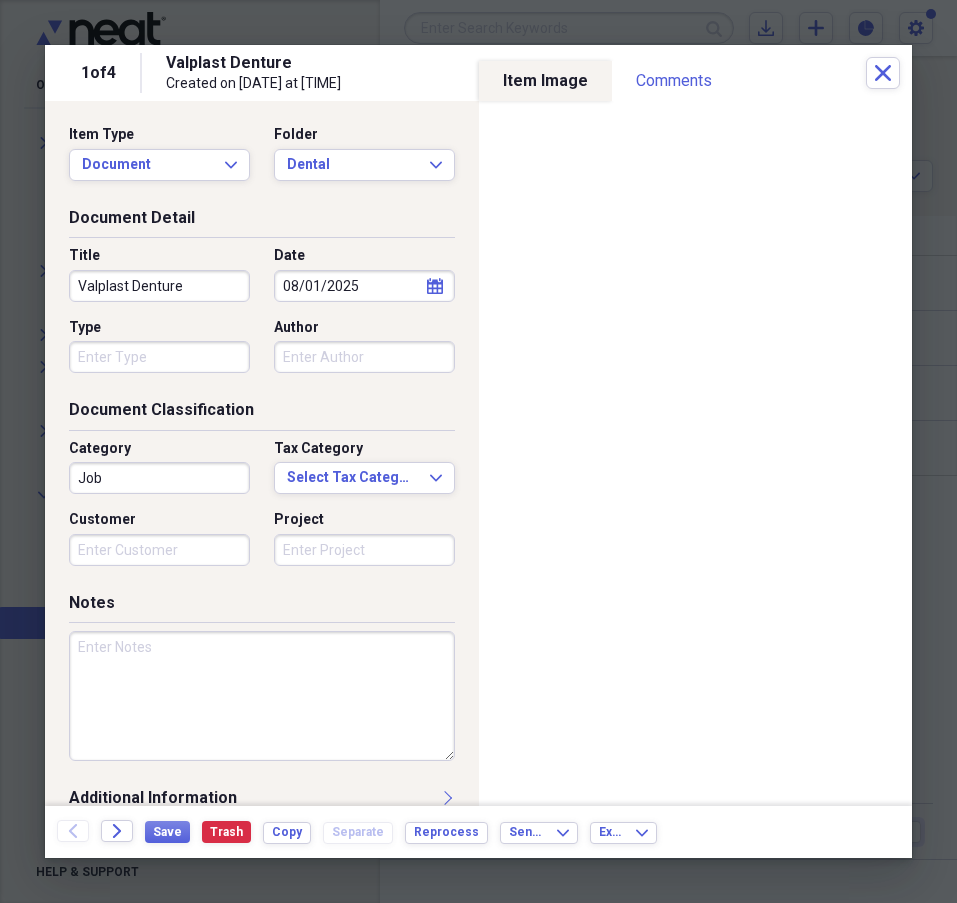 click on "Category Job Tax Category Select Tax Category Expand Customer Project" at bounding box center (262, 510) 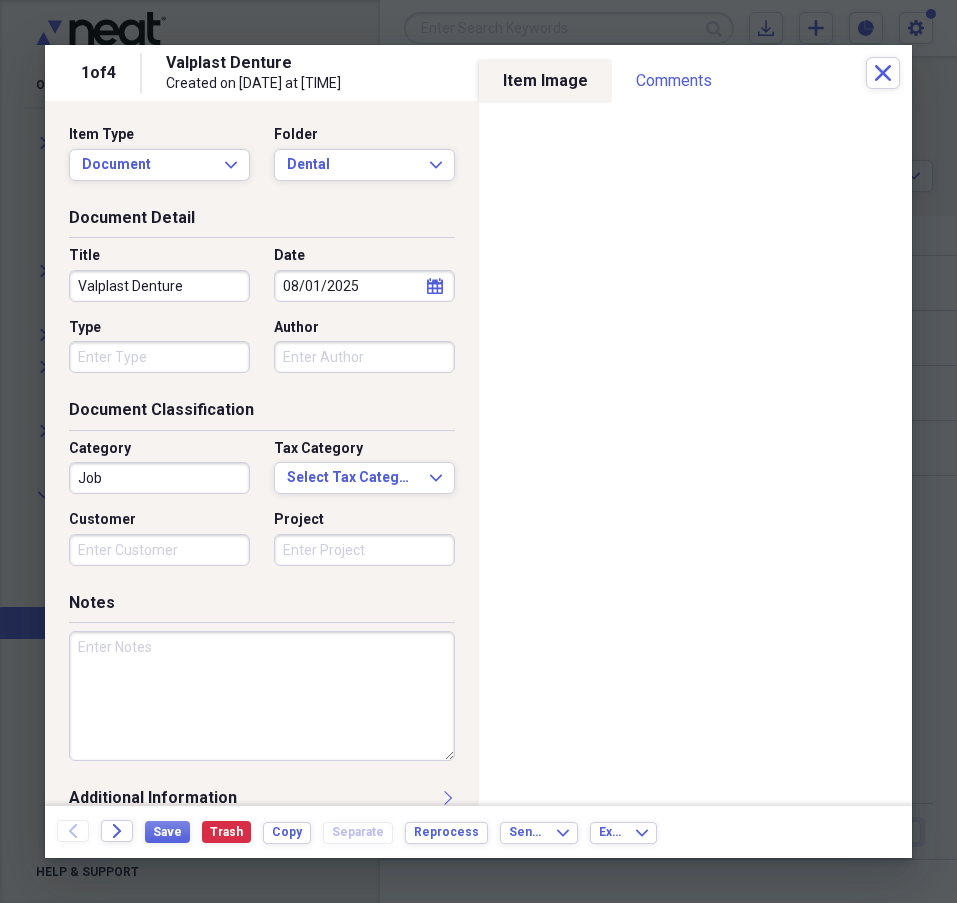 click on "Job" at bounding box center [159, 478] 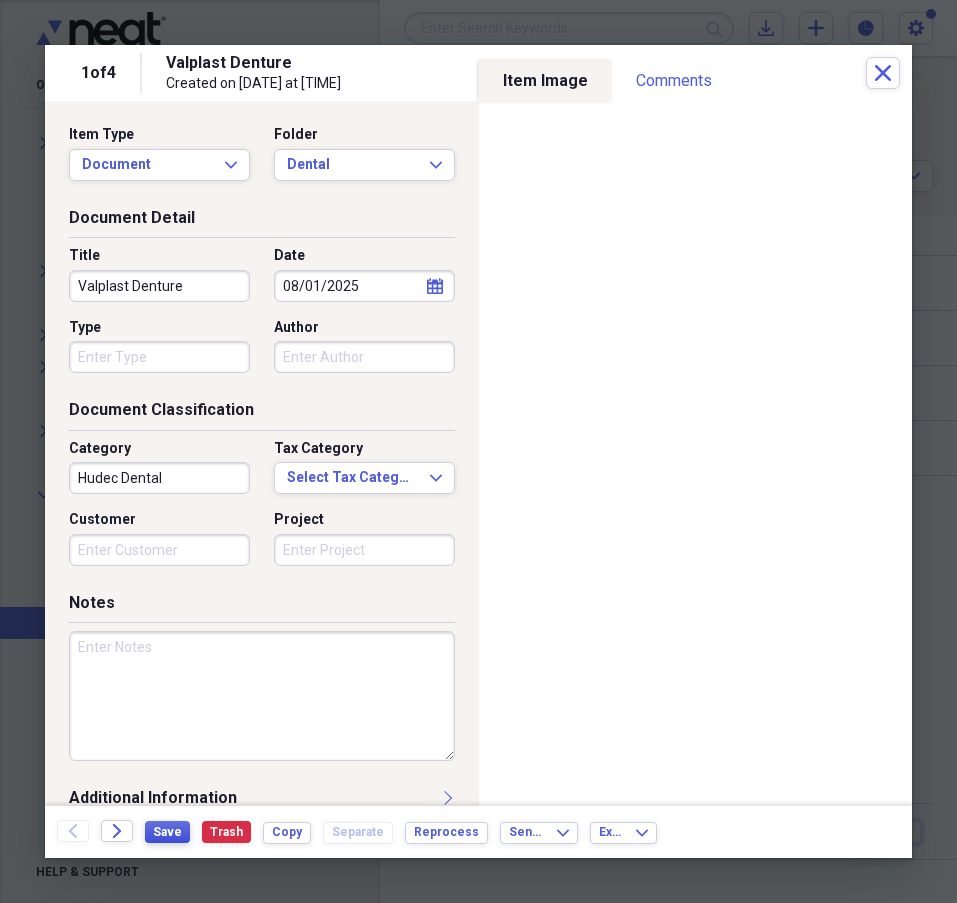 type on "Hudec Dental" 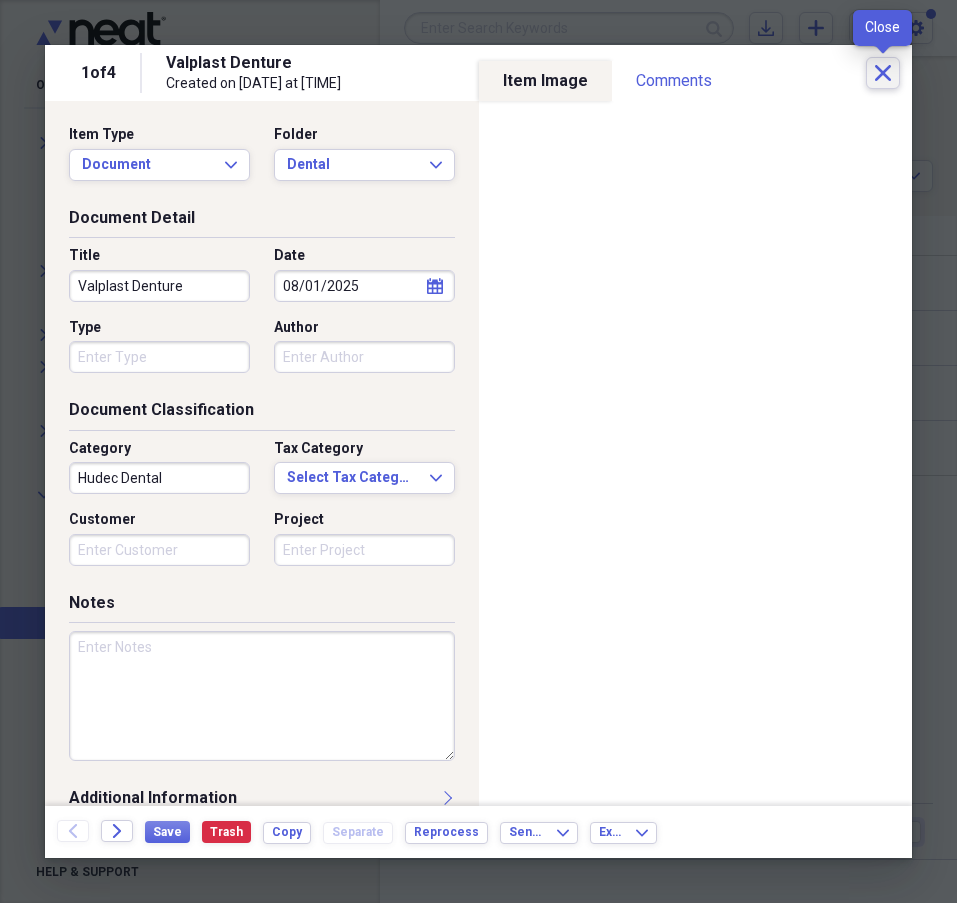 click on "Close" 